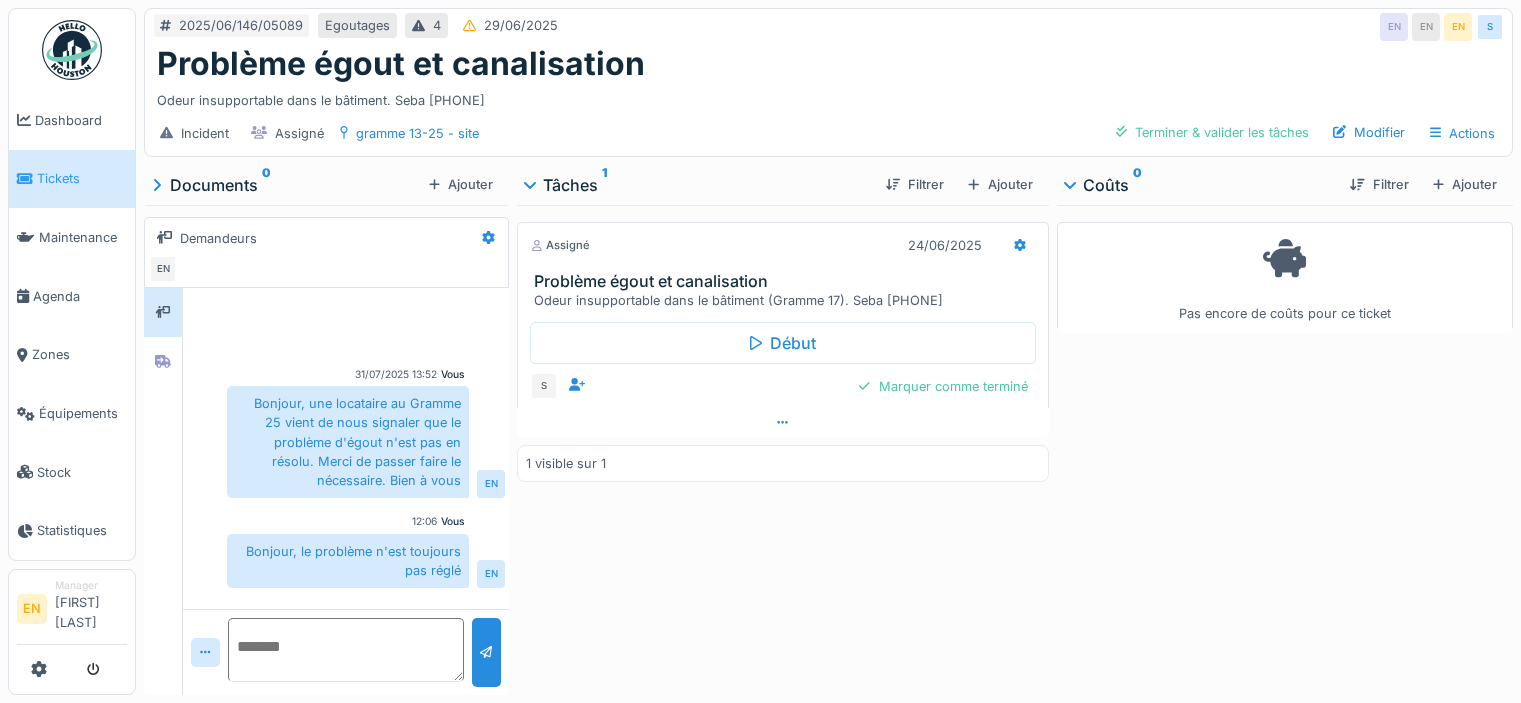 scroll, scrollTop: 0, scrollLeft: 0, axis: both 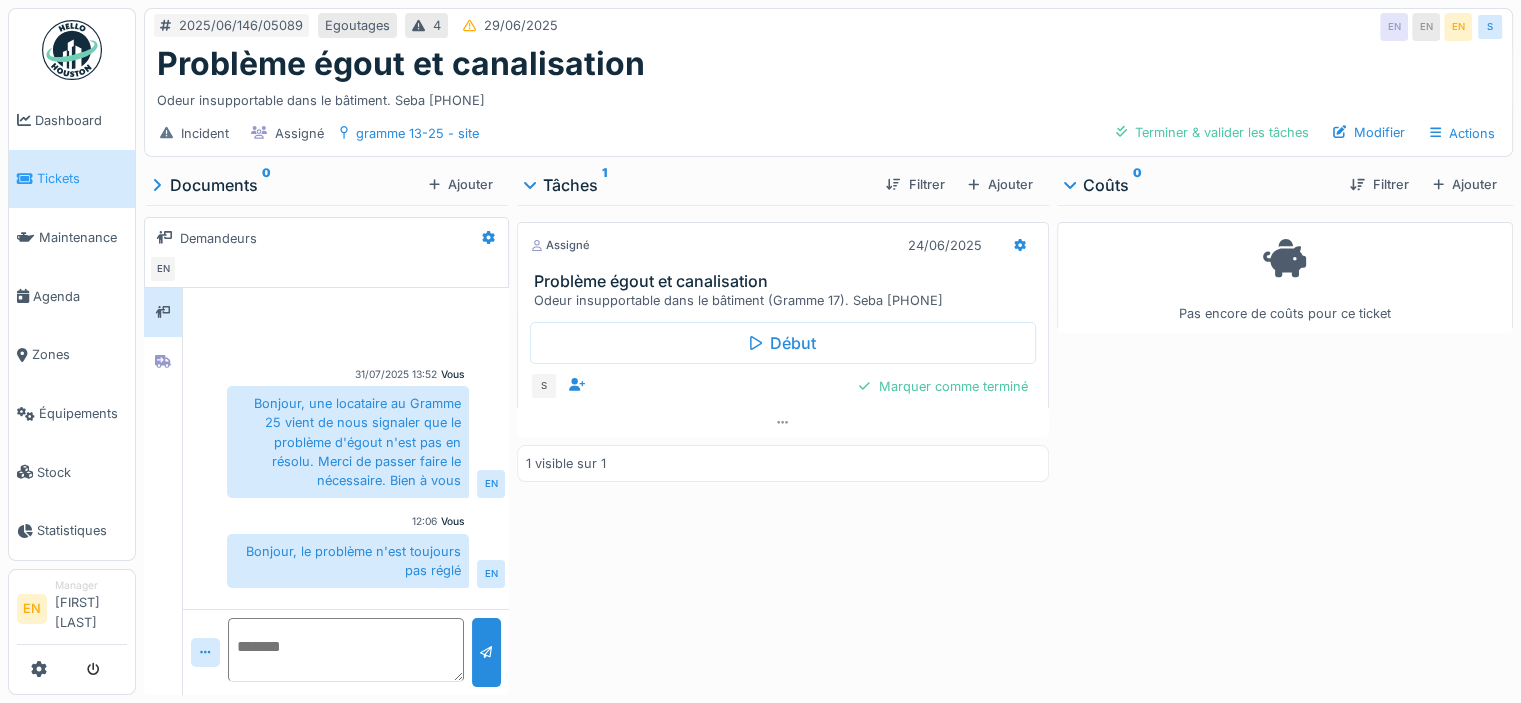 click on "Assigné 24/06/2025 Problème égout et canalisation Odeur insupportable dans le bâtiment (Gramme 17). Seba [PHONE] Début S  Marquer comme terminé 1 visible sur 1" at bounding box center [783, 446] 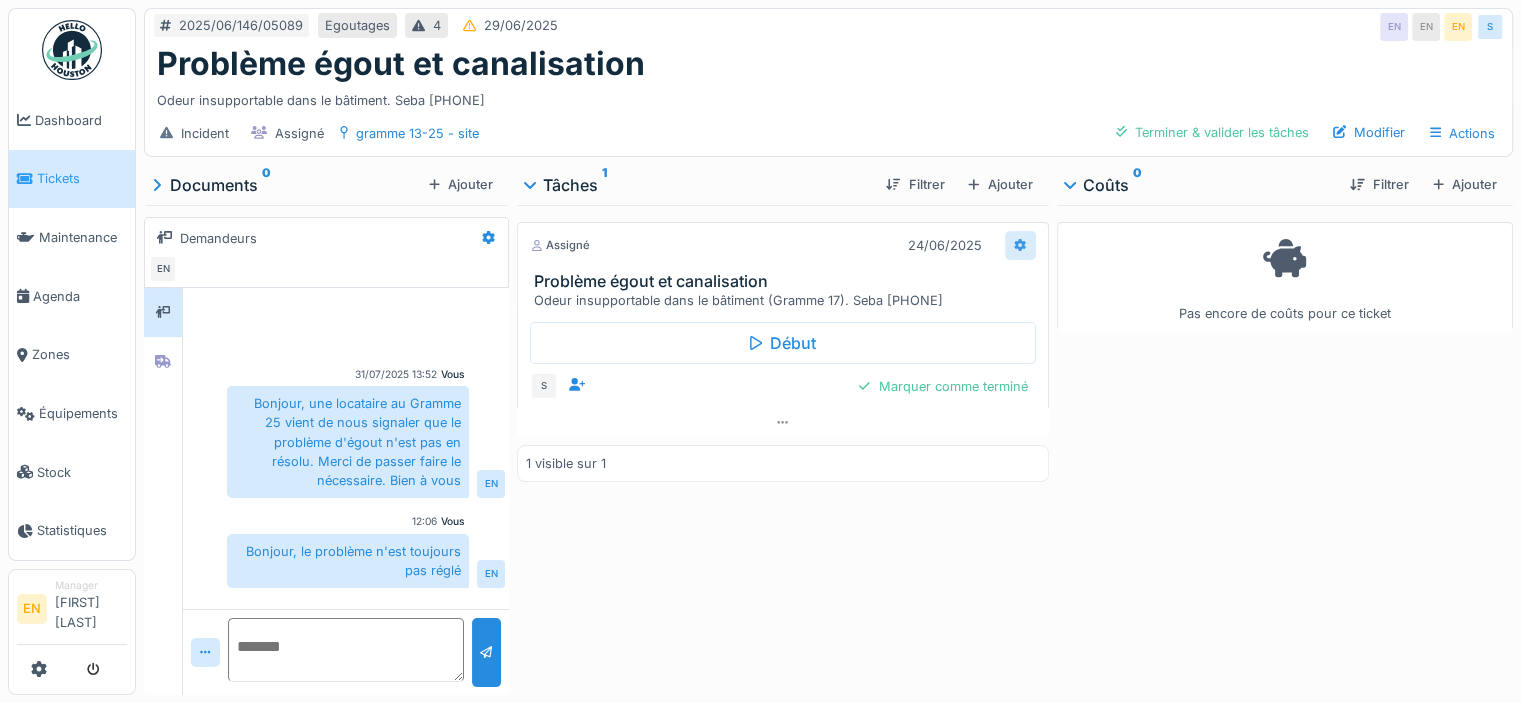 click 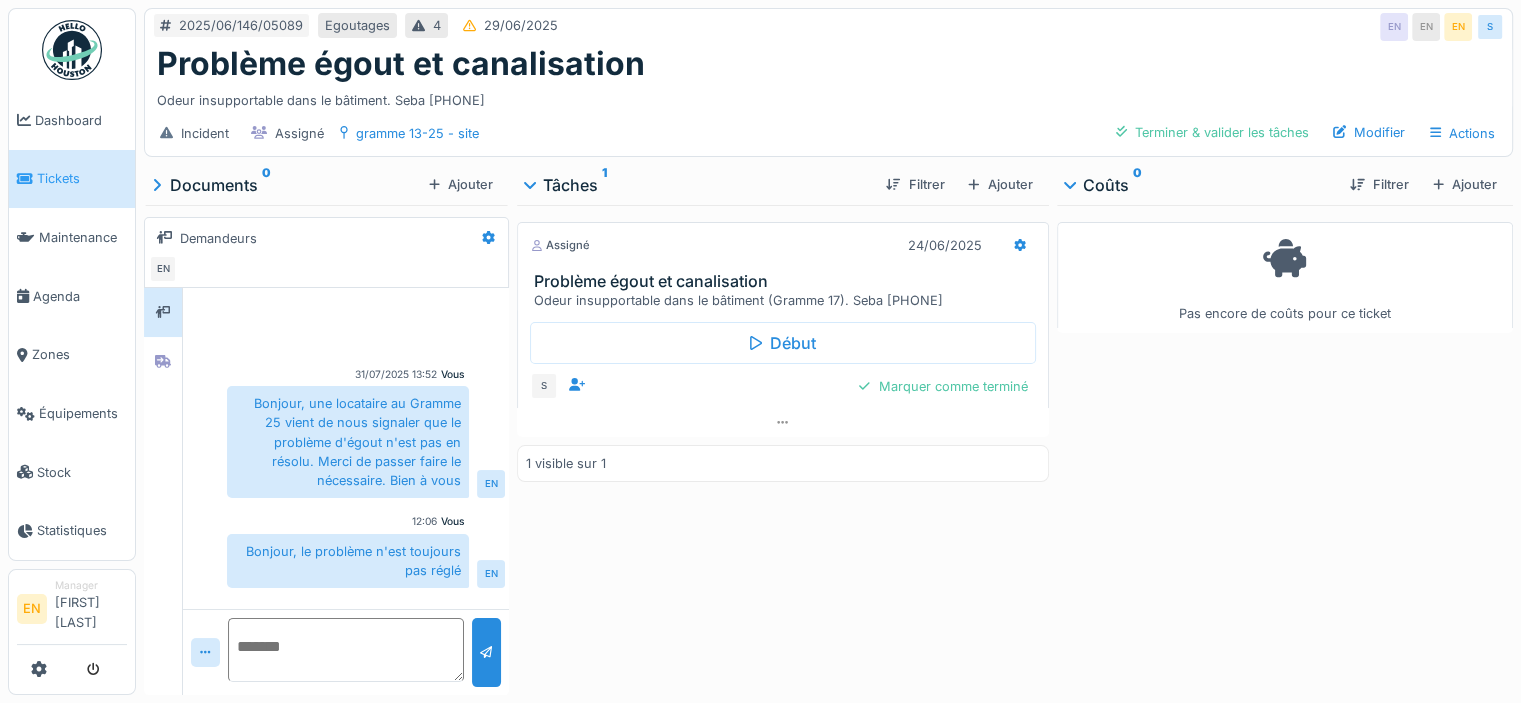 click at bounding box center [346, 650] 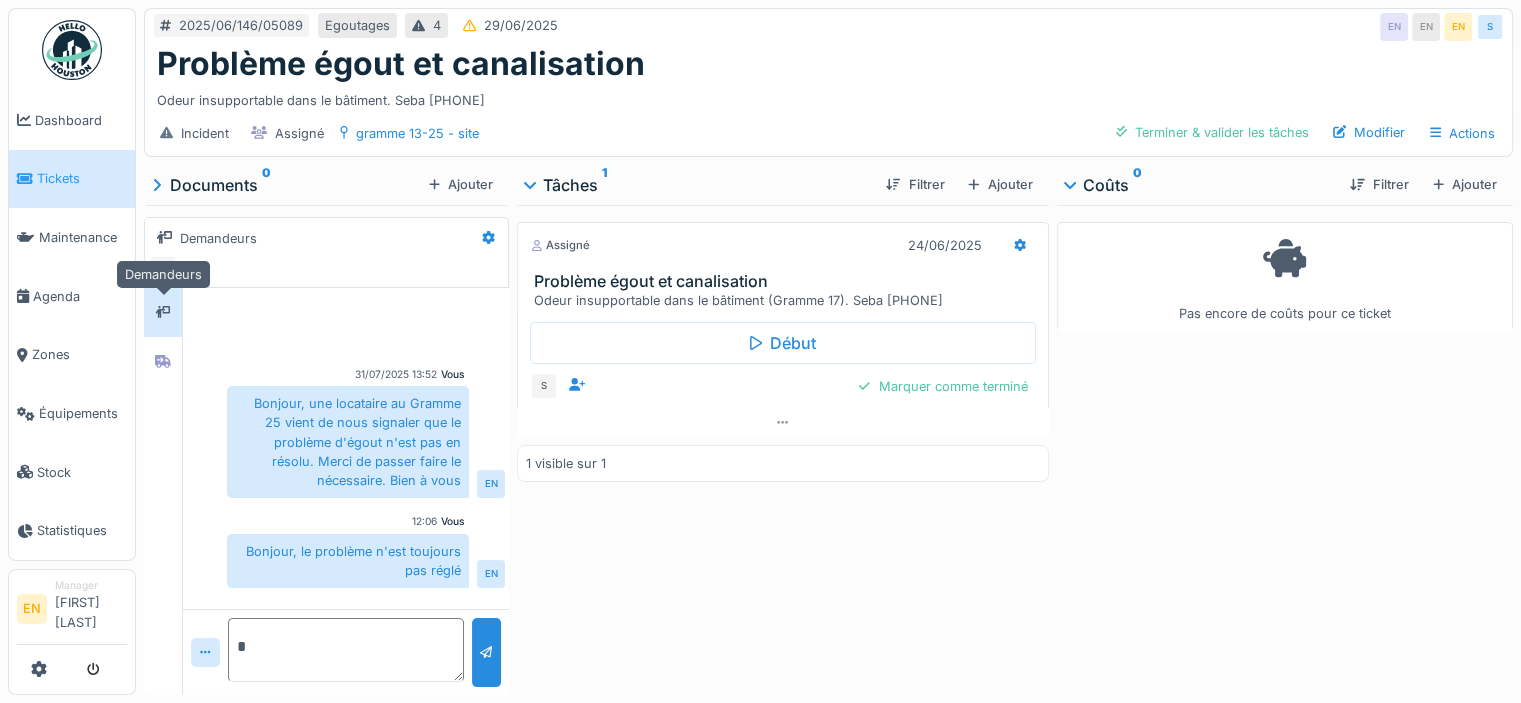 type on "*" 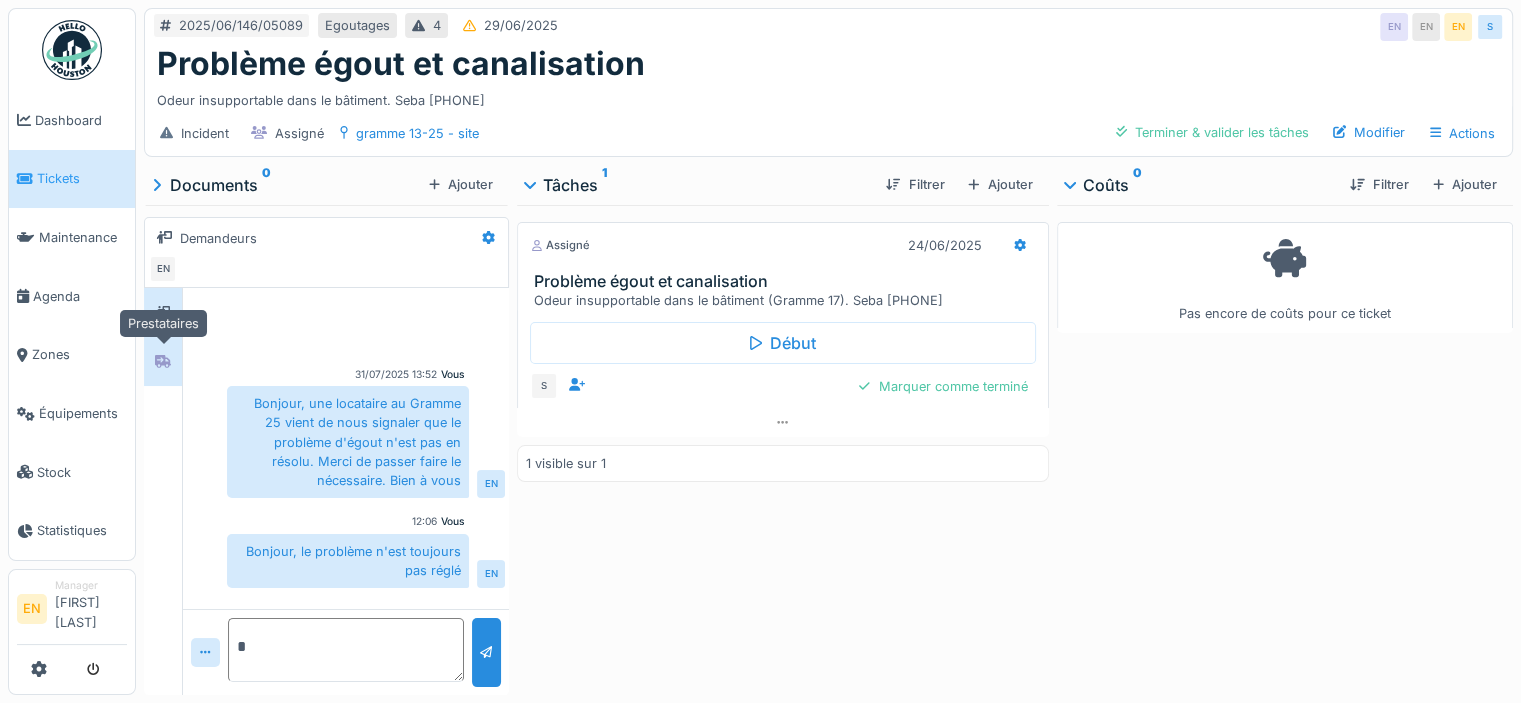 click 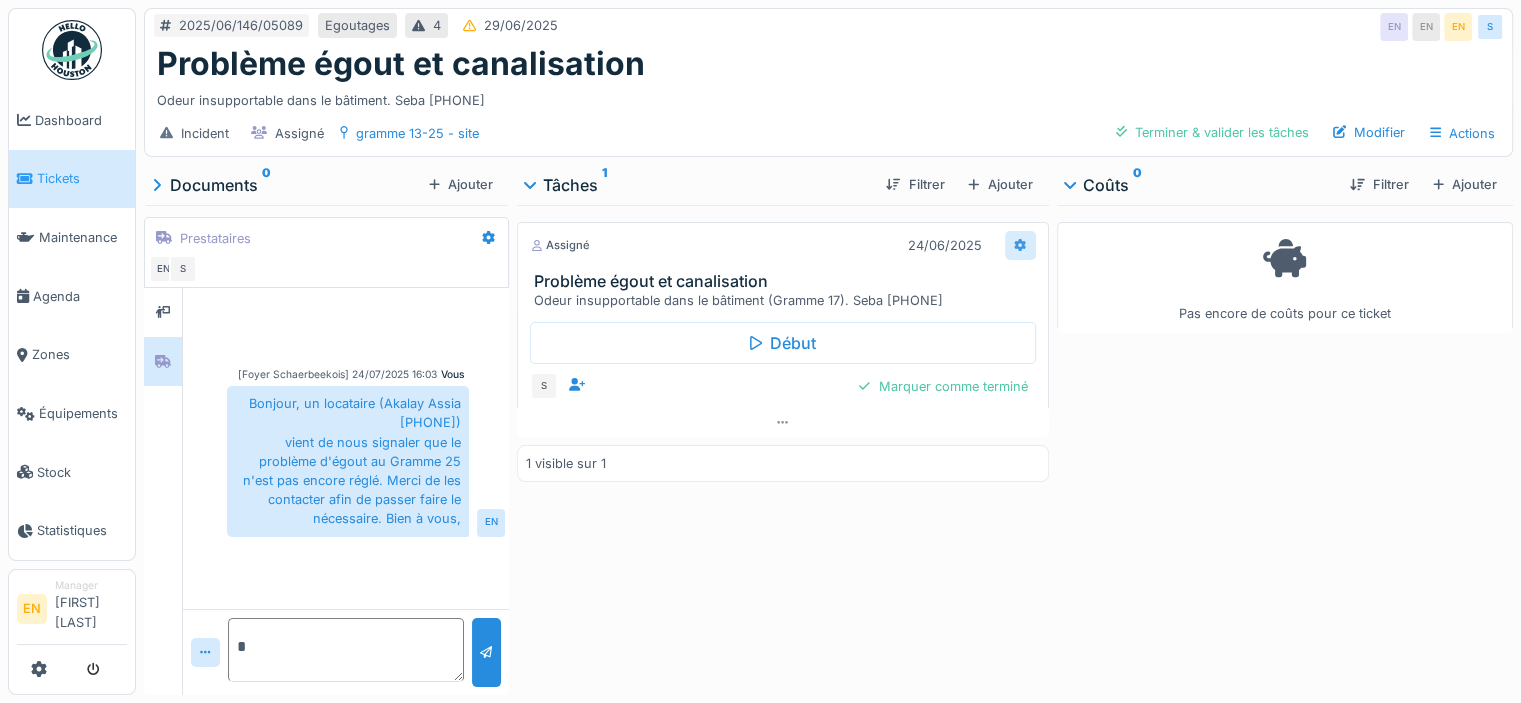 click 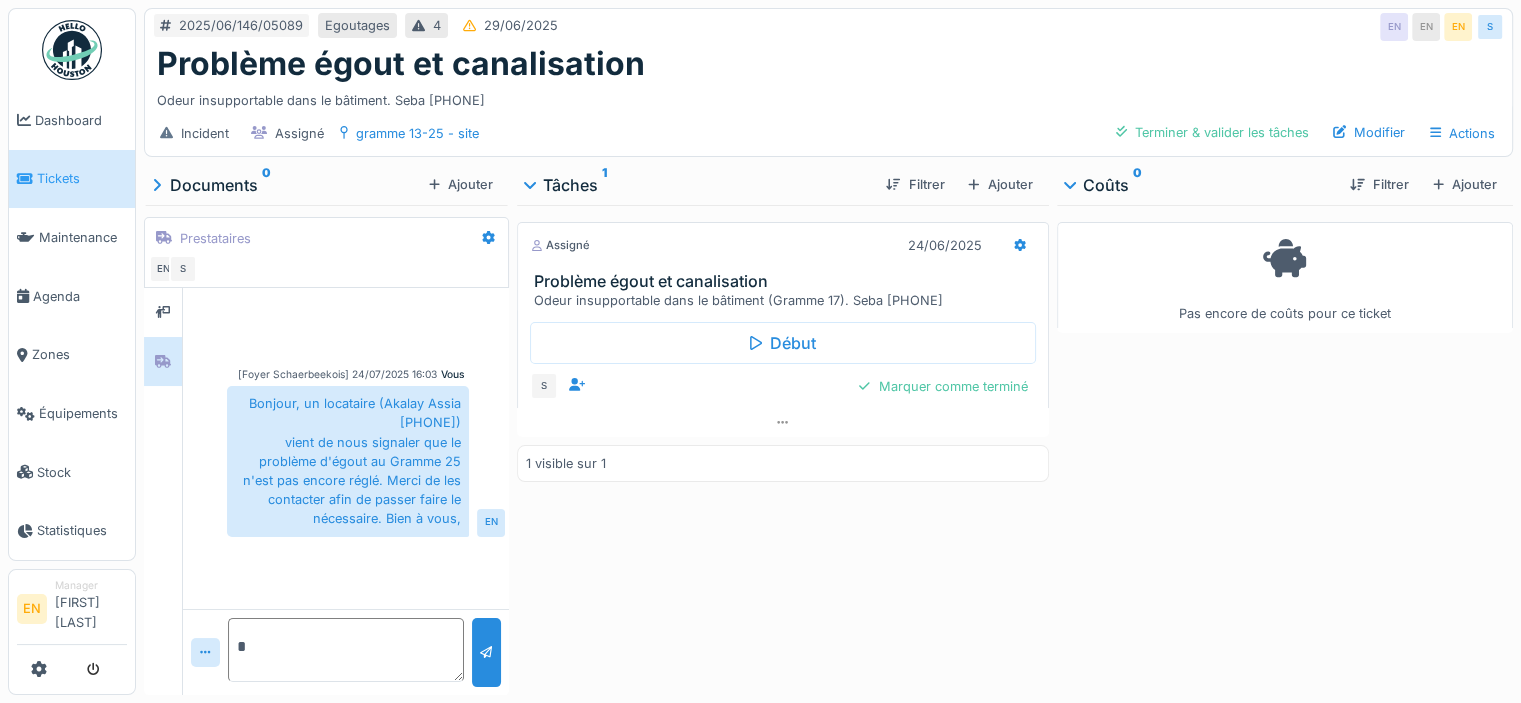 click on "*" at bounding box center (346, 650) 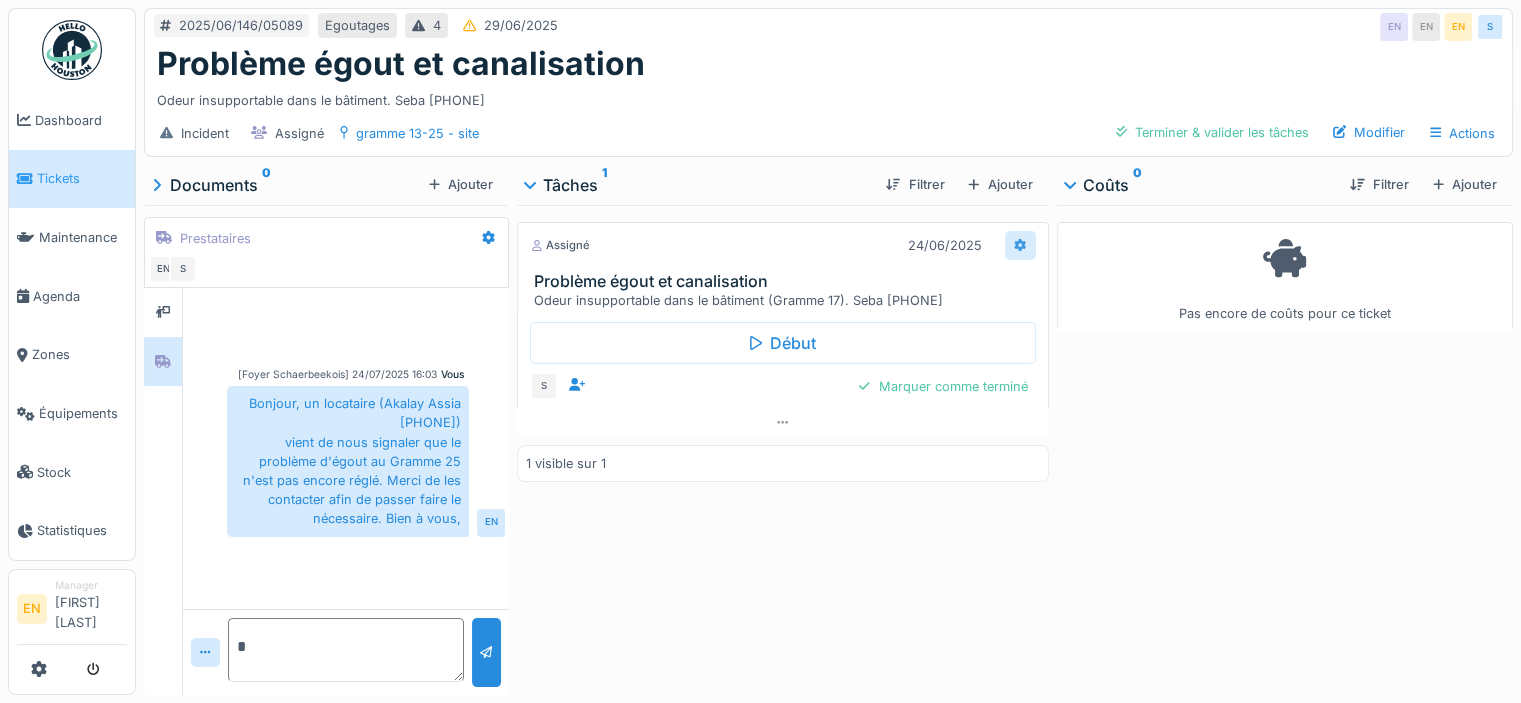 click 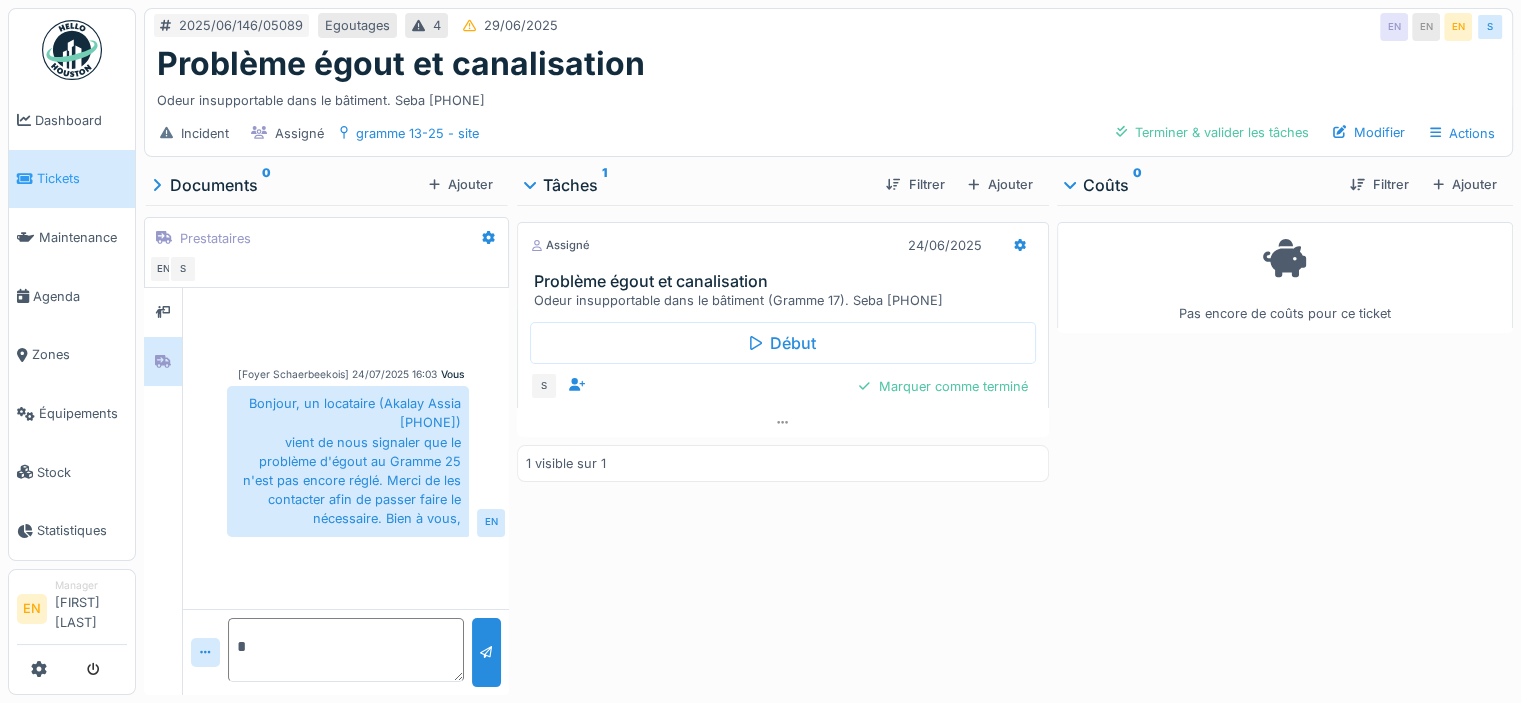 click on "Assigné 24/06/2025 Problème égout et canalisation Odeur insupportable dans le bâtiment (Gramme 17). Seba 0479943361 Début S  Marquer comme terminé 1 visible sur 1" at bounding box center (783, 446) 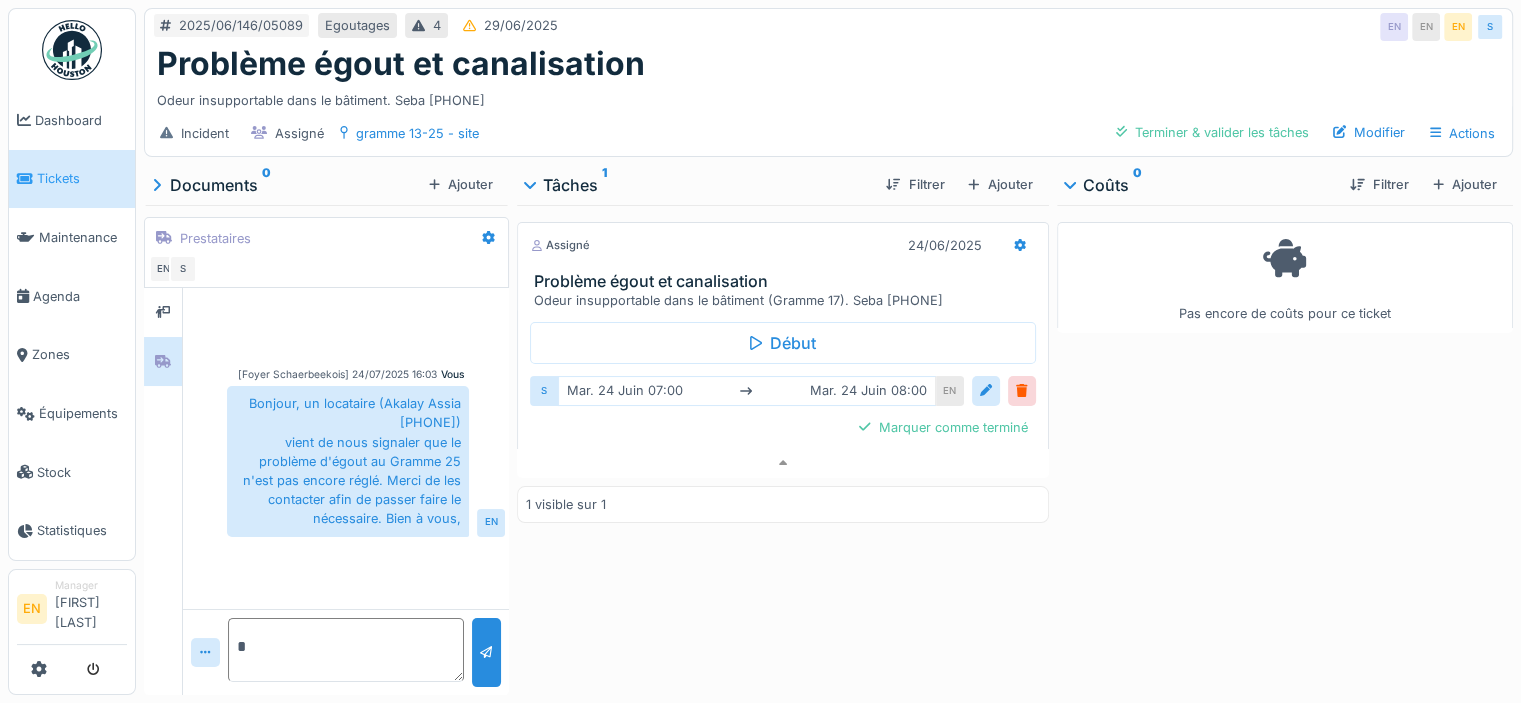copy on "Problème égout et canalisation Odeur insupportable dans le bâtiment (Gramme 17). Seba 0479943361" 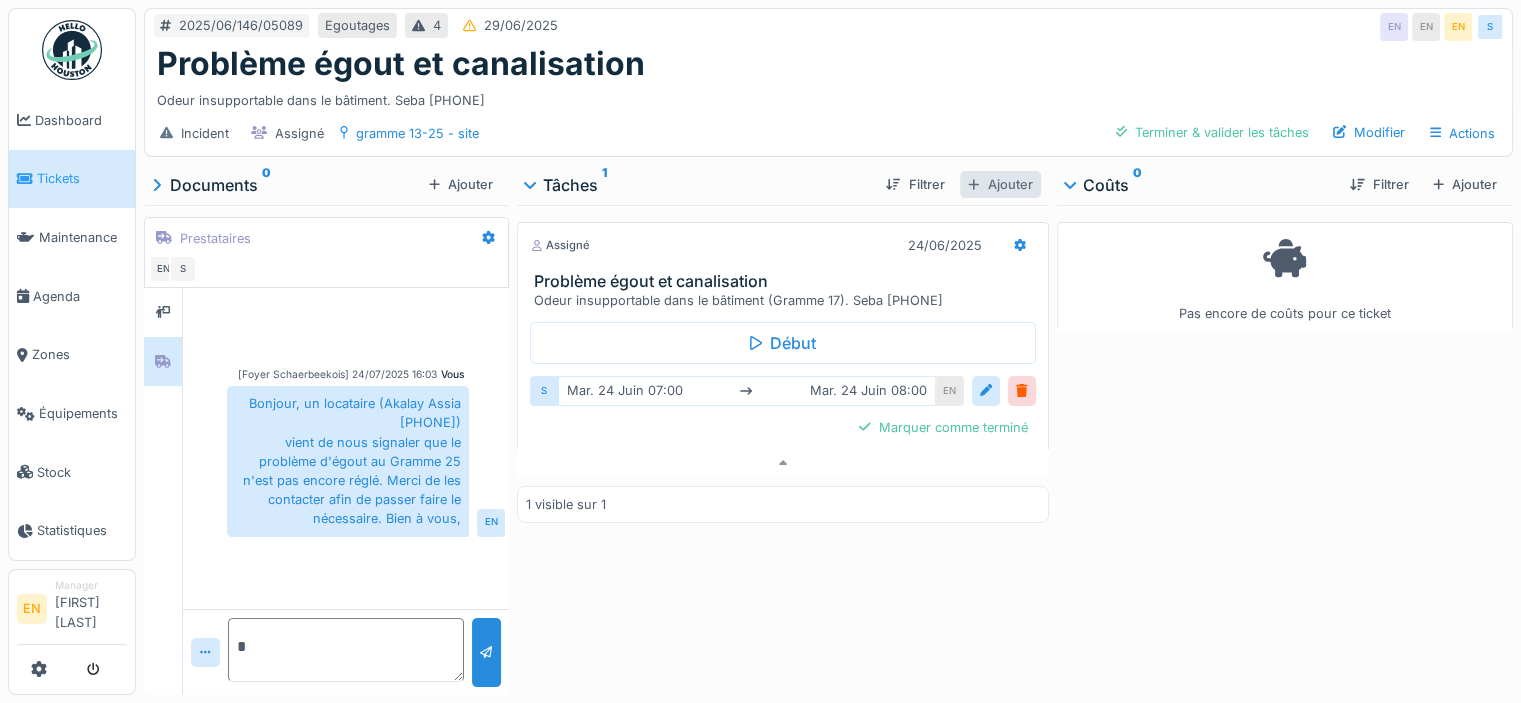 click on "Ajouter" at bounding box center (1000, 184) 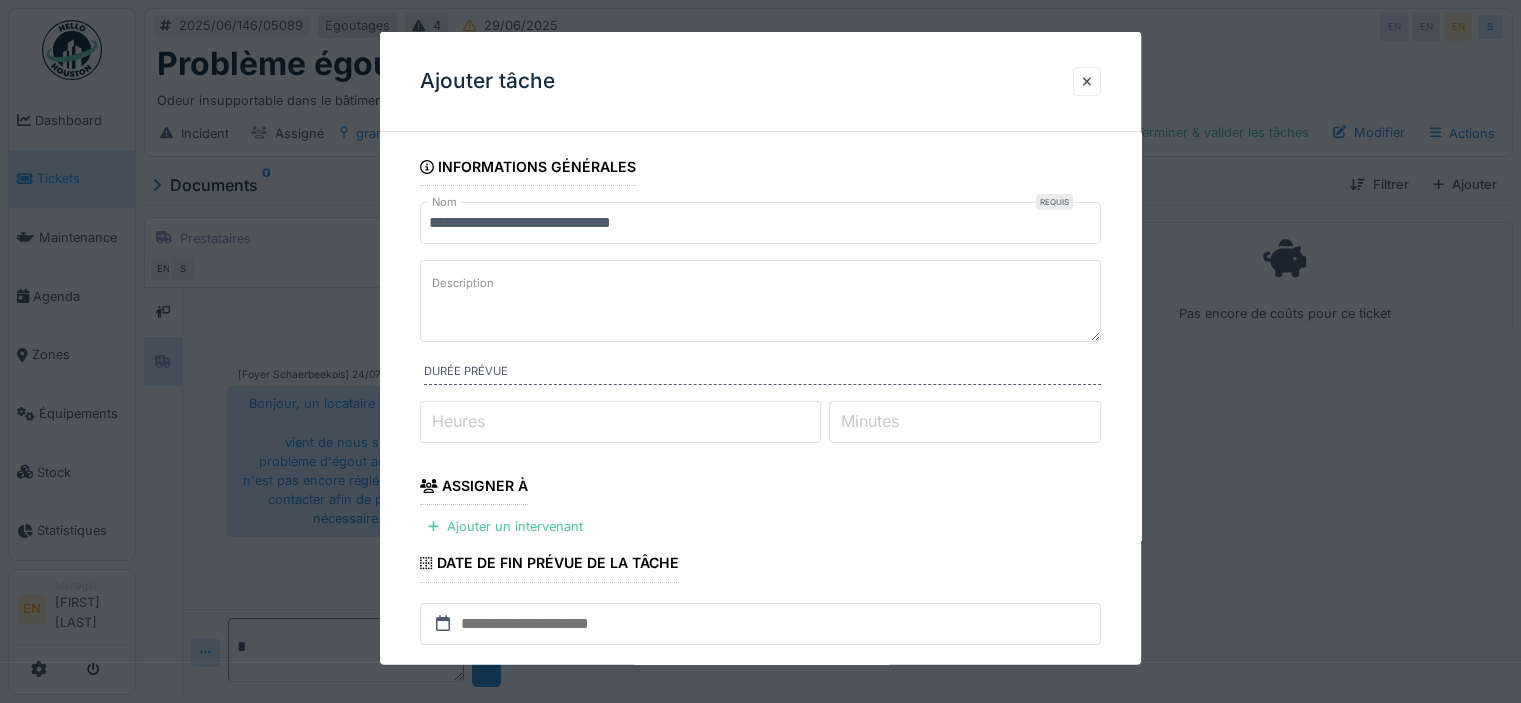 click on "Description" at bounding box center (760, 301) 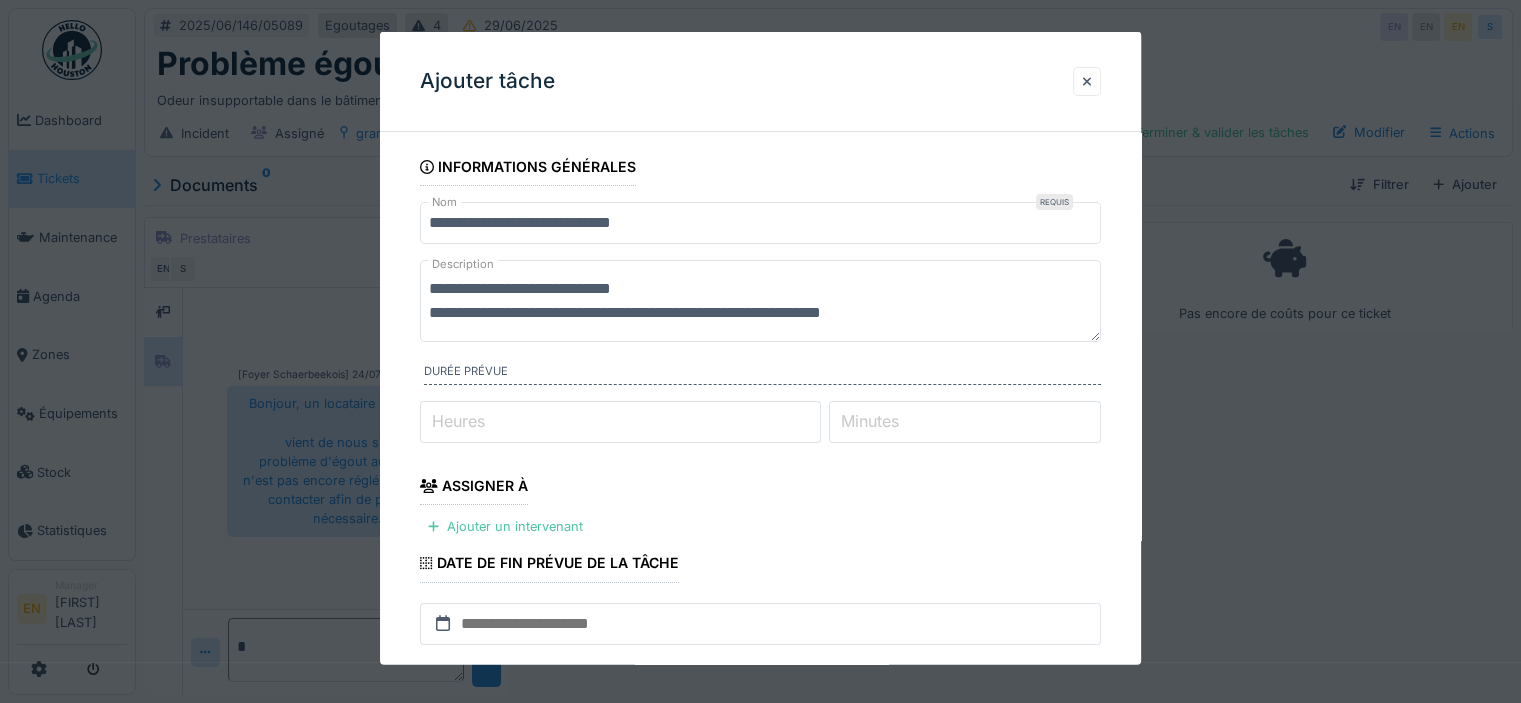 type on "**********" 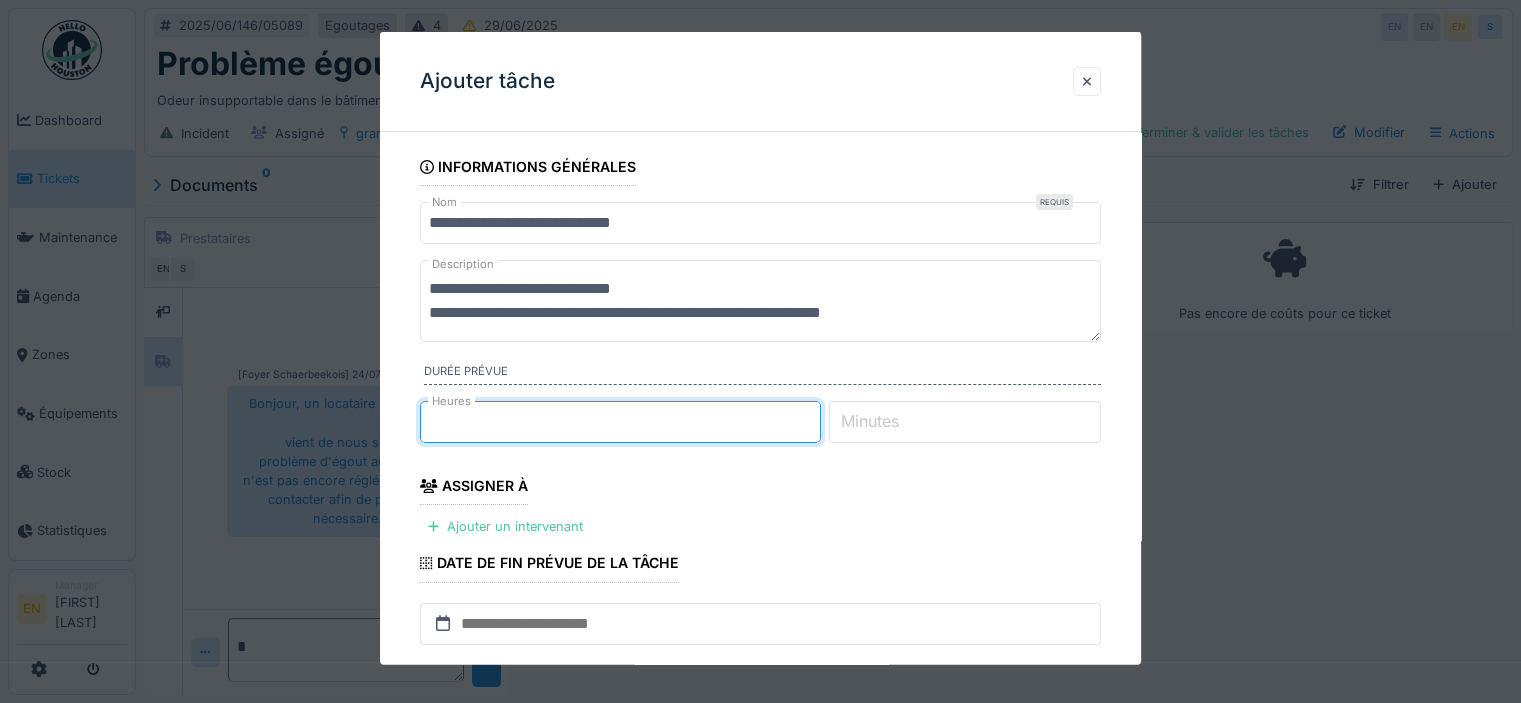 type on "*" 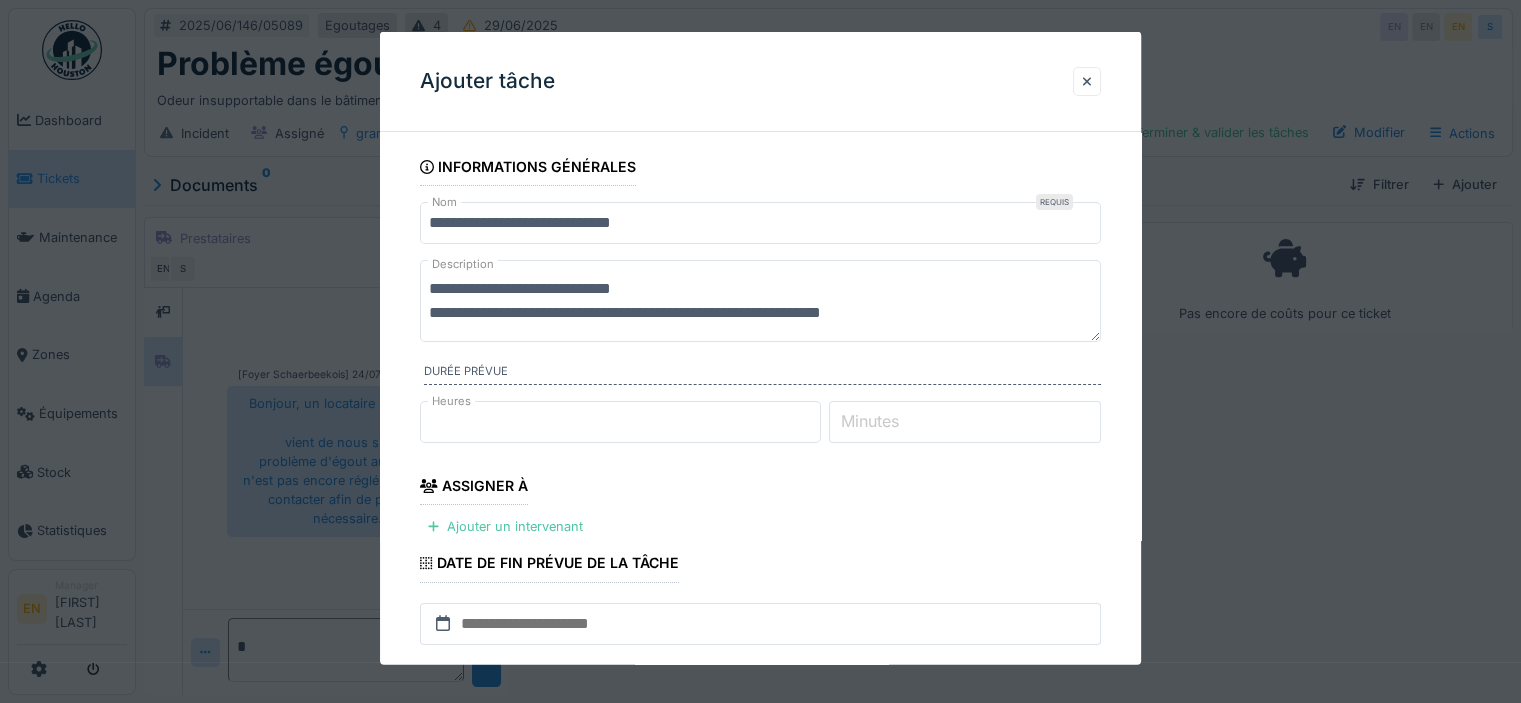 click on "**********" at bounding box center [760, 565] 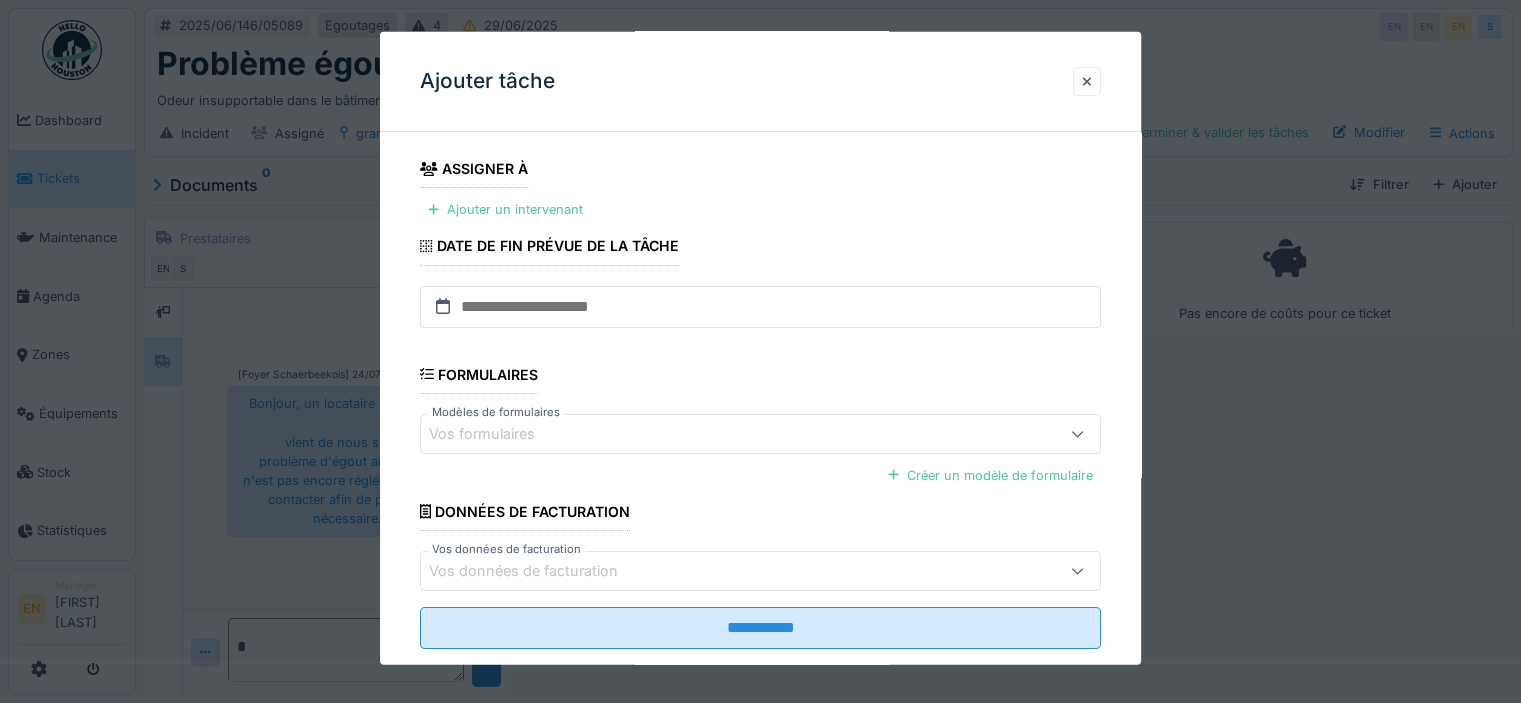 scroll, scrollTop: 320, scrollLeft: 0, axis: vertical 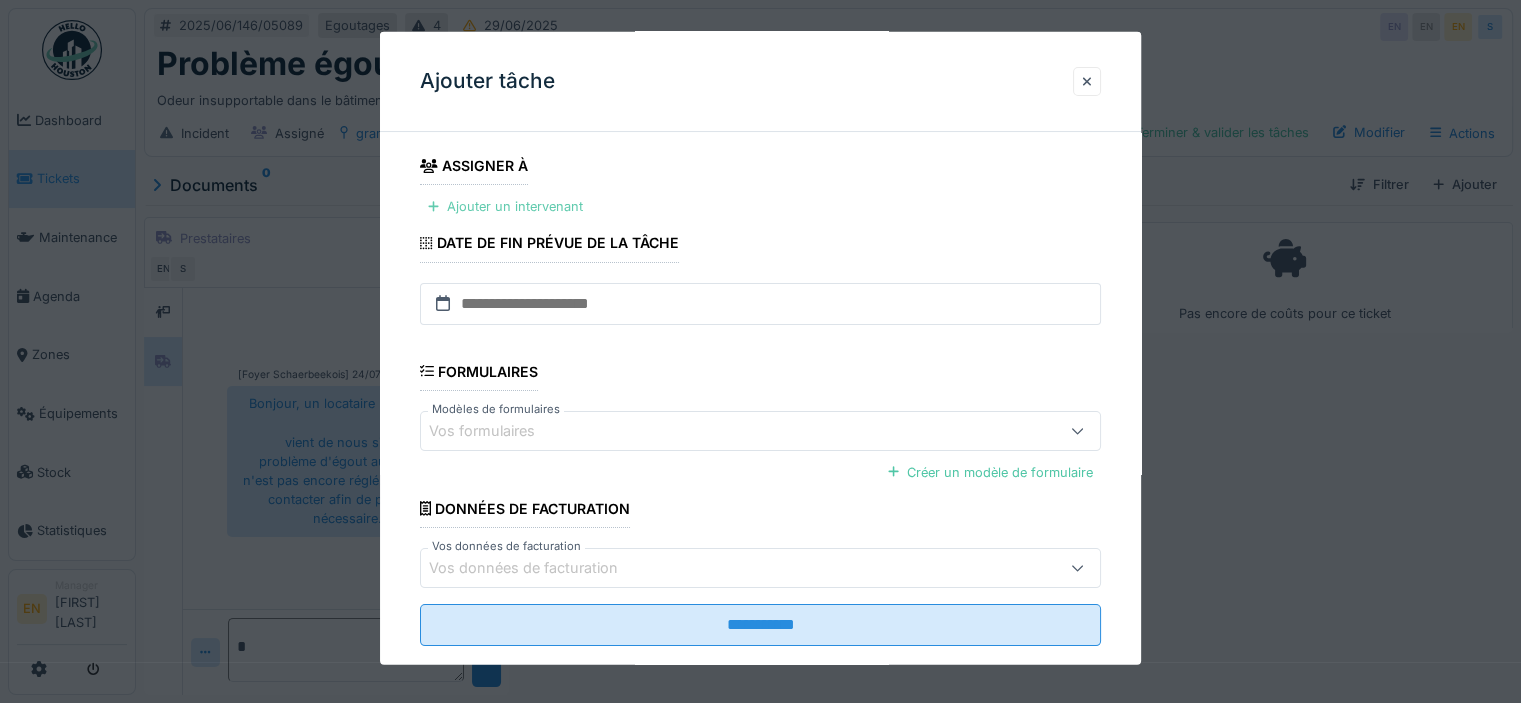 click on "Ajouter un intervenant" at bounding box center [505, 206] 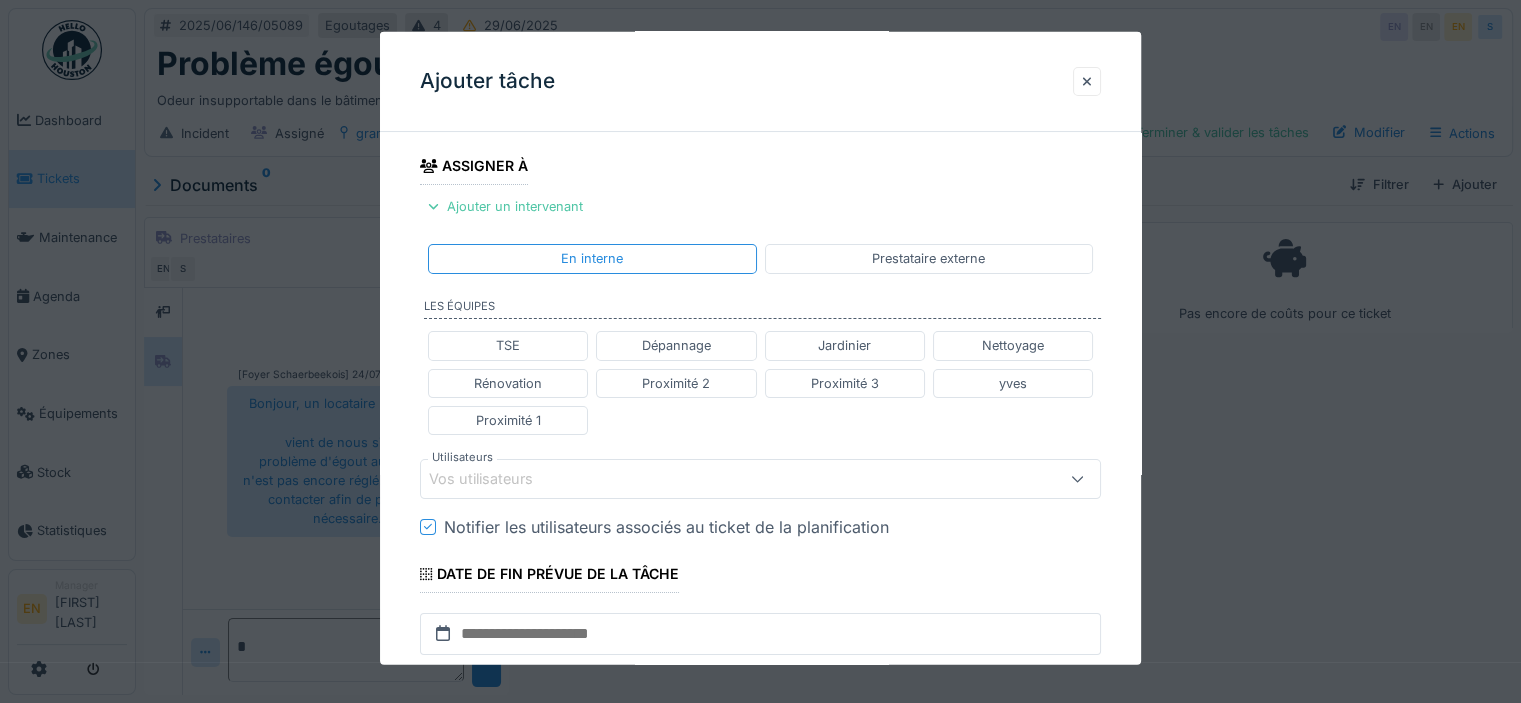 click on "Vos utilisateurs" at bounding box center [719, 479] 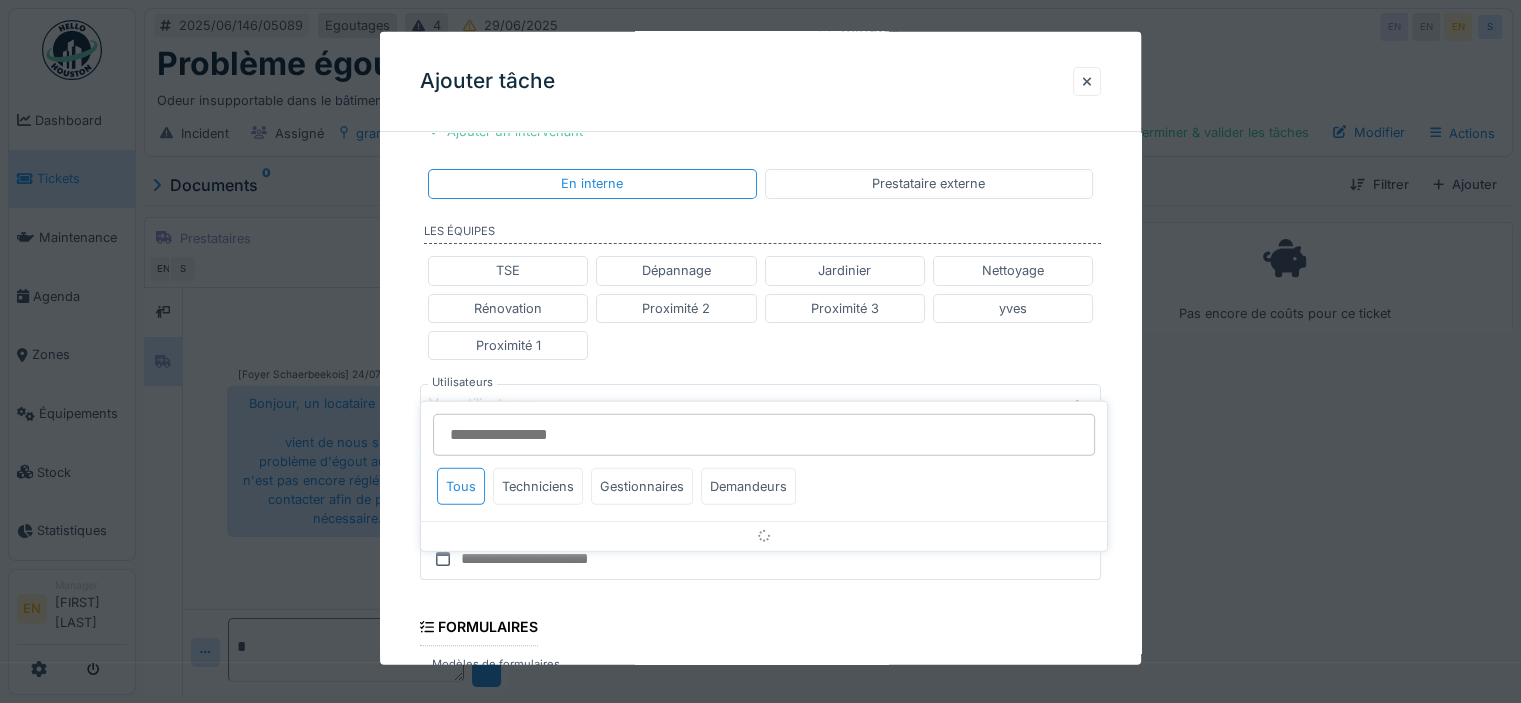 scroll, scrollTop: 446, scrollLeft: 0, axis: vertical 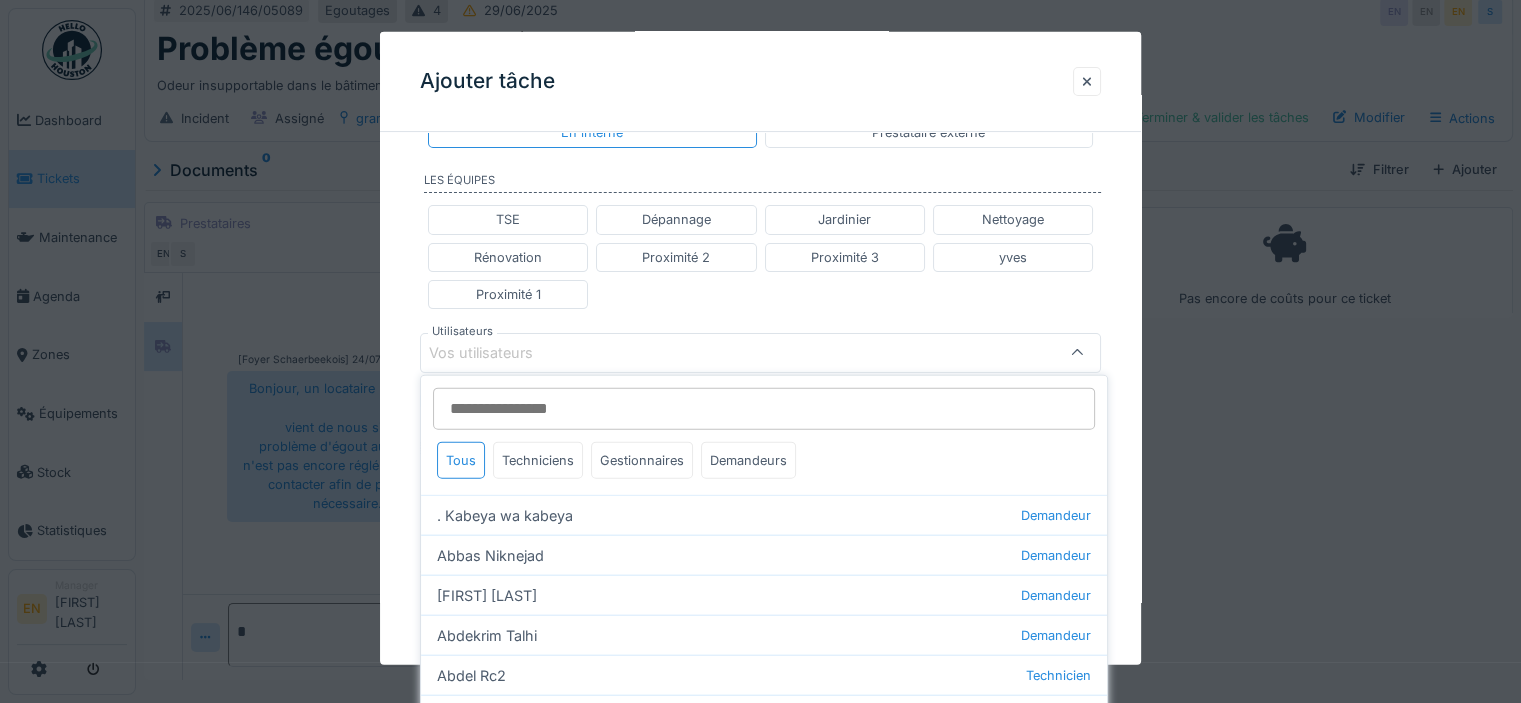 click on "Vos utilisateurs" at bounding box center (719, 353) 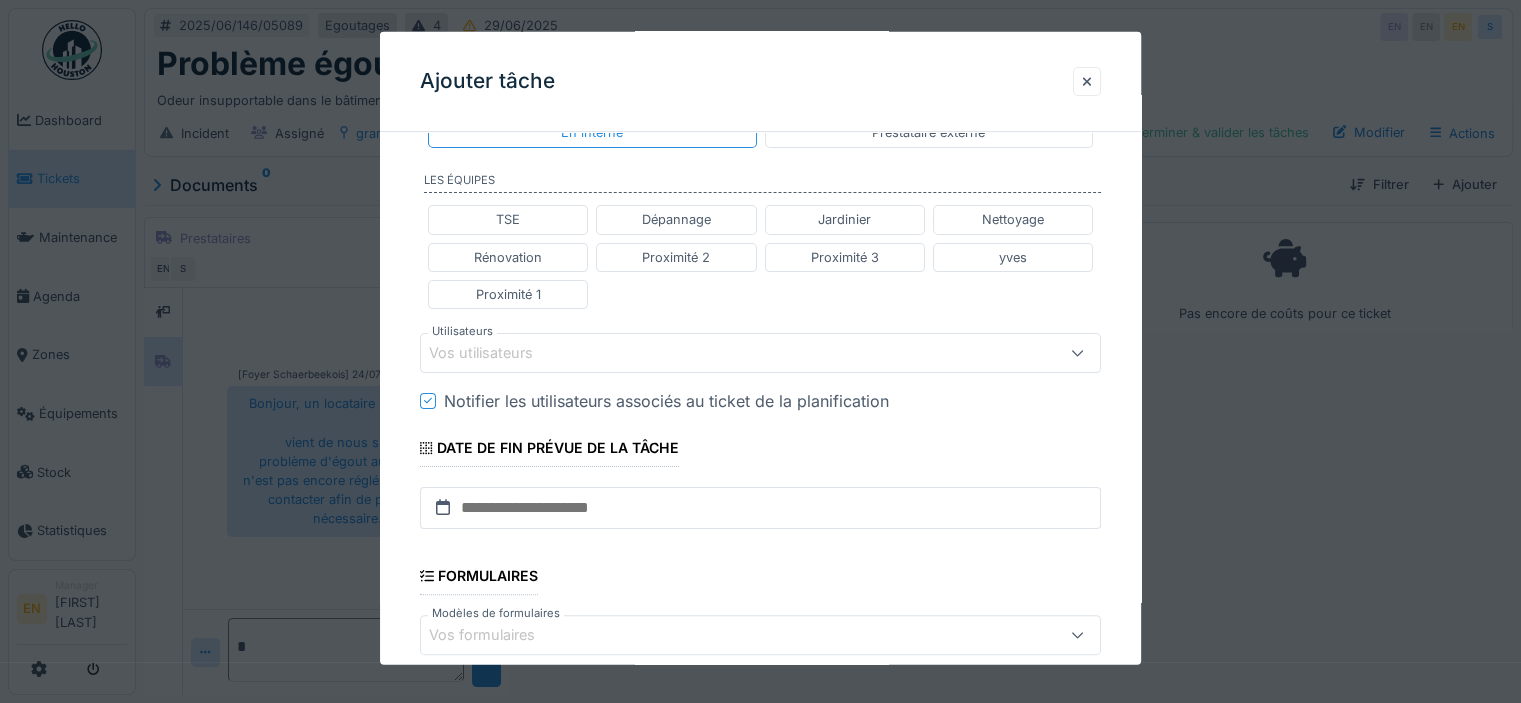 click on "Vos utilisateurs" at bounding box center [719, 353] 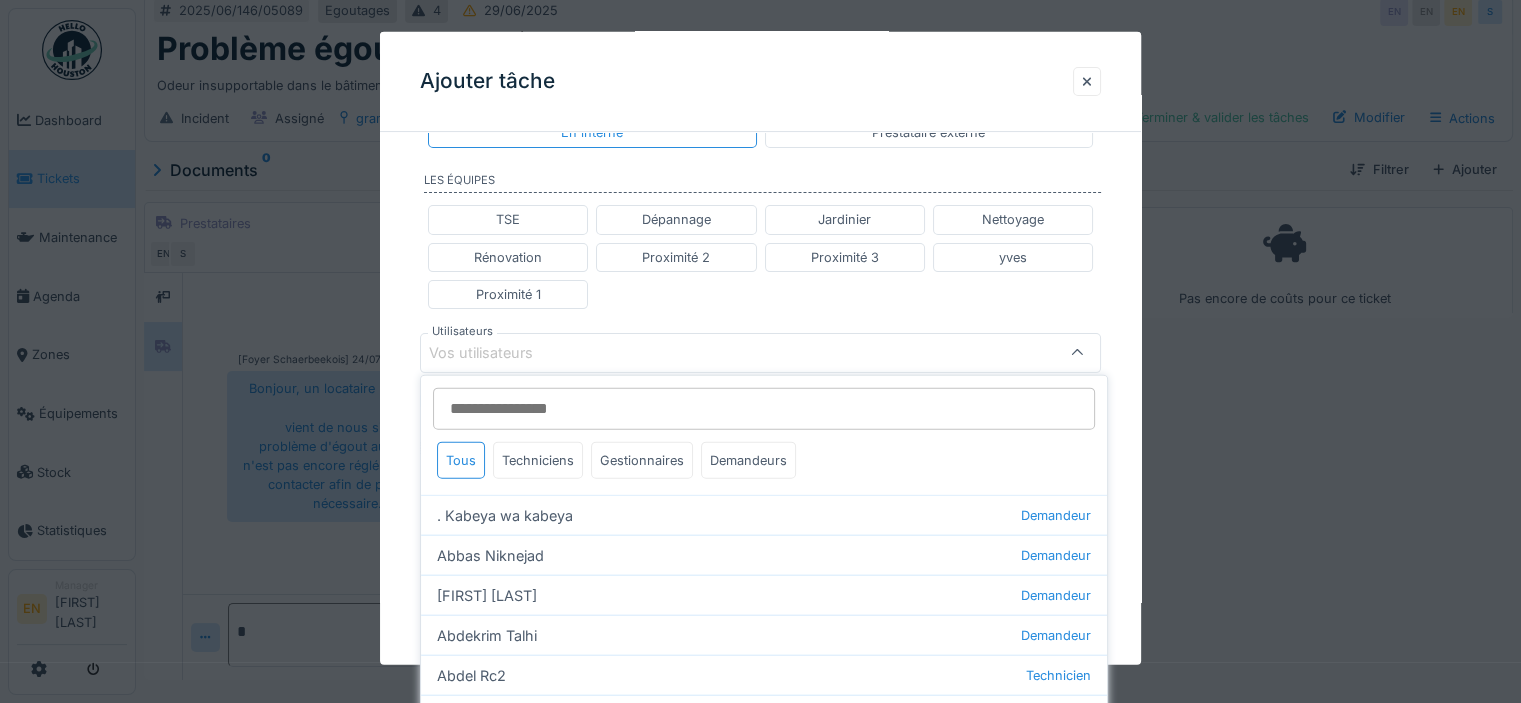 click on "Utilisateurs" at bounding box center (764, 409) 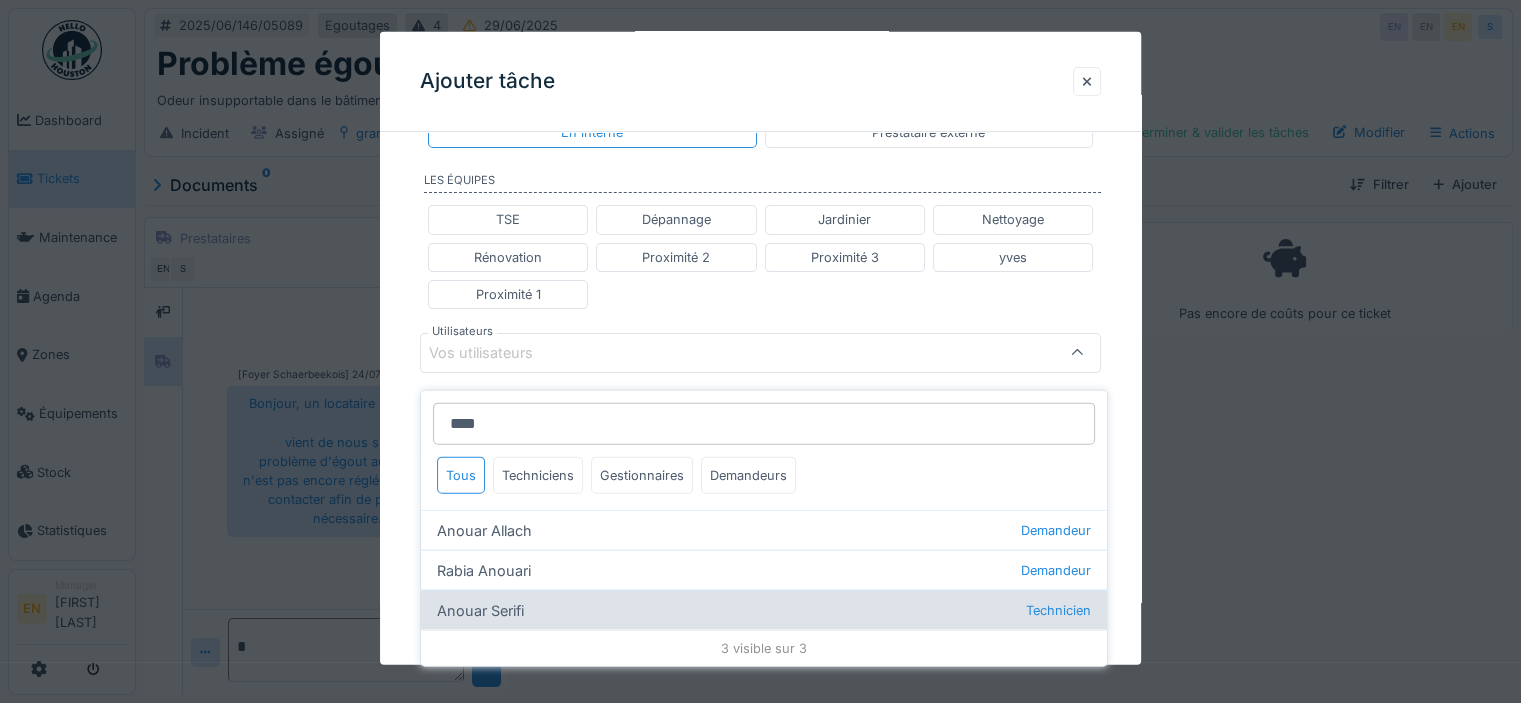 type on "****" 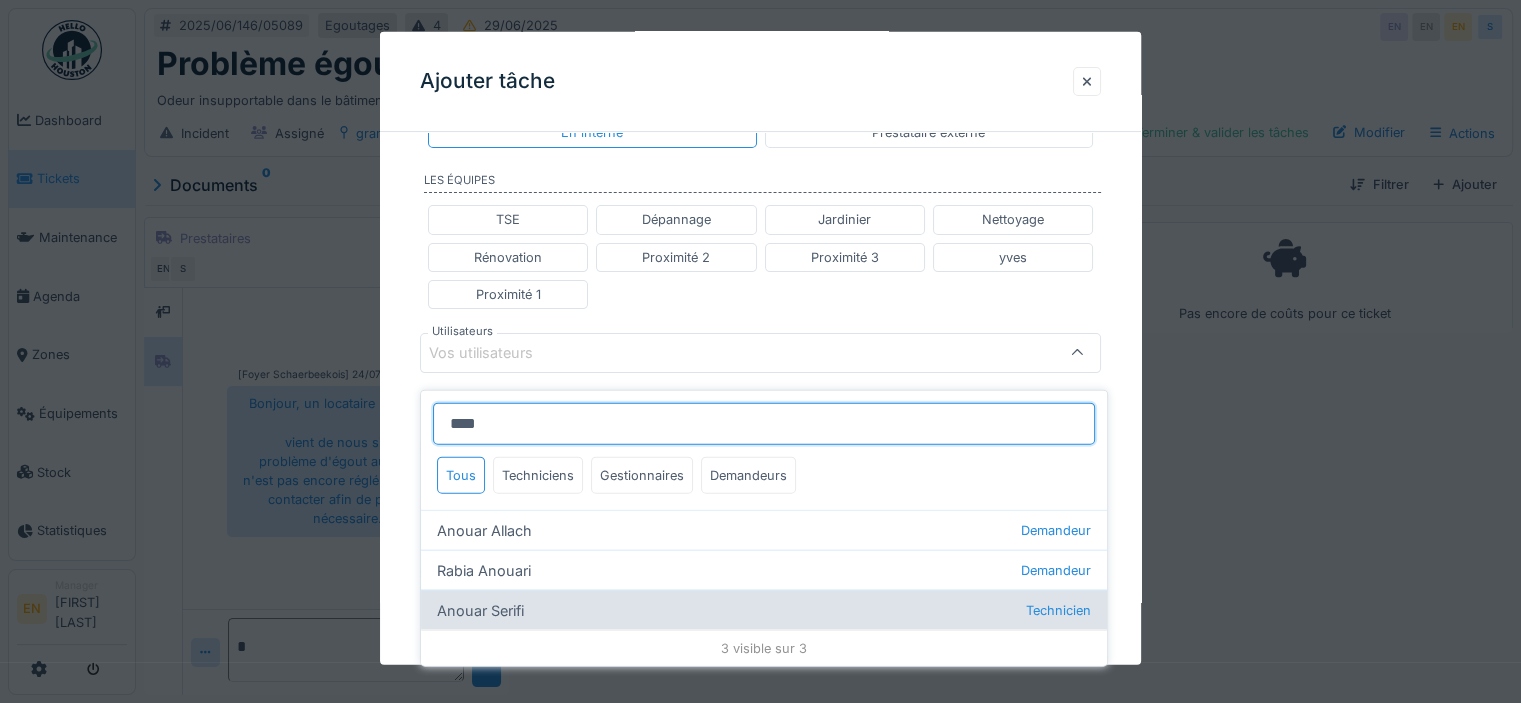 type on "*****" 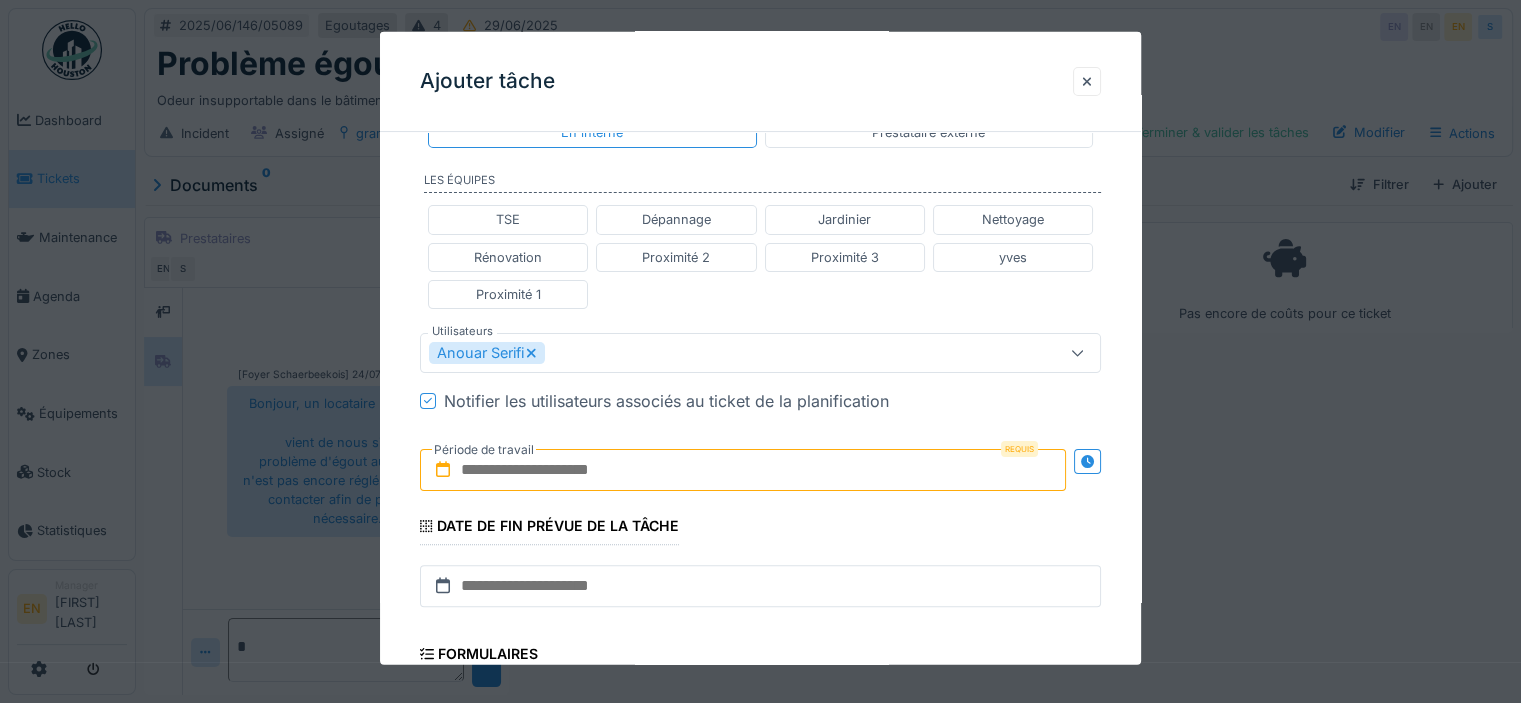 click on "**********" at bounding box center [760, 343] 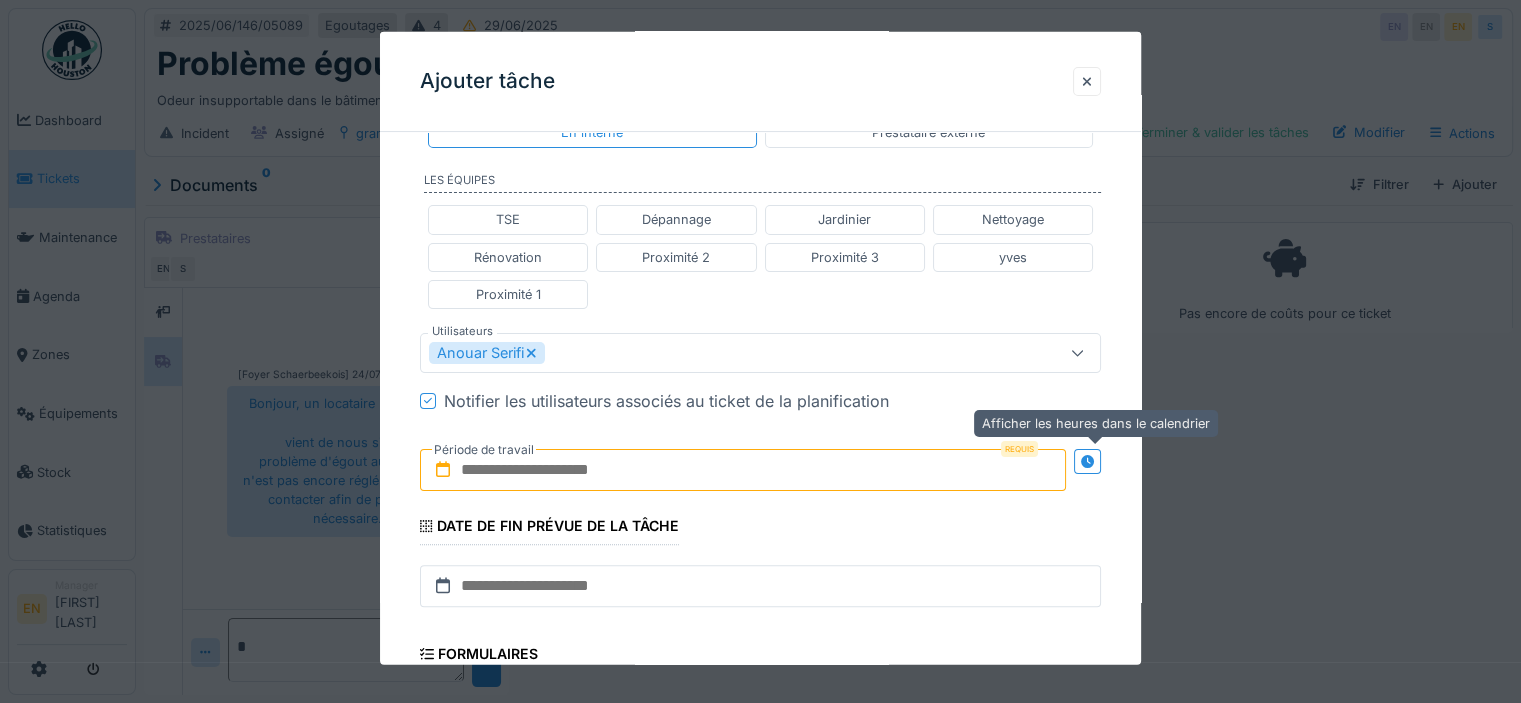 click 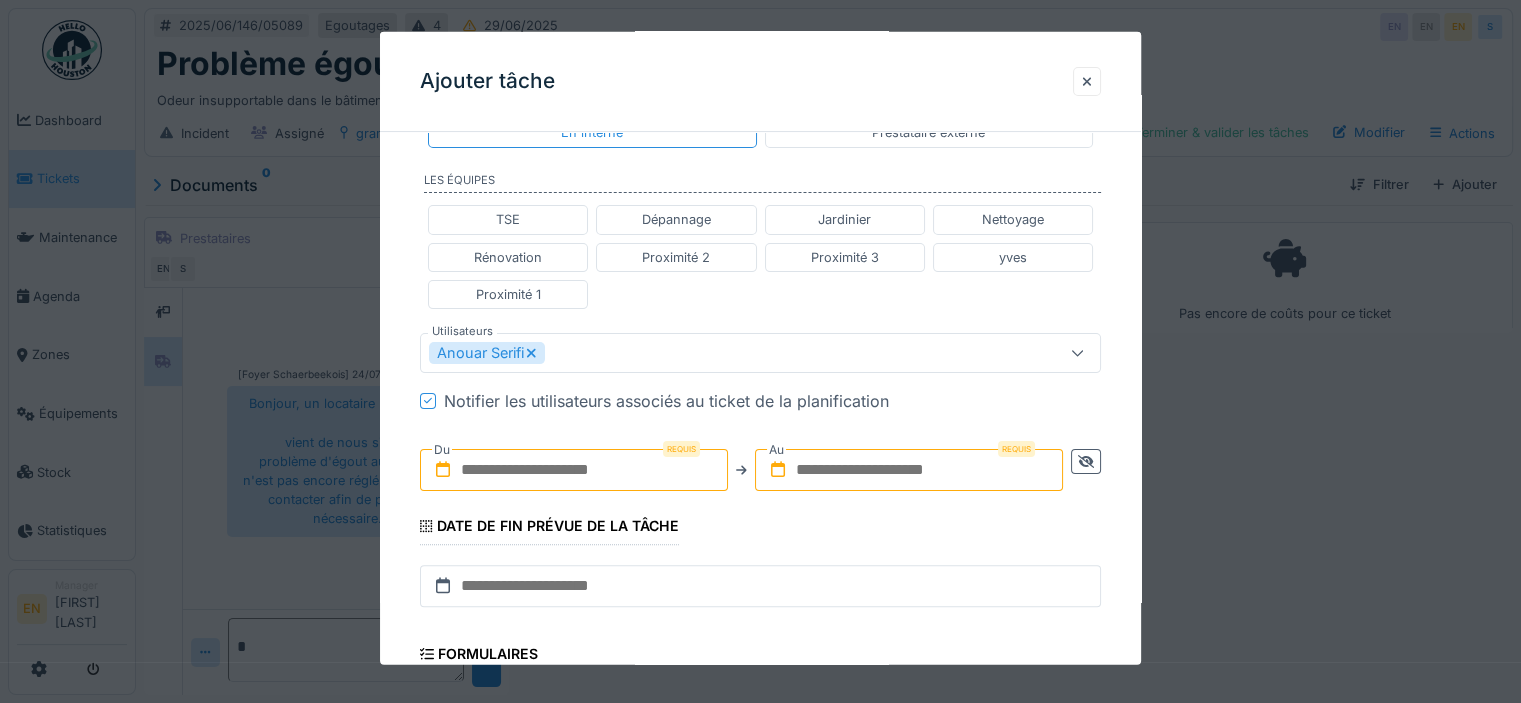 click at bounding box center [574, 470] 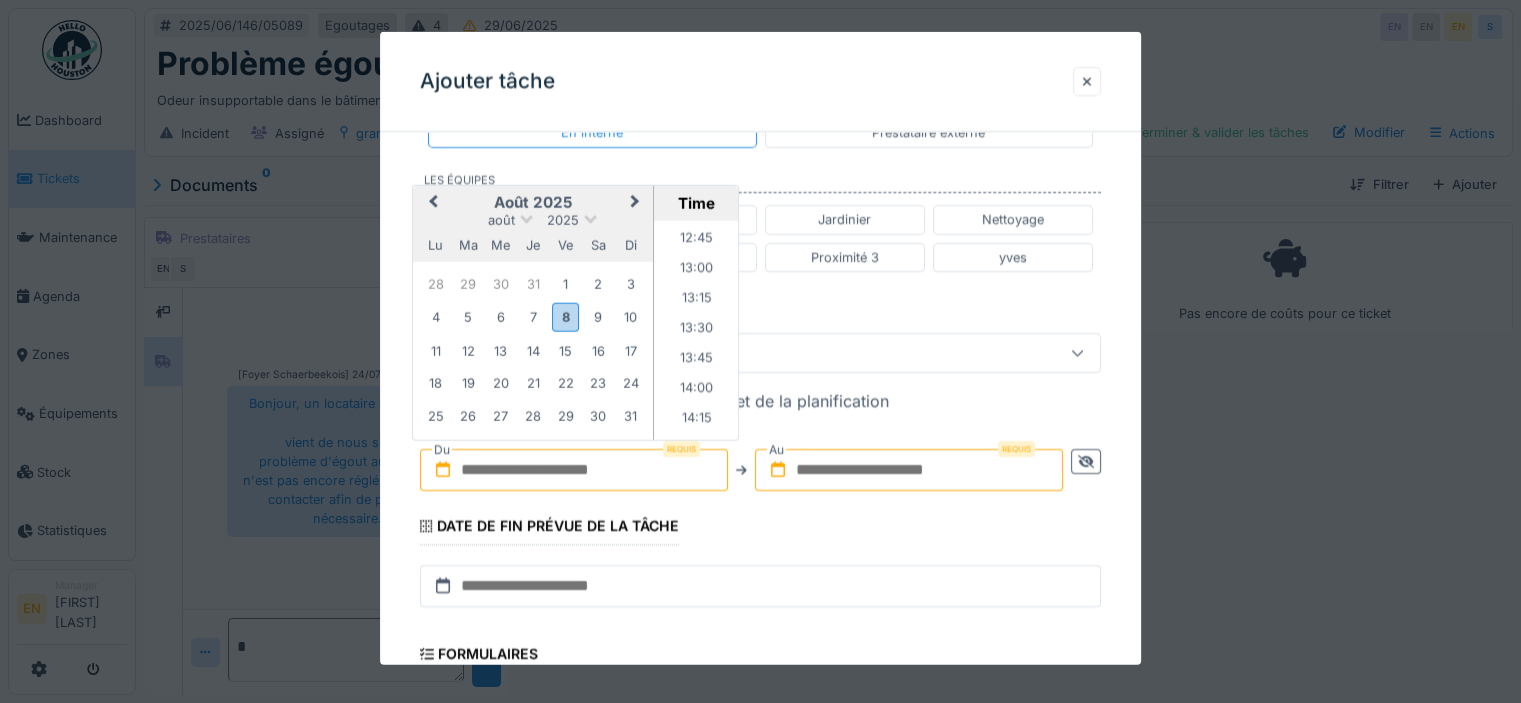 scroll, scrollTop: 1516, scrollLeft: 0, axis: vertical 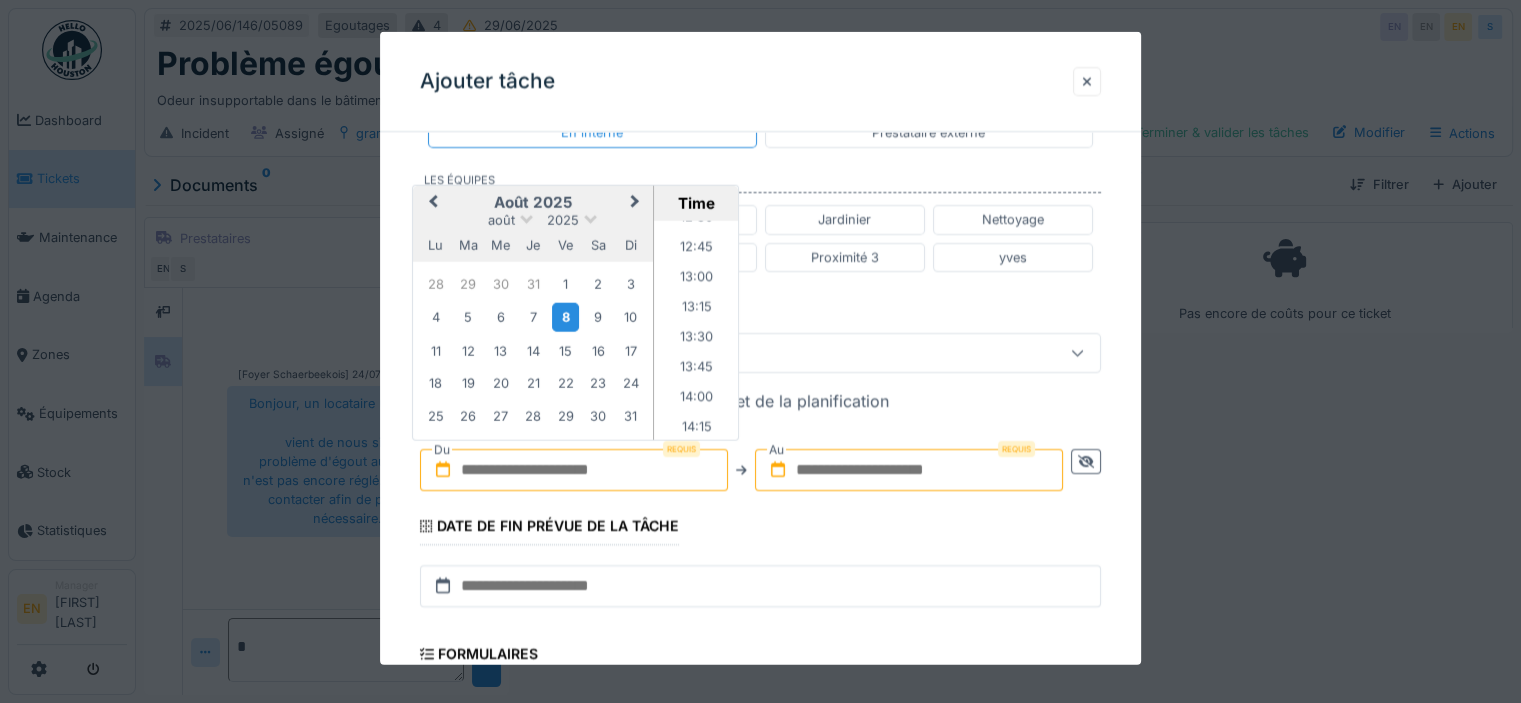 click on "8" at bounding box center (565, 316) 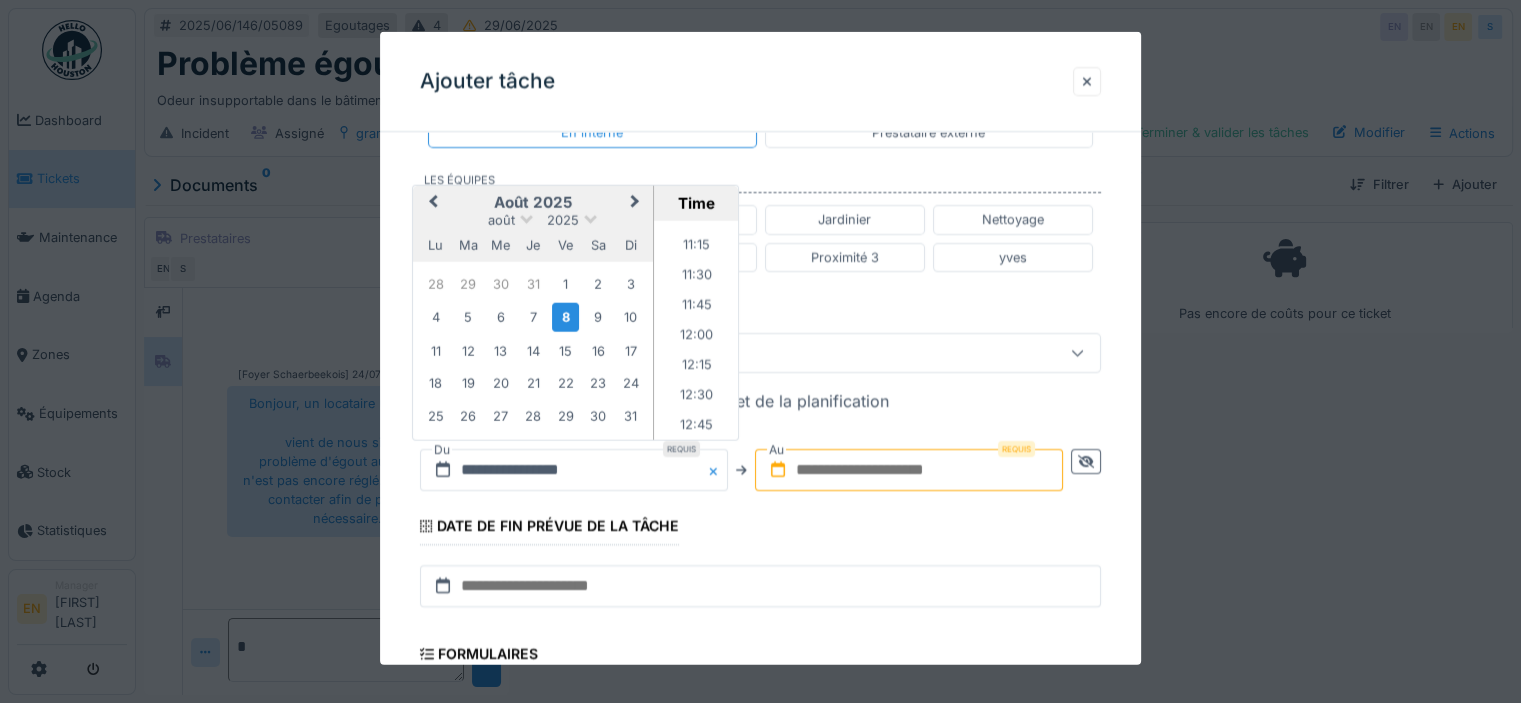 scroll, scrollTop: 1377, scrollLeft: 0, axis: vertical 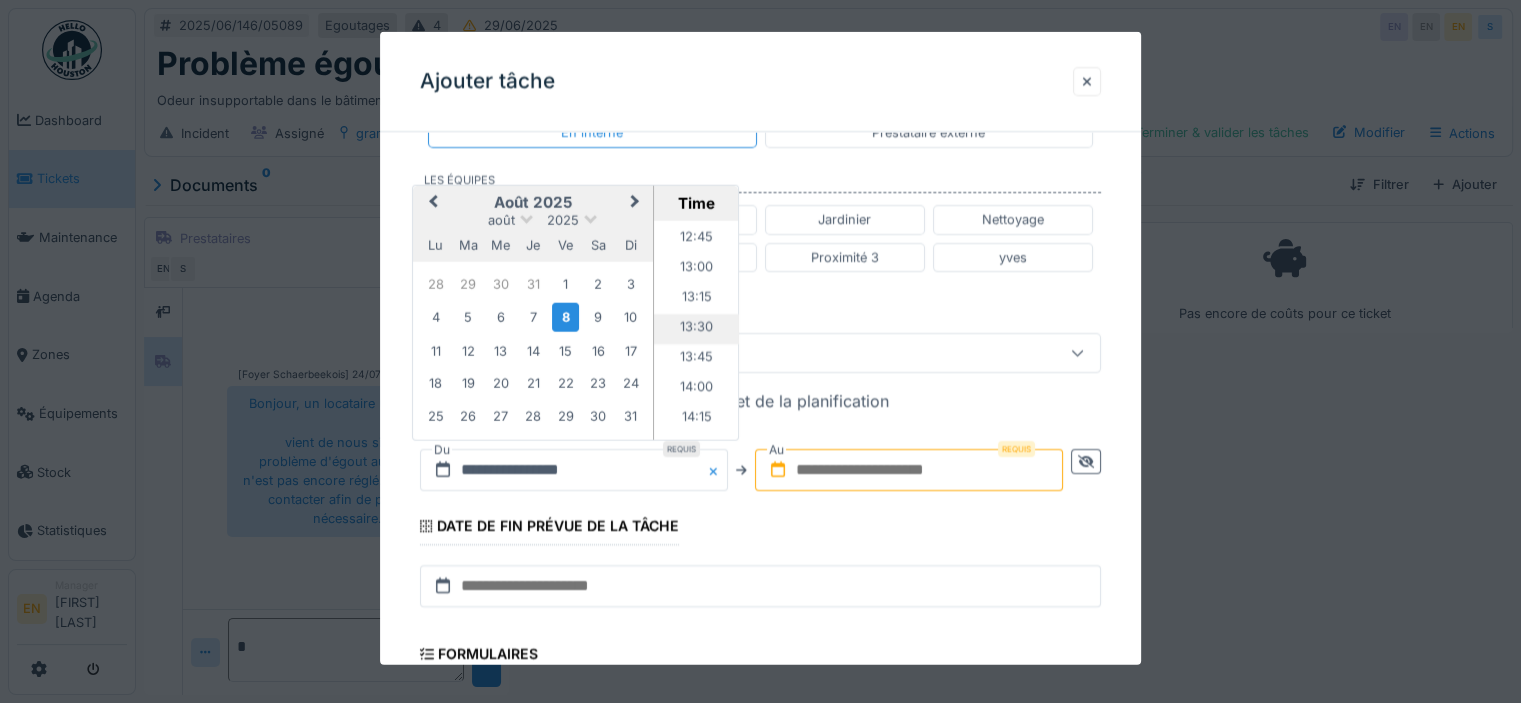 click on "13:30" at bounding box center [696, 329] 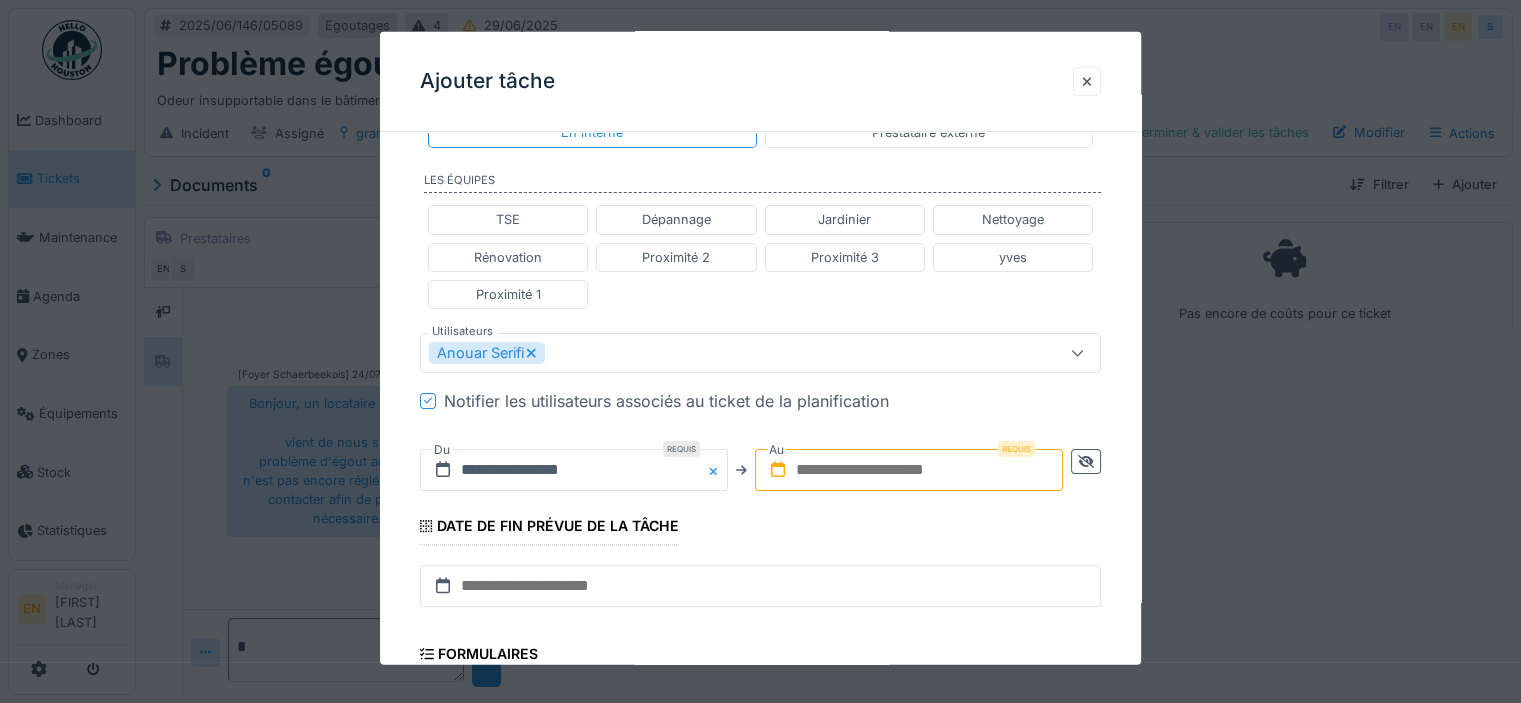 click at bounding box center (909, 470) 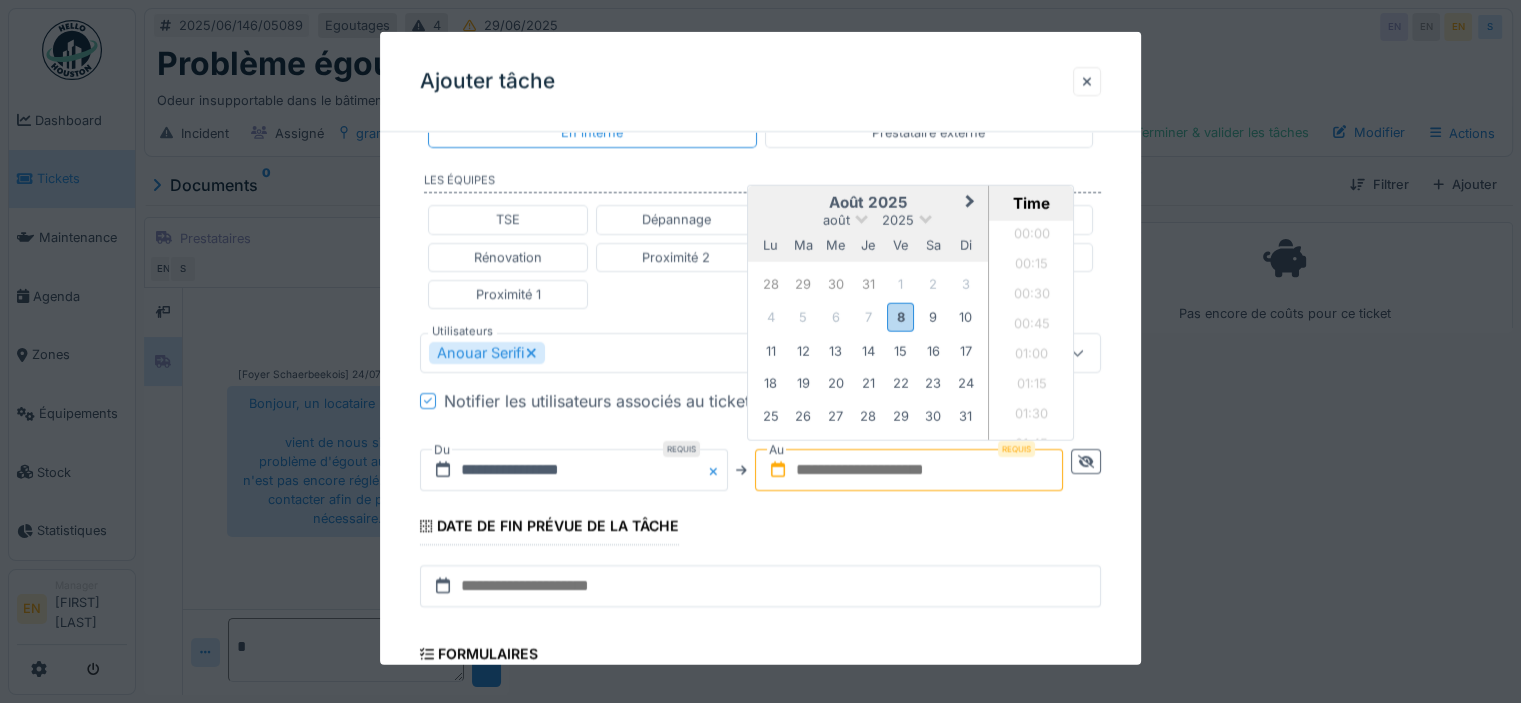 scroll, scrollTop: 1525, scrollLeft: 0, axis: vertical 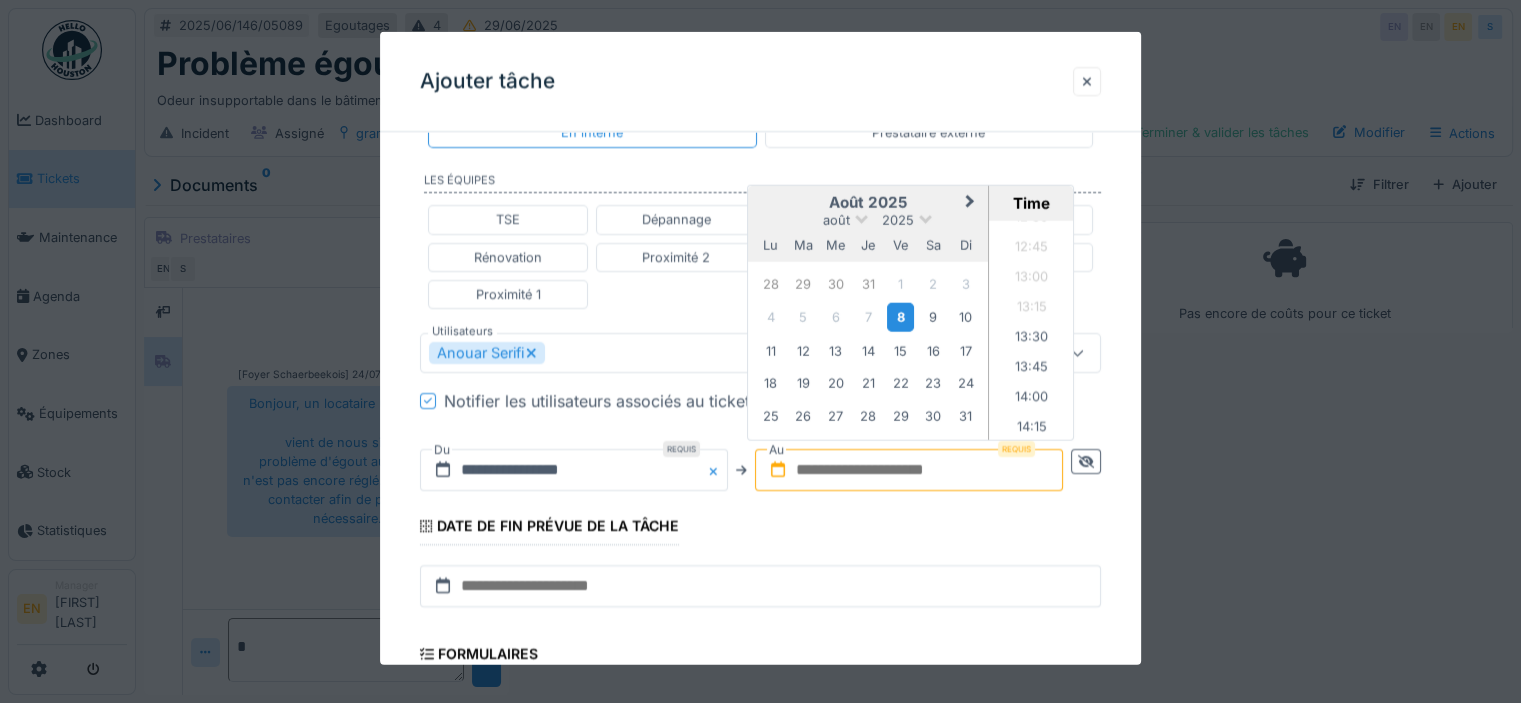 click on "8" at bounding box center (900, 316) 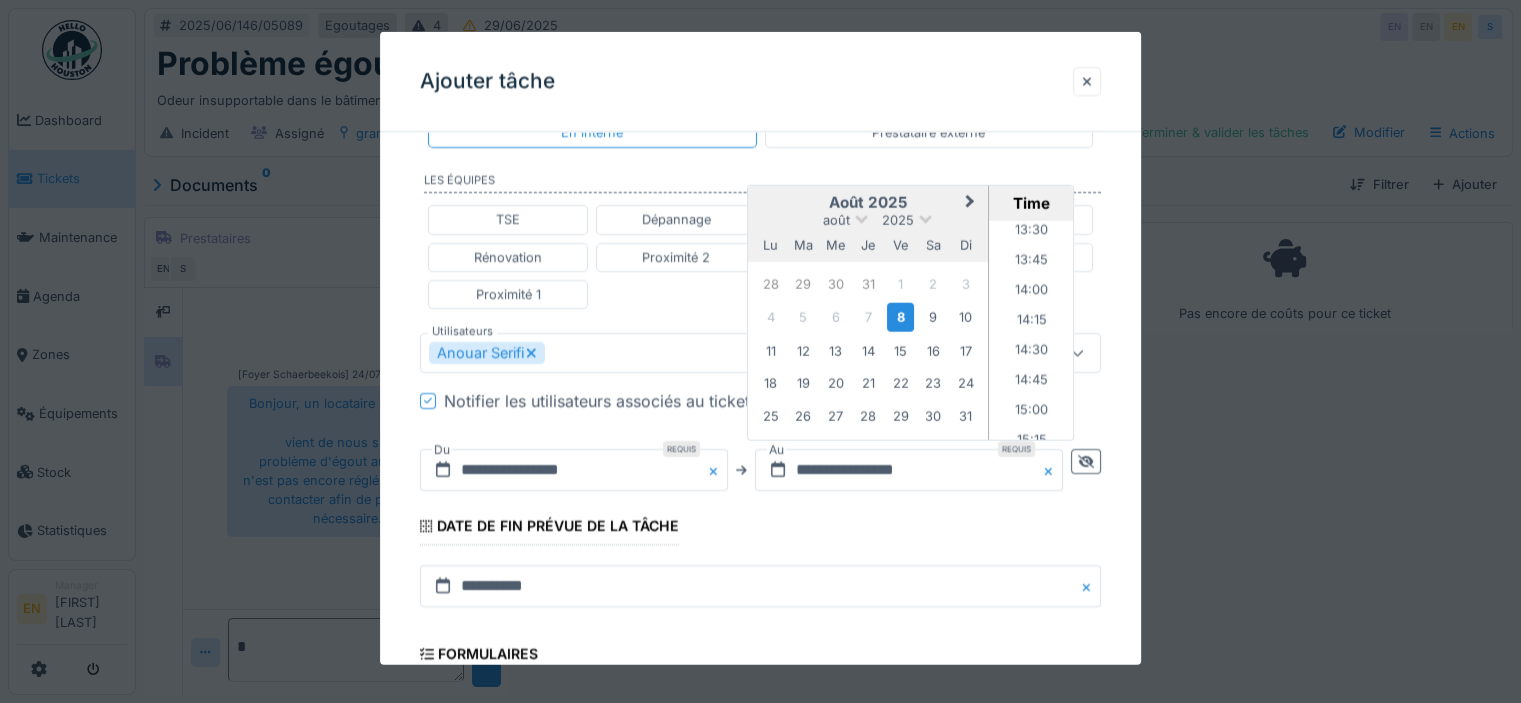 scroll, scrollTop: 1636, scrollLeft: 0, axis: vertical 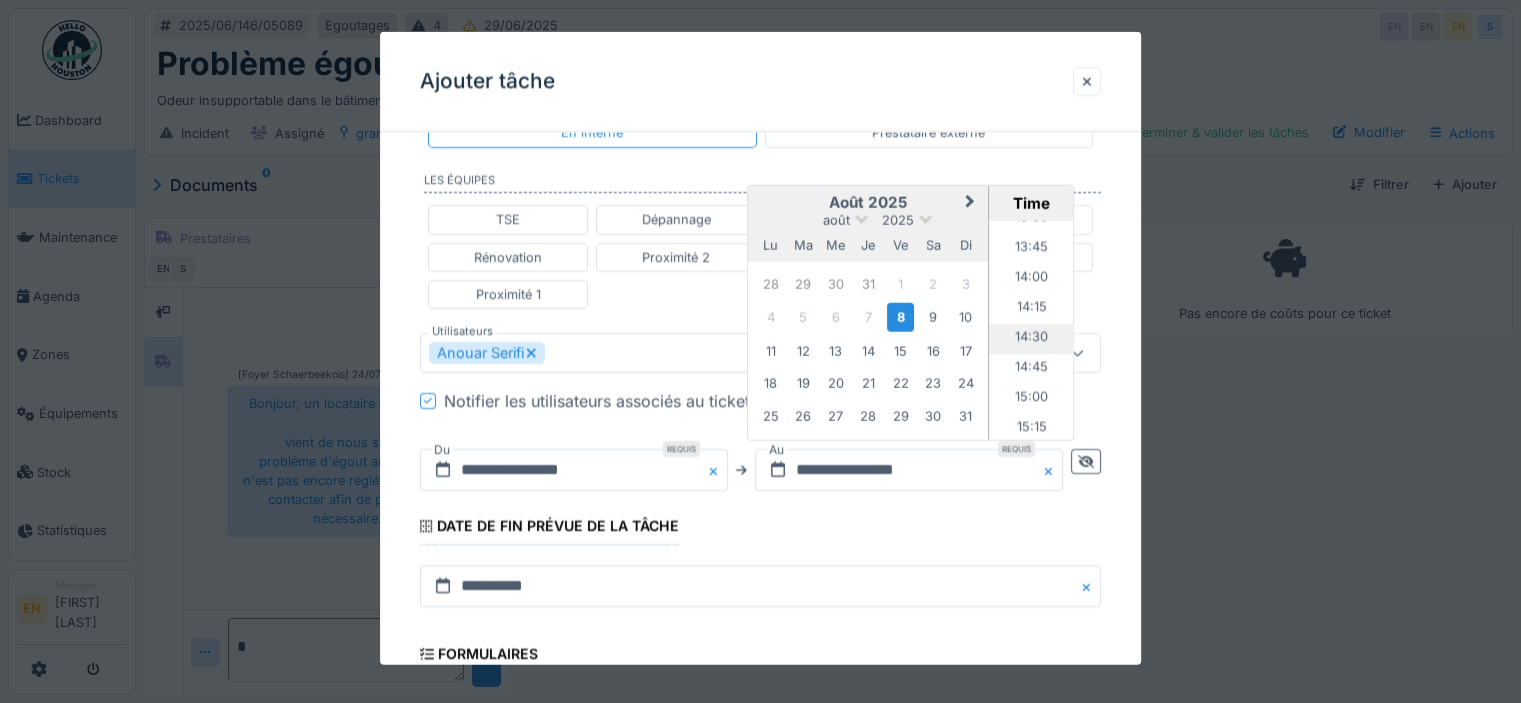click on "14:30" at bounding box center (1031, 339) 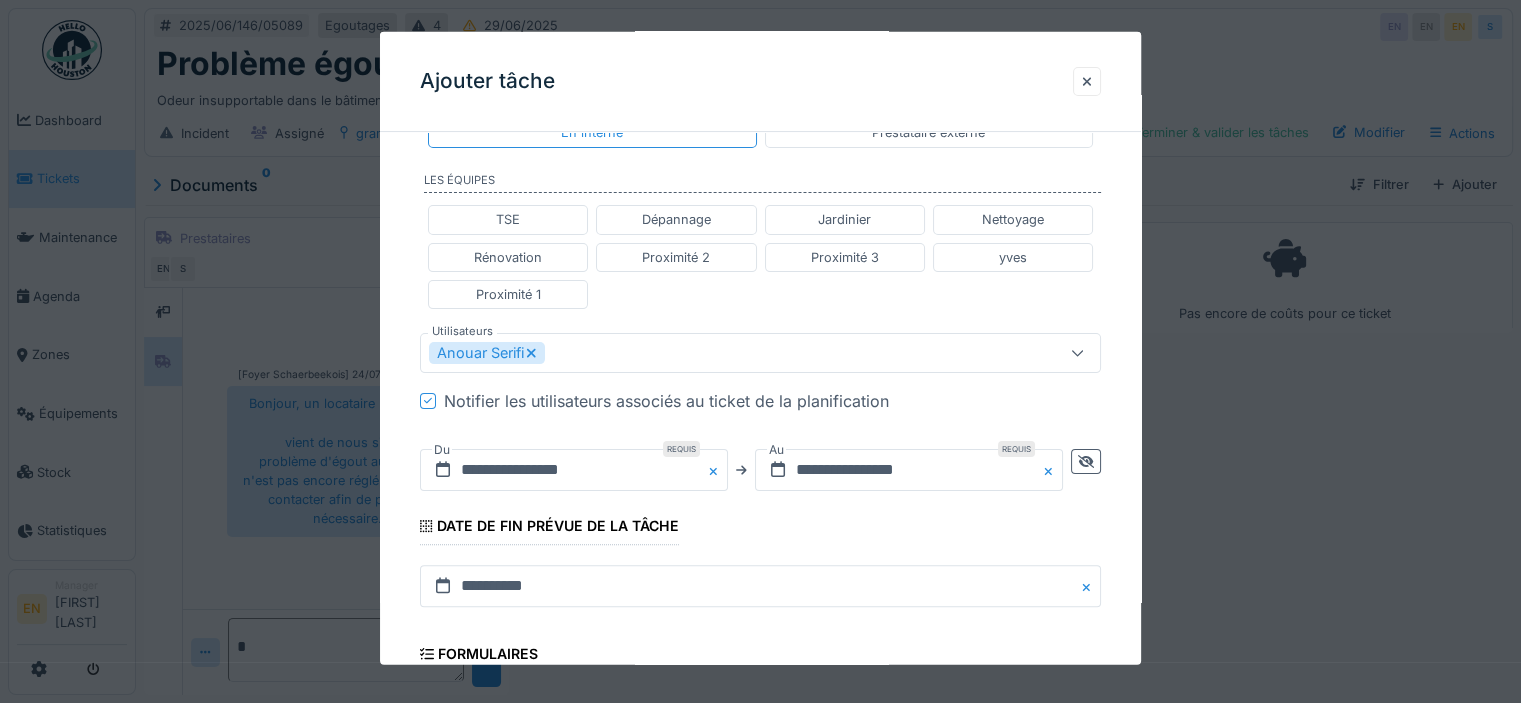 click on "**********" at bounding box center [760, 343] 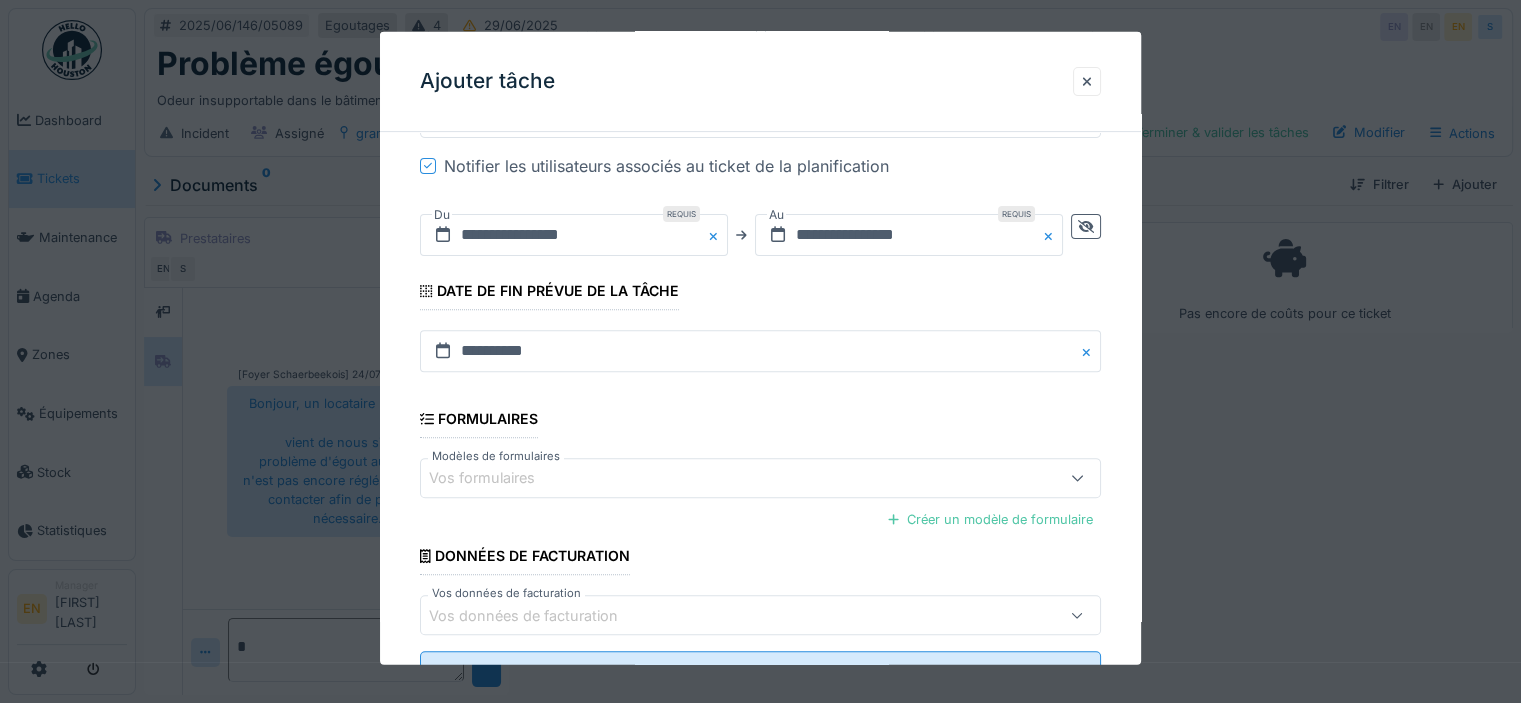scroll, scrollTop: 760, scrollLeft: 0, axis: vertical 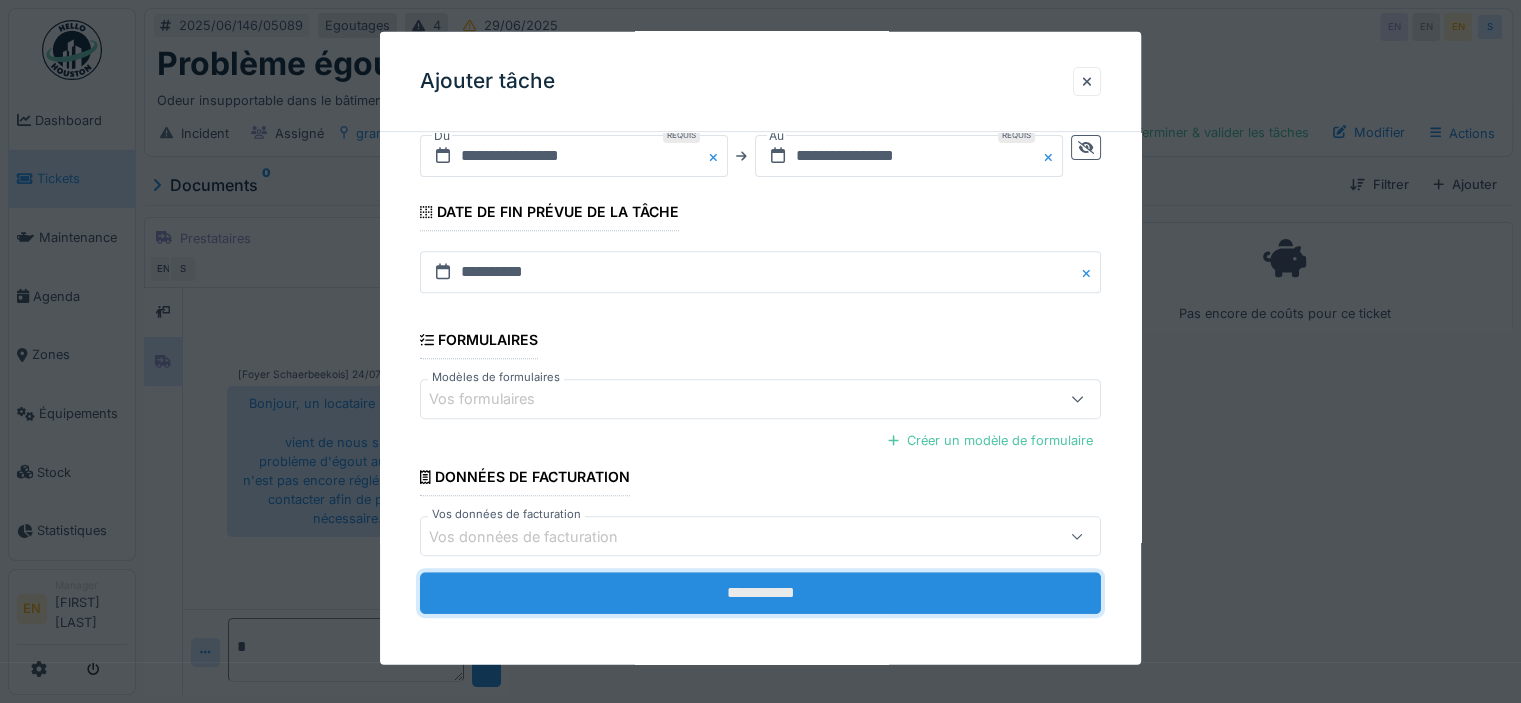 click on "**********" at bounding box center [760, 593] 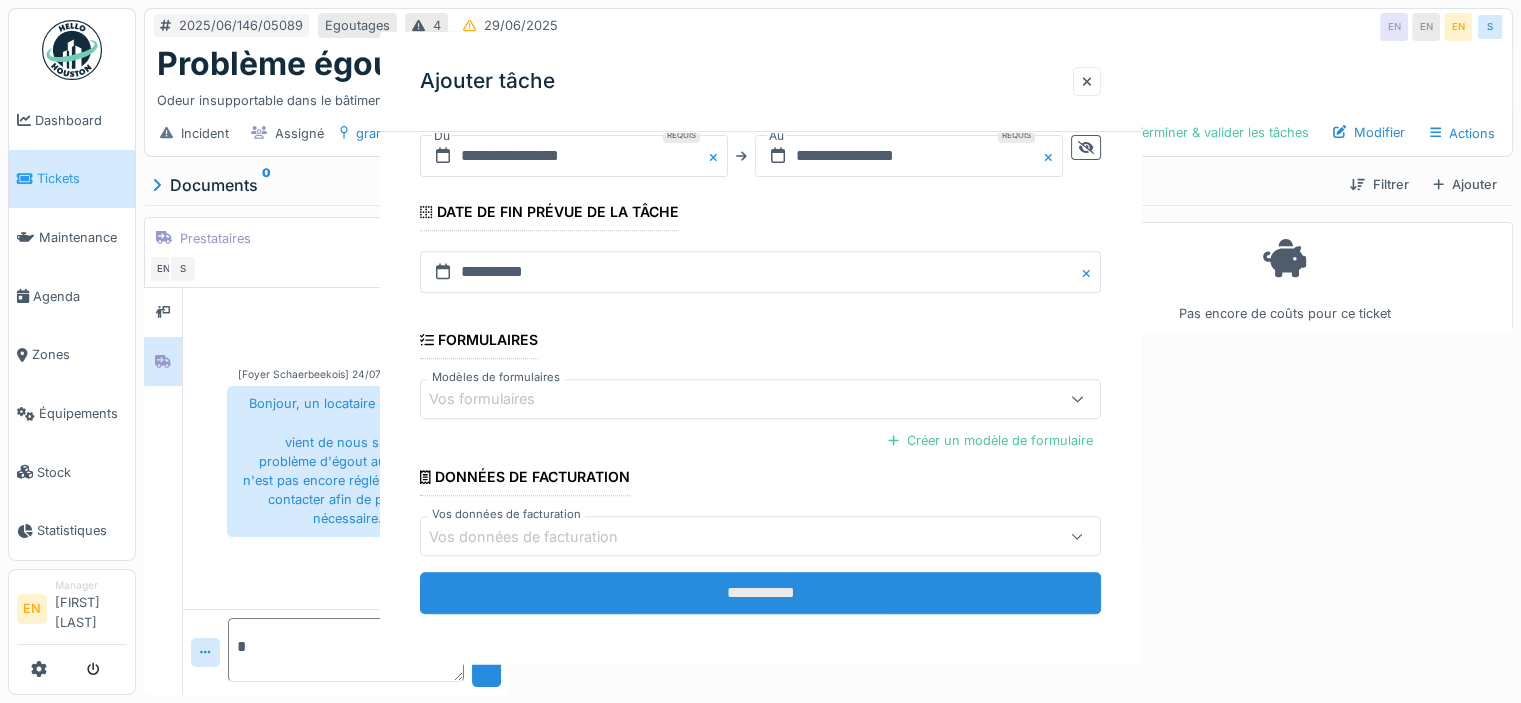 scroll, scrollTop: 0, scrollLeft: 0, axis: both 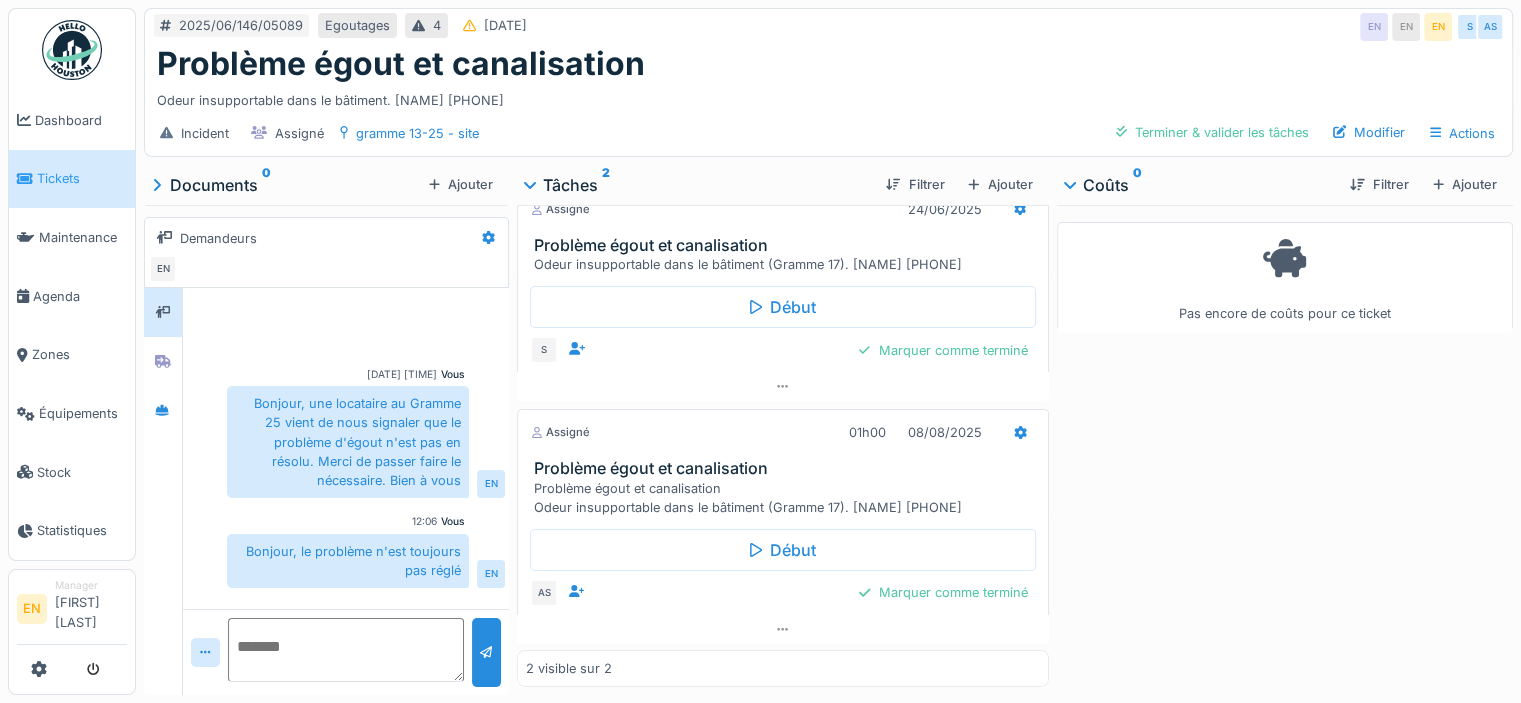 click on "Bonjour, le problème n'est toujours pas réglé" at bounding box center (348, 561) 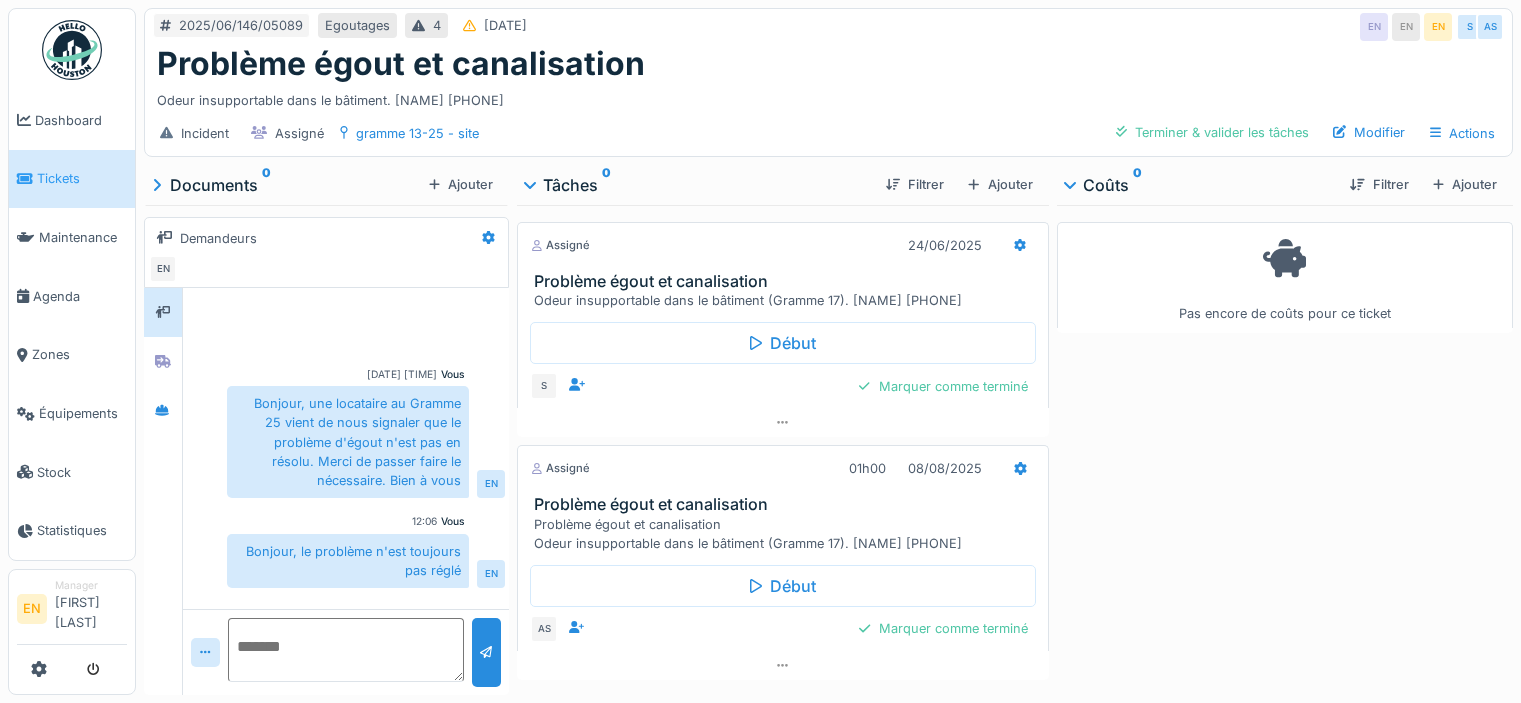 scroll, scrollTop: 0, scrollLeft: 0, axis: both 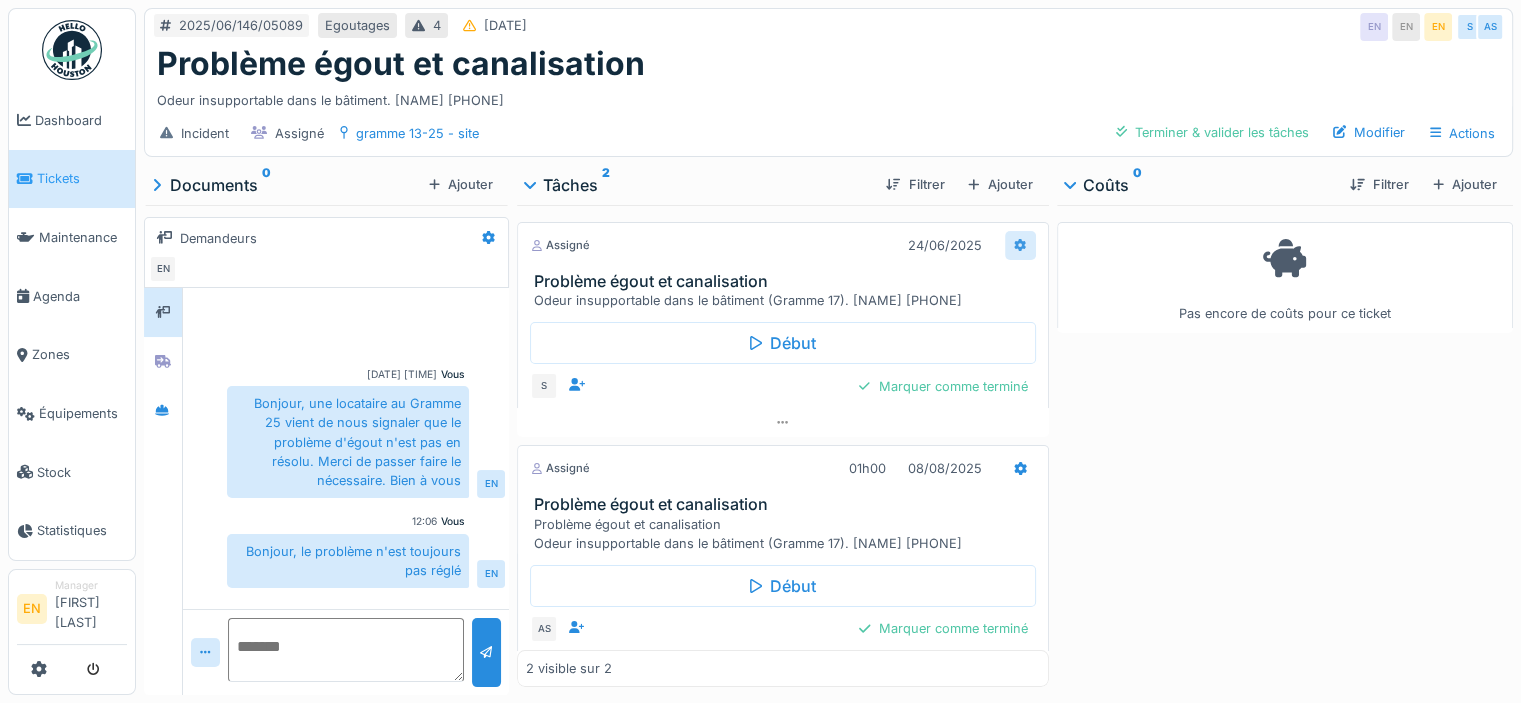 click 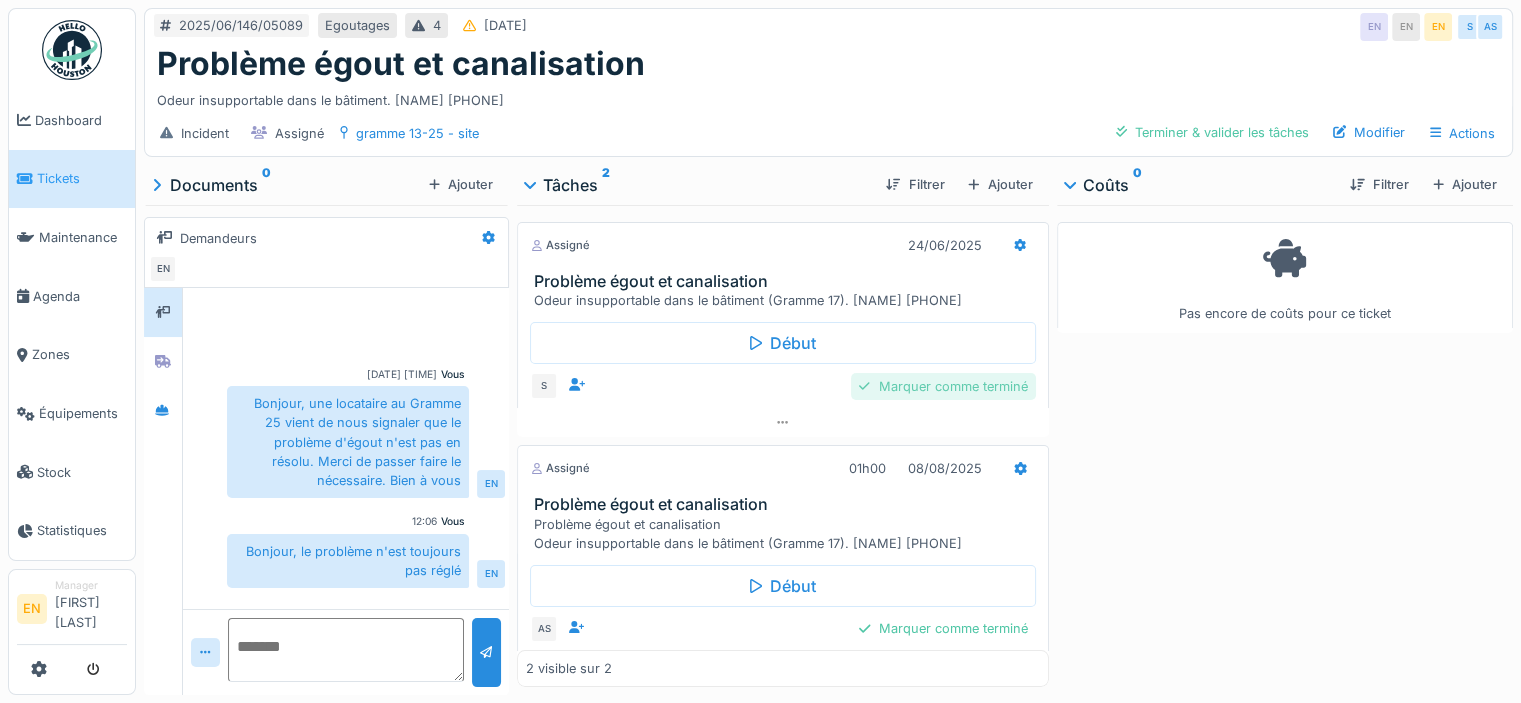 click on "Marquer comme terminé" at bounding box center [943, 386] 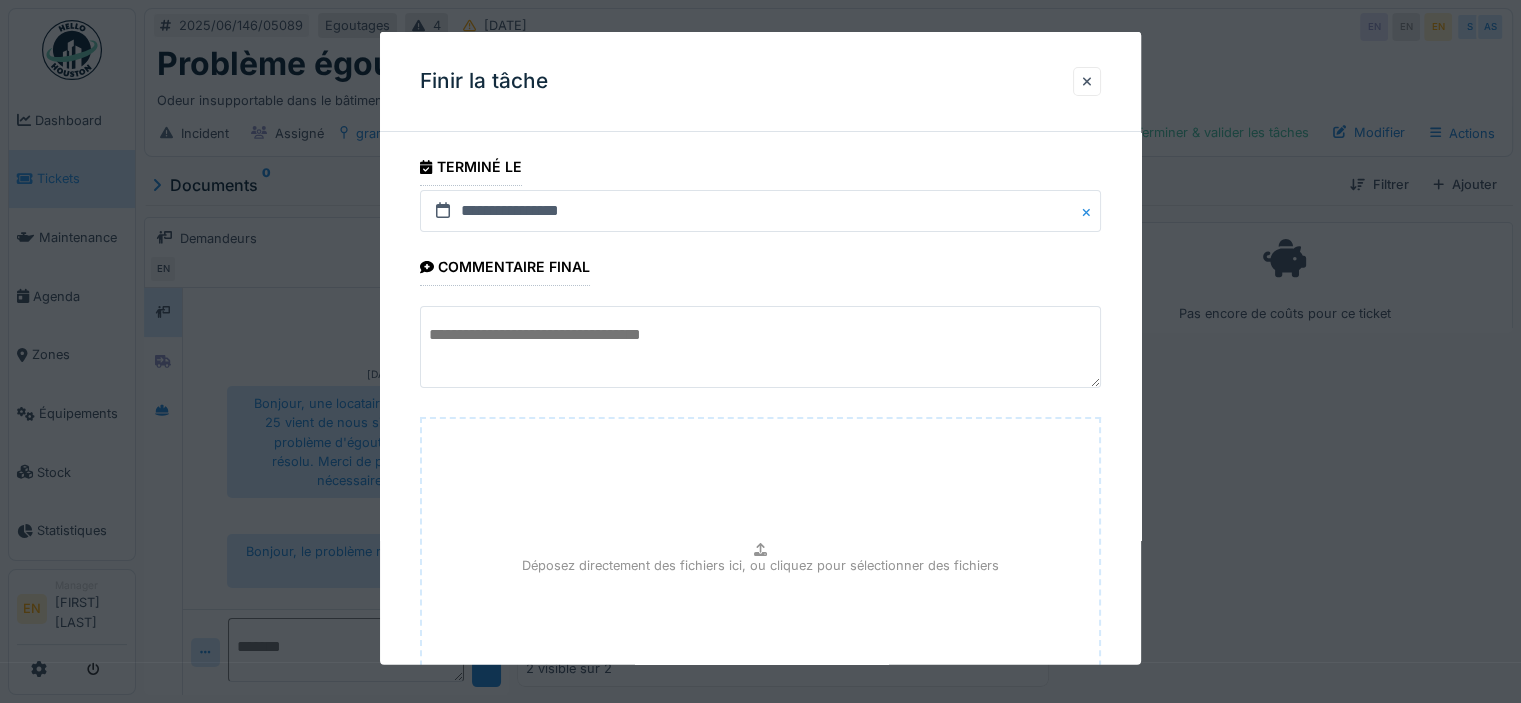 click on "**********" at bounding box center [760, 497] 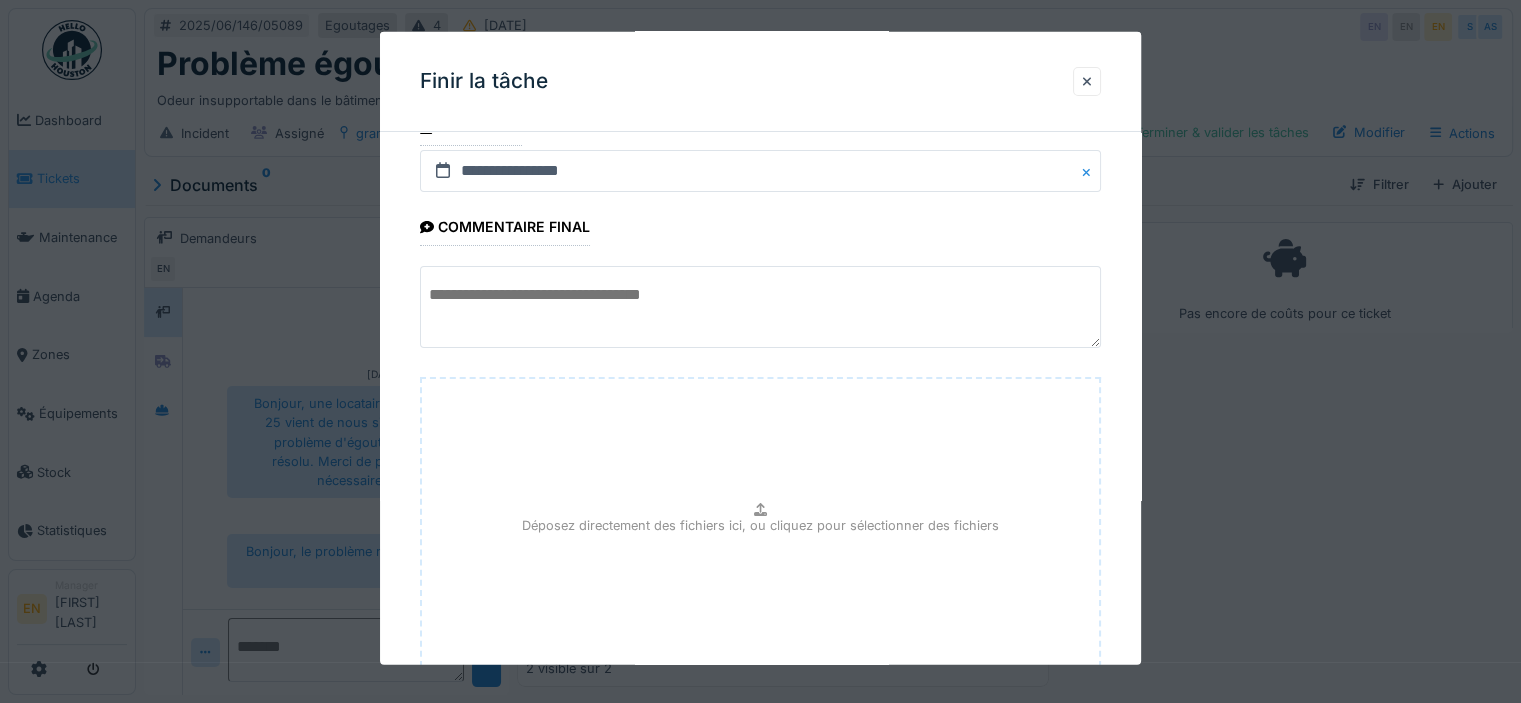 scroll, scrollTop: 179, scrollLeft: 0, axis: vertical 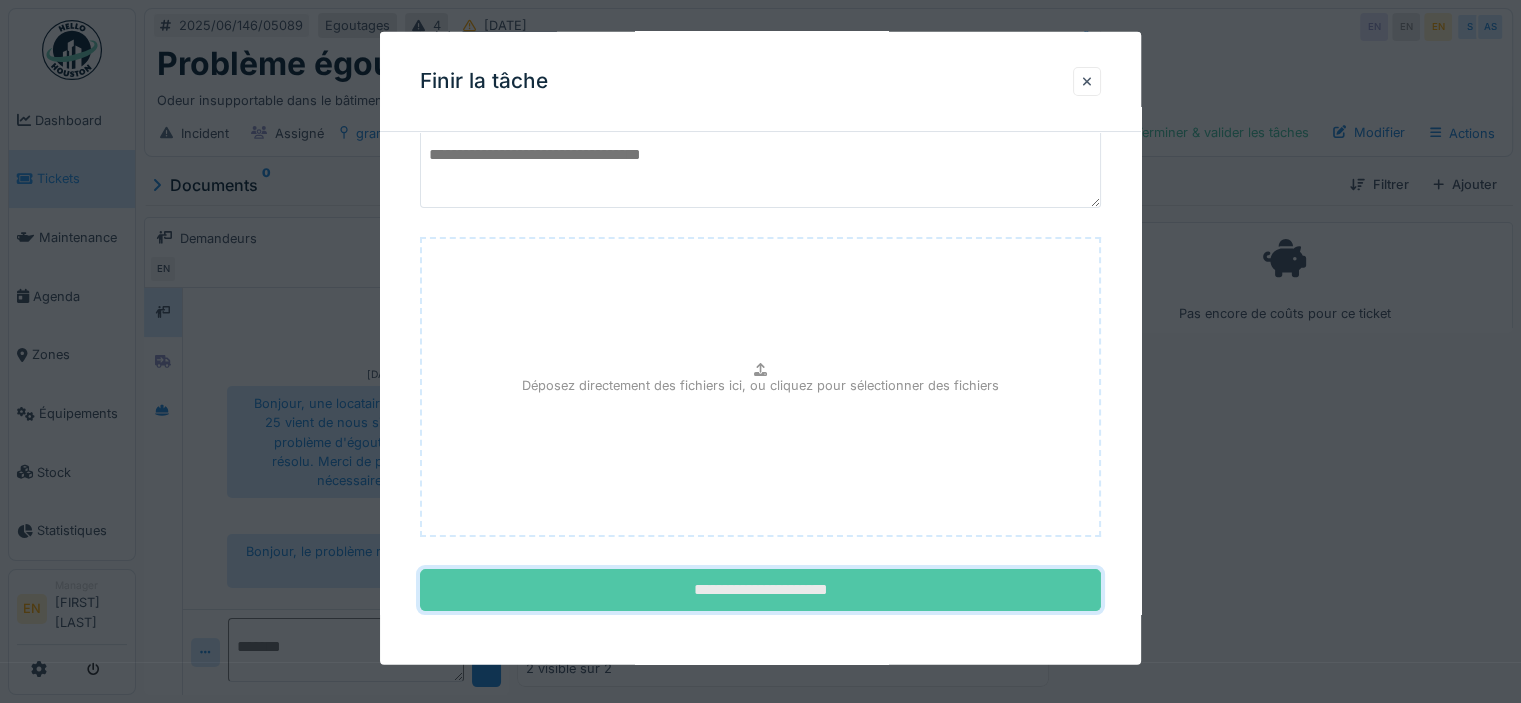 click on "**********" at bounding box center [760, 590] 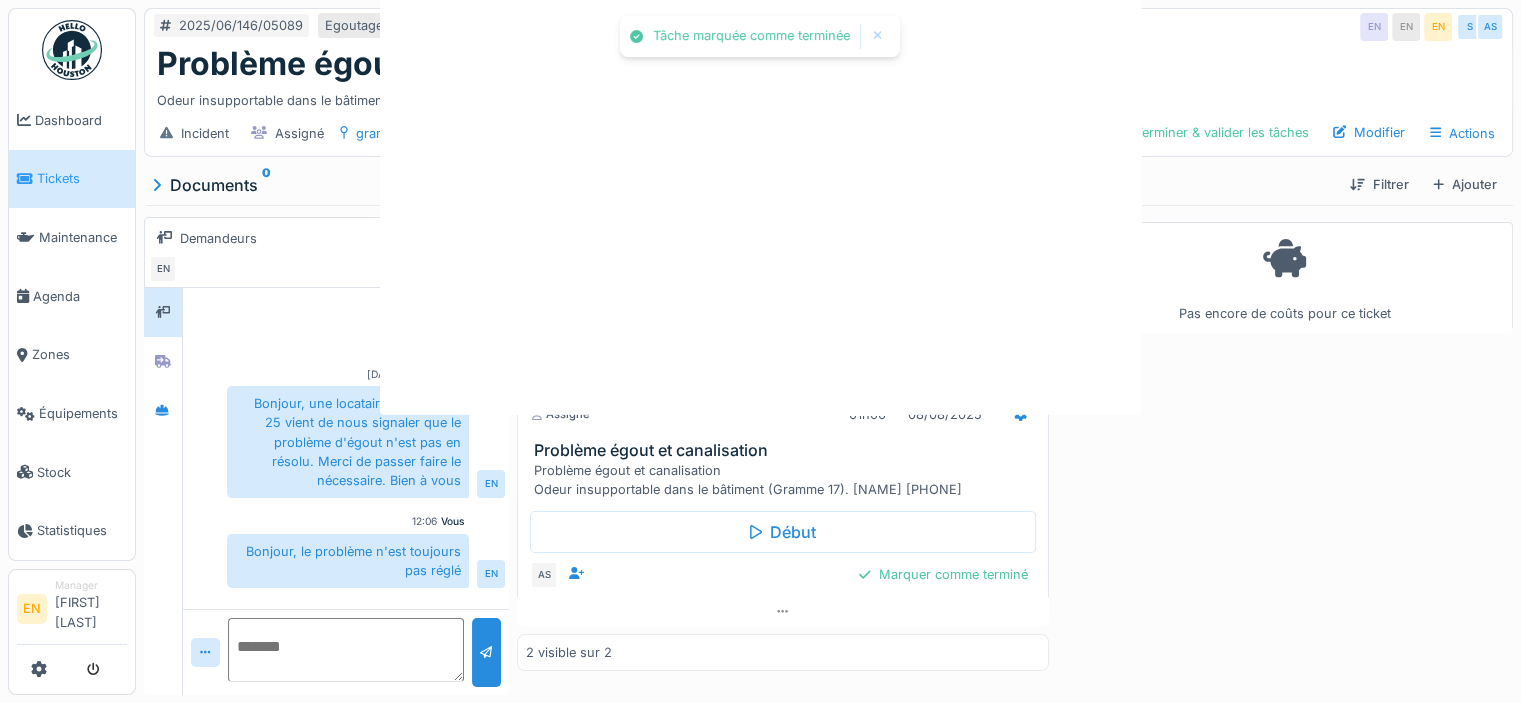scroll, scrollTop: 0, scrollLeft: 0, axis: both 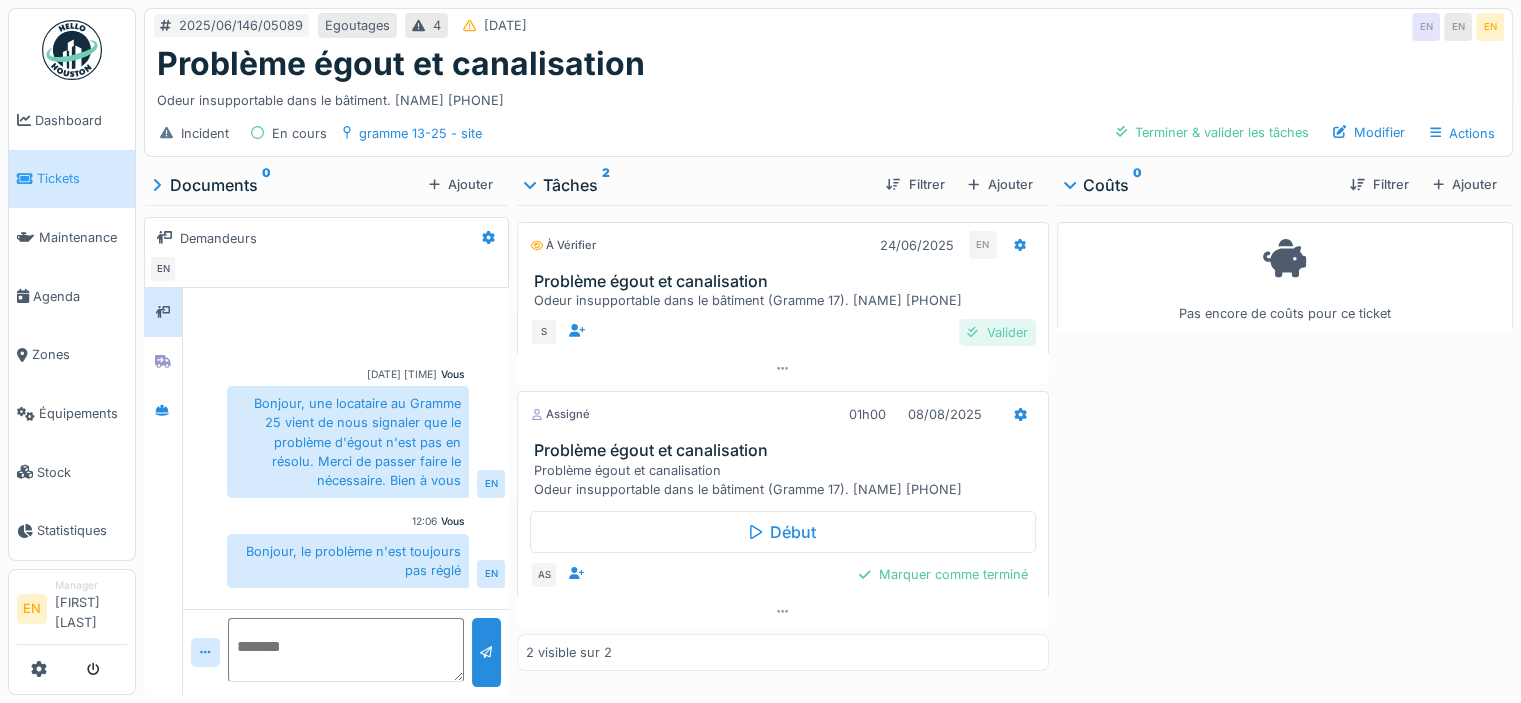 click on "Valider" at bounding box center (997, 332) 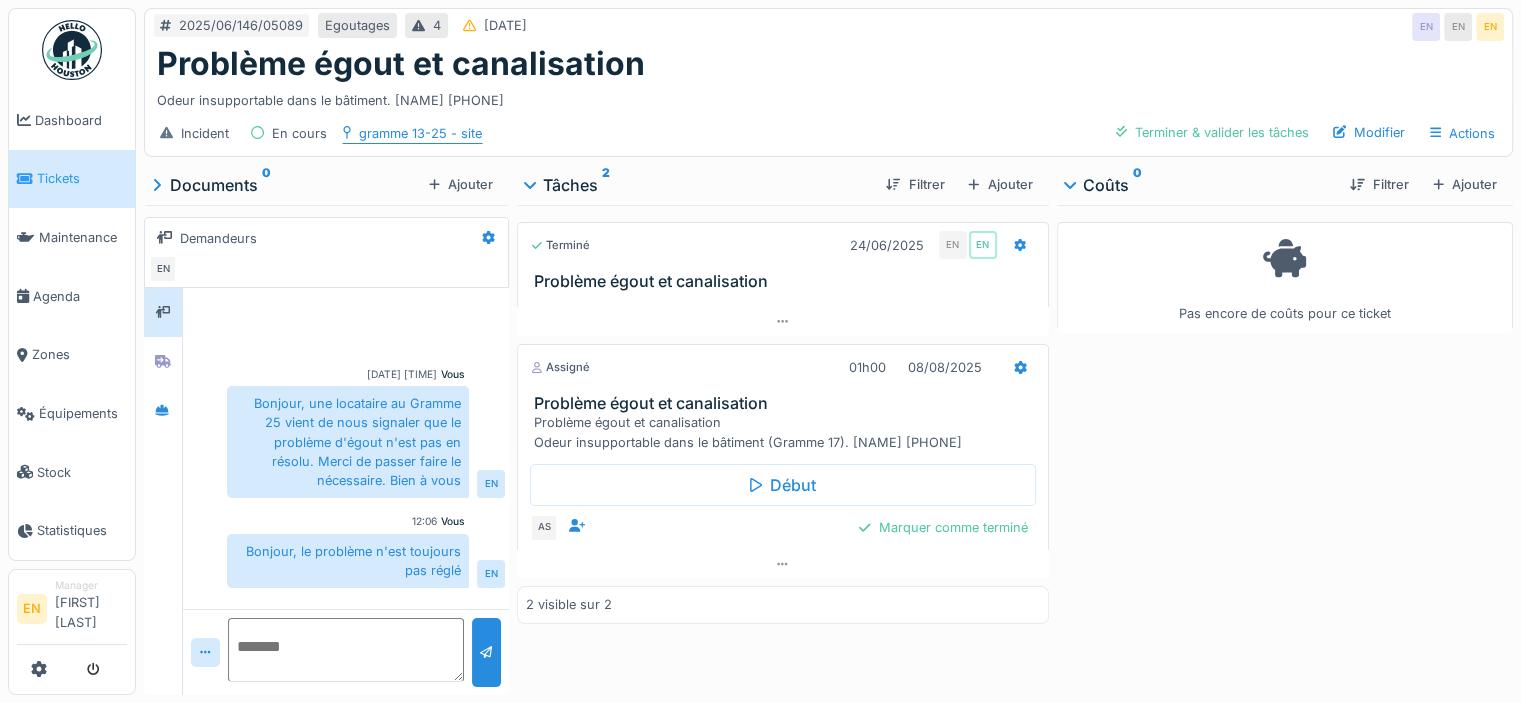 click on "gramme 13-25 - site" at bounding box center [420, 133] 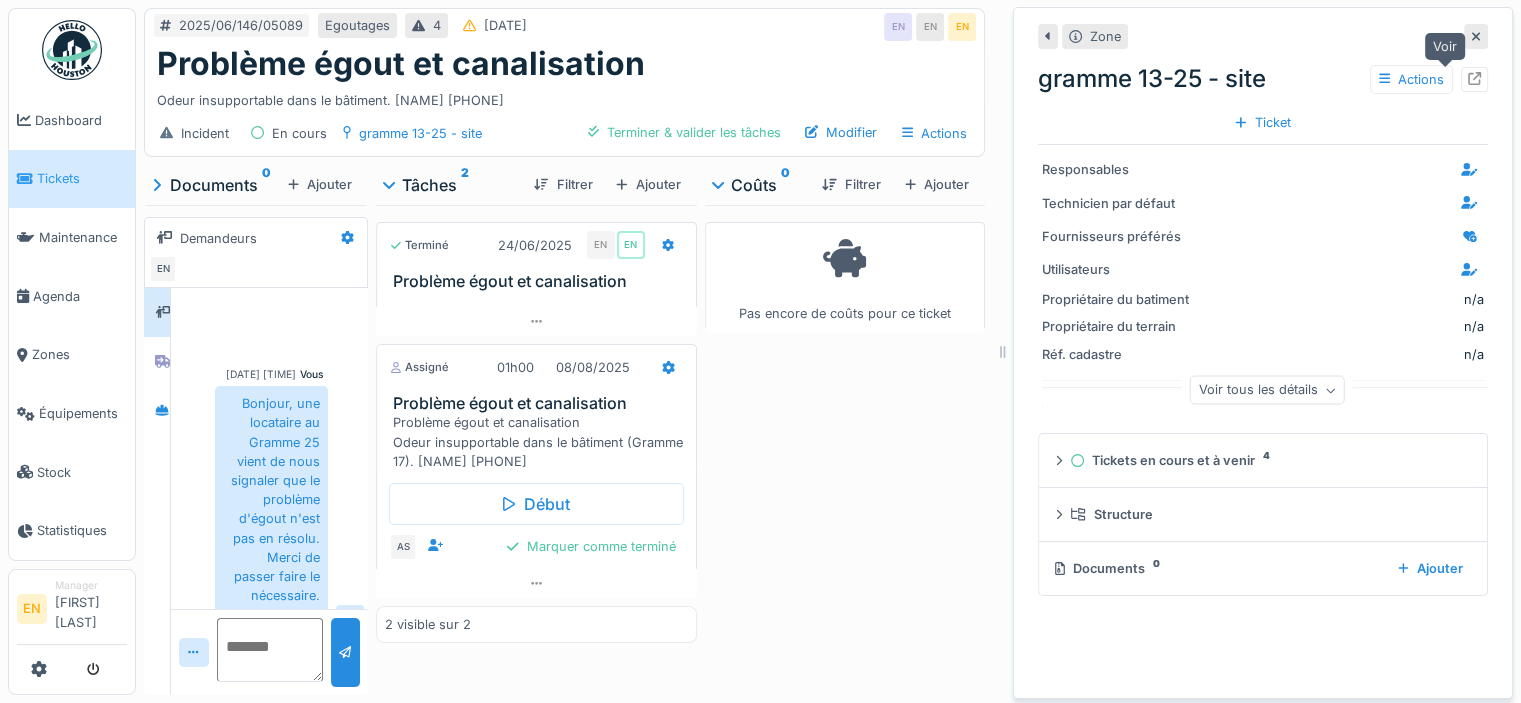 click 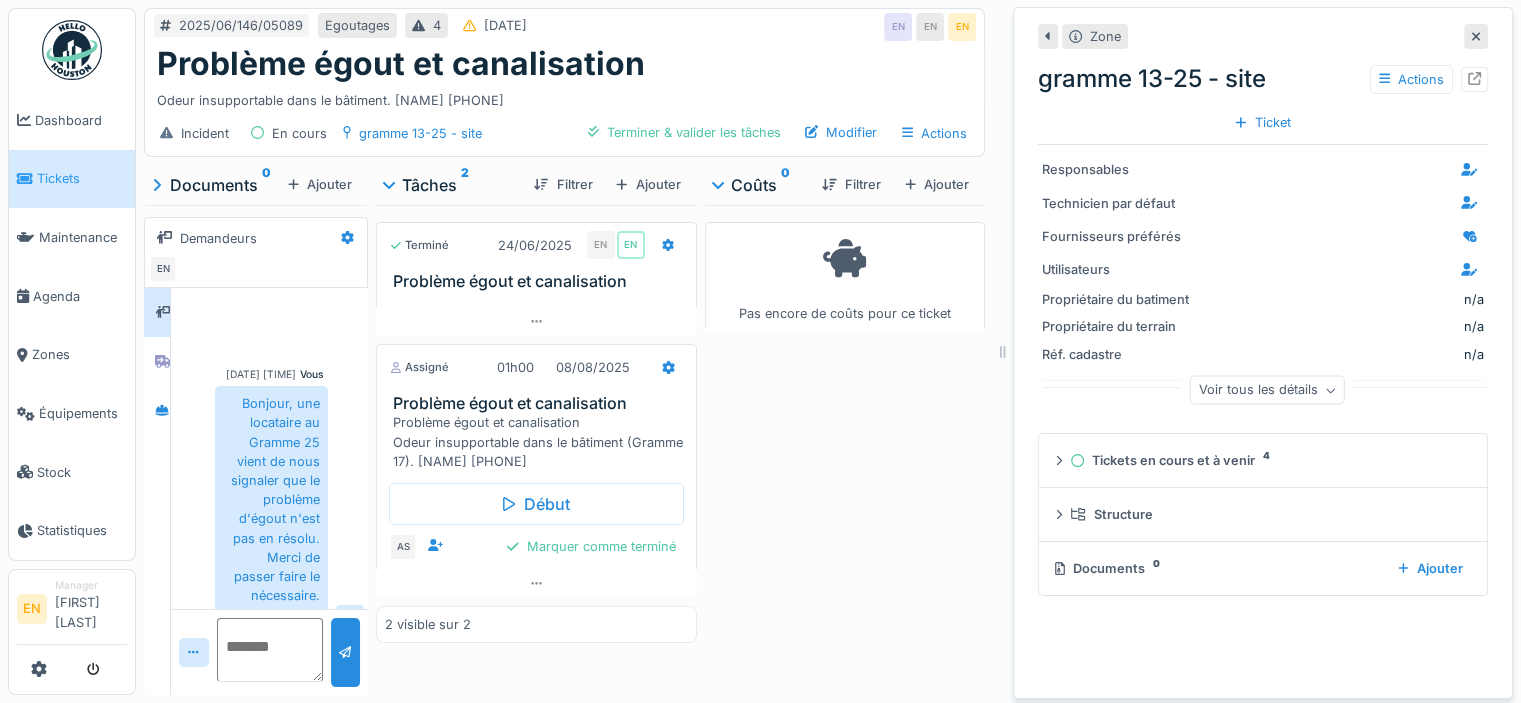 click 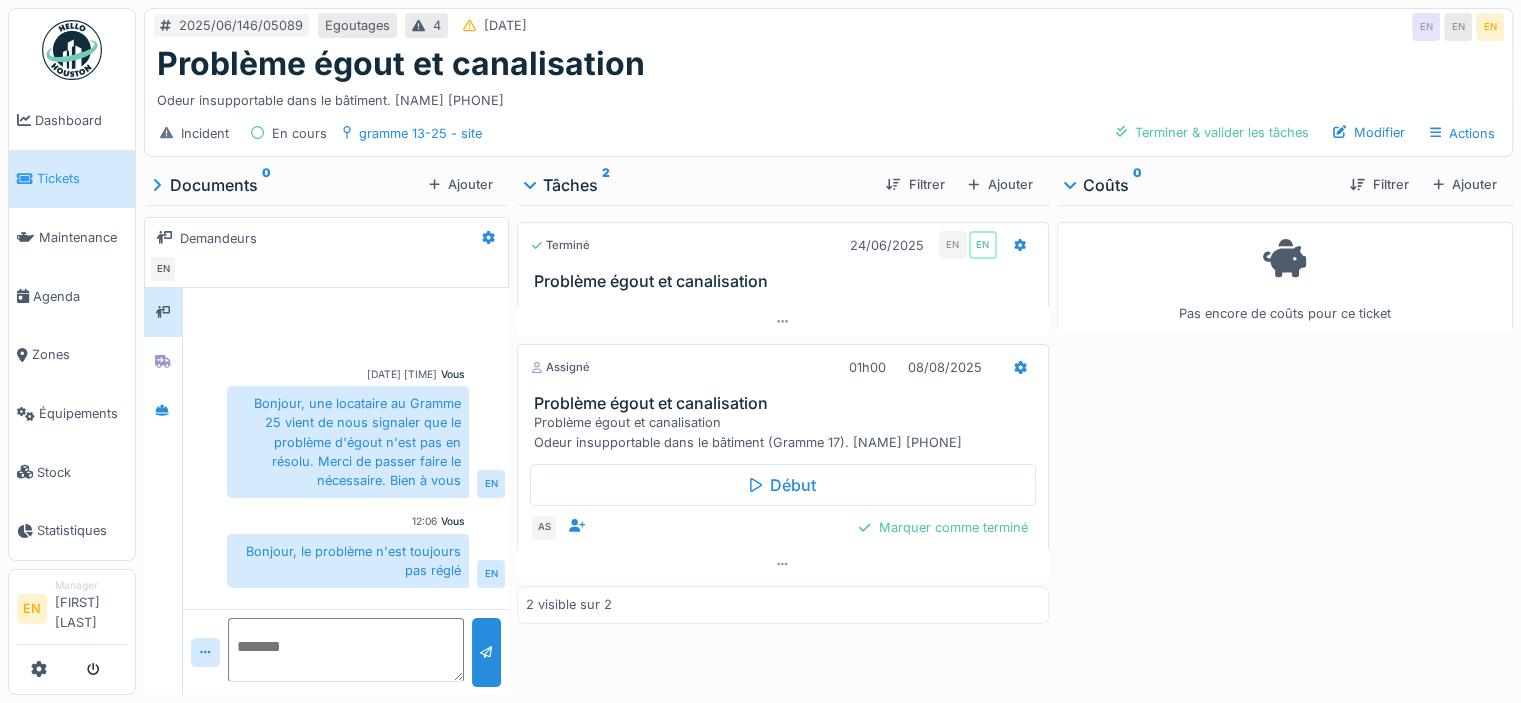 click on "Pas encore de coûts pour ce ticket" at bounding box center [1285, 446] 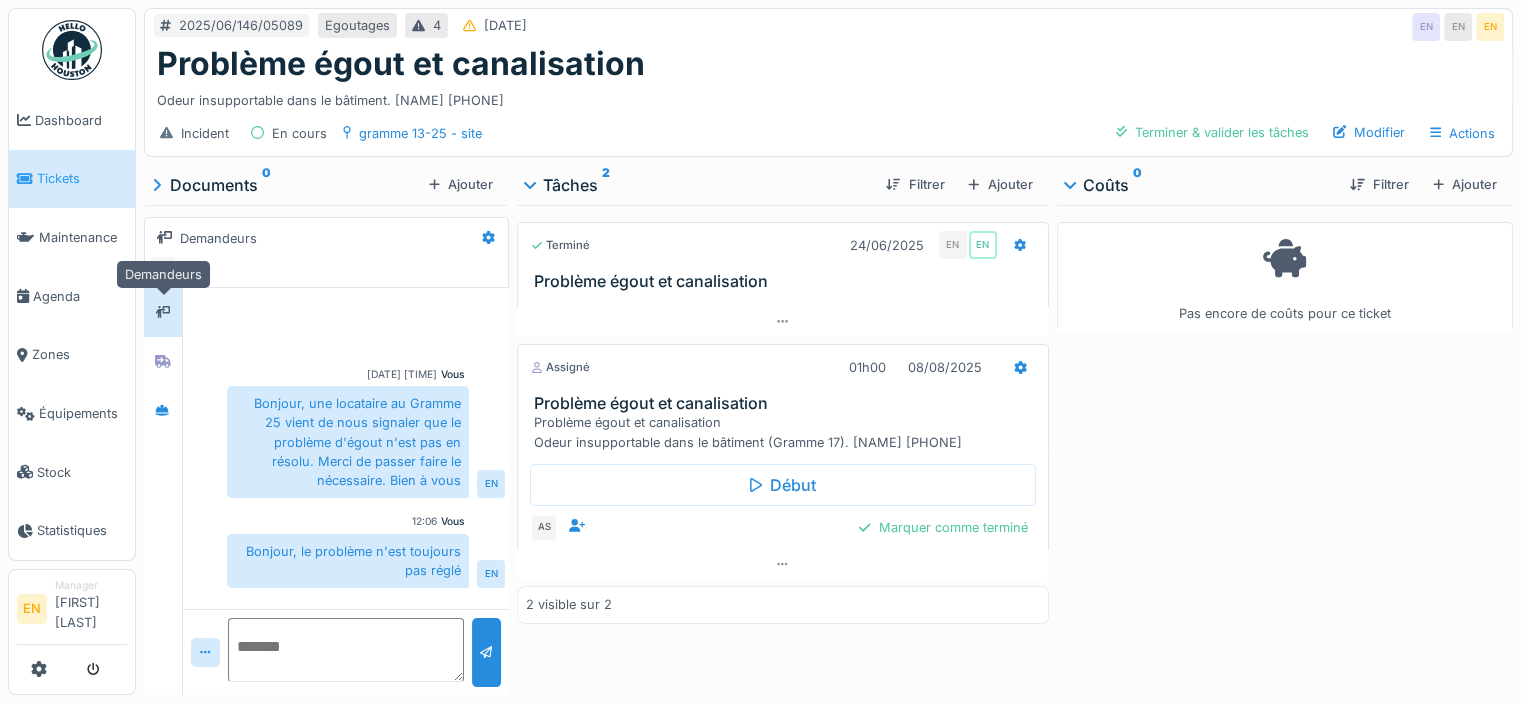 click 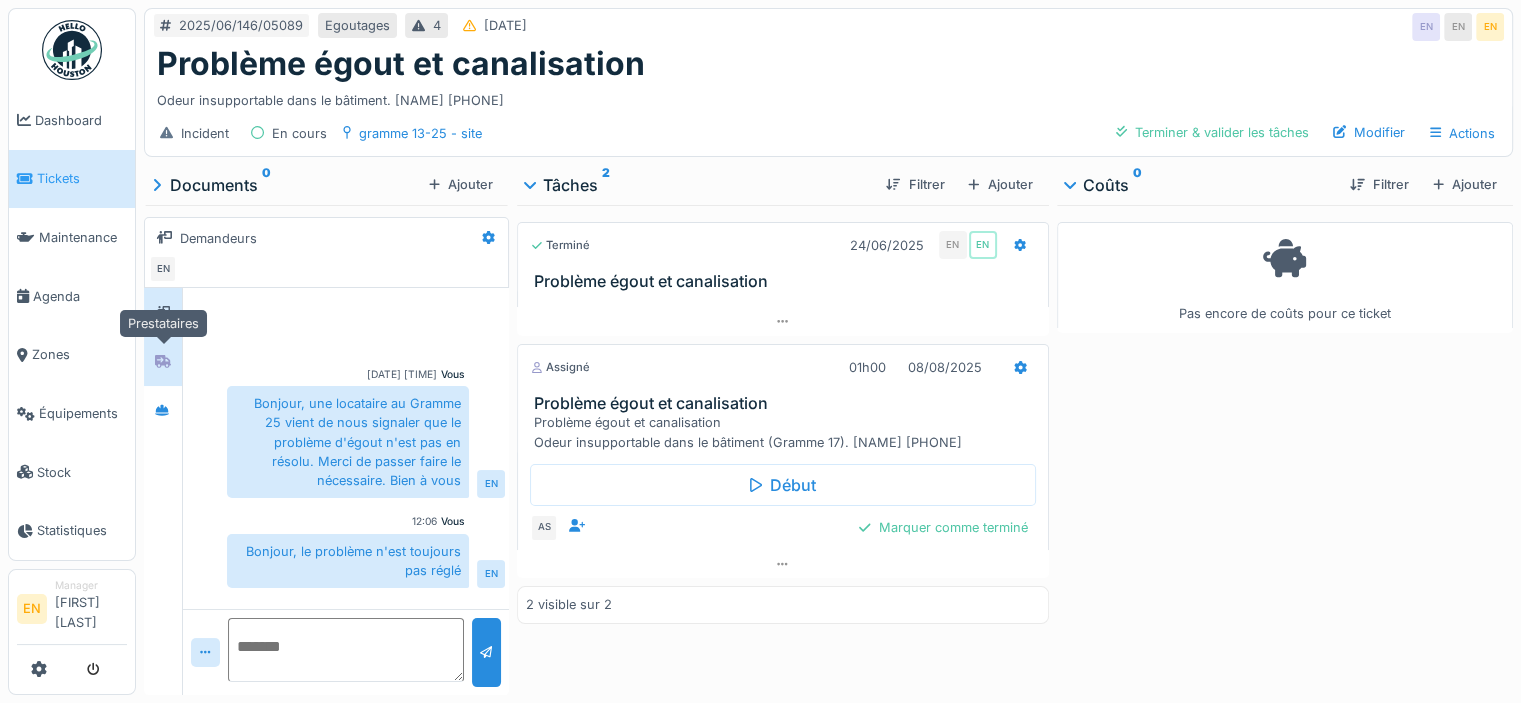 click at bounding box center [163, 361] 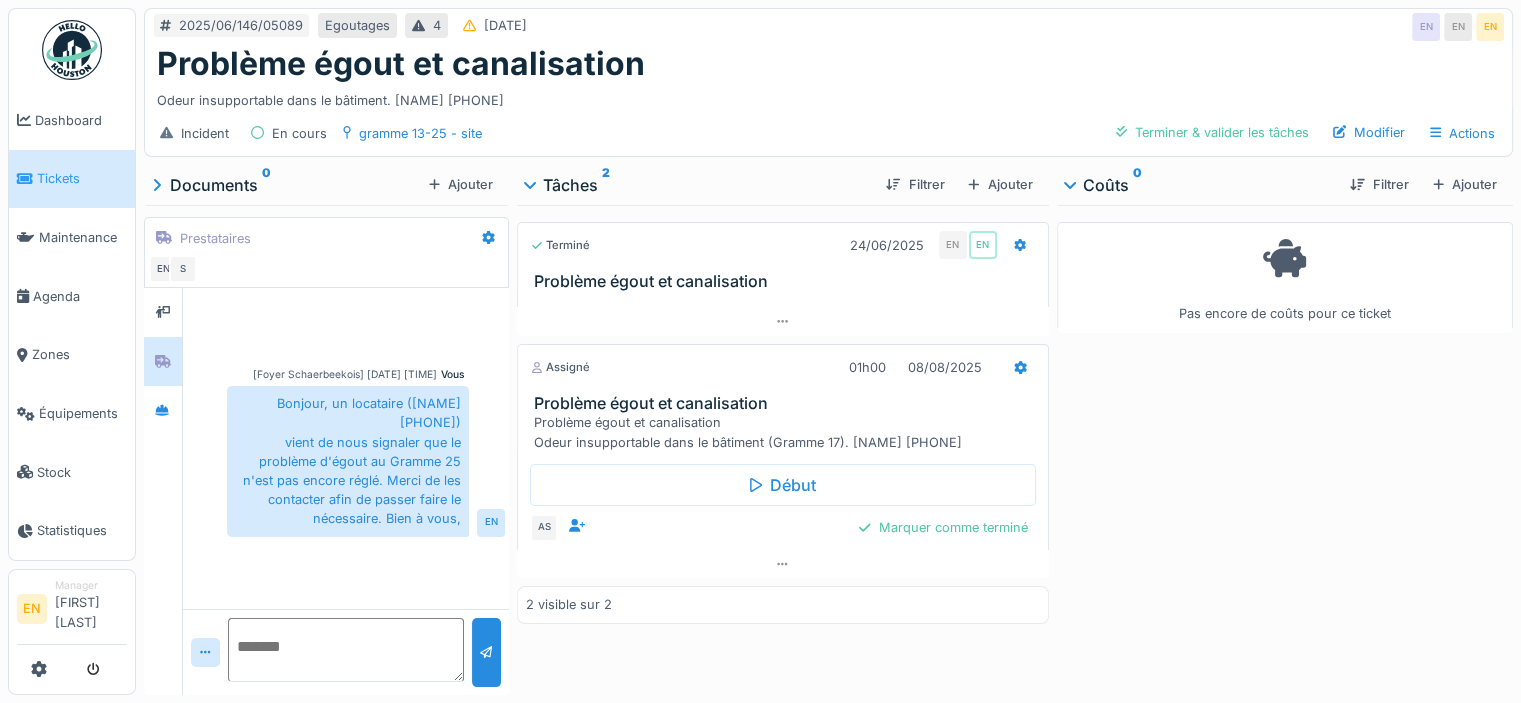 click at bounding box center (346, 650) 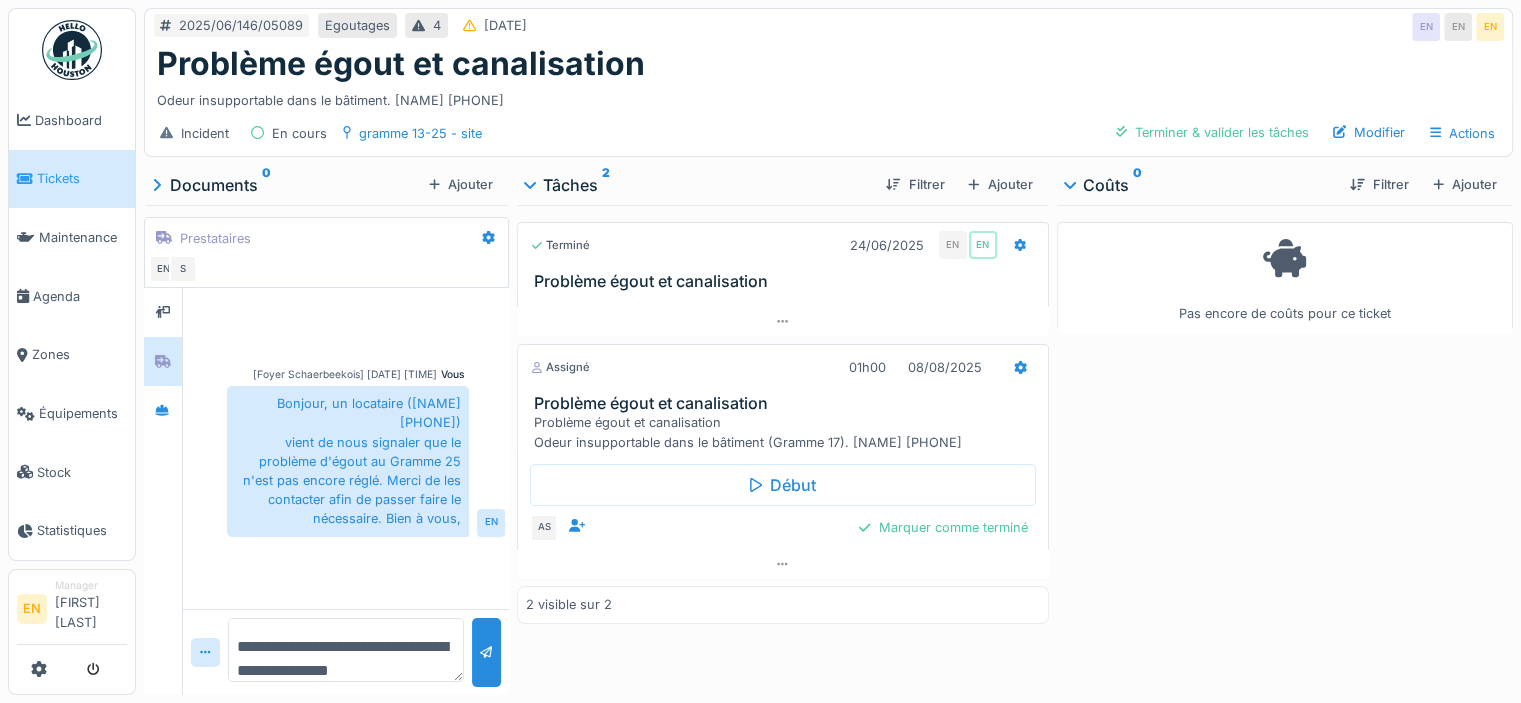 type on "**********" 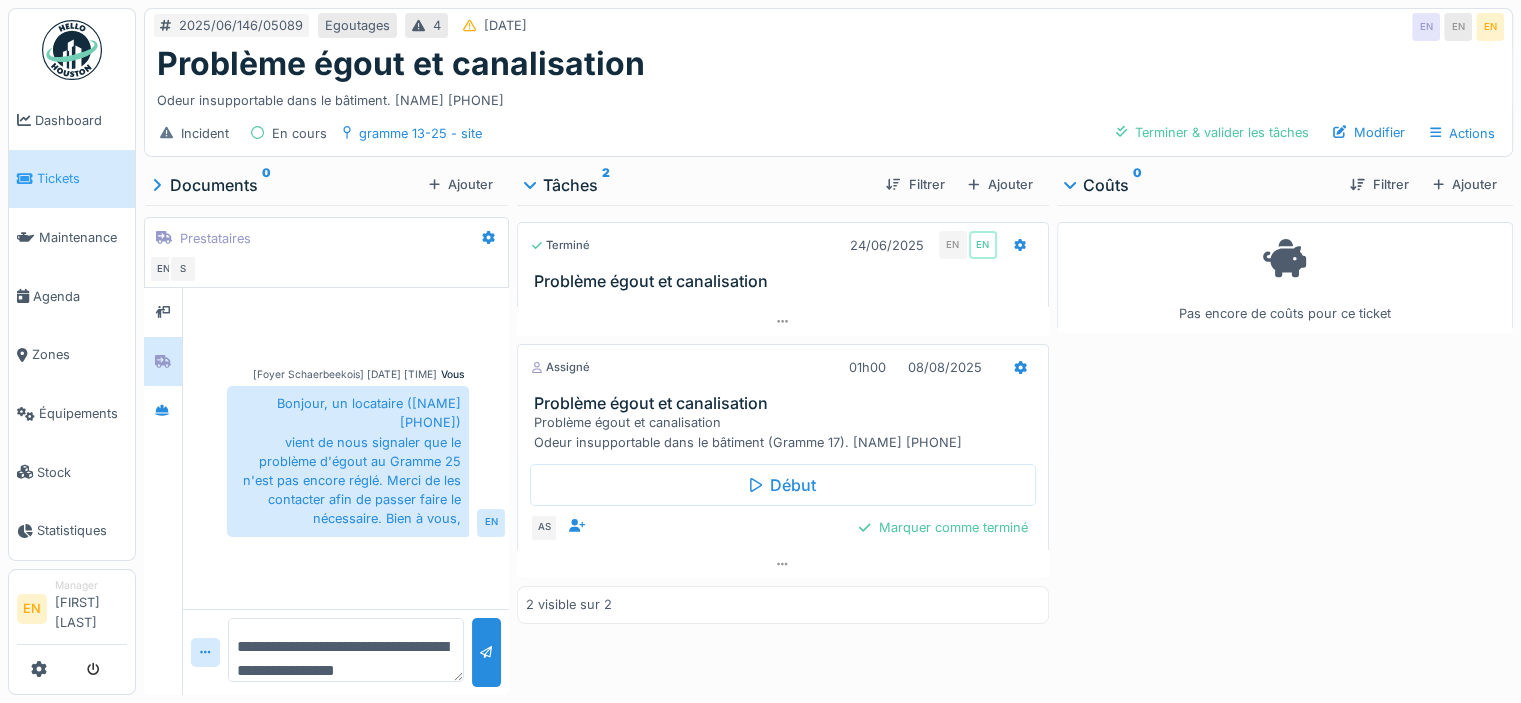 scroll, scrollTop: 0, scrollLeft: 0, axis: both 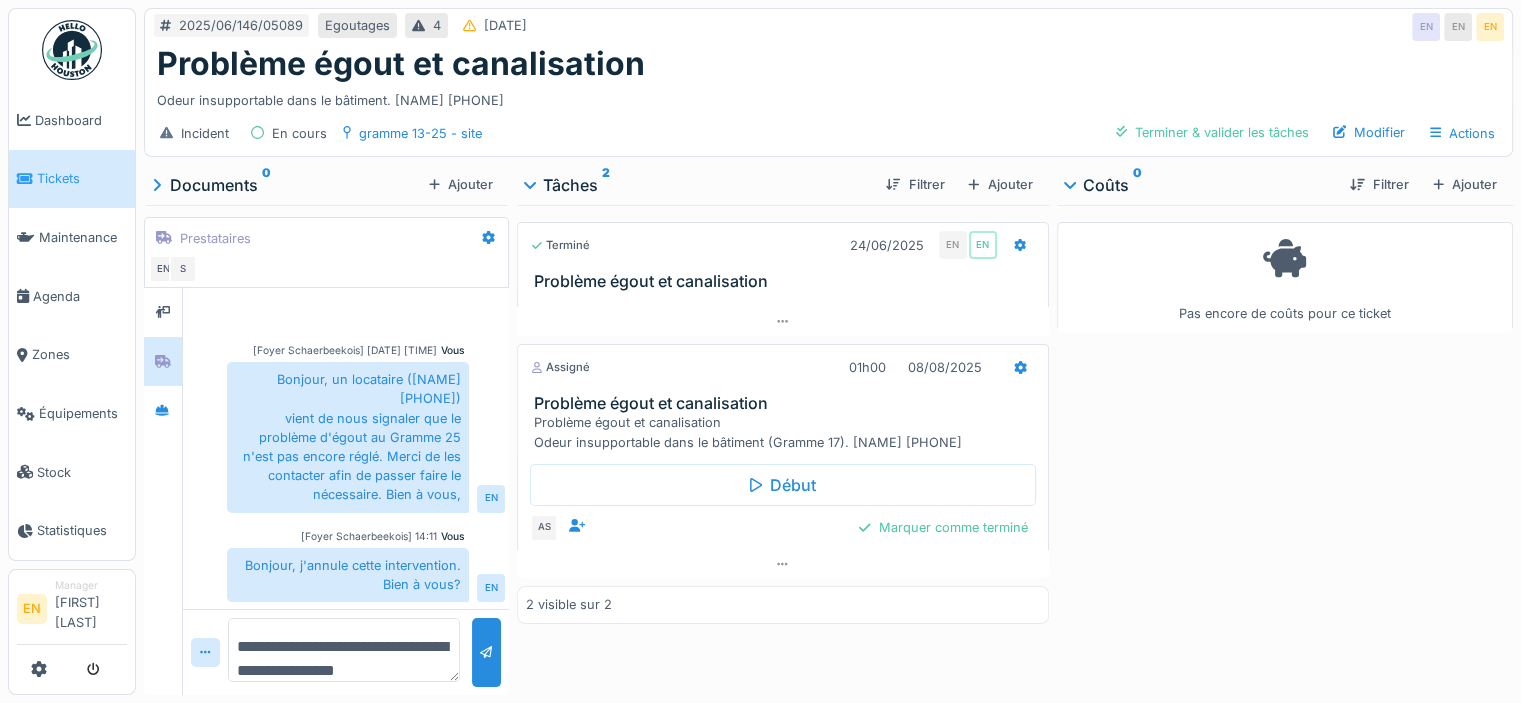 click on "Problème égout et canalisation" at bounding box center (828, 64) 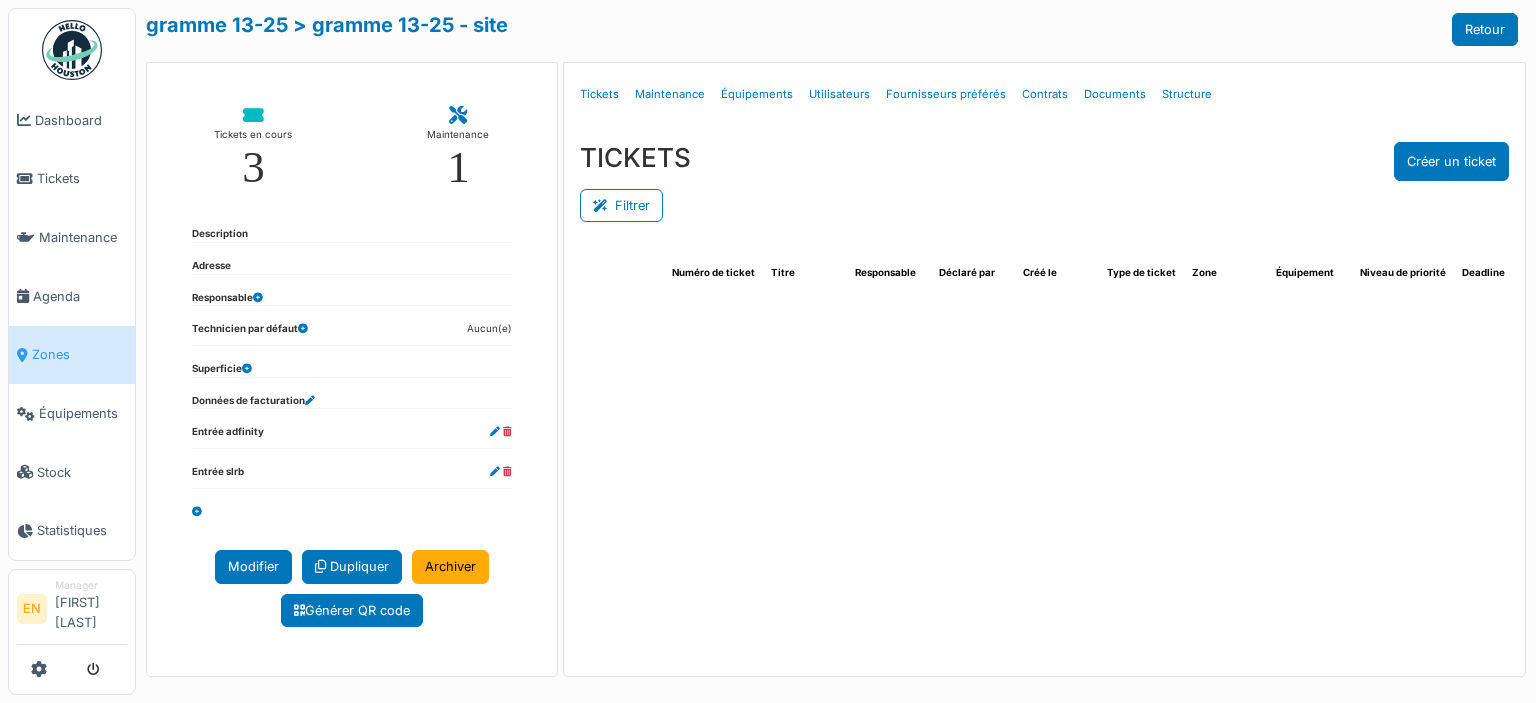 scroll, scrollTop: 0, scrollLeft: 0, axis: both 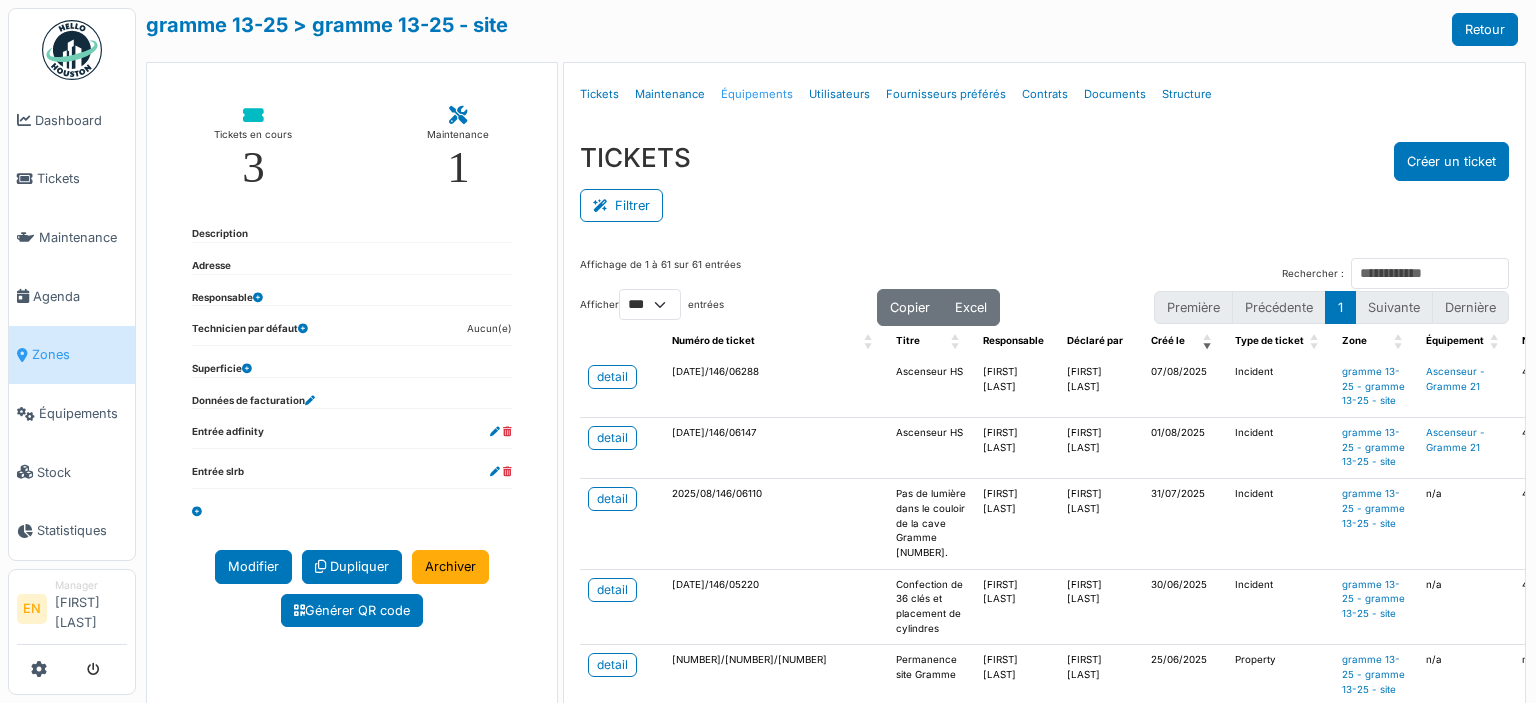 click on "Équipements" at bounding box center (757, 94) 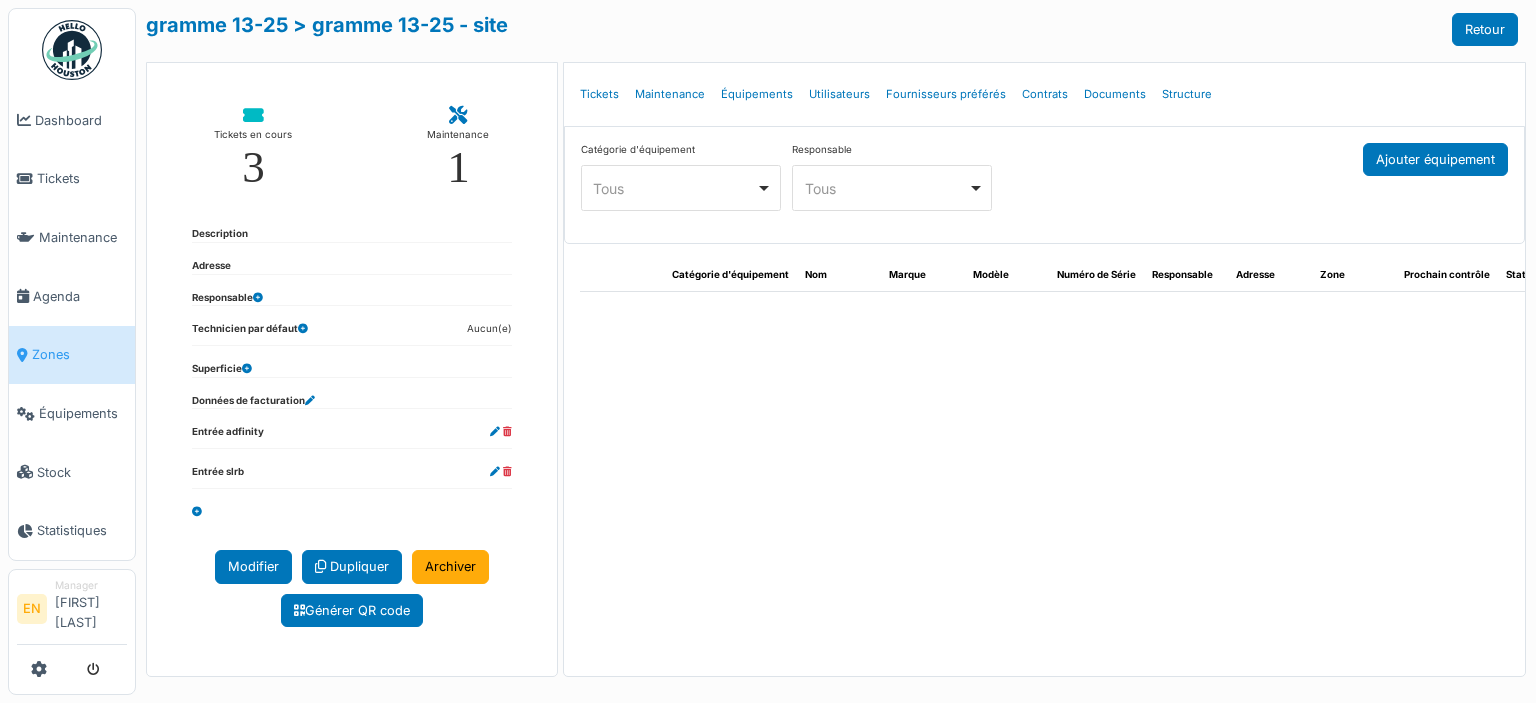 select on "***" 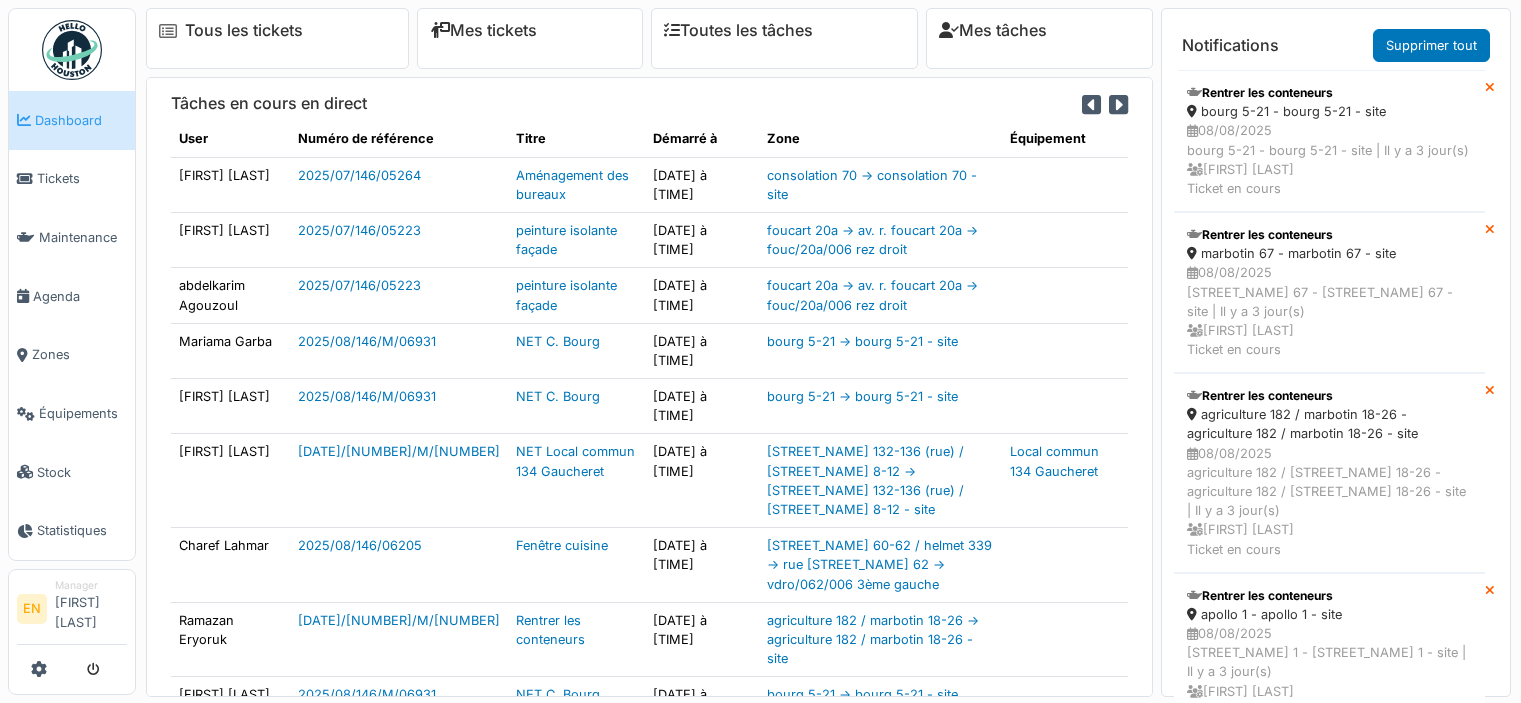 scroll, scrollTop: 0, scrollLeft: 0, axis: both 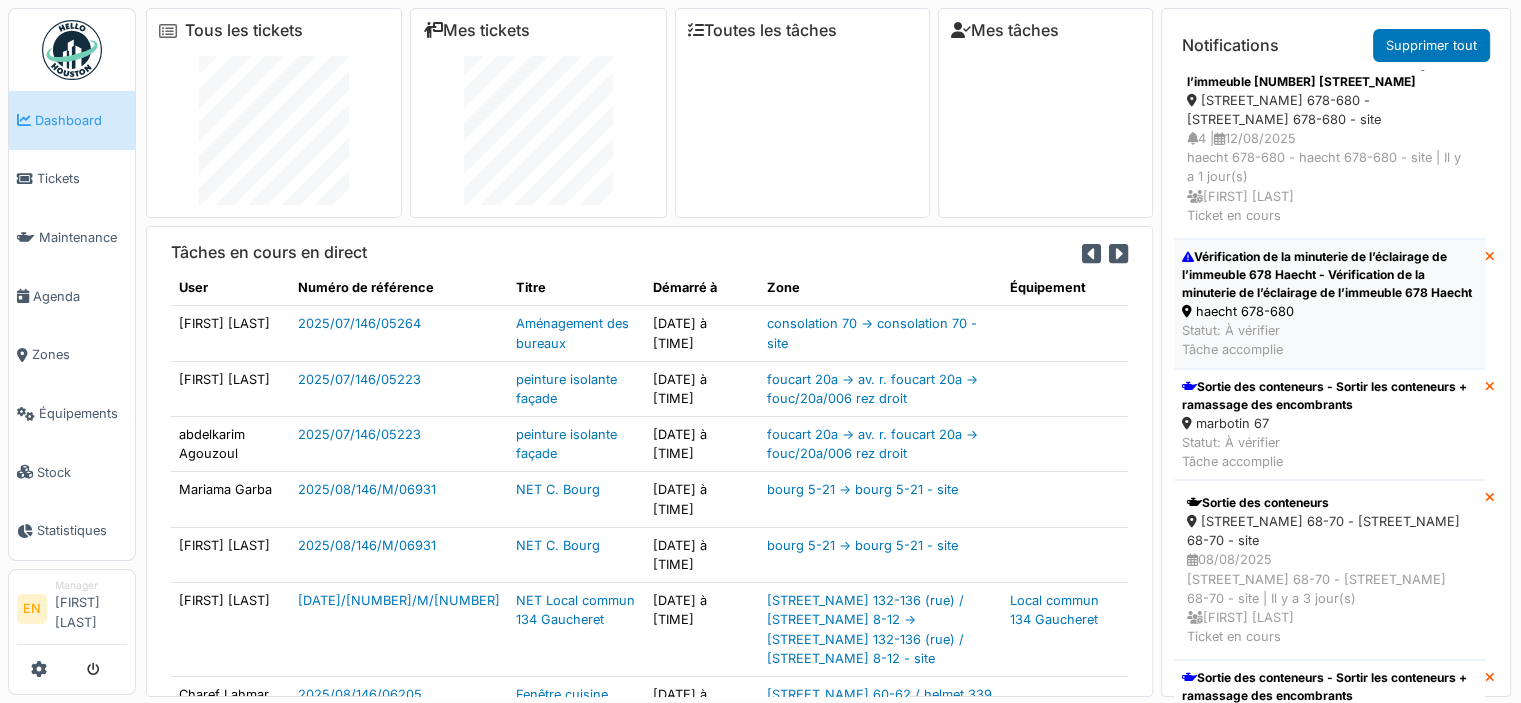 click on "Vérification de la minuterie de l’éclairage de l’immeuble 678 Haecht - Vérification de la minuterie de l’éclairage de l’immeuble 678 Haecht" at bounding box center [1329, 275] 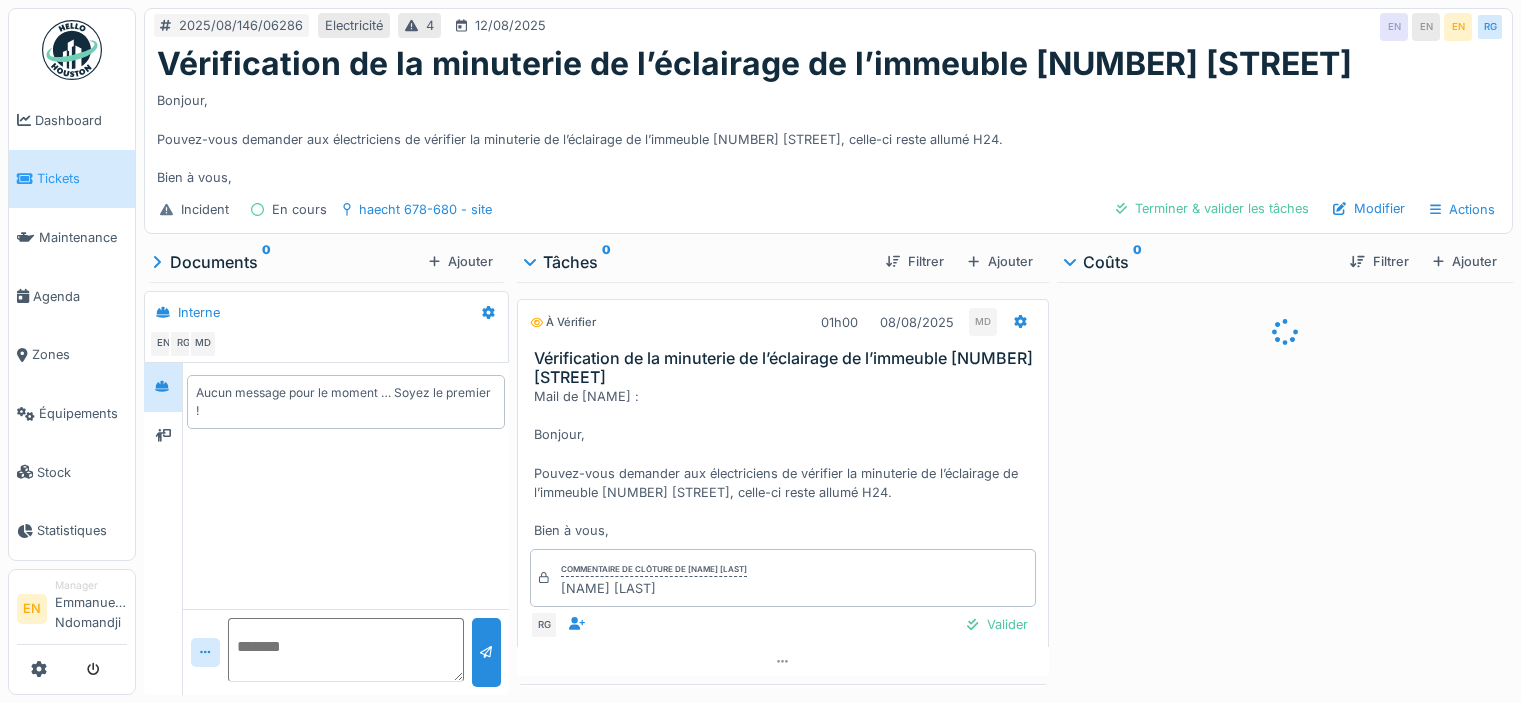 scroll, scrollTop: 0, scrollLeft: 0, axis: both 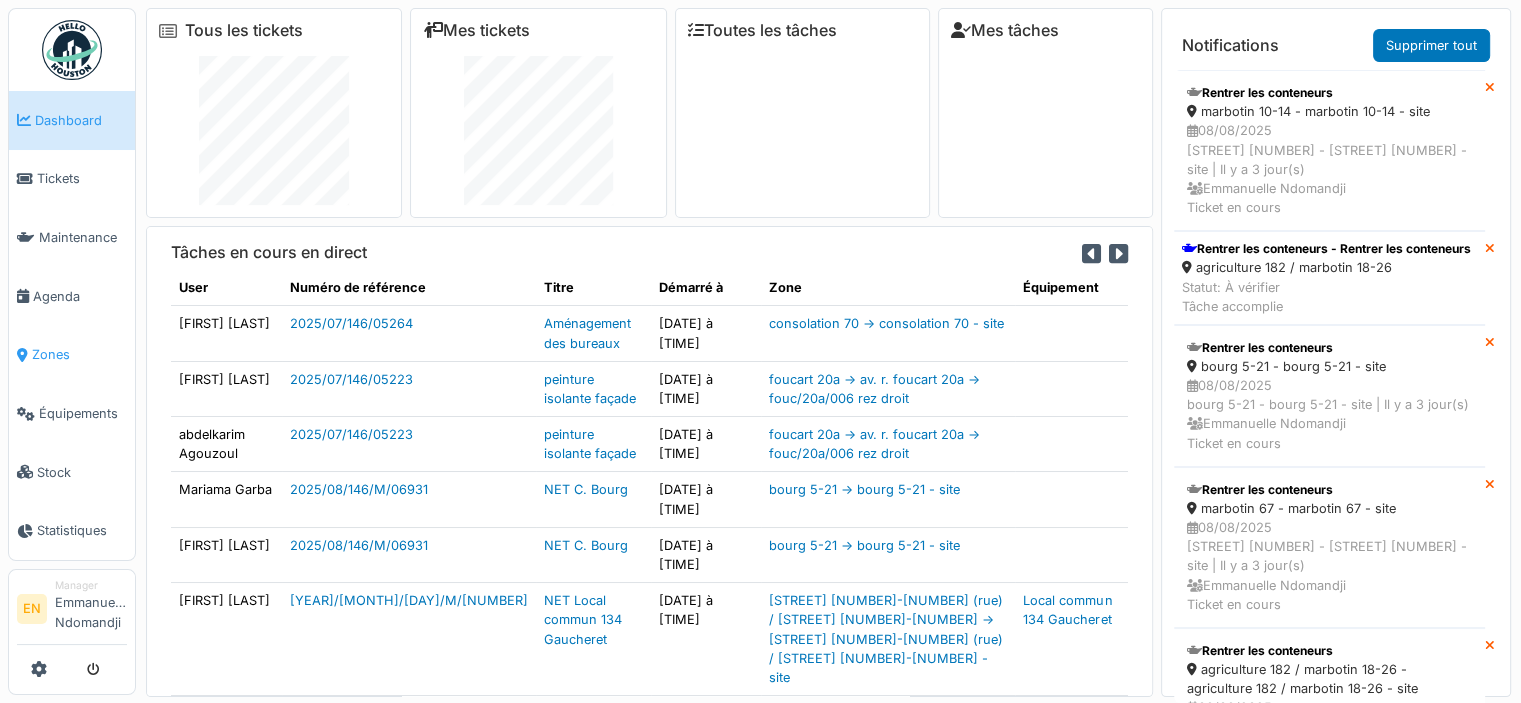 click on "Zones" at bounding box center (79, 354) 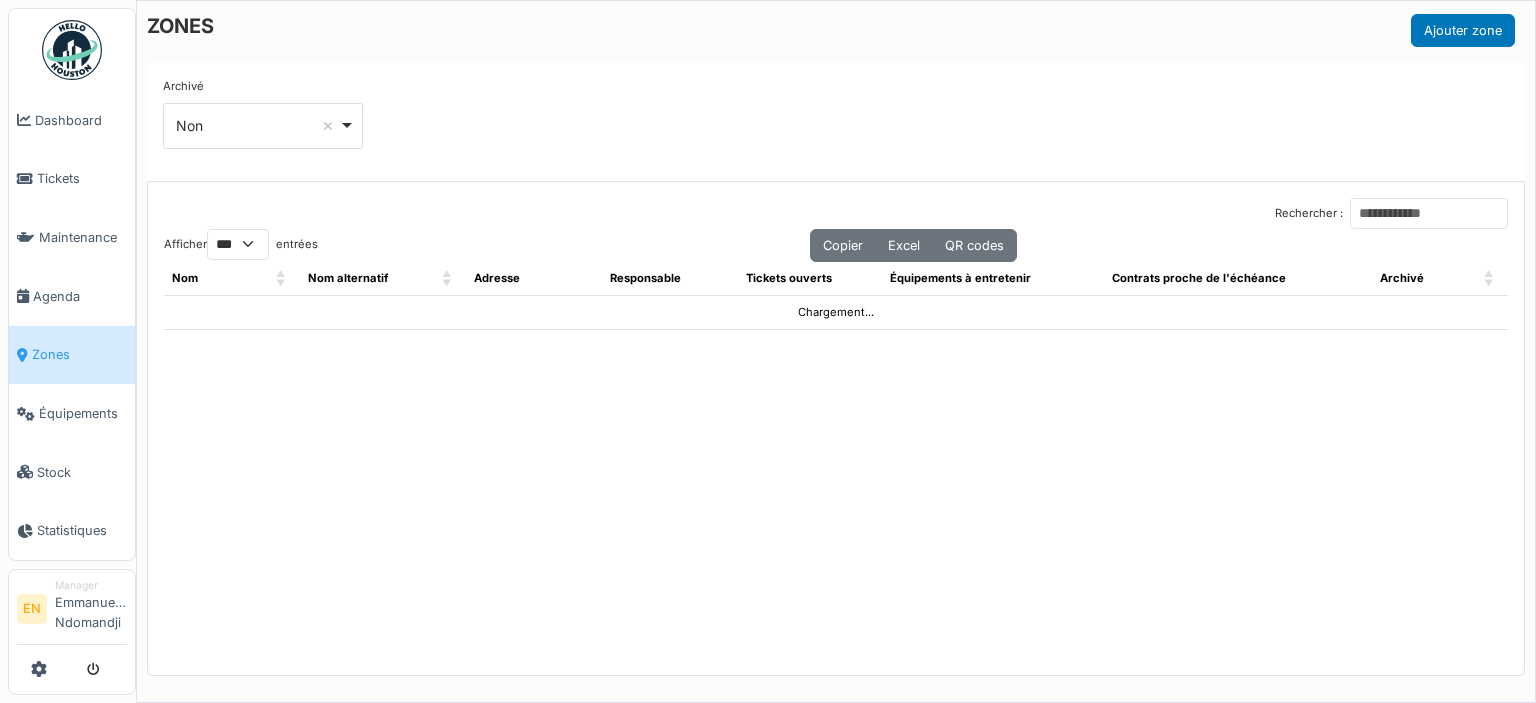 select on "***" 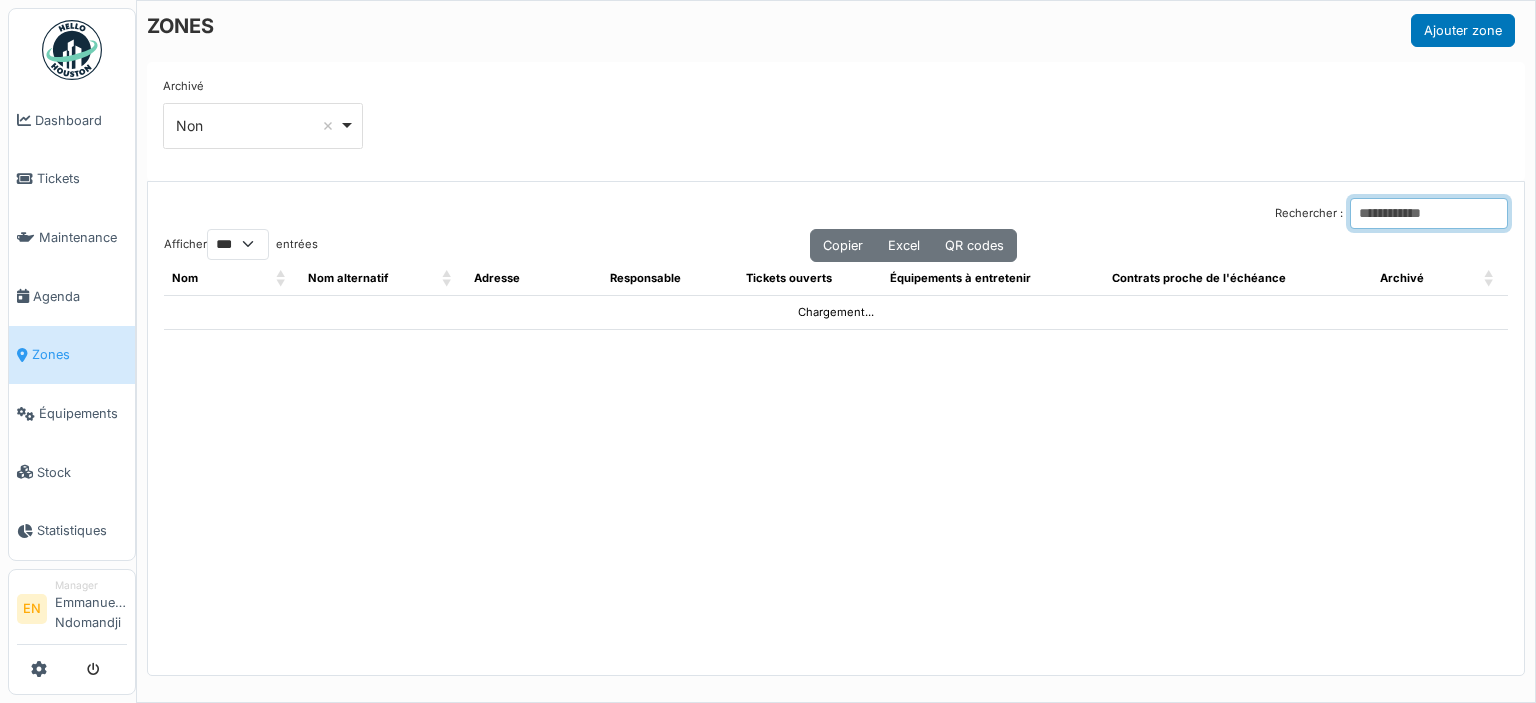 click on "Rechercher :" at bounding box center [1429, 213] 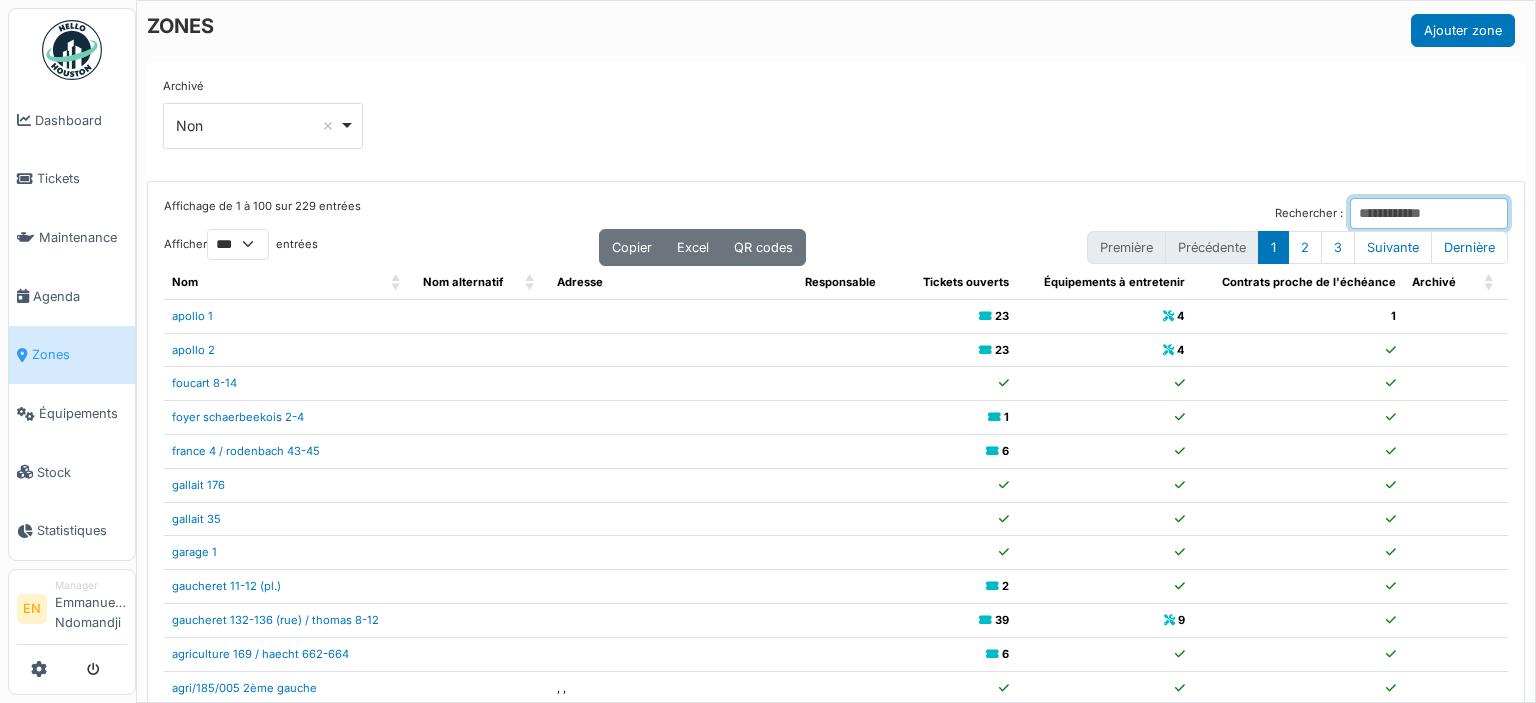 paste on "**********" 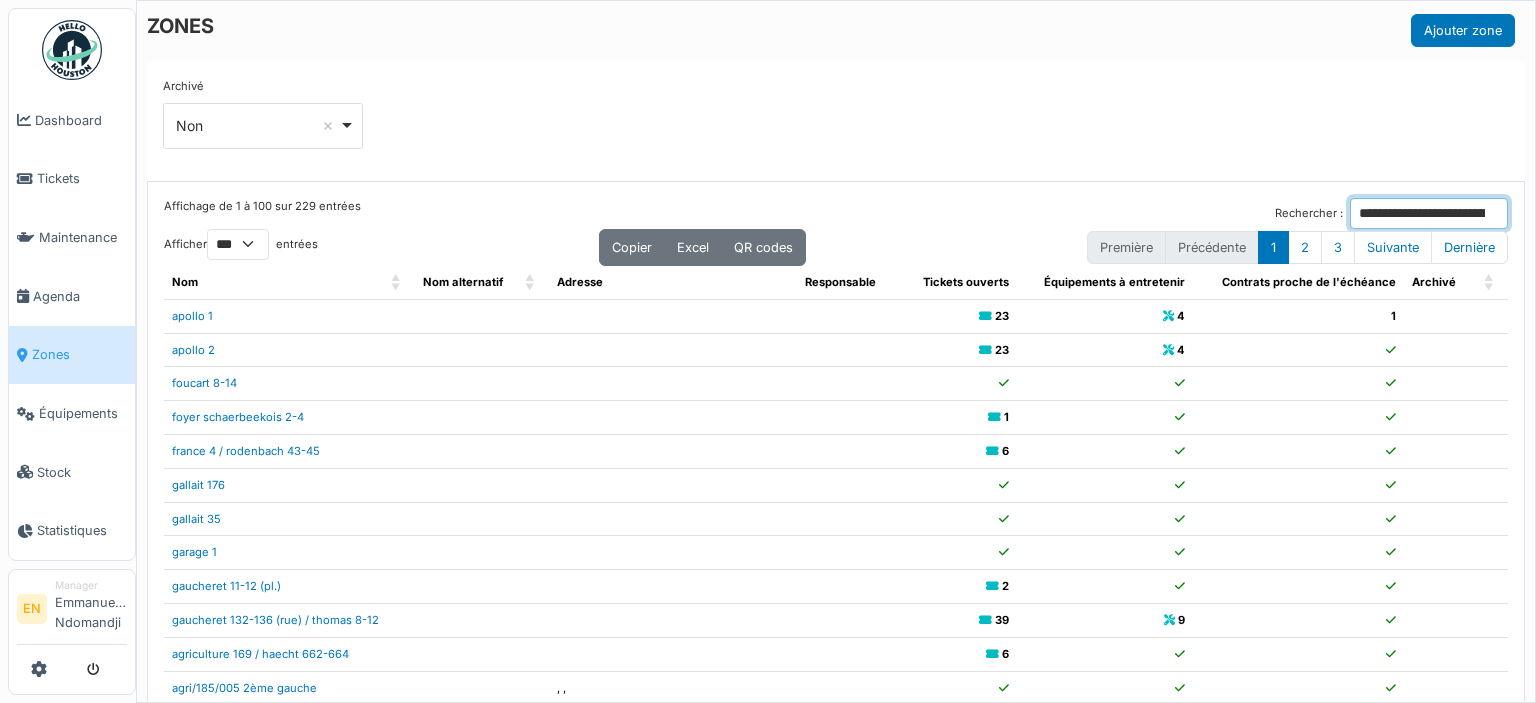 scroll, scrollTop: 0, scrollLeft: 496, axis: horizontal 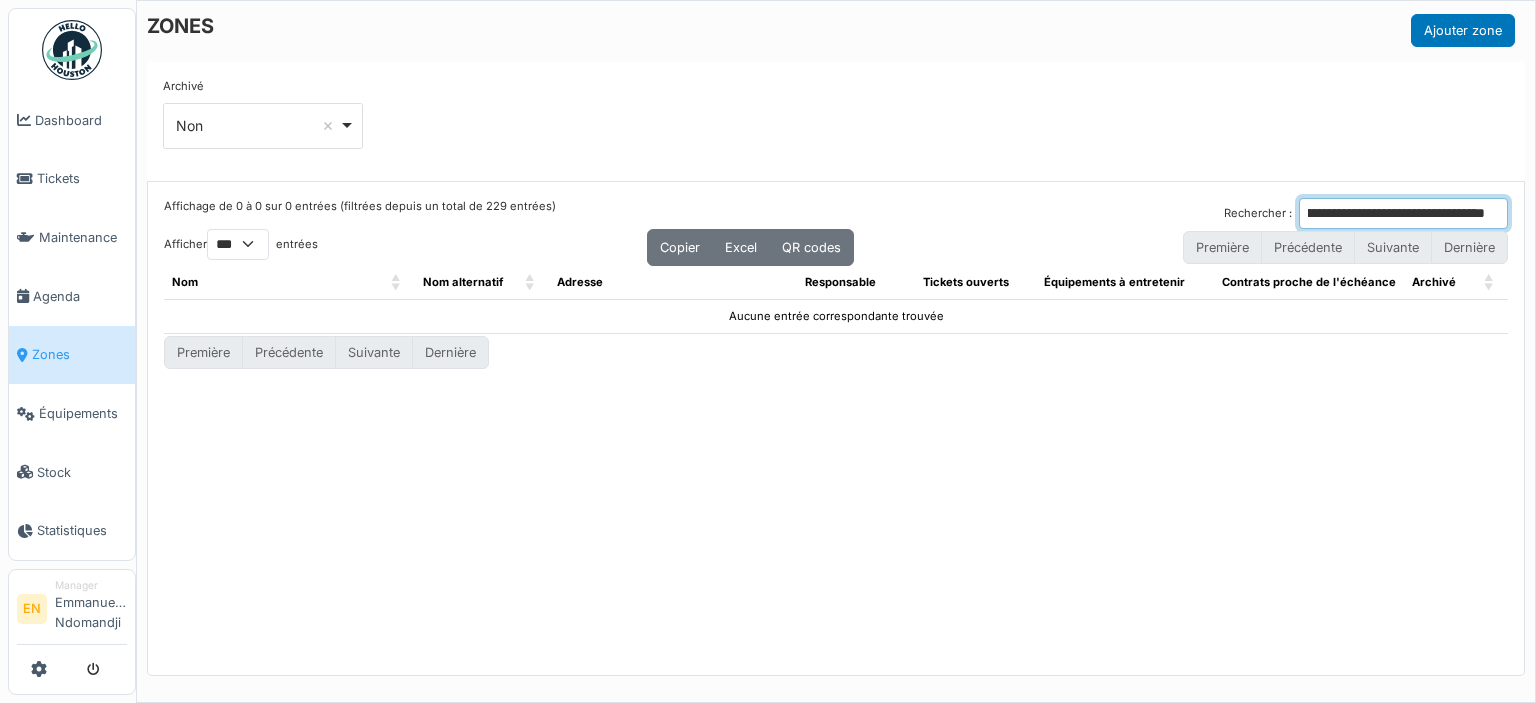 click on "**********" at bounding box center [1403, 213] 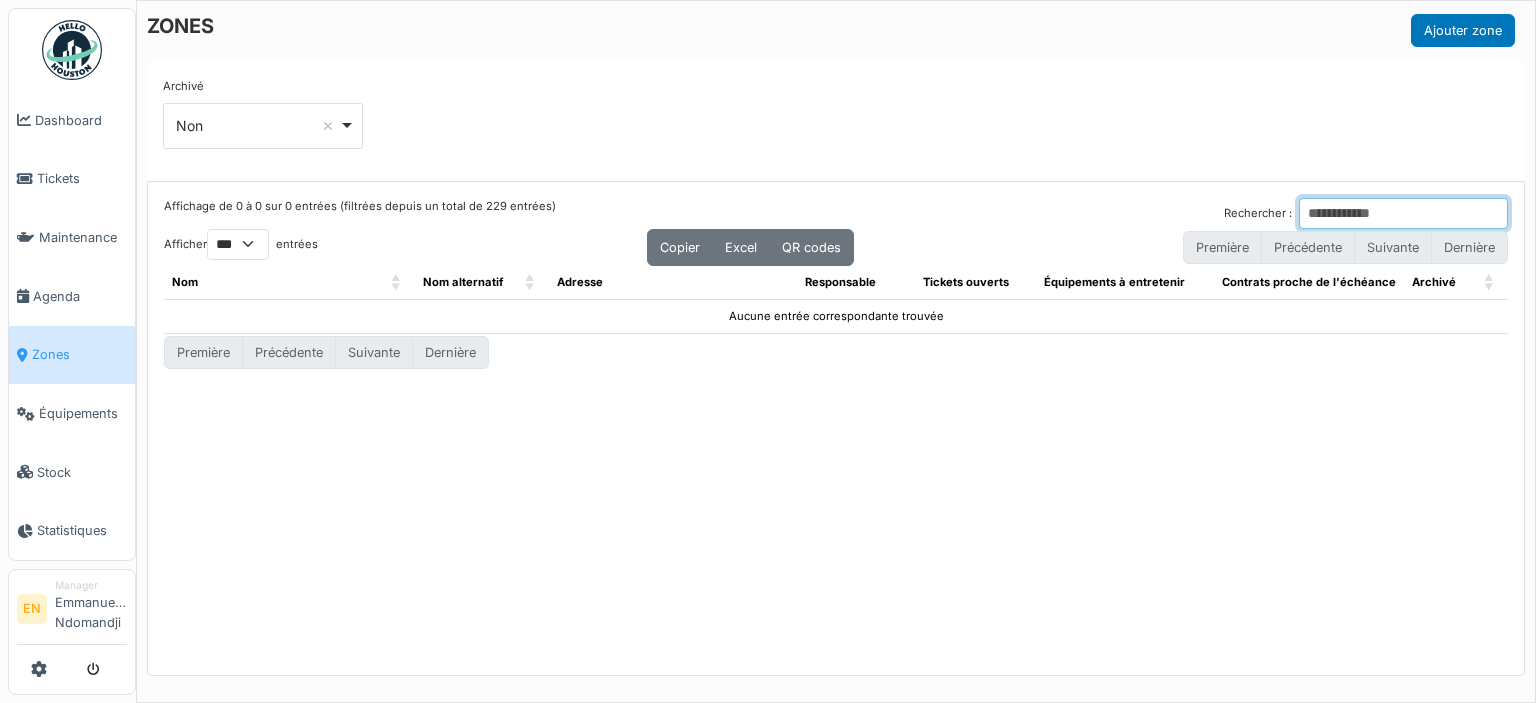 scroll, scrollTop: 0, scrollLeft: 0, axis: both 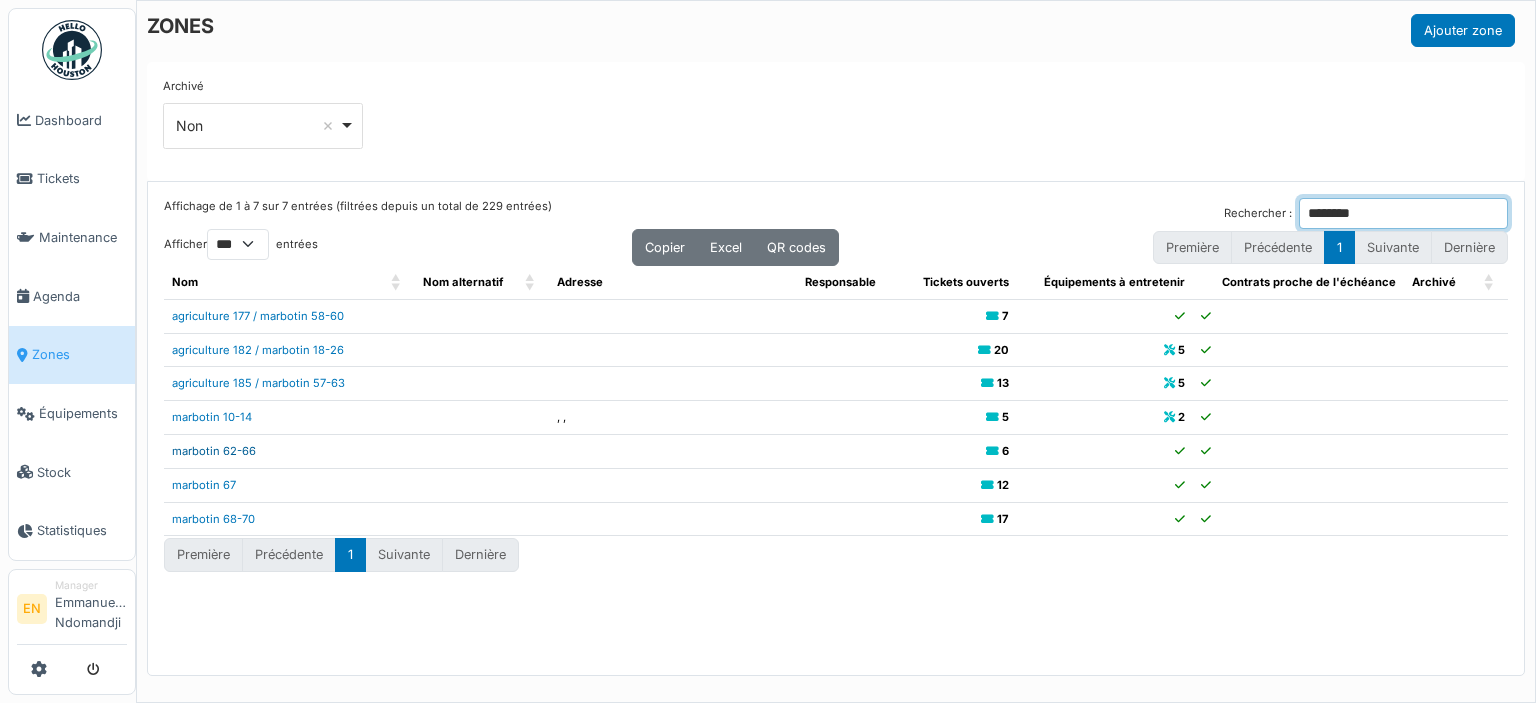 type on "********" 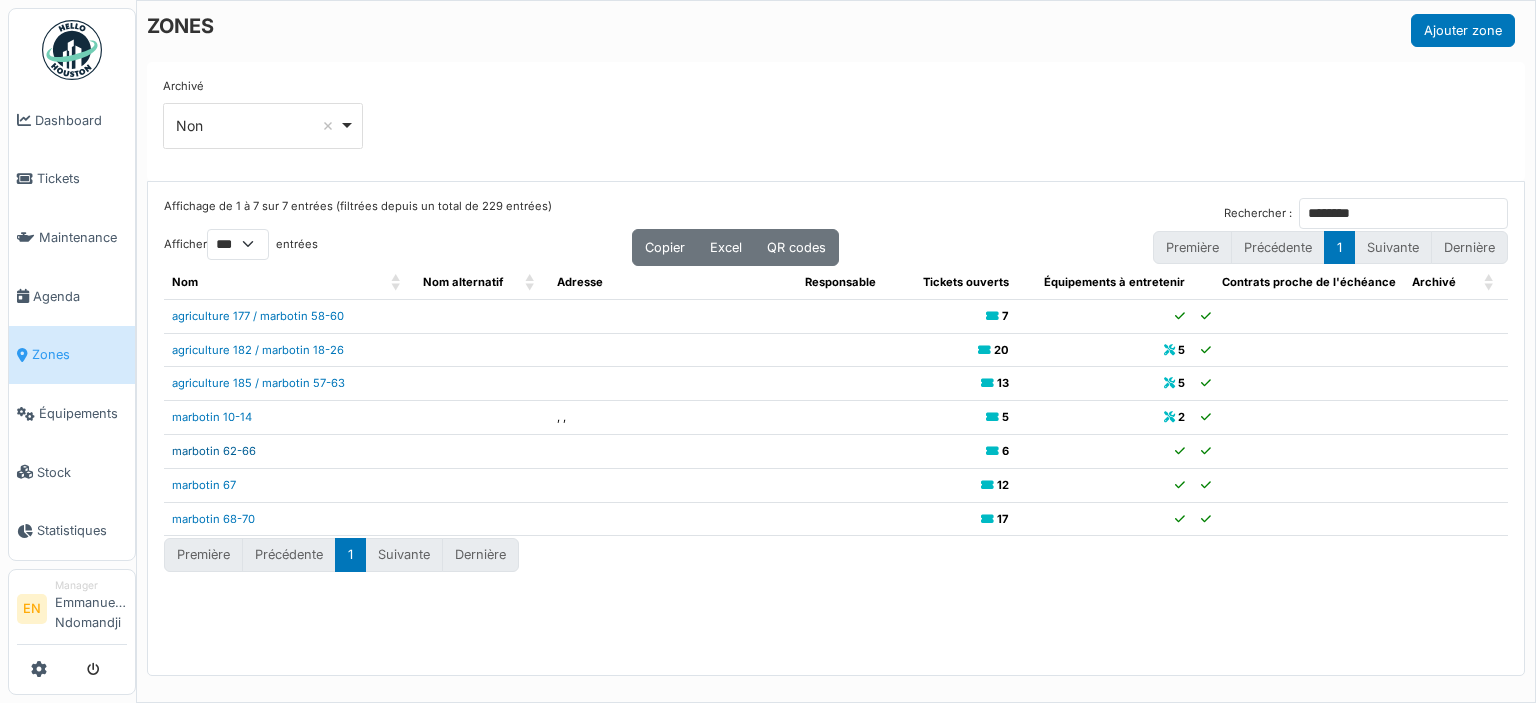 click on "marbotin 62-66" at bounding box center [214, 451] 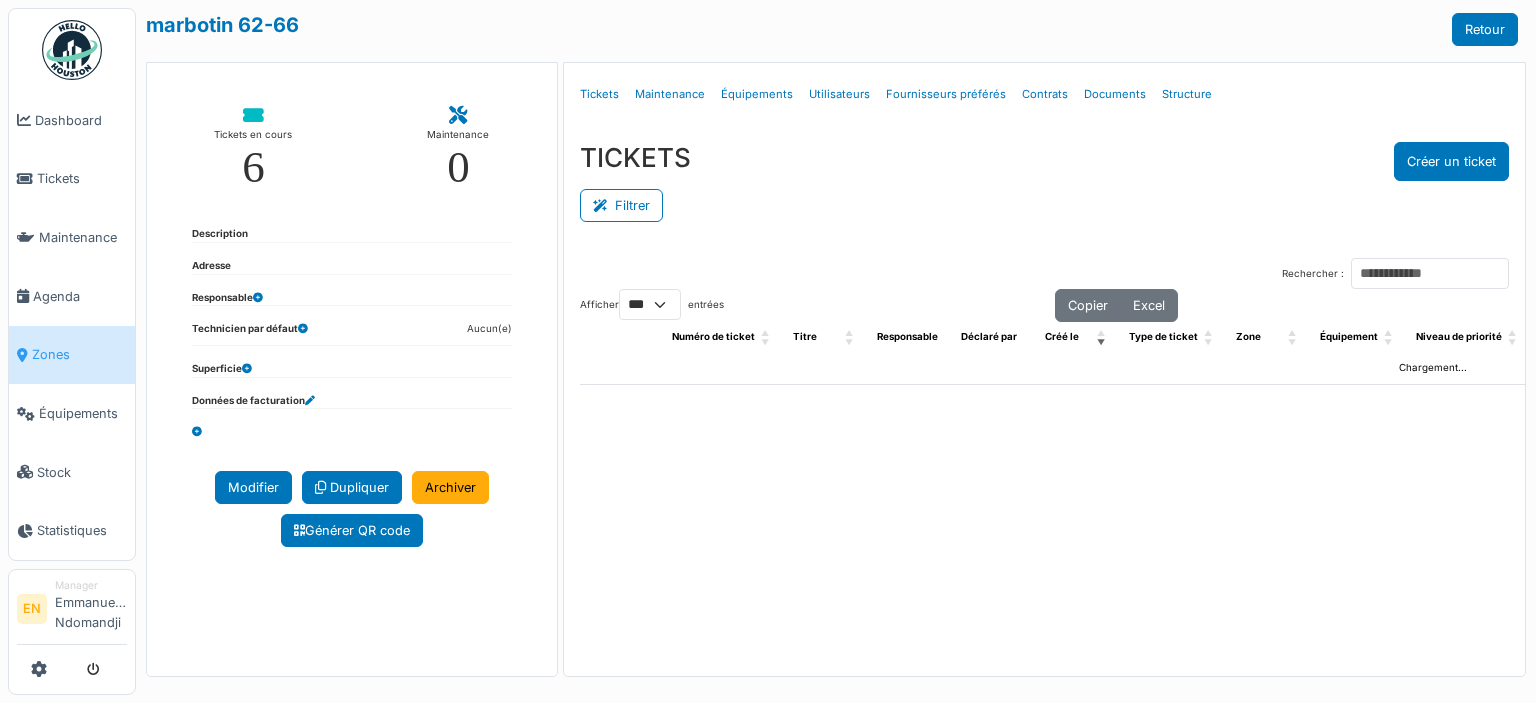 select on "***" 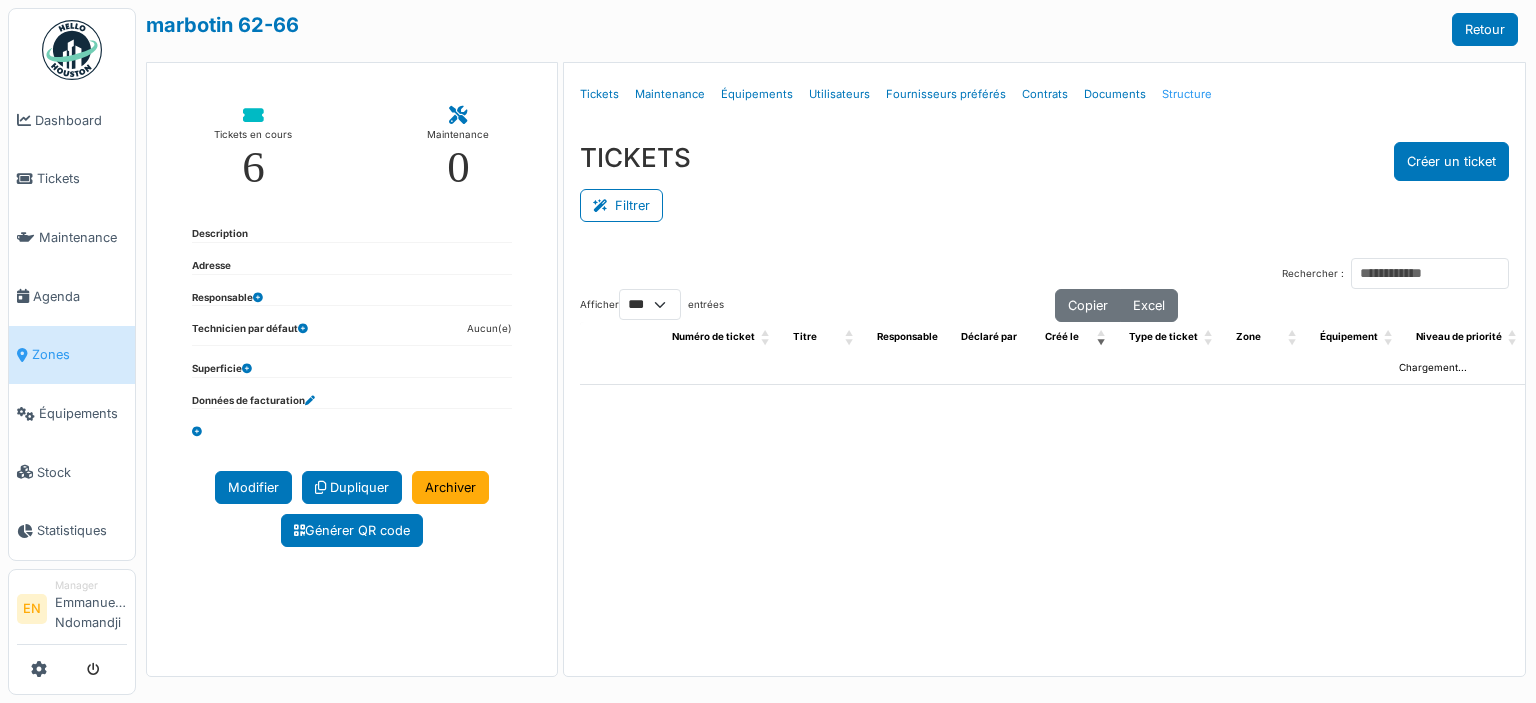 click on "Structure" at bounding box center (1187, 94) 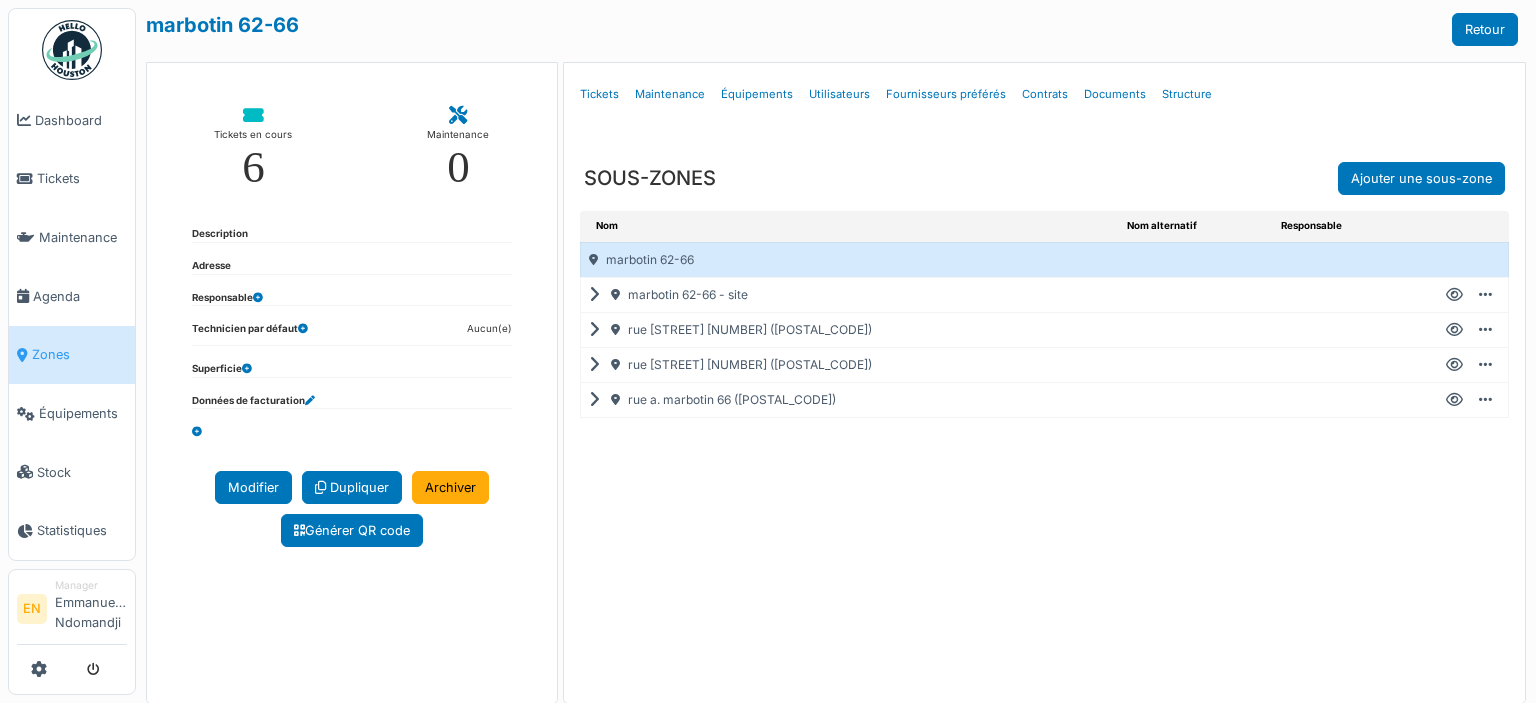 click at bounding box center (1454, 295) 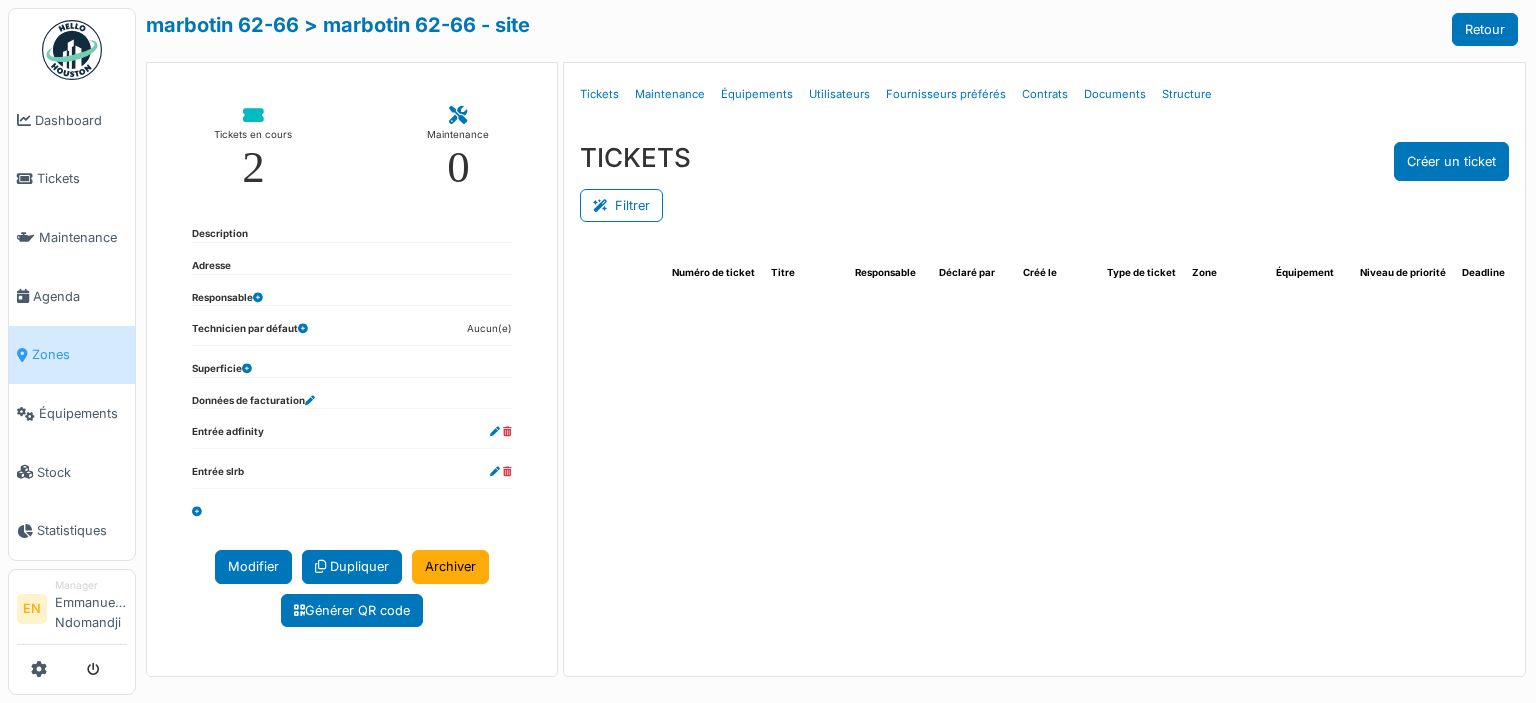 select on "***" 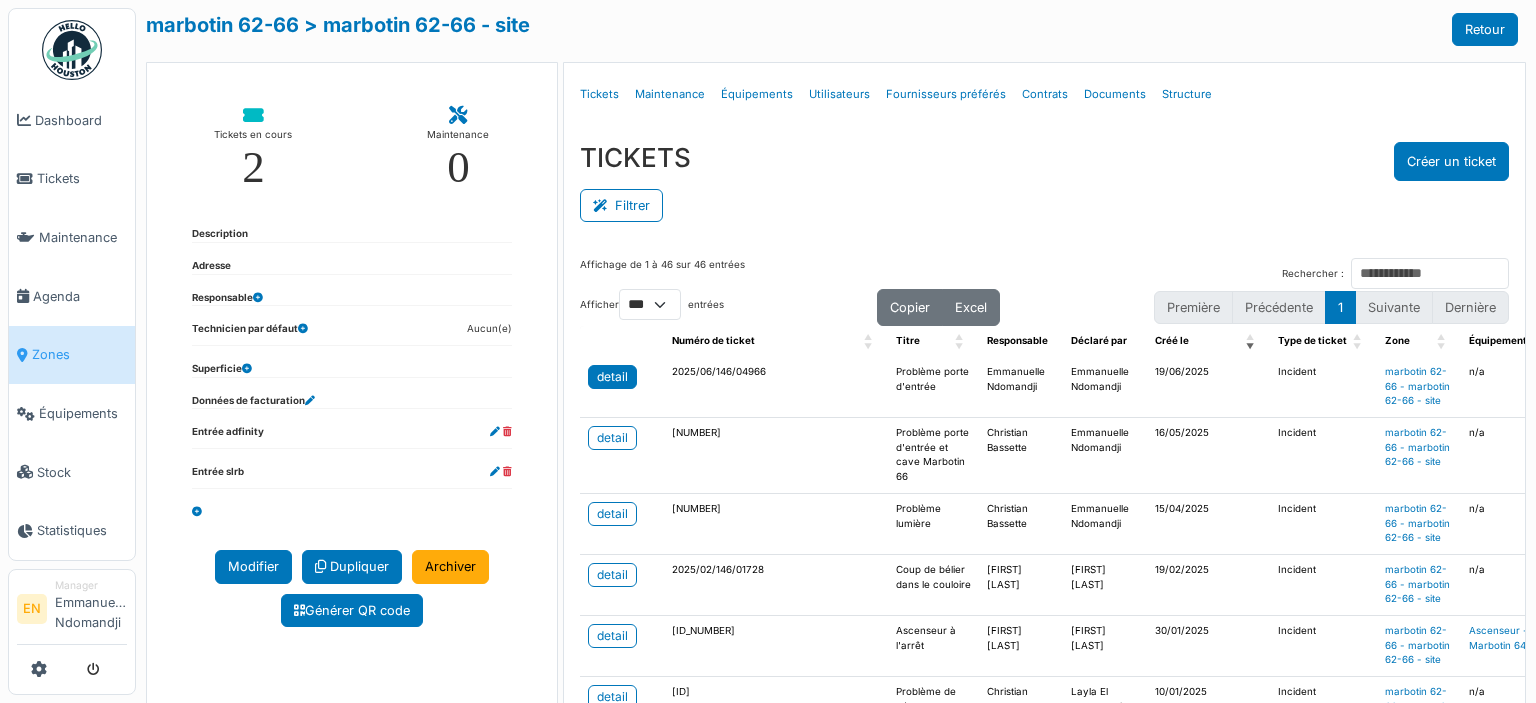 click on "detail" at bounding box center (612, 377) 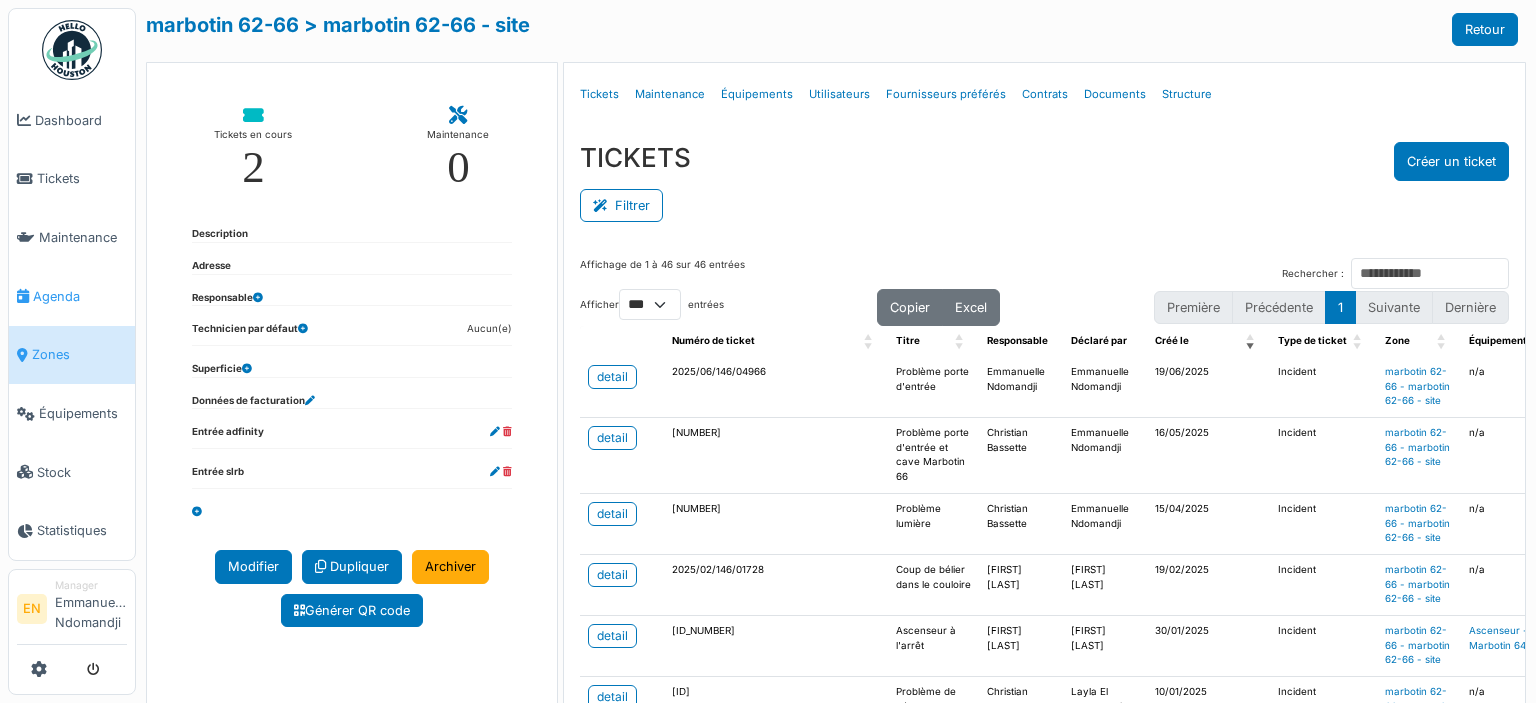 click on "Agenda" at bounding box center (80, 296) 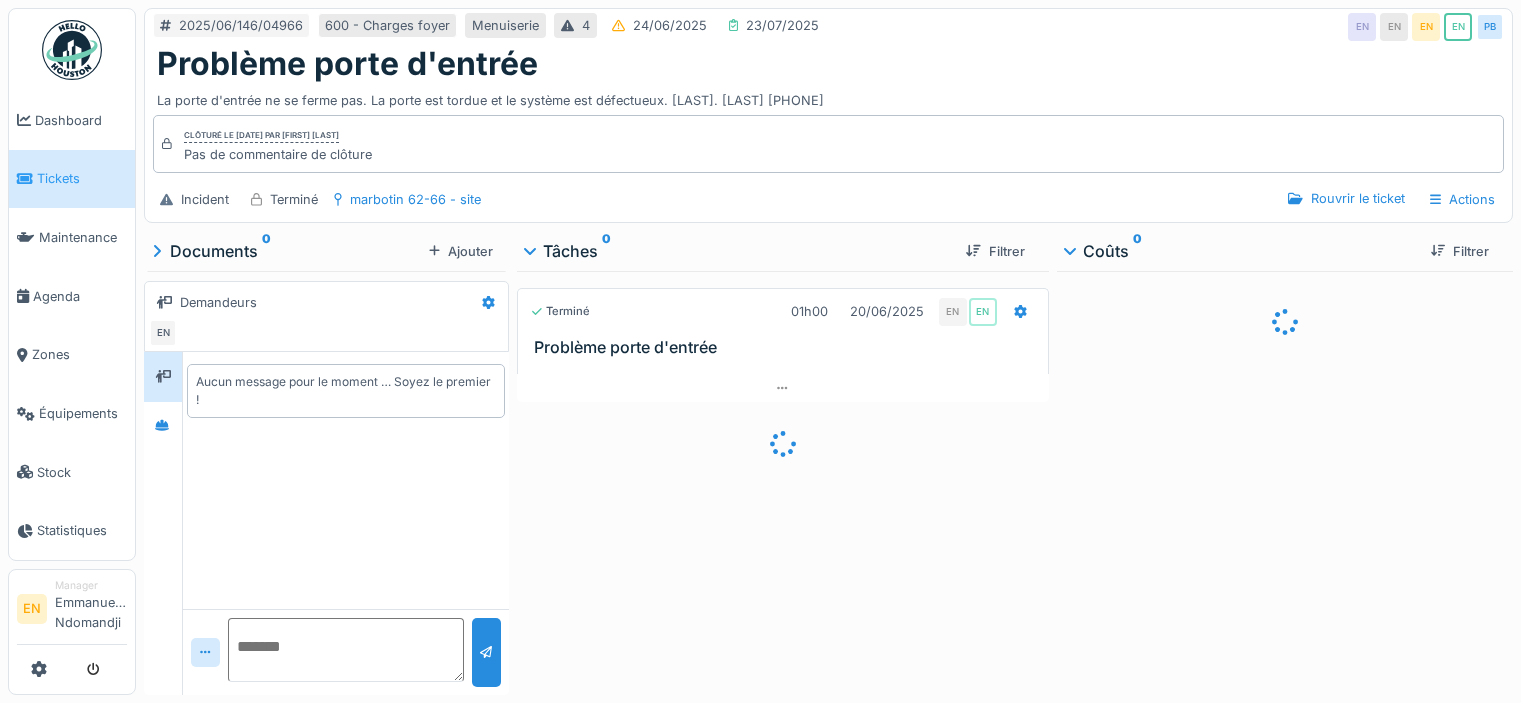scroll, scrollTop: 0, scrollLeft: 0, axis: both 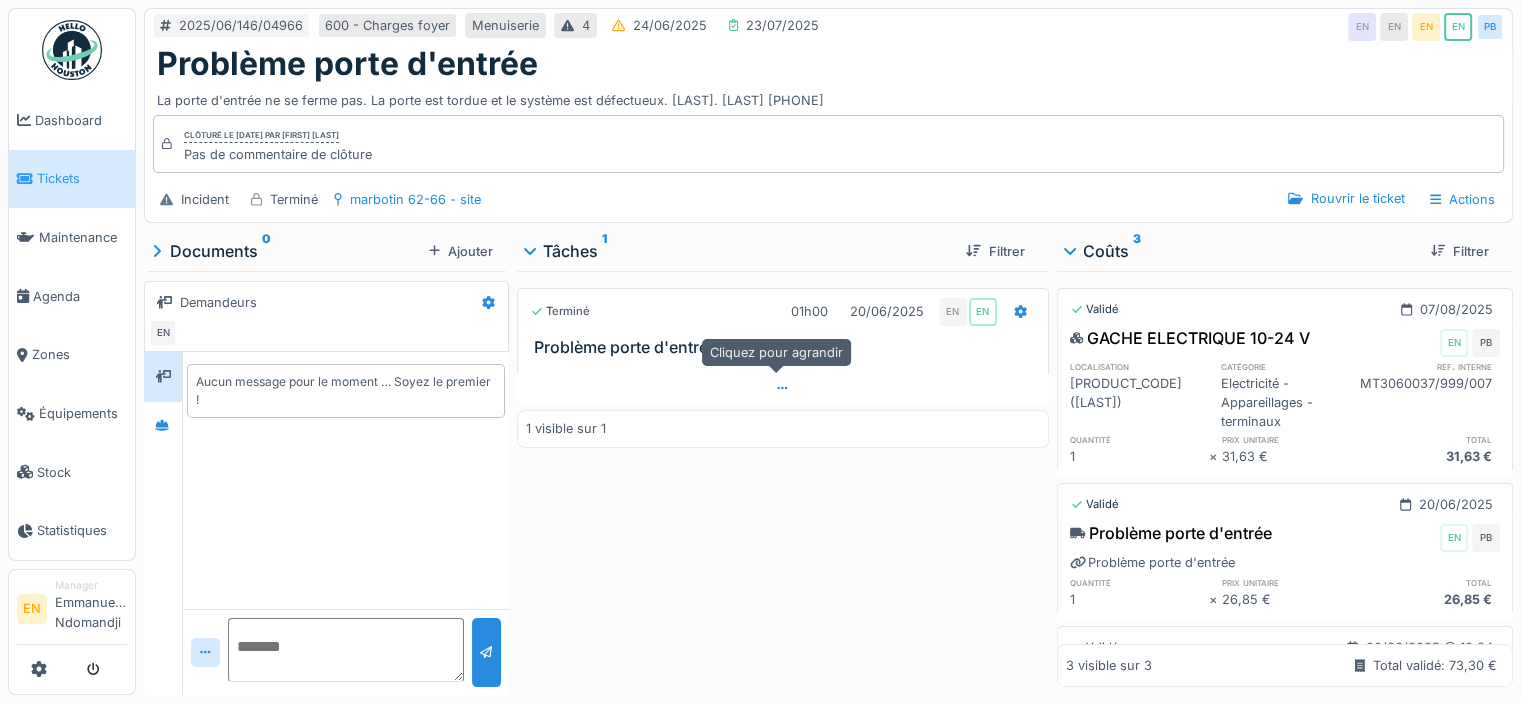click at bounding box center (783, 388) 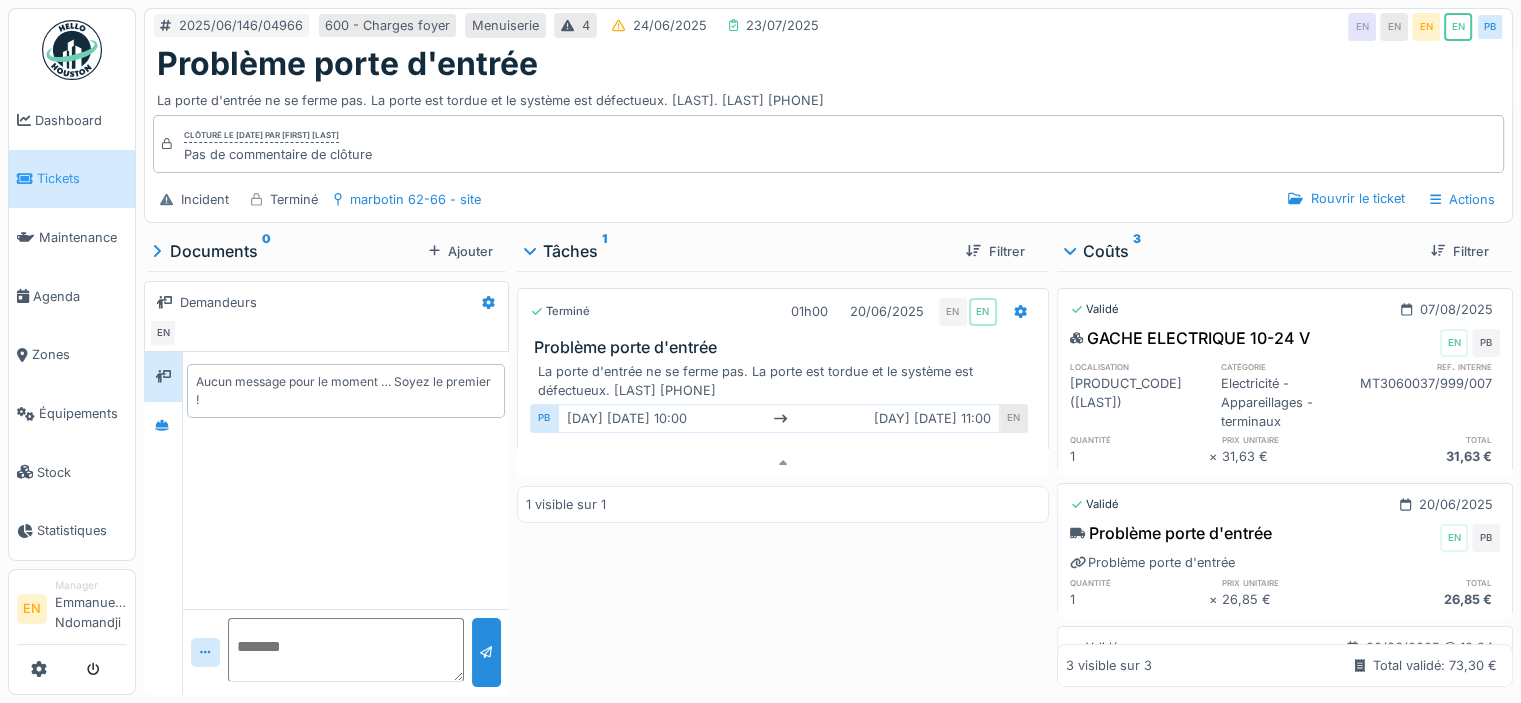 click on "Terminé [TIME] [DATE] EN EN Problème porte d'entrée La porte d'entrée ne se ferme pas. La porte est tordue et le système est défectueux. [LAST] [PHONE]  PB [DAY] [DATE]   [TIME] [DAY] [DATE]   [TIME] EN 1 visible sur 1" at bounding box center (783, 479) 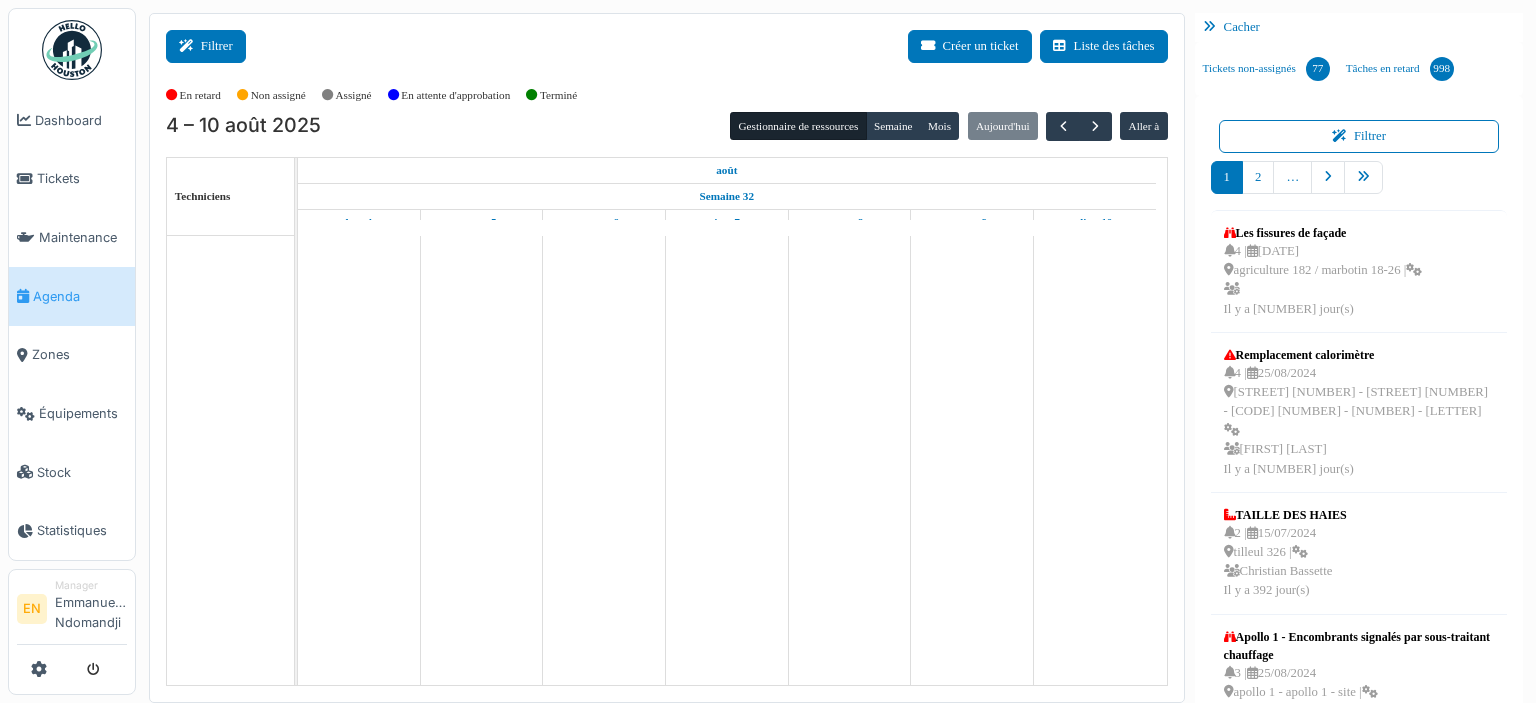 scroll, scrollTop: 0, scrollLeft: 0, axis: both 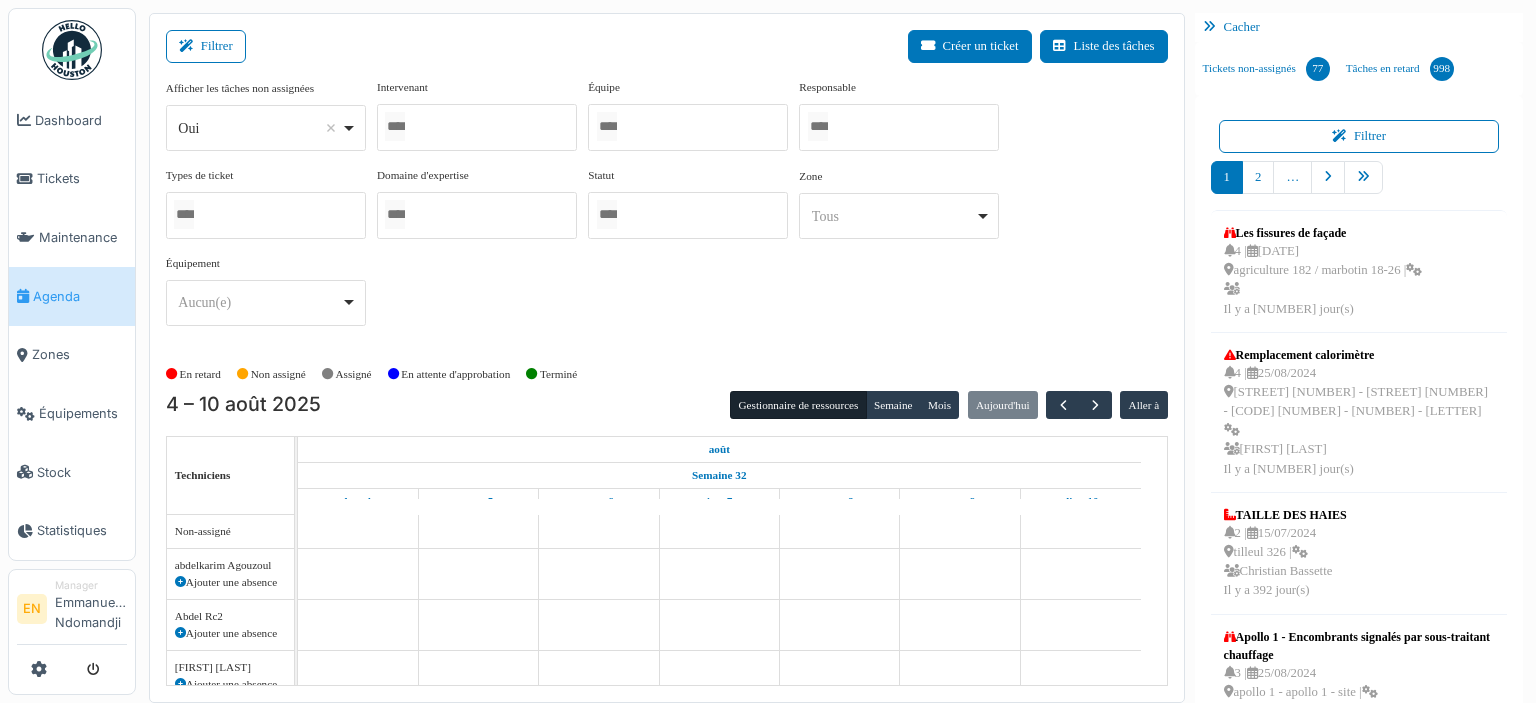 click on "Oui Remove item" at bounding box center (265, 128) 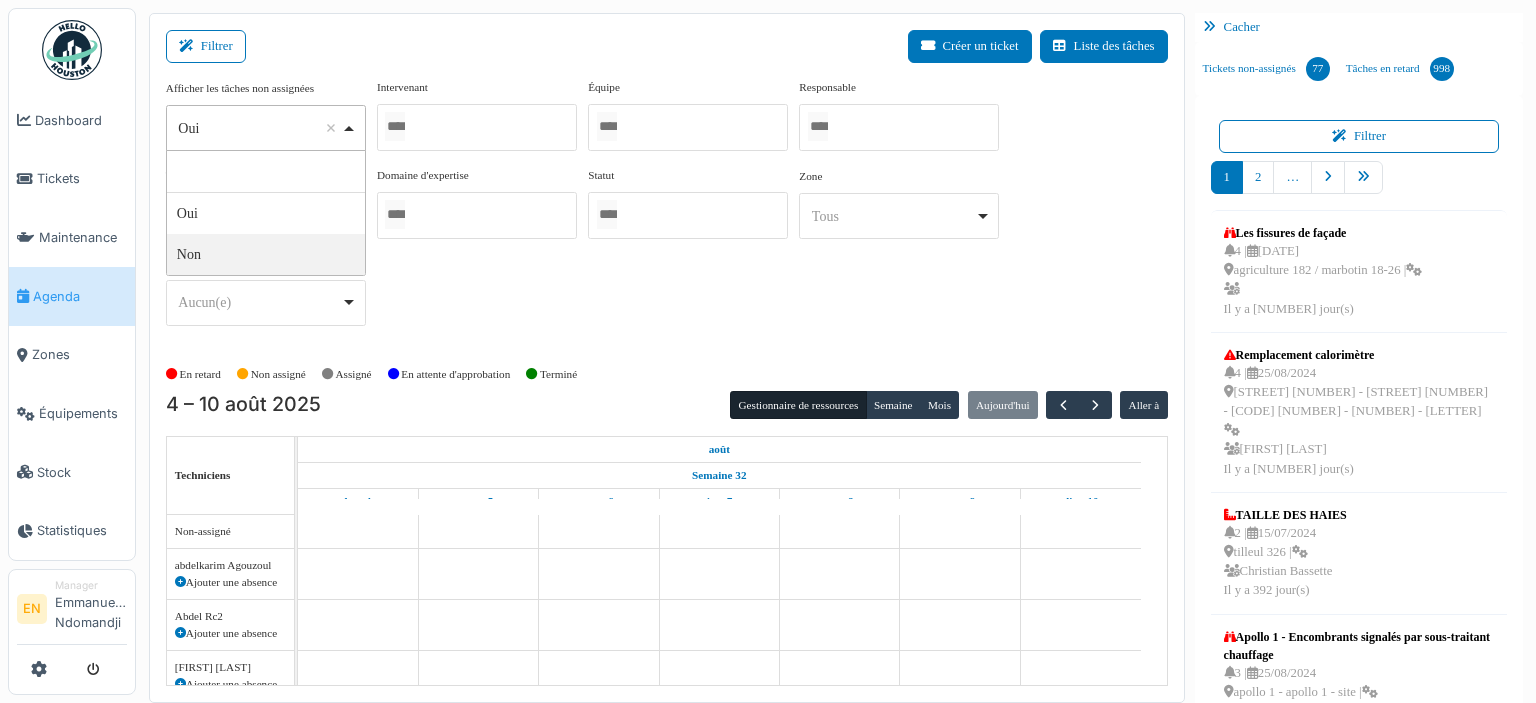 select on "**" 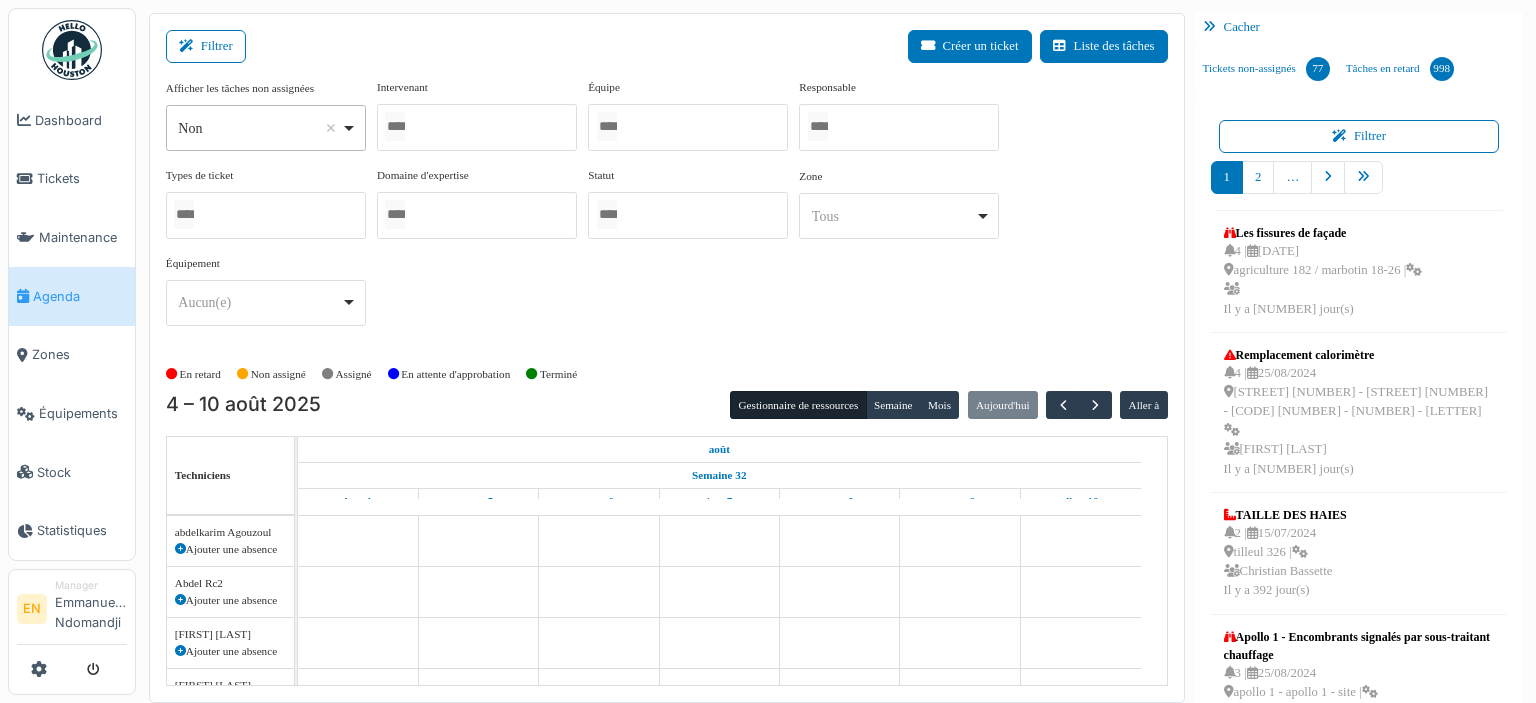 click at bounding box center [477, 127] 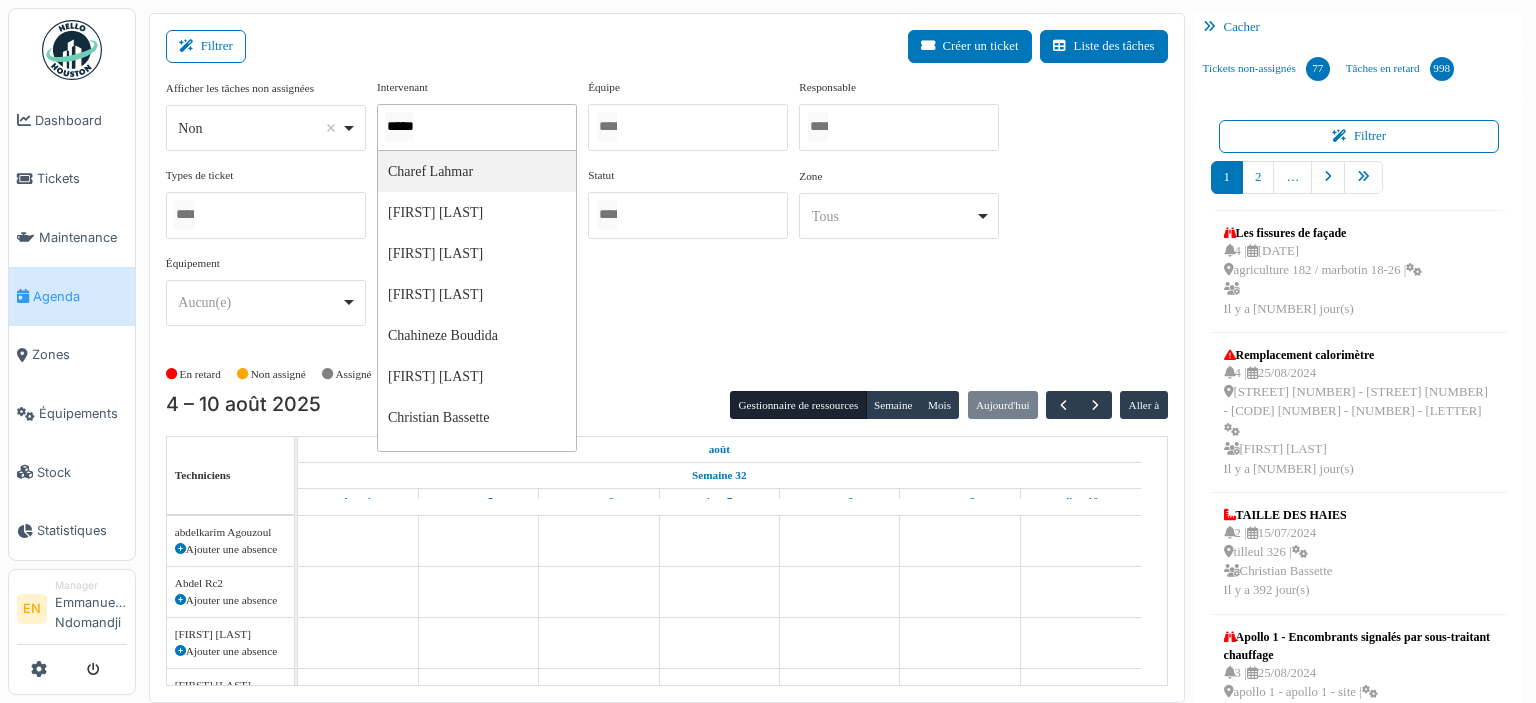 type on "******" 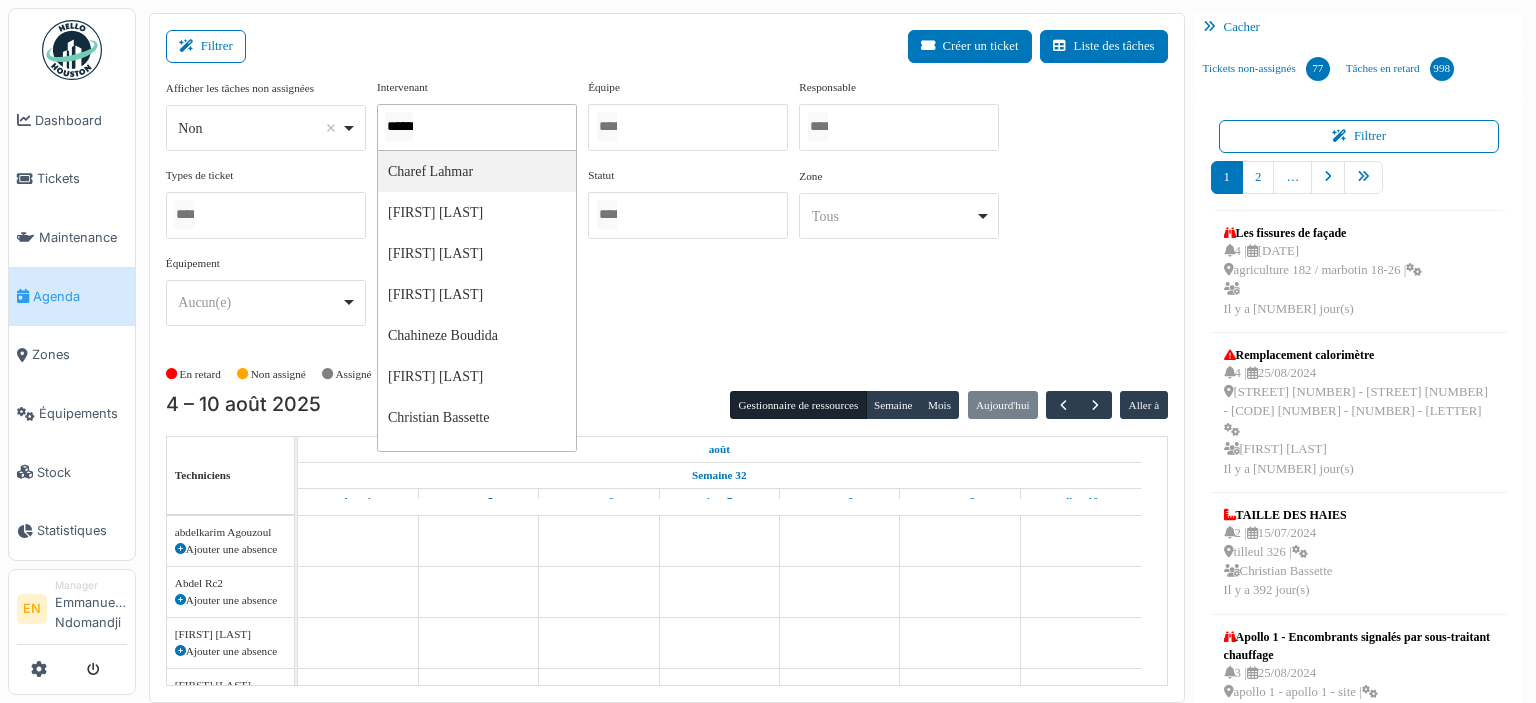 type 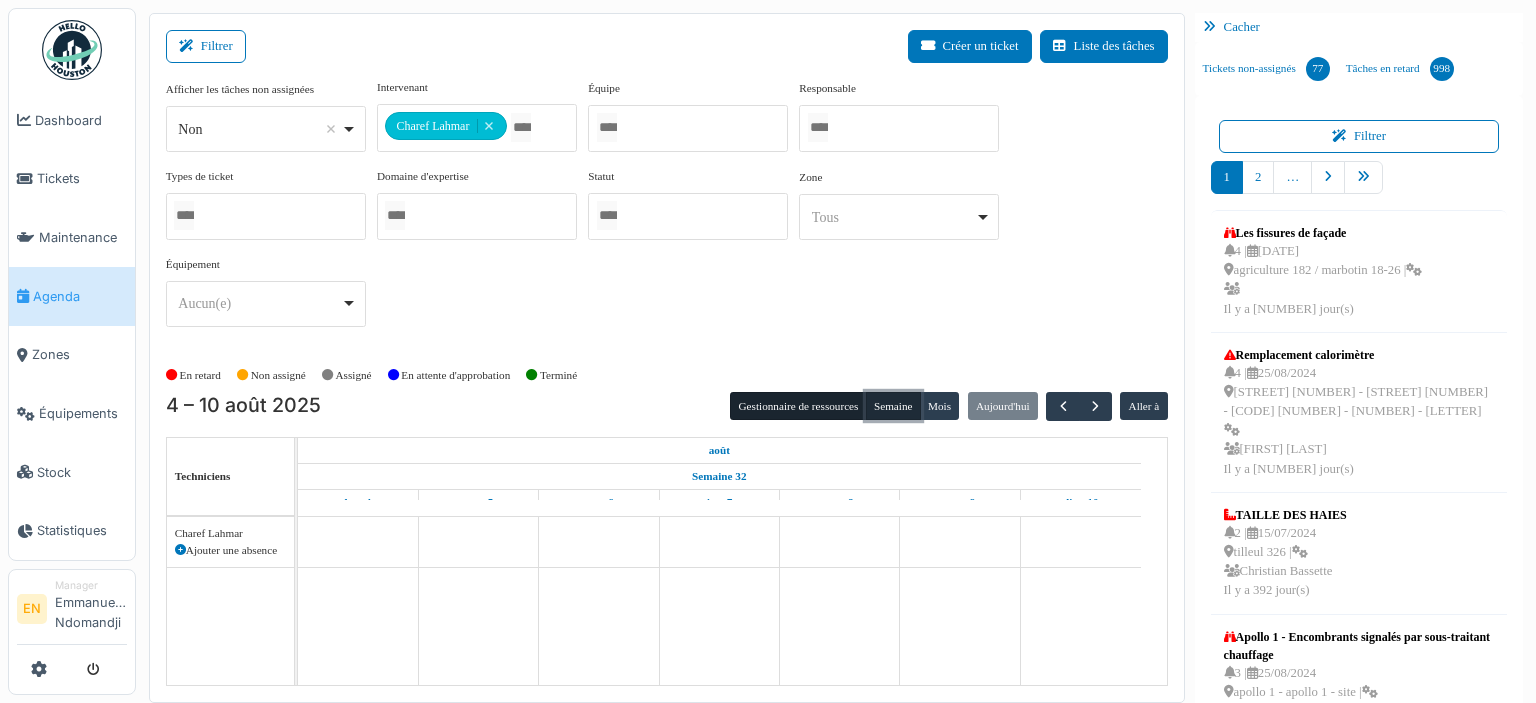 click on "Semaine" at bounding box center (893, 406) 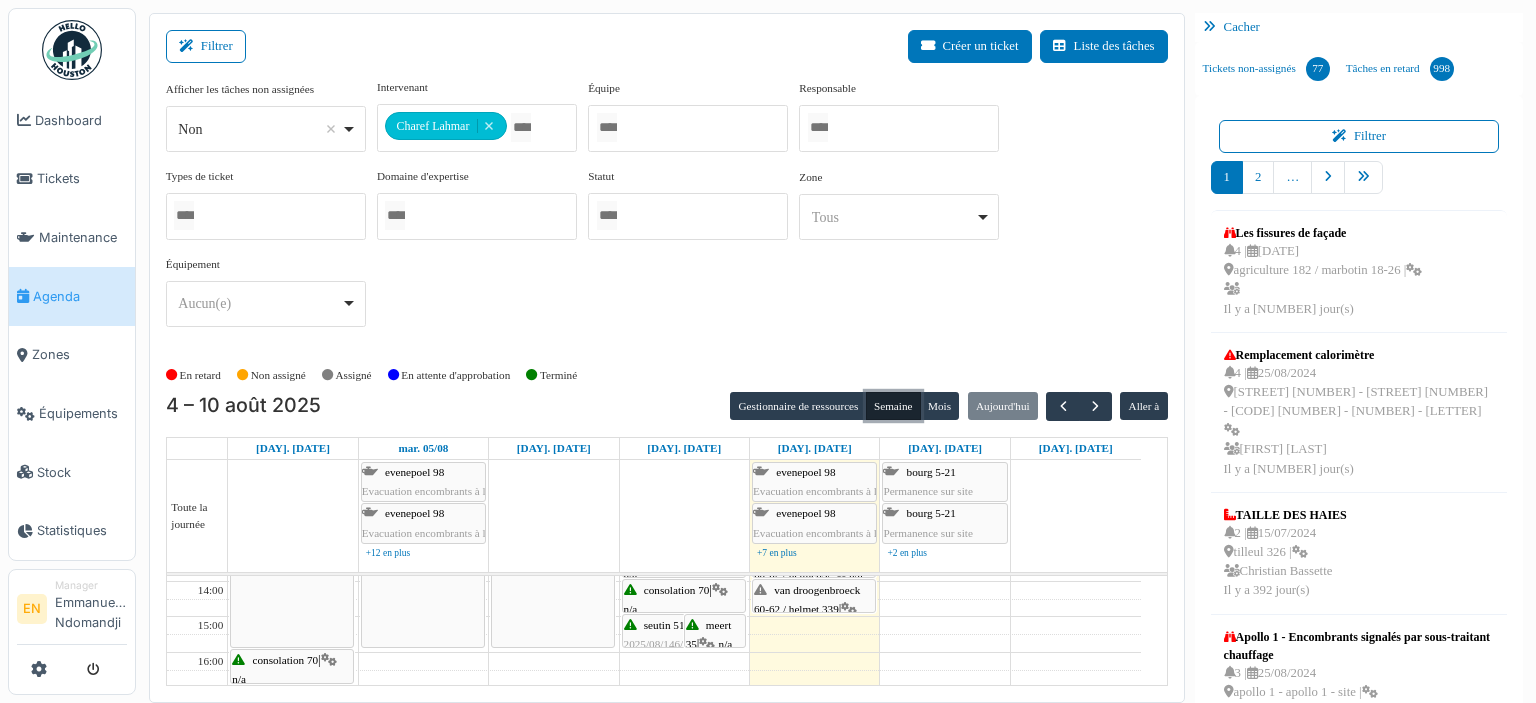 scroll, scrollTop: 266, scrollLeft: 0, axis: vertical 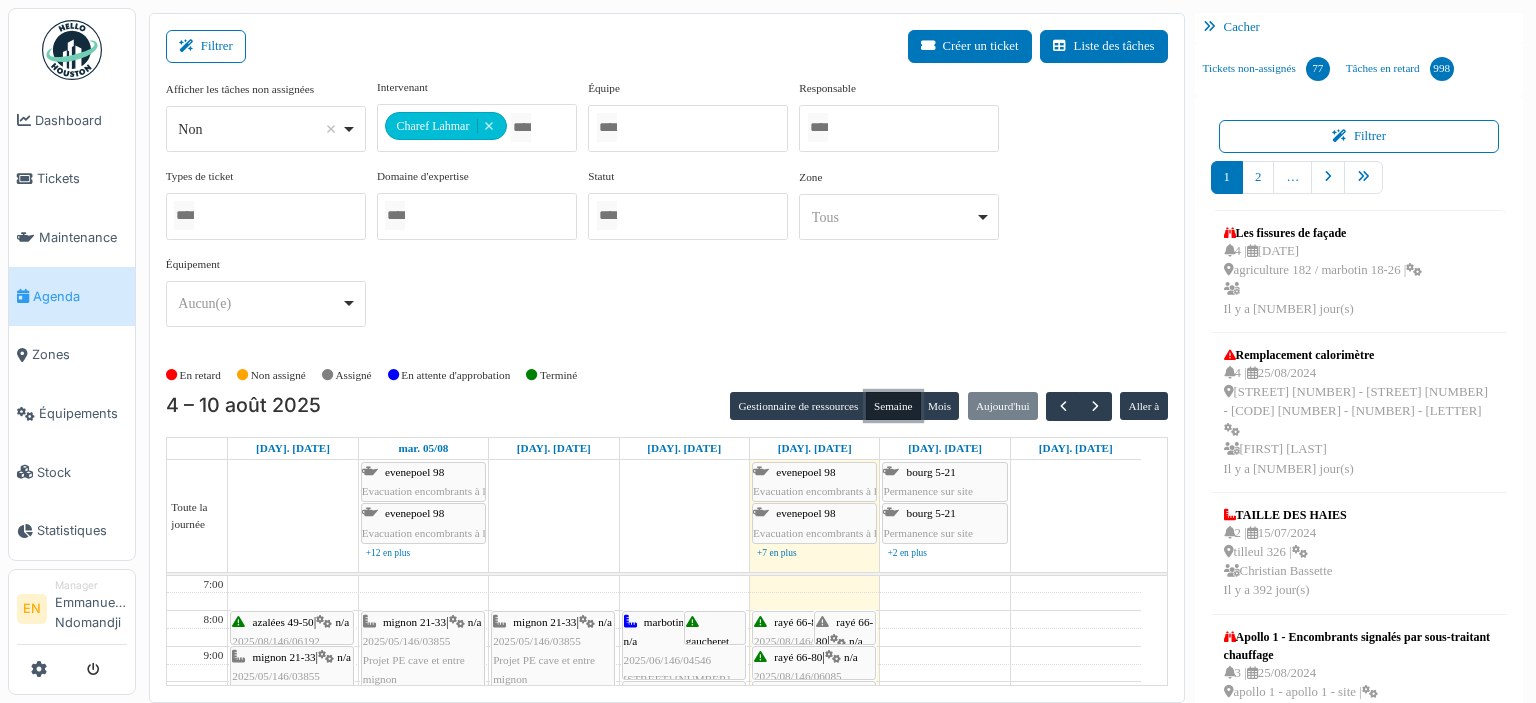 click on "marbotin 62-66
|     n/a
2025/06/146/04546
Marbotin 64 - Placement d'une grille de ventilation au bas de la porte du WC au rez-de-chaussée de l'appartement boîte 11 - Mr ROTBI 0485 73 95 67 ou 0488 72 79 07 ou 0484 12 22 13" at bounding box center [684, 680] 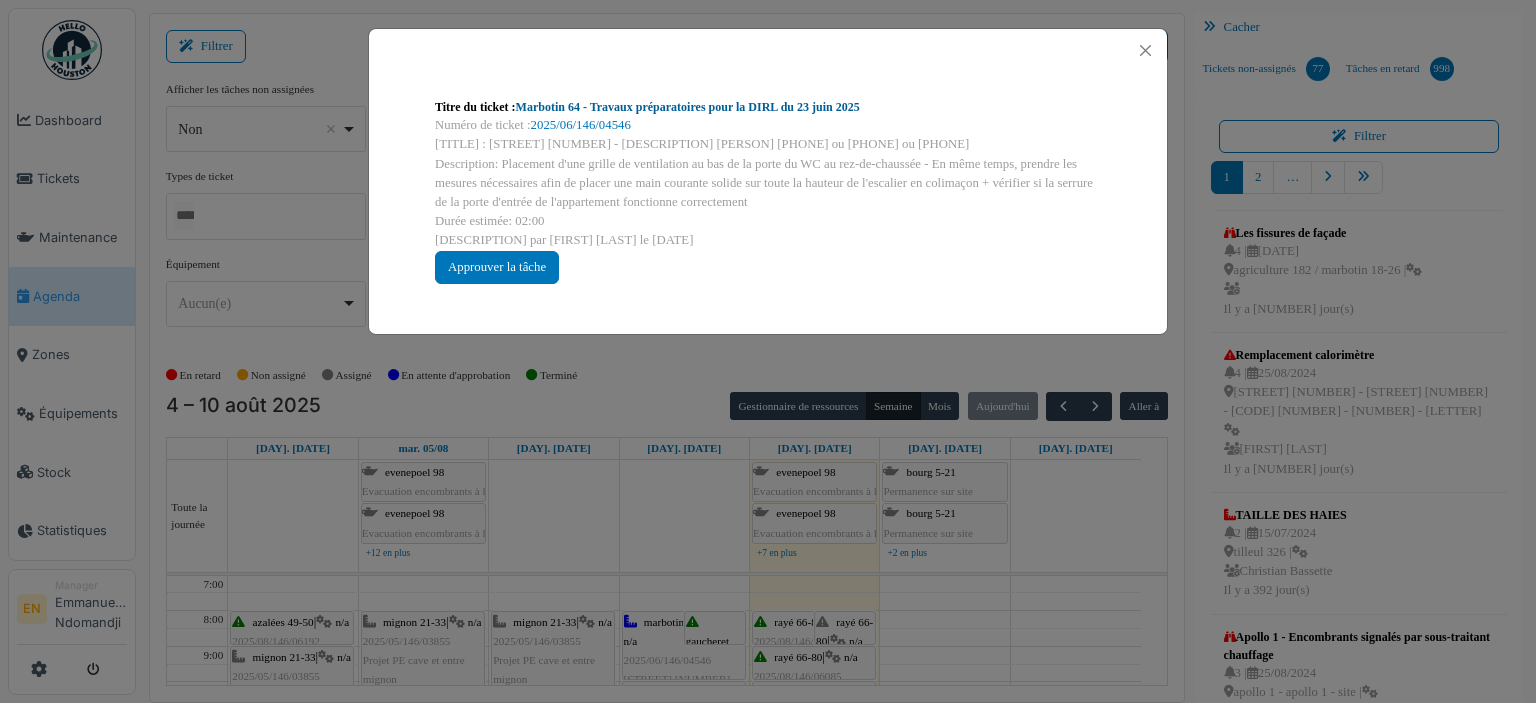 click on "Marbotin 64 - Travaux préparatoires pour la DIRL du 23 juin 2025" at bounding box center (688, 107) 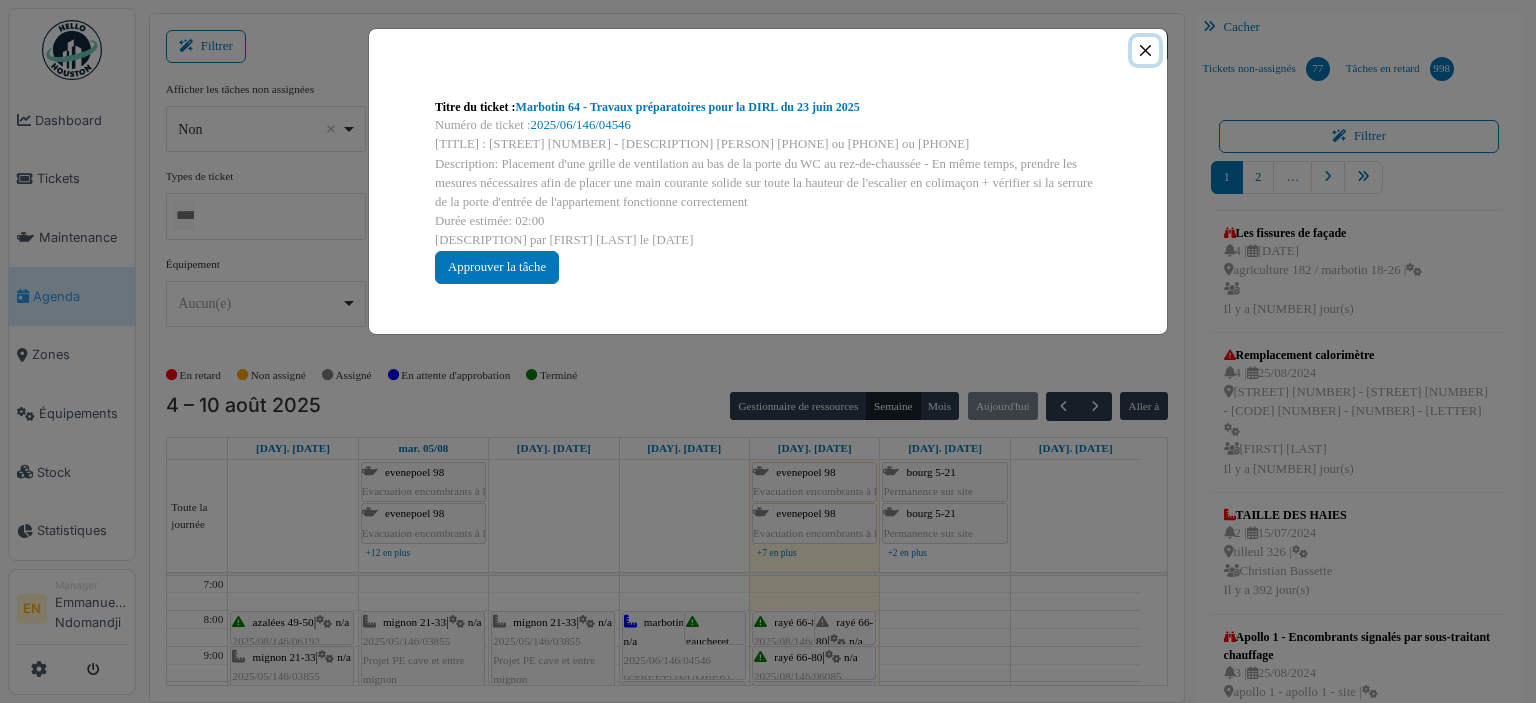 click at bounding box center [1145, 50] 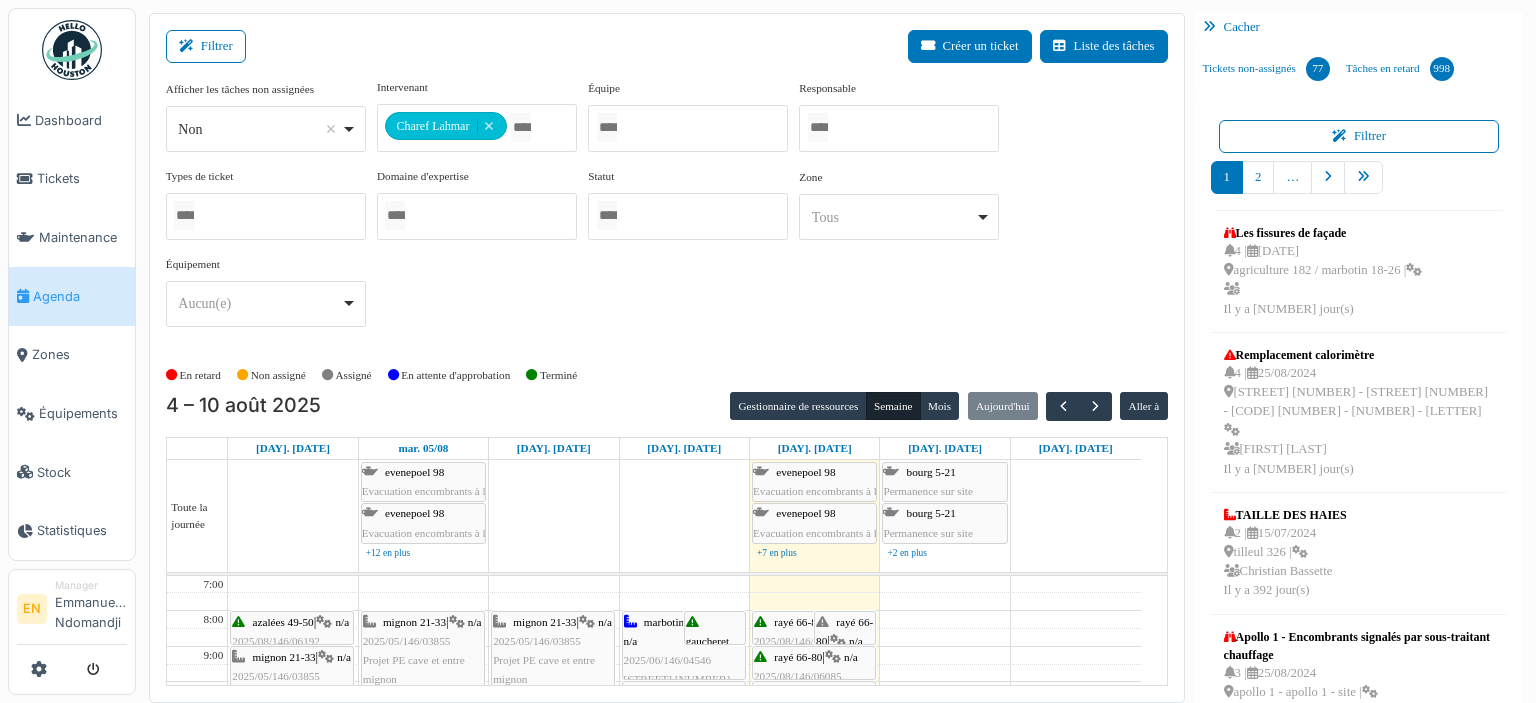 click at bounding box center (72, 50) 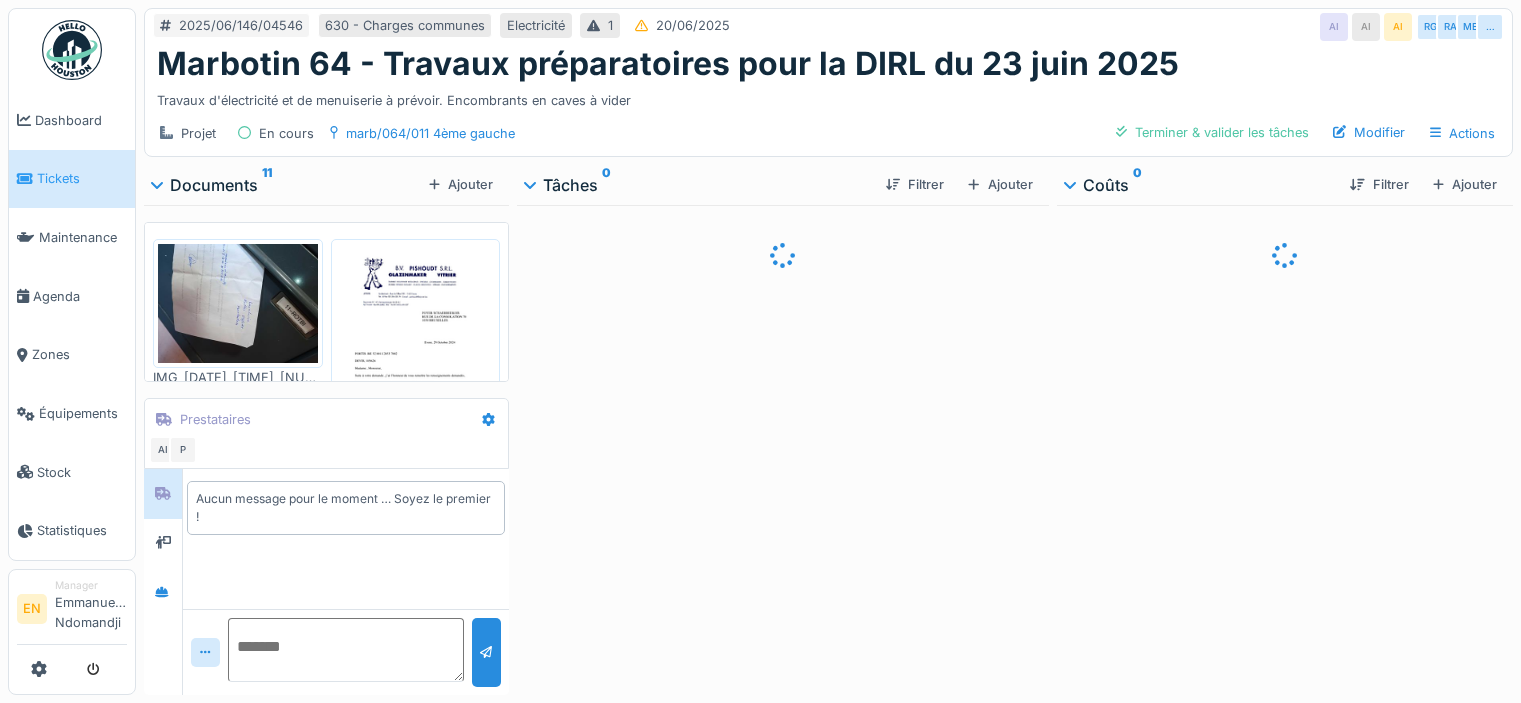 scroll, scrollTop: 0, scrollLeft: 0, axis: both 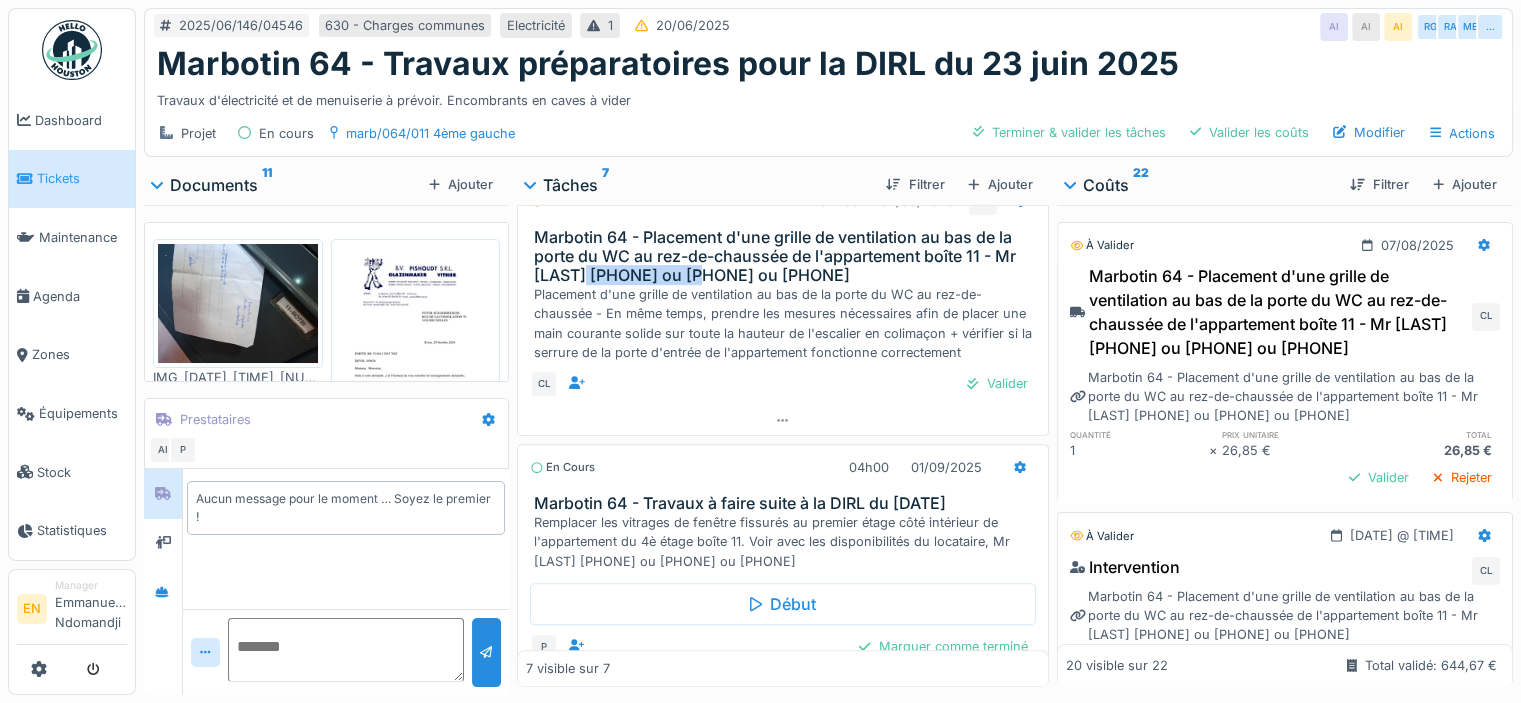 drag, startPoint x: 608, startPoint y: 308, endPoint x: 724, endPoint y: 315, distance: 116.21101 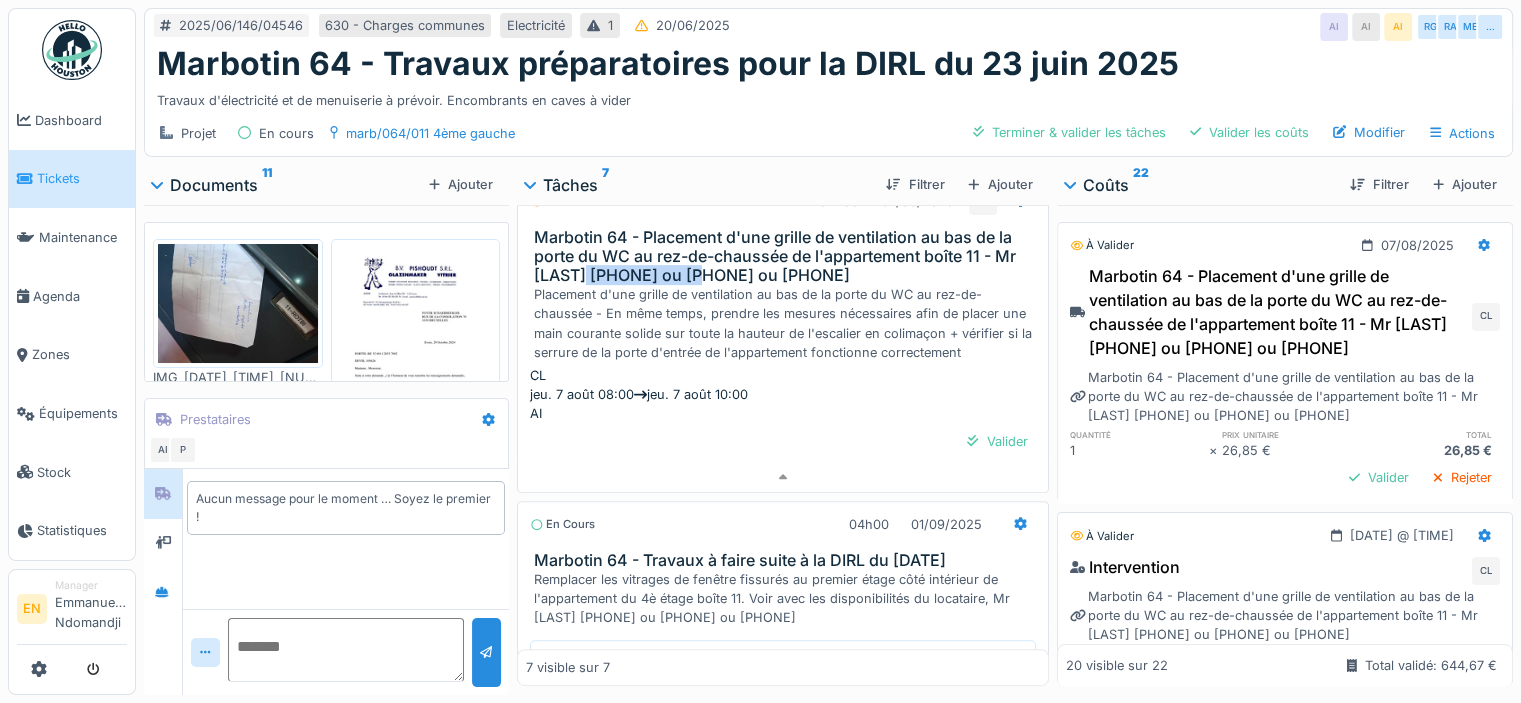 scroll, scrollTop: 15, scrollLeft: 0, axis: vertical 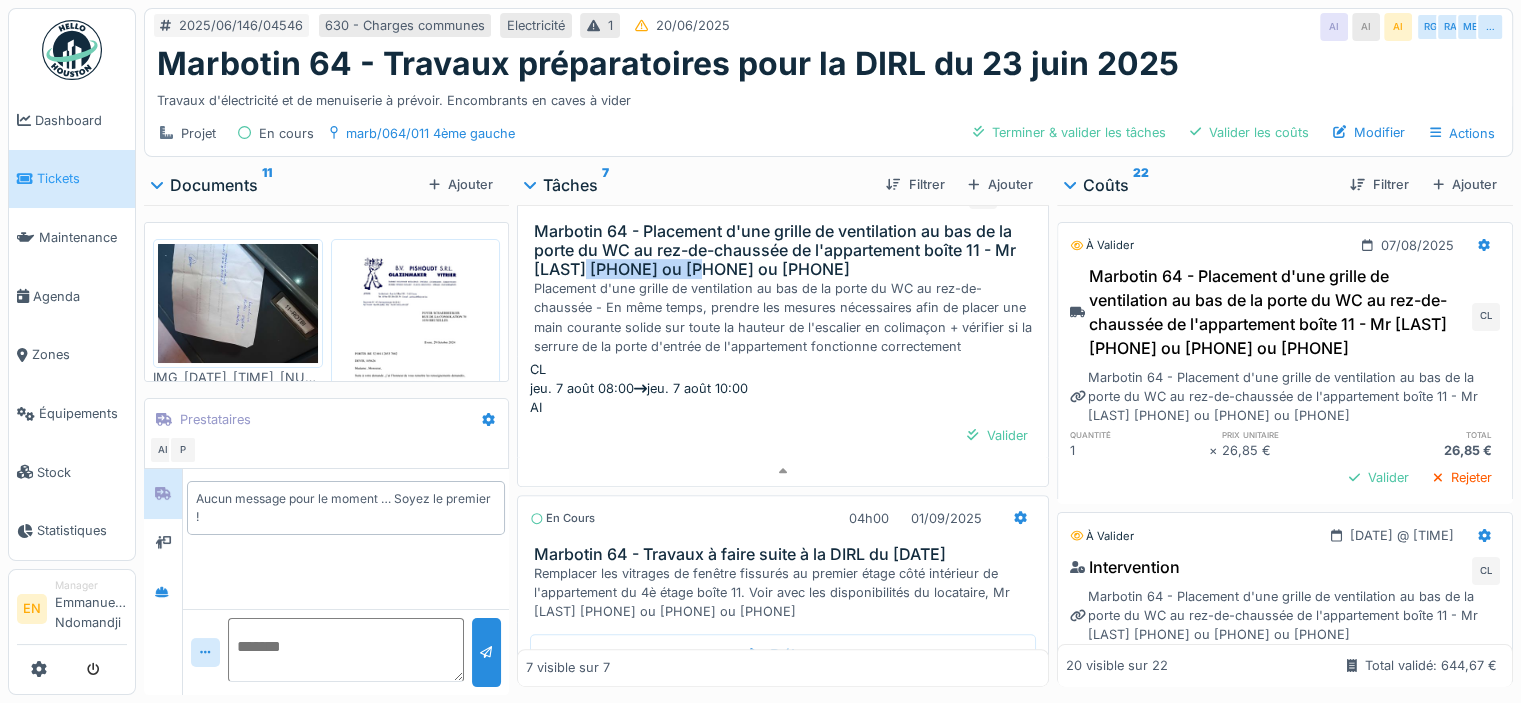 copy on "[PHONE]" 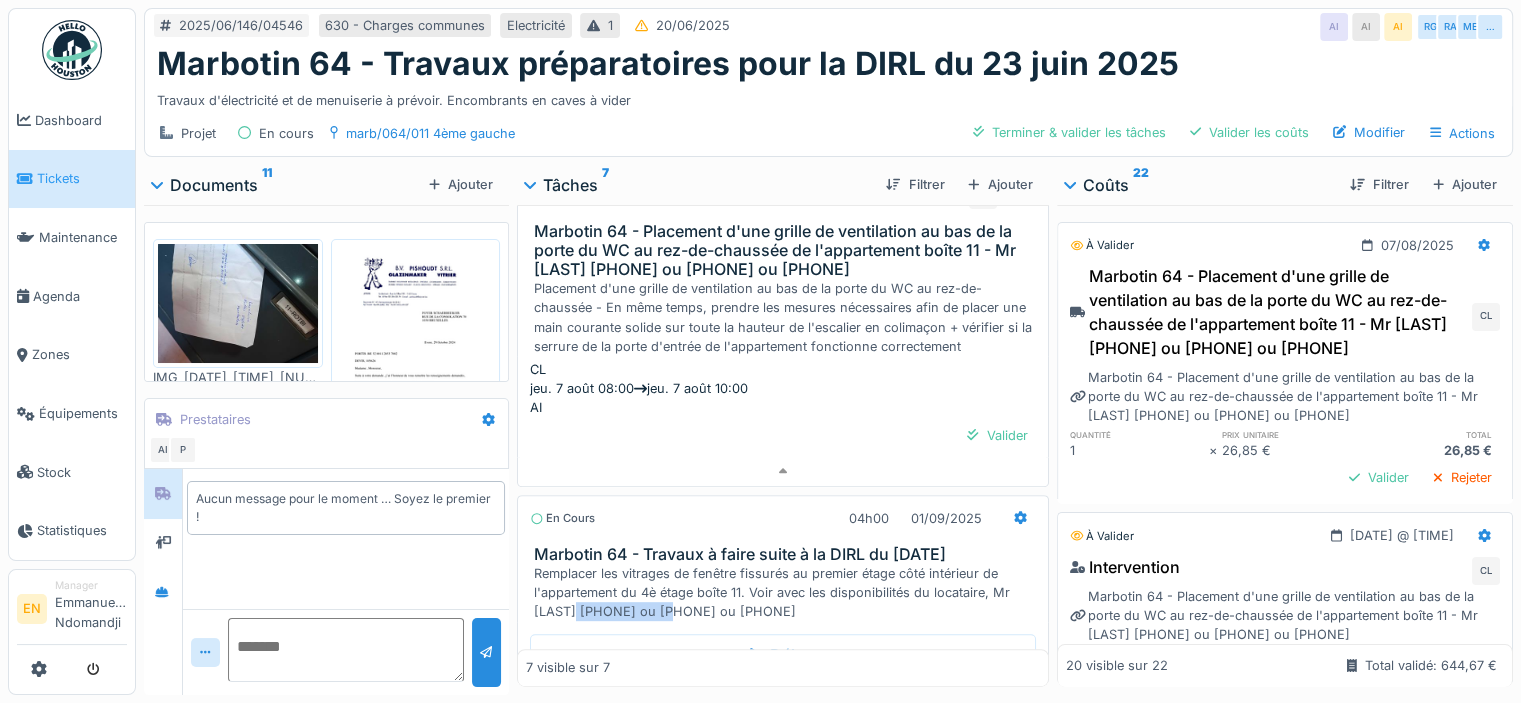 drag, startPoint x: 569, startPoint y: 625, endPoint x: 662, endPoint y: 626, distance: 93.00538 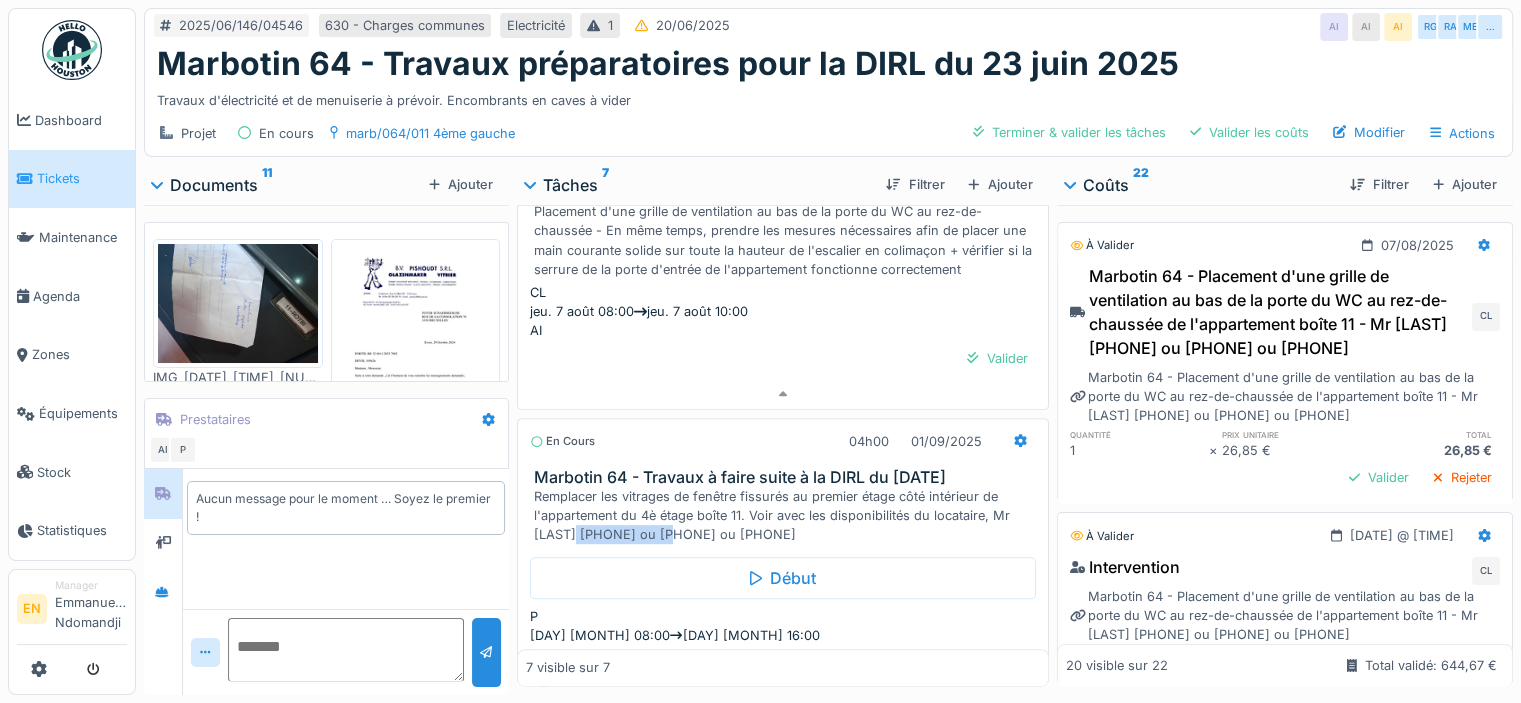 scroll, scrollTop: 1031, scrollLeft: 0, axis: vertical 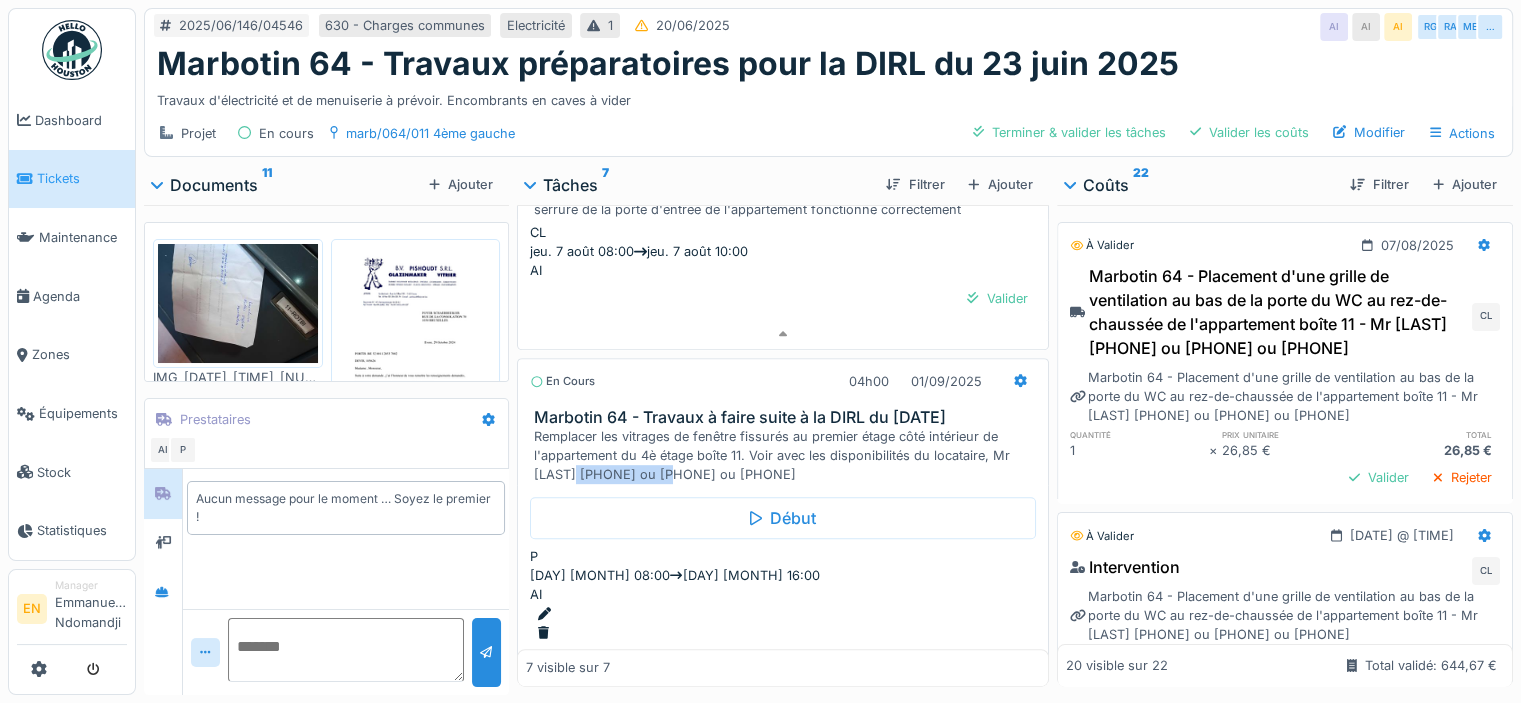 copy on "[PHONE]" 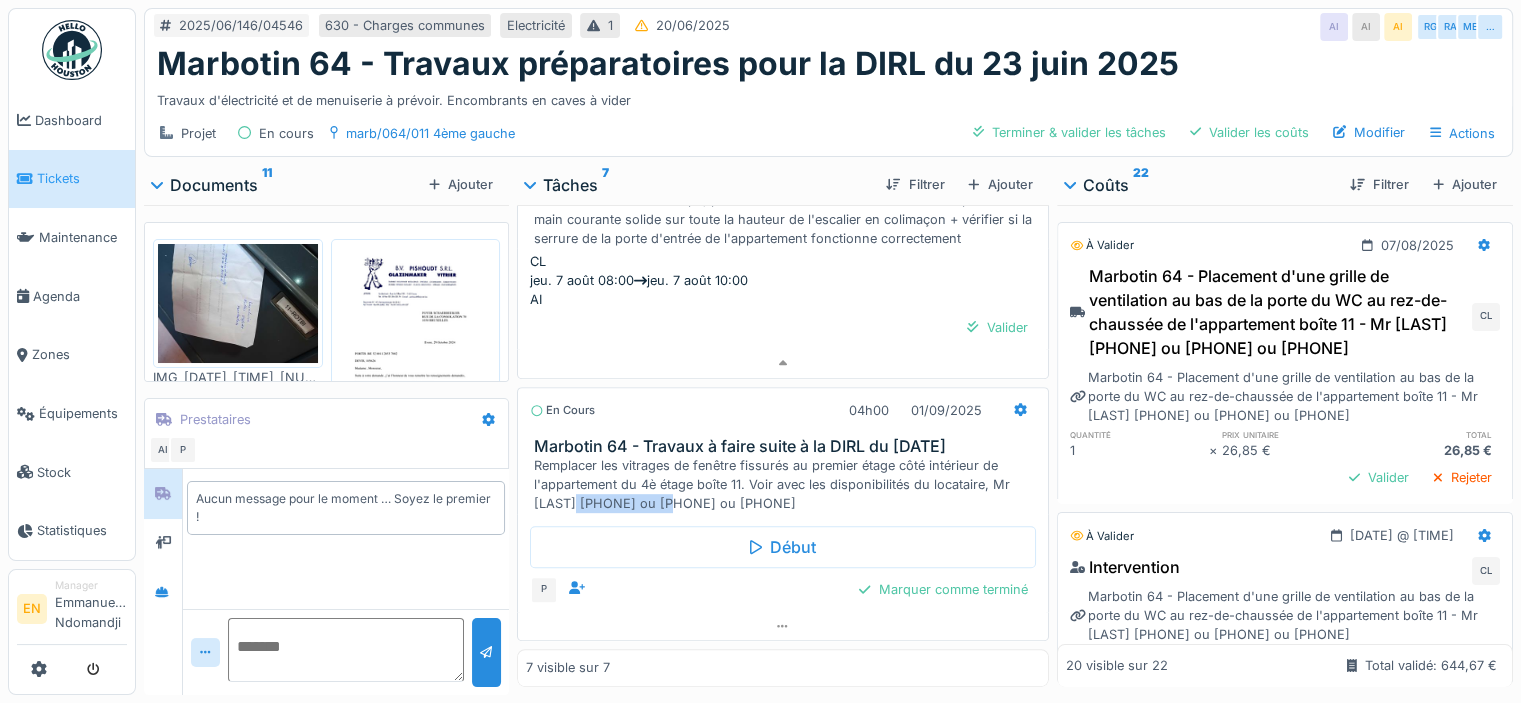 copy on "[PHONE]" 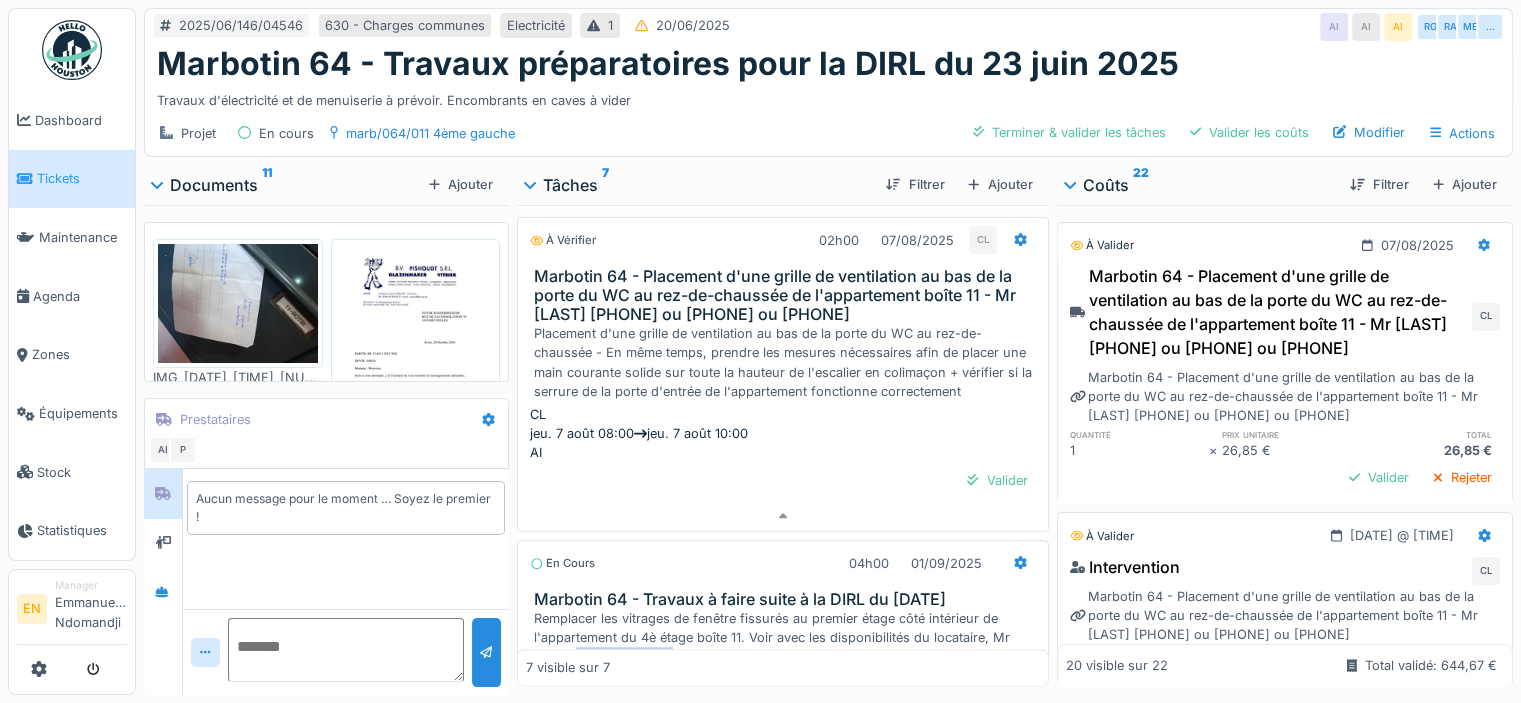 scroll, scrollTop: 844, scrollLeft: 0, axis: vertical 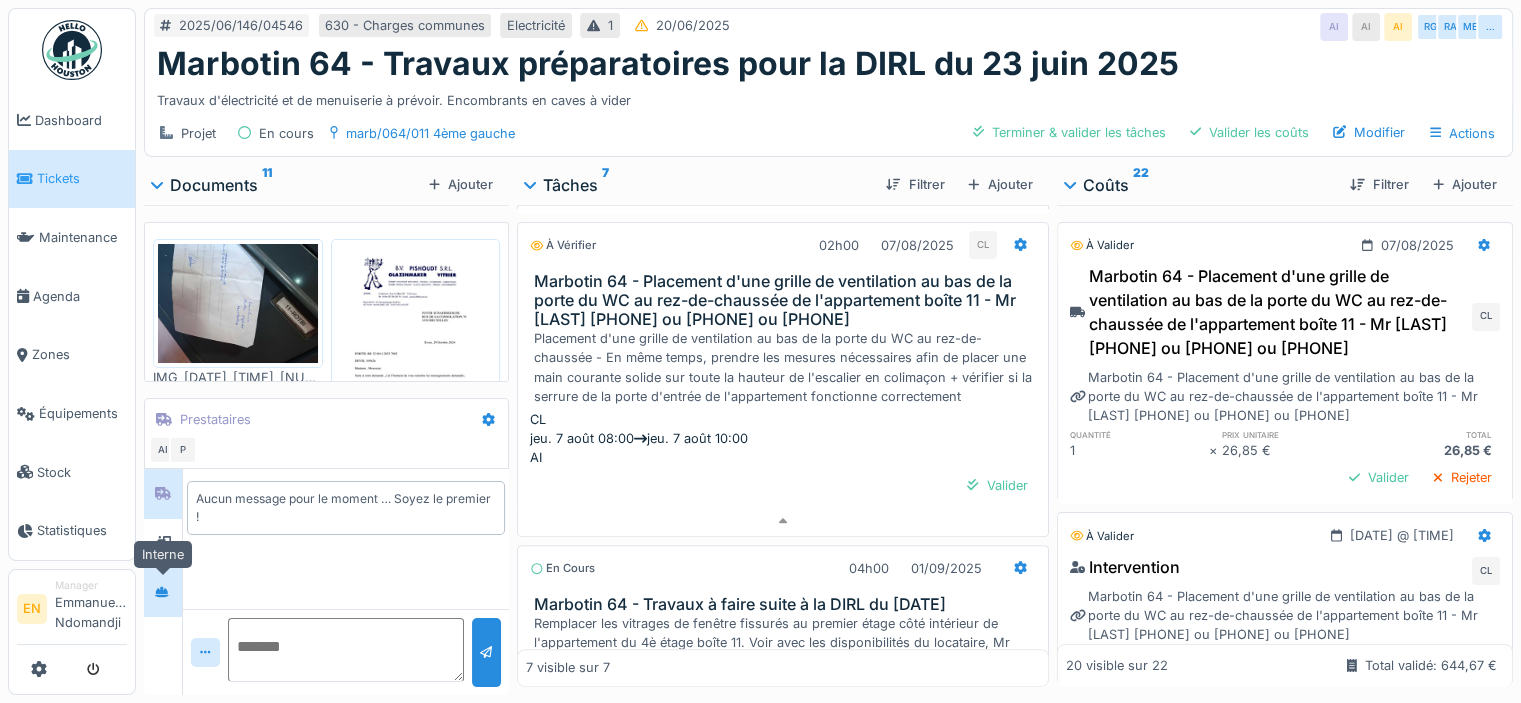 click 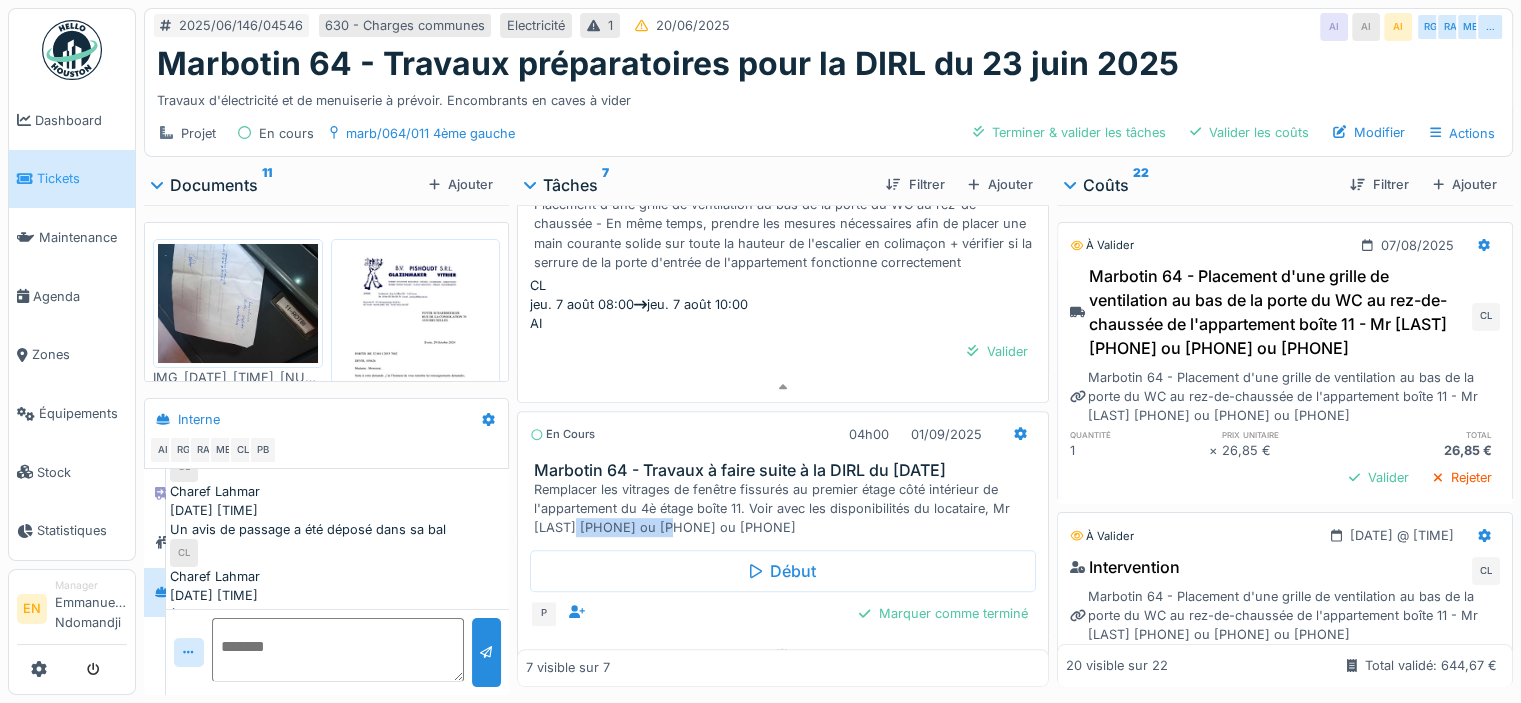 scroll, scrollTop: 1031, scrollLeft: 0, axis: vertical 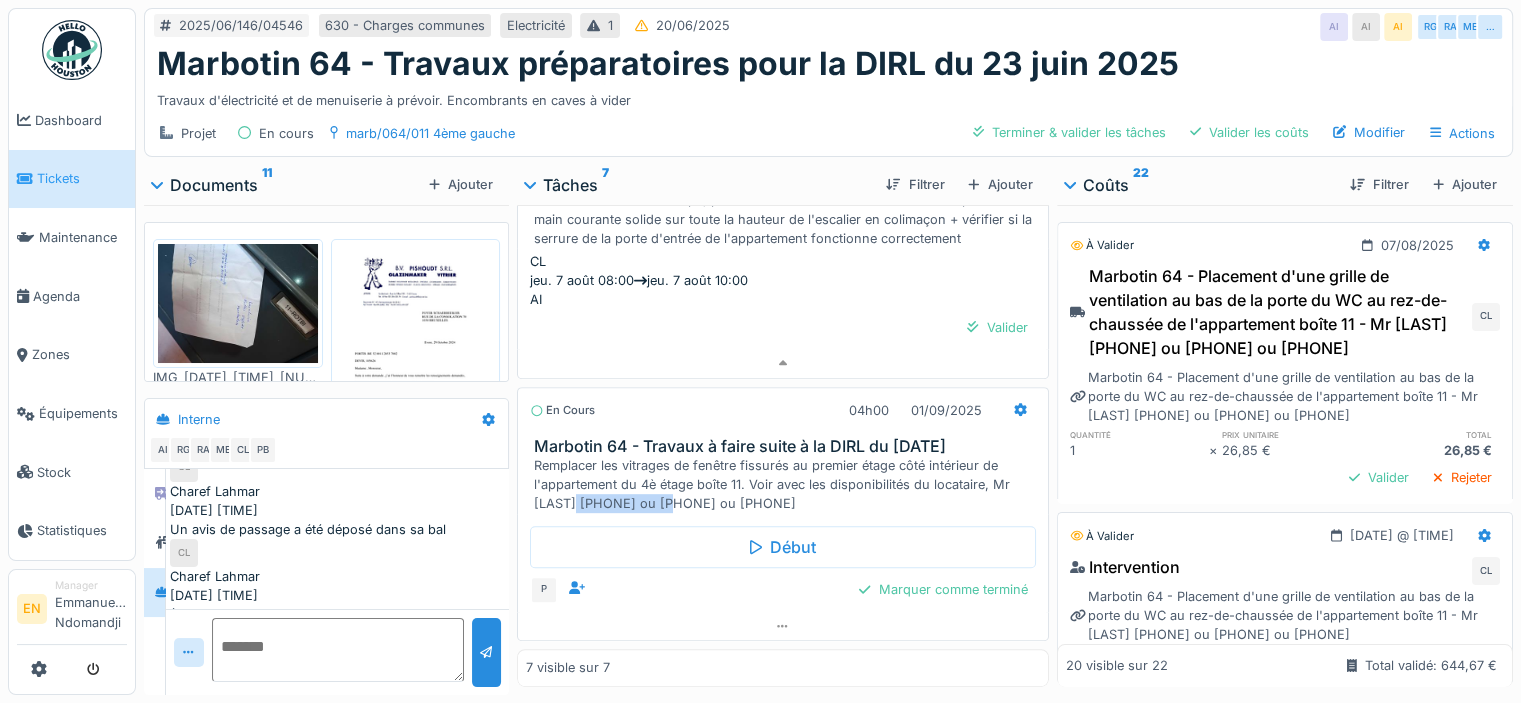 drag, startPoint x: 792, startPoint y: 485, endPoint x: 876, endPoint y: 491, distance: 84.21401 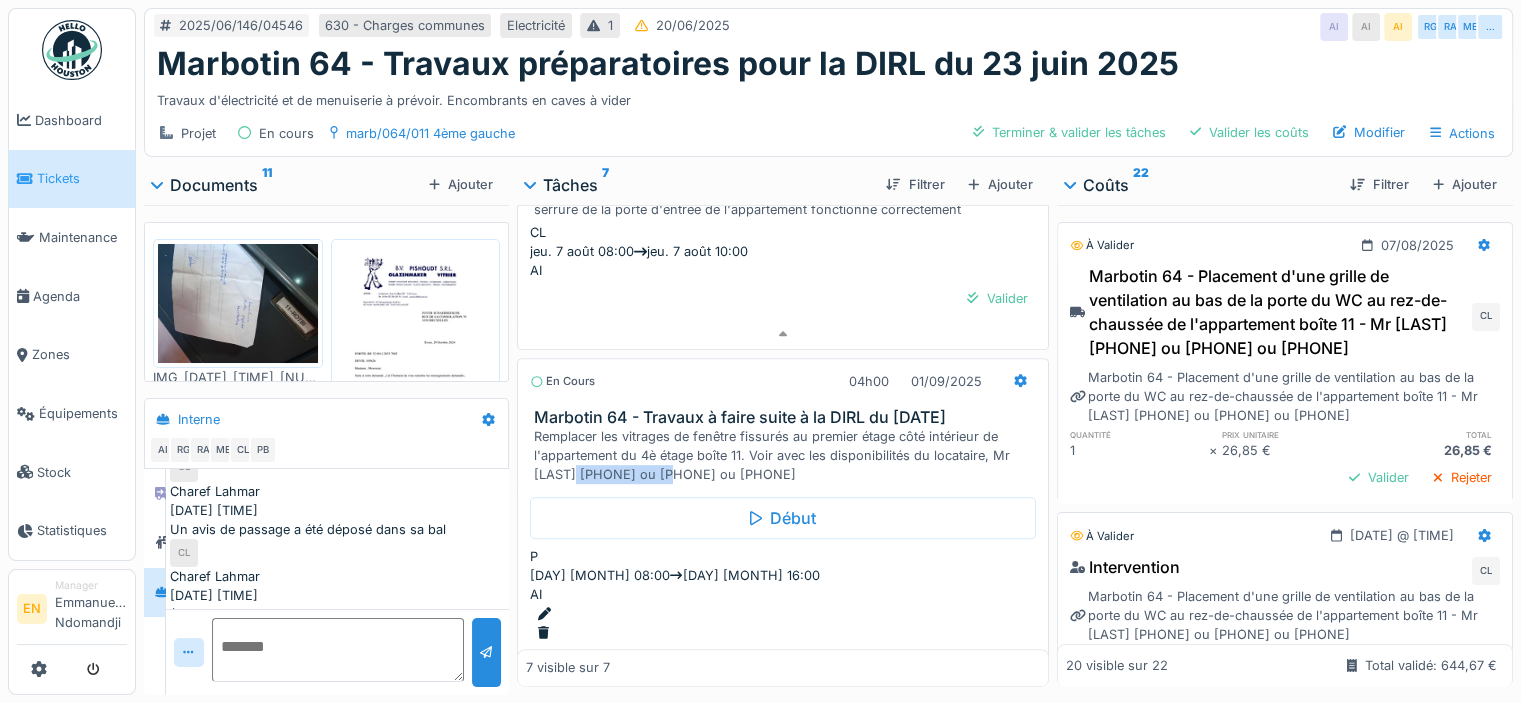 copy on "0484 12 22 13" 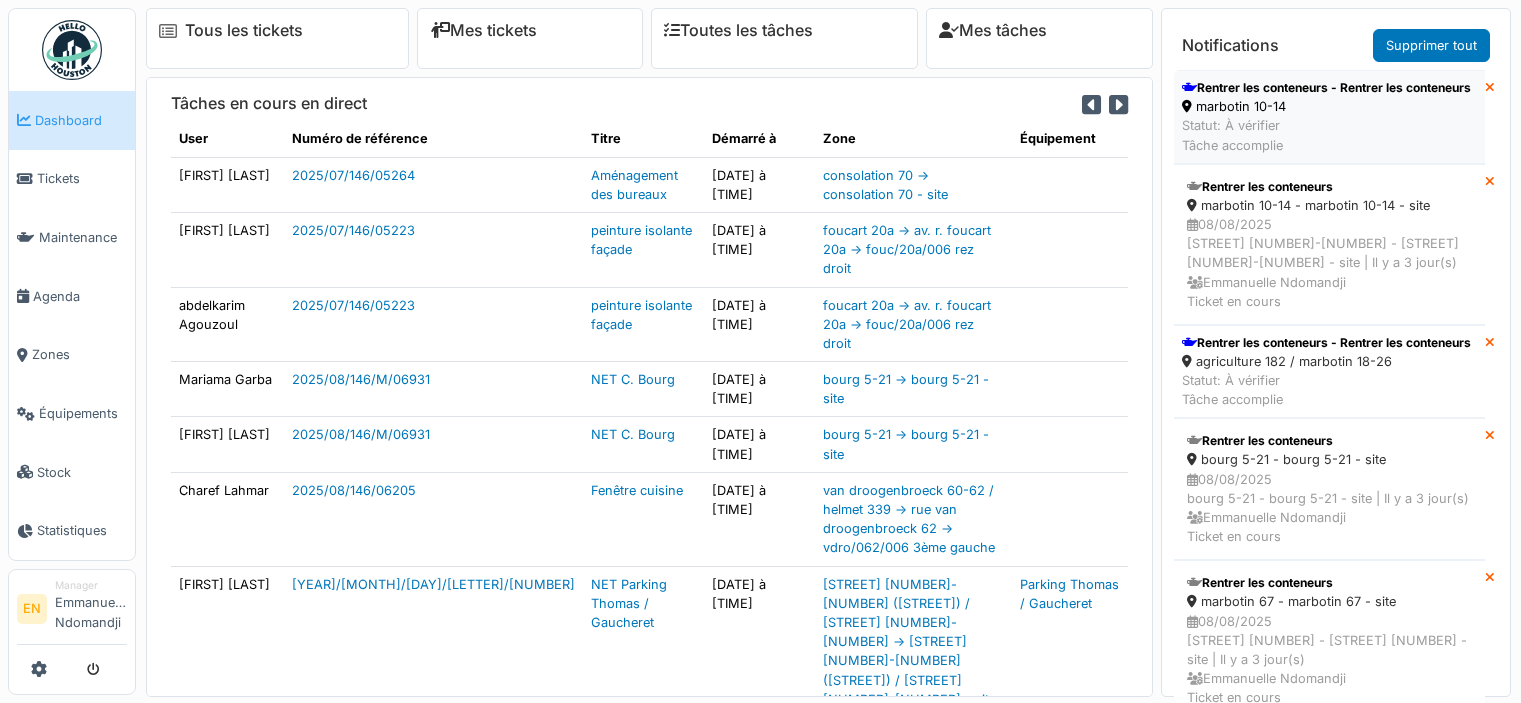 scroll, scrollTop: 0, scrollLeft: 0, axis: both 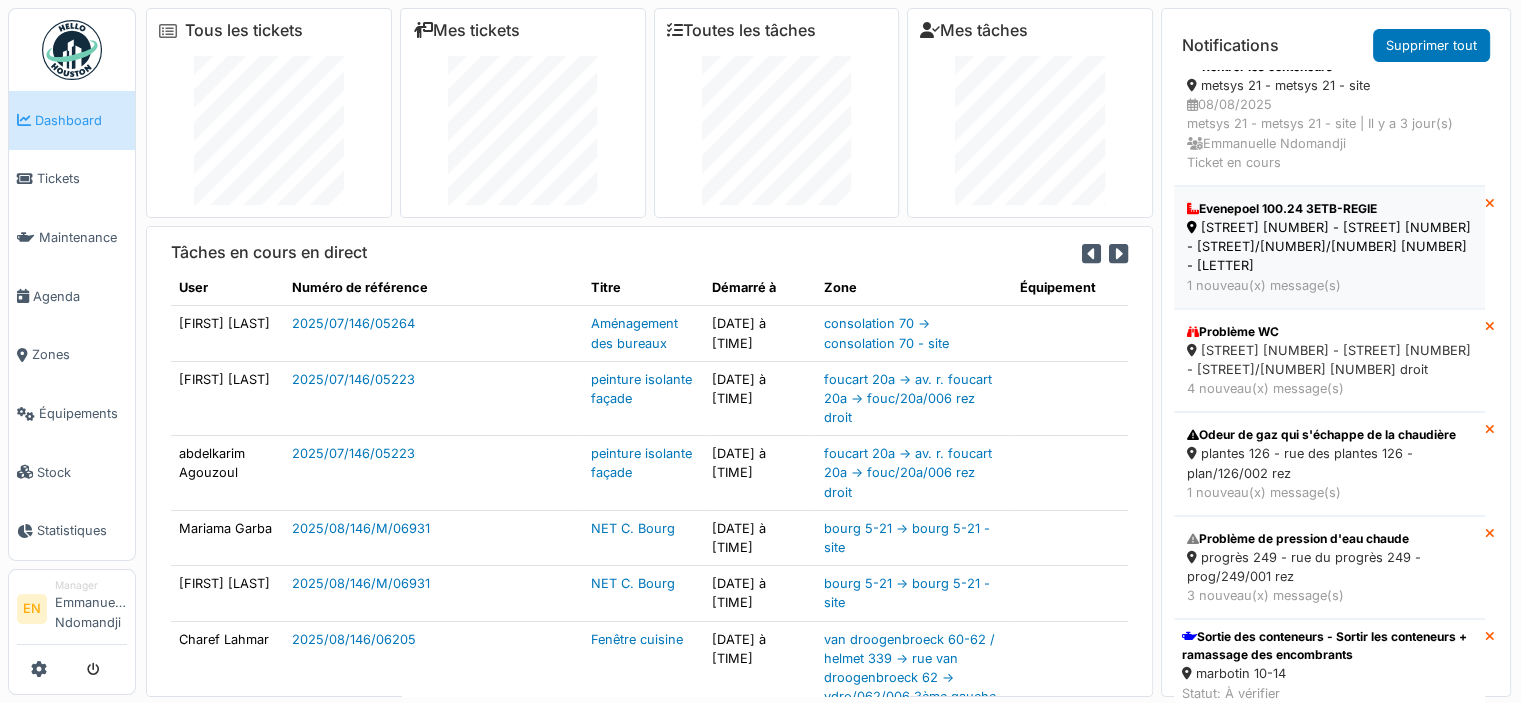 click on "[STREET] [NUMBER] - [STREET] [NUMBER] - [STREET]/[NUMBER]/[NUMBER] [NUMBER] - [LETTER]" at bounding box center (1329, 247) 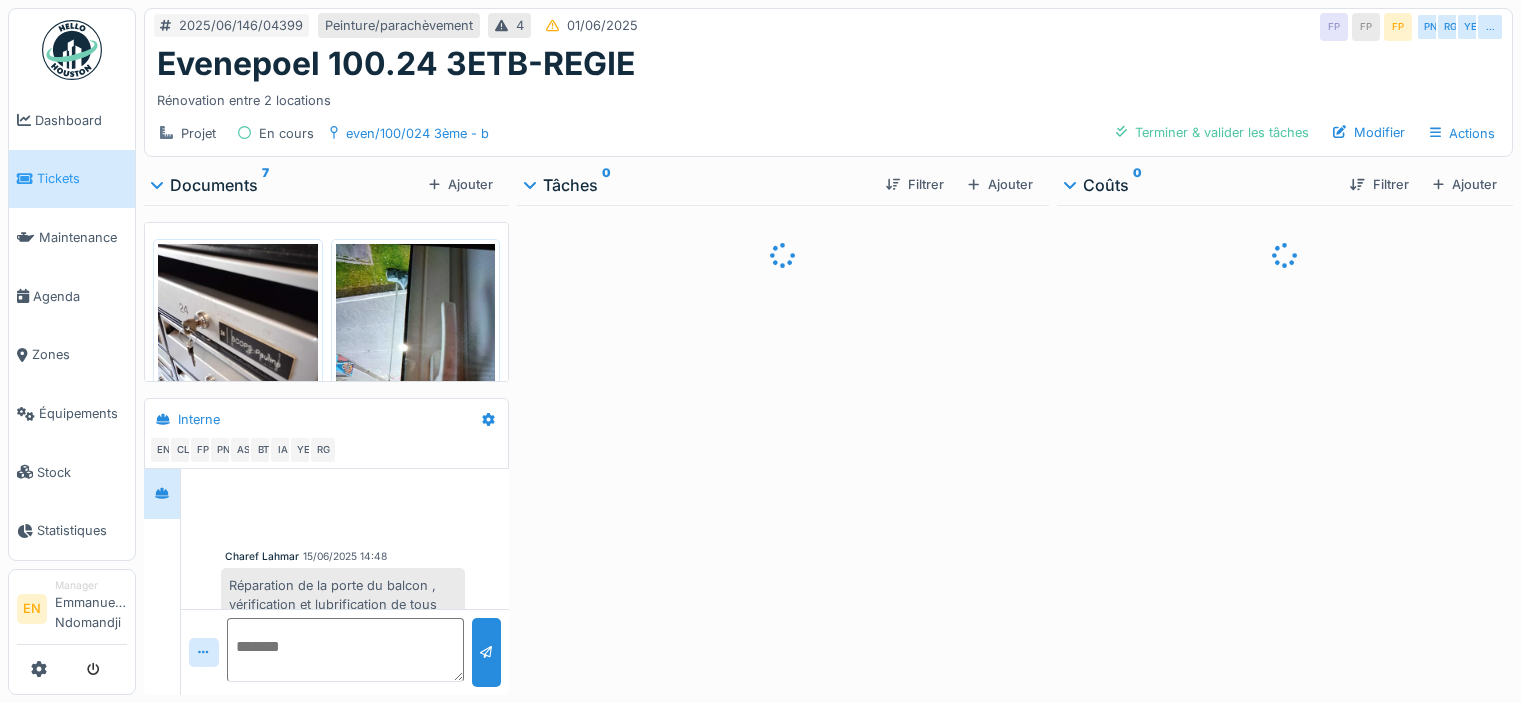 scroll, scrollTop: 0, scrollLeft: 0, axis: both 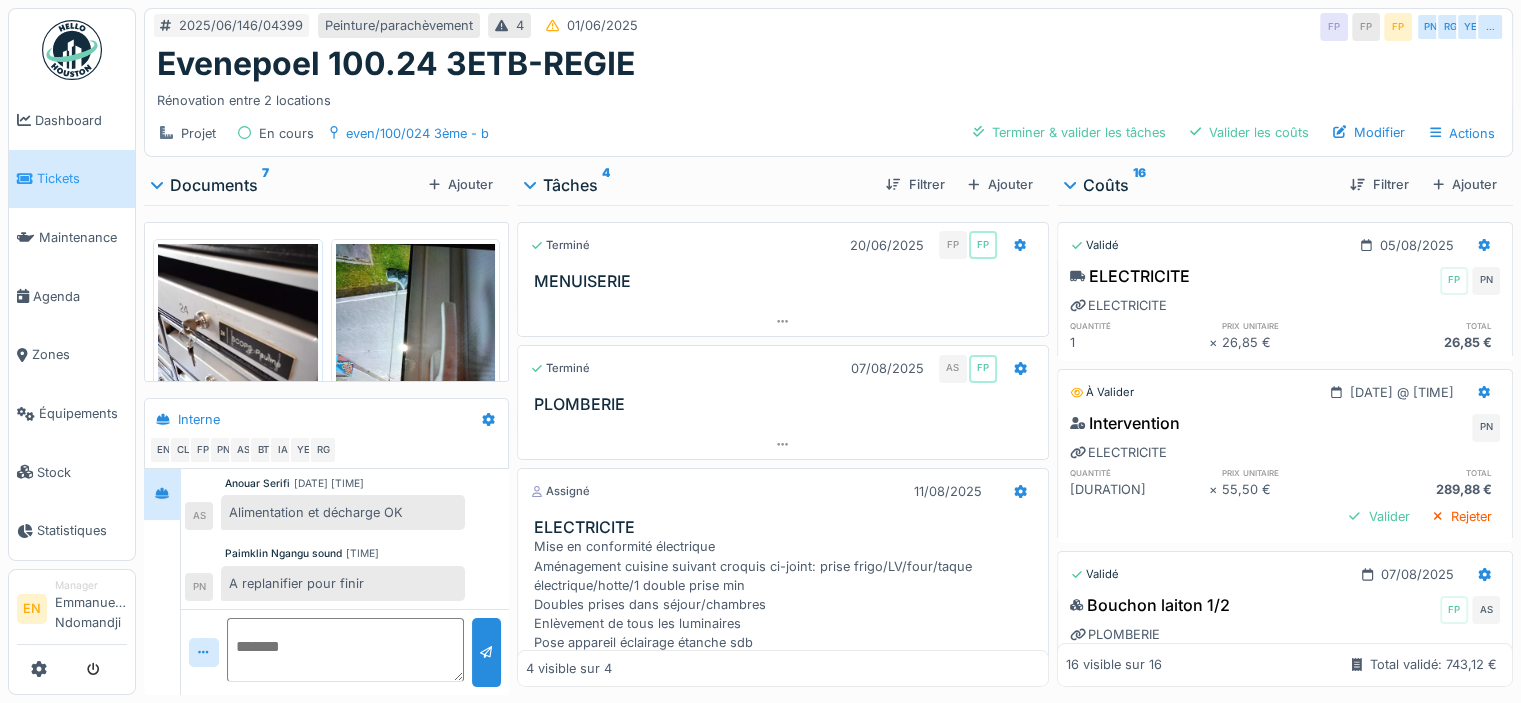 click at bounding box center (72, 50) 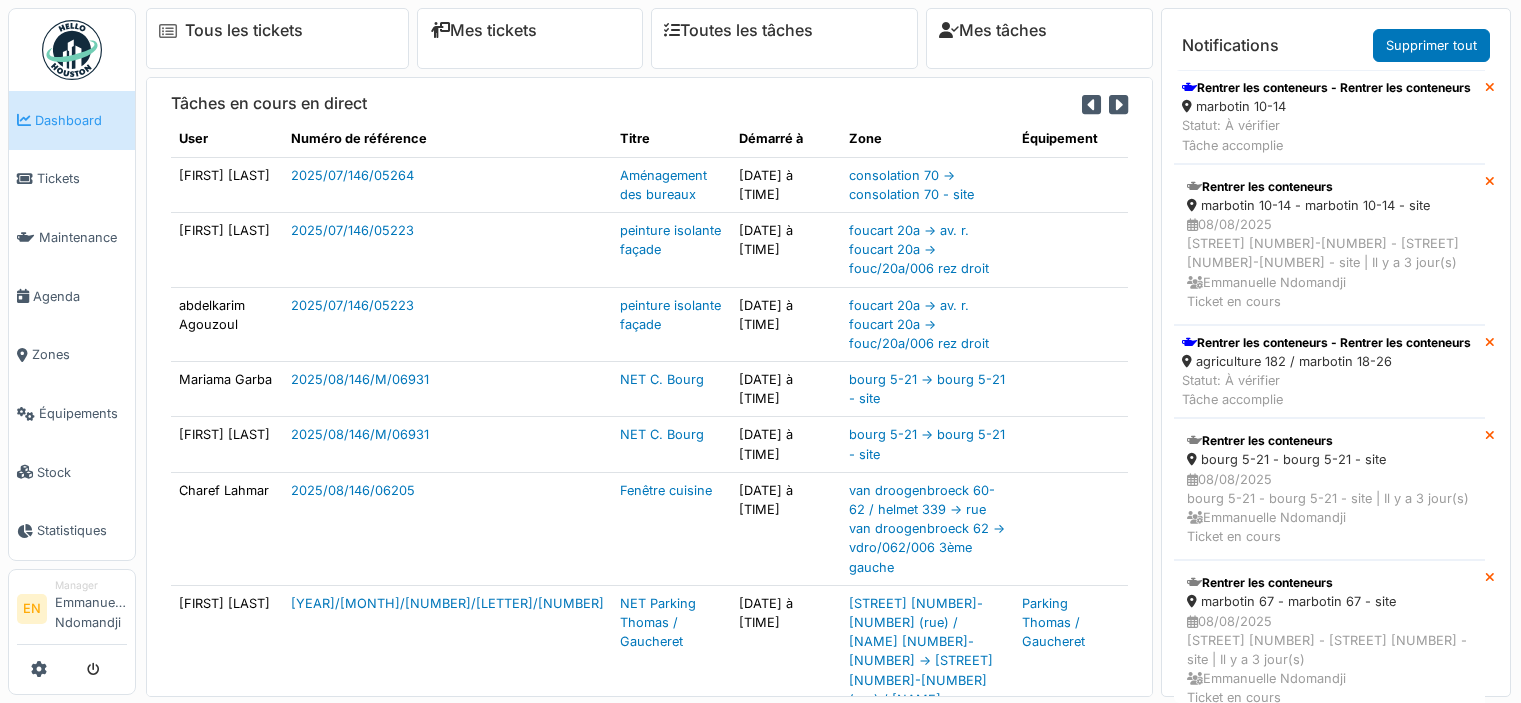 scroll, scrollTop: 0, scrollLeft: 0, axis: both 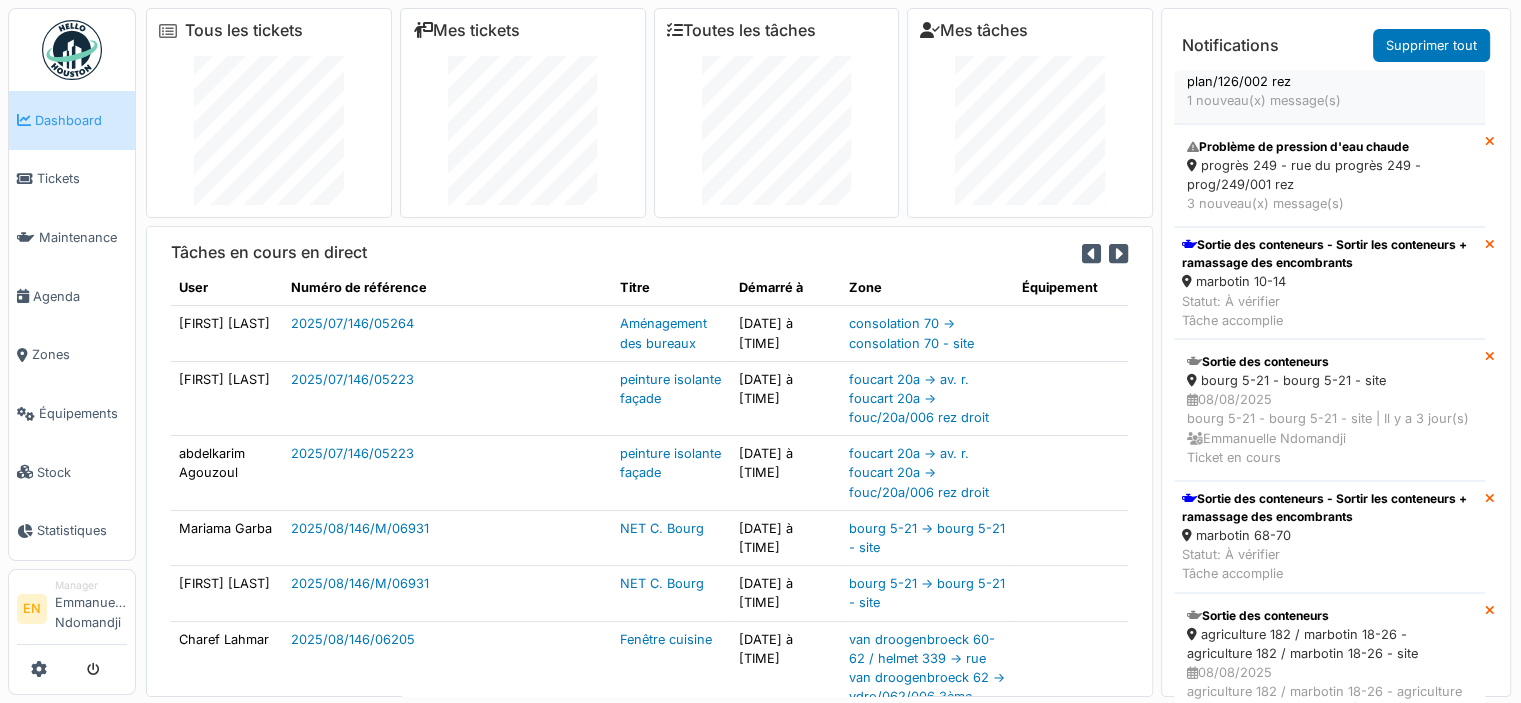 click on "plantes 126 - rue des plantes 126 - plan/126/002 rez" at bounding box center (1329, 71) 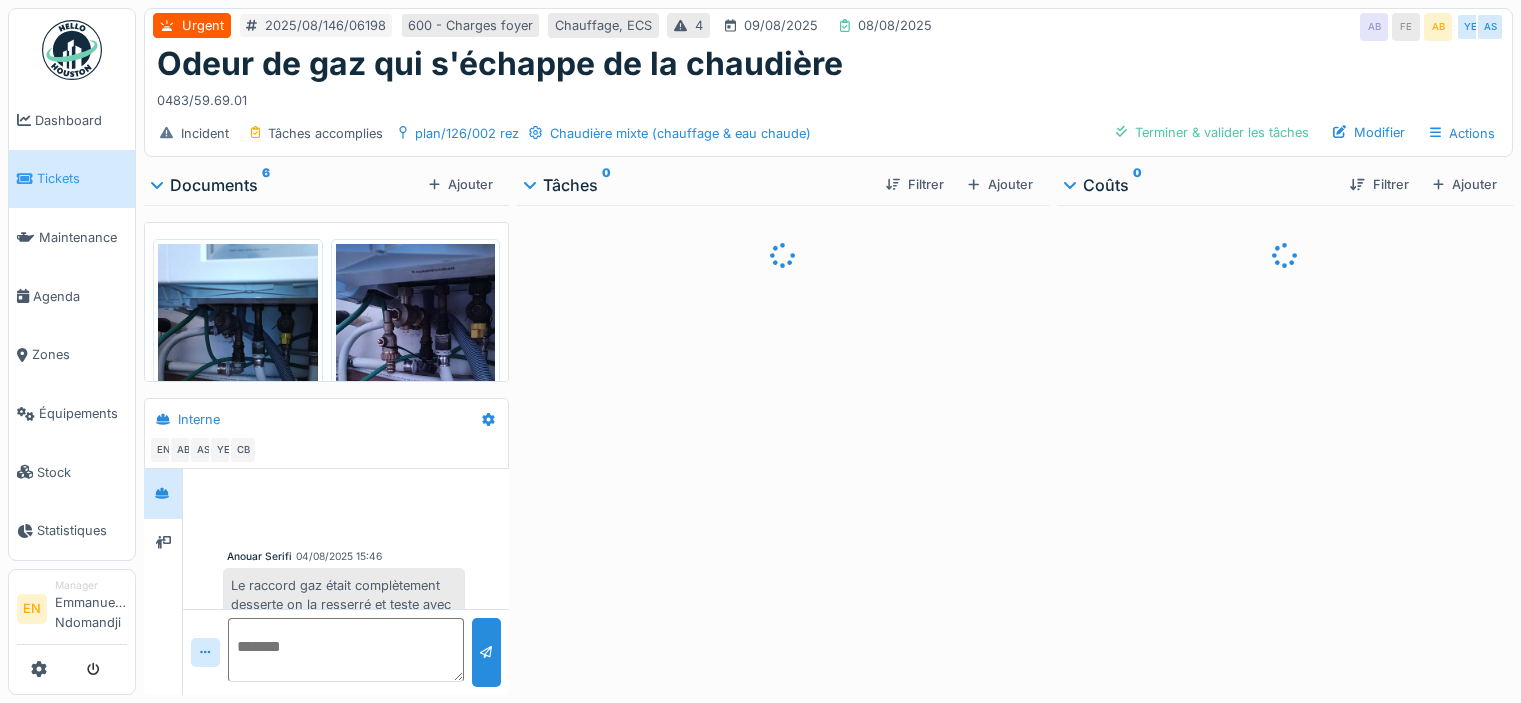 scroll, scrollTop: 0, scrollLeft: 0, axis: both 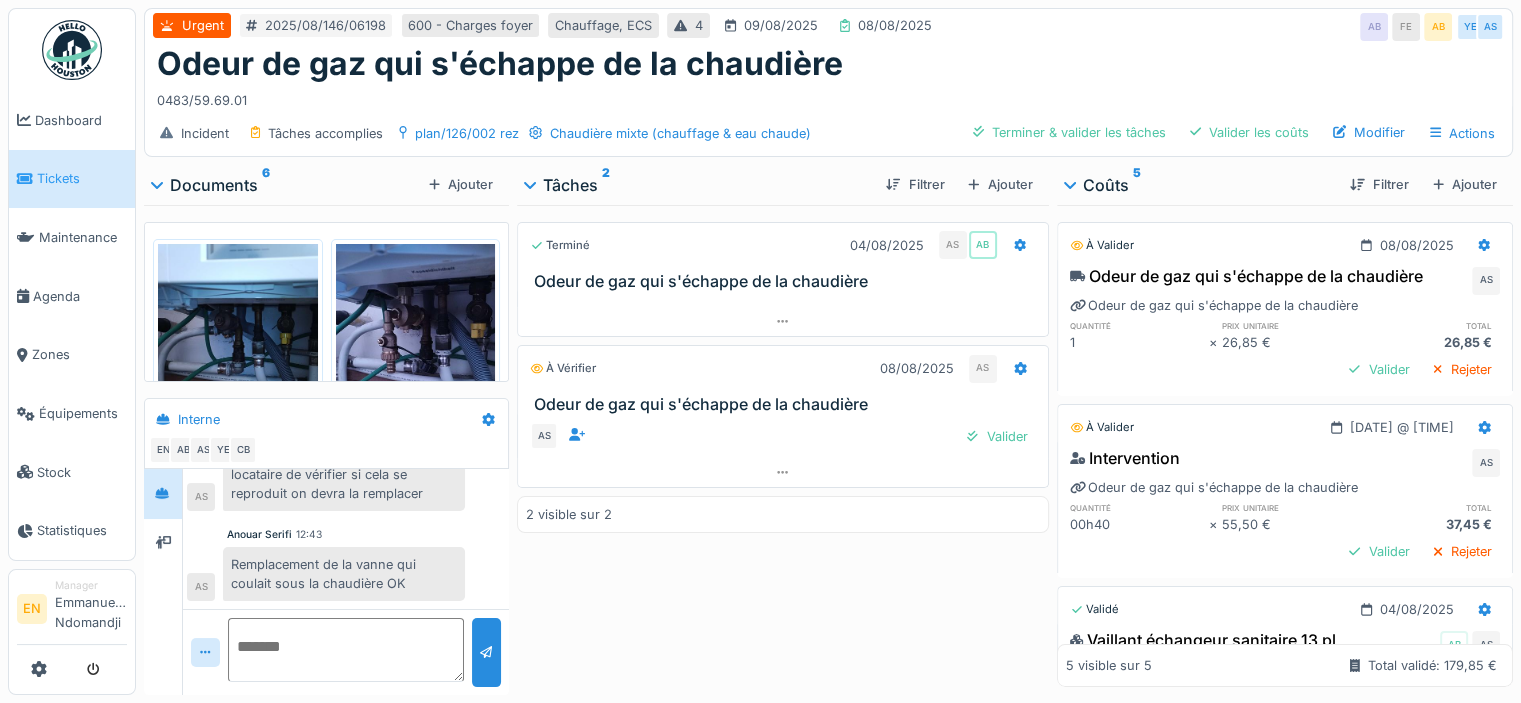 click at bounding box center (72, 50) 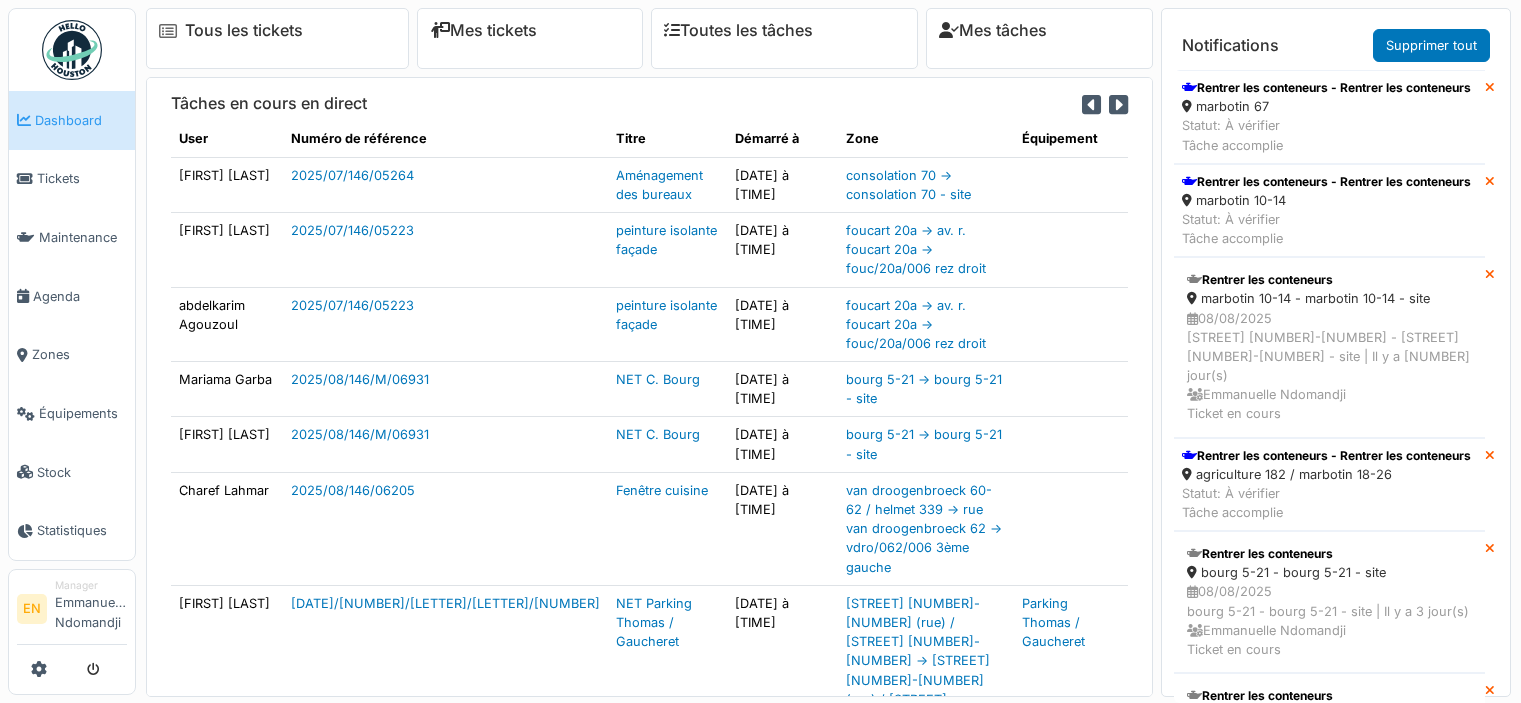 scroll, scrollTop: 0, scrollLeft: 0, axis: both 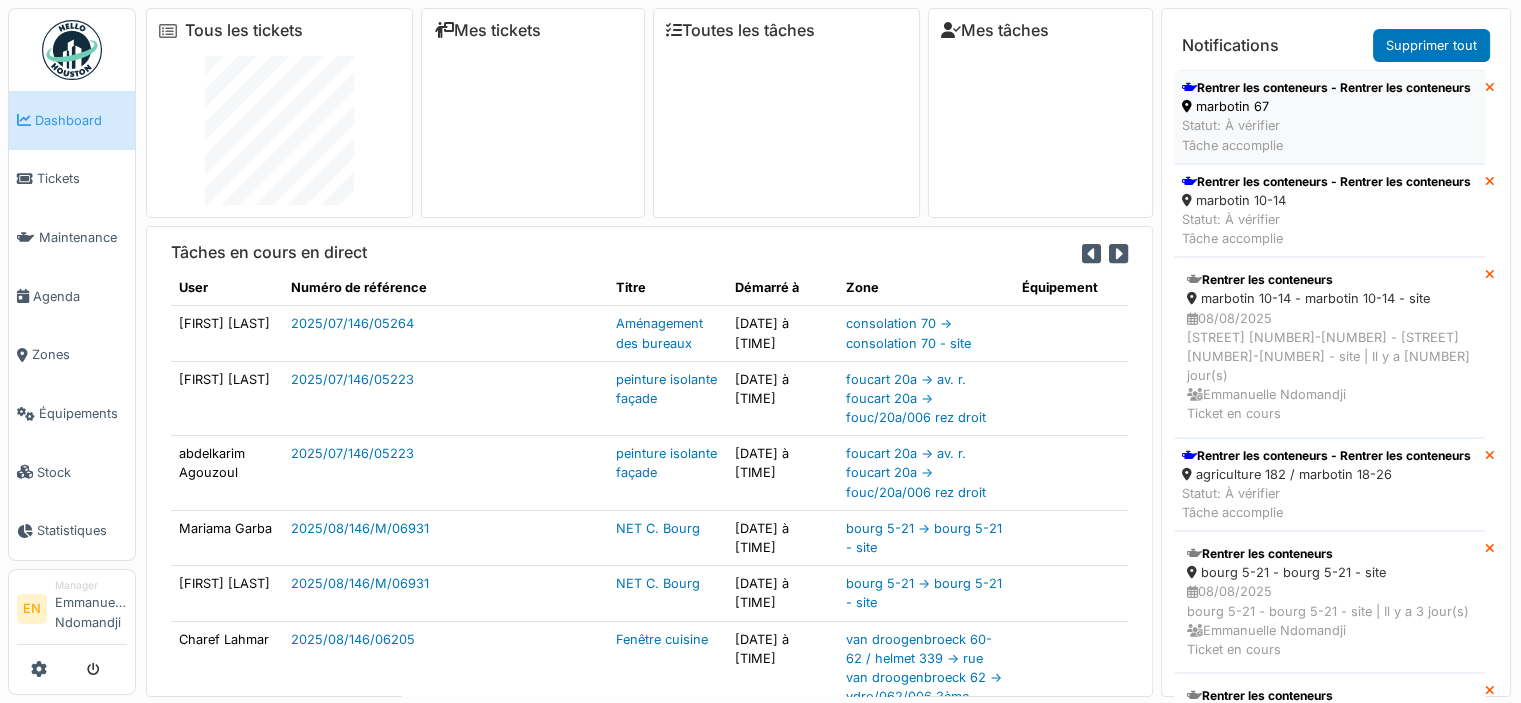 click on "marbotin 67" at bounding box center (1326, 106) 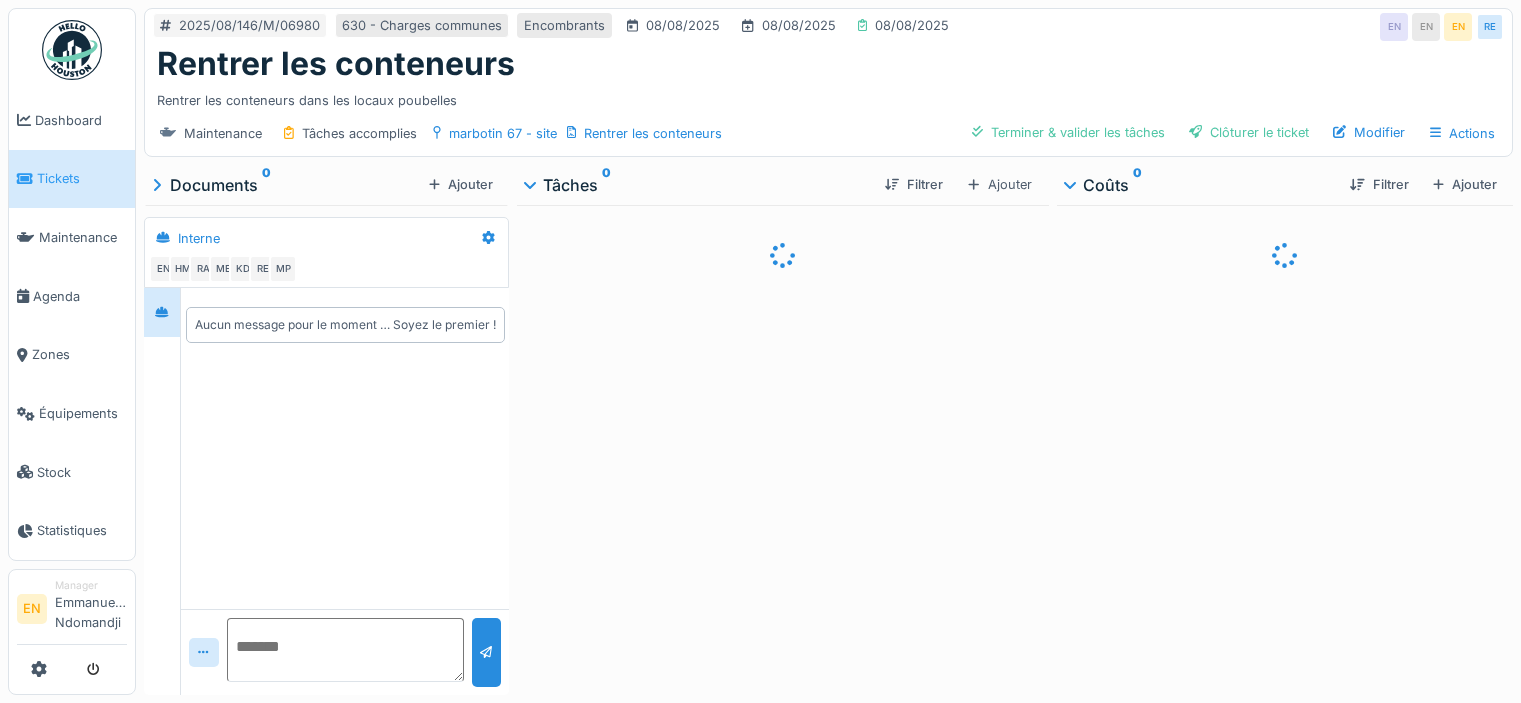scroll, scrollTop: 0, scrollLeft: 0, axis: both 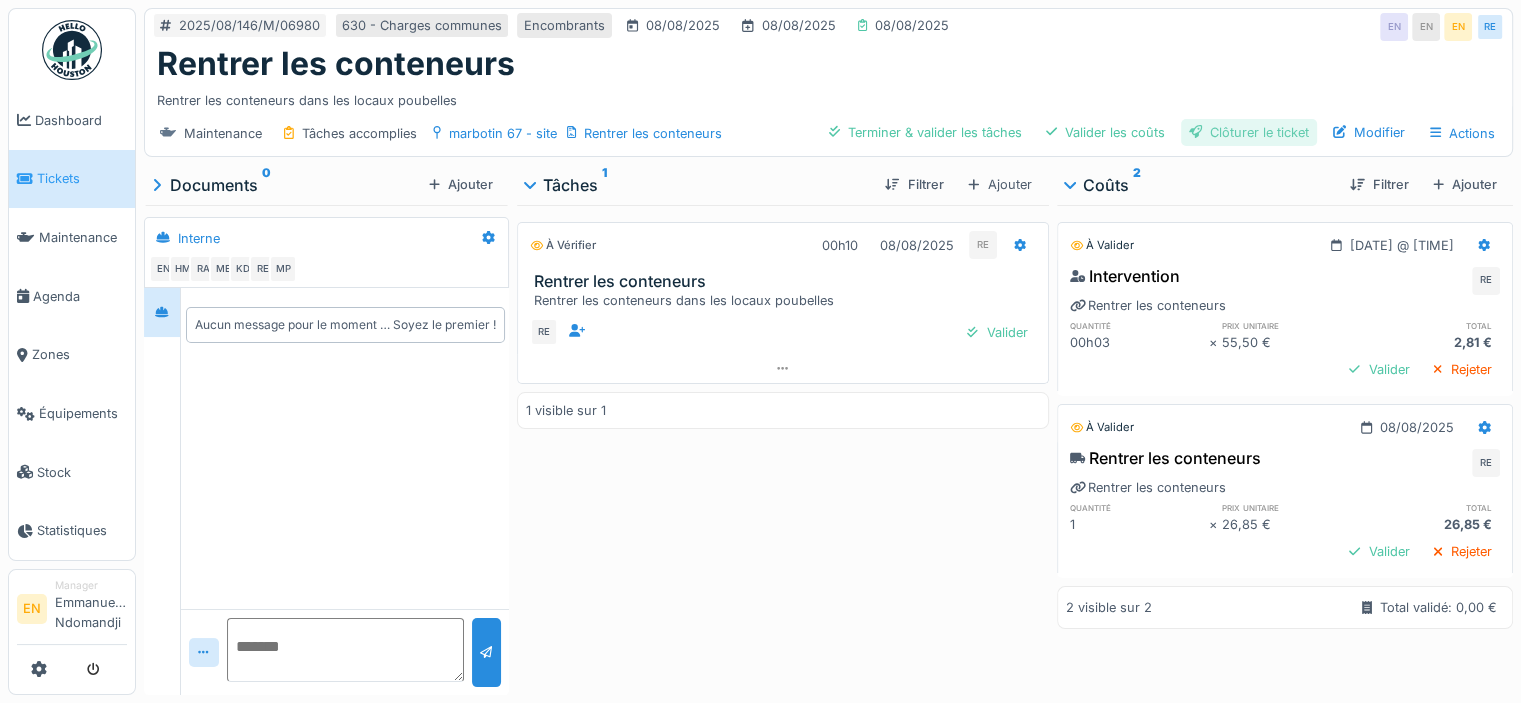click on "Clôturer le ticket" at bounding box center (1249, 132) 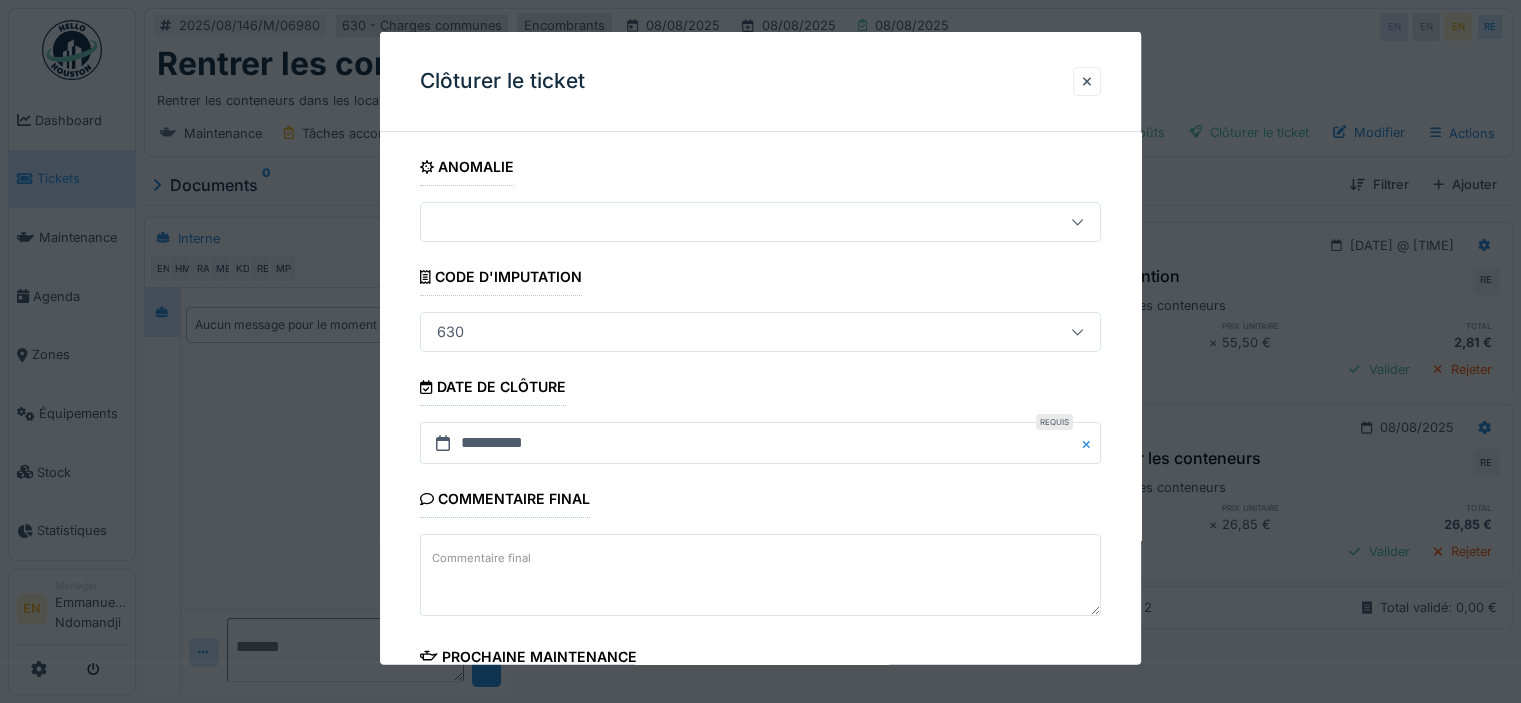 click on "**********" at bounding box center (760, 571) 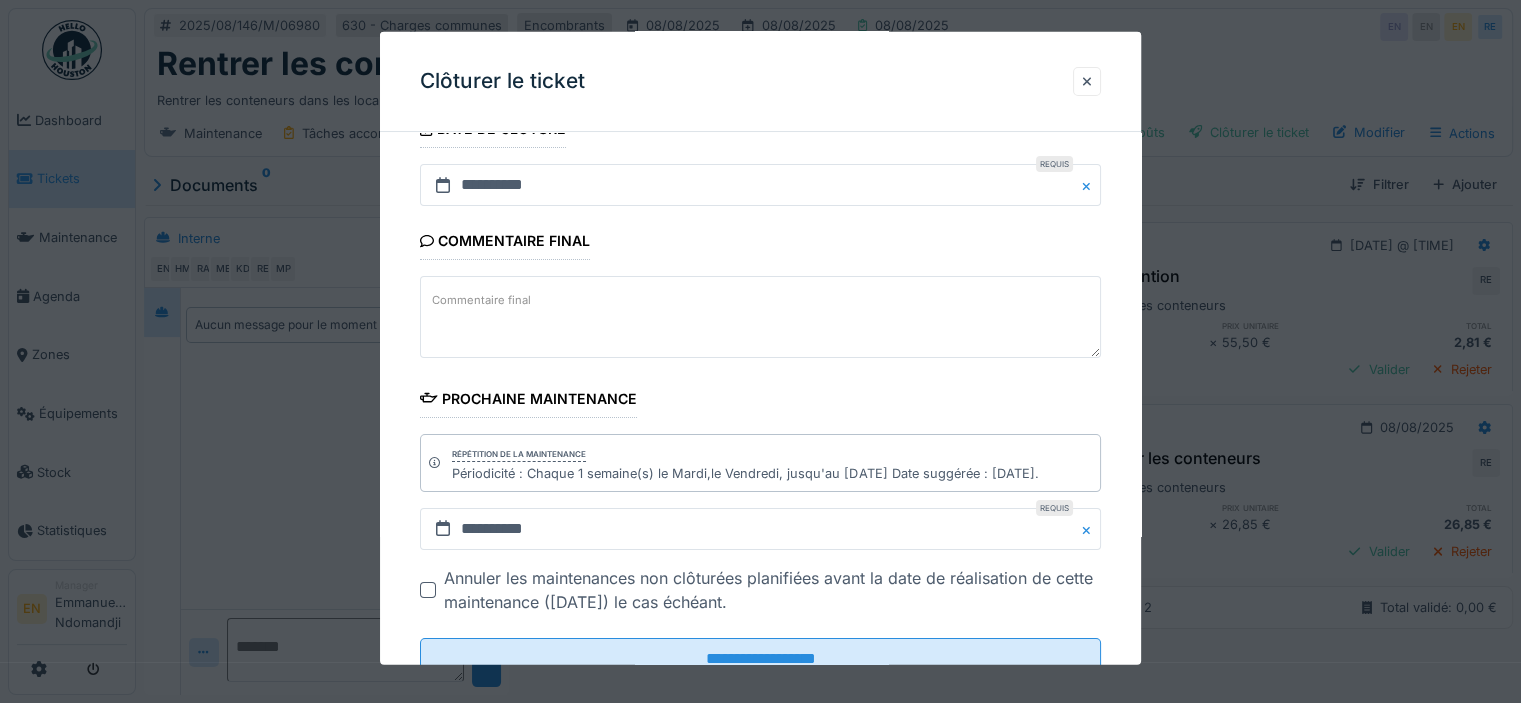 scroll, scrollTop: 326, scrollLeft: 0, axis: vertical 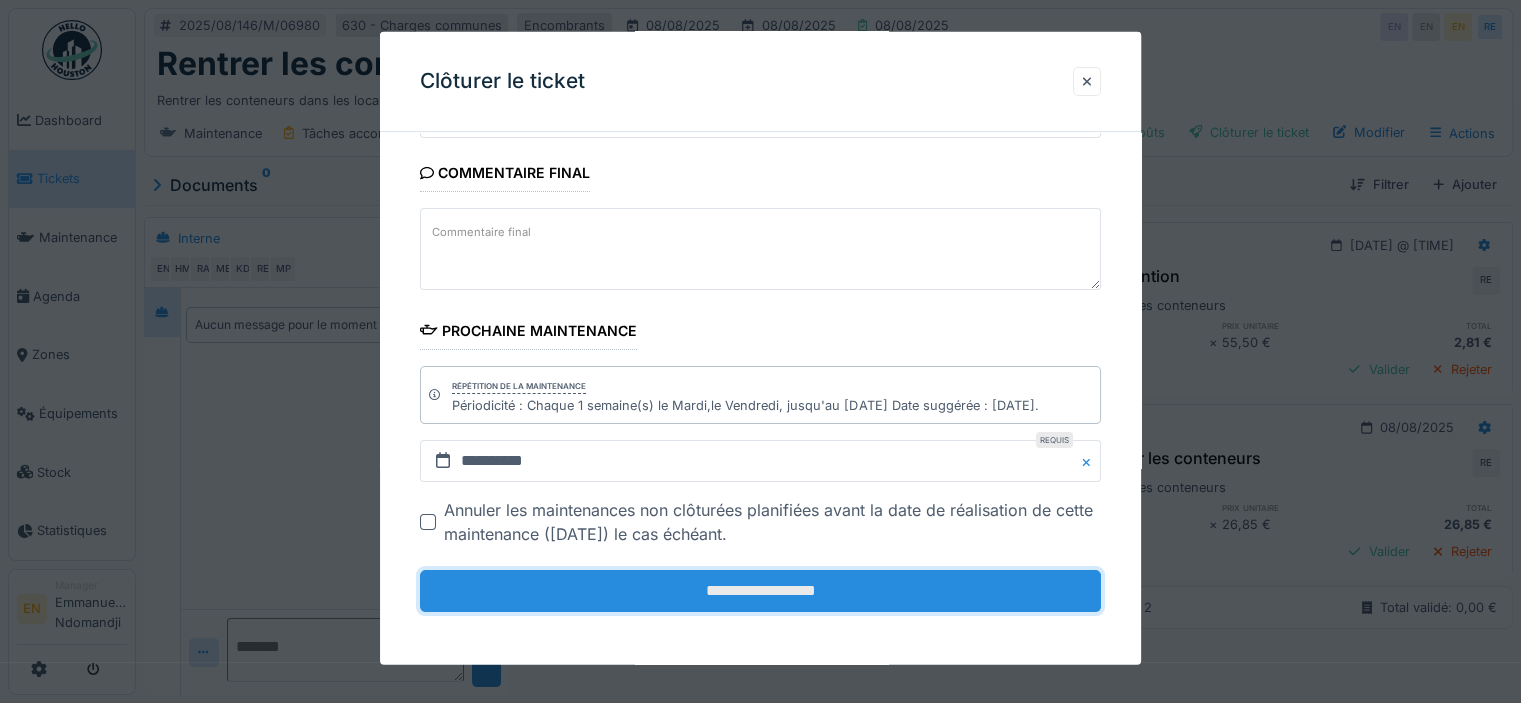 click on "**********" at bounding box center [760, 591] 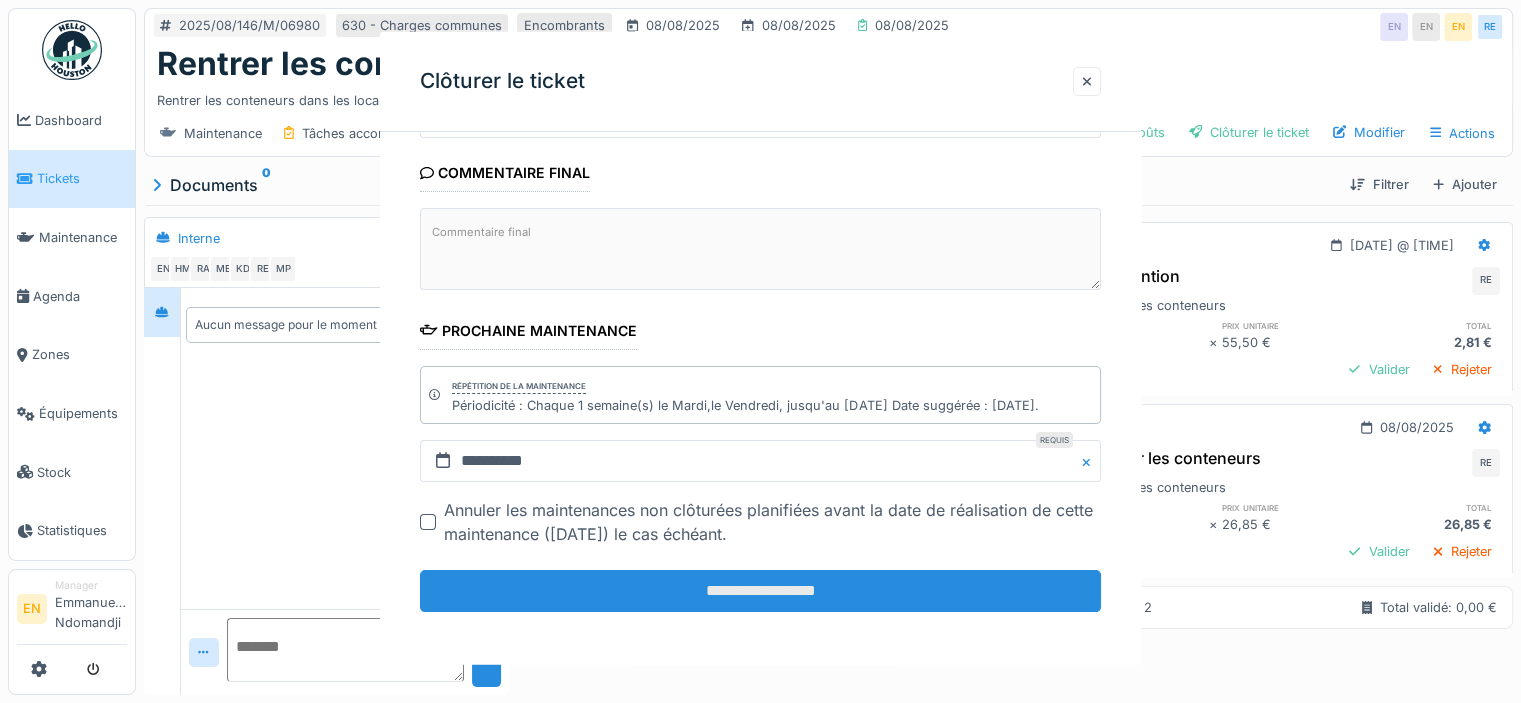scroll, scrollTop: 0, scrollLeft: 0, axis: both 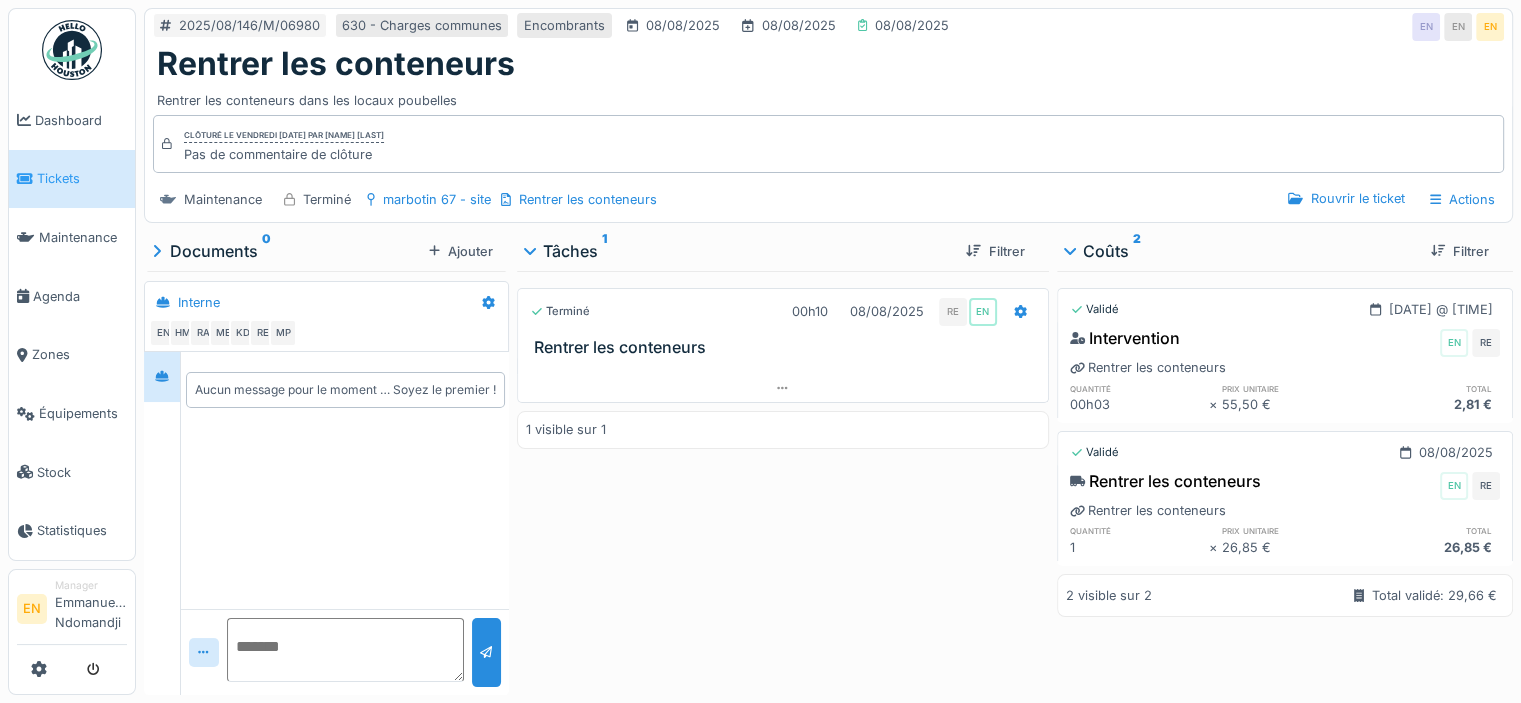 click at bounding box center [72, 50] 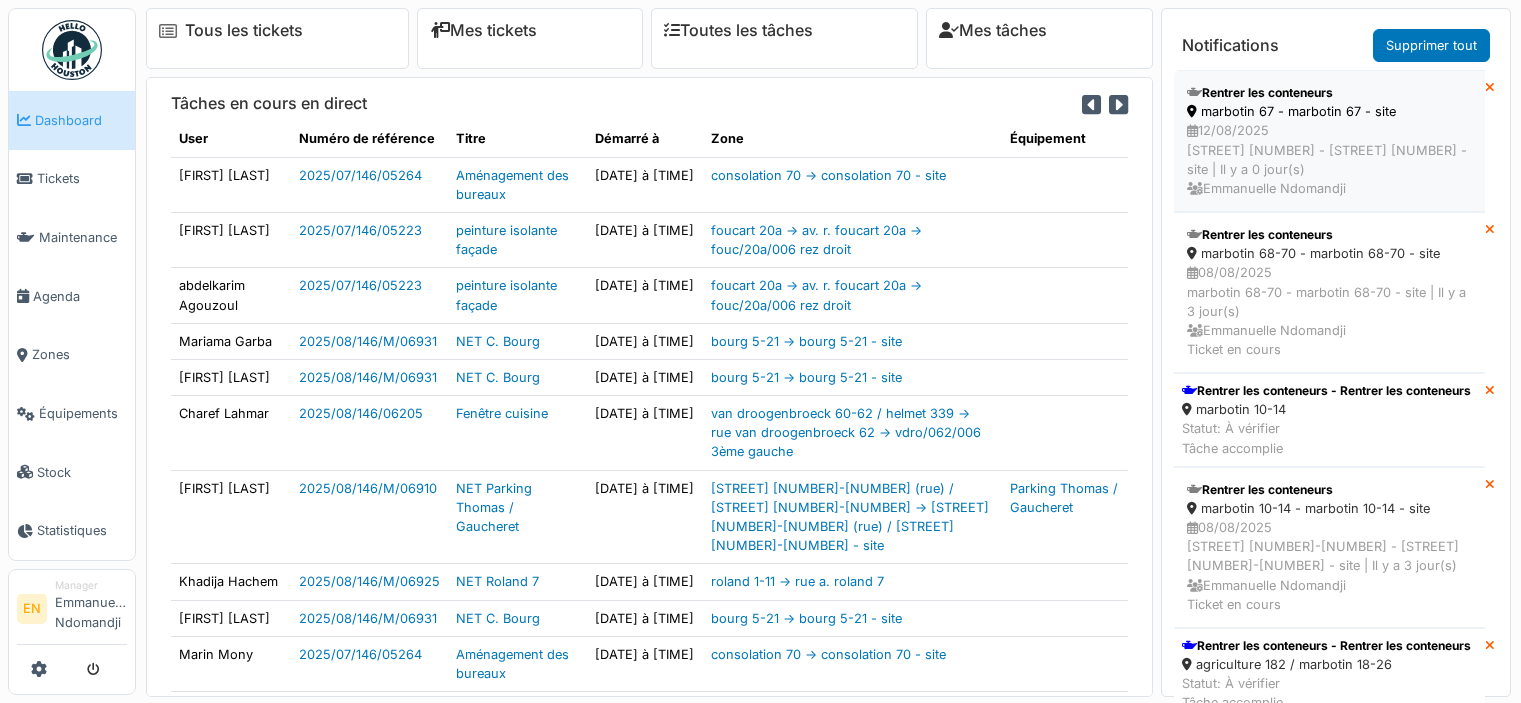 scroll, scrollTop: 0, scrollLeft: 0, axis: both 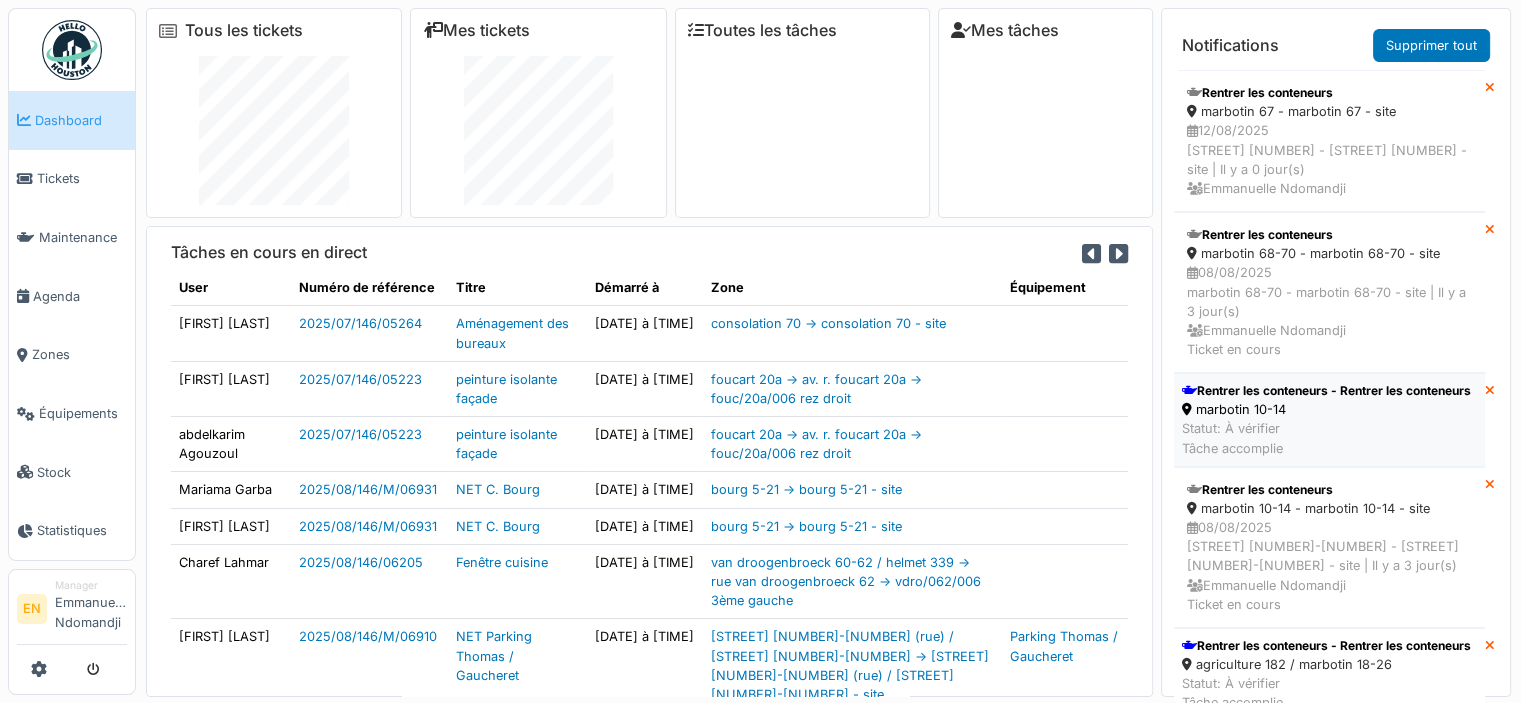 click on "Rentrer les conteneurs  - Rentrer les conteneurs" at bounding box center (1326, 391) 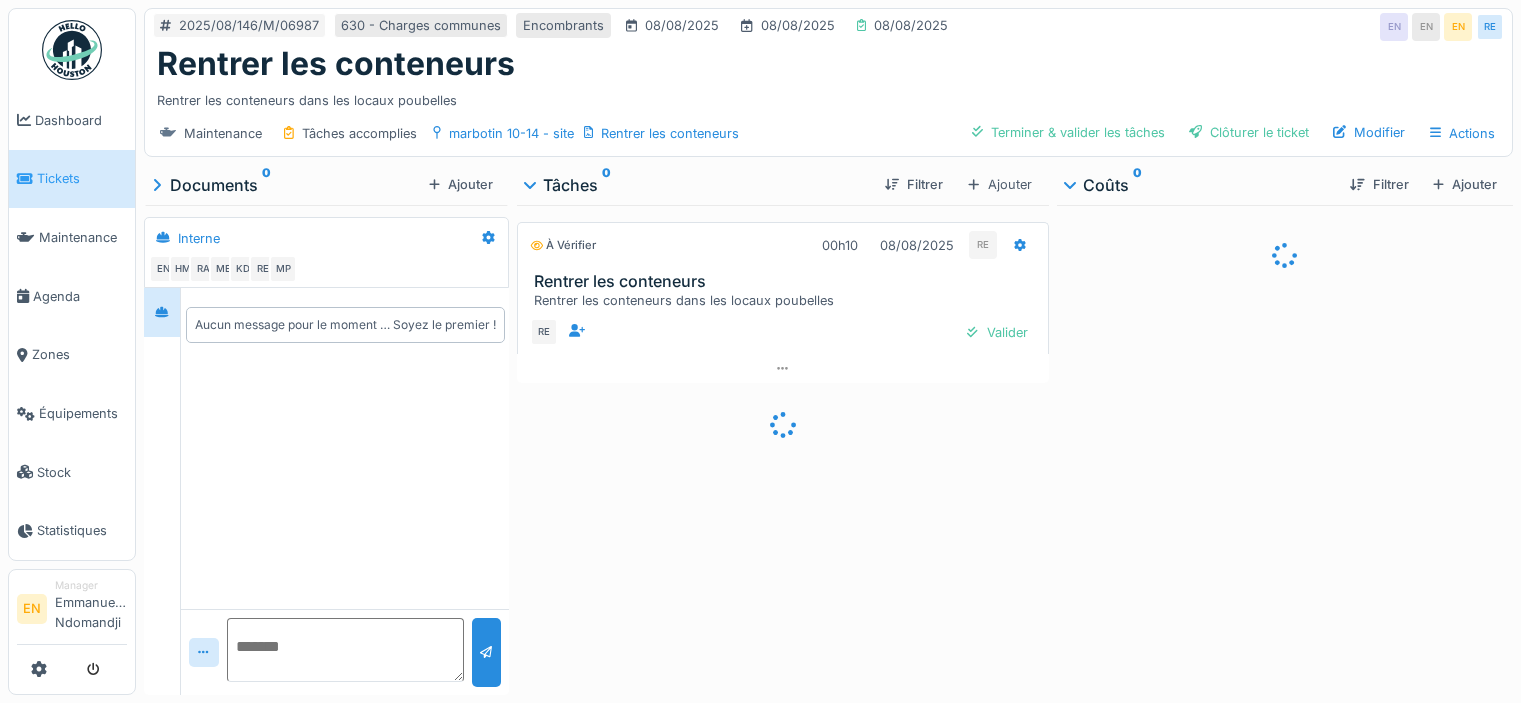 scroll, scrollTop: 0, scrollLeft: 0, axis: both 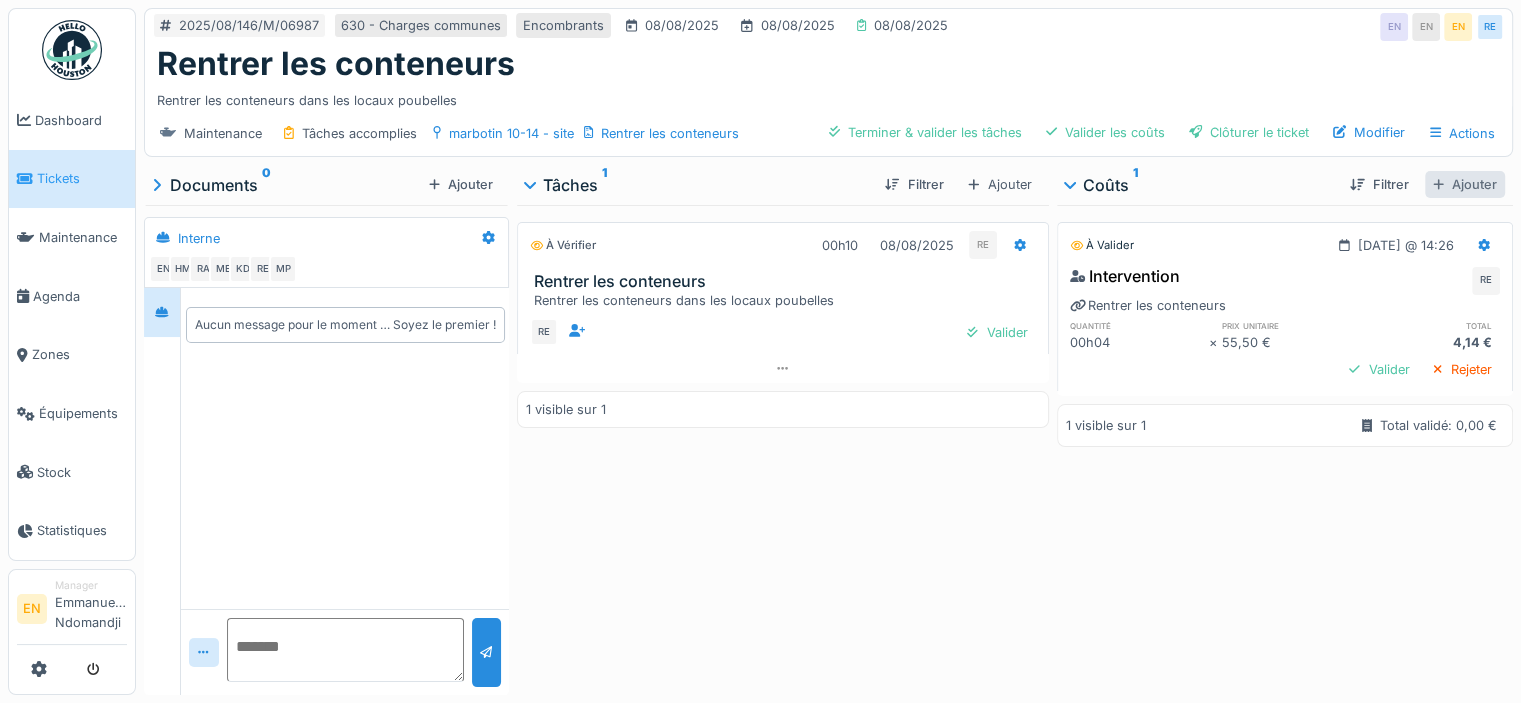 click on "Ajouter" at bounding box center (1465, 184) 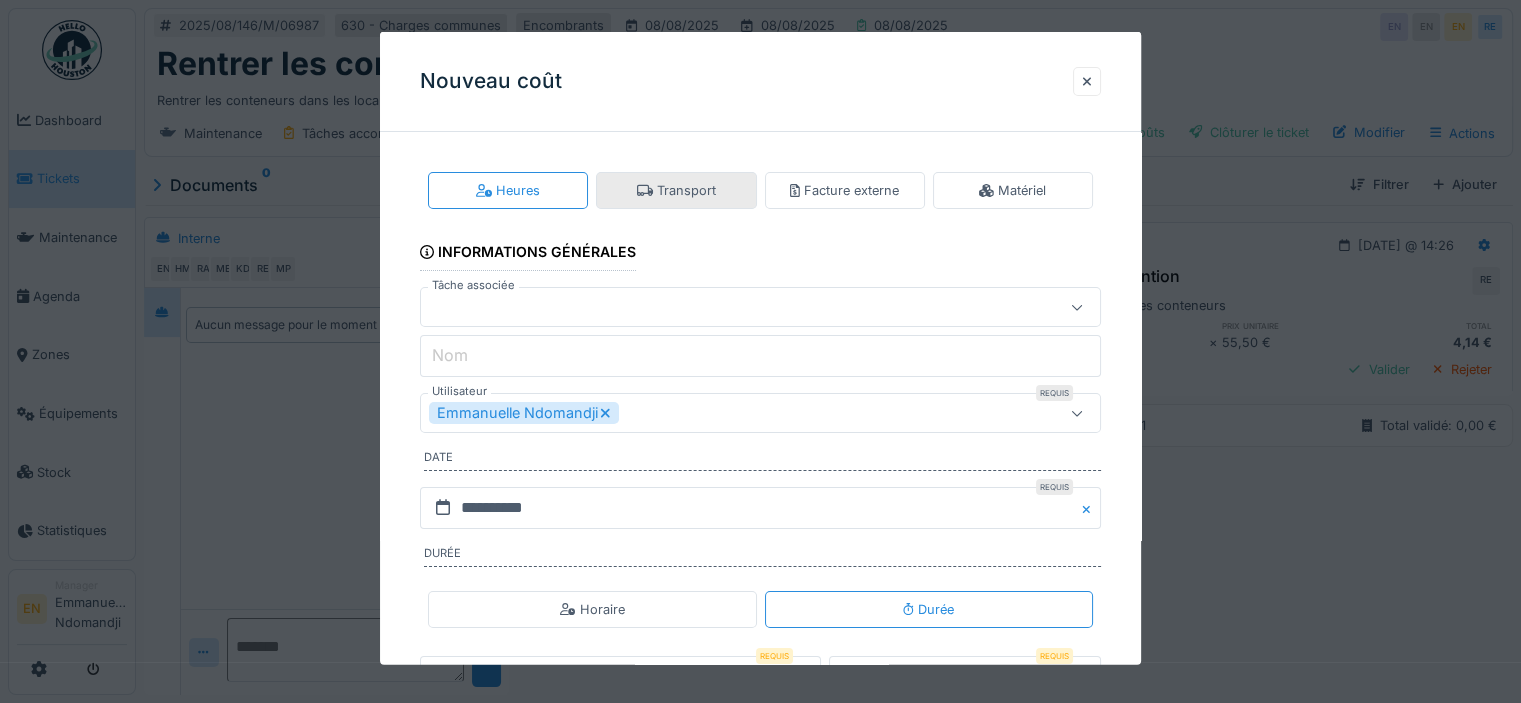 click on "Transport" at bounding box center (676, 190) 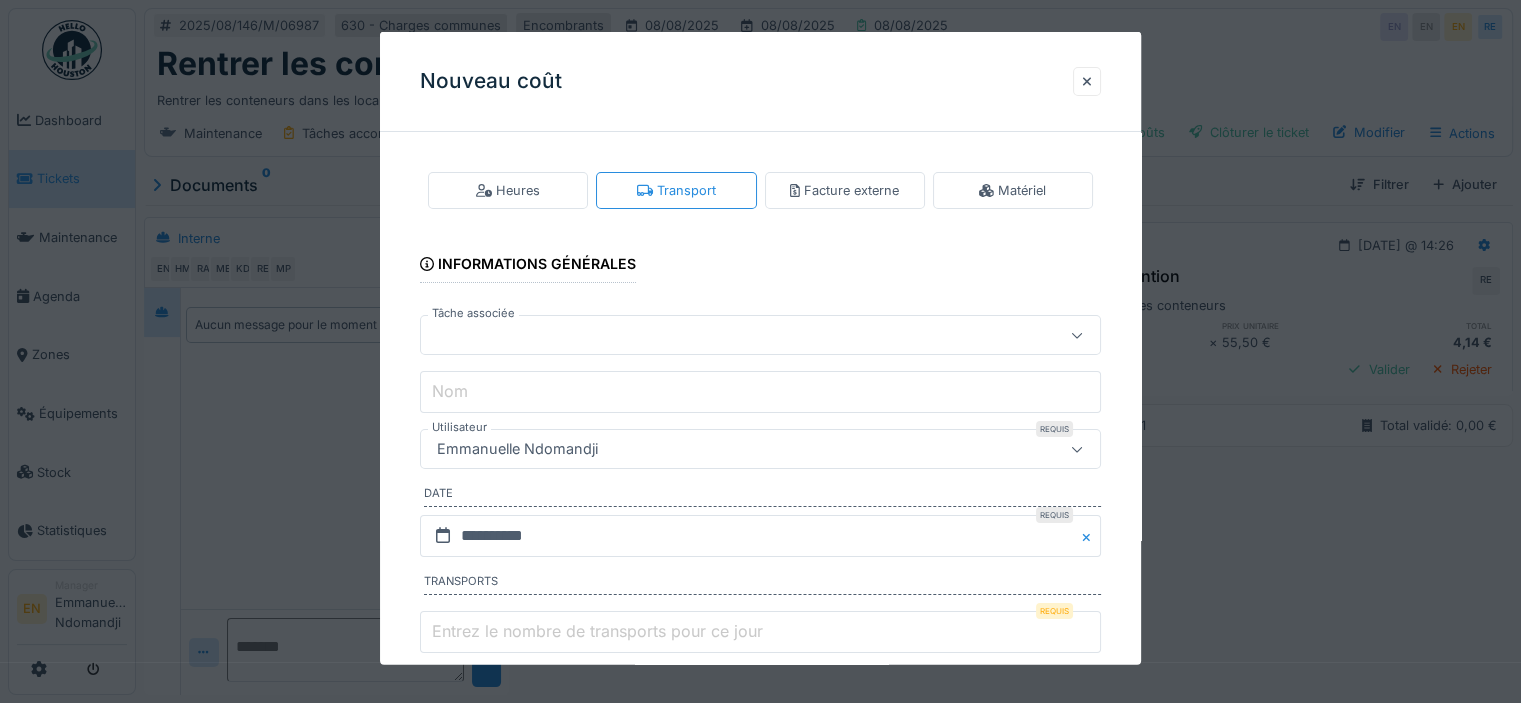 click on "Emmanuelle Ndomandji" at bounding box center [719, 449] 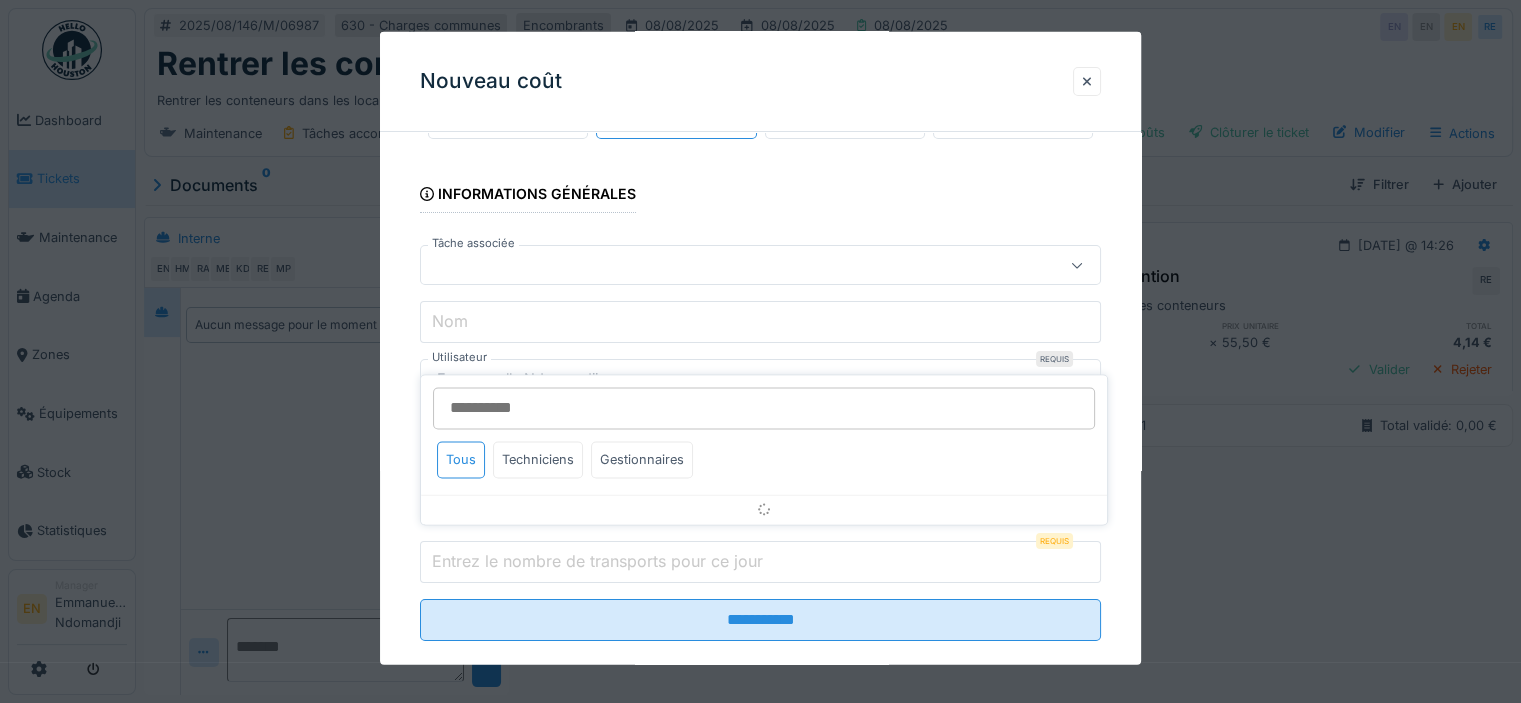 scroll, scrollTop: 99, scrollLeft: 0, axis: vertical 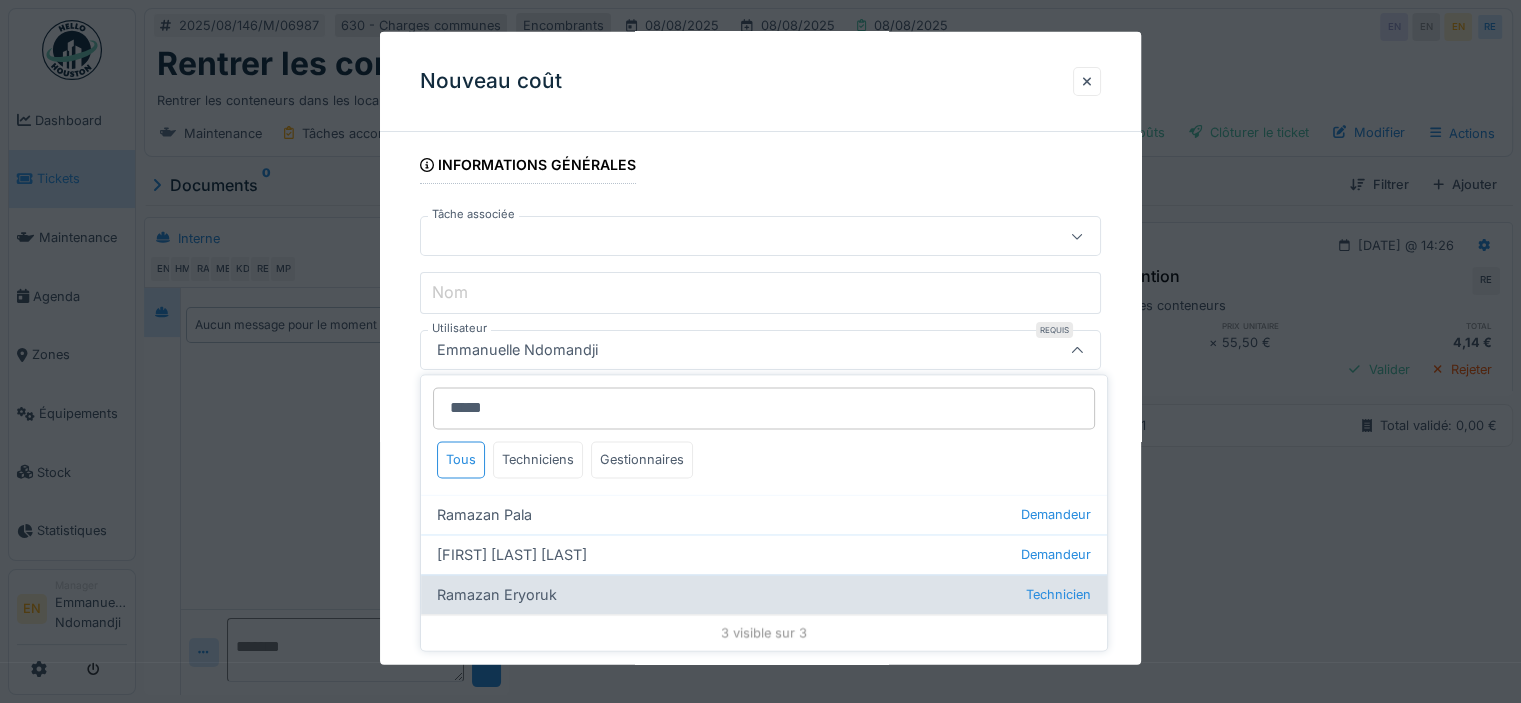 type on "*****" 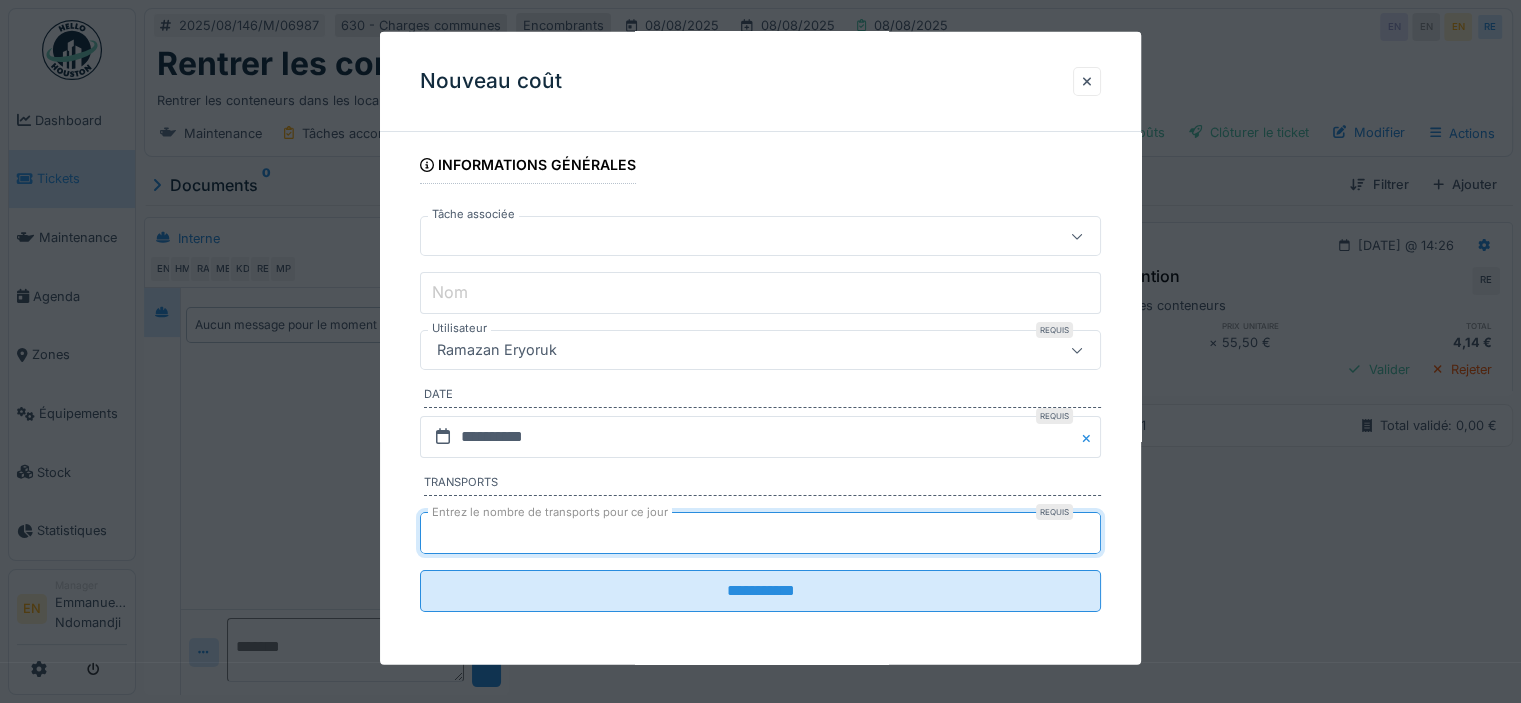 type on "*" 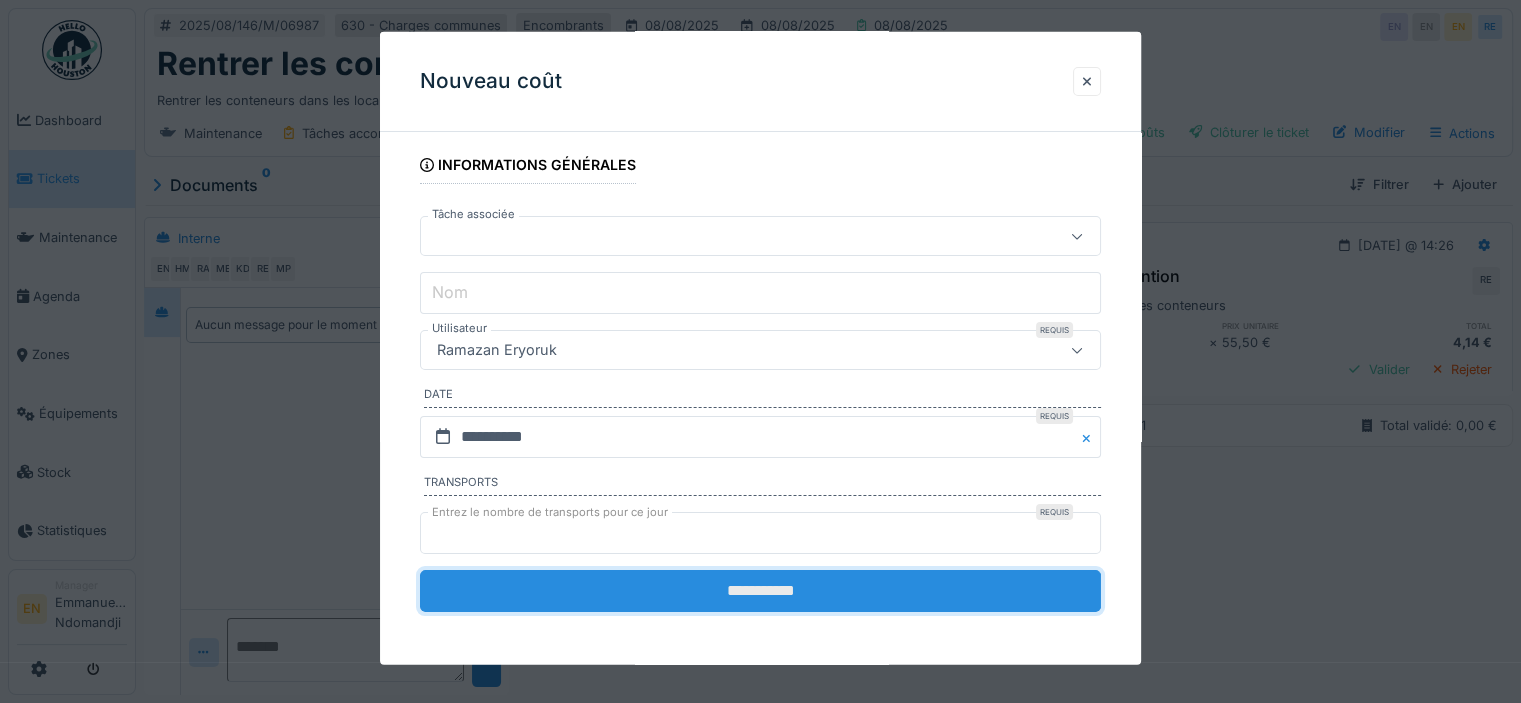 click on "**********" at bounding box center (760, 591) 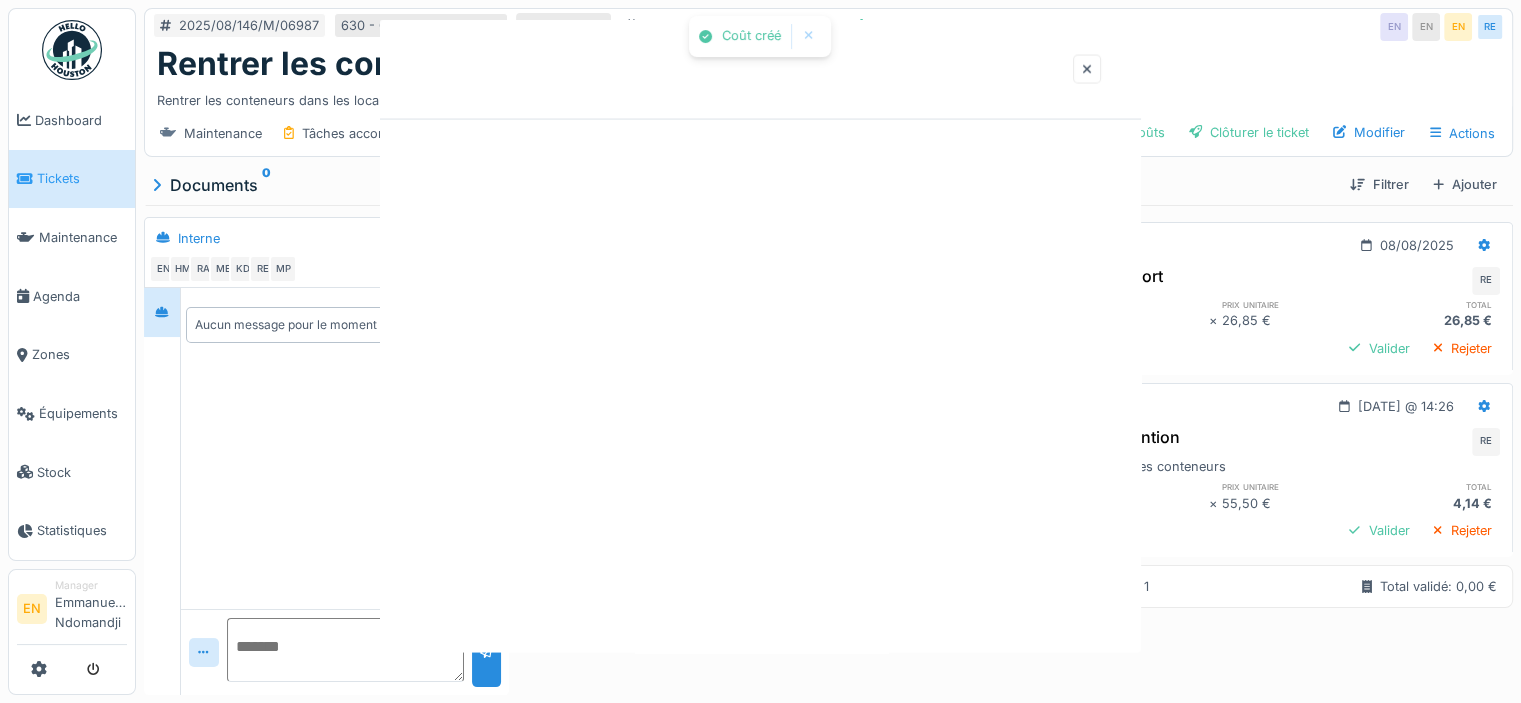 scroll, scrollTop: 0, scrollLeft: 0, axis: both 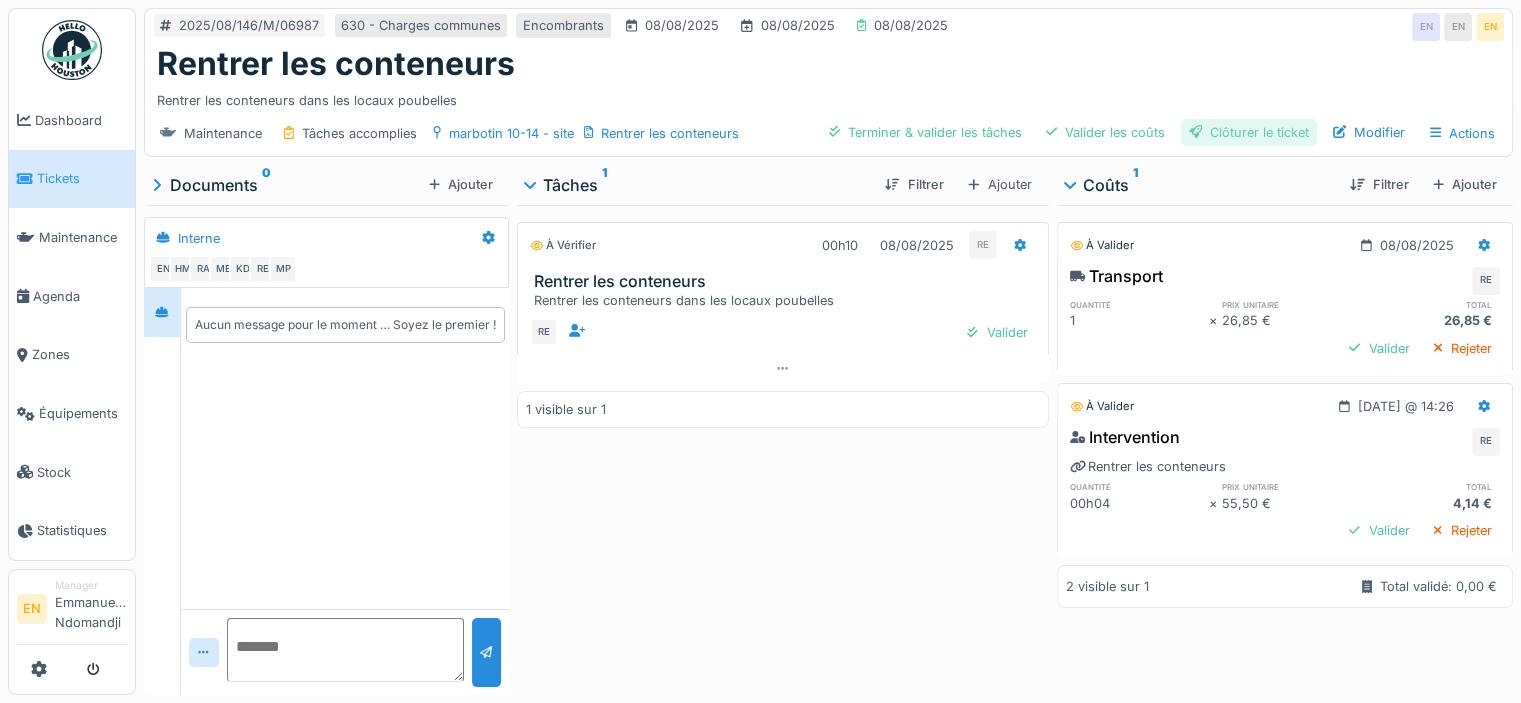 click on "Clôturer le ticket" at bounding box center (1249, 132) 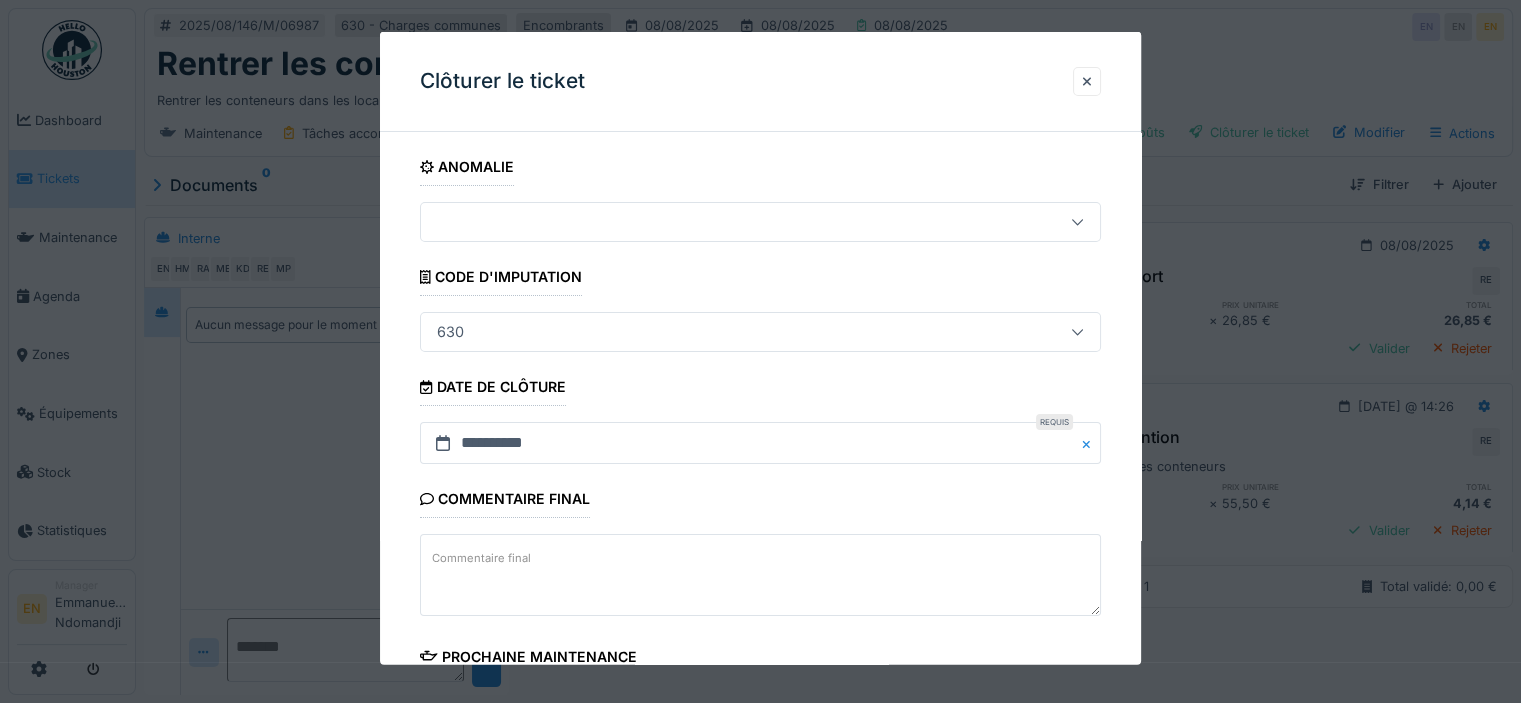 click on "**********" at bounding box center [760, 571] 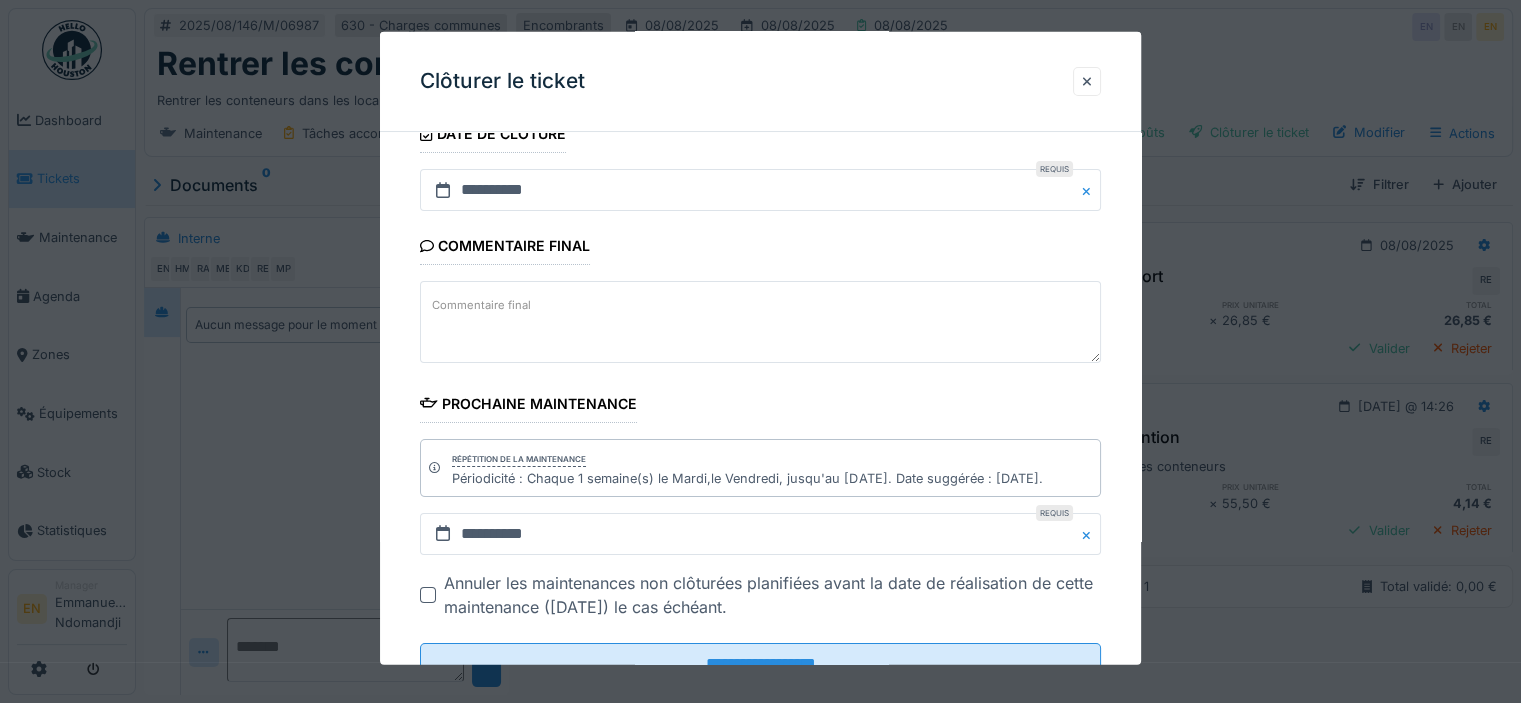 scroll, scrollTop: 326, scrollLeft: 0, axis: vertical 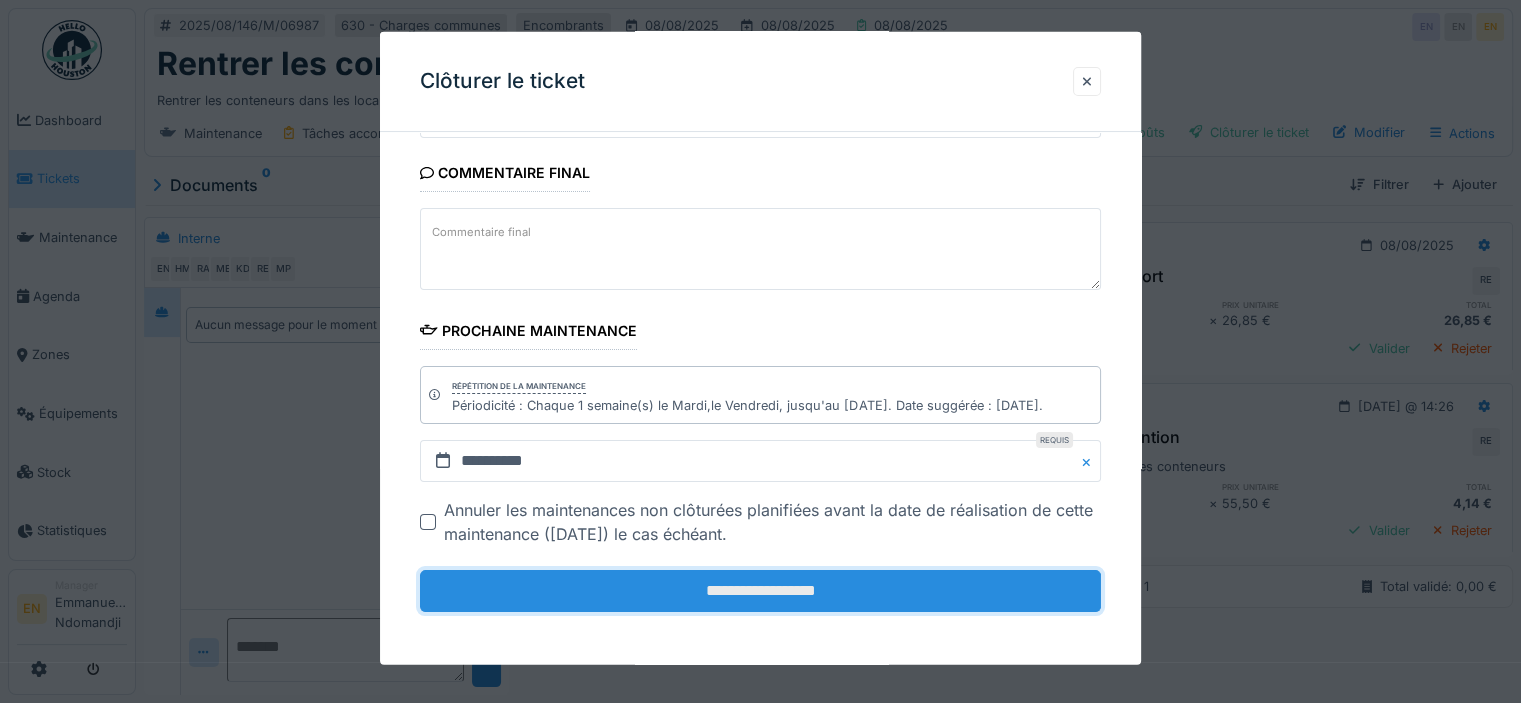 click on "**********" at bounding box center (760, 591) 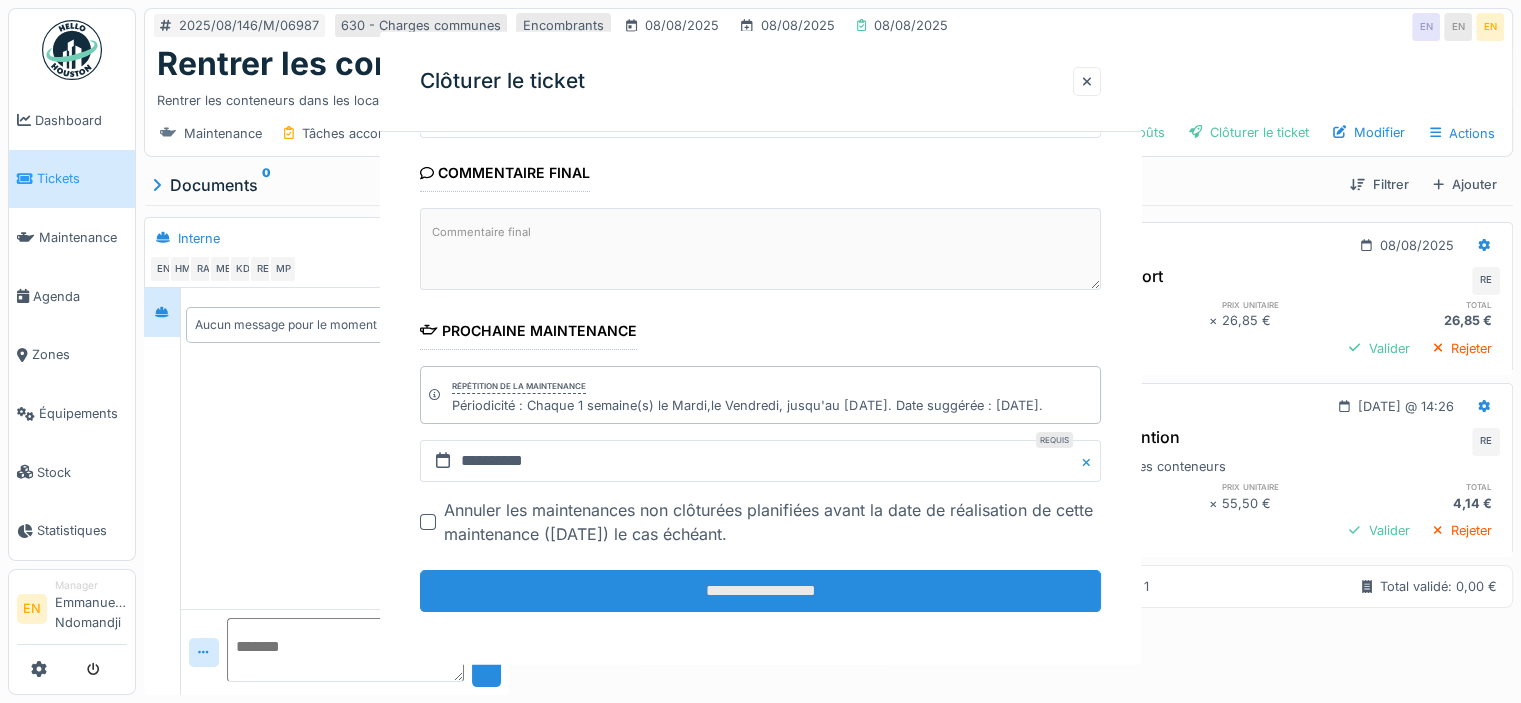 scroll, scrollTop: 0, scrollLeft: 0, axis: both 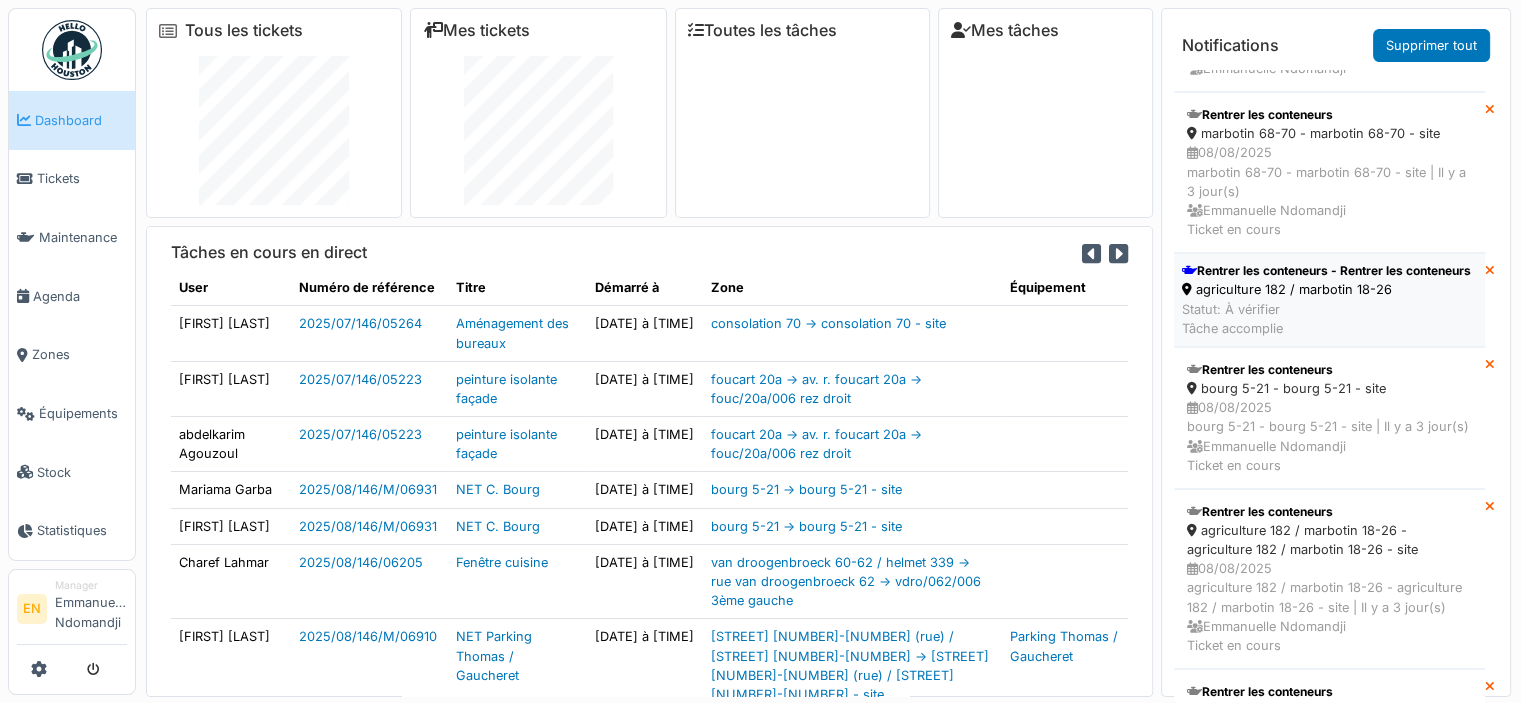 click on "agriculture 182 / marbotin 18-26" at bounding box center [1326, 289] 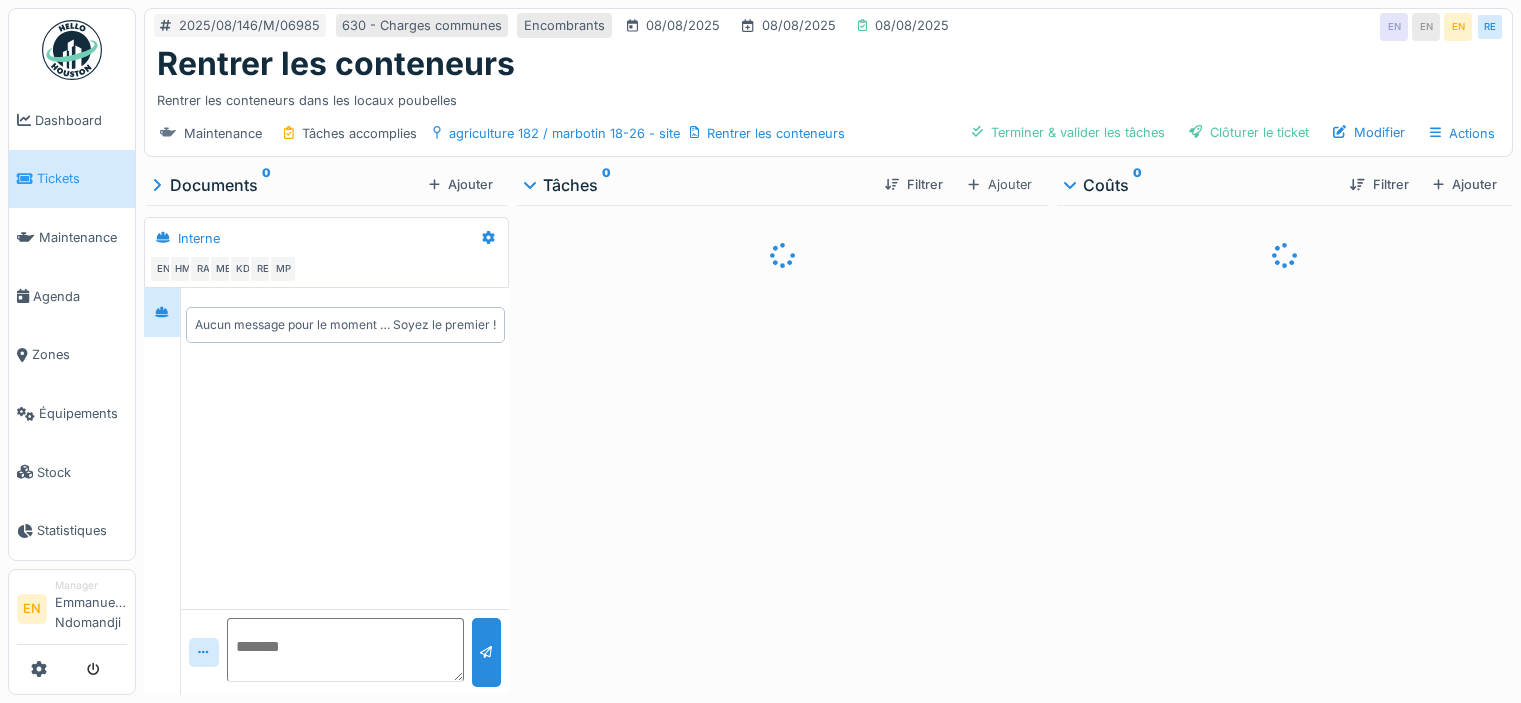 scroll, scrollTop: 0, scrollLeft: 0, axis: both 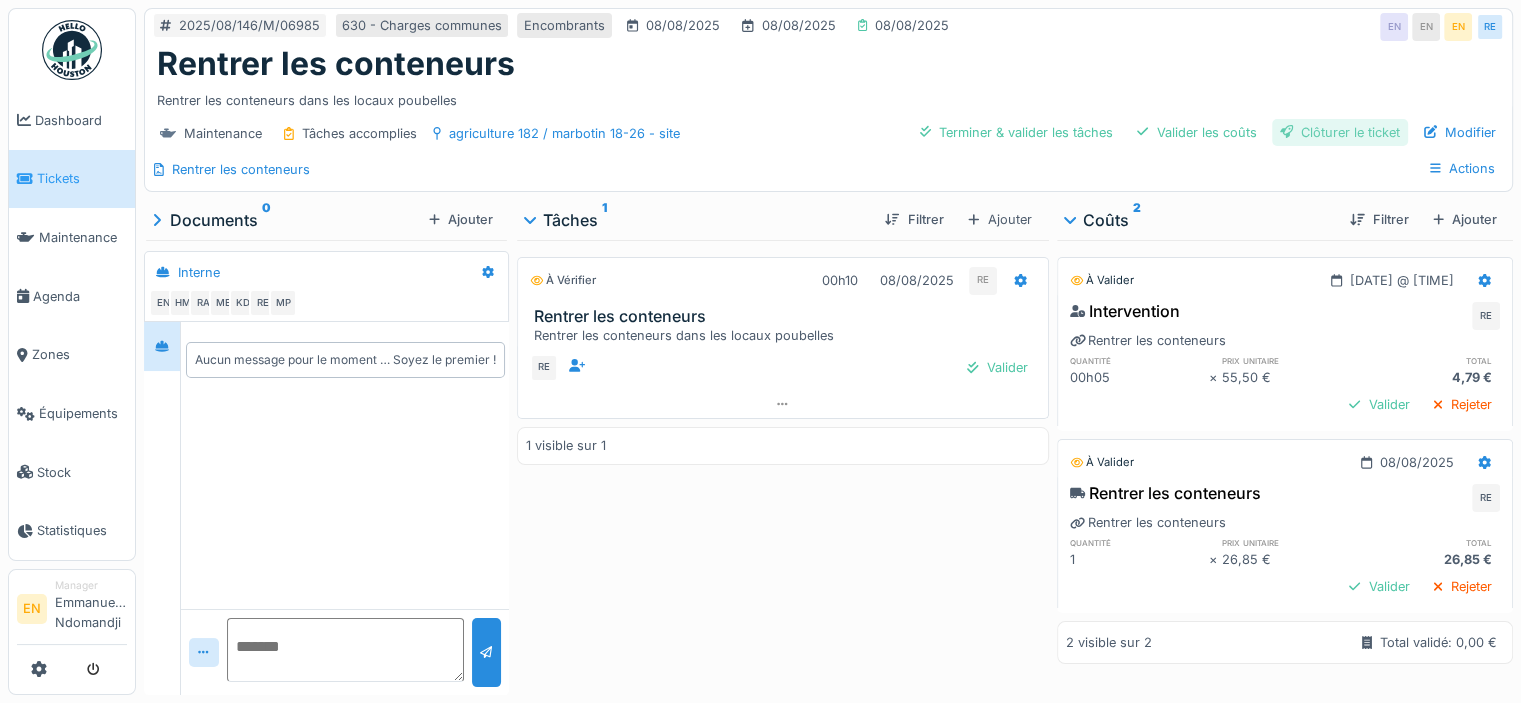 click on "Clôturer le ticket" at bounding box center (1340, 132) 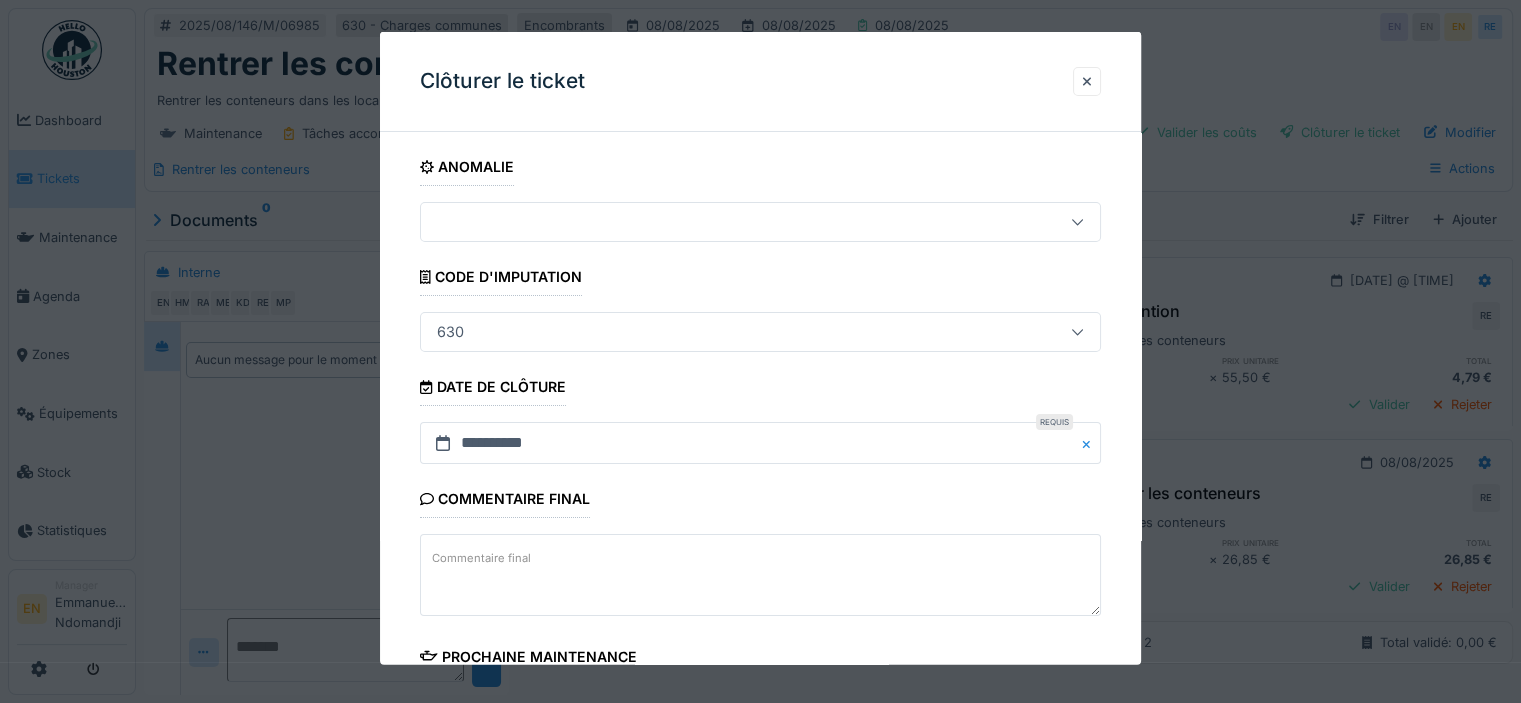 click on "**********" at bounding box center (760, 580) 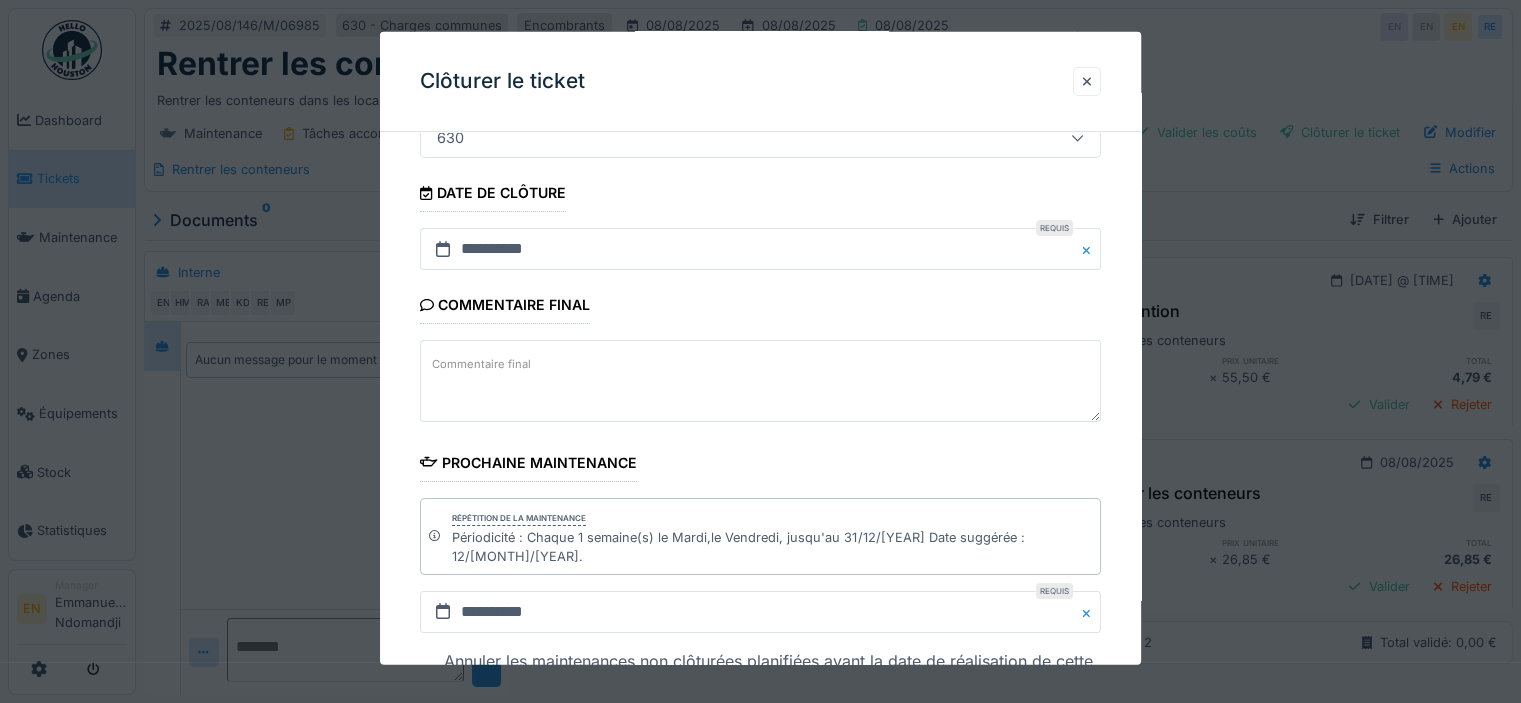 scroll, scrollTop: 326, scrollLeft: 0, axis: vertical 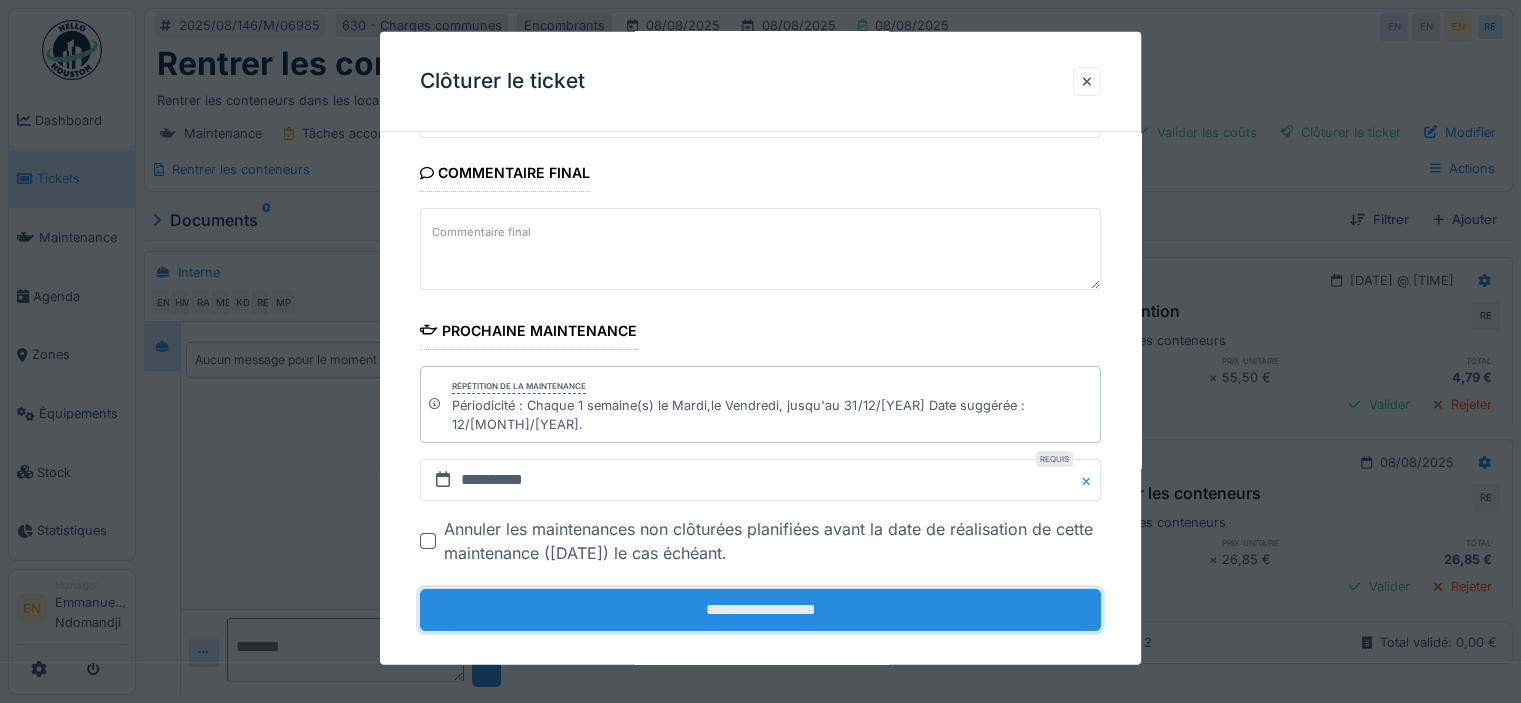 click on "**********" at bounding box center (760, 610) 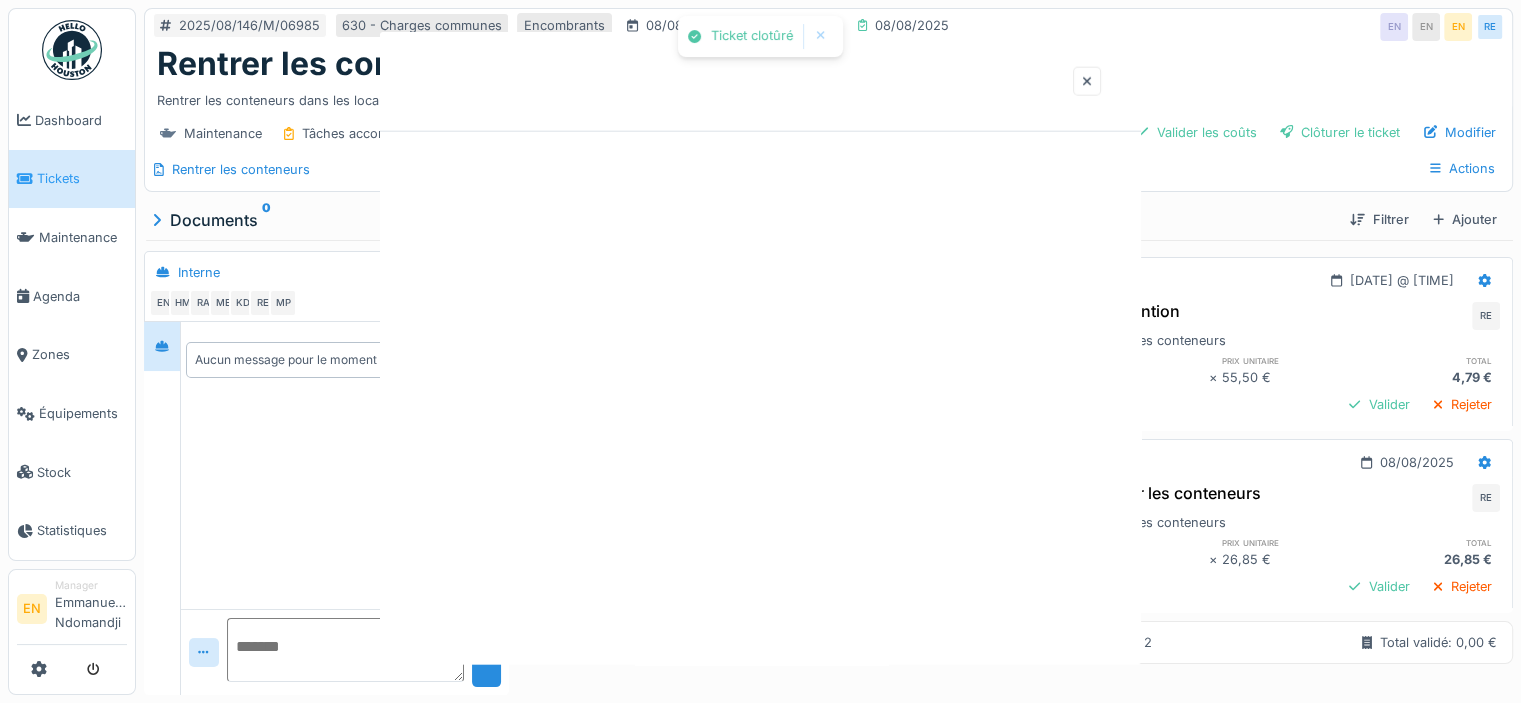 scroll, scrollTop: 0, scrollLeft: 0, axis: both 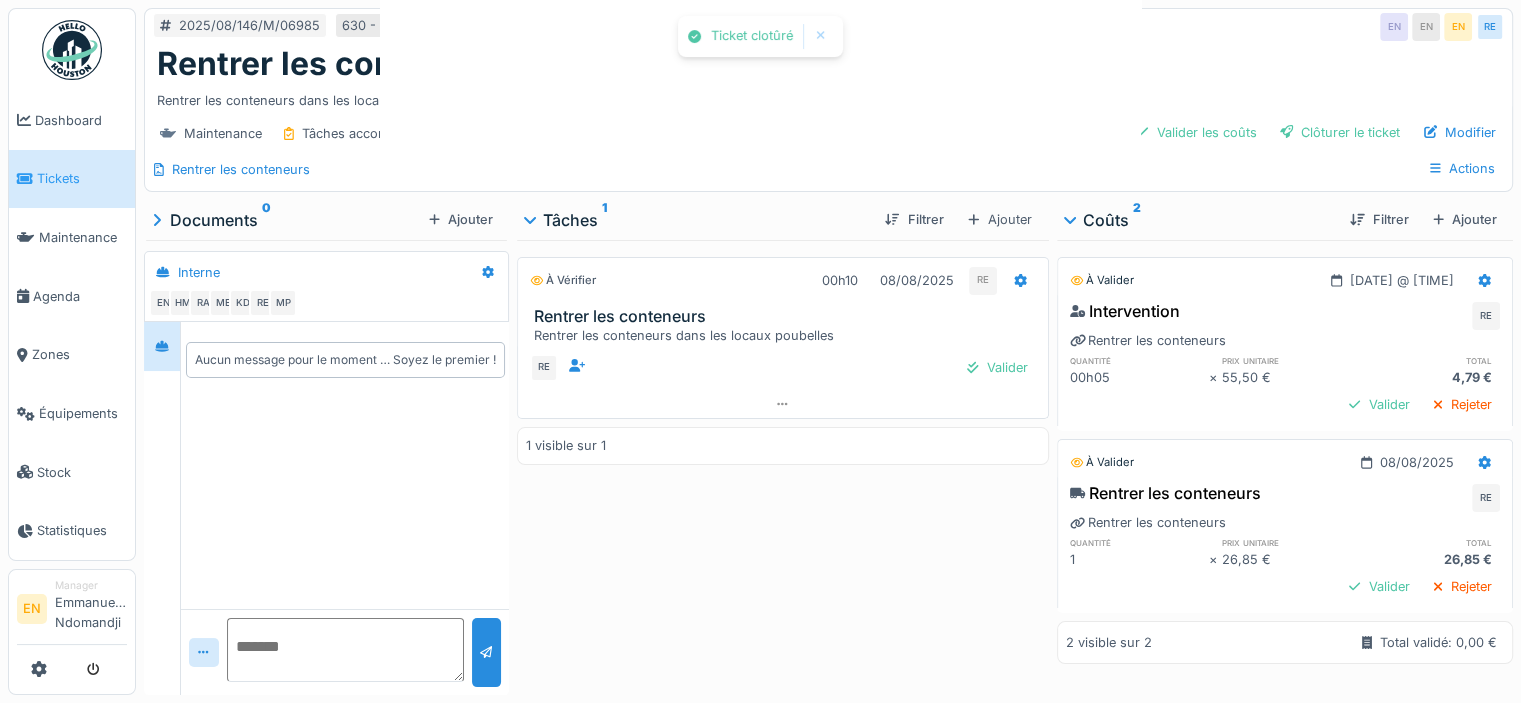 click on "Ticket clotûré Annuler 2025/08/146/M/06985 630 - Charges communes Encombrants [DATE] [DATE] [DATE] EN EN EN RE Rentrer les conteneurs  Rentrer les conteneurs dans les locaux poubelles Maintenance Tâches accomplies agriculture 182 / marbotin 18-26 - site Rentrer les conteneurs  Terminer & valider les tâches Valider les coûts Clôturer le ticket Modifier Actions Documents 0 Ajouter Interne EN HM RA ME KD RE MP Aucun message pour le moment … Soyez le premier ! Tâches 1 Filtrer Ajouter À vérifier 00h10 [DATE] RE Rentrer les conteneurs Rentrer les conteneurs dans les locaux poubelles RE Valider 1 visible sur 1 Coûts 2 Filtrer Ajouter À valider [DATE] @ [TIME] Intervention RE Rentrer les conteneurs quantité prix unitaire total 00h05 × 55,50 € 4,79 € Valider Rejeter À valider [DATE] Rentrer les conteneurs RE Rentrer les conteneurs quantité prix unitaire total 1 × 26,85 € 26,85 € Valider Rejeter 2 visible sur 2 Total validé: 0,00 €" at bounding box center (828, 351) 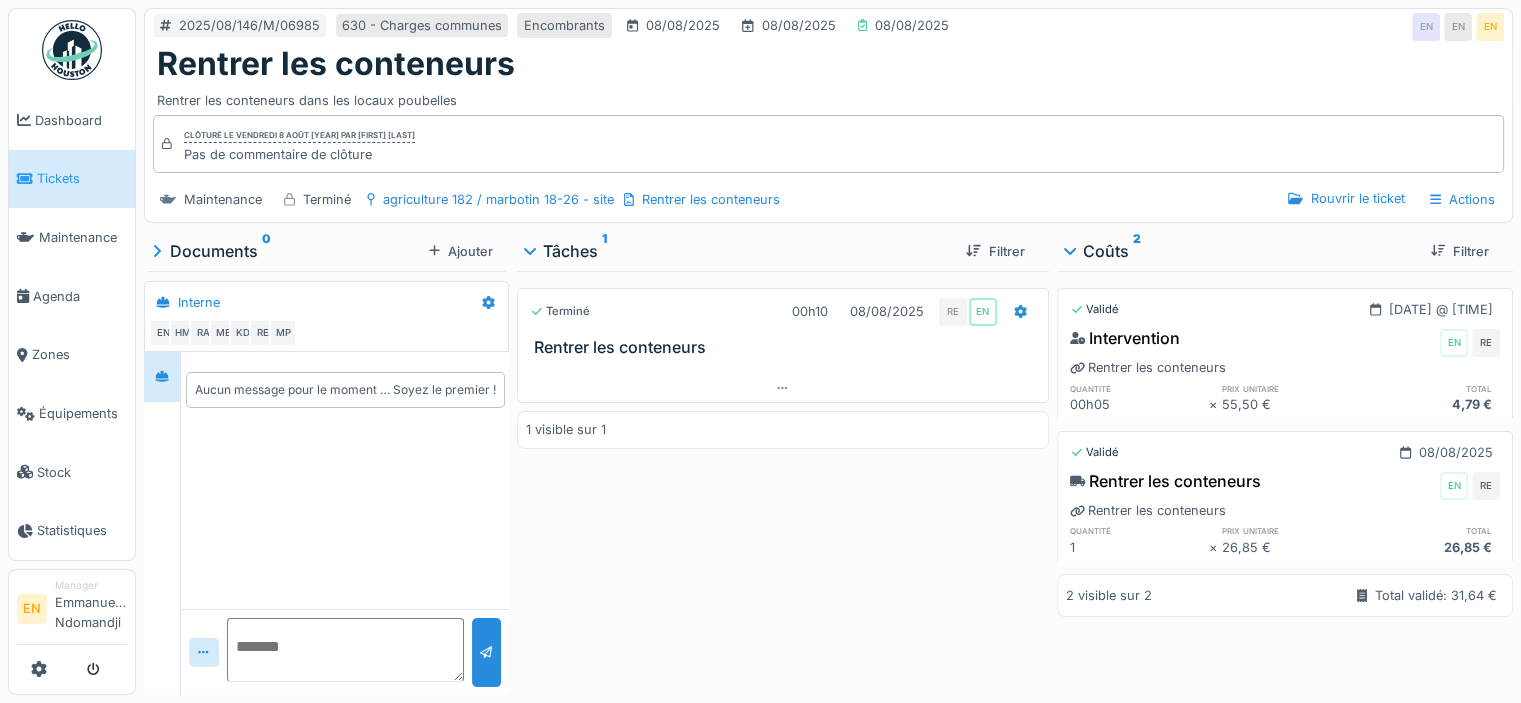 click at bounding box center [72, 50] 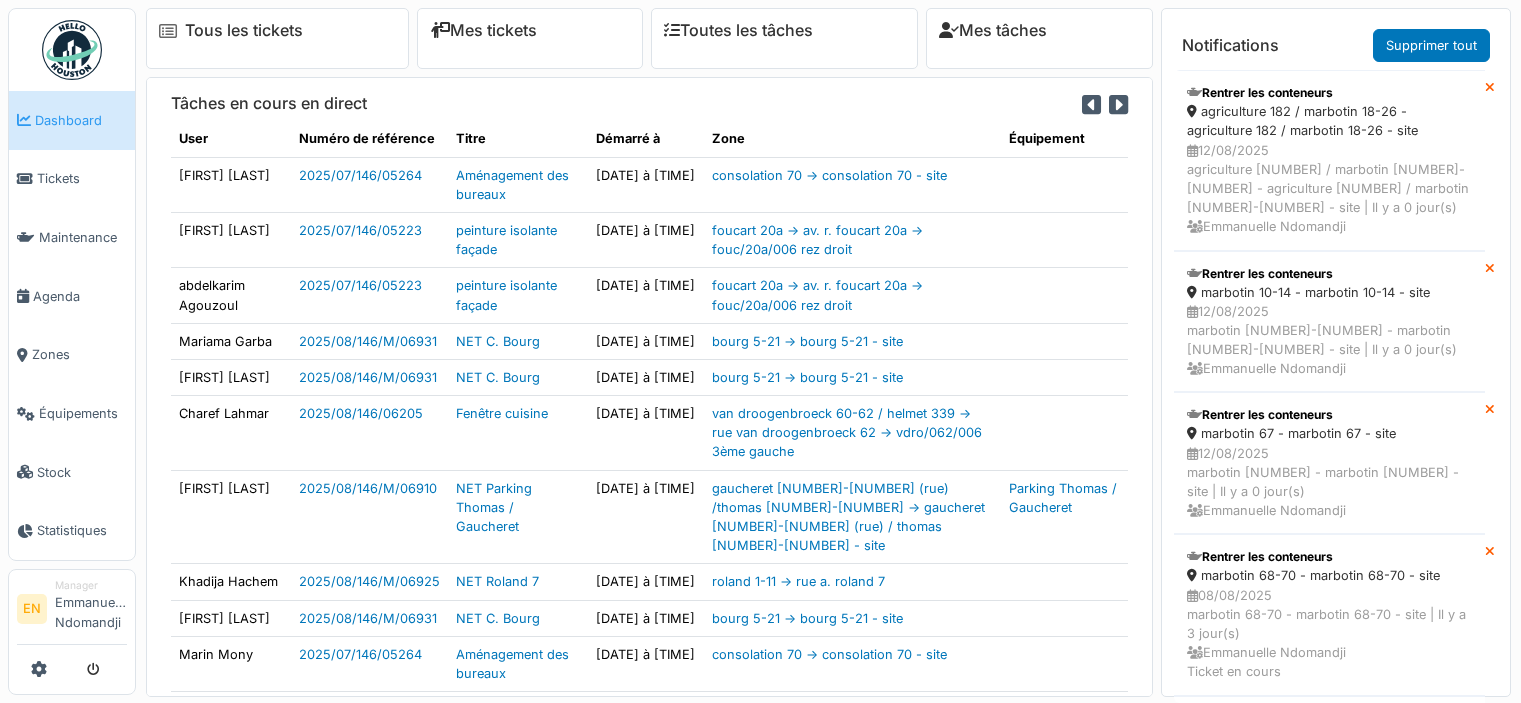 scroll, scrollTop: 0, scrollLeft: 0, axis: both 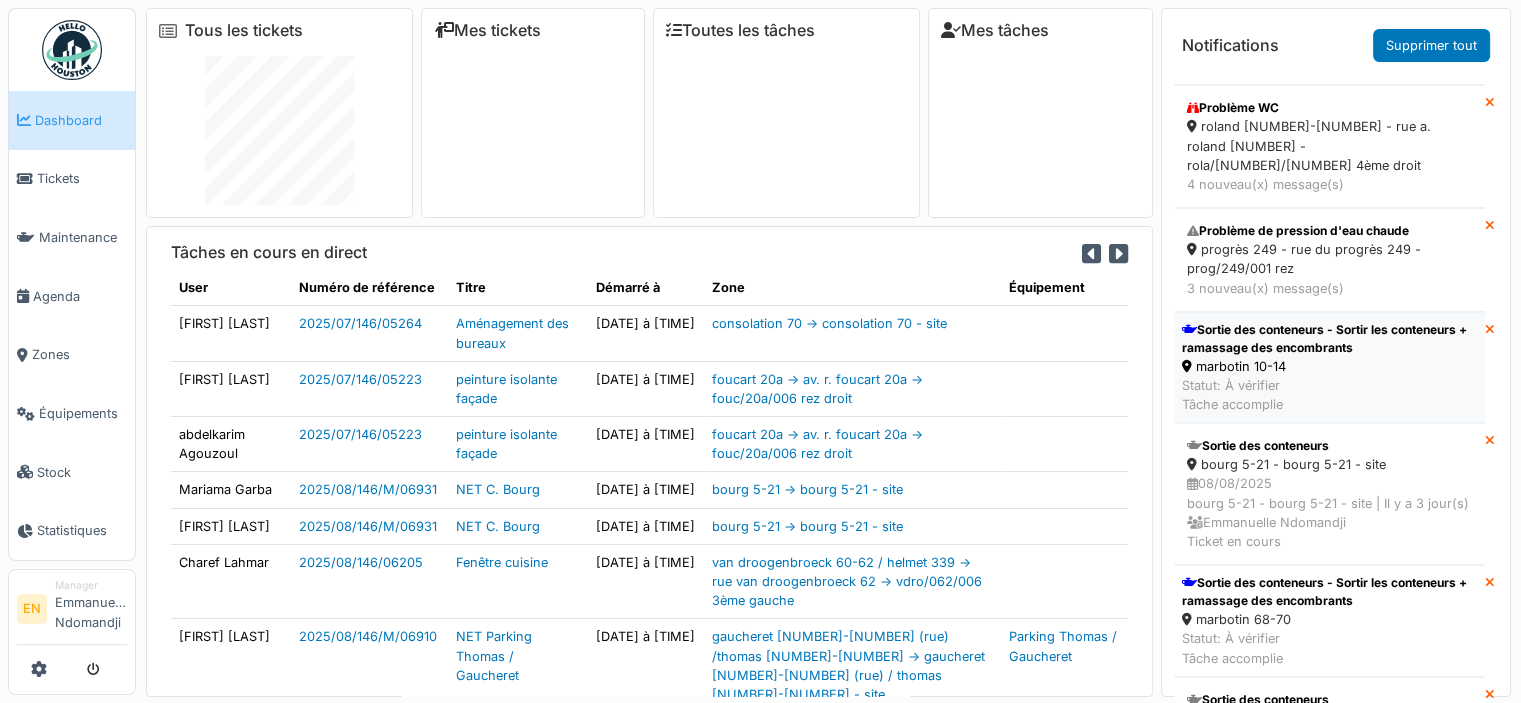 click on "Sortie des conteneurs - Sortir les conteneurs + ramassage des encombrants" at bounding box center [1329, 339] 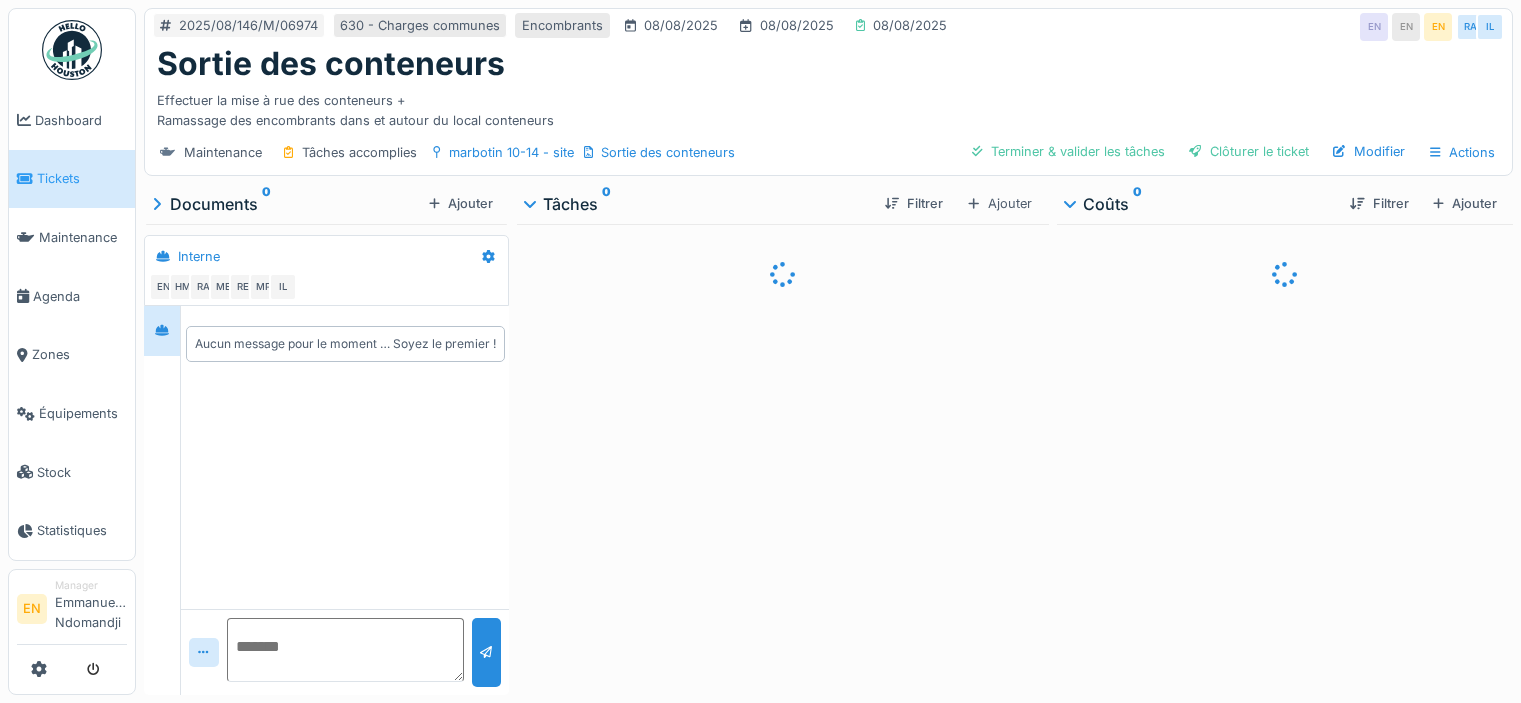 scroll, scrollTop: 0, scrollLeft: 0, axis: both 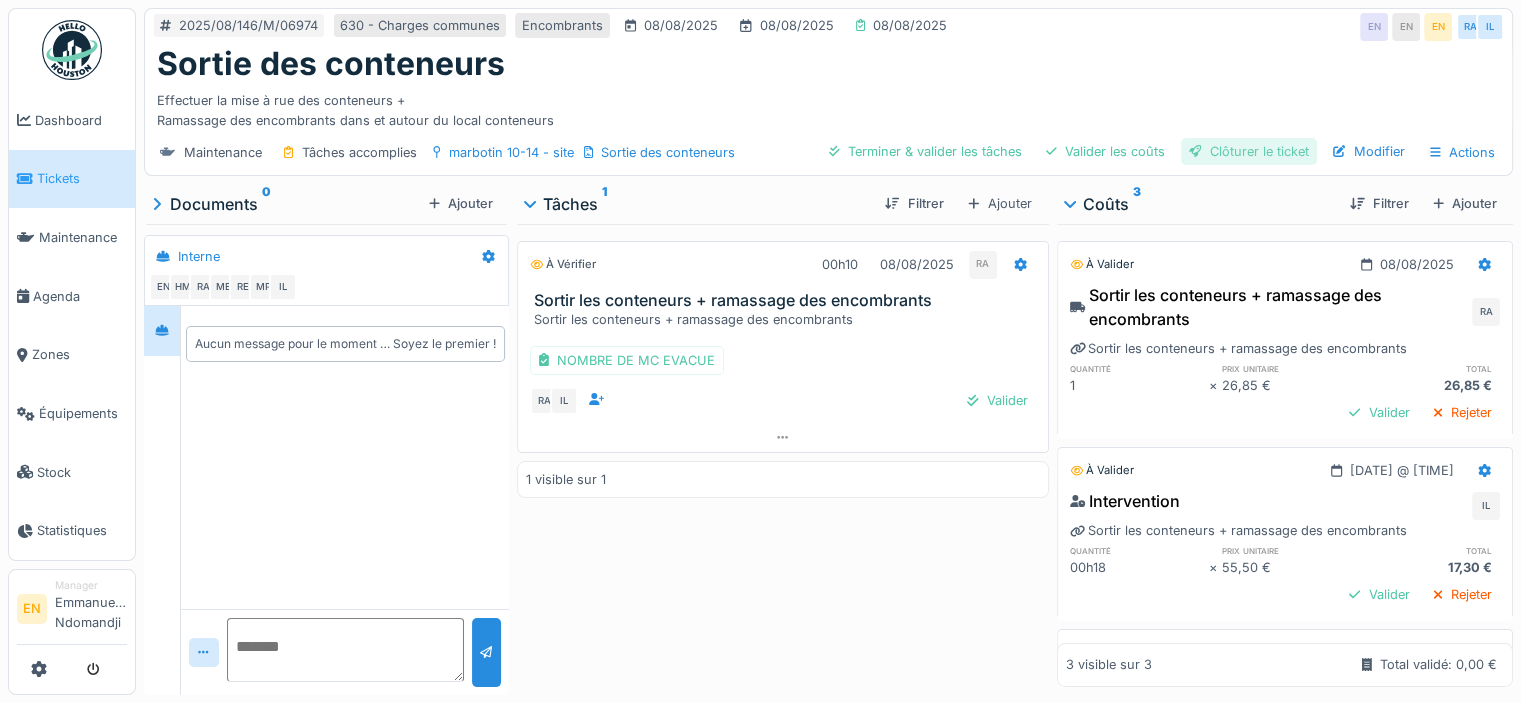 click on "Clôturer le ticket" at bounding box center (1249, 151) 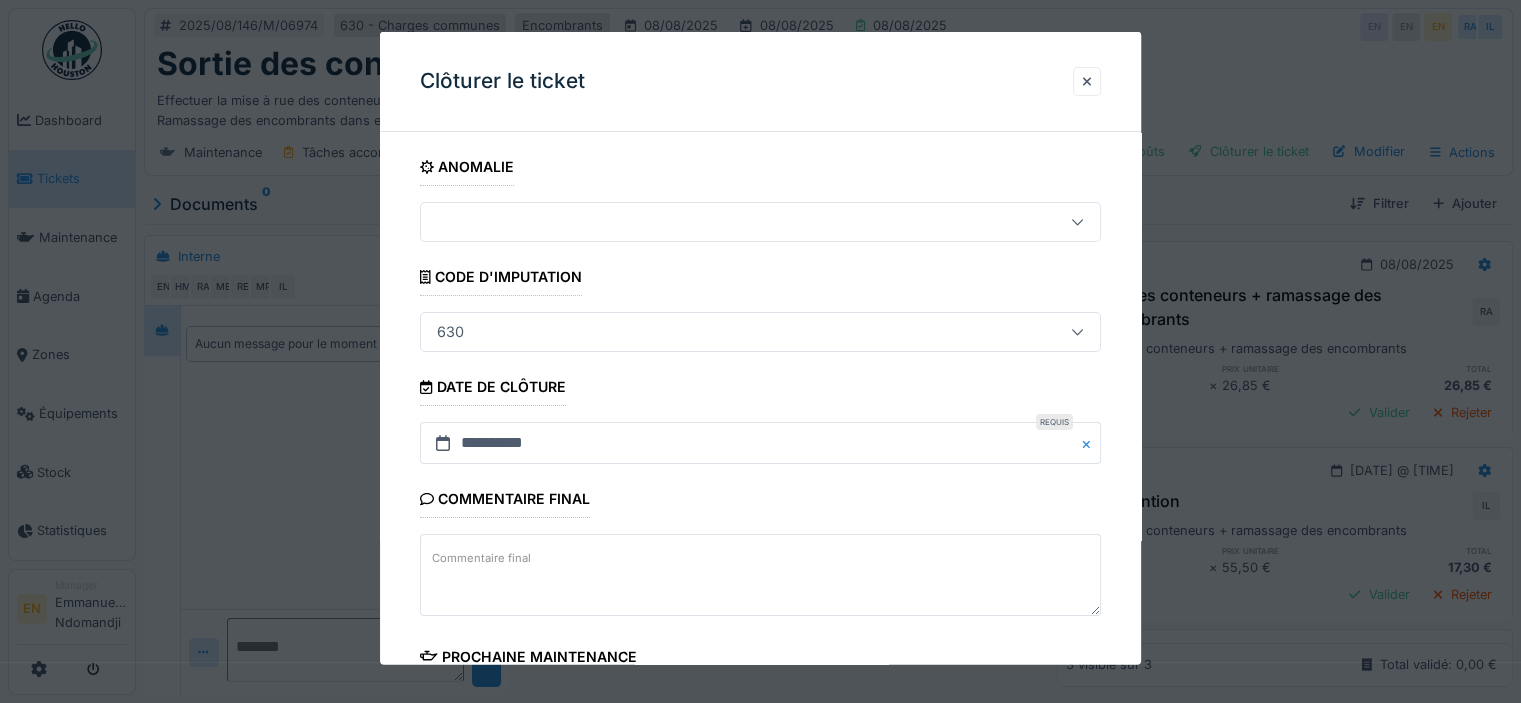 click on "**********" at bounding box center (760, 571) 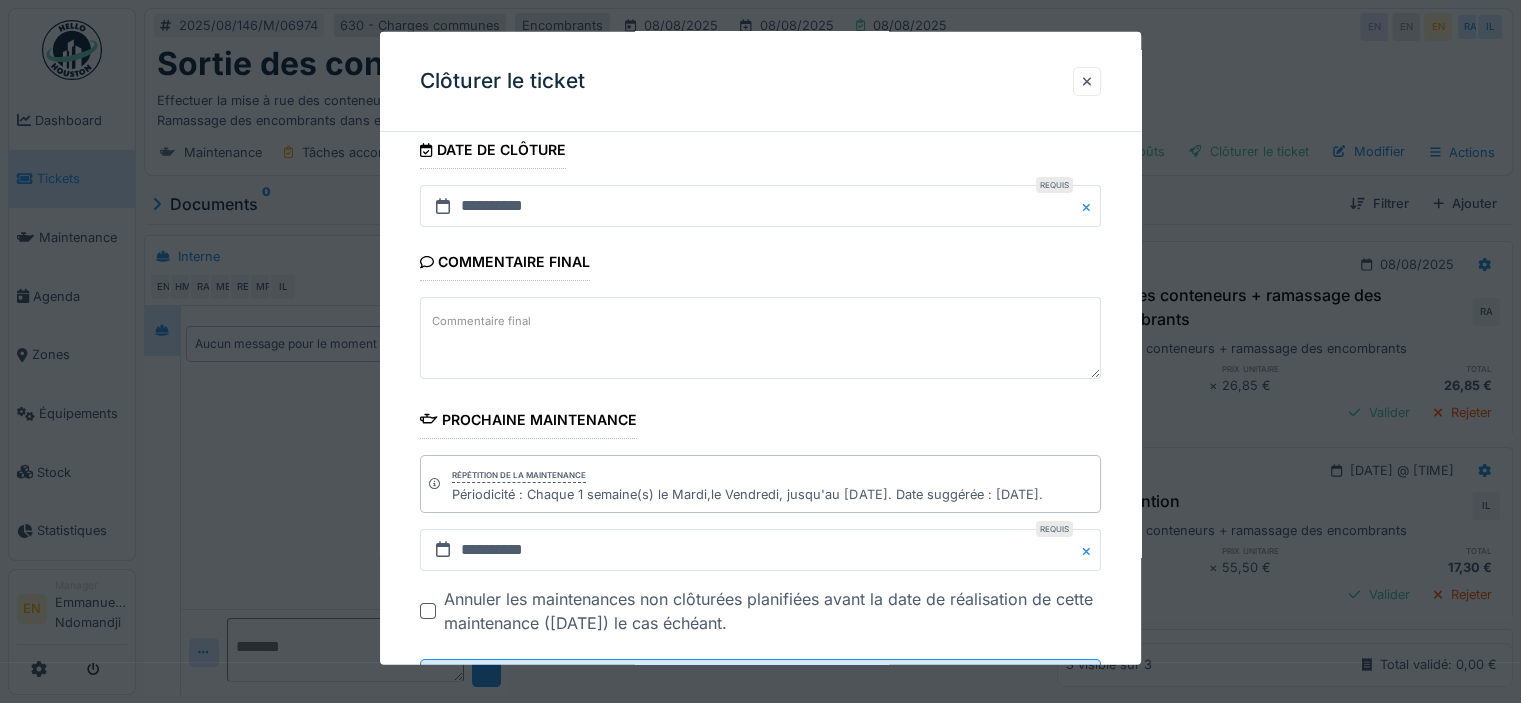 scroll, scrollTop: 324, scrollLeft: 0, axis: vertical 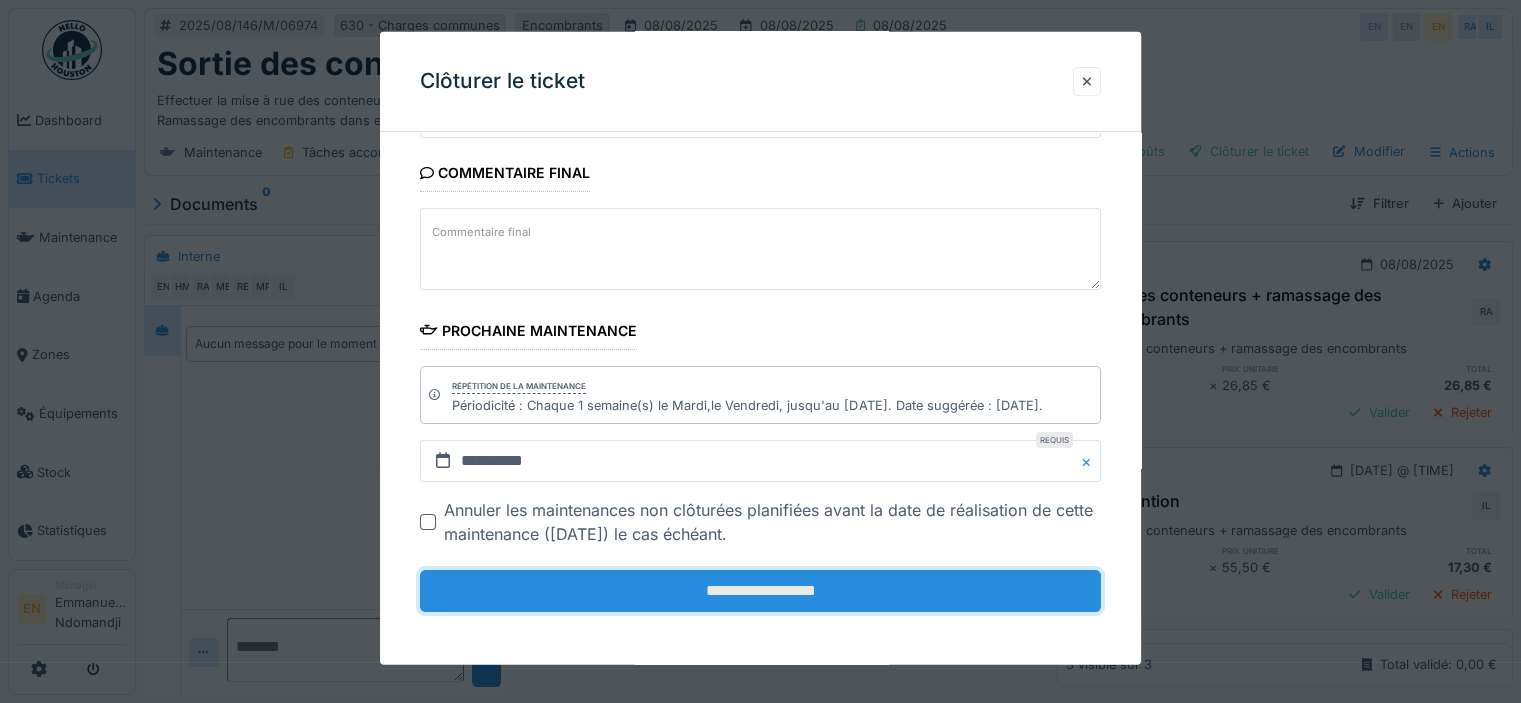 click on "**********" at bounding box center [760, 591] 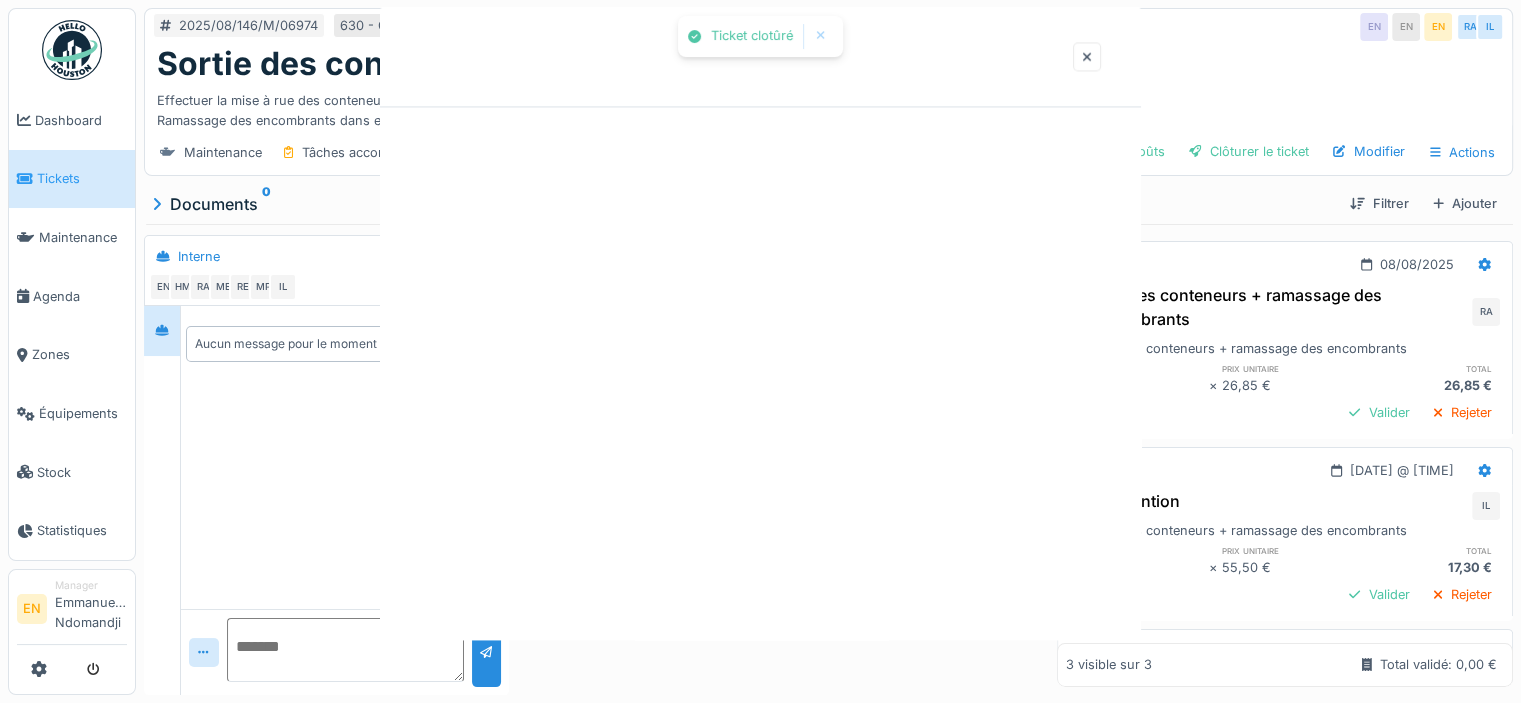 scroll, scrollTop: 0, scrollLeft: 0, axis: both 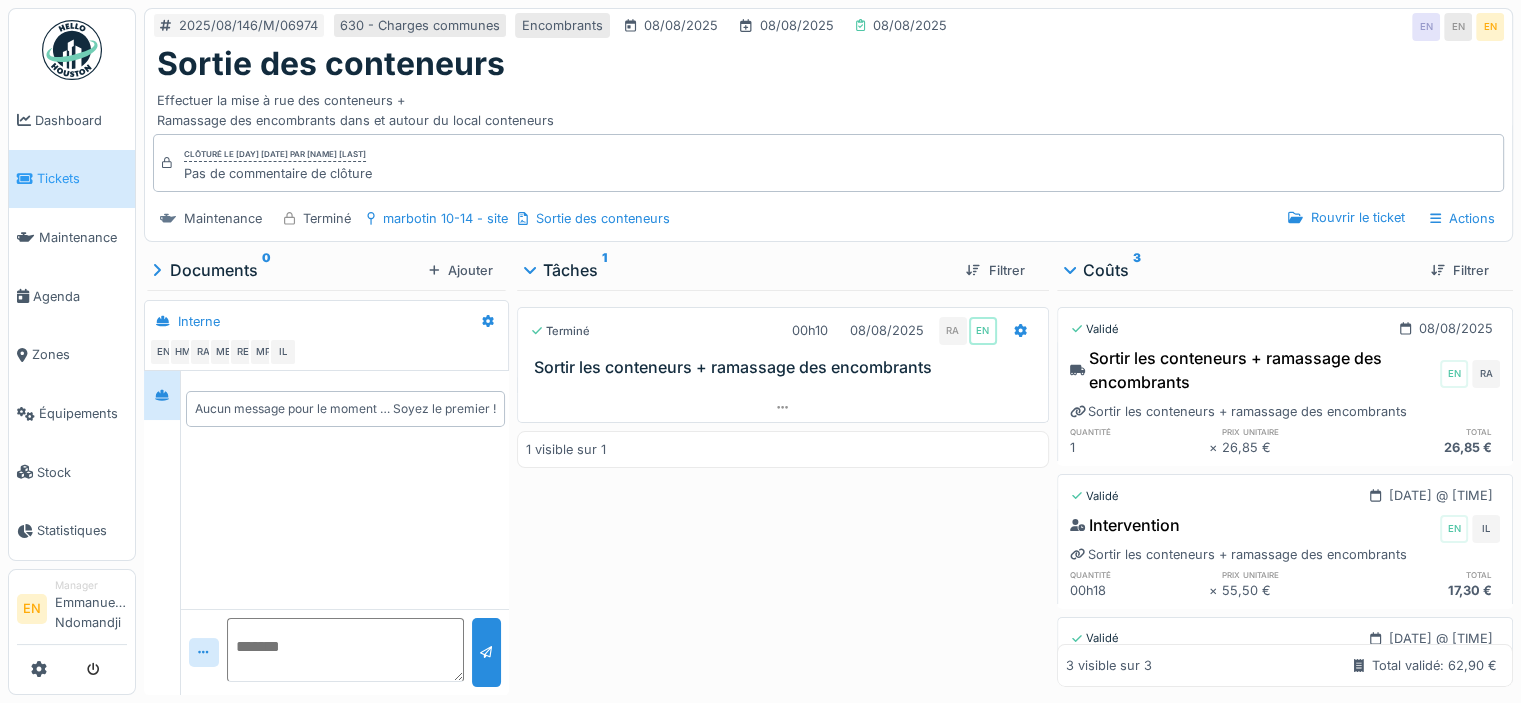 click at bounding box center [72, 50] 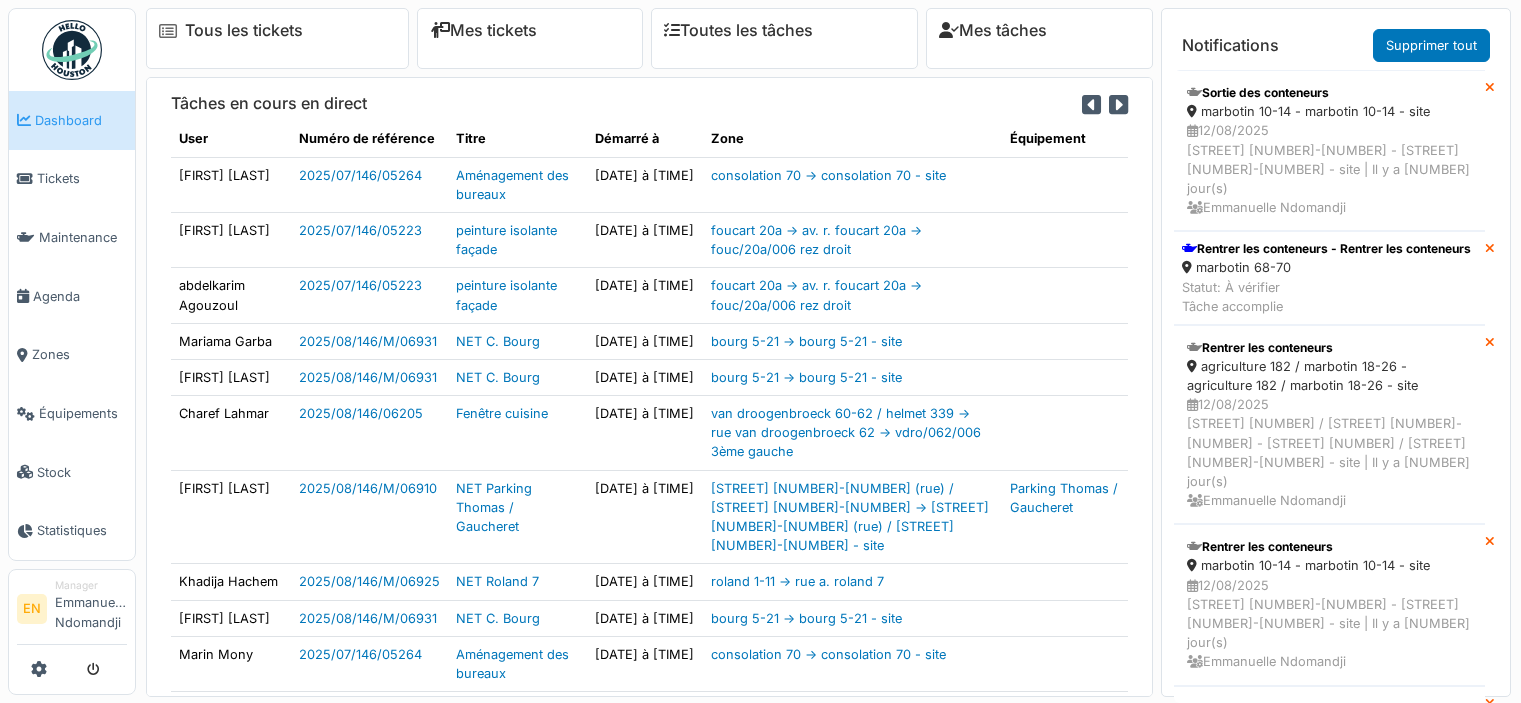 scroll, scrollTop: 0, scrollLeft: 0, axis: both 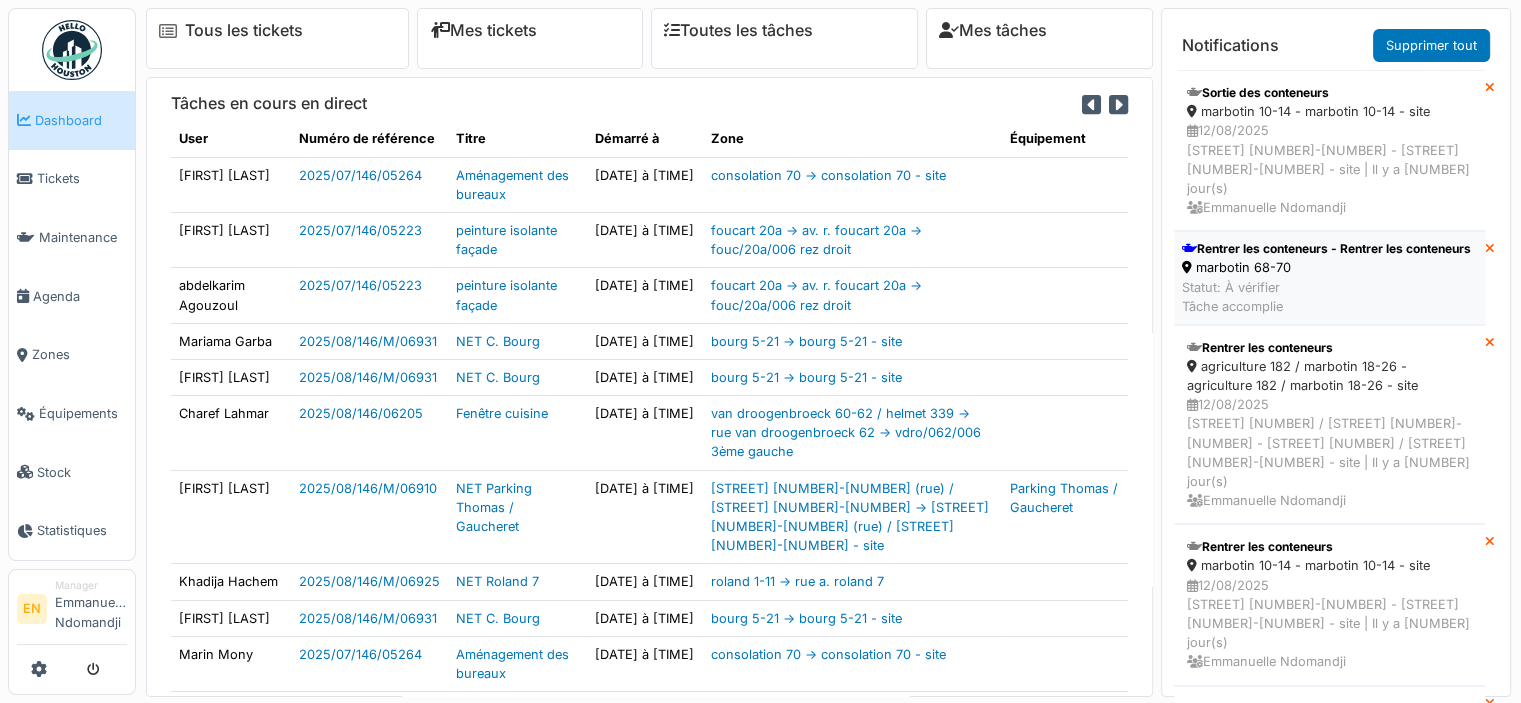 click on "marbotin 68-70" at bounding box center [1326, 267] 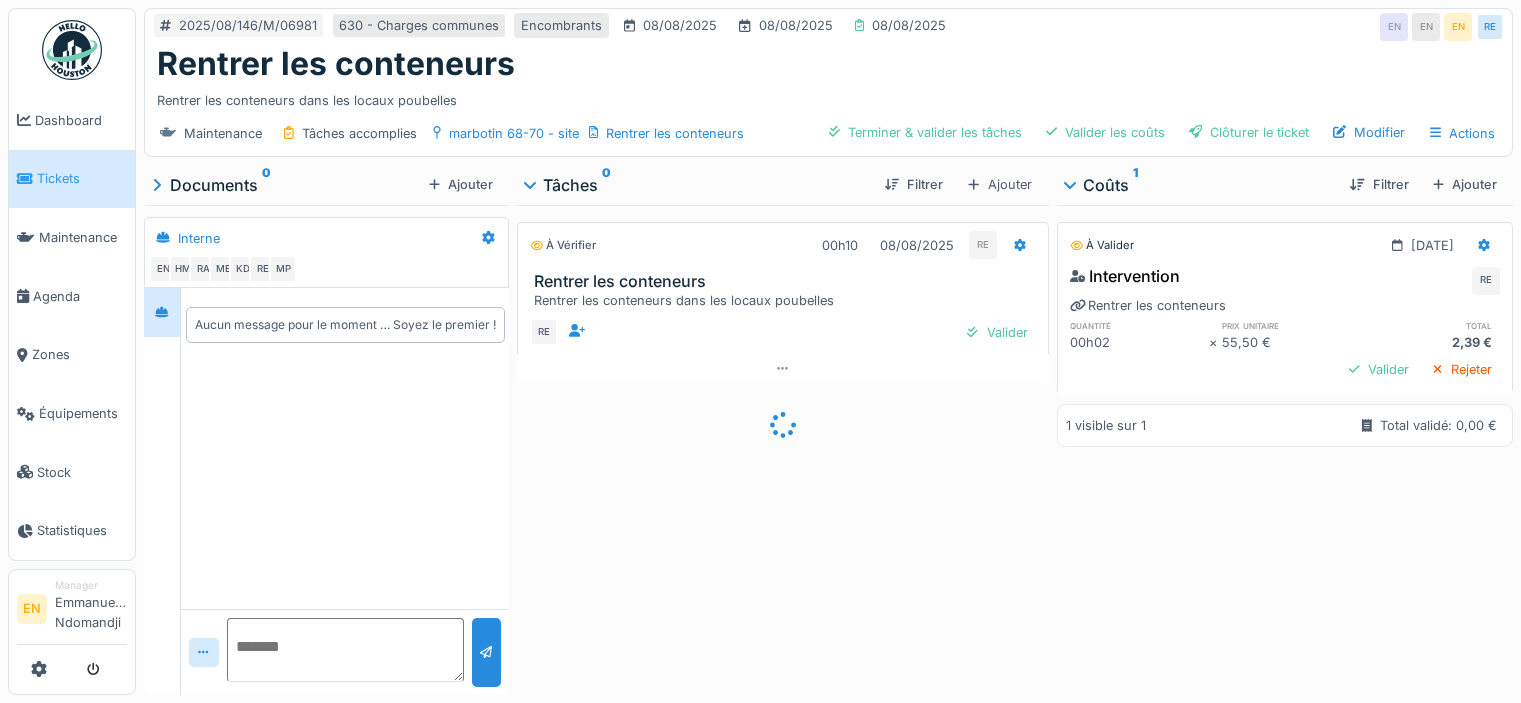 scroll, scrollTop: 0, scrollLeft: 0, axis: both 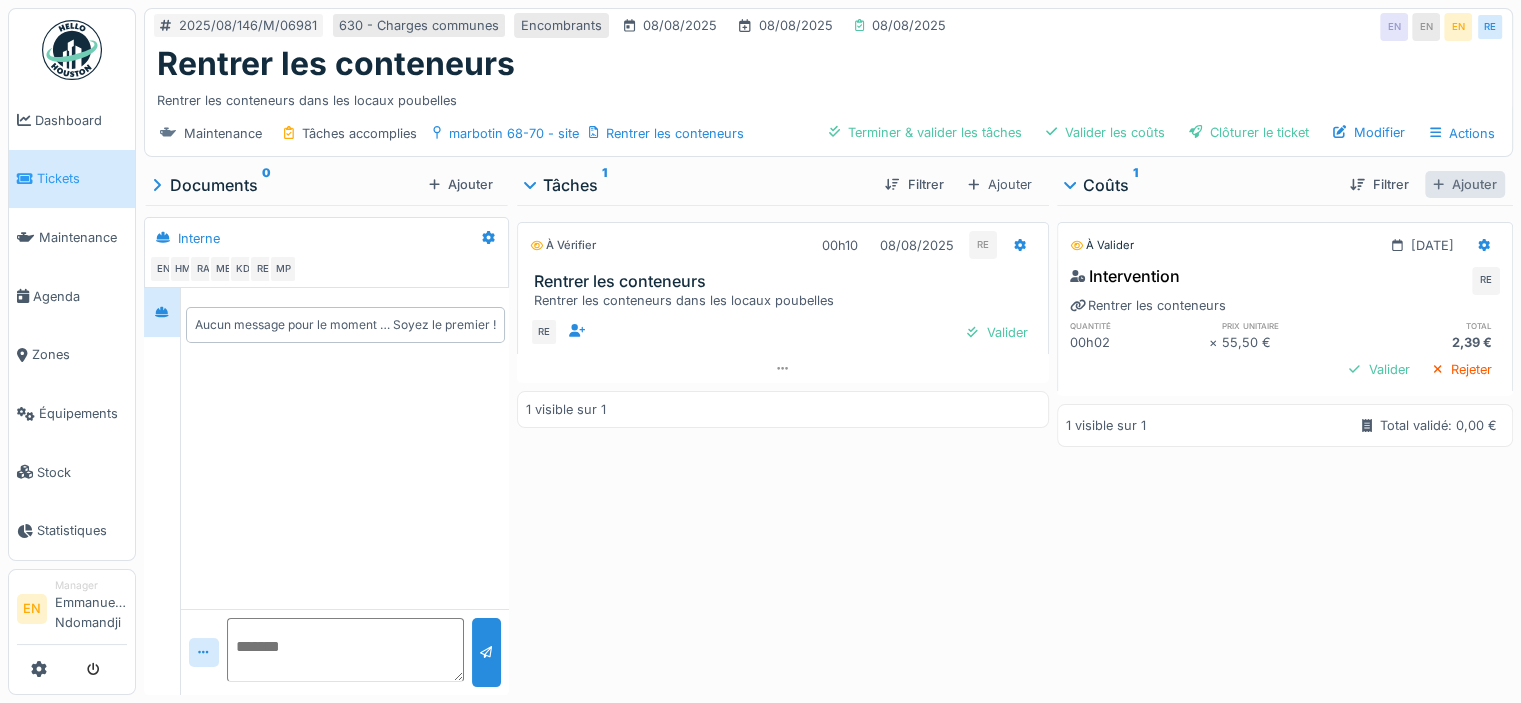 click on "Ajouter" at bounding box center (1465, 184) 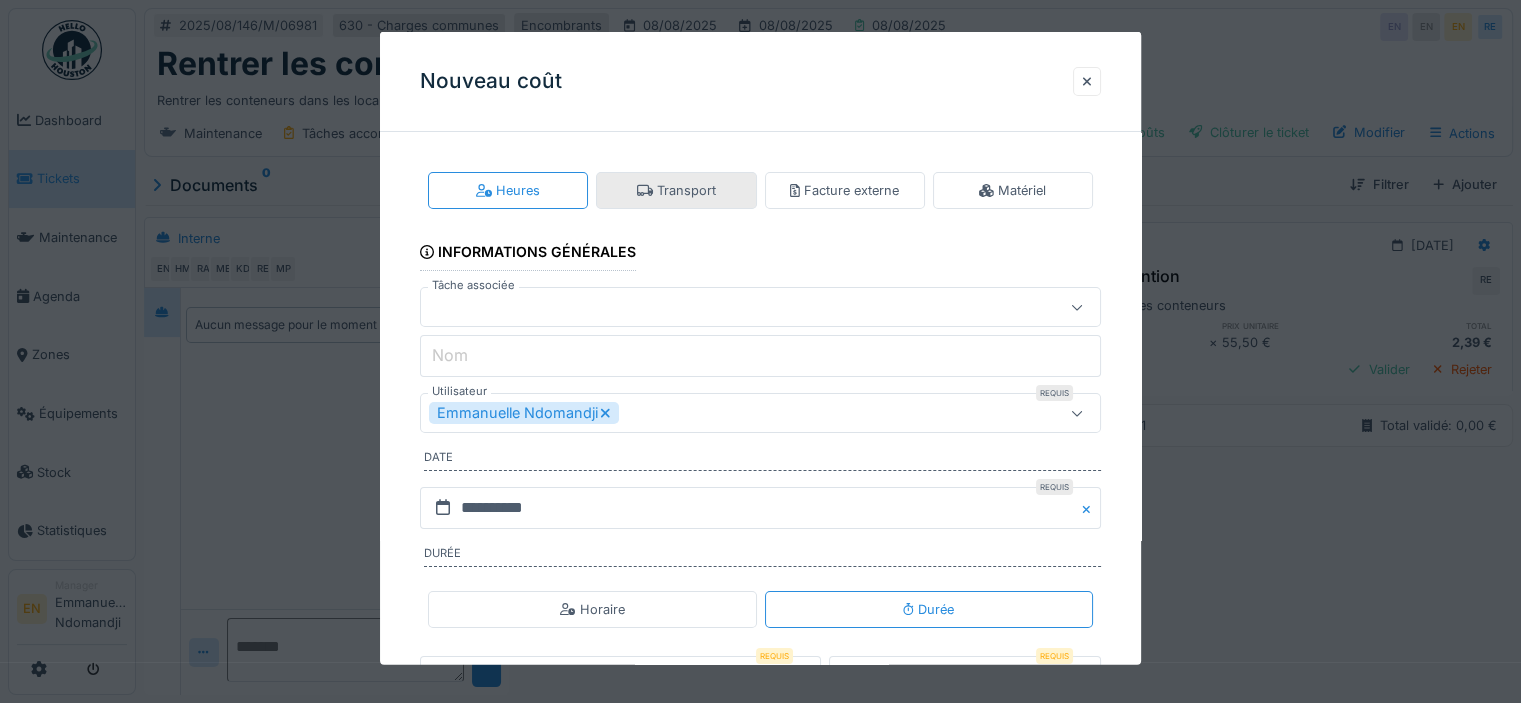 click on "Transport" at bounding box center [676, 190] 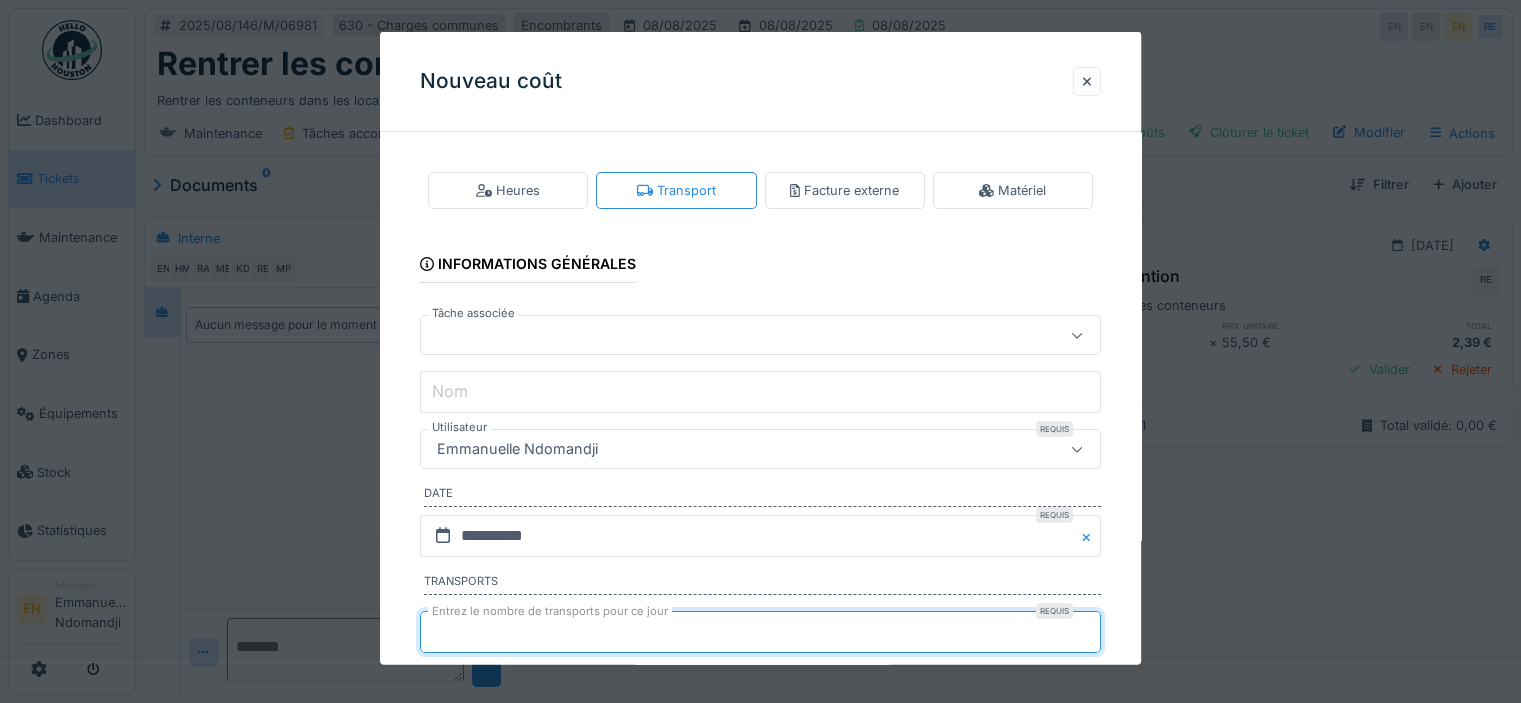 type on "*" 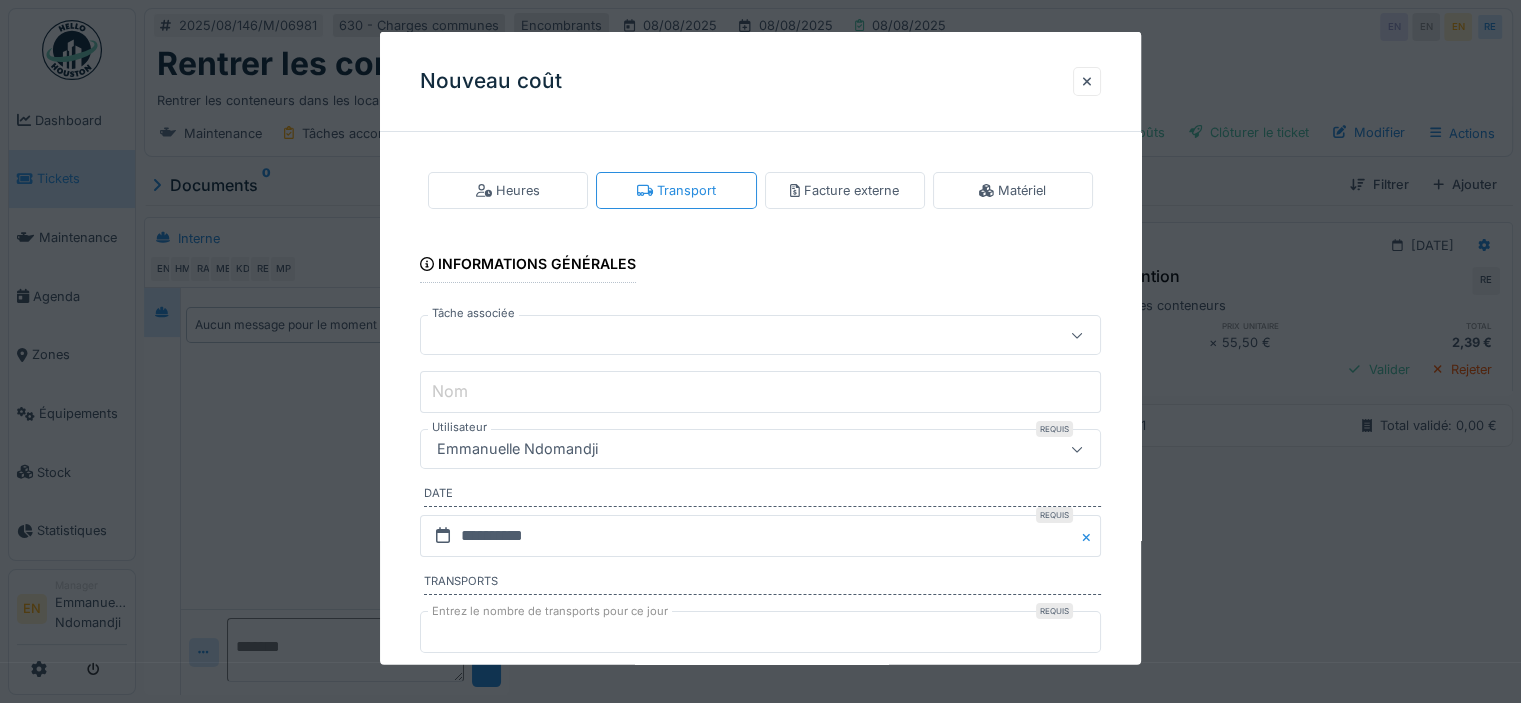 click on "Emmanuelle Ndomandji" at bounding box center (719, 449) 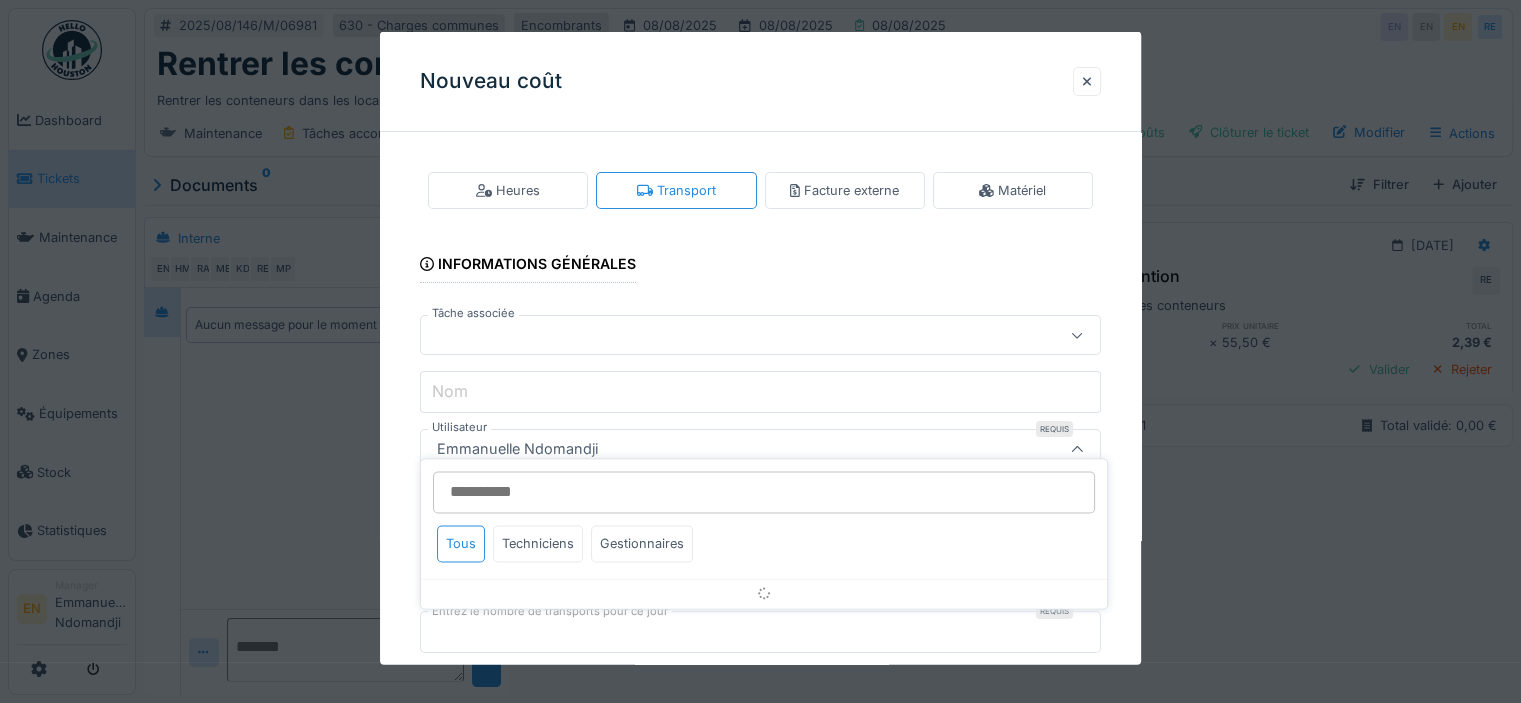 scroll, scrollTop: 99, scrollLeft: 0, axis: vertical 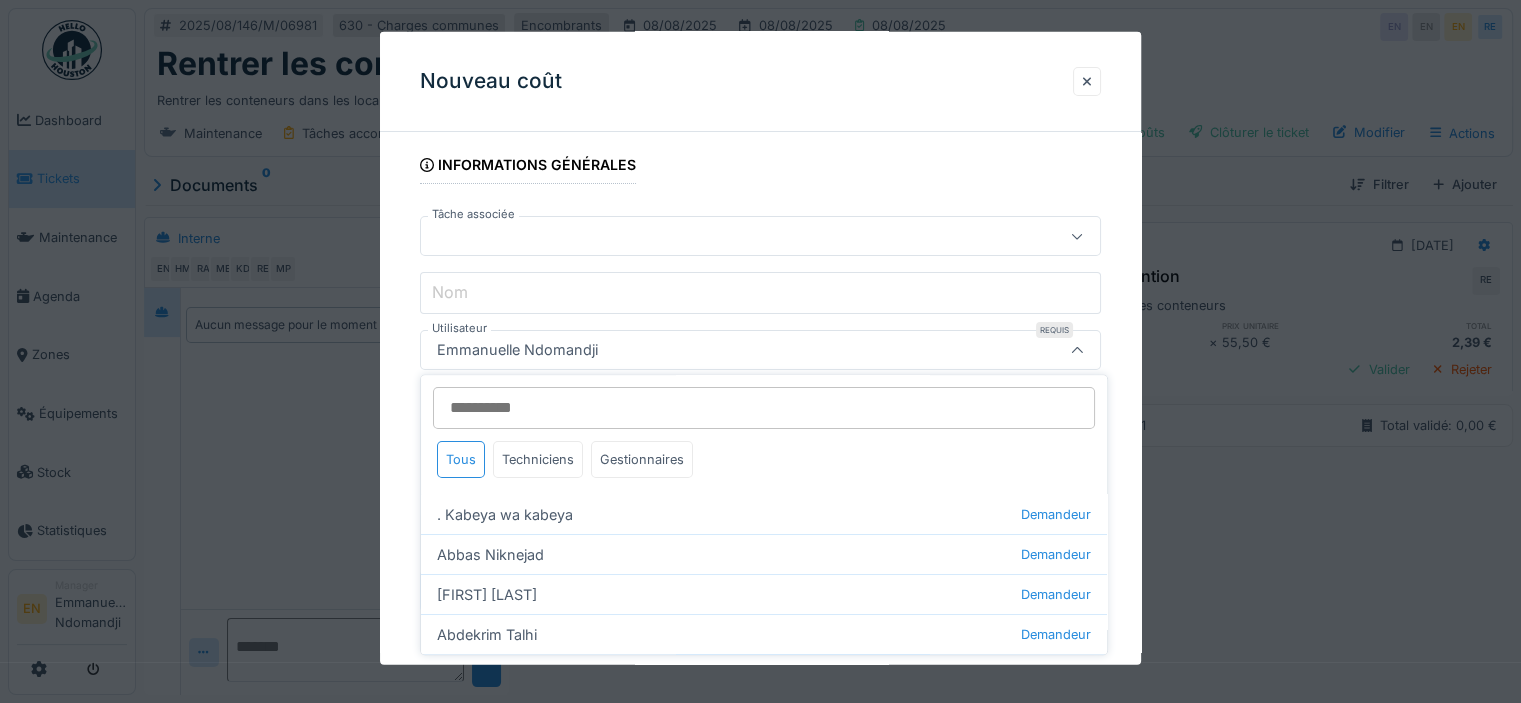 click on "Utilisateur" at bounding box center (764, 408) 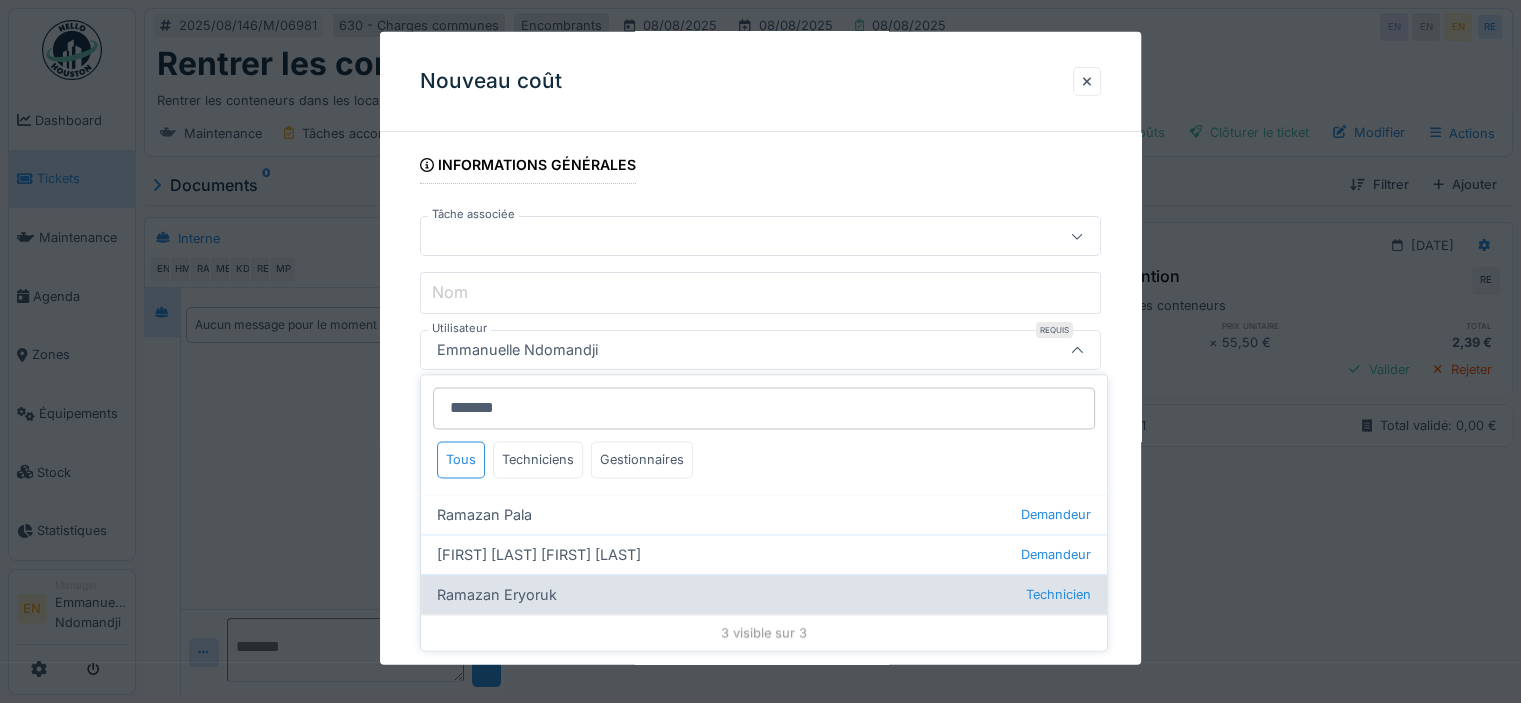 type on "*******" 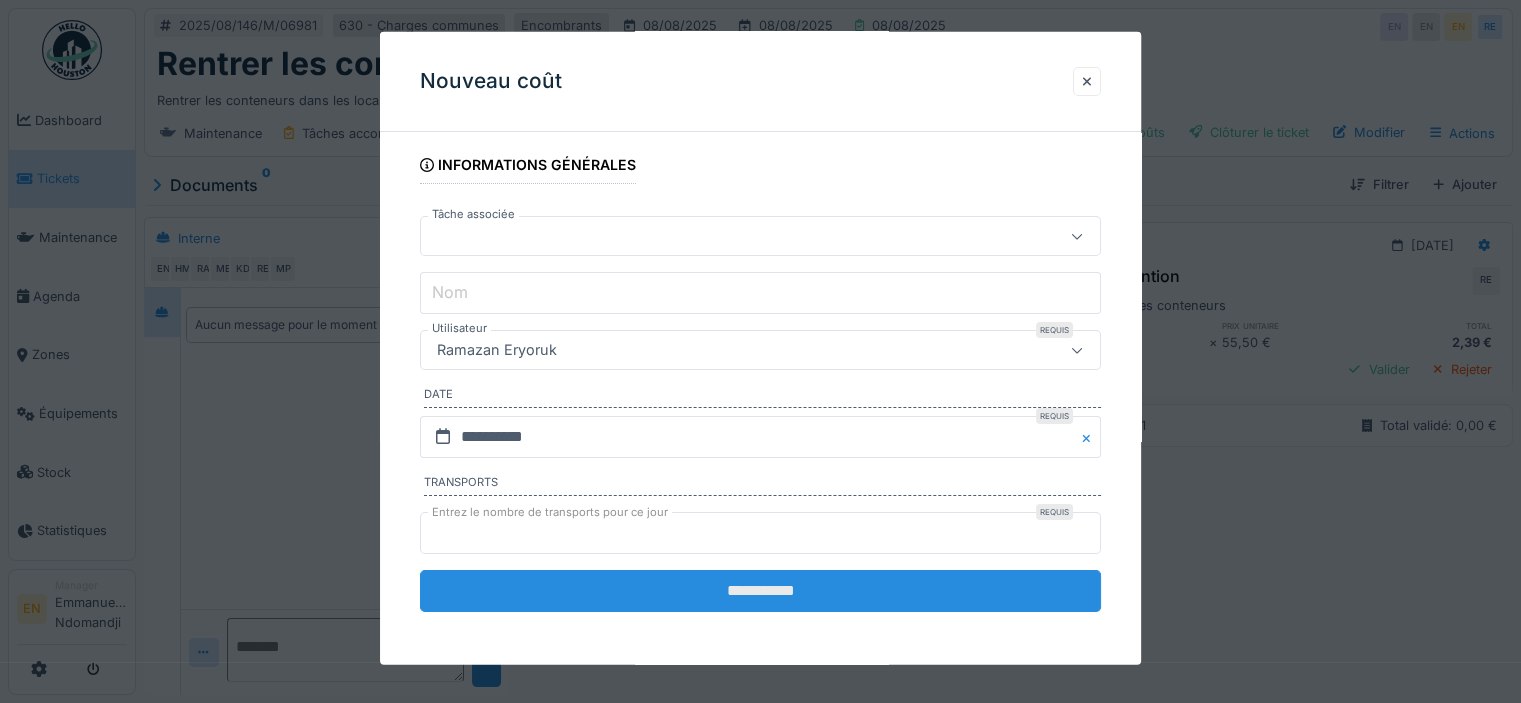 click on "**********" at bounding box center (760, 591) 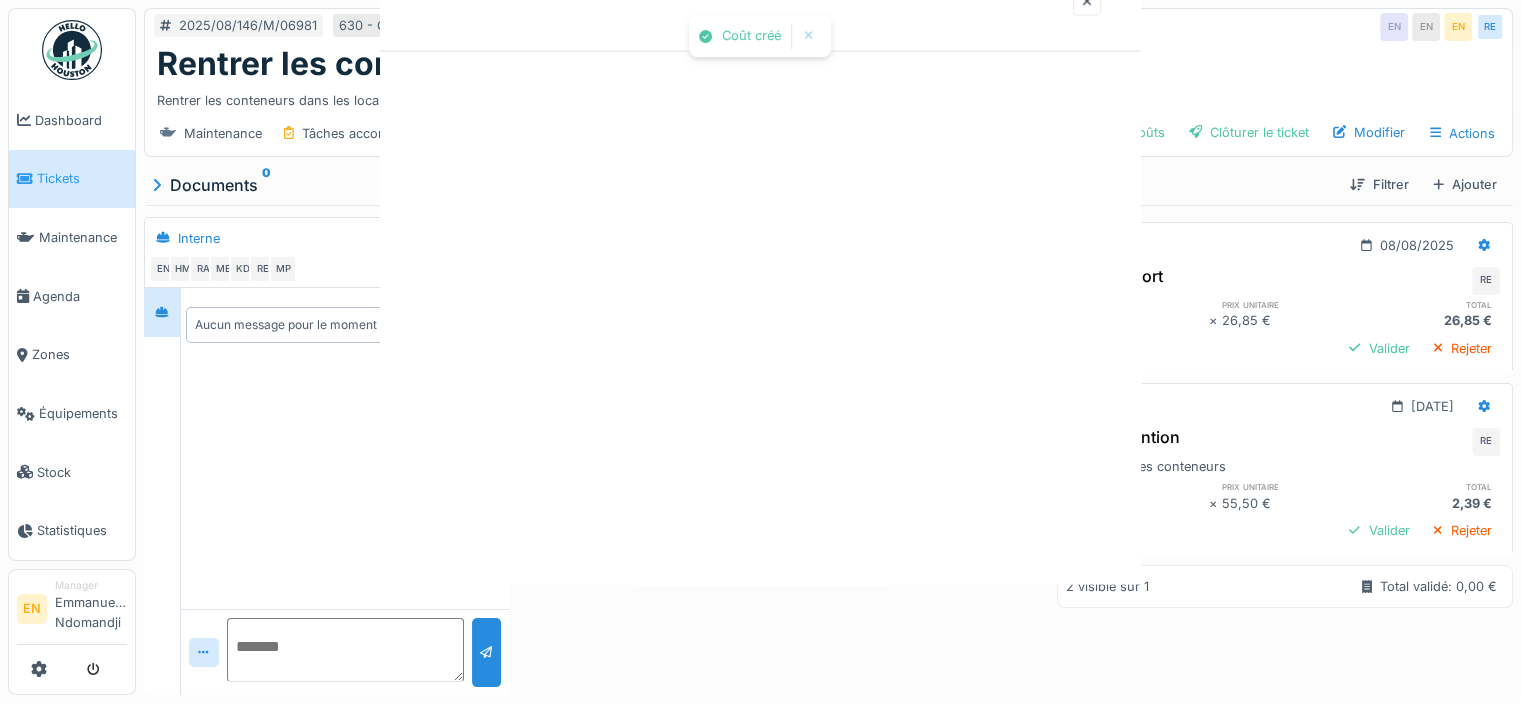 scroll, scrollTop: 0, scrollLeft: 0, axis: both 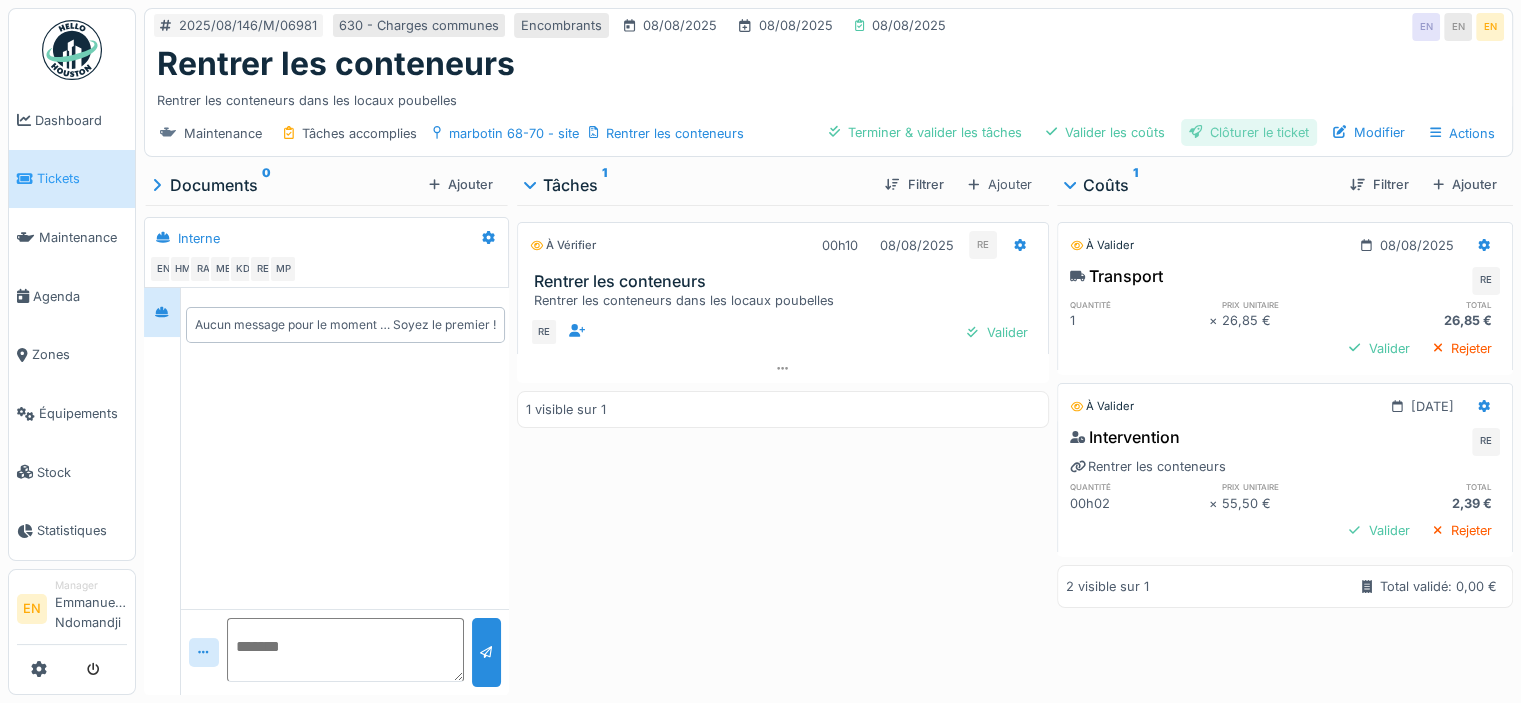 click on "Clôturer le ticket" at bounding box center (1249, 132) 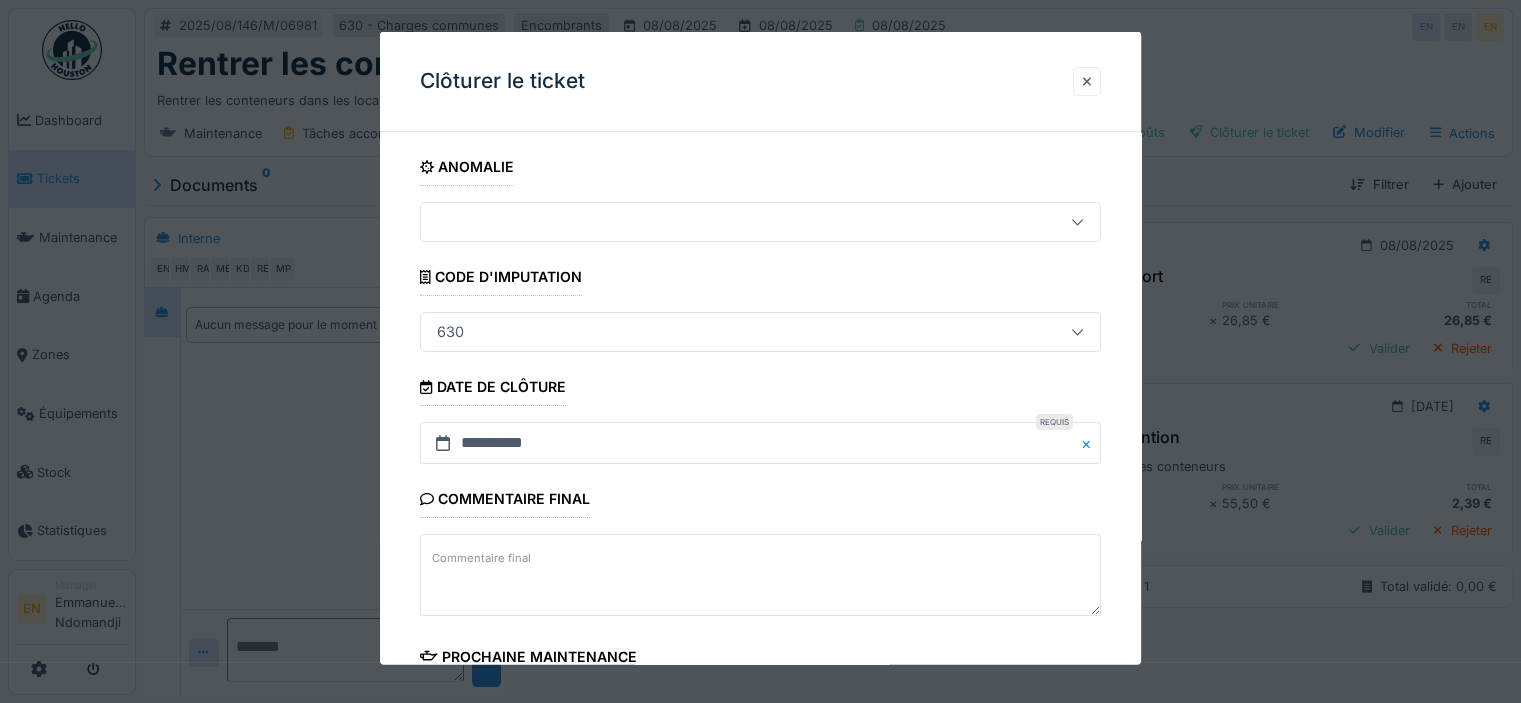 click at bounding box center (1087, 81) 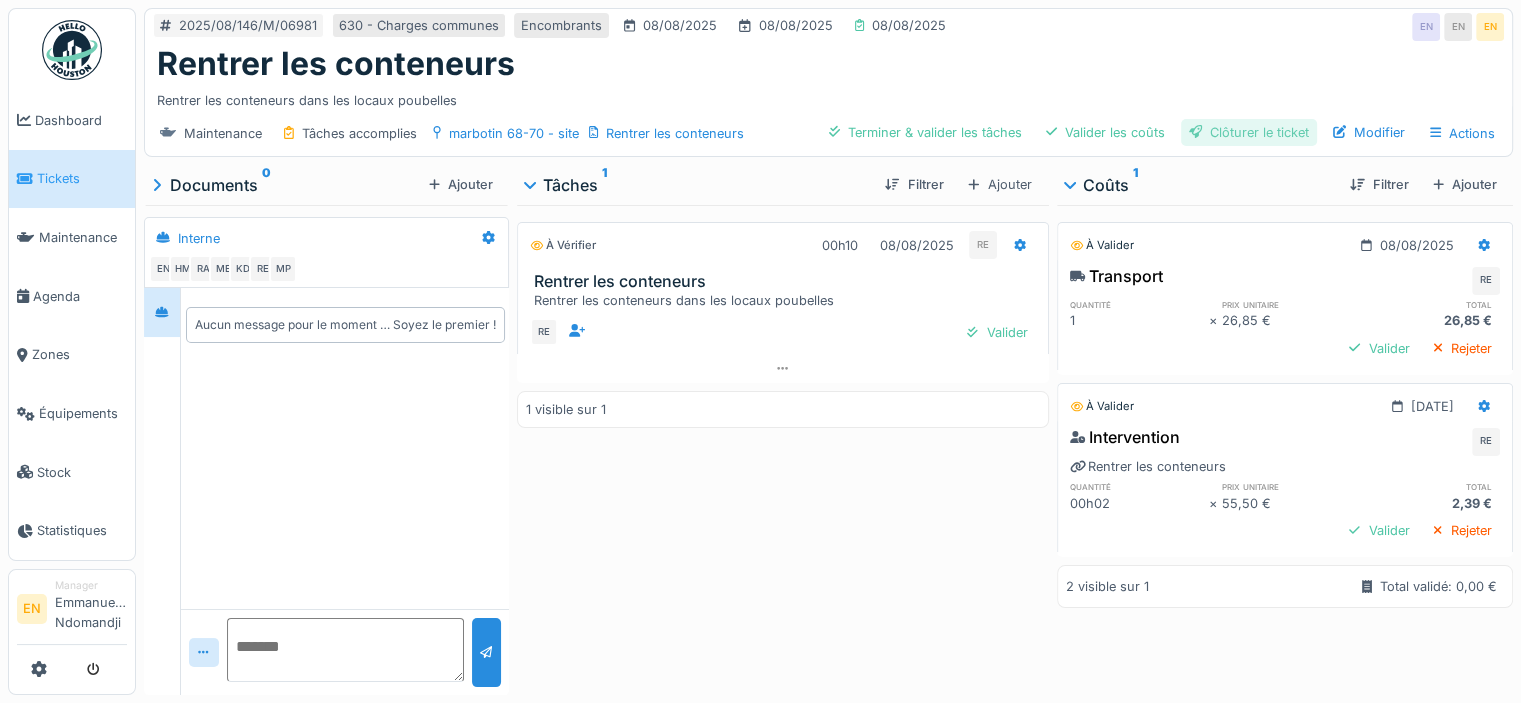click on "Clôturer le ticket" at bounding box center (1249, 132) 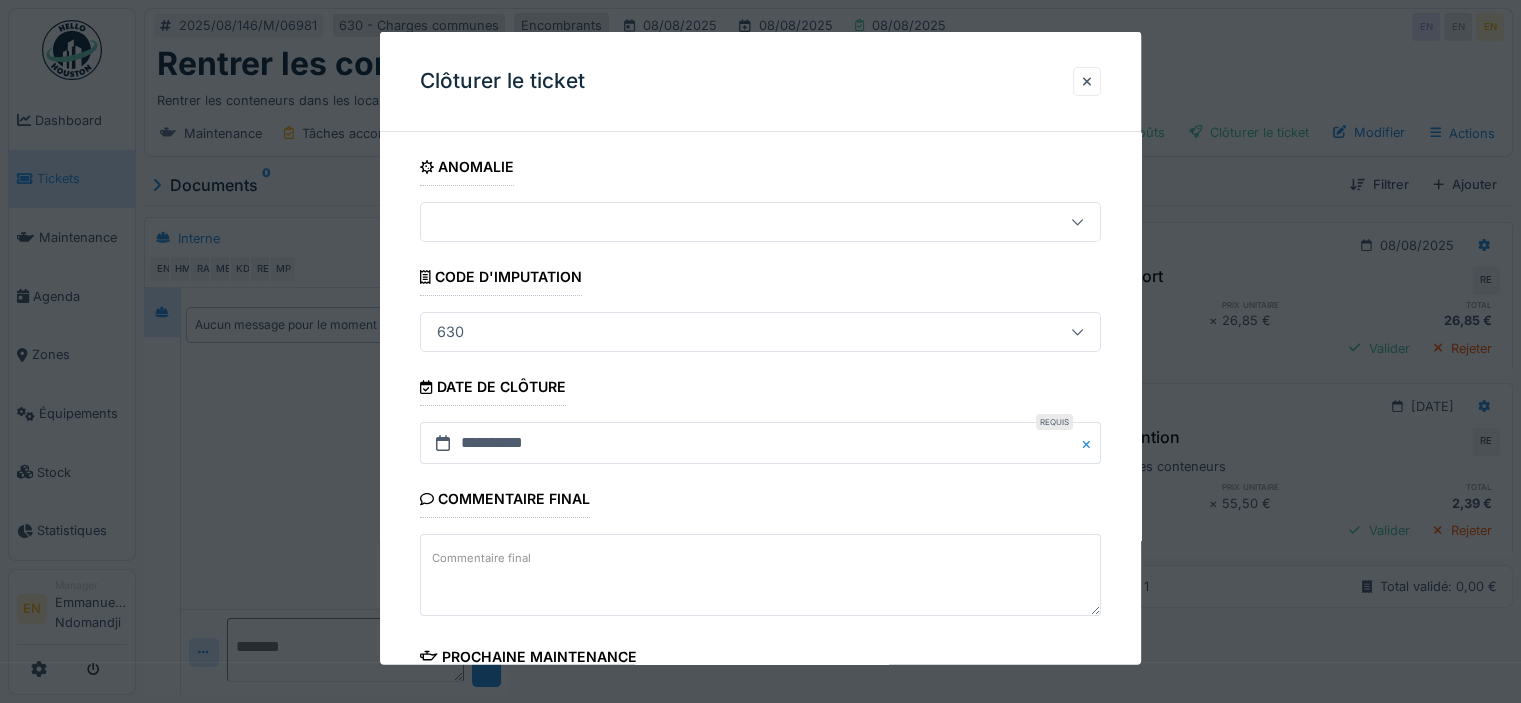 click on "**********" at bounding box center [760, 571] 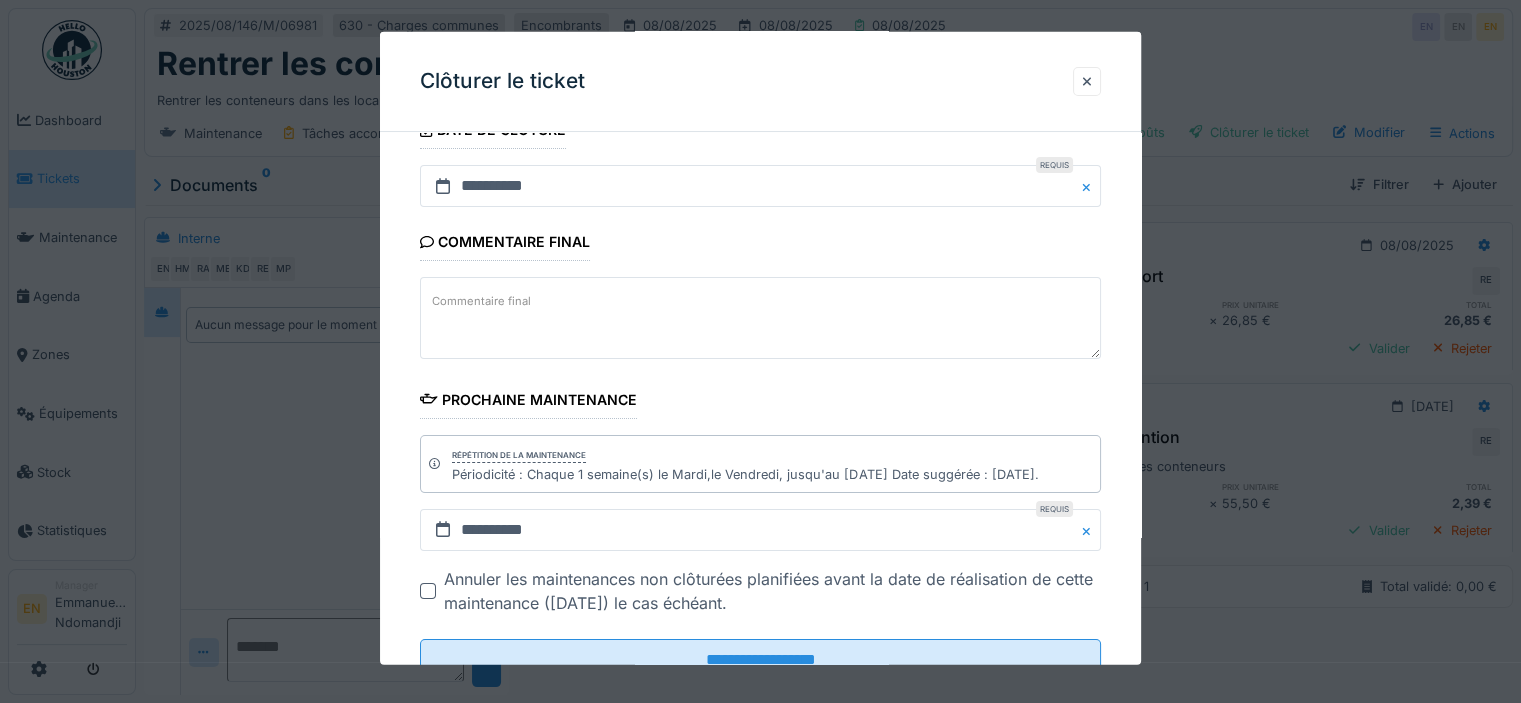 scroll, scrollTop: 326, scrollLeft: 0, axis: vertical 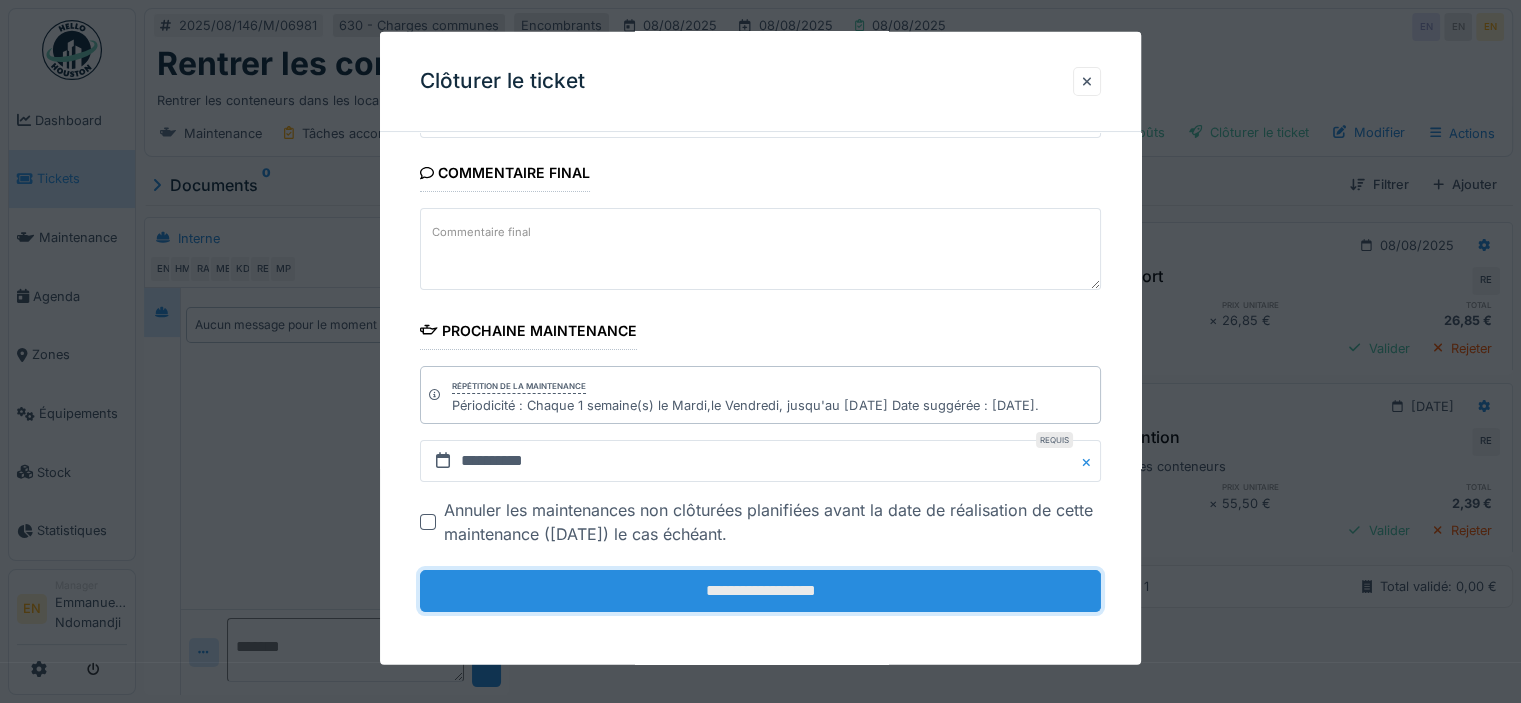 click on "**********" at bounding box center [760, 591] 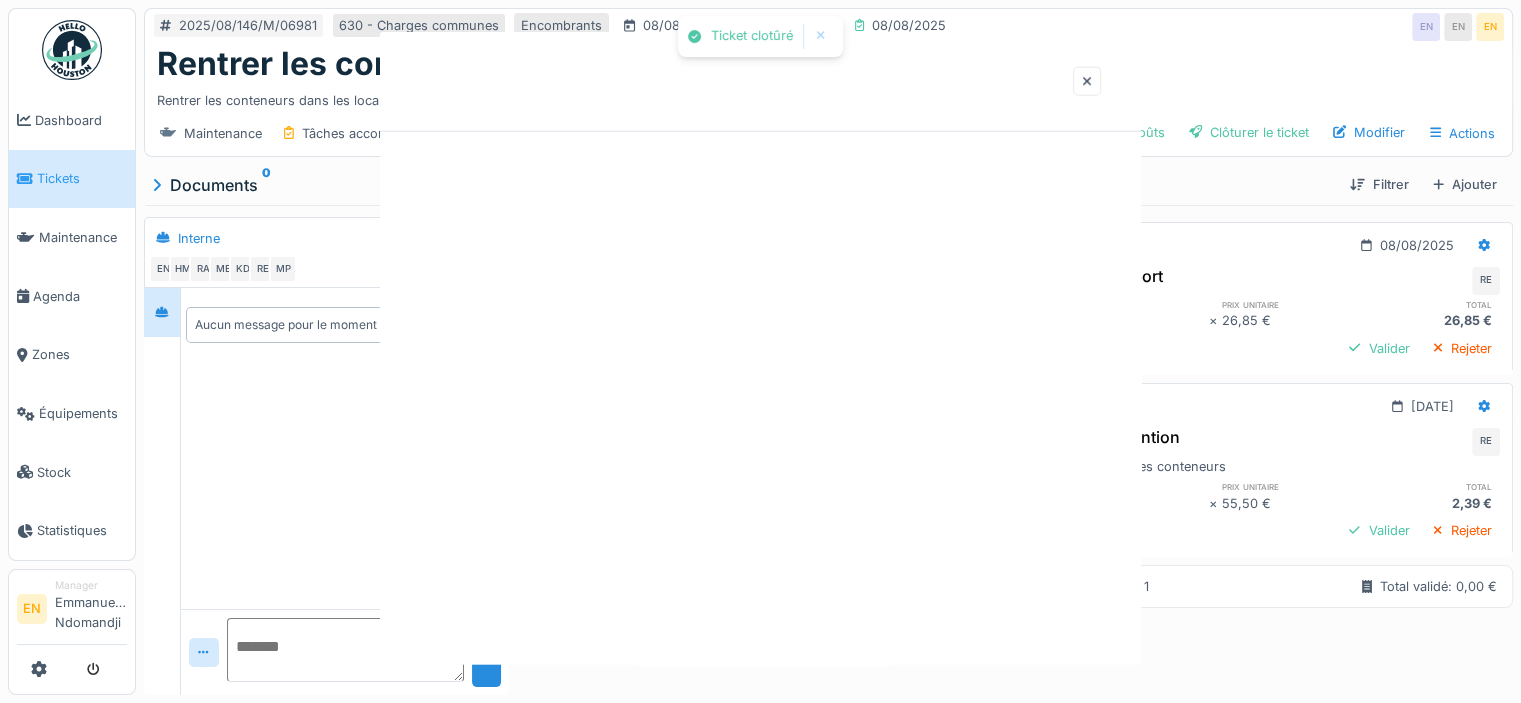 scroll, scrollTop: 0, scrollLeft: 0, axis: both 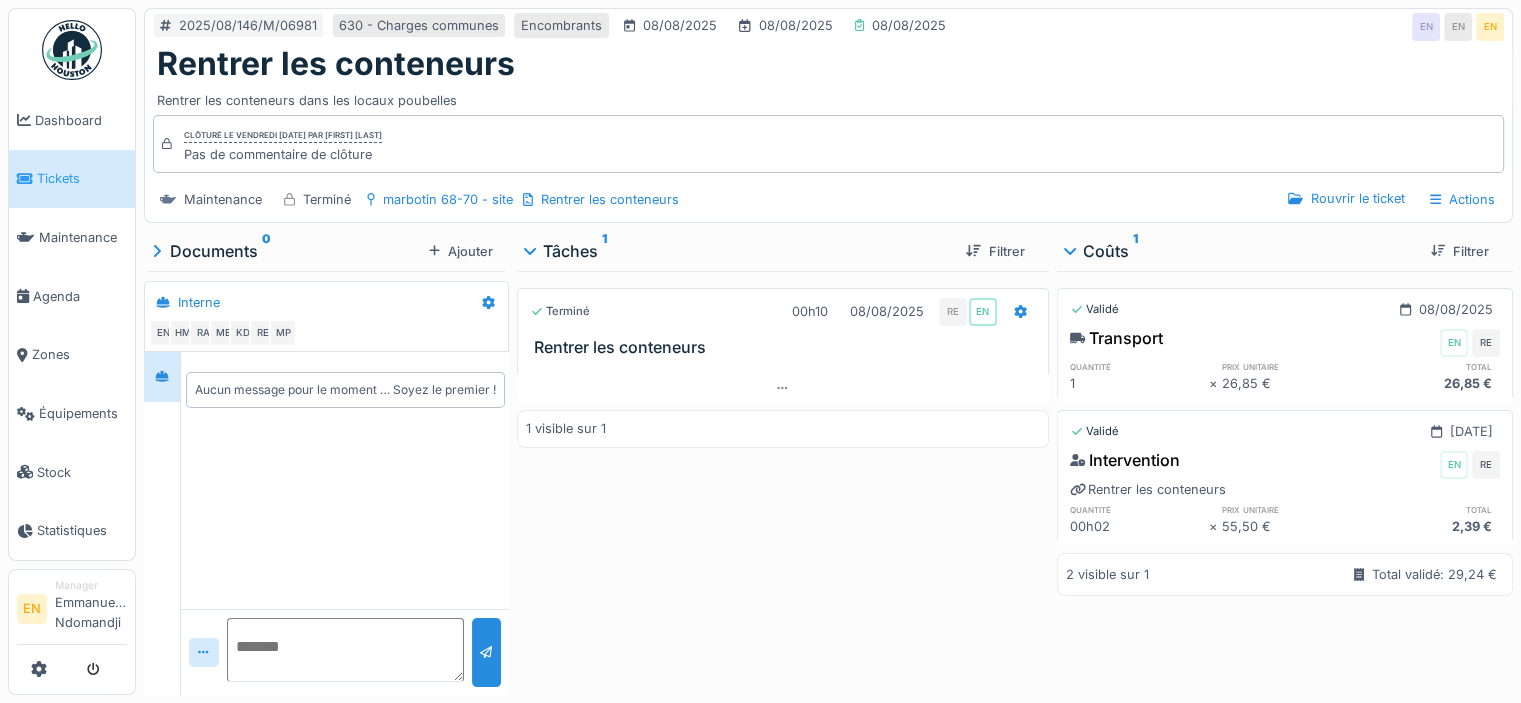 click at bounding box center (72, 50) 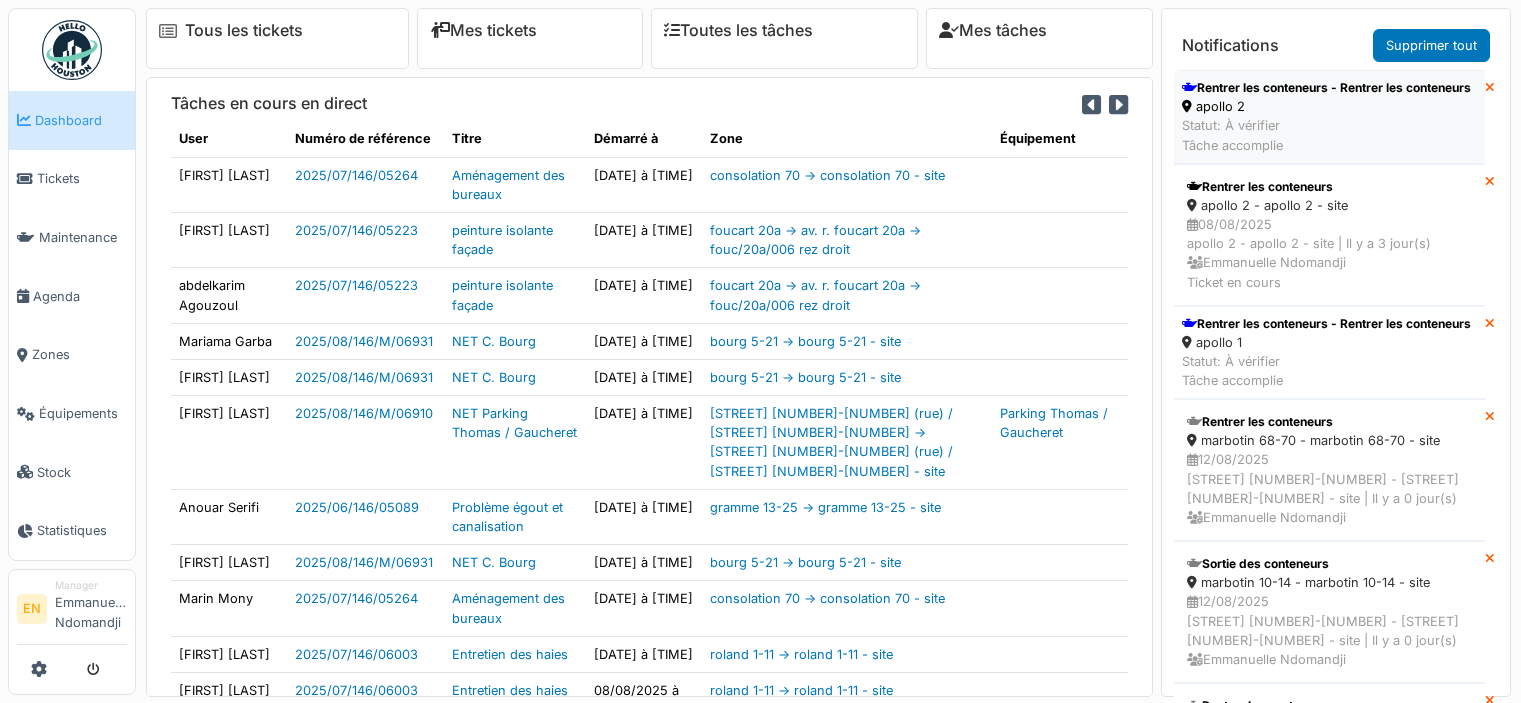 scroll, scrollTop: 0, scrollLeft: 0, axis: both 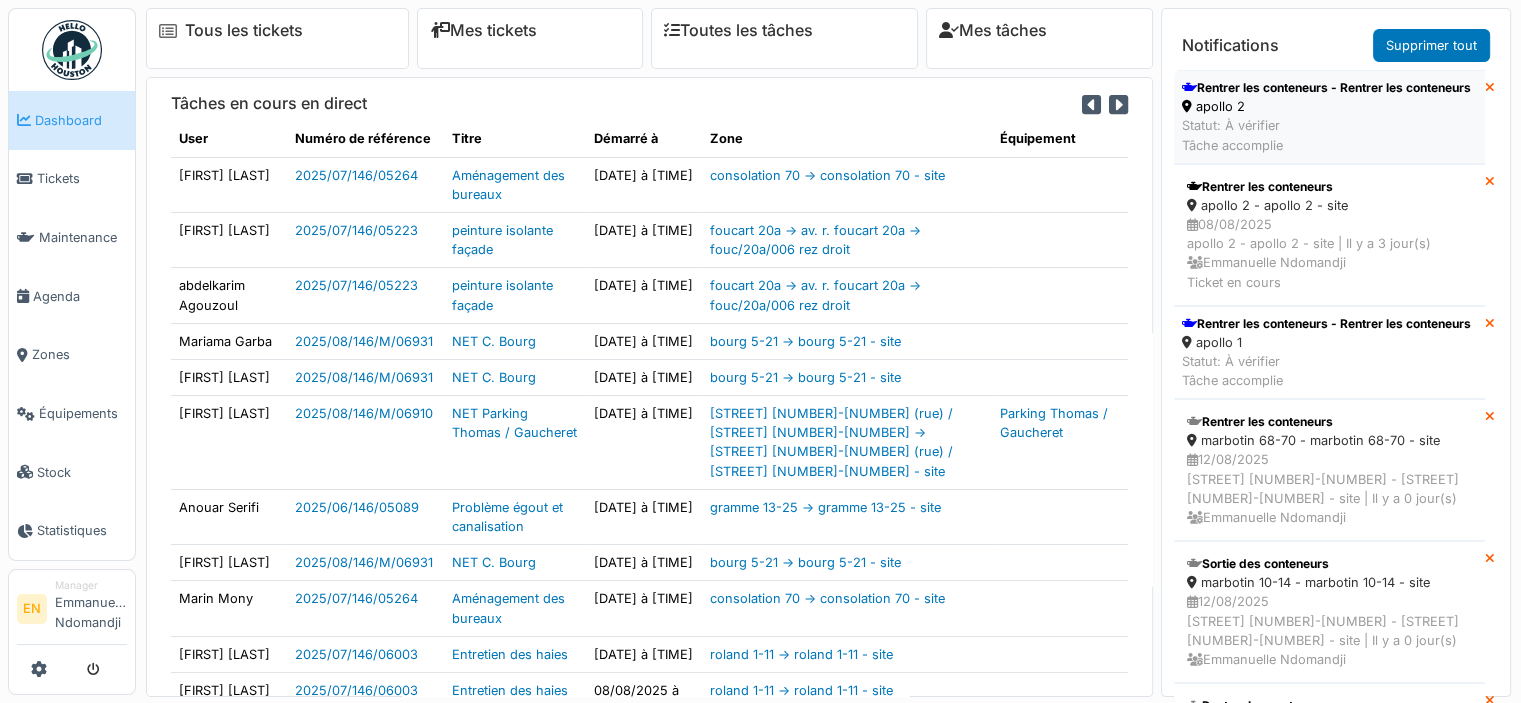 click on "Rentrer les conteneurs  - Rentrer les conteneurs" at bounding box center [1326, 88] 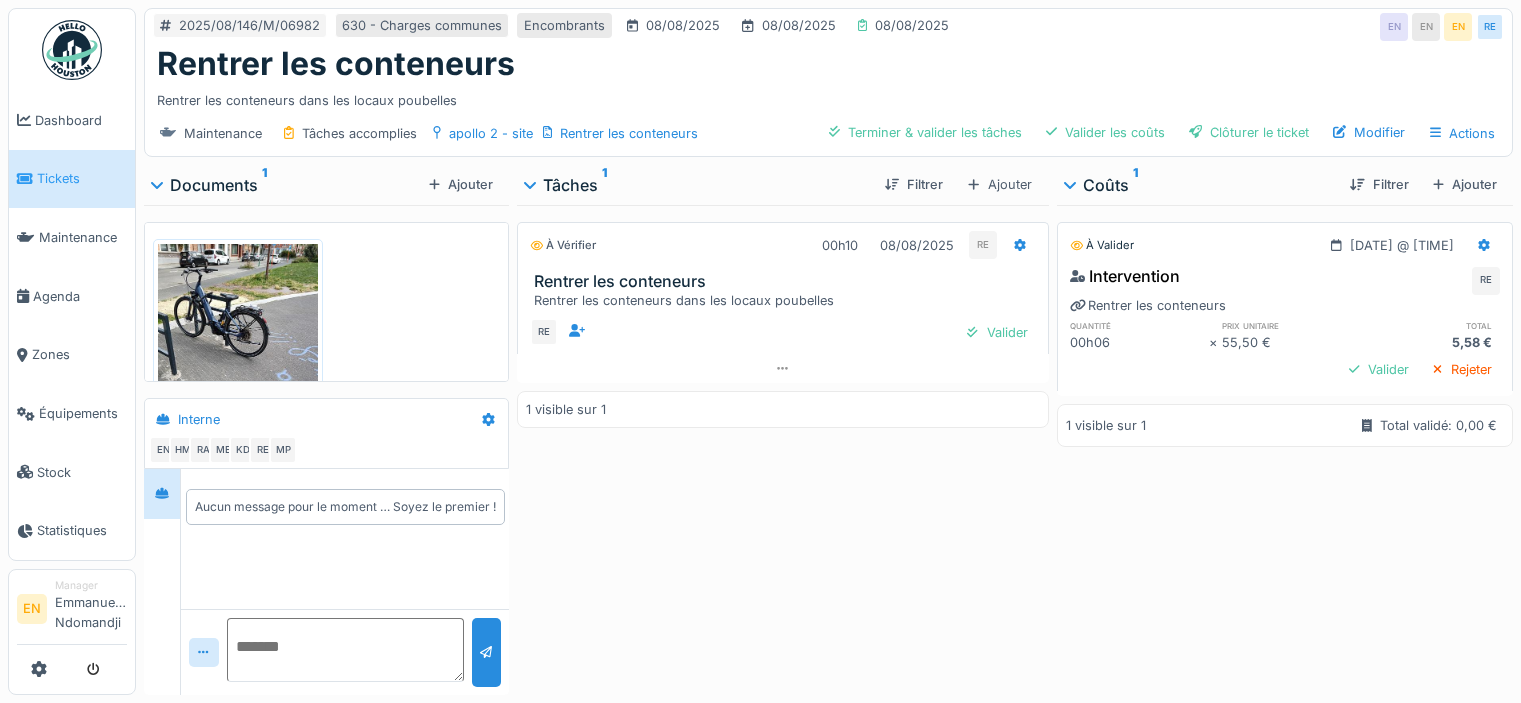 scroll, scrollTop: 0, scrollLeft: 0, axis: both 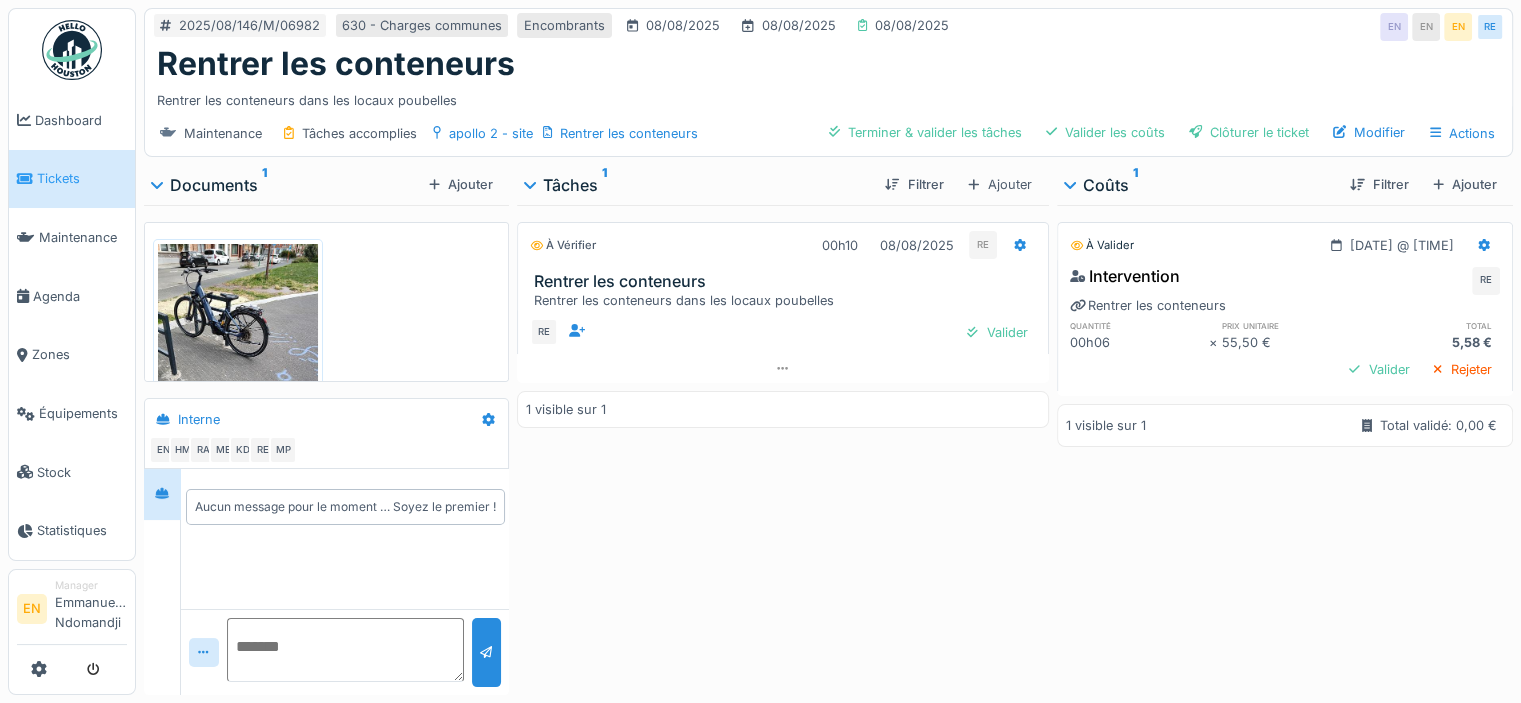 click on "Tâches 1 Filtrer Ajouter" at bounding box center (783, 185) 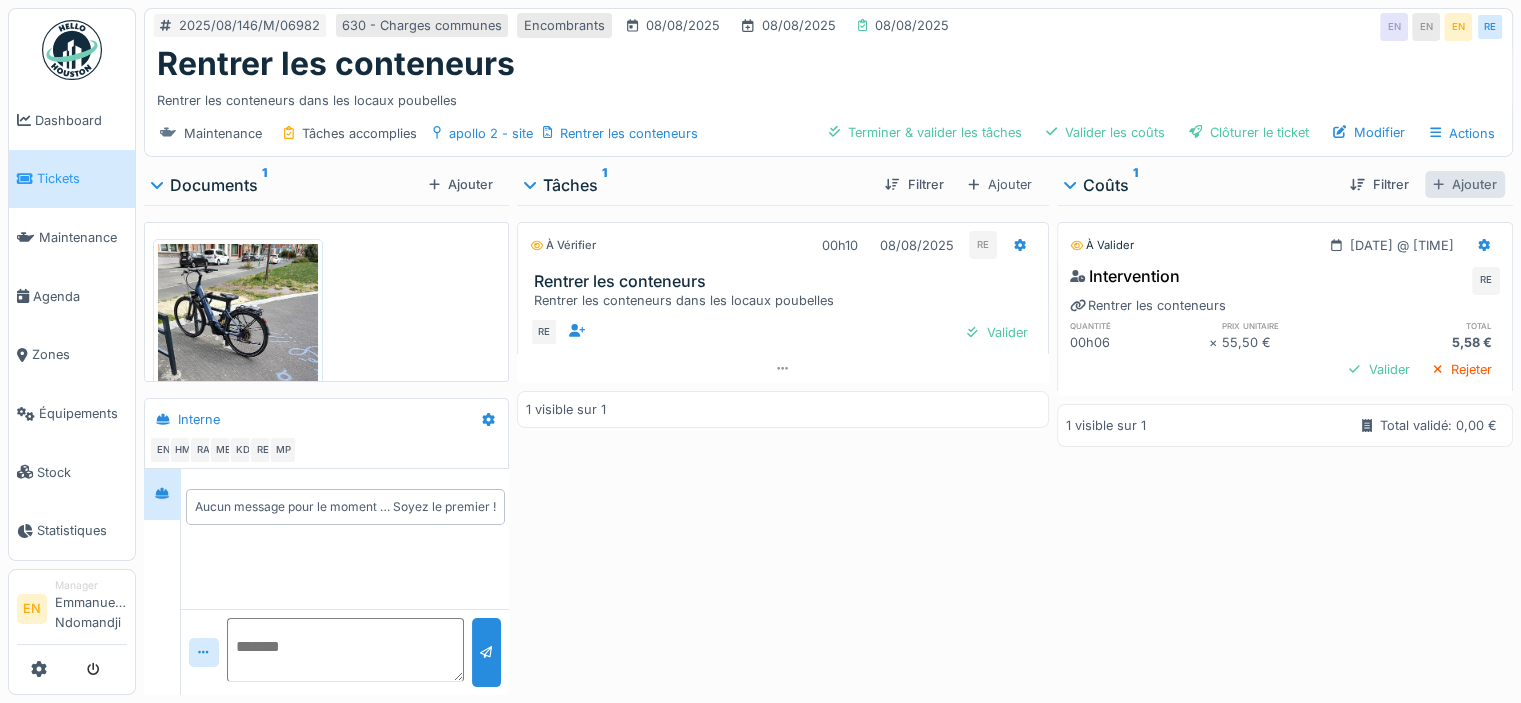 click on "Ajouter" at bounding box center (1465, 184) 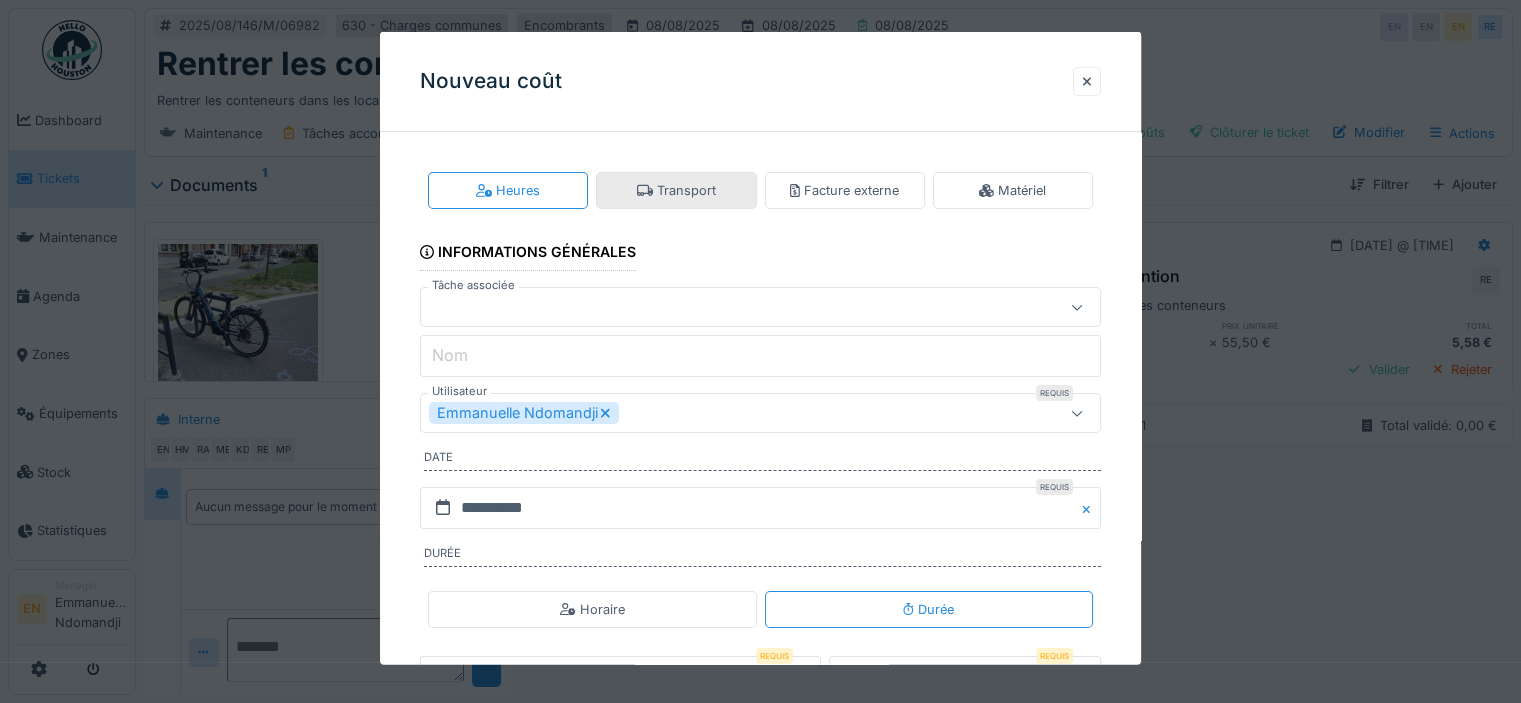 click on "Transport" at bounding box center [676, 190] 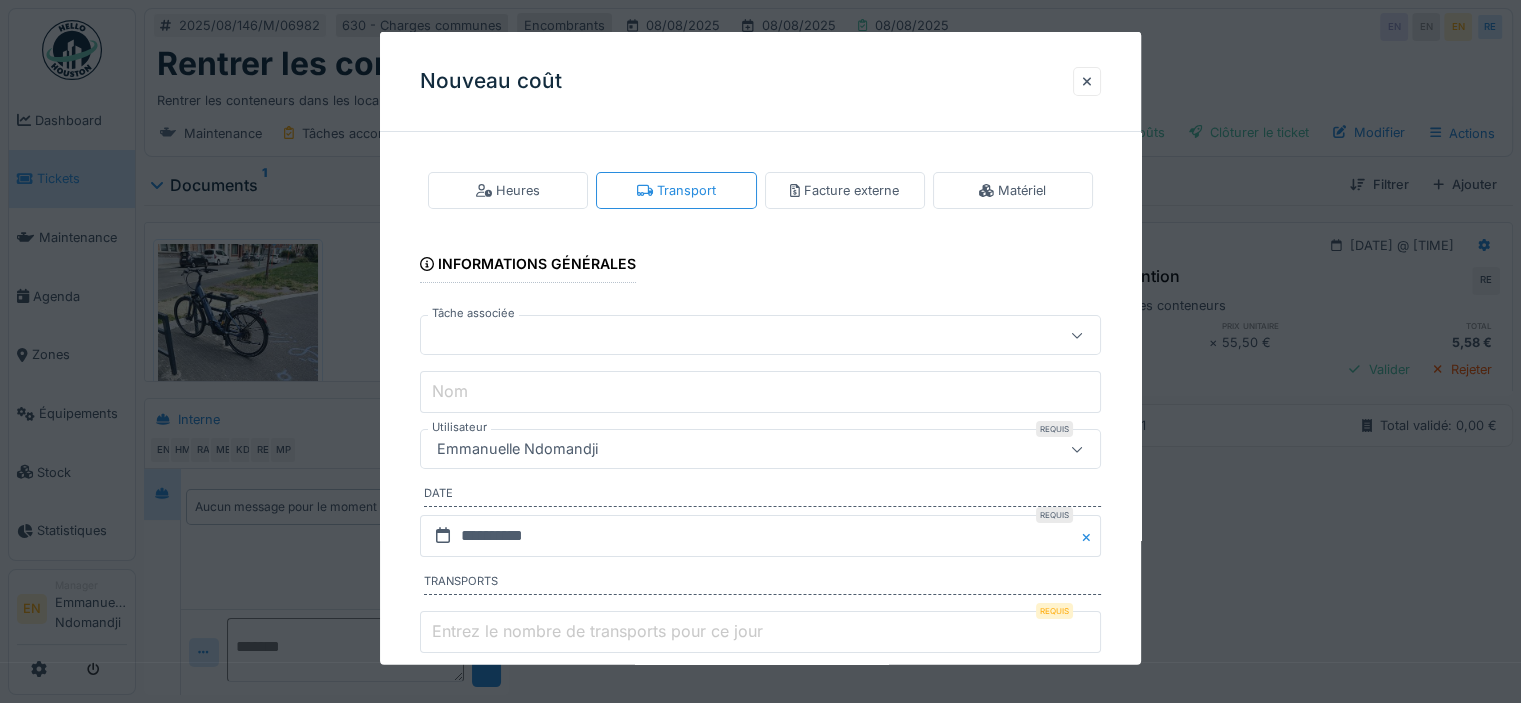 type on "*" 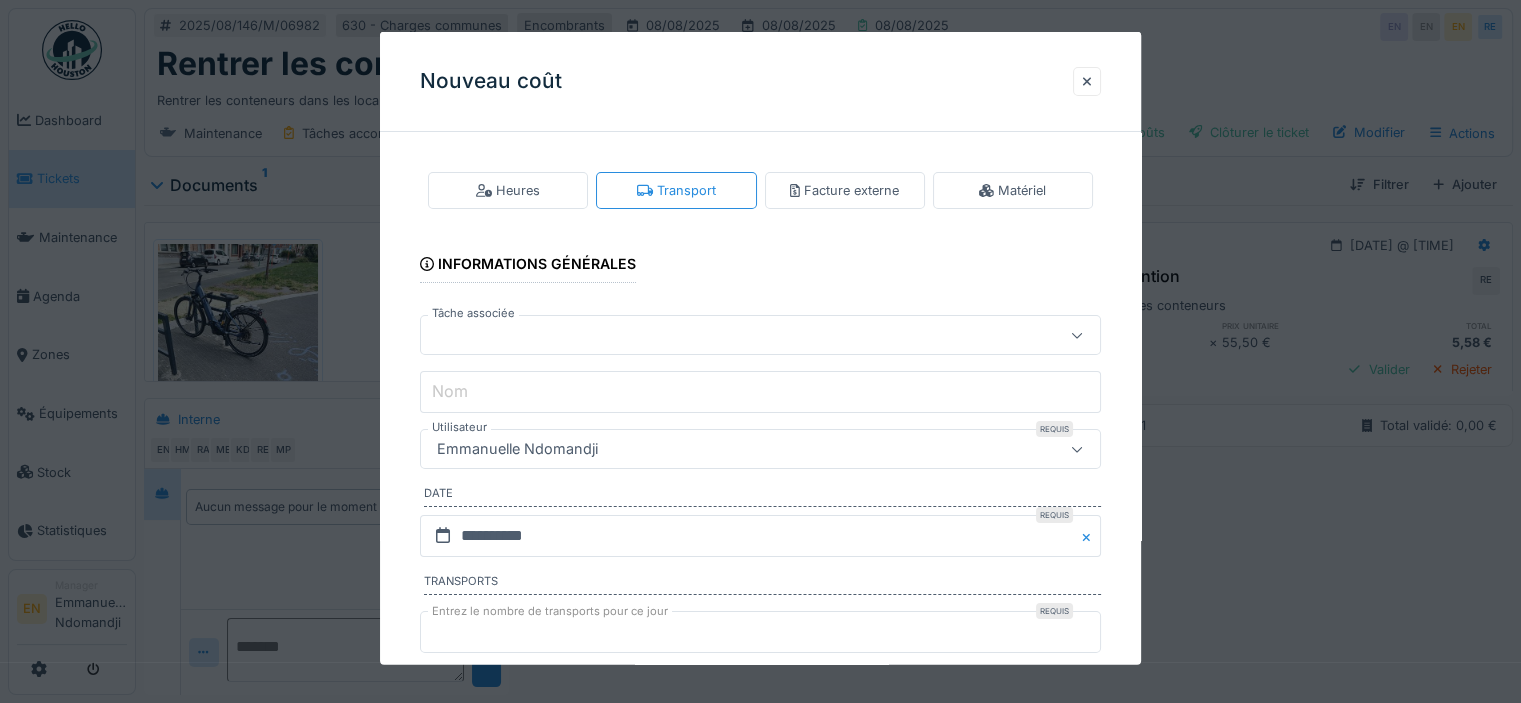 click on "Emmanuelle Ndomandji" at bounding box center [719, 449] 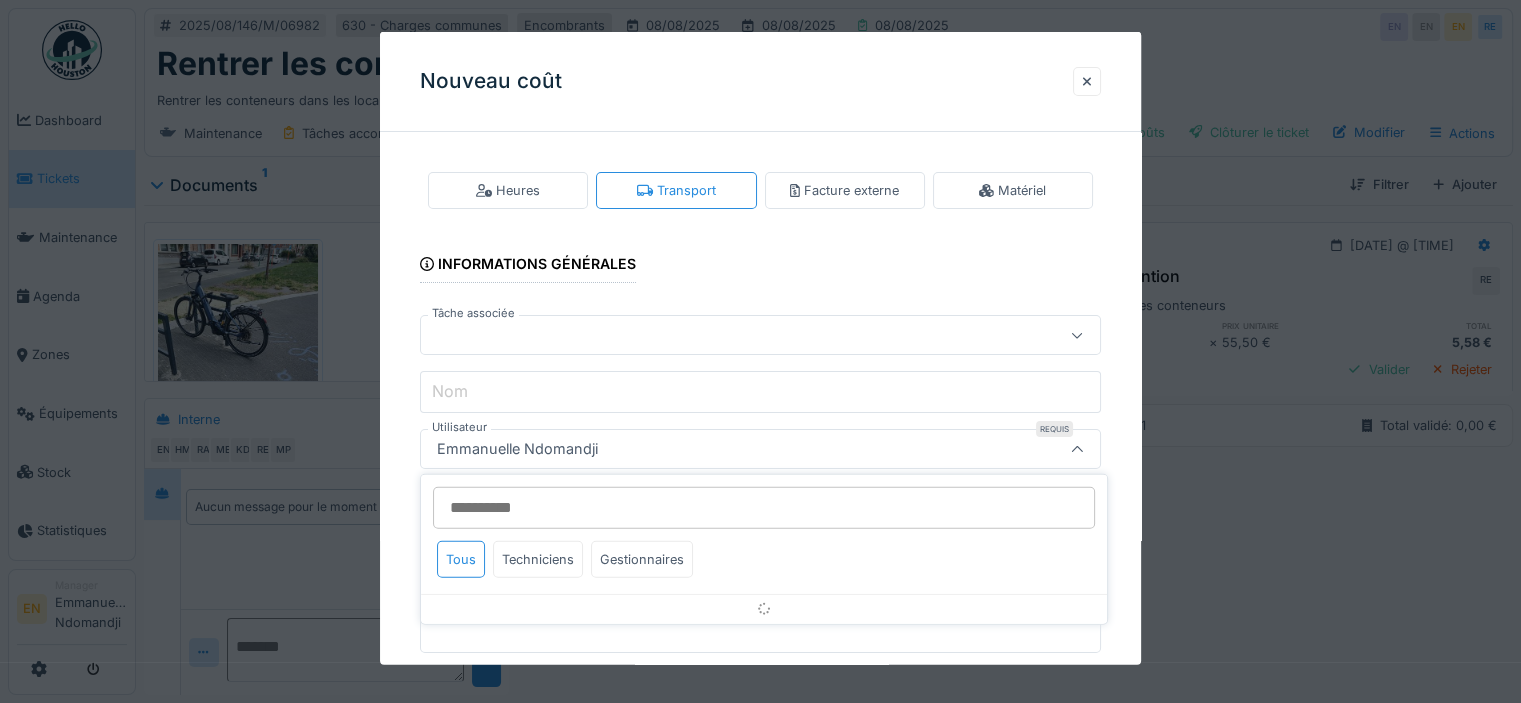 scroll, scrollTop: 99, scrollLeft: 0, axis: vertical 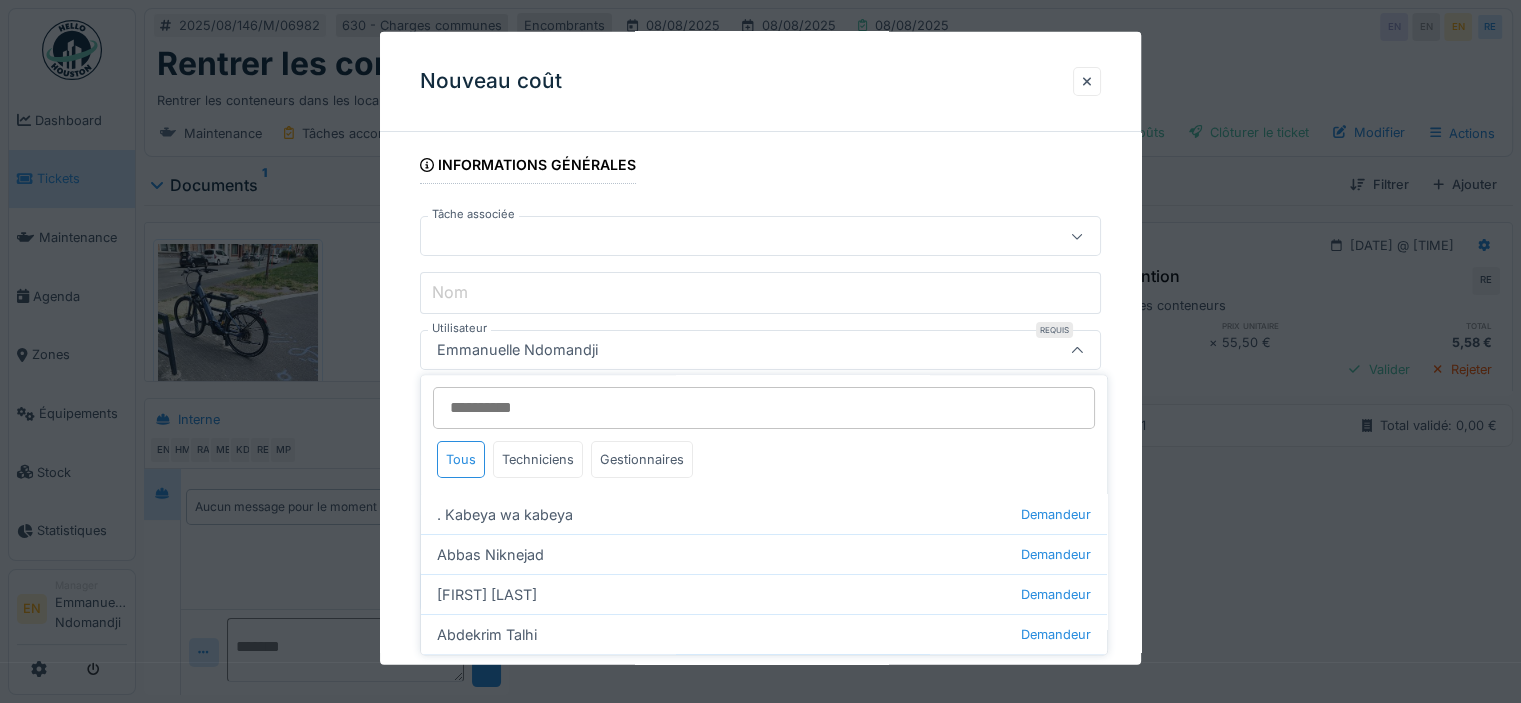click on "Utilisateur" at bounding box center (764, 408) 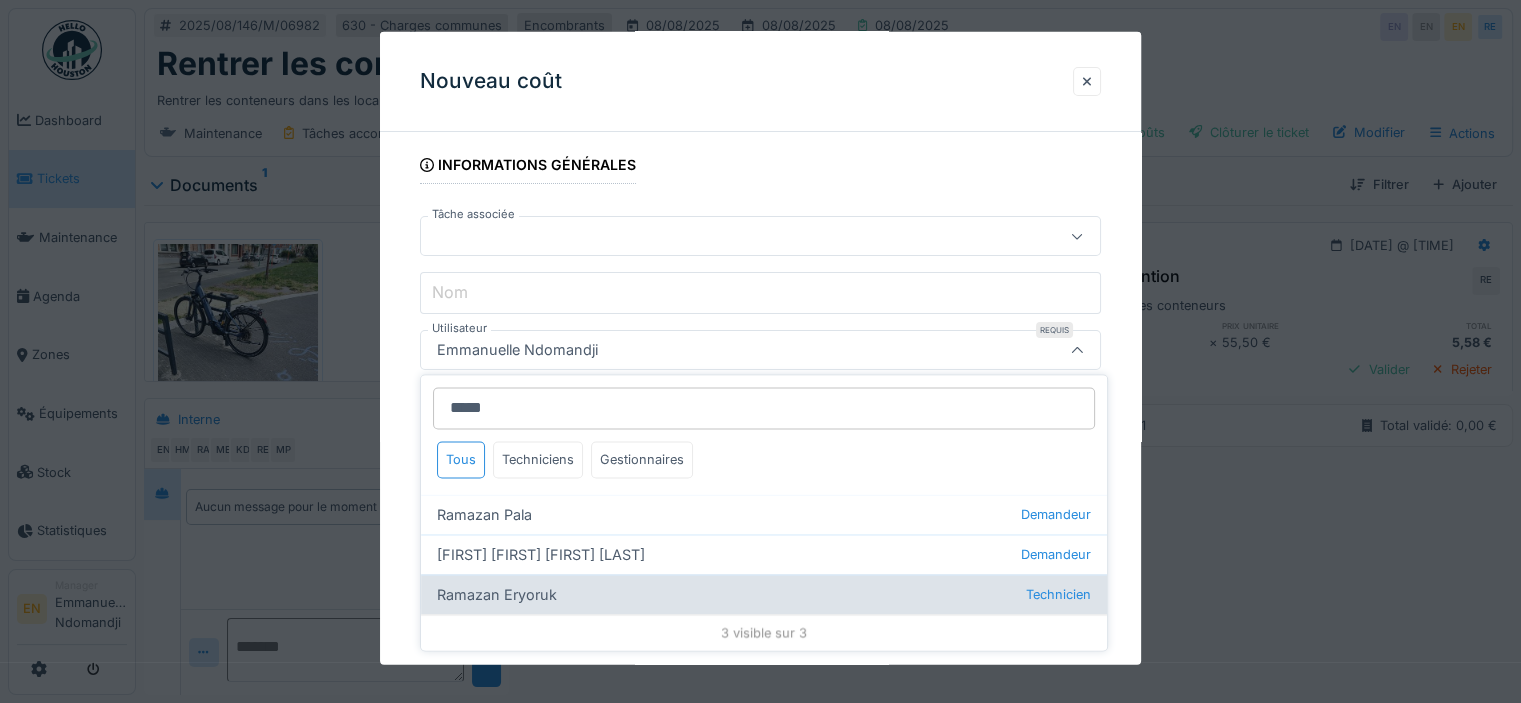 type on "*****" 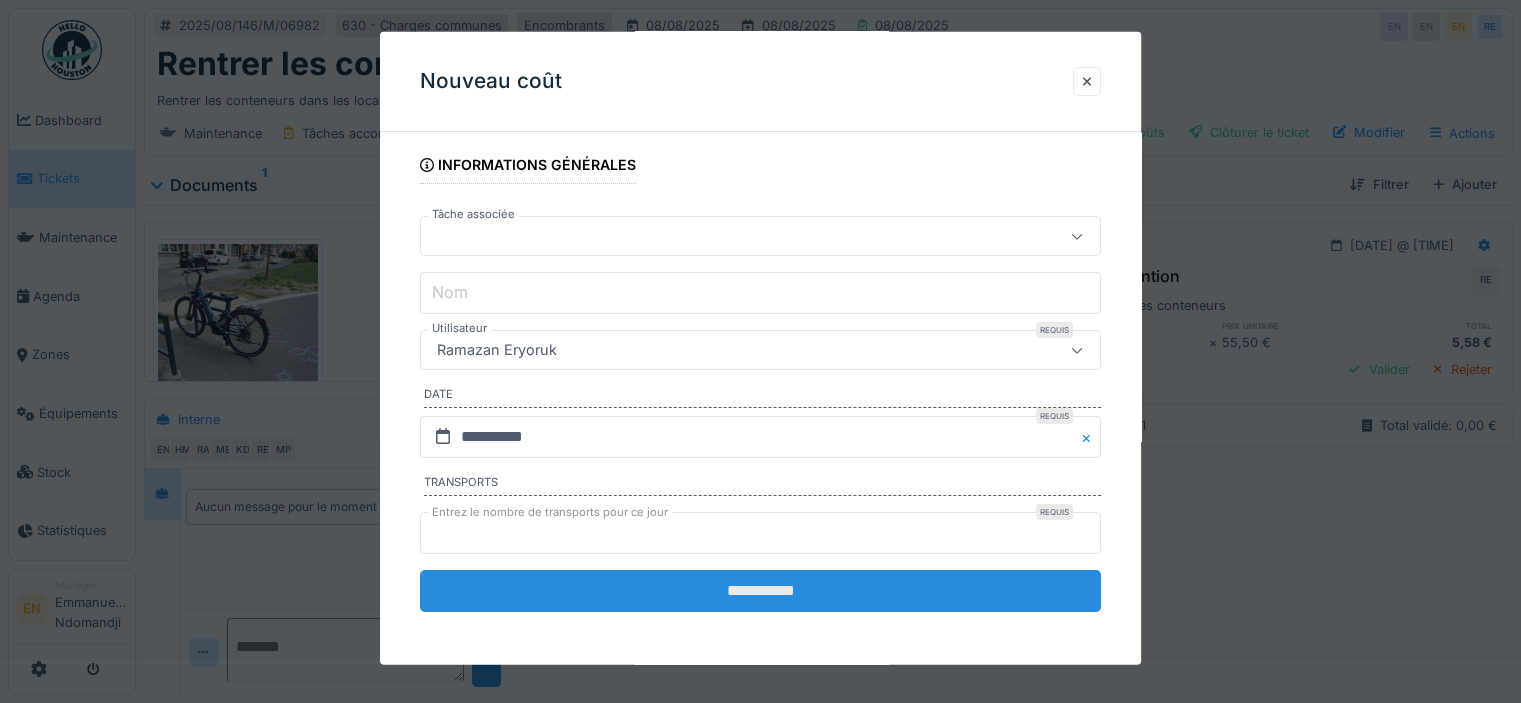 click on "**********" at bounding box center [760, 591] 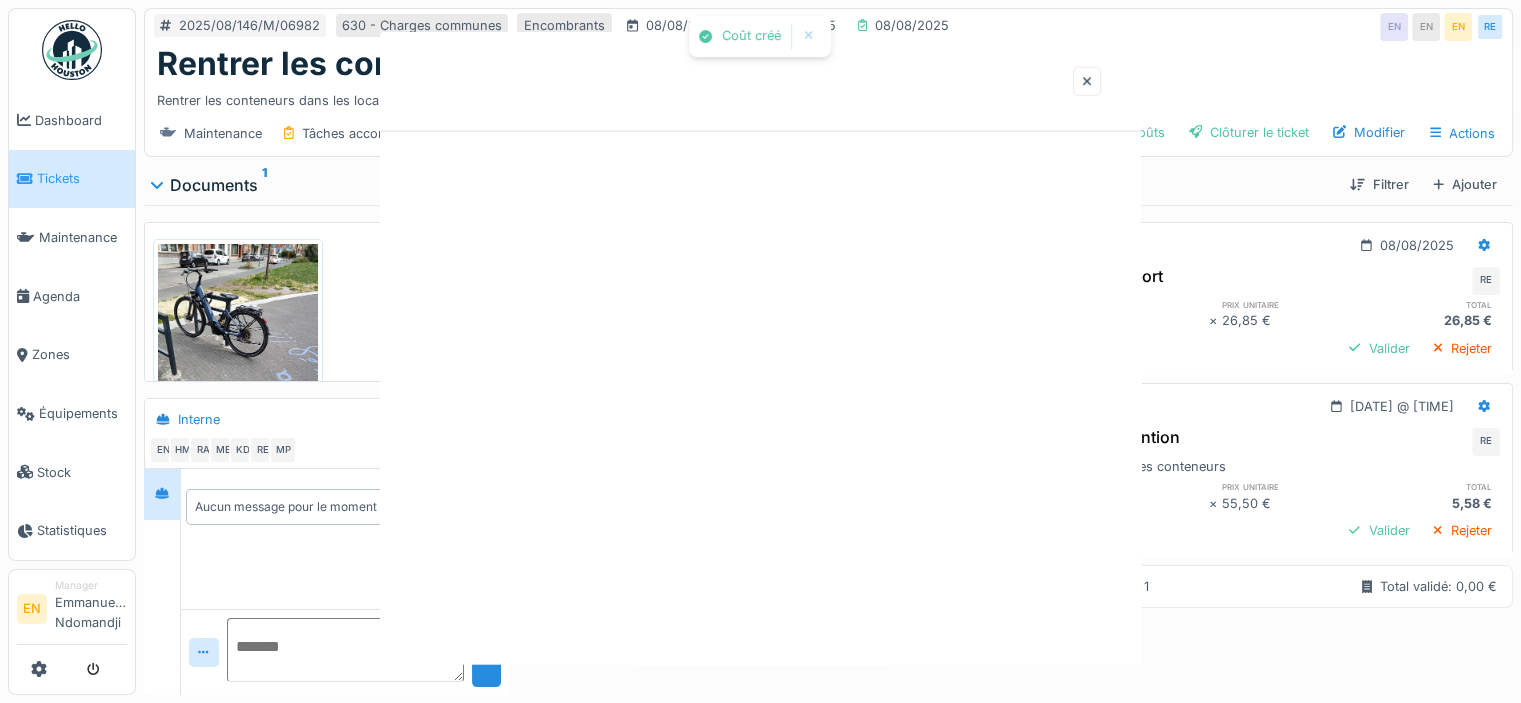 scroll, scrollTop: 0, scrollLeft: 0, axis: both 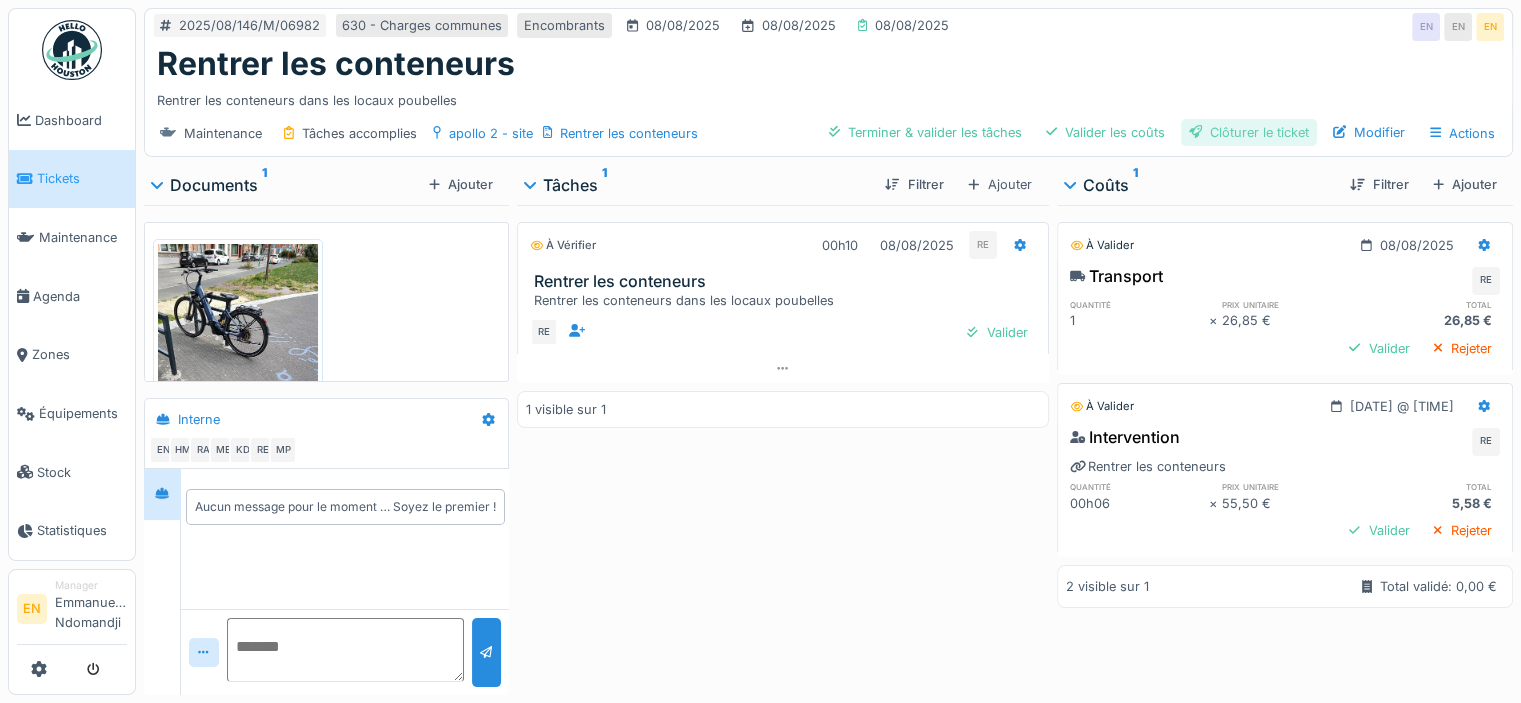 click on "Clôturer le ticket" at bounding box center (1249, 132) 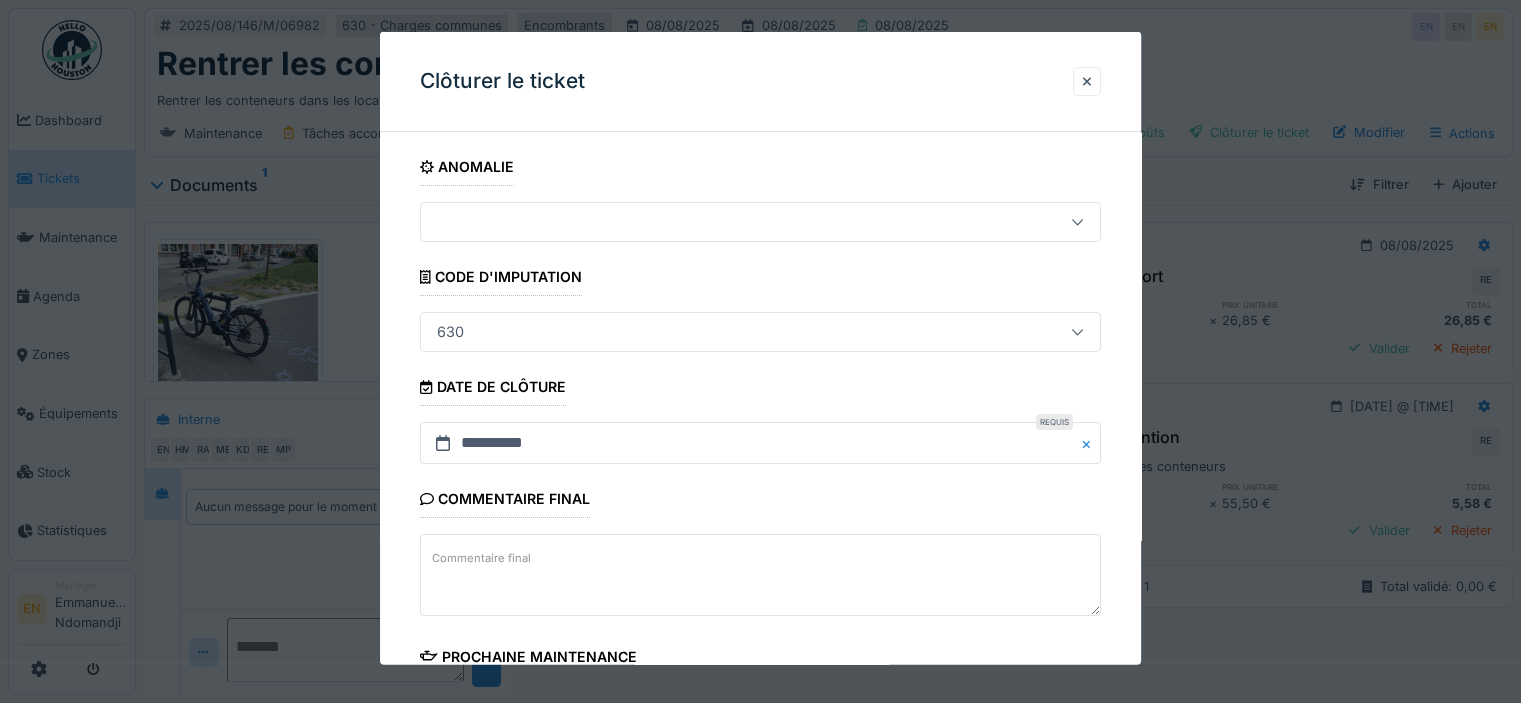 click on "**********" at bounding box center (760, 571) 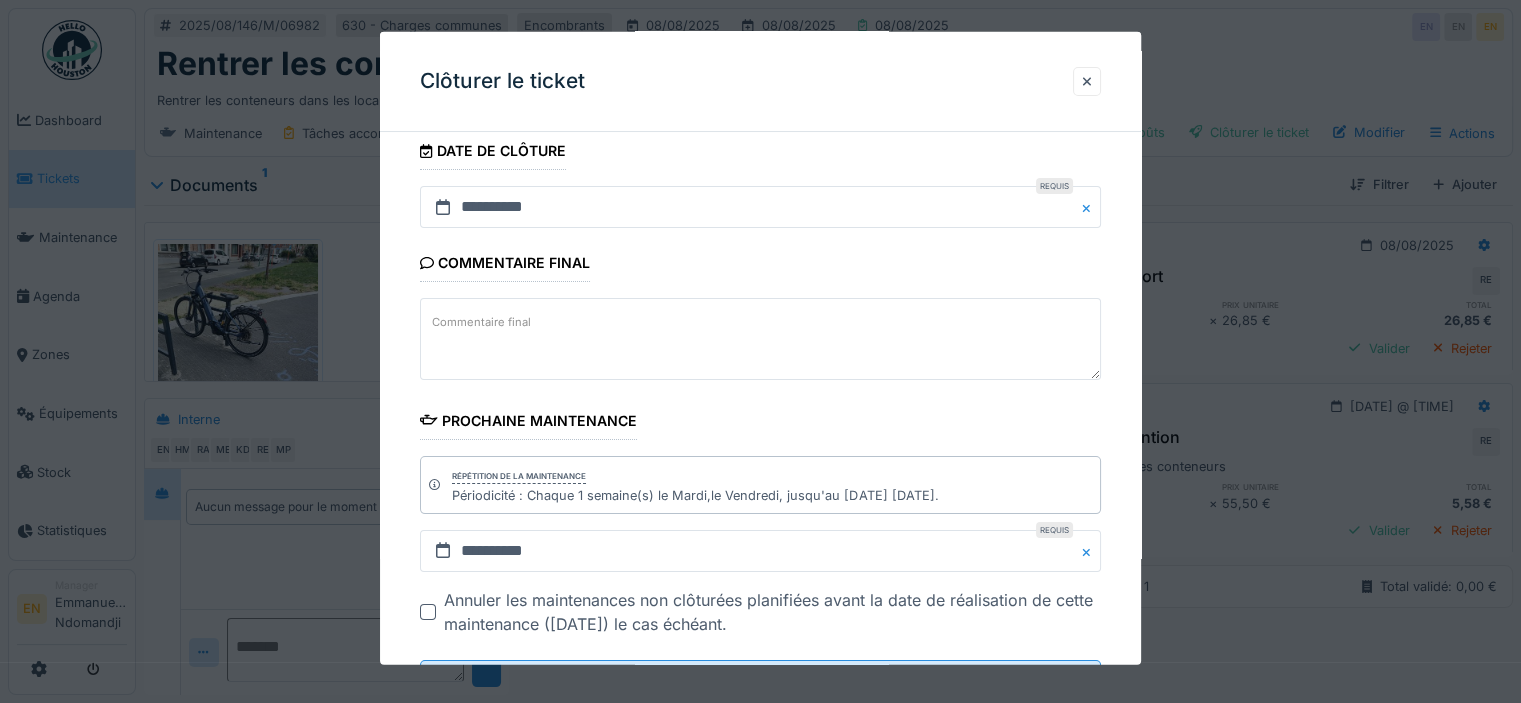 scroll, scrollTop: 326, scrollLeft: 0, axis: vertical 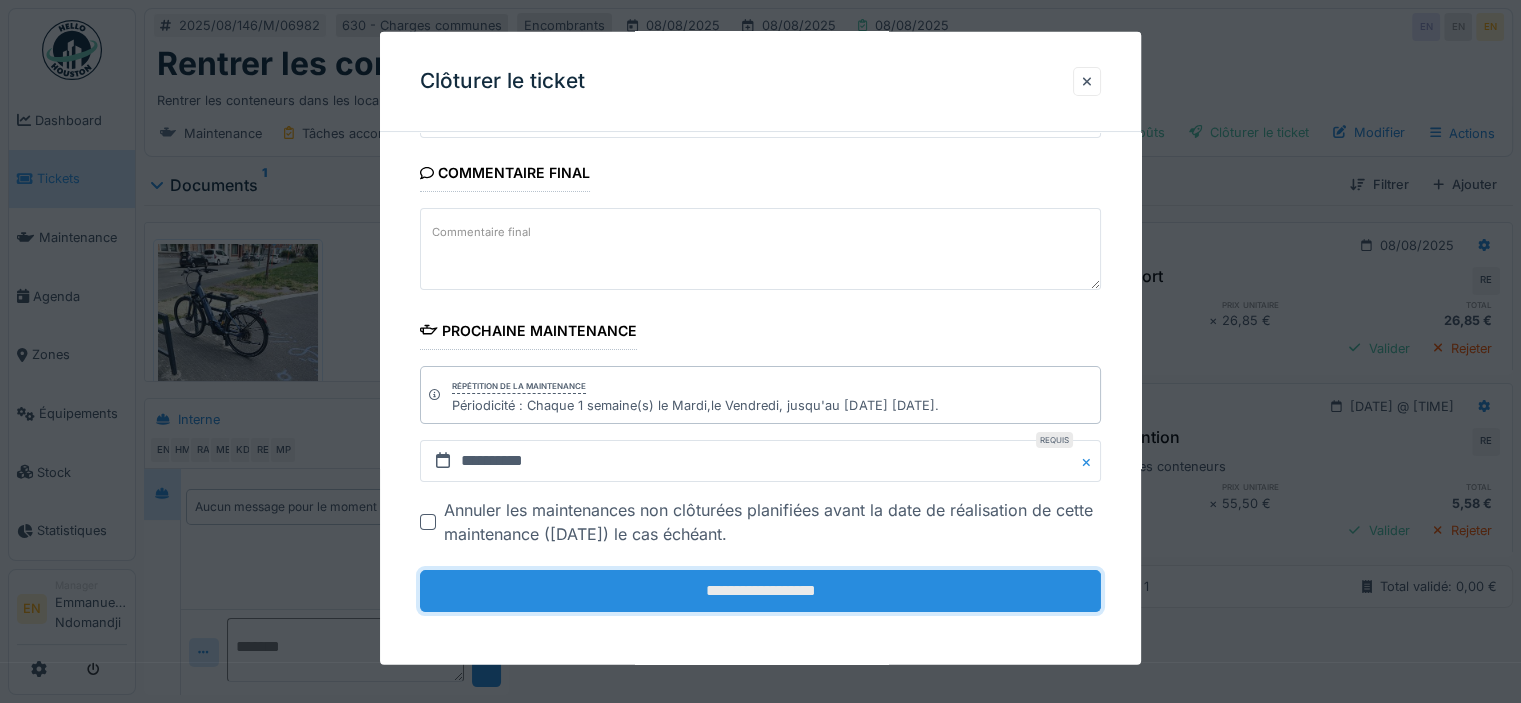 click on "**********" at bounding box center (760, 591) 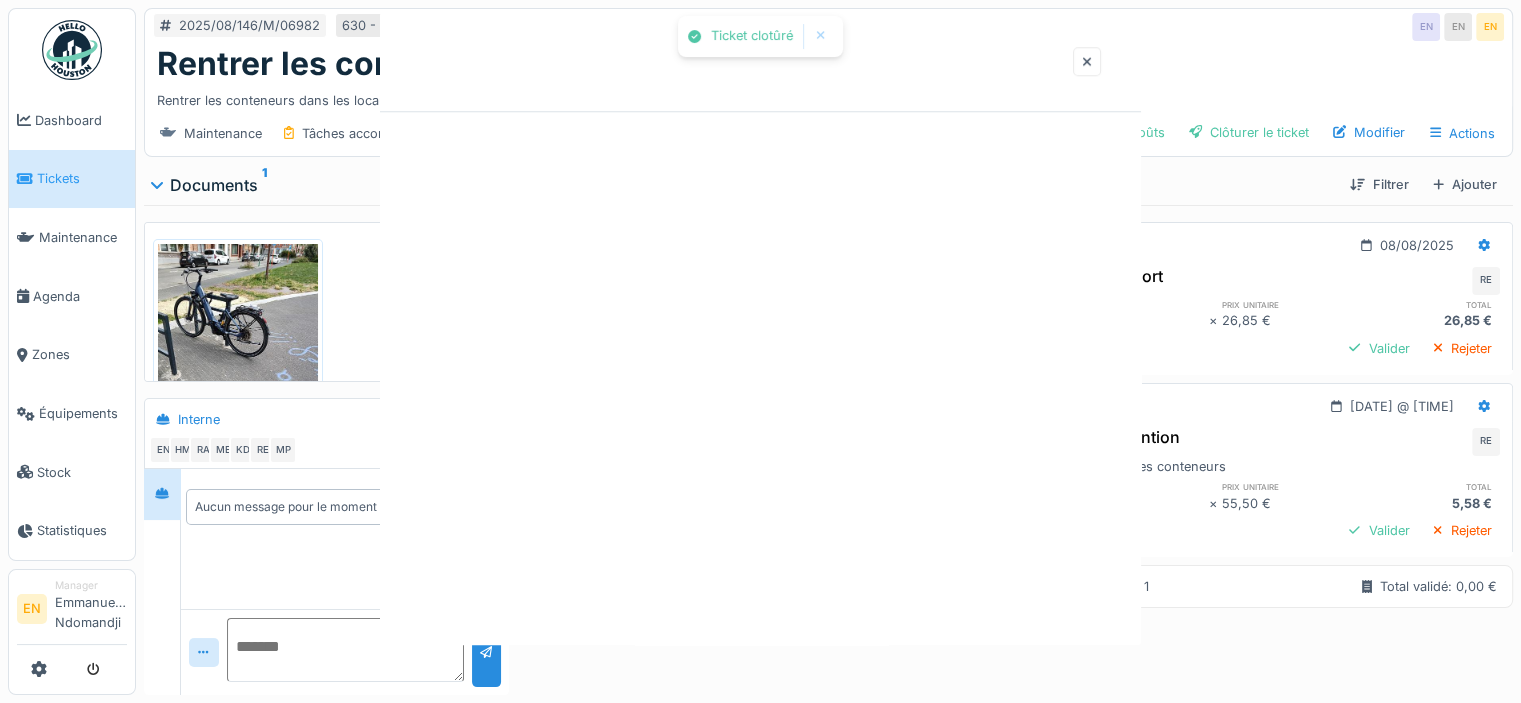 scroll, scrollTop: 0, scrollLeft: 0, axis: both 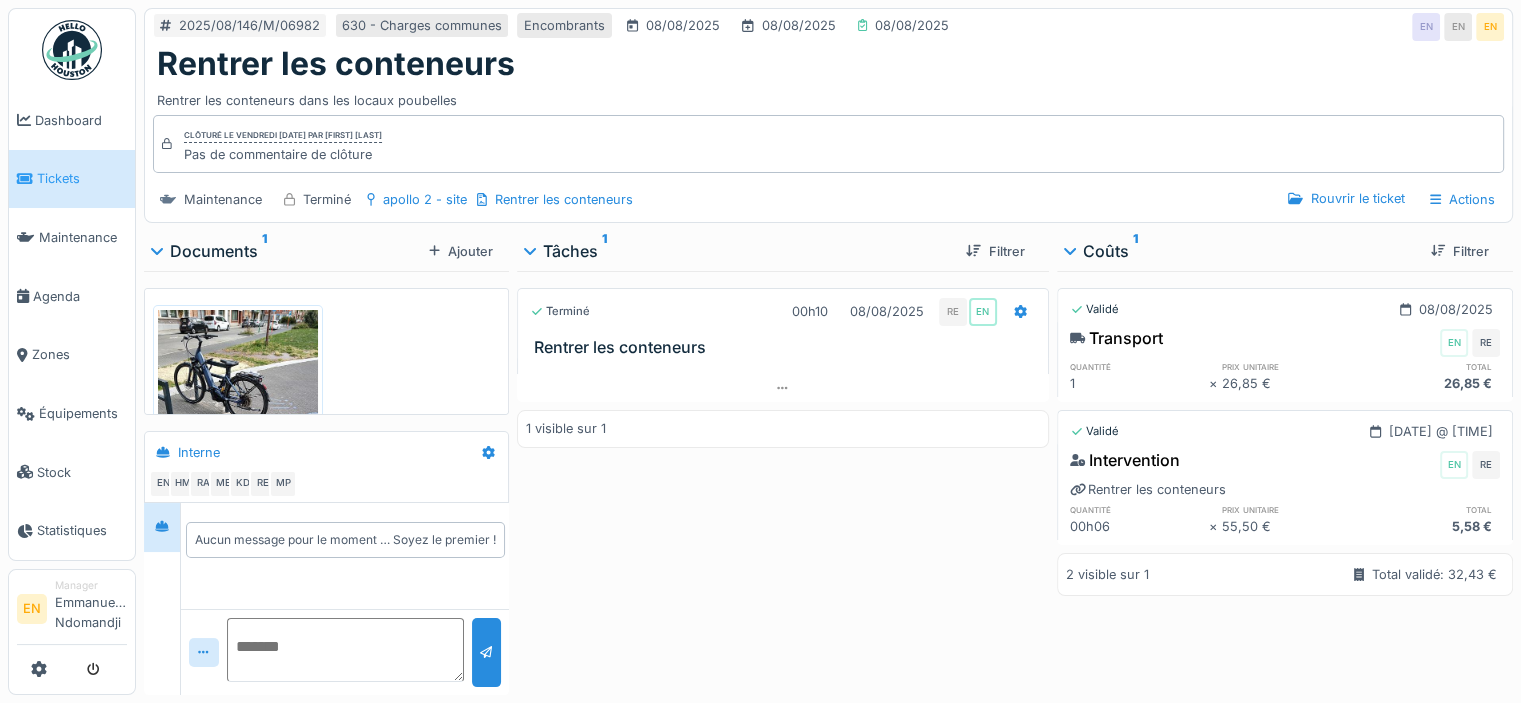 click at bounding box center [72, 50] 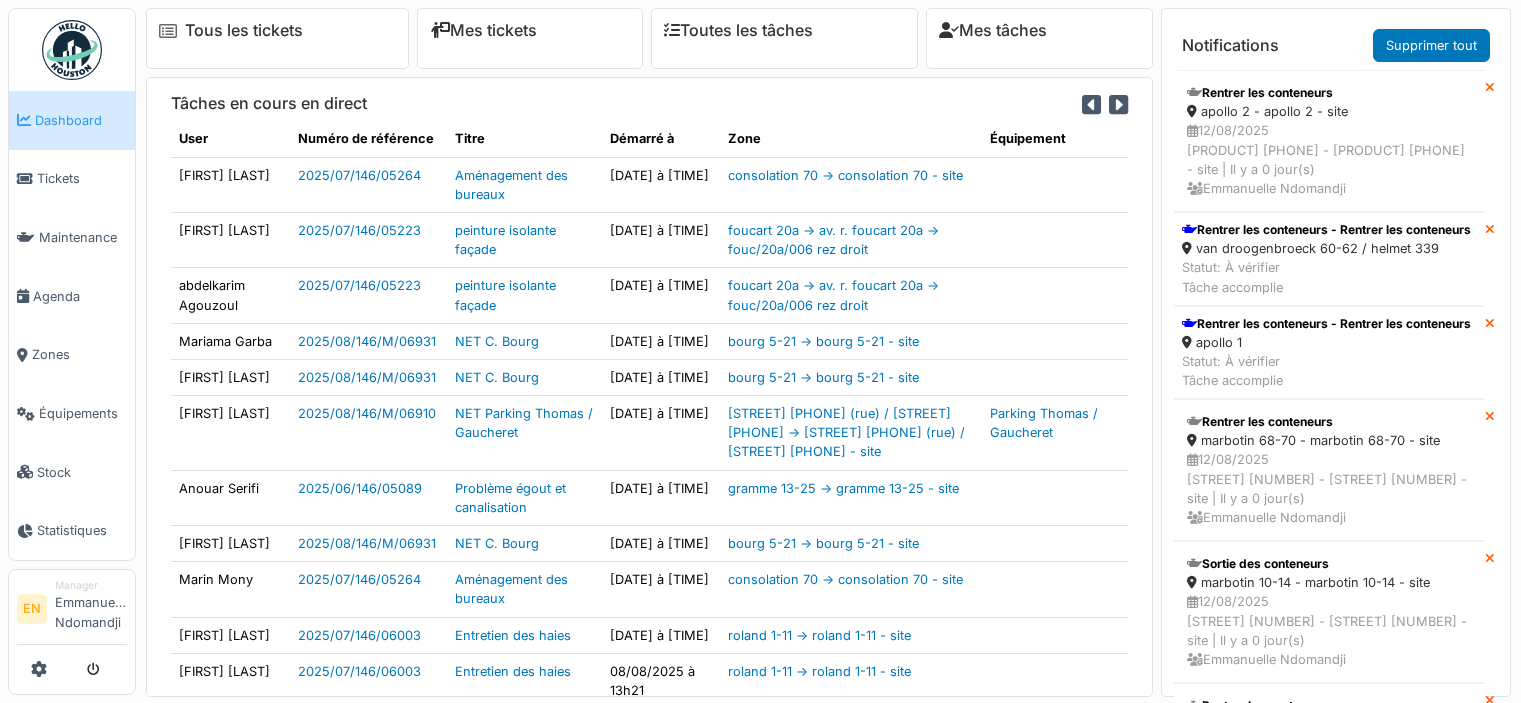 scroll, scrollTop: 0, scrollLeft: 0, axis: both 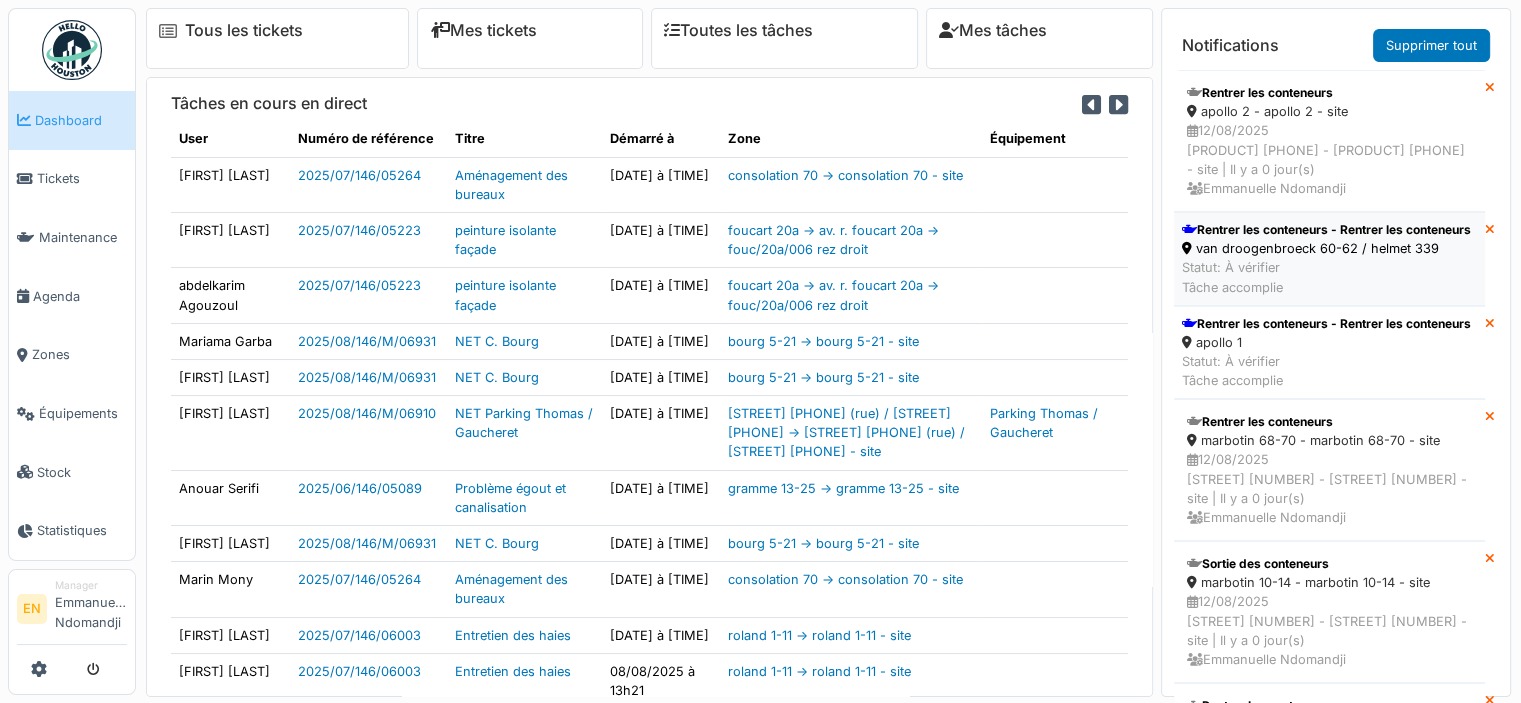 click on "Rentrer les conteneurs  - Rentrer les conteneurs" at bounding box center [1326, 230] 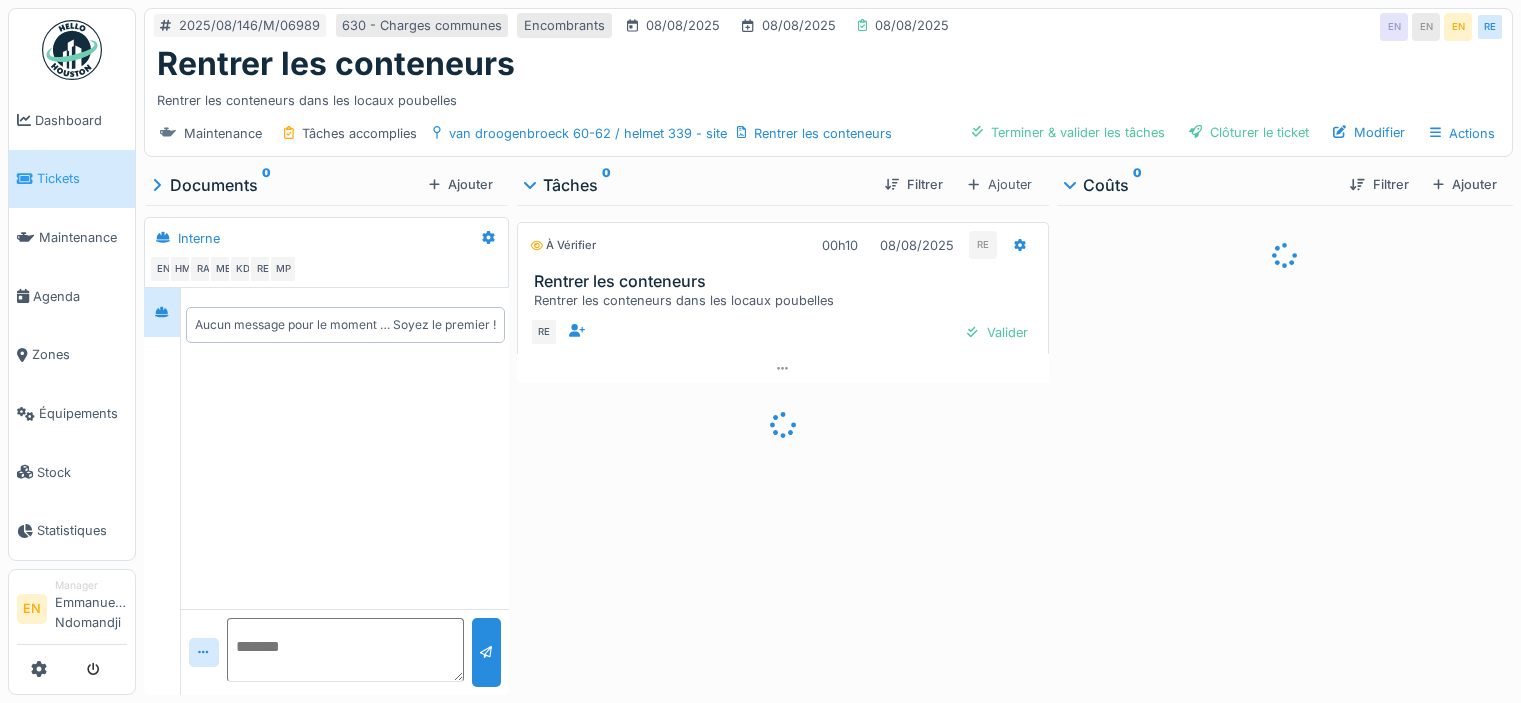 scroll, scrollTop: 0, scrollLeft: 0, axis: both 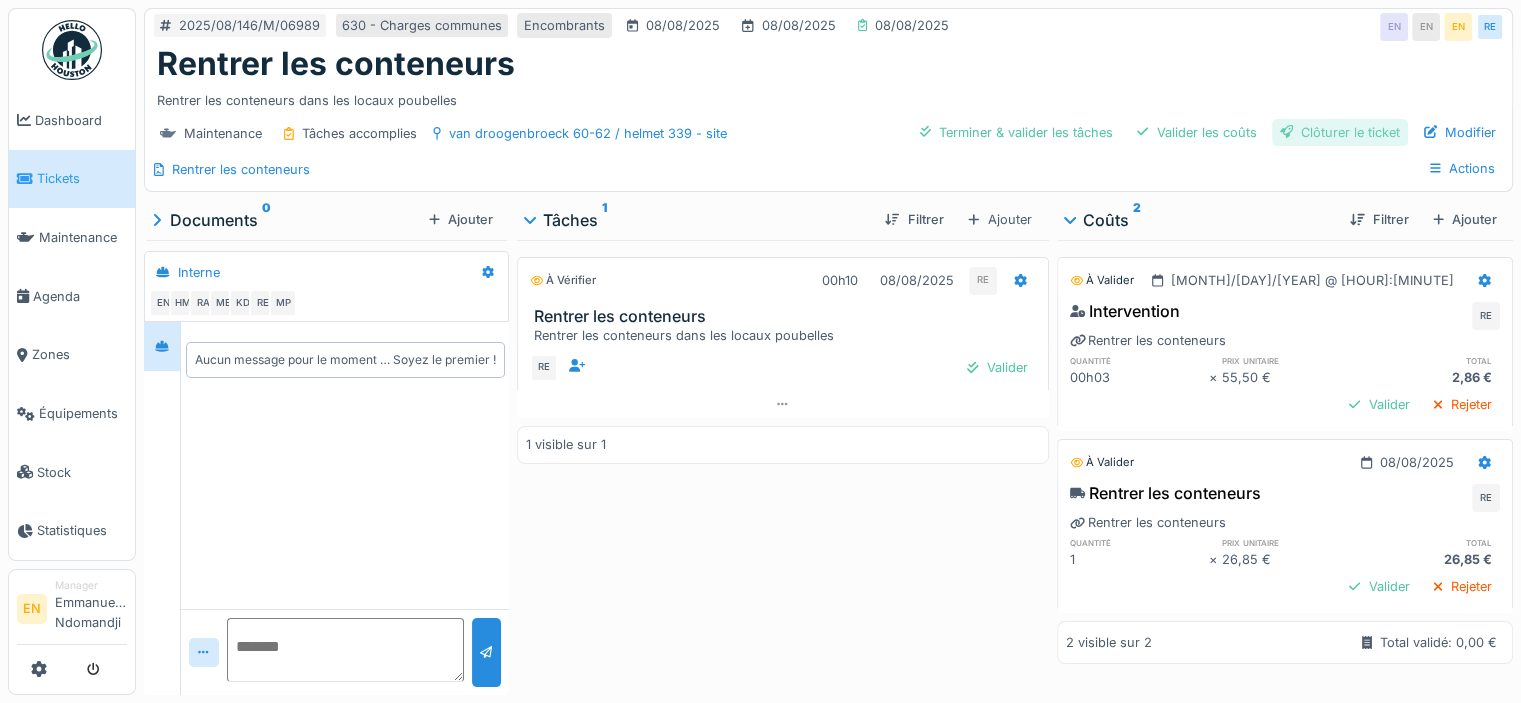 click on "Clôturer le ticket" at bounding box center (1340, 132) 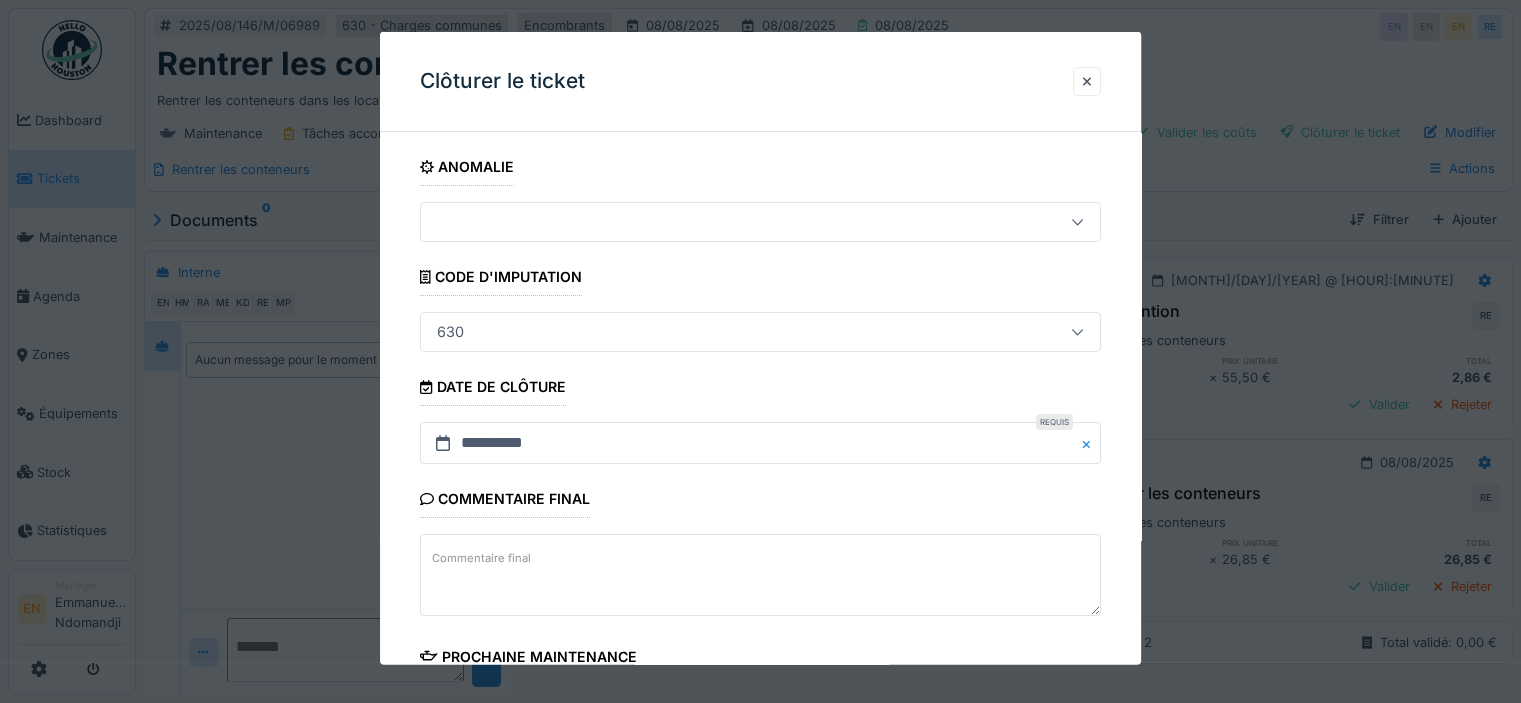 click on "**********" at bounding box center (760, 580) 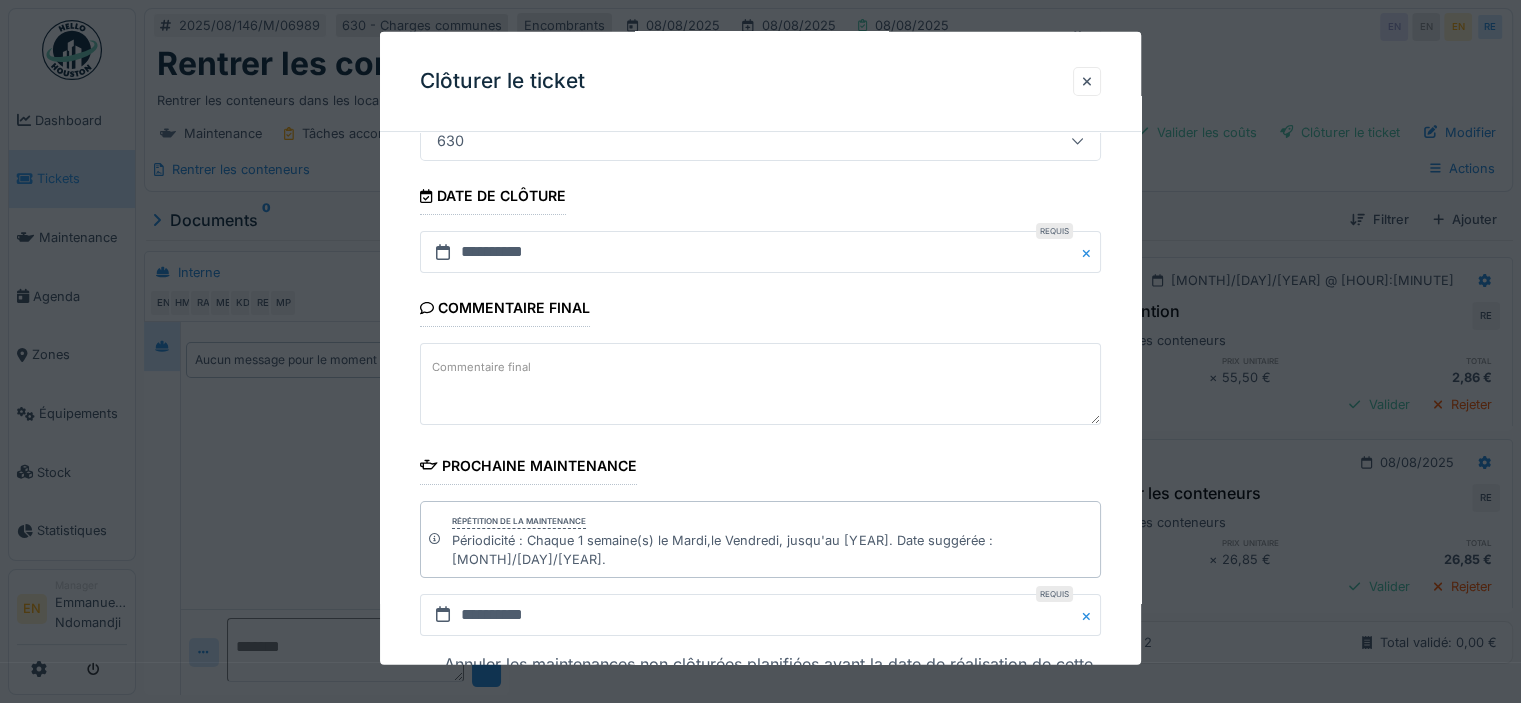 scroll, scrollTop: 322, scrollLeft: 0, axis: vertical 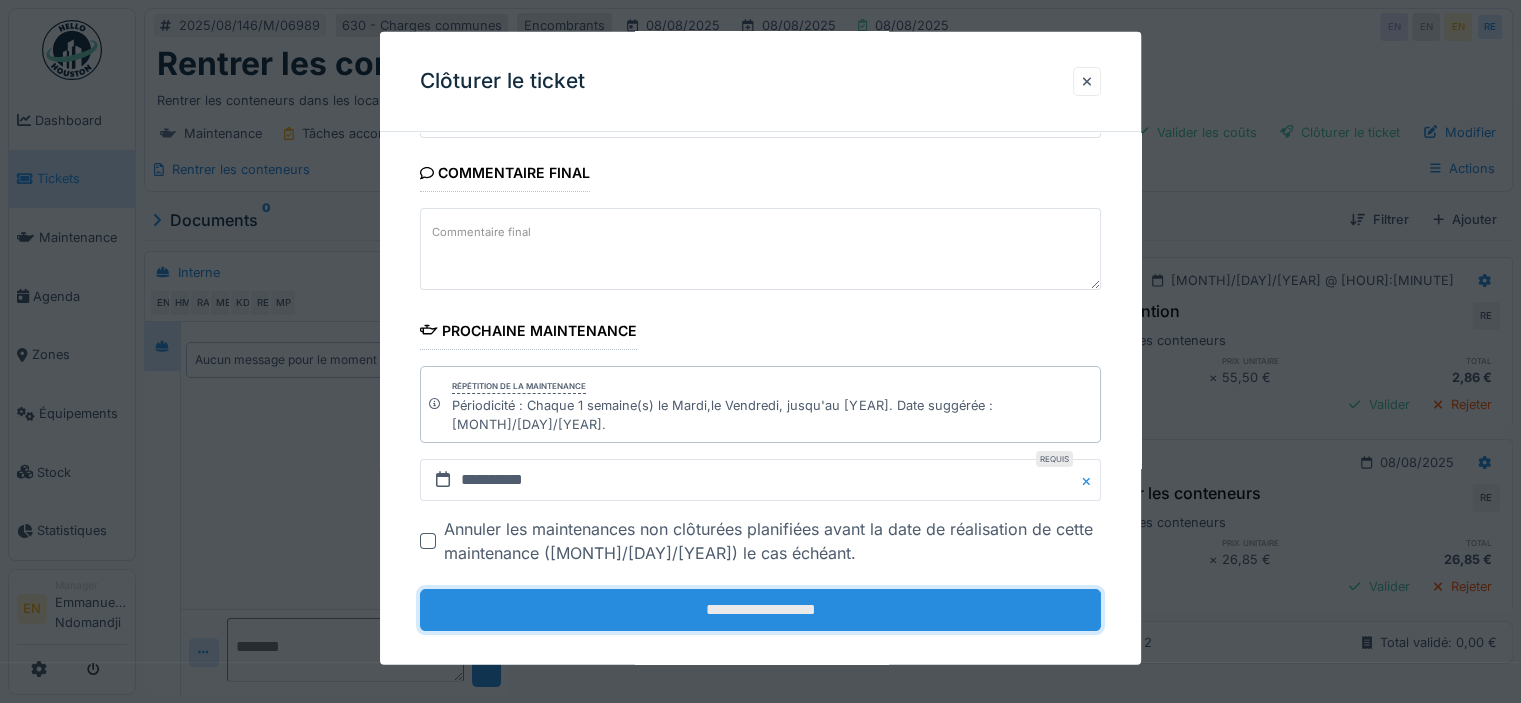 click on "**********" at bounding box center [760, 610] 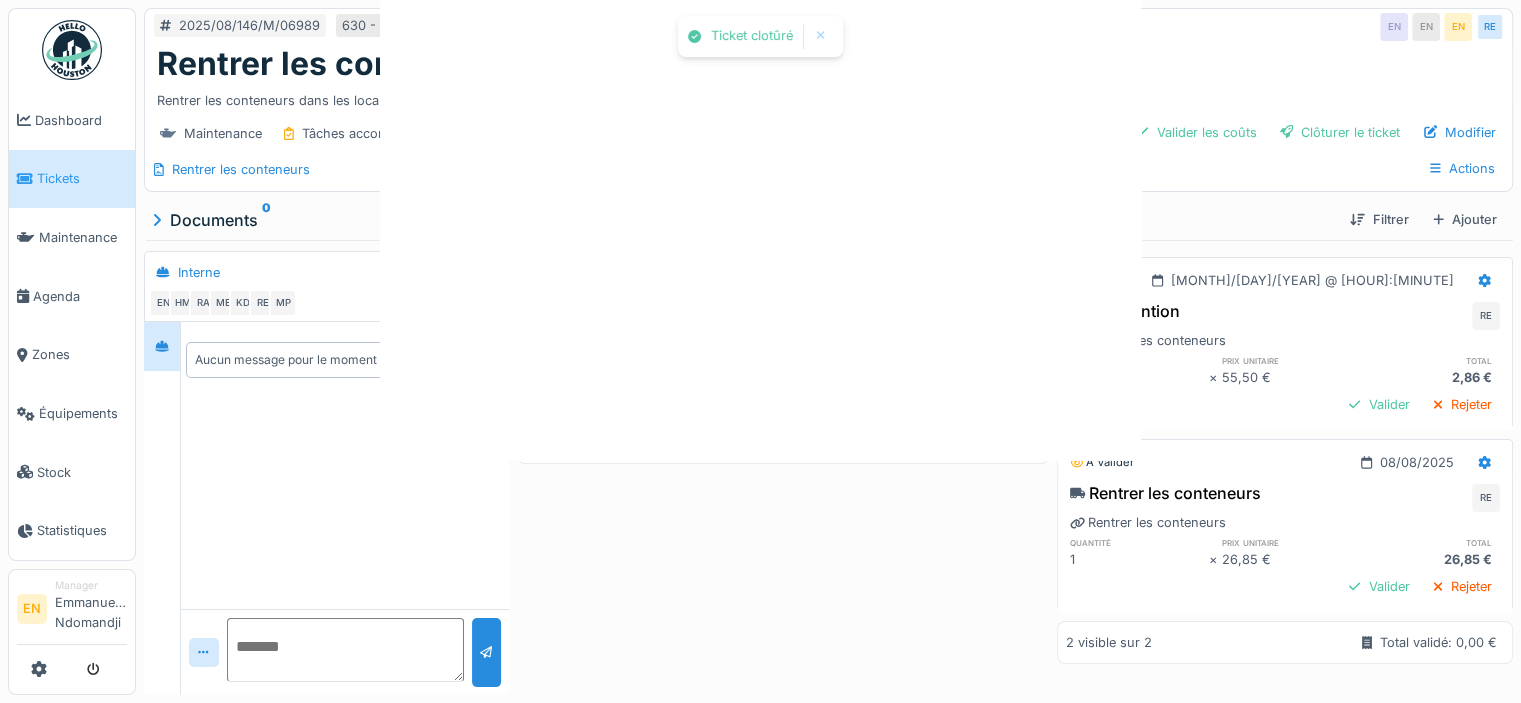 scroll, scrollTop: 0, scrollLeft: 0, axis: both 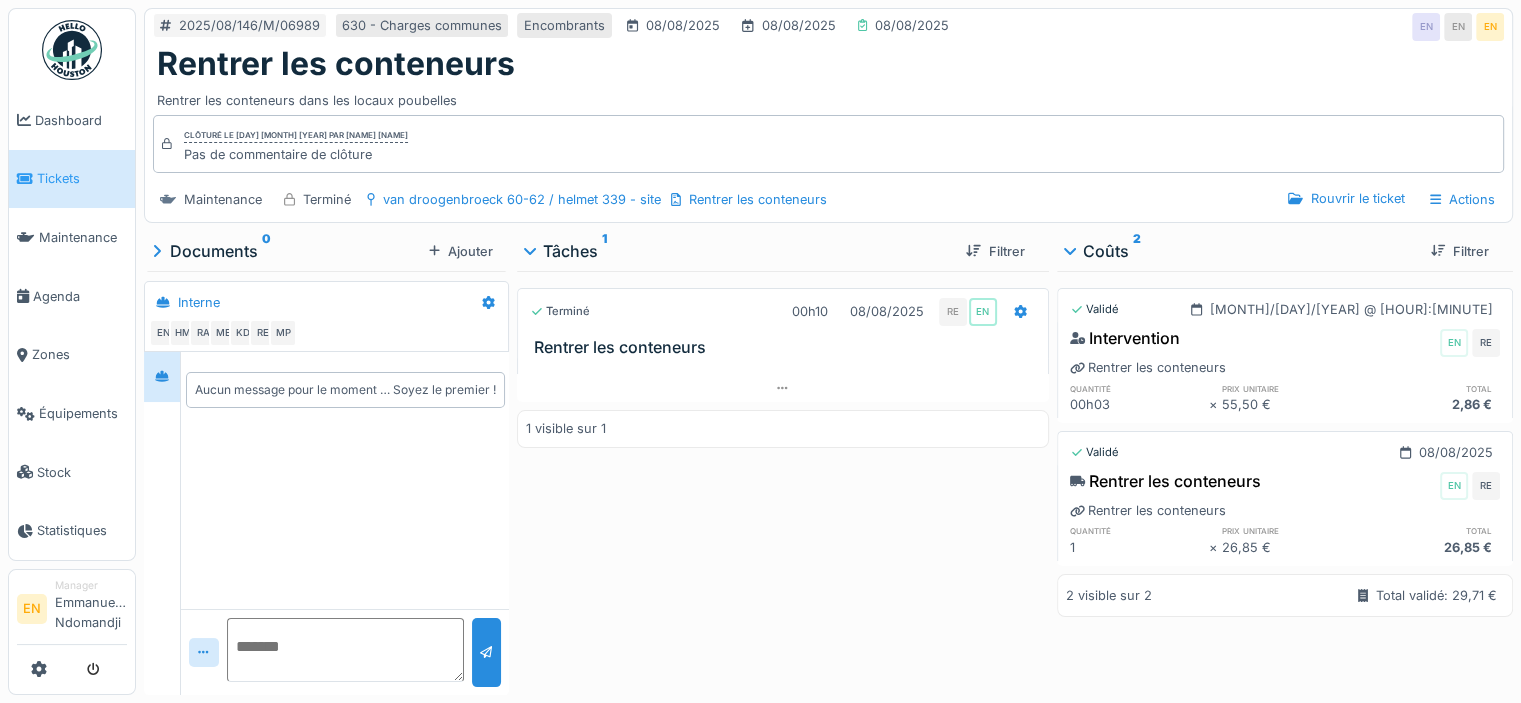 click at bounding box center (72, 50) 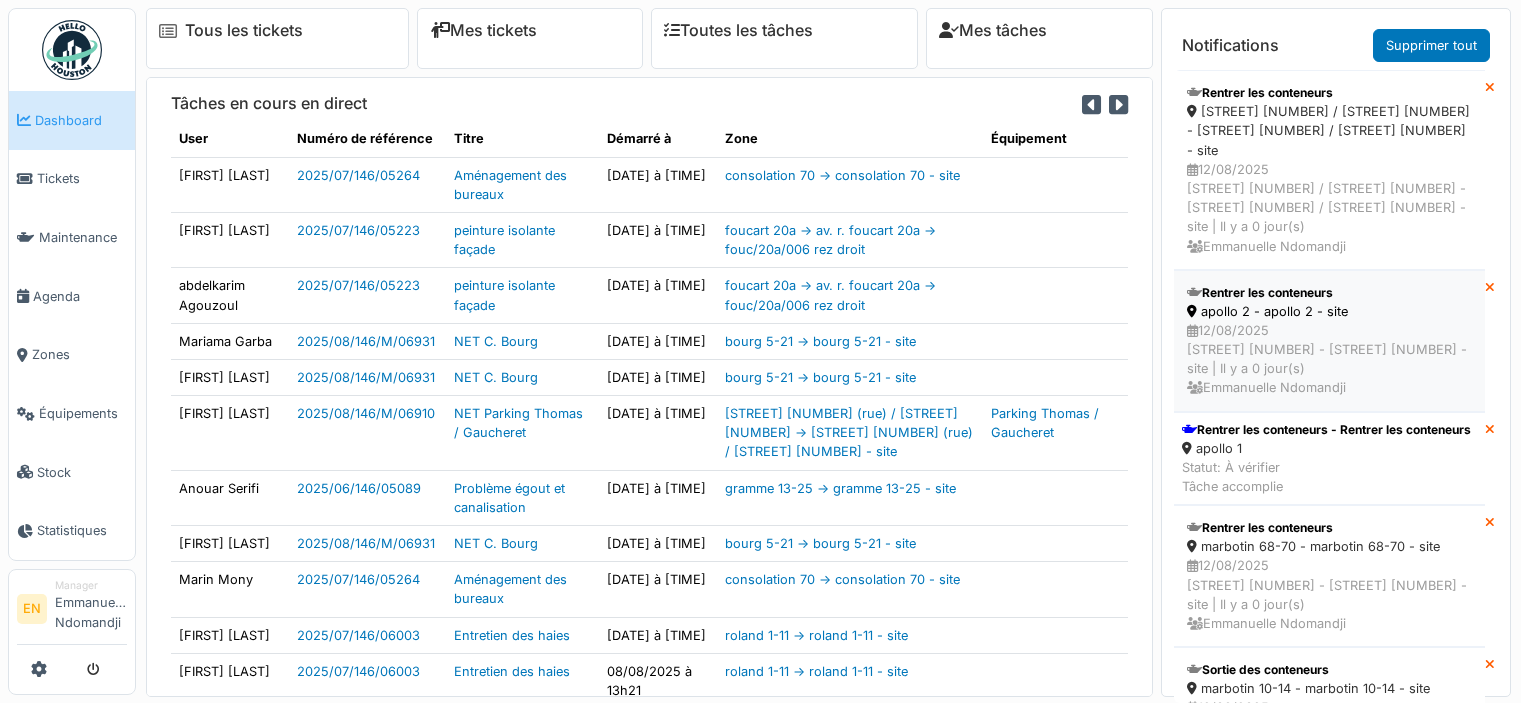 scroll, scrollTop: 0, scrollLeft: 0, axis: both 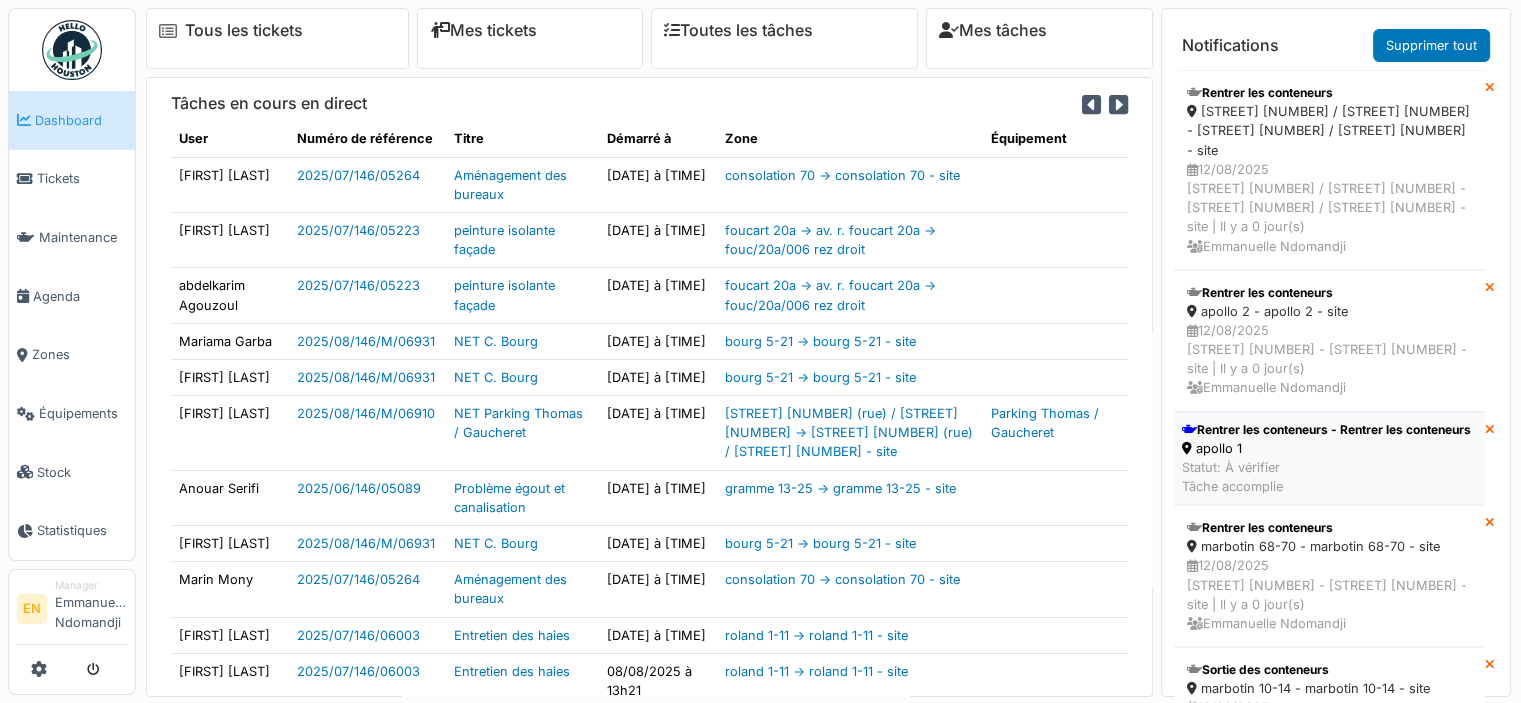 click on "Rentrer les conteneurs  - Rentrer les conteneurs" at bounding box center [1326, 430] 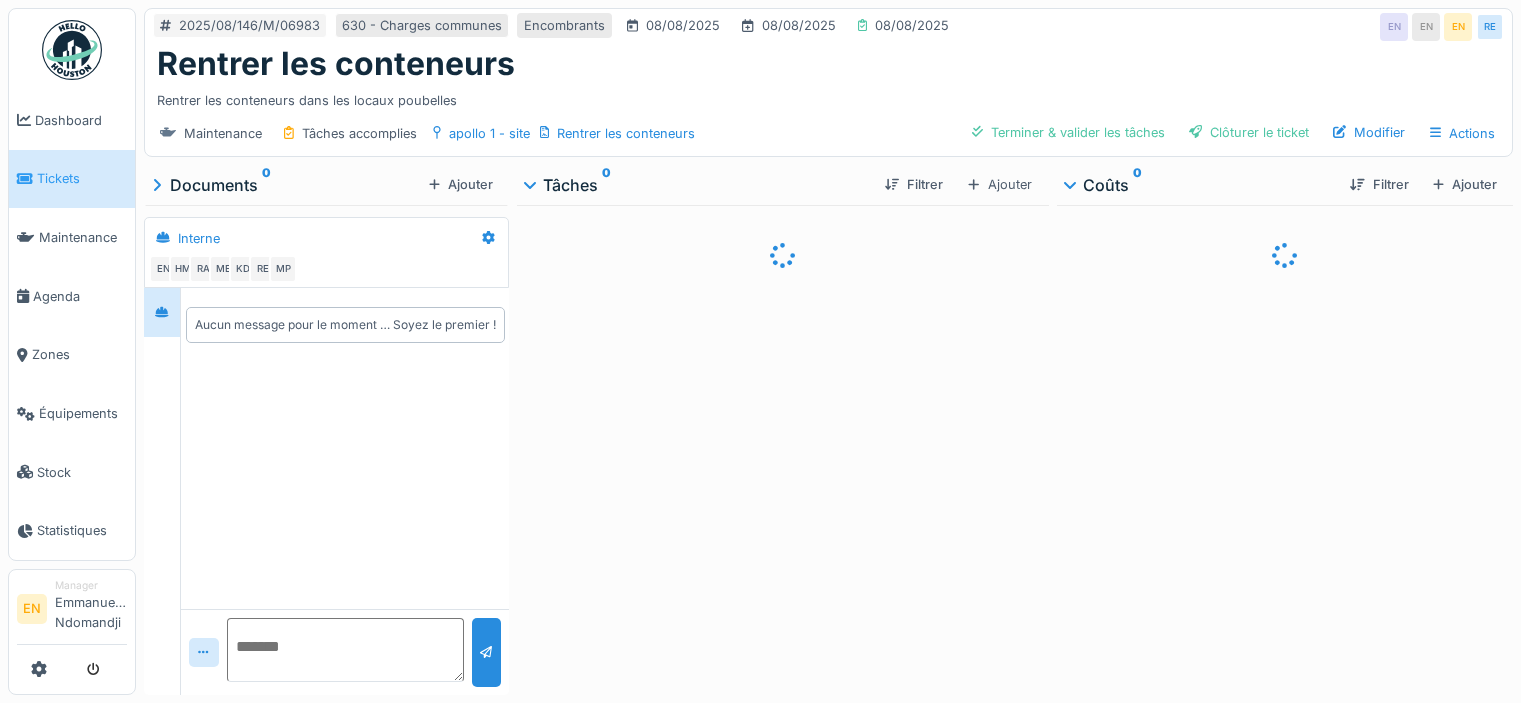 scroll, scrollTop: 0, scrollLeft: 0, axis: both 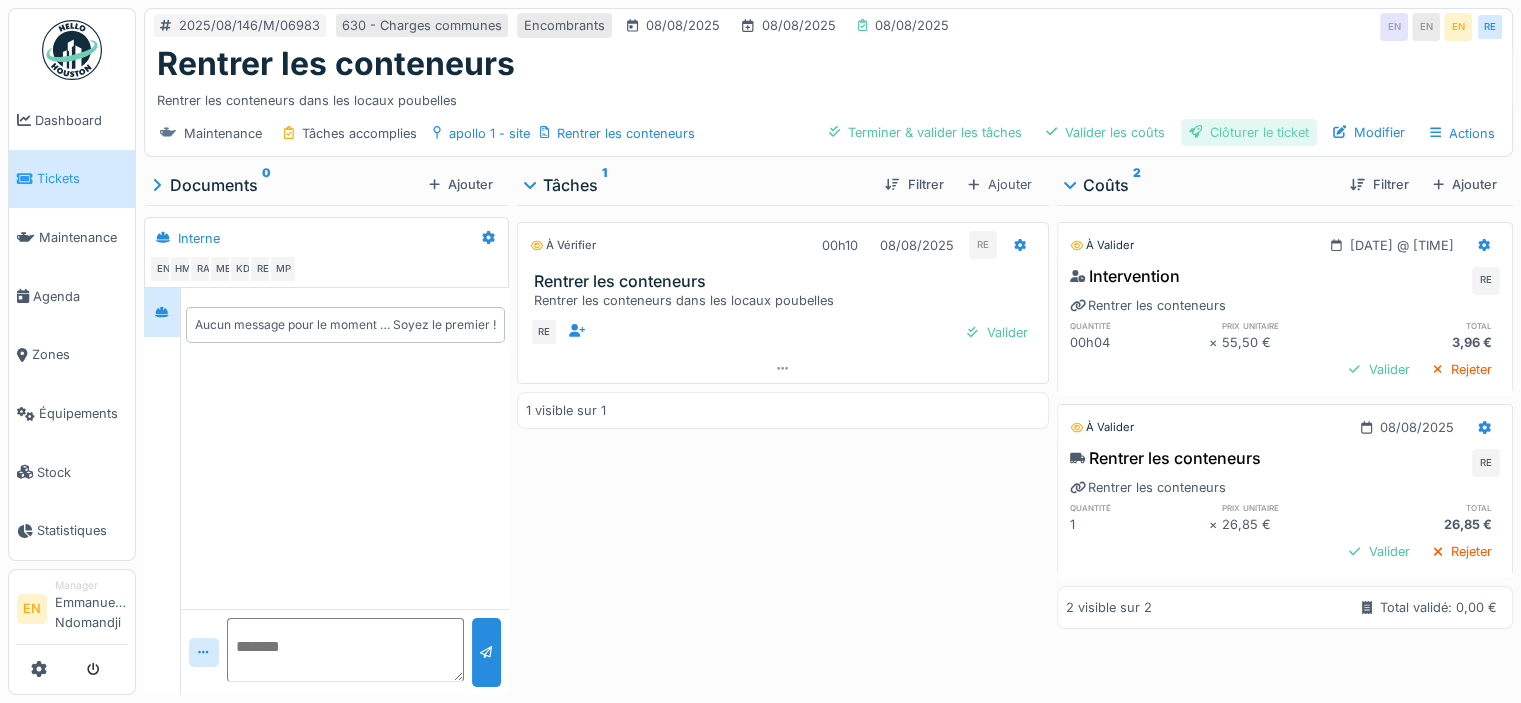 click on "Clôturer le ticket" at bounding box center [1249, 132] 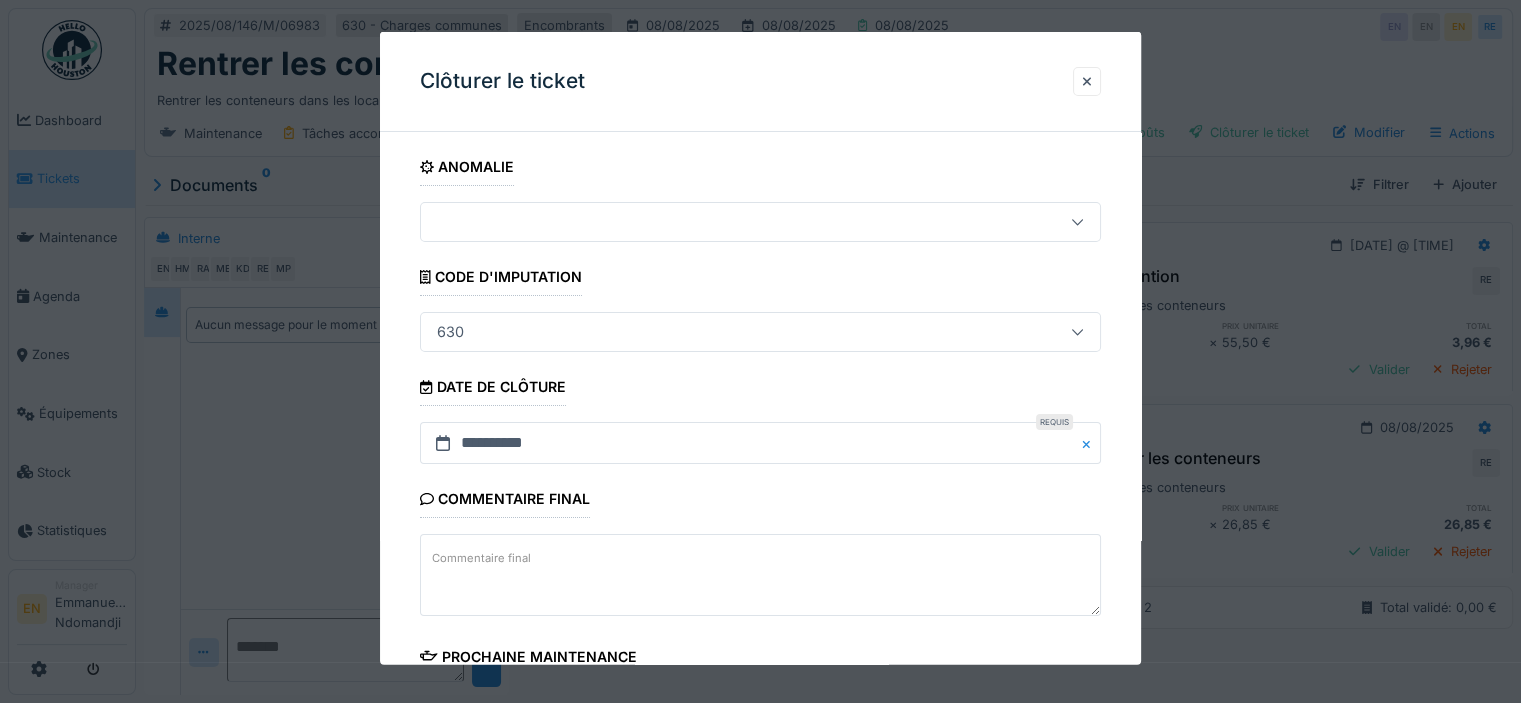 click on "**********" at bounding box center [760, 571] 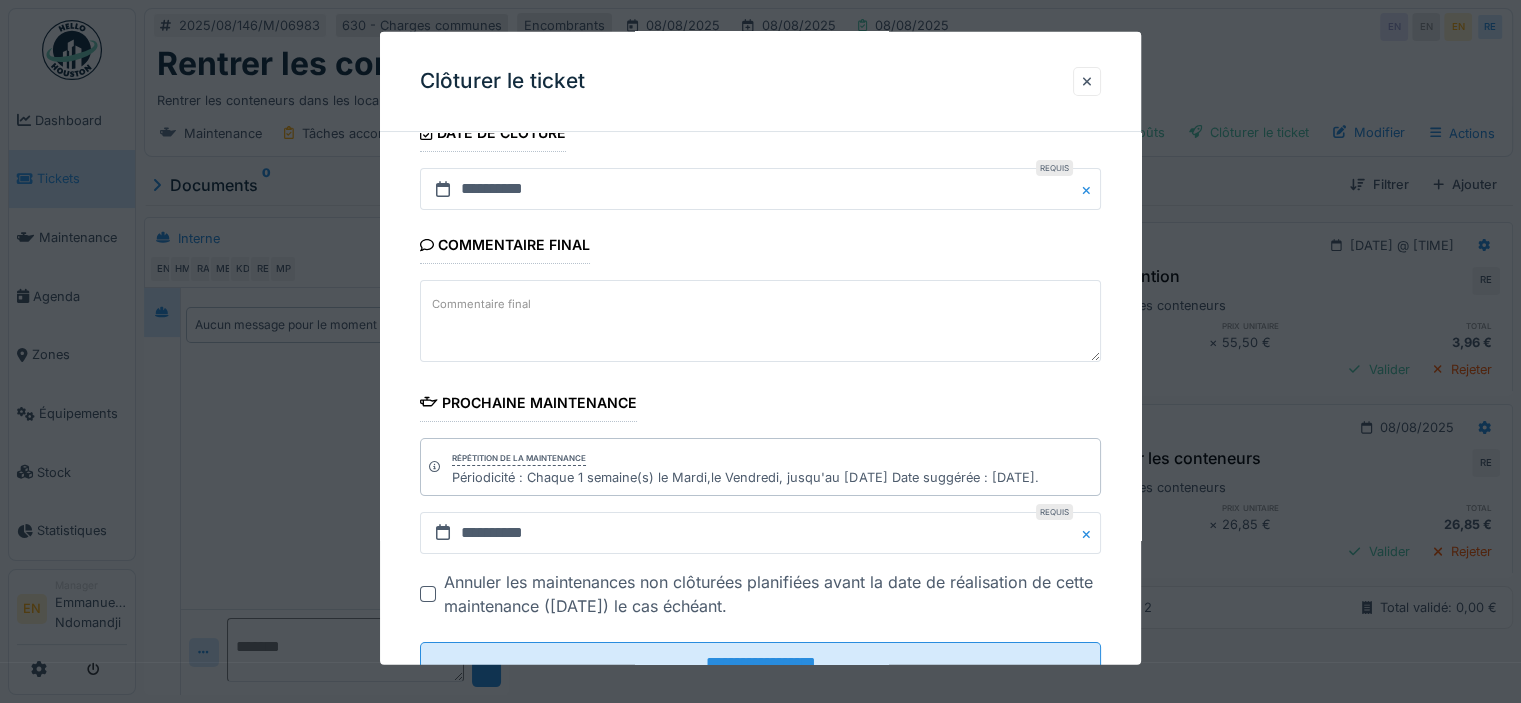scroll, scrollTop: 326, scrollLeft: 0, axis: vertical 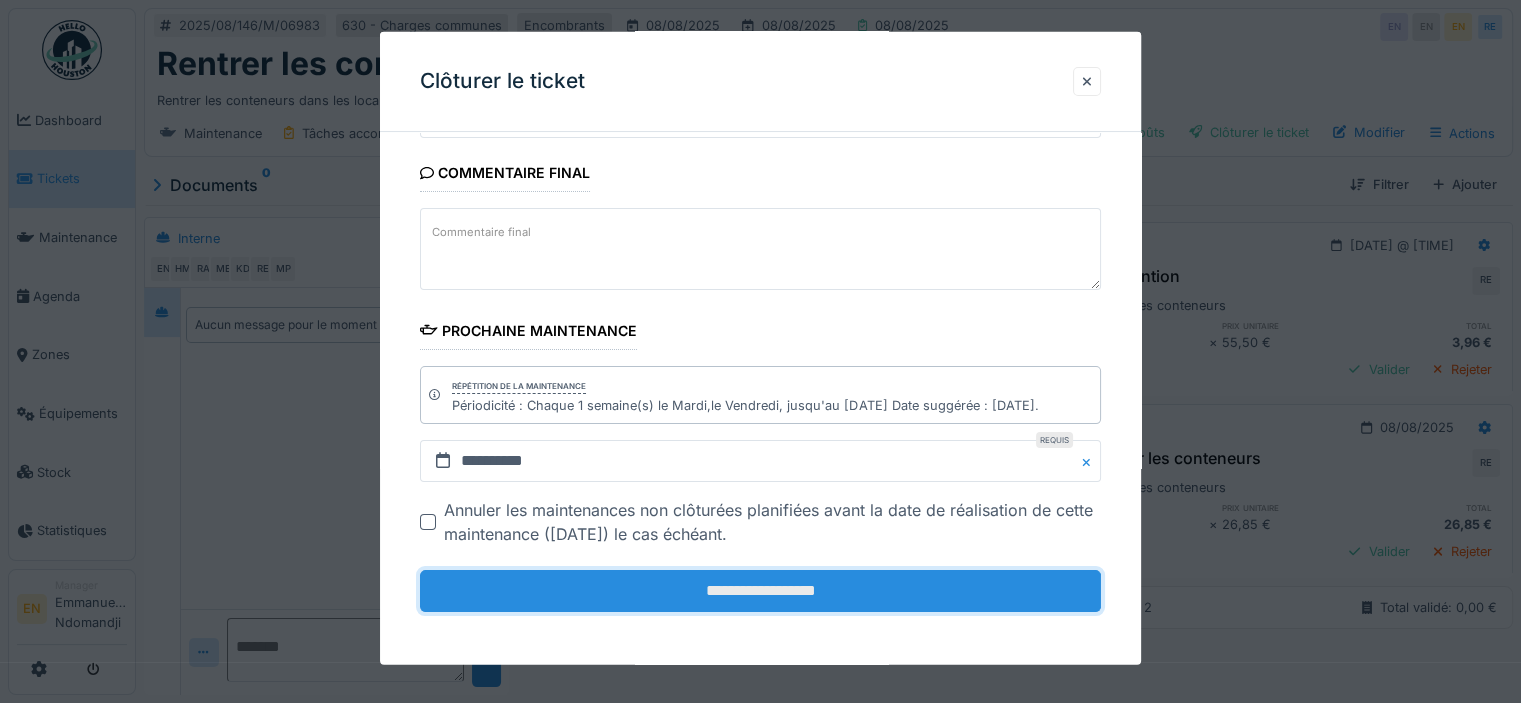 click on "**********" at bounding box center (760, 591) 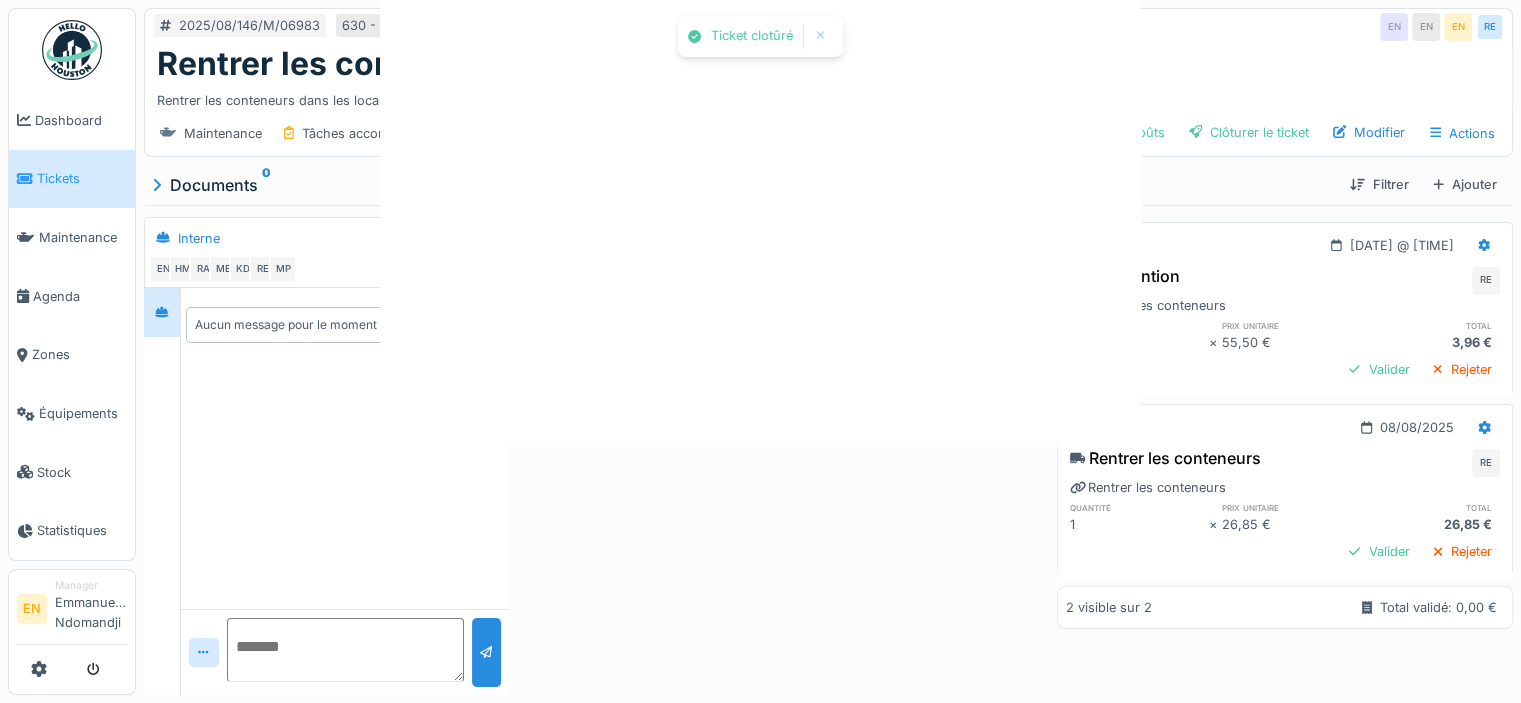 scroll, scrollTop: 0, scrollLeft: 0, axis: both 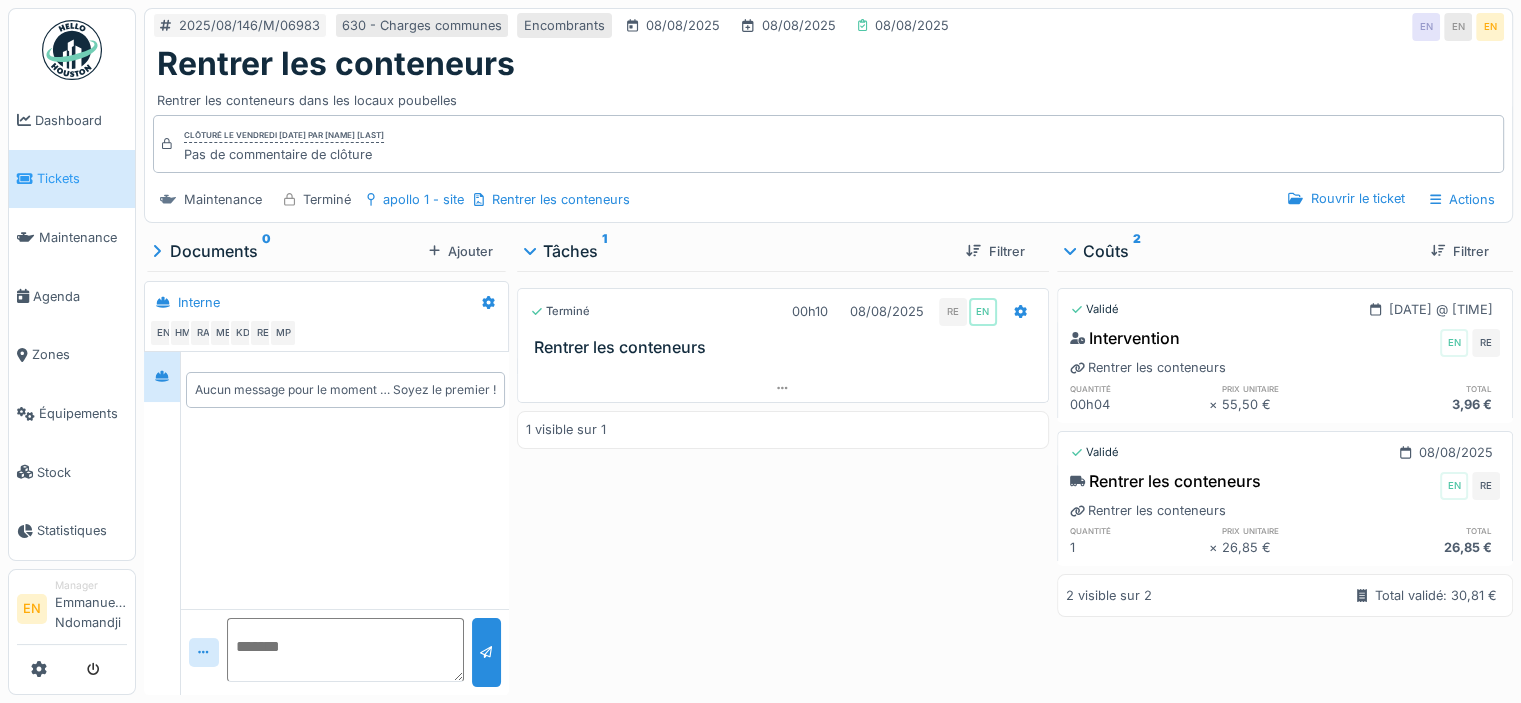 click on "Clôturé le vendredi 8 août 2025 par Emmanuelle NDOMANDJI Pas de commentaire de clôture" at bounding box center (828, 144) 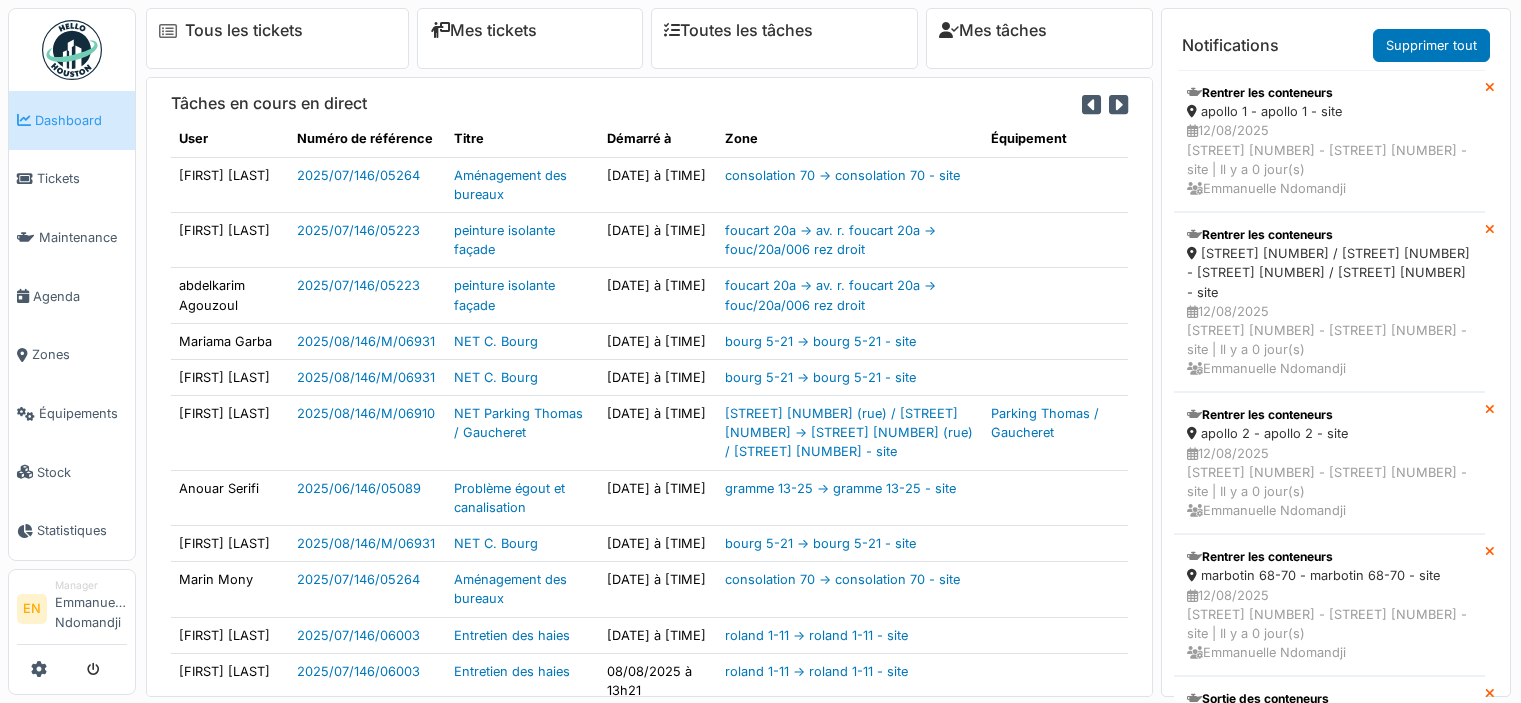 scroll, scrollTop: 0, scrollLeft: 0, axis: both 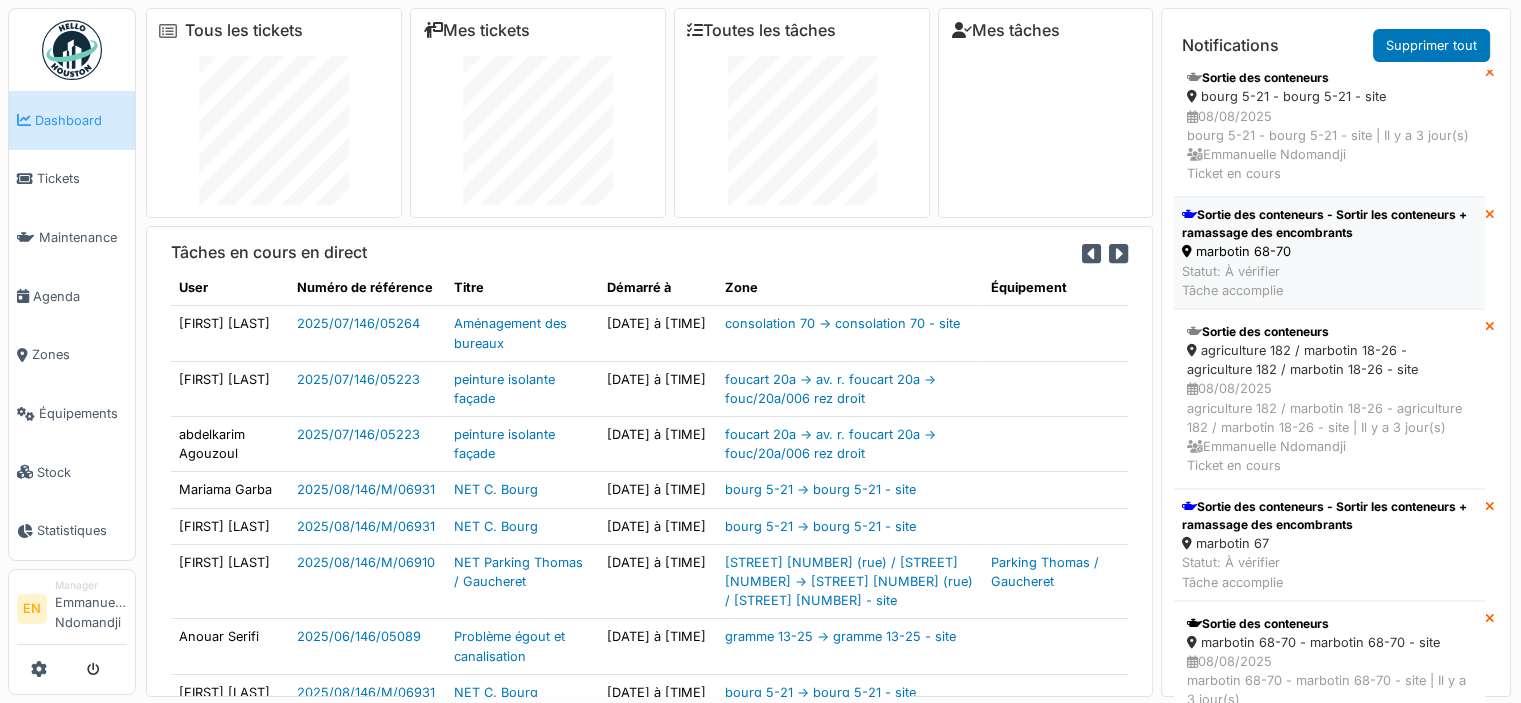 click on "Sortie des conteneurs - Sortir les conteneurs + ramassage des encombrants" at bounding box center [1329, 224] 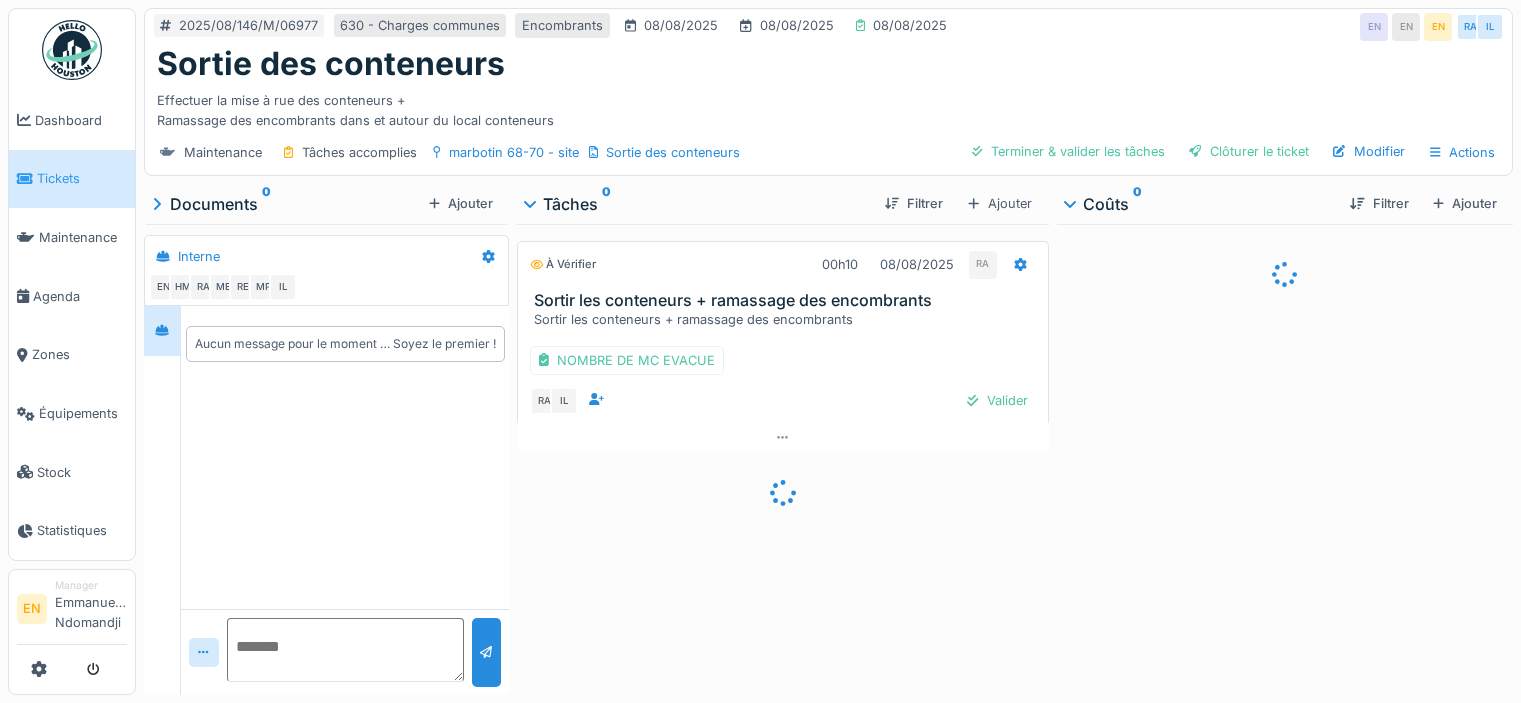 scroll, scrollTop: 0, scrollLeft: 0, axis: both 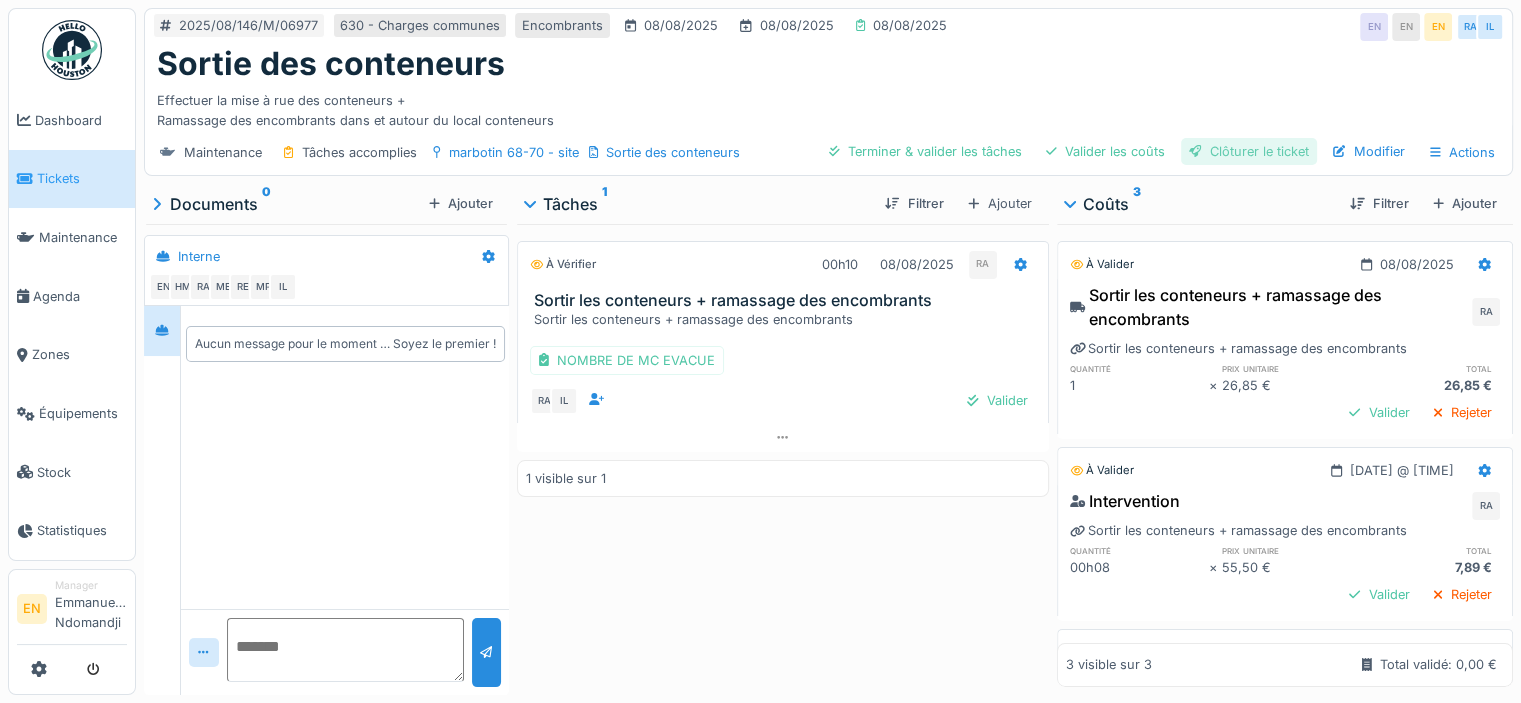 click on "Clôturer le ticket" at bounding box center (1249, 151) 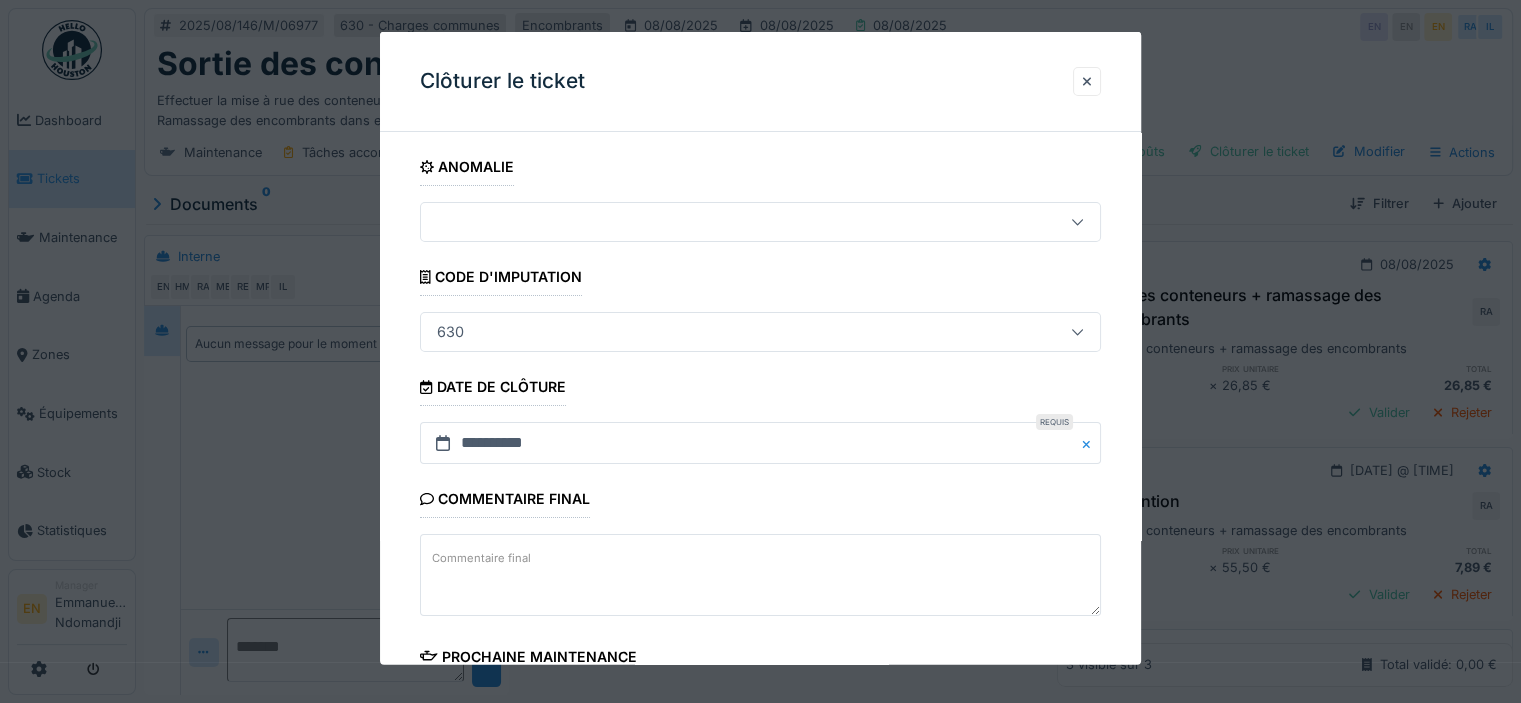 click on "**********" at bounding box center [760, 571] 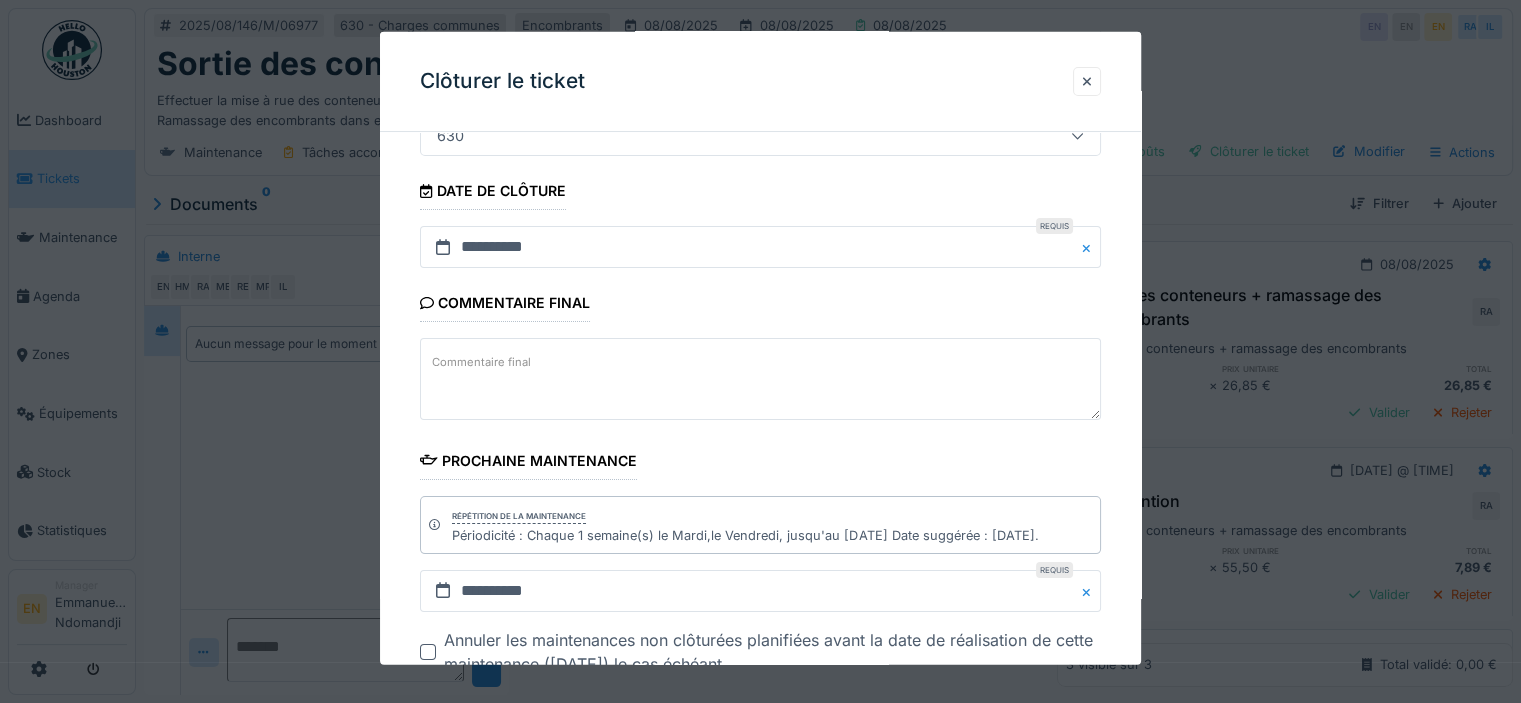 scroll, scrollTop: 326, scrollLeft: 0, axis: vertical 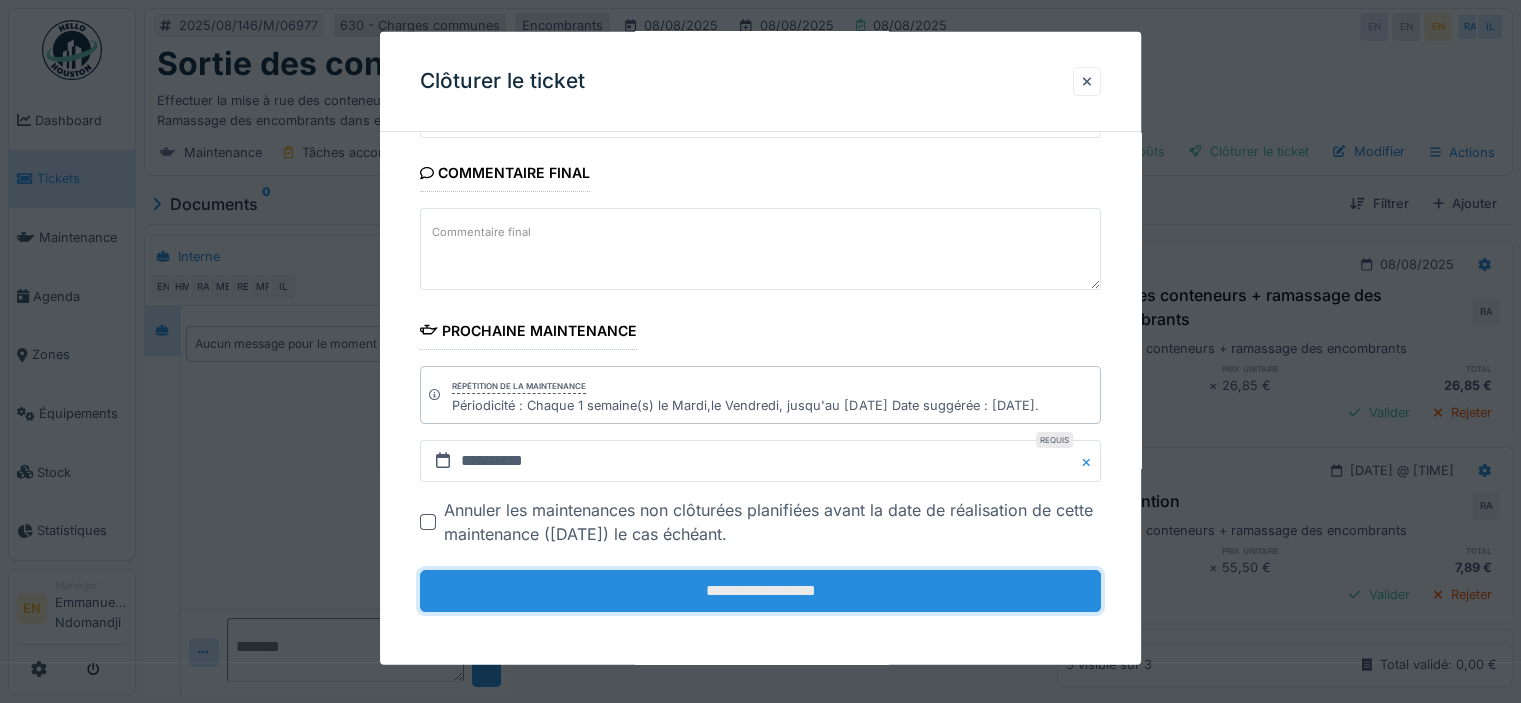 click on "**********" at bounding box center (760, 591) 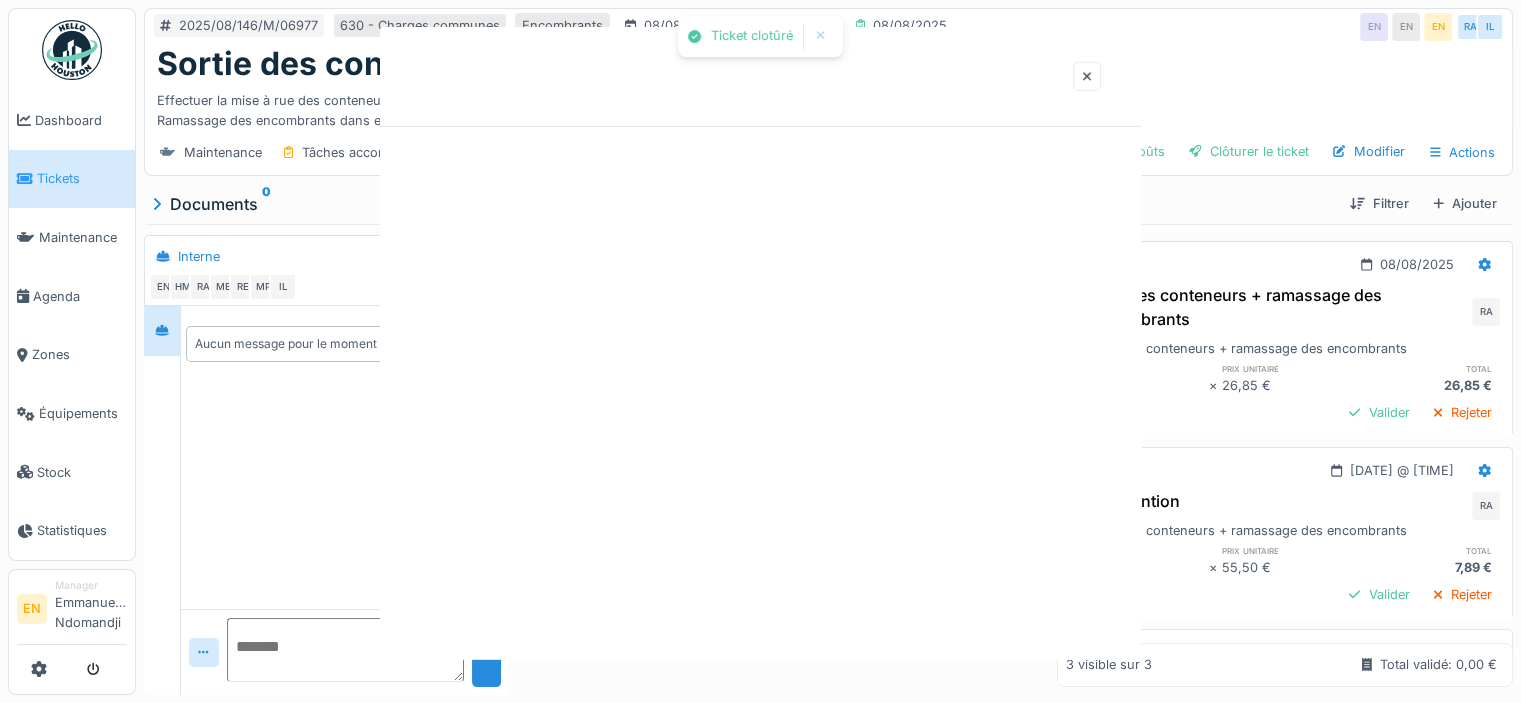 scroll, scrollTop: 0, scrollLeft: 0, axis: both 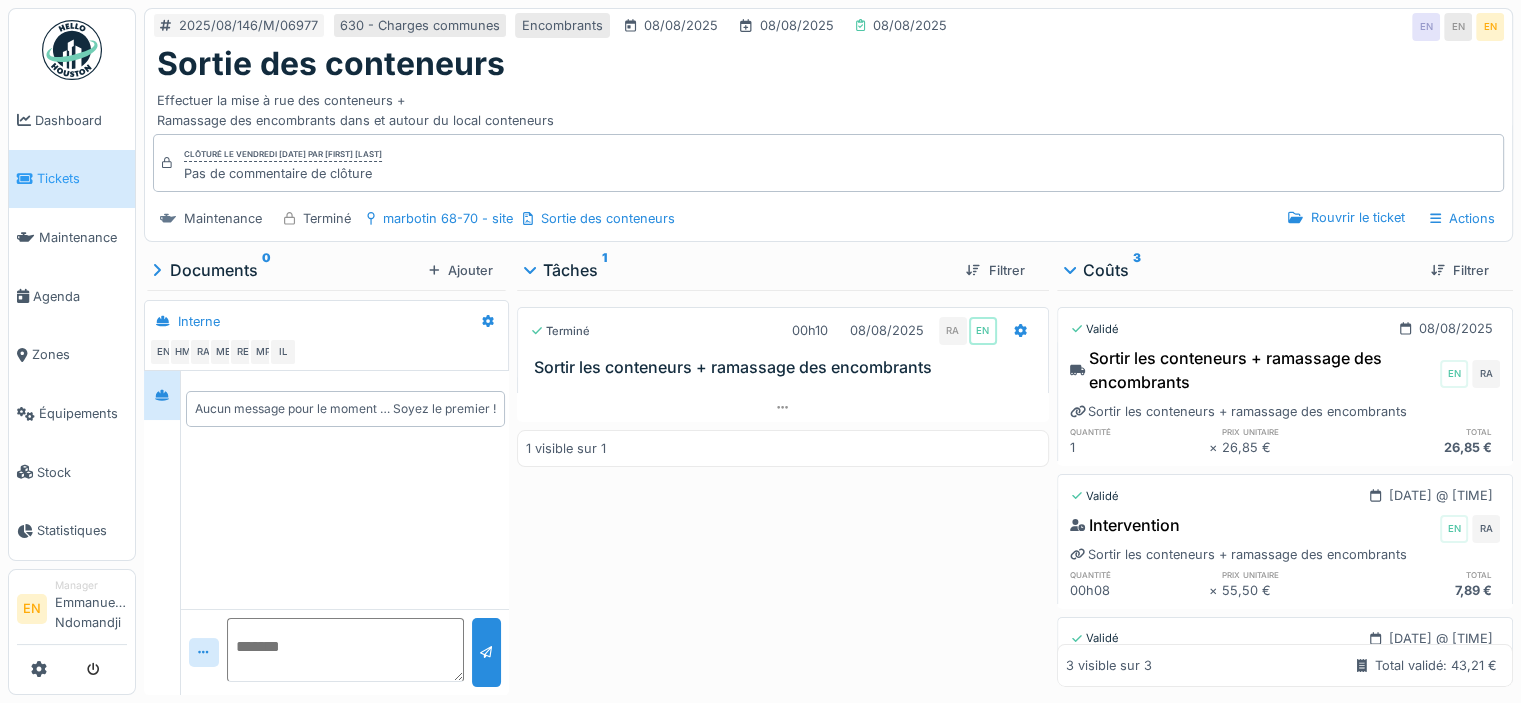 click at bounding box center (72, 50) 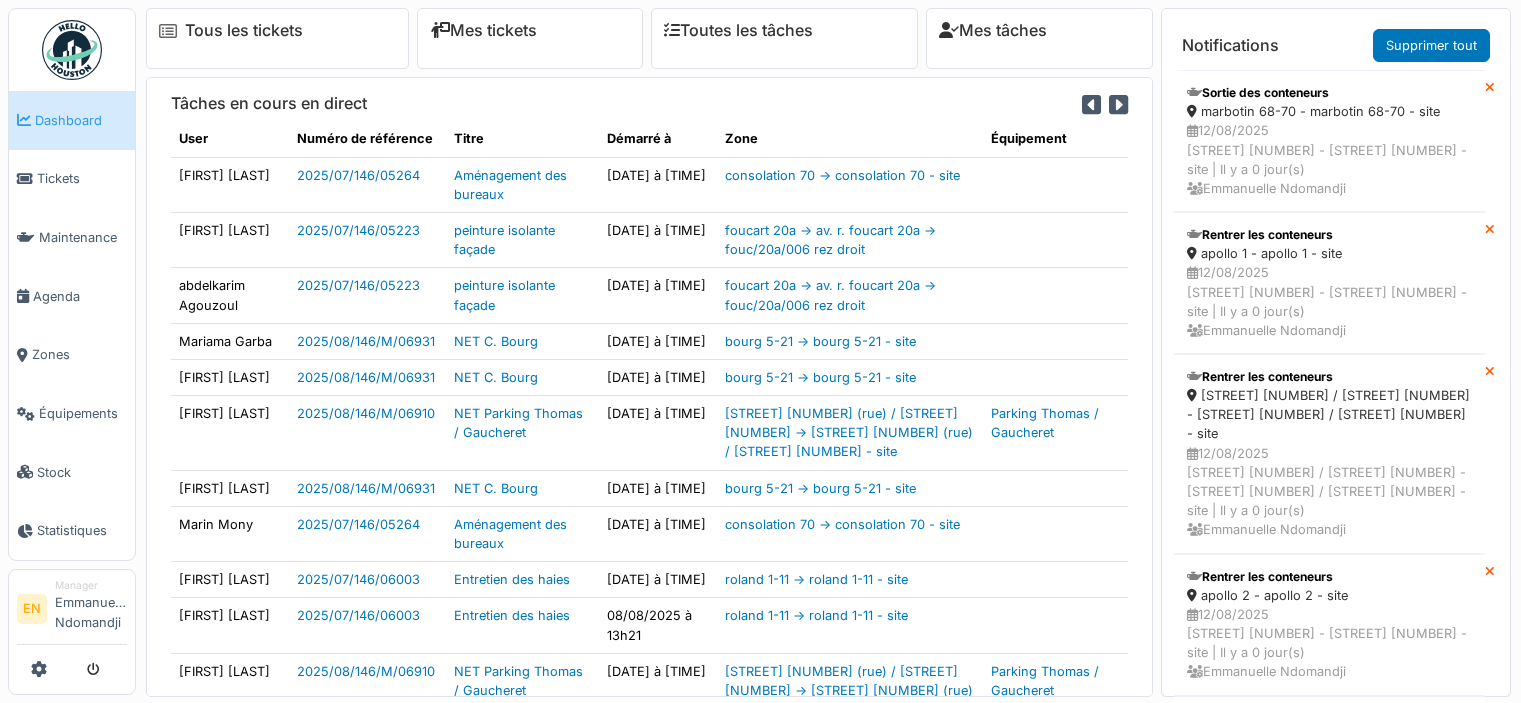 scroll, scrollTop: 0, scrollLeft: 0, axis: both 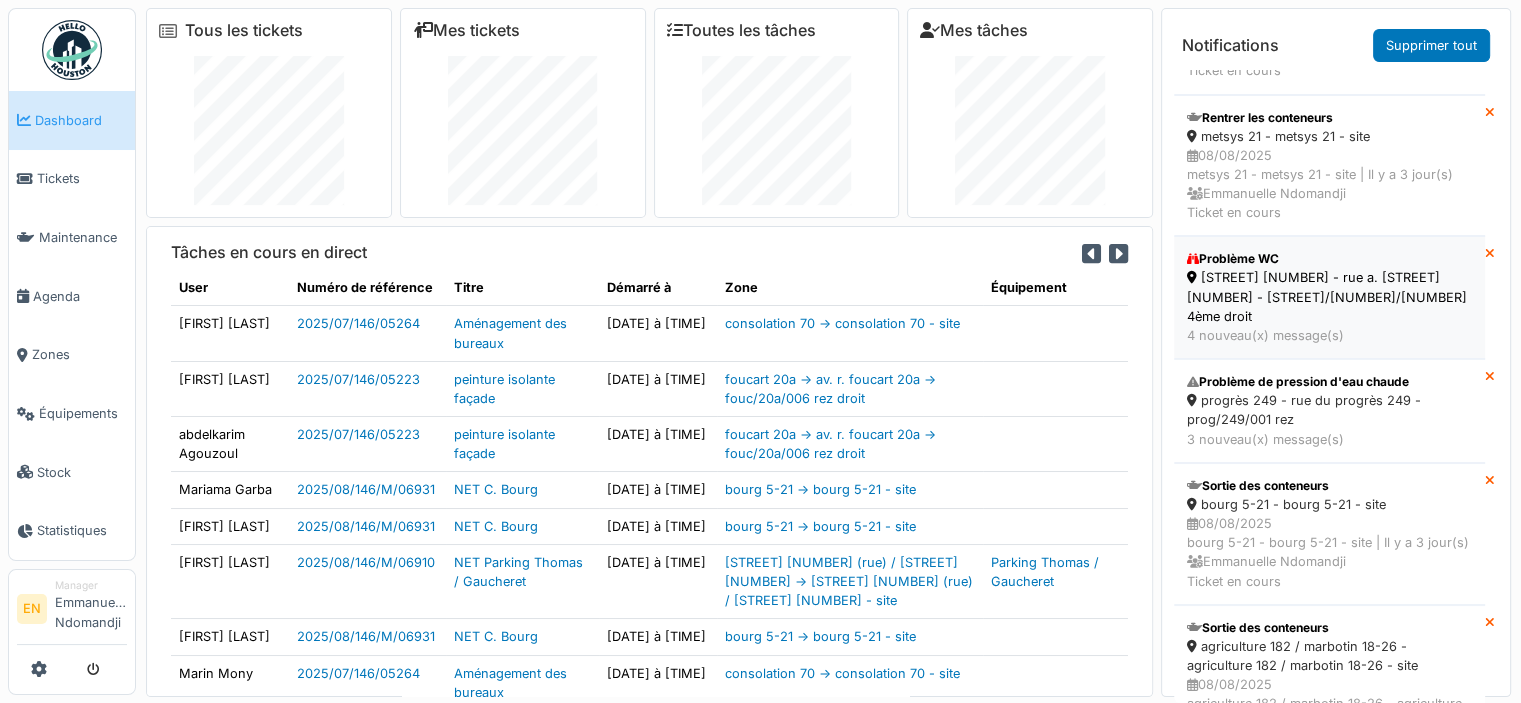 click on "roland 1-11 - rue a. roland 9 - rola/009/010 4ème droit" at bounding box center (1329, 297) 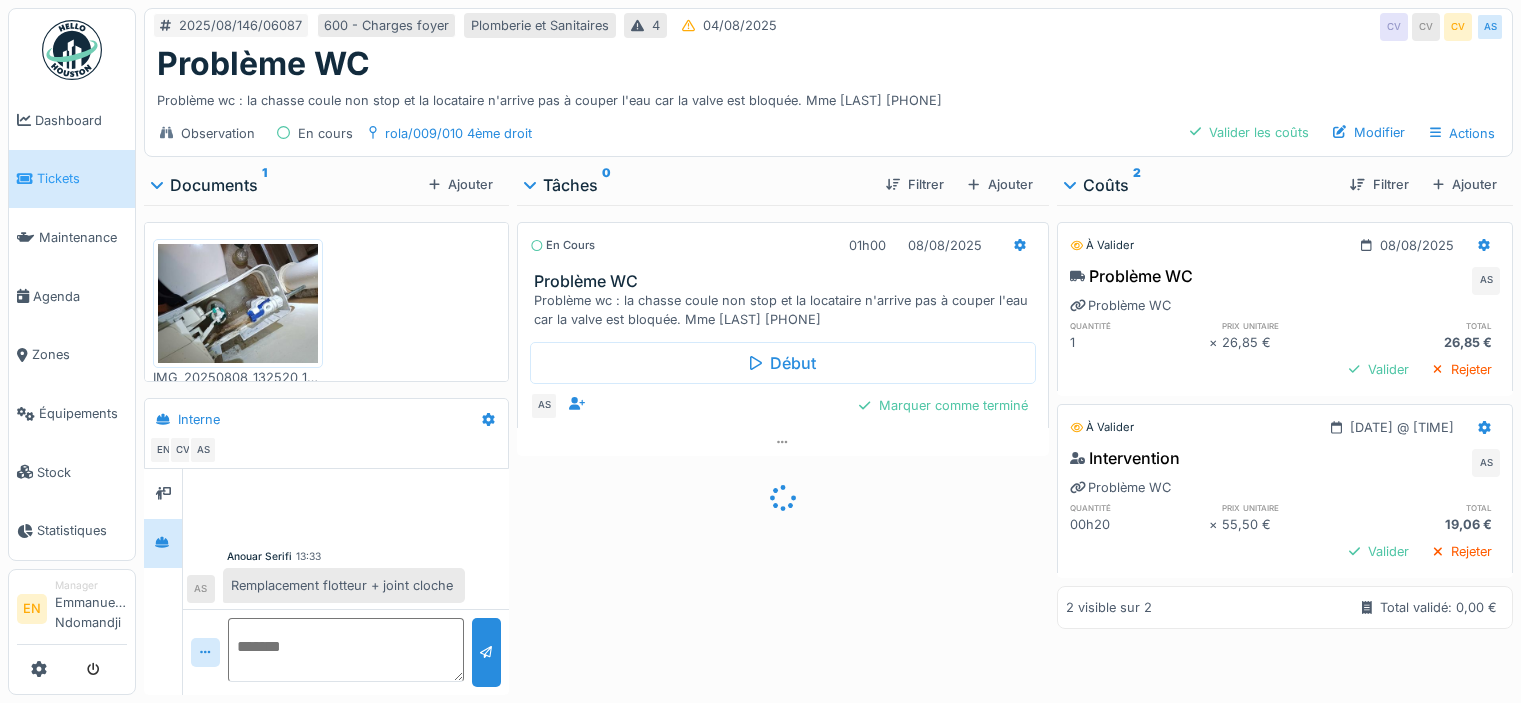 scroll, scrollTop: 0, scrollLeft: 0, axis: both 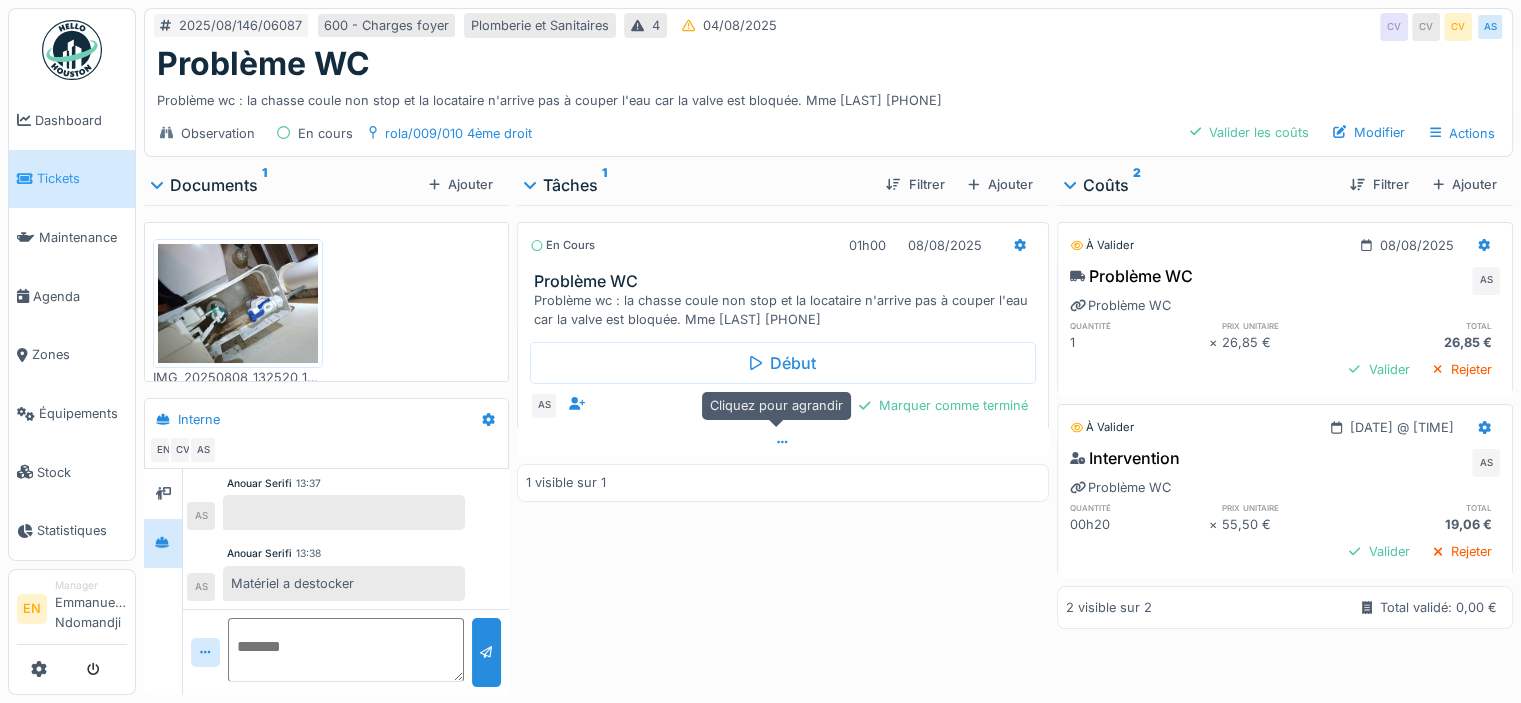 click 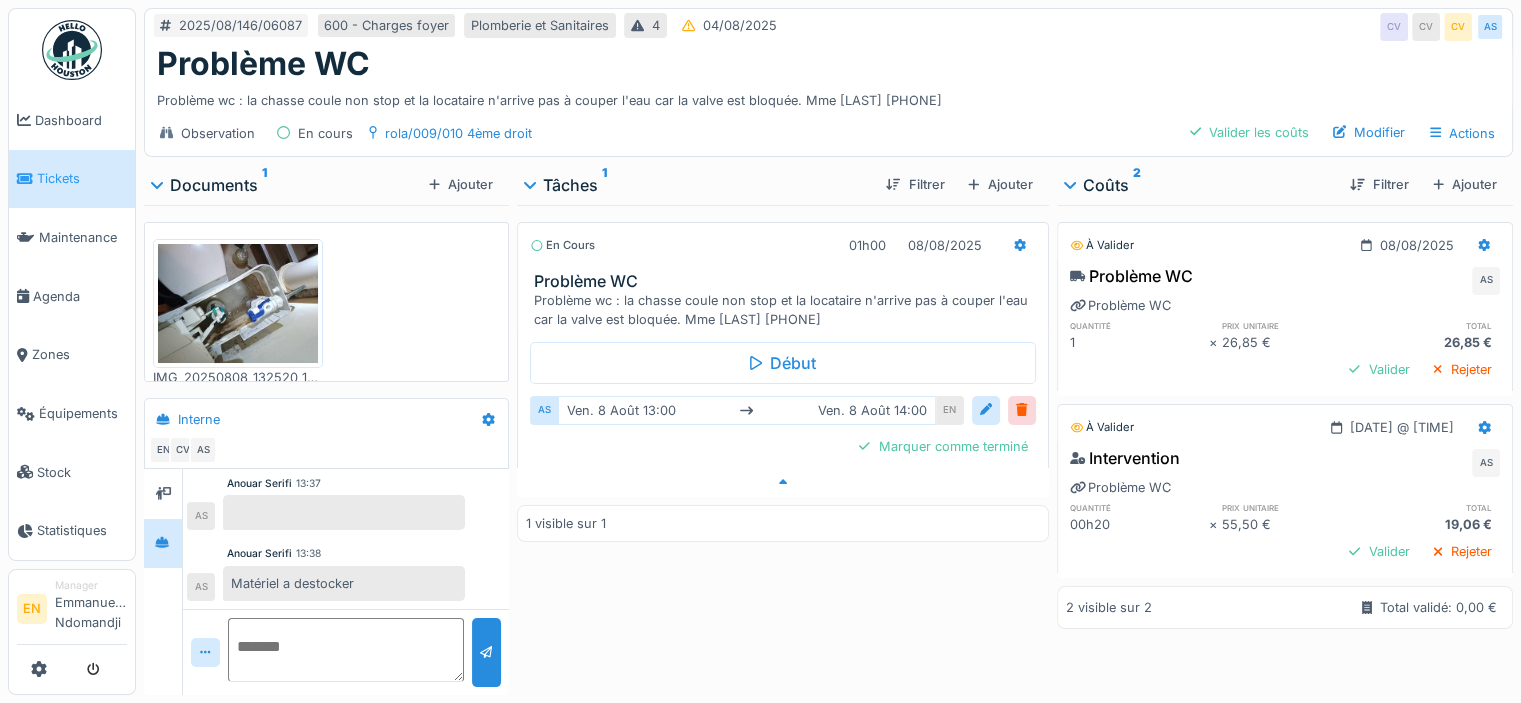 scroll, scrollTop: 15, scrollLeft: 0, axis: vertical 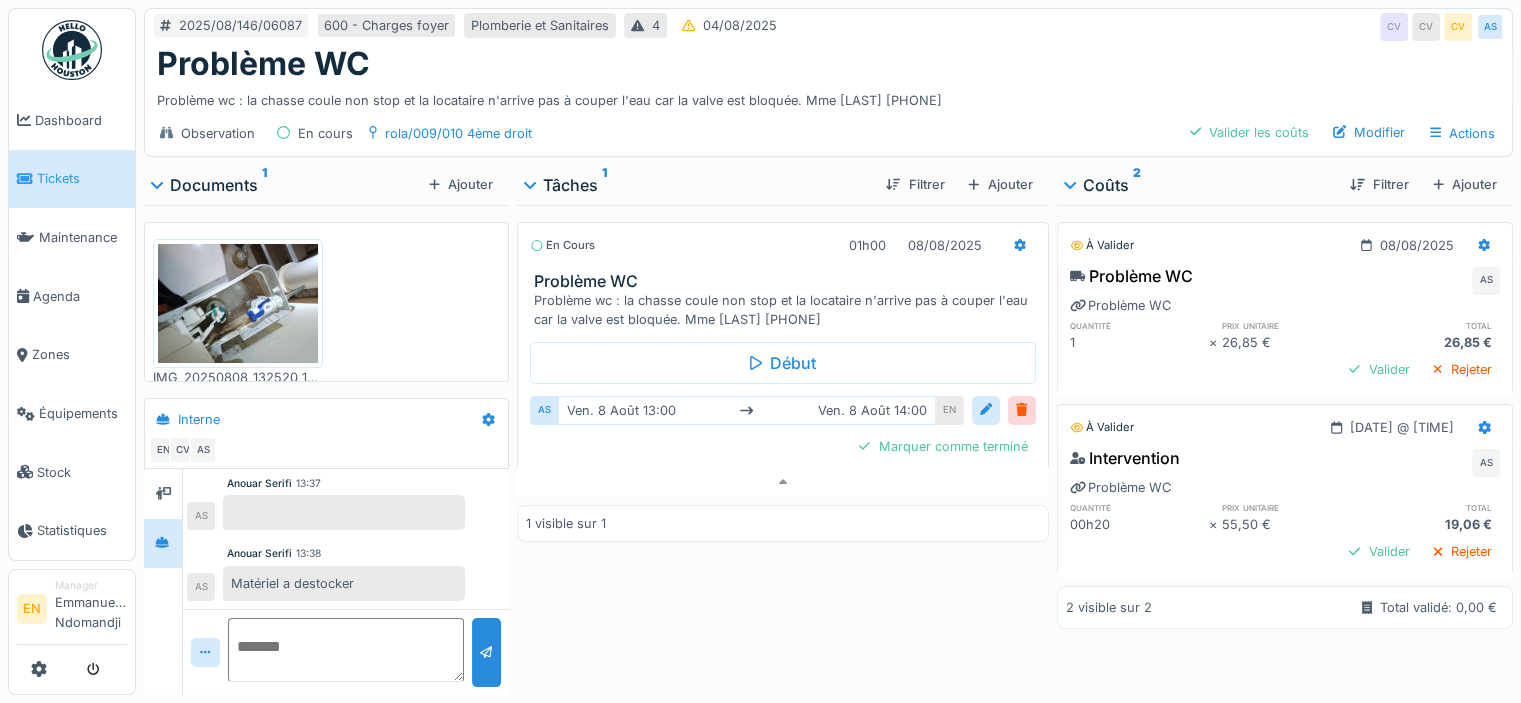 click at bounding box center (72, 50) 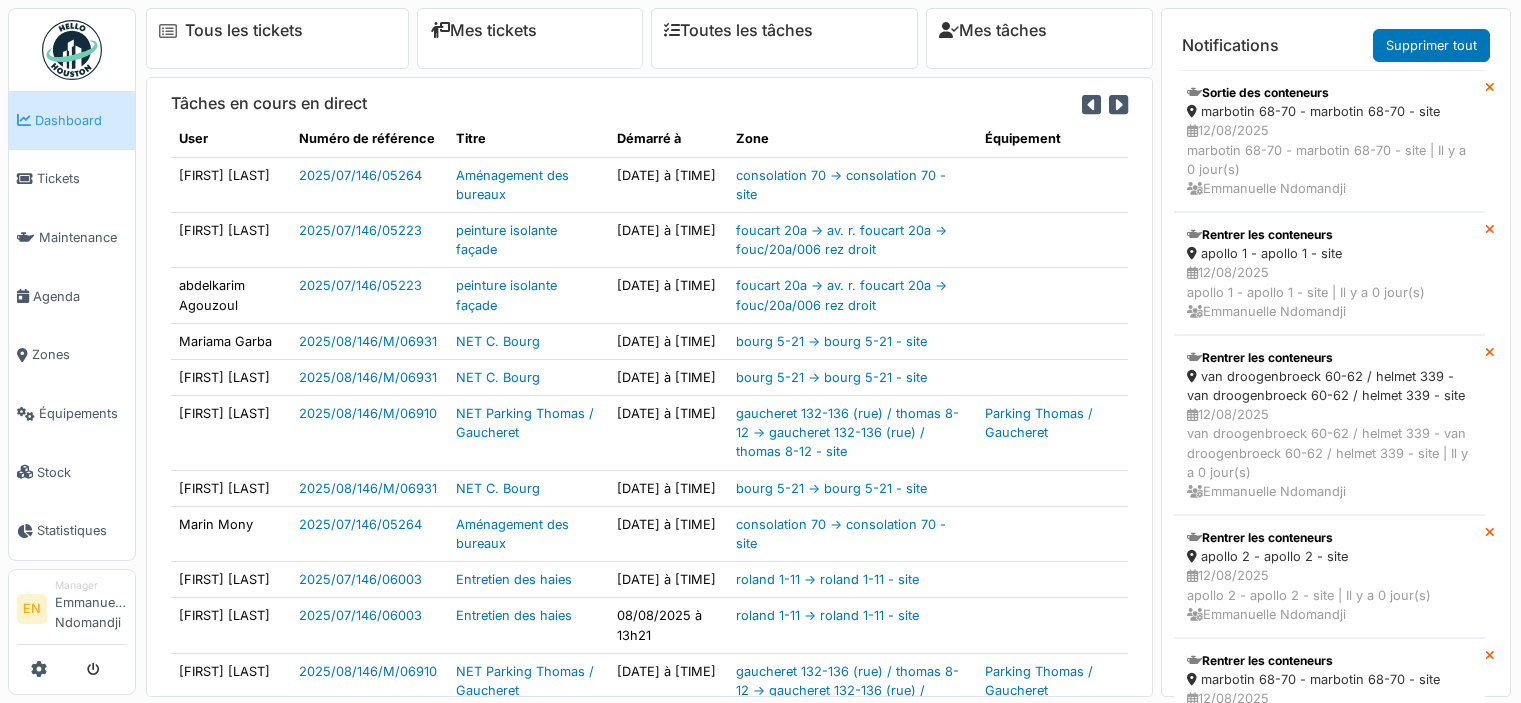 scroll, scrollTop: 0, scrollLeft: 0, axis: both 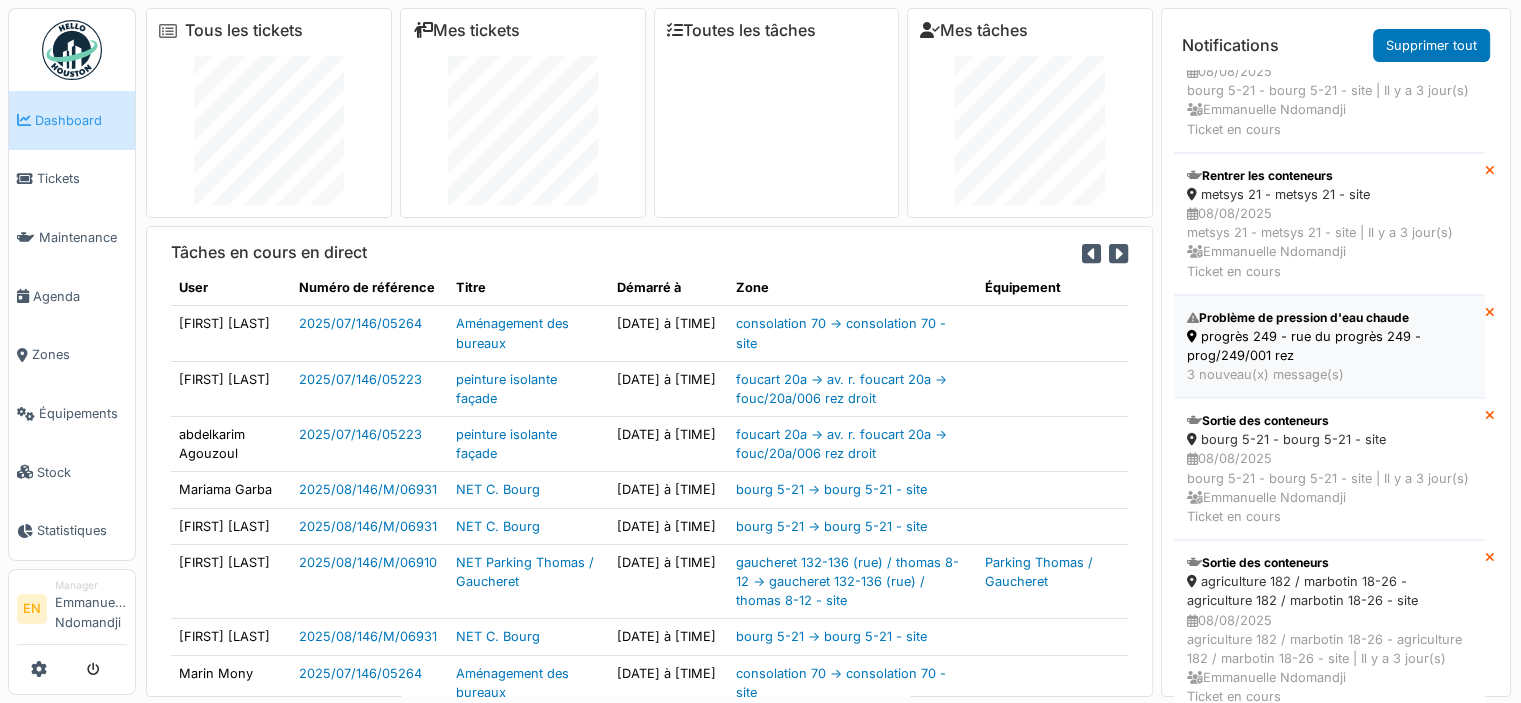 click on "Problème de pression d'eau chaude" at bounding box center [1329, 318] 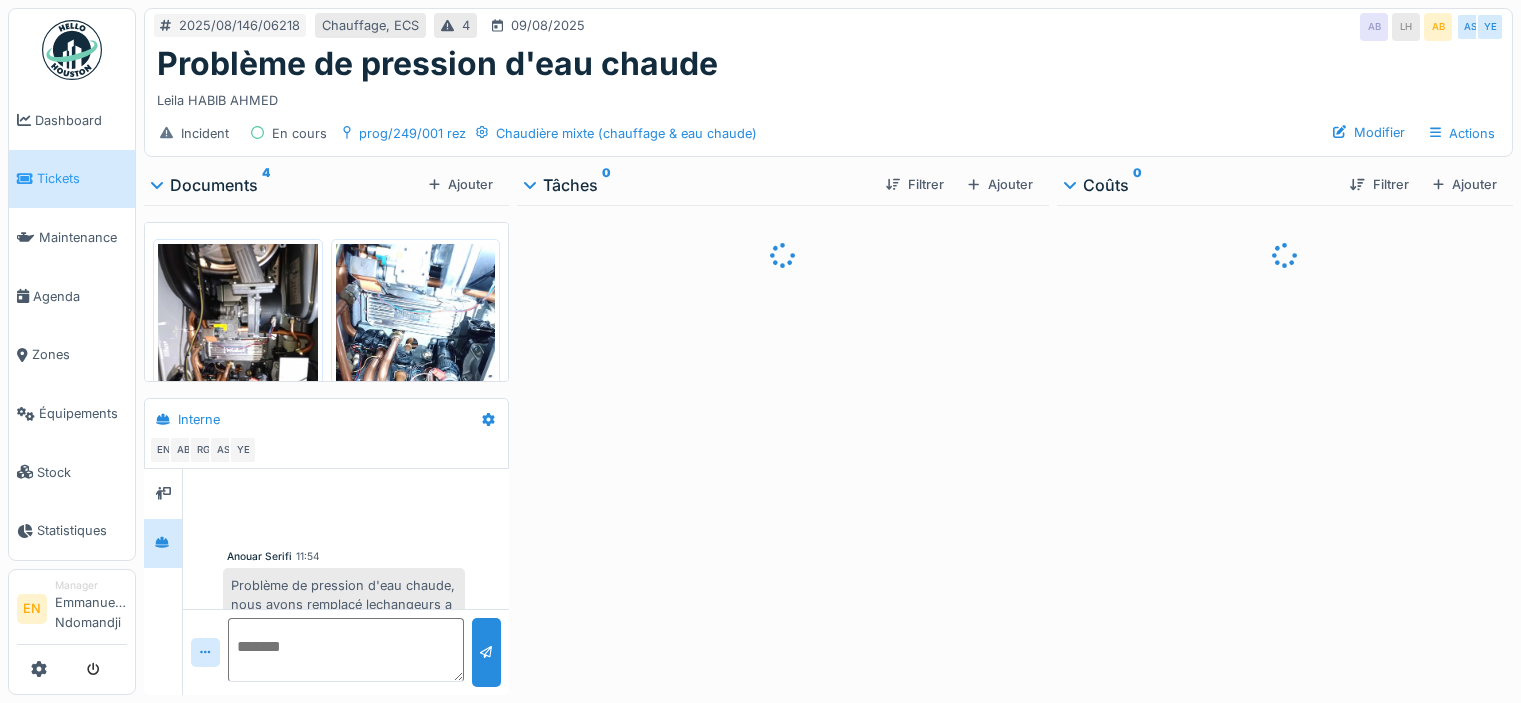 scroll, scrollTop: 0, scrollLeft: 0, axis: both 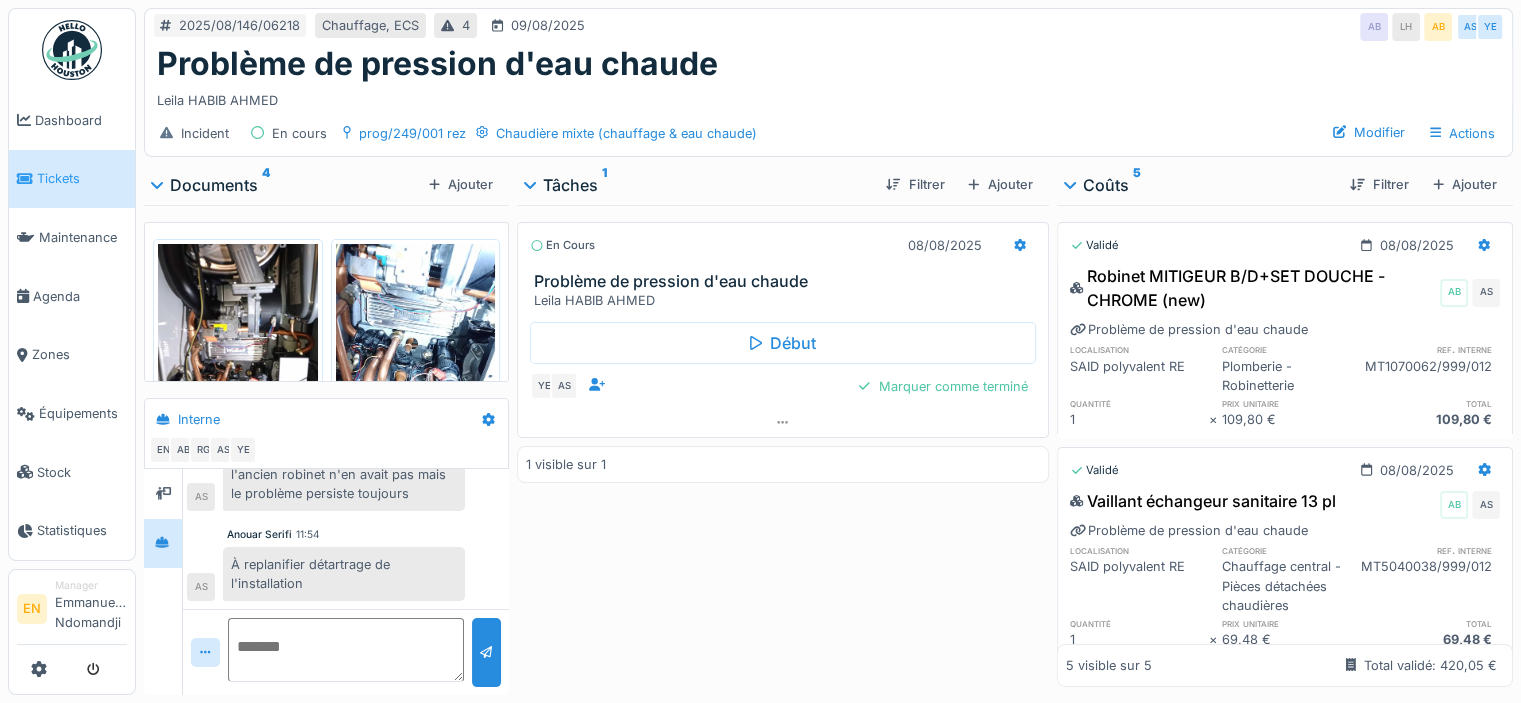 click at bounding box center (72, 50) 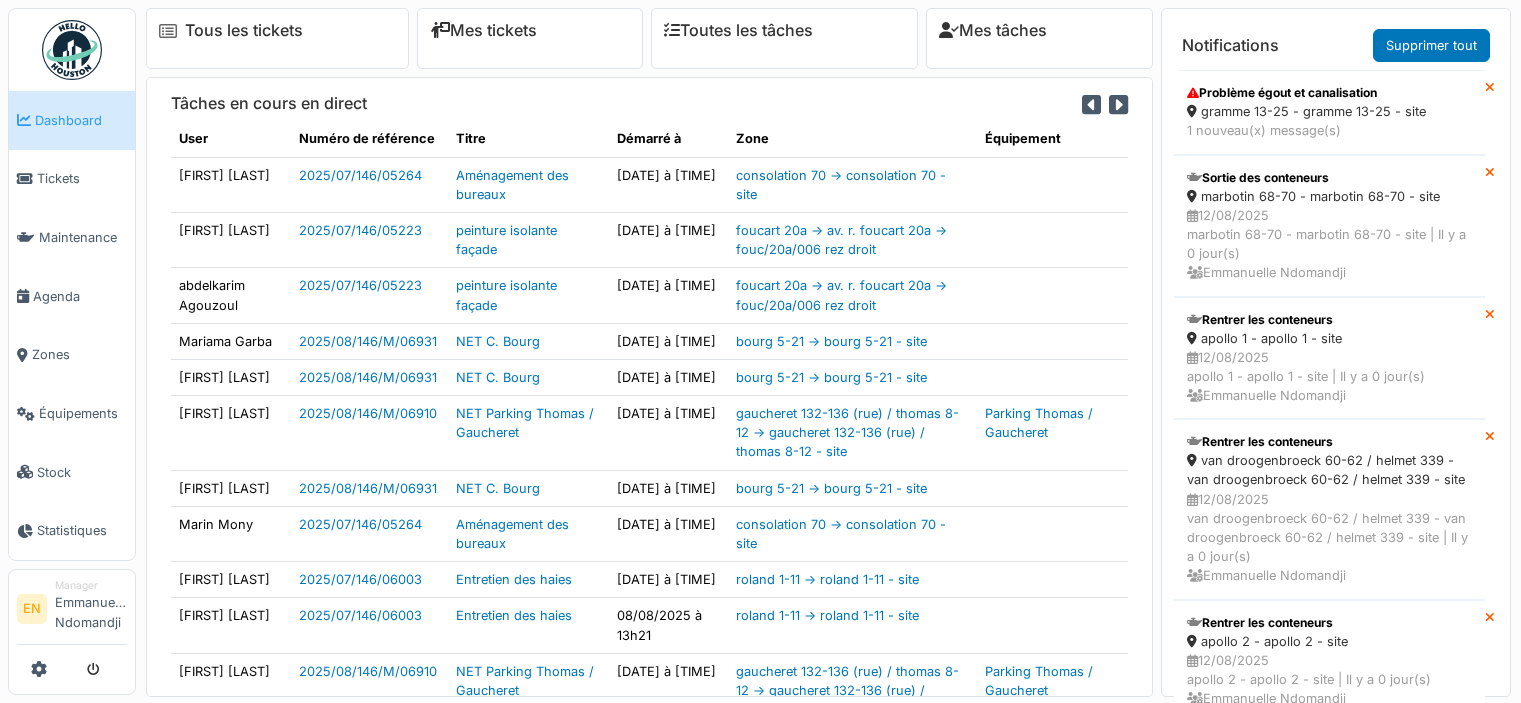 scroll, scrollTop: 0, scrollLeft: 0, axis: both 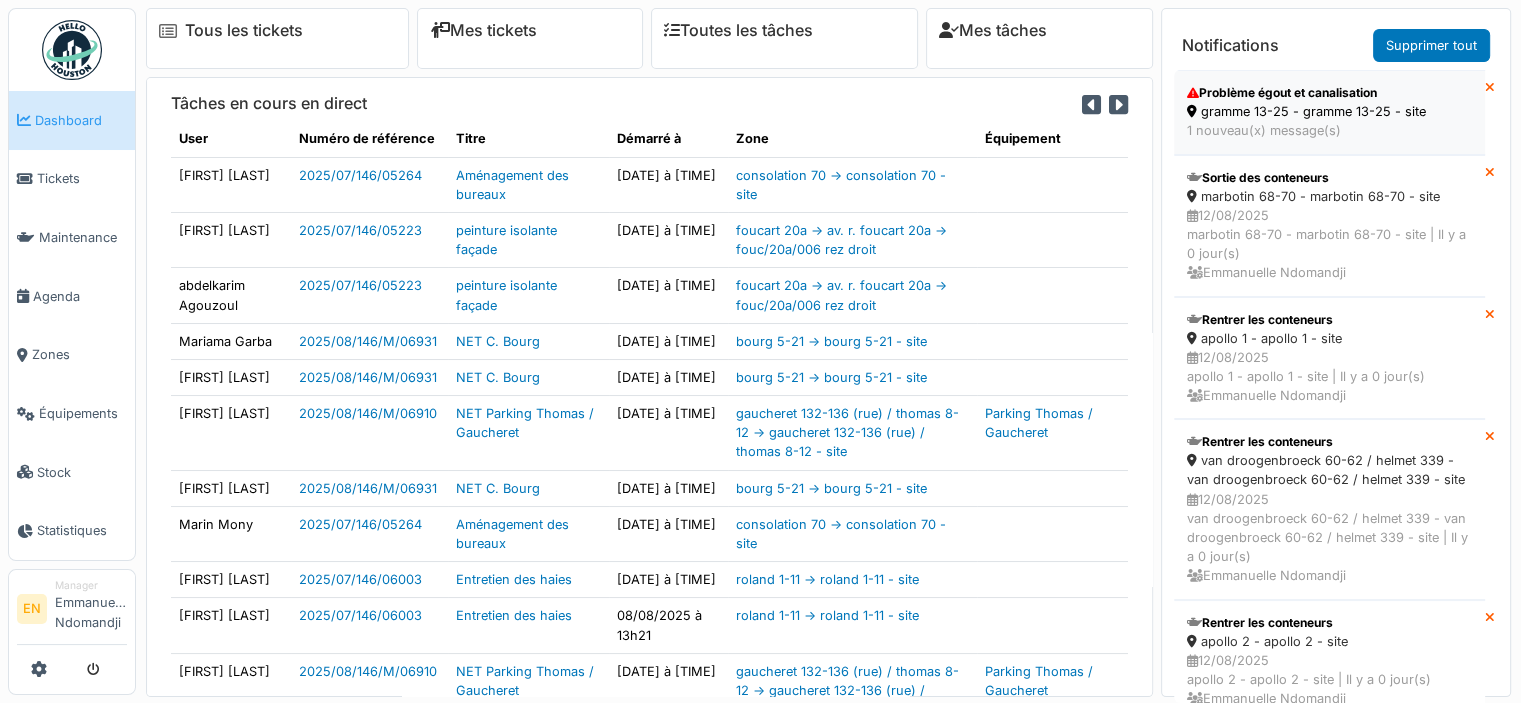 click on "gramme 13-25 - gramme 13-25 - site" at bounding box center [1329, 111] 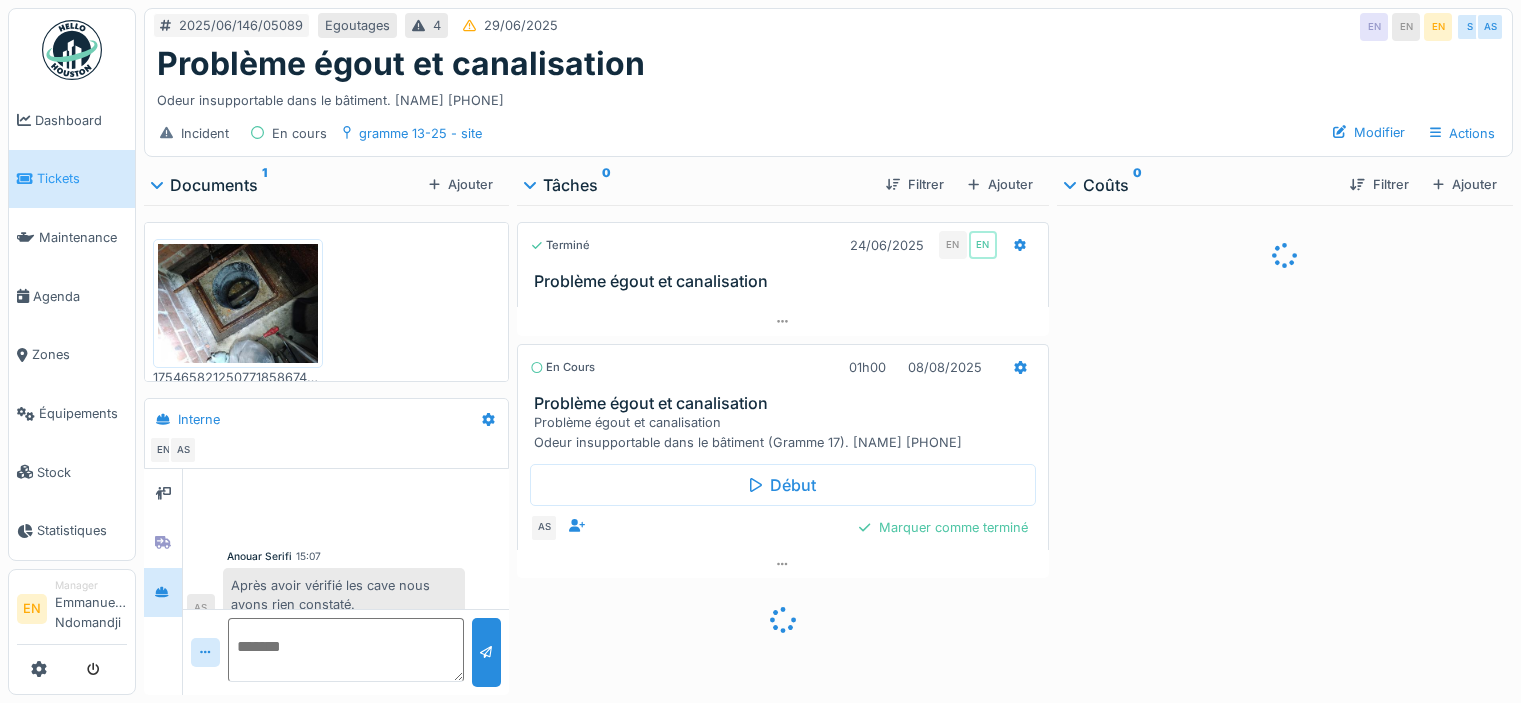 scroll, scrollTop: 0, scrollLeft: 0, axis: both 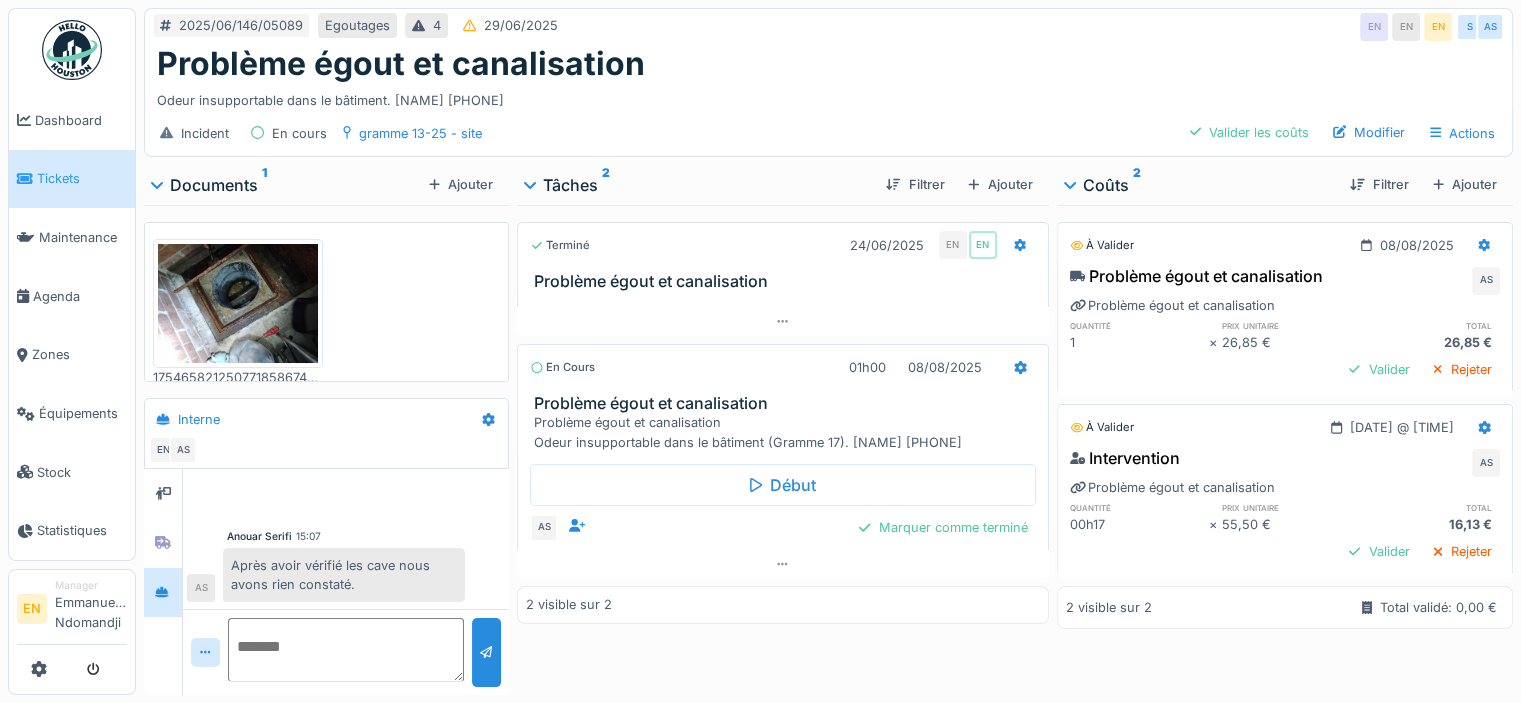 click on "Incident En cours gramme 13-25 - site Valider les coûts Modifier Actions" at bounding box center [828, 133] 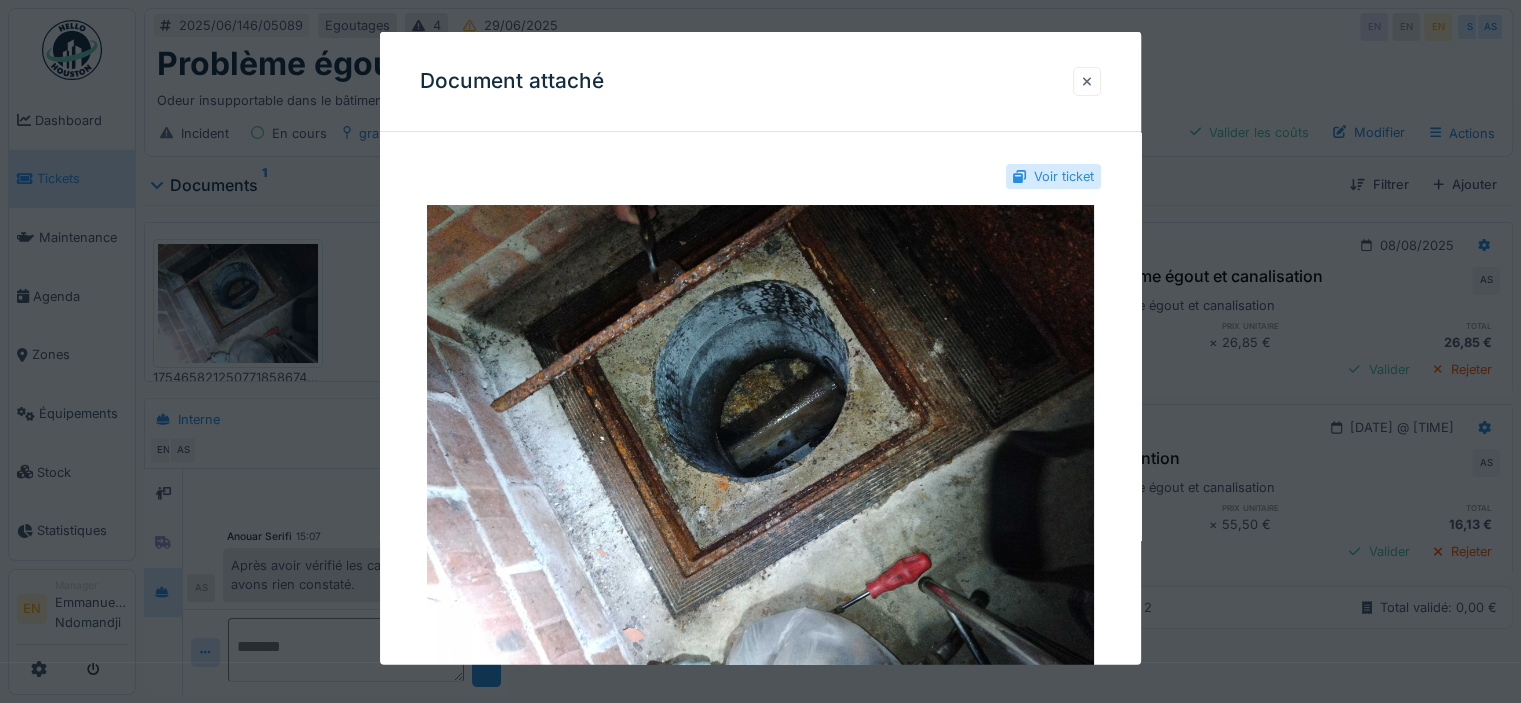 click at bounding box center [1087, 81] 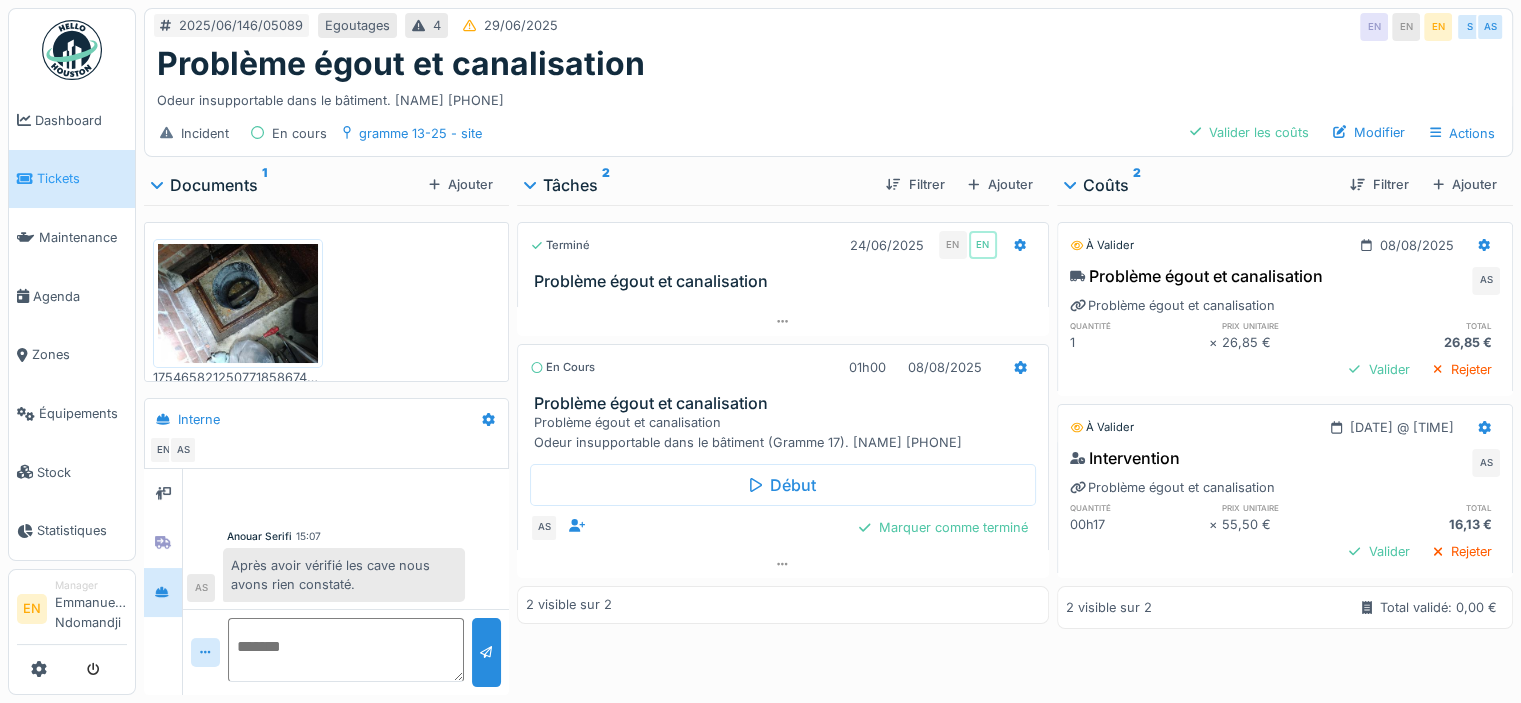 click on "Odeur insupportable dans le bâtiment. [NAME] [PHONE]" at bounding box center [828, 96] 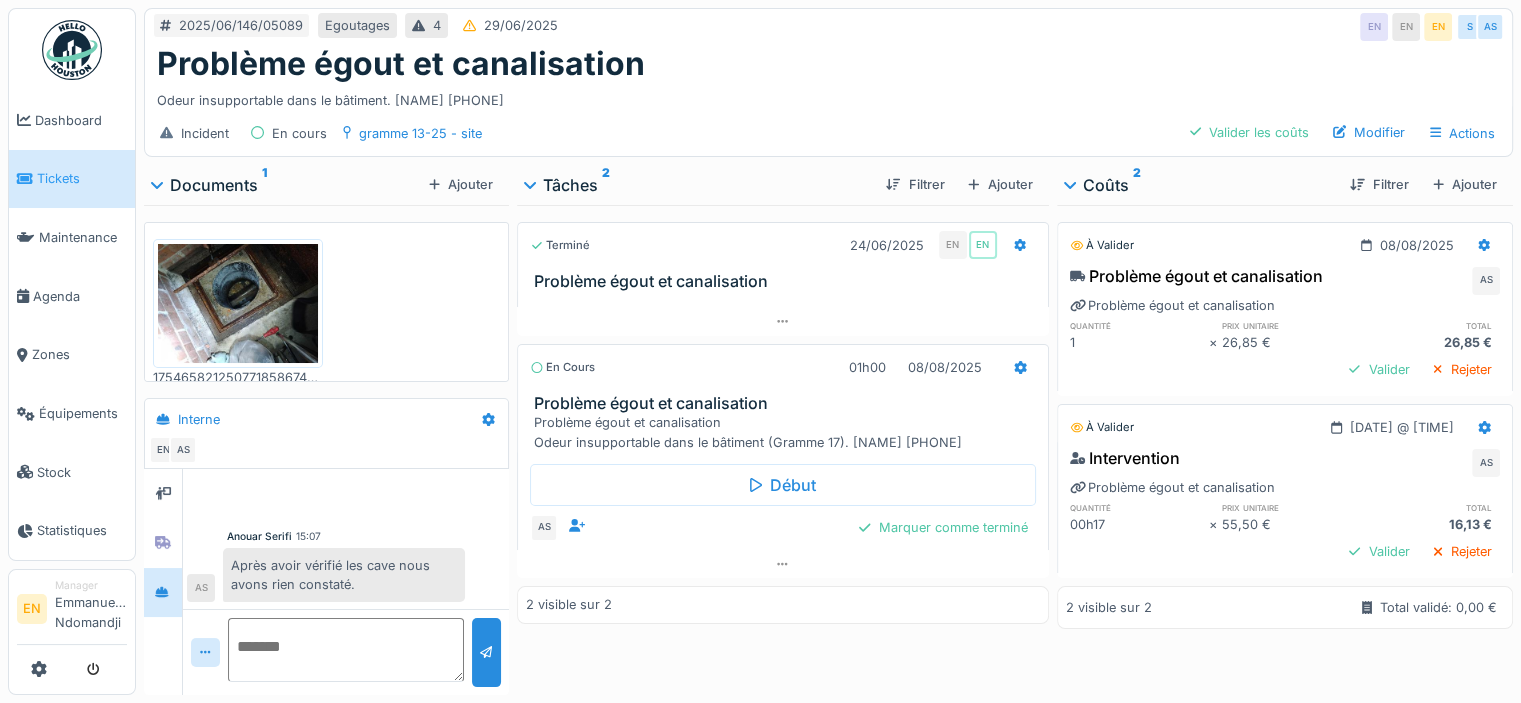 click on "Problème égout et canalisation" at bounding box center (828, 64) 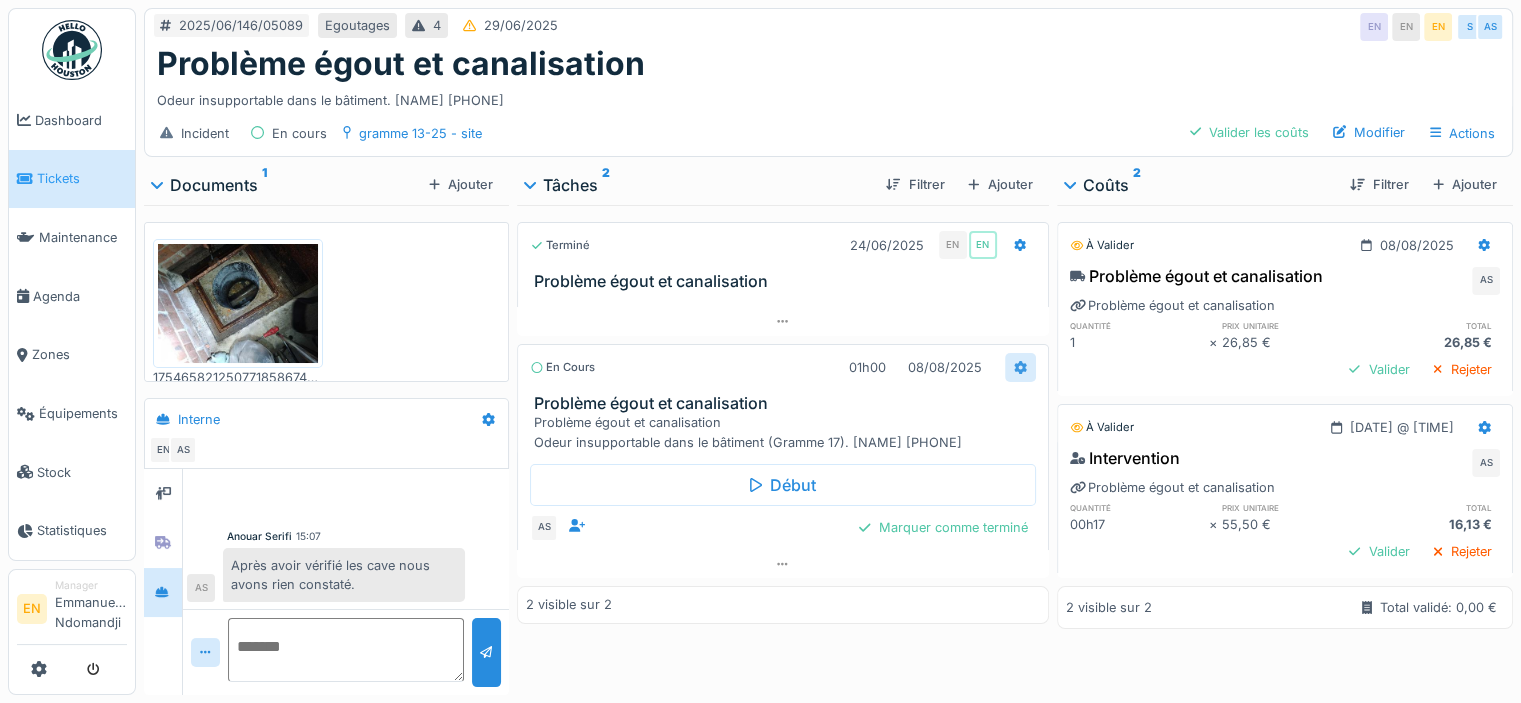 click at bounding box center (1020, 367) 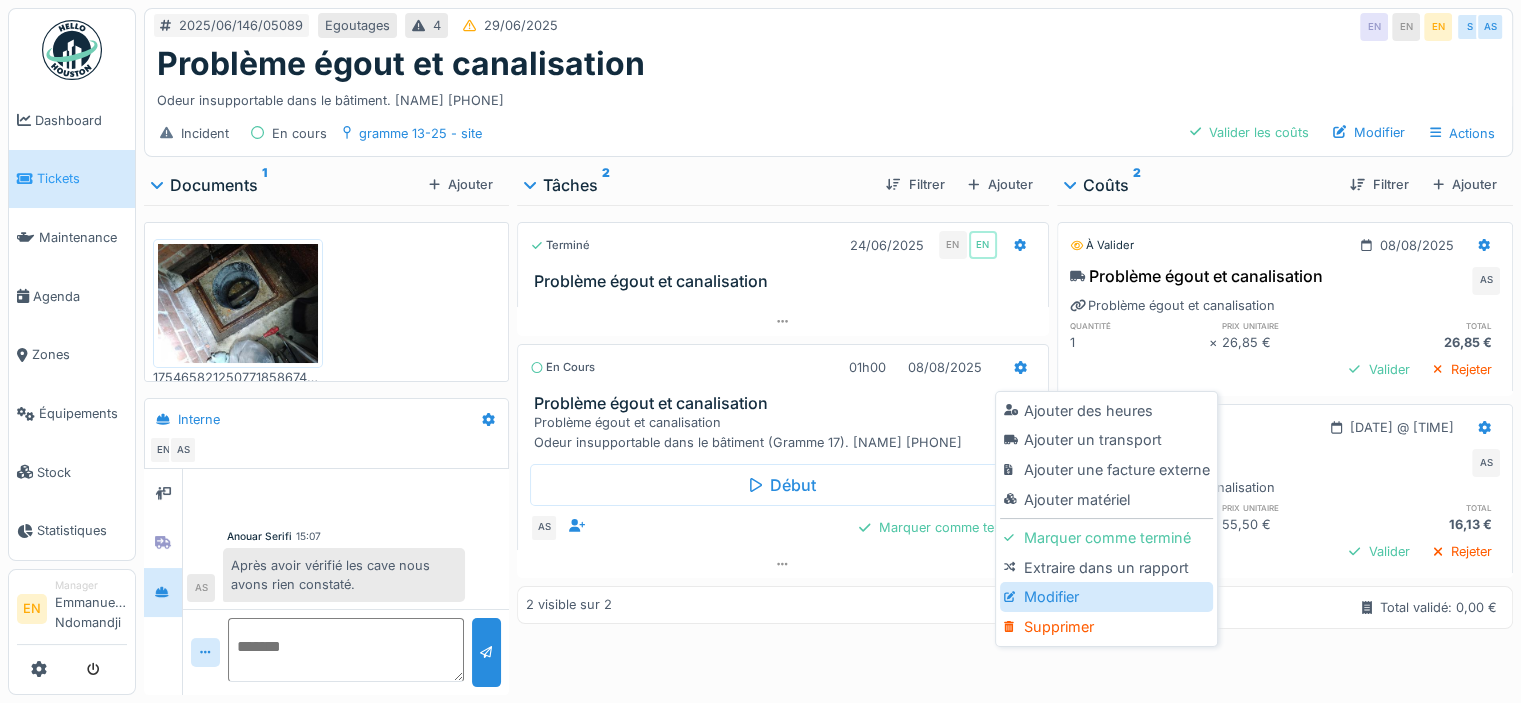 click on "Modifier" at bounding box center (1106, 597) 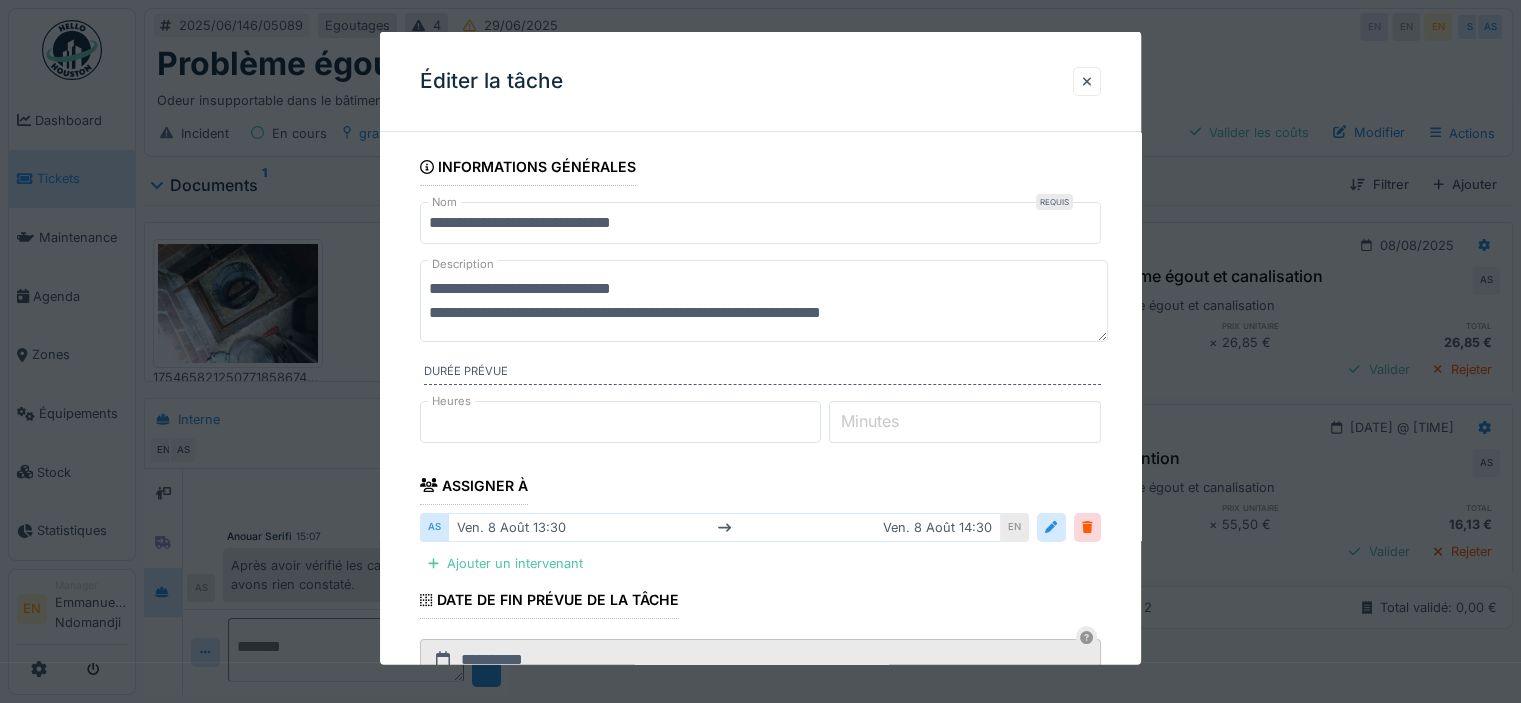 click on "**********" at bounding box center (760, 603) 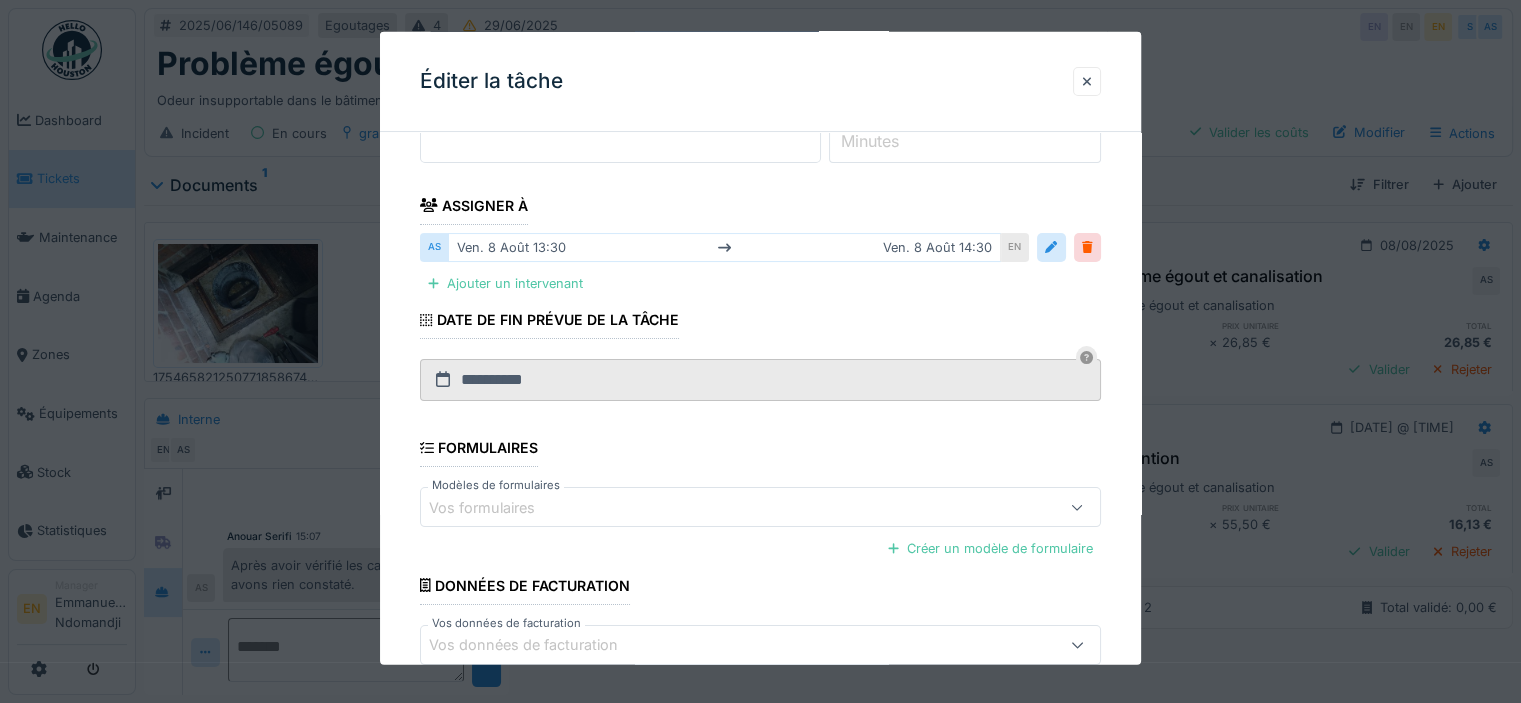 scroll, scrollTop: 320, scrollLeft: 0, axis: vertical 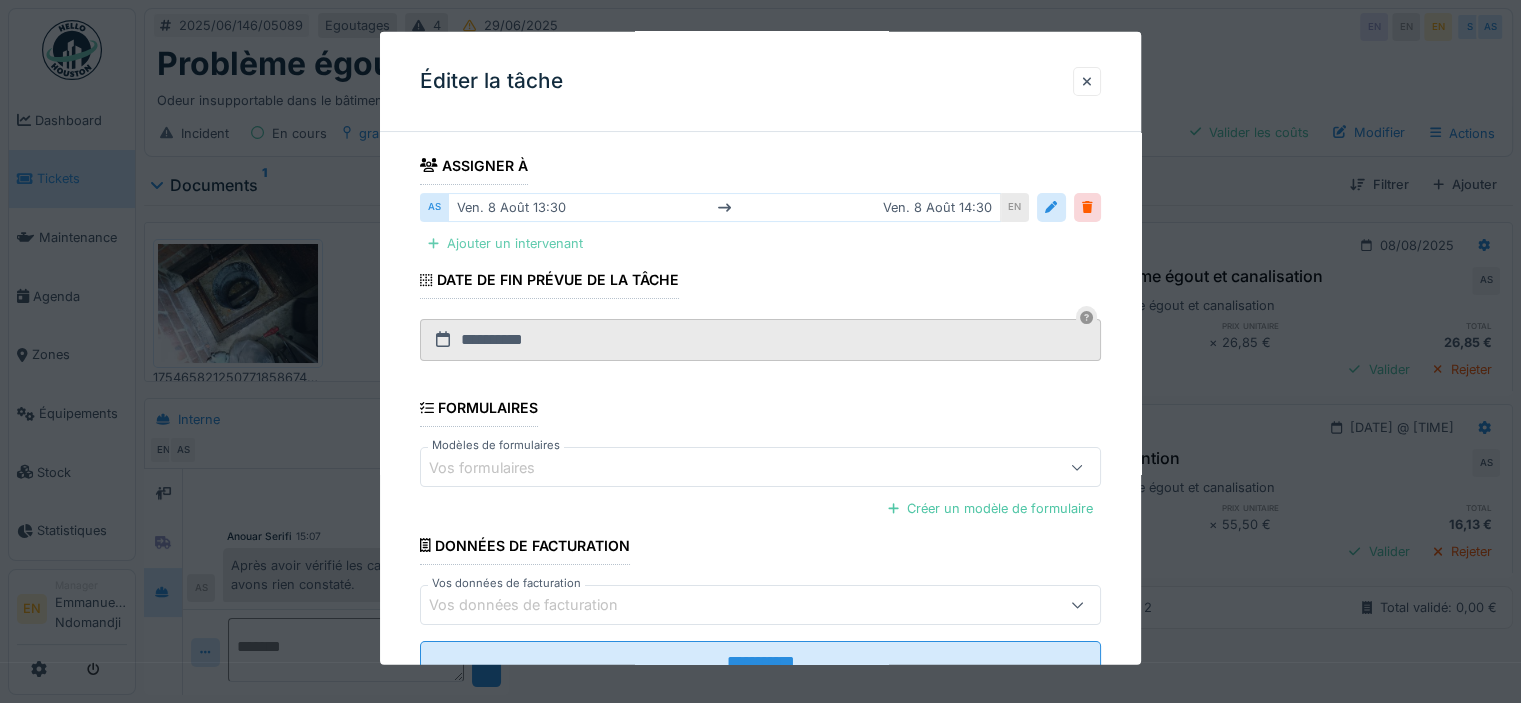 click on "Ajouter un intervenant" at bounding box center [505, 243] 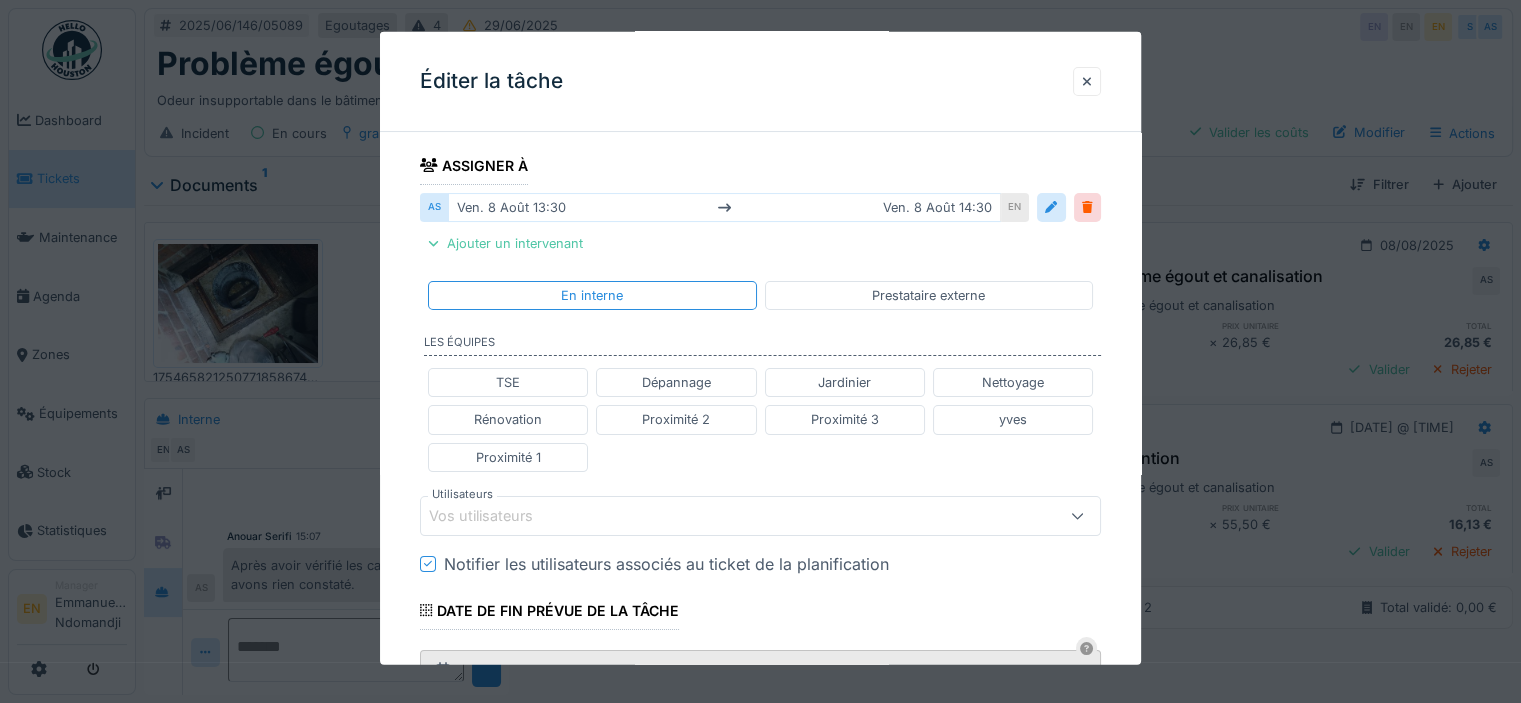 click on "Vos utilisateurs" at bounding box center (719, 515) 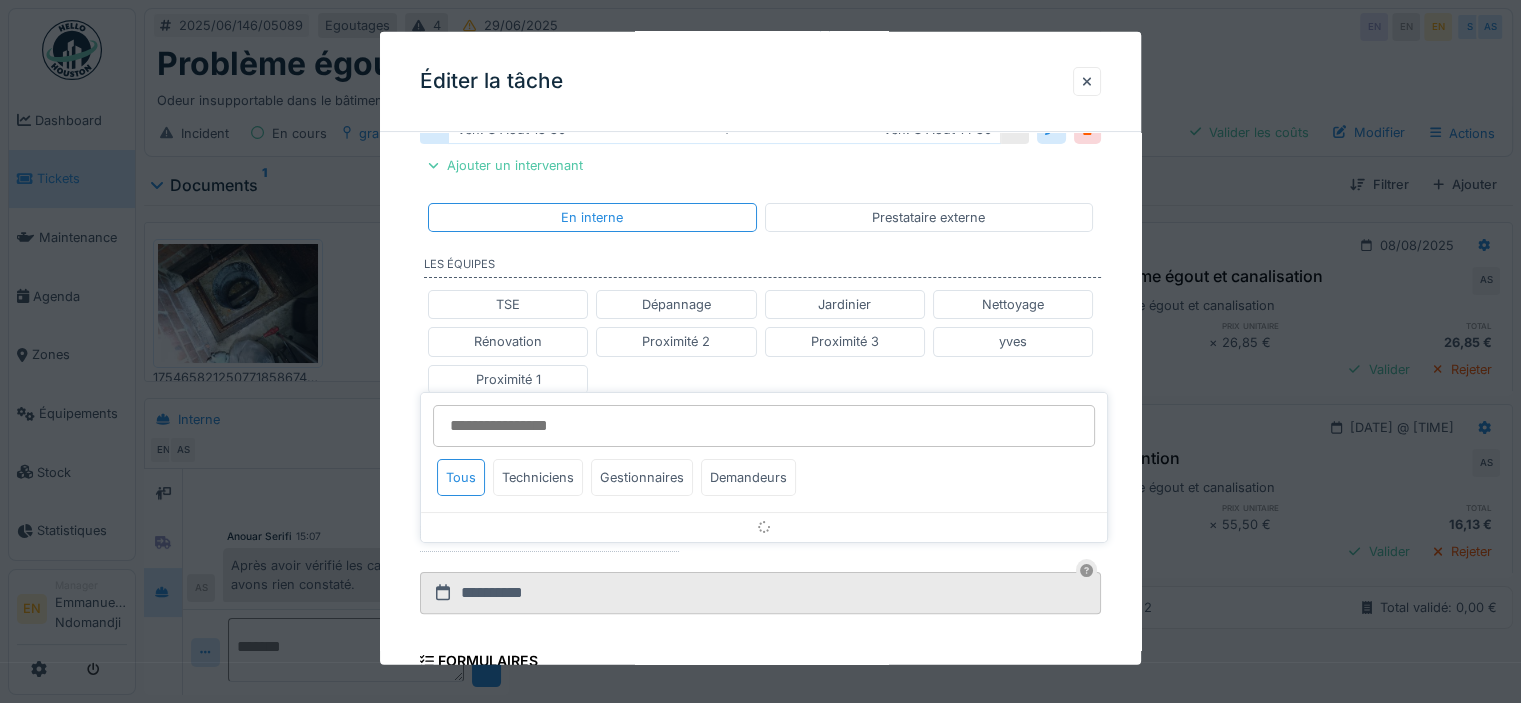 scroll, scrollTop: 483, scrollLeft: 0, axis: vertical 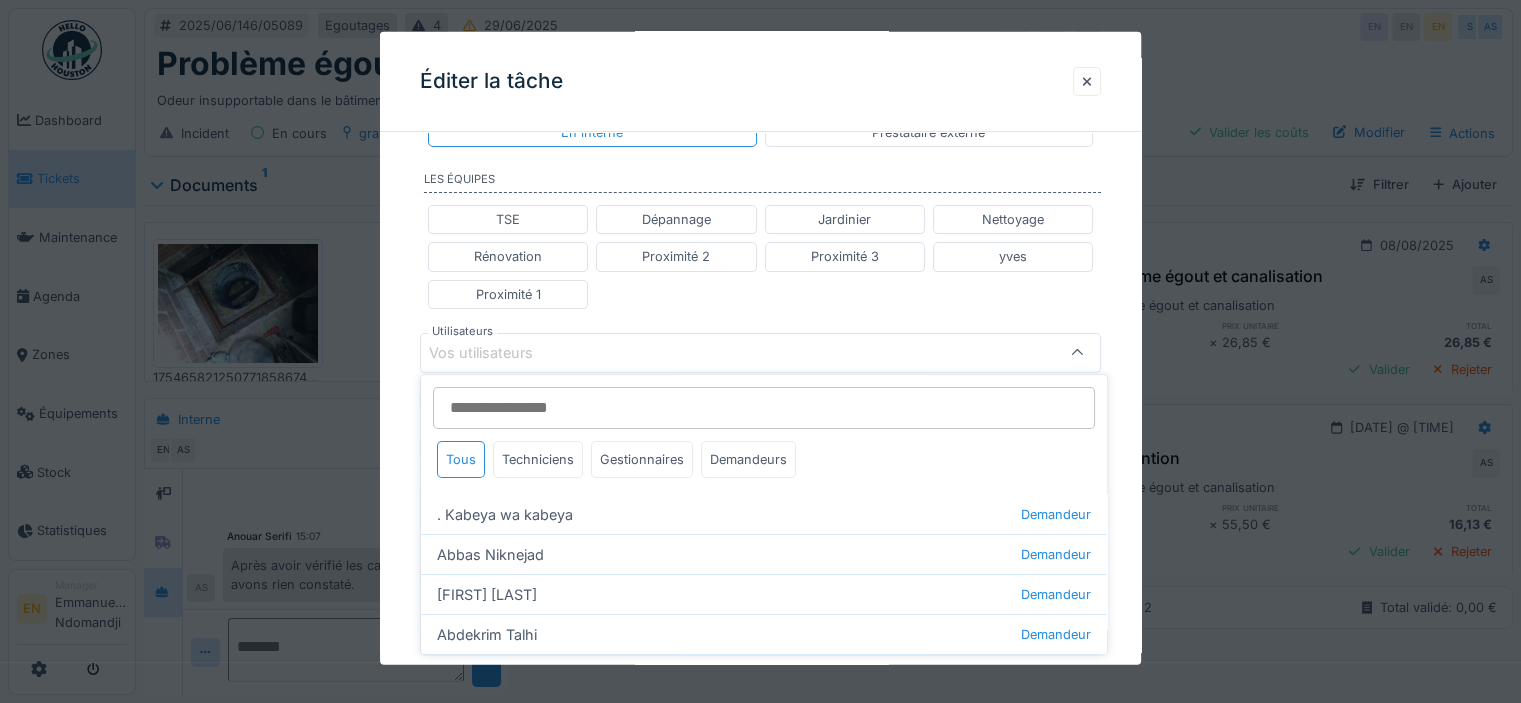 click on "Vos utilisateurs" at bounding box center (495, 353) 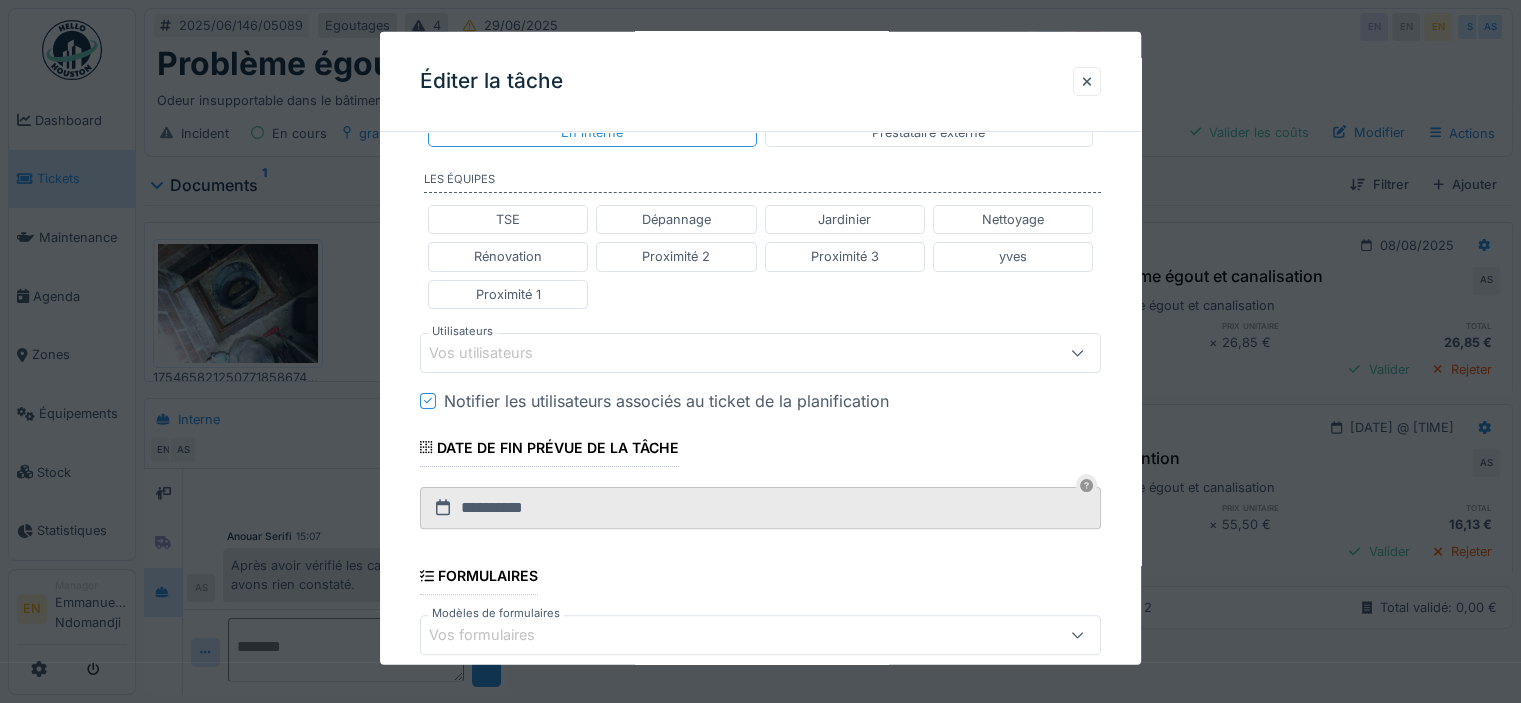 click on "Vos utilisateurs" at bounding box center [495, 353] 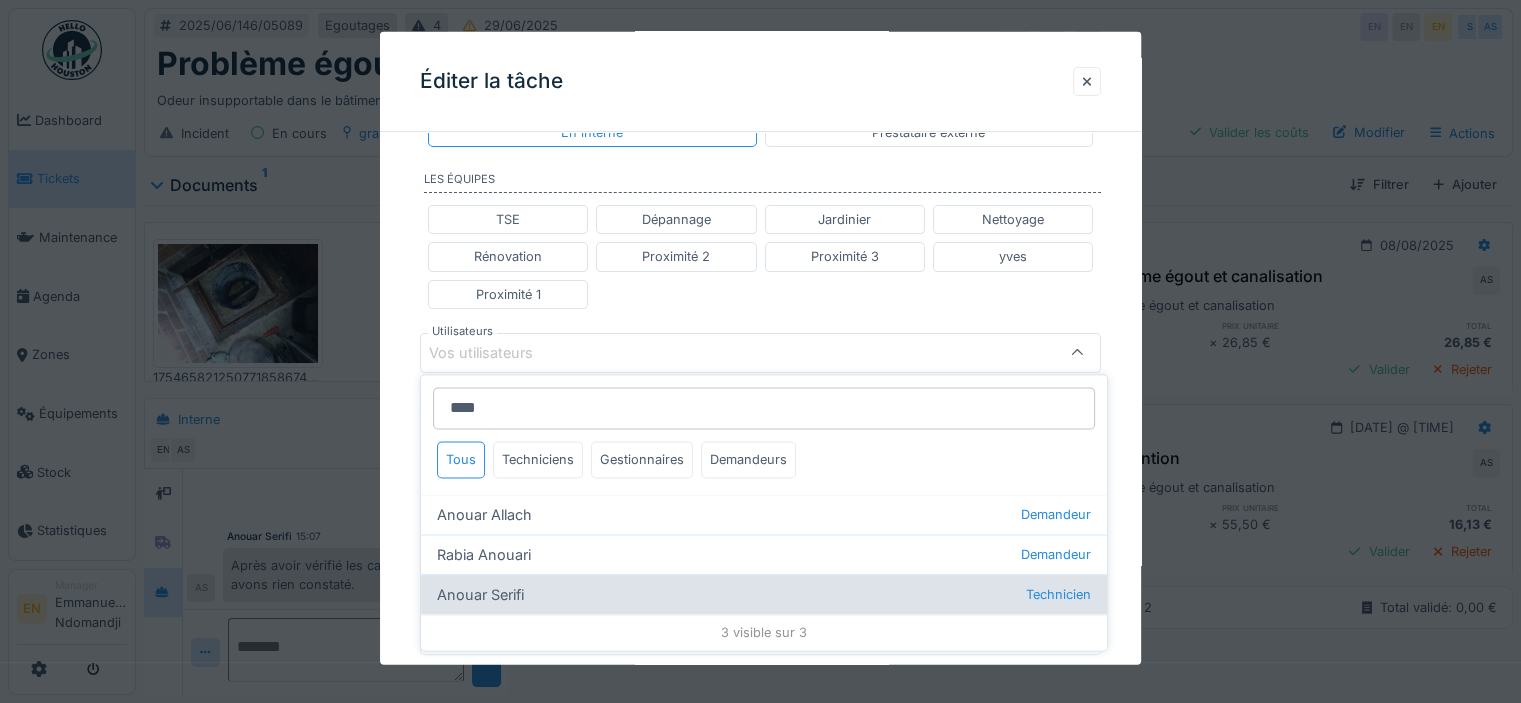 type on "****" 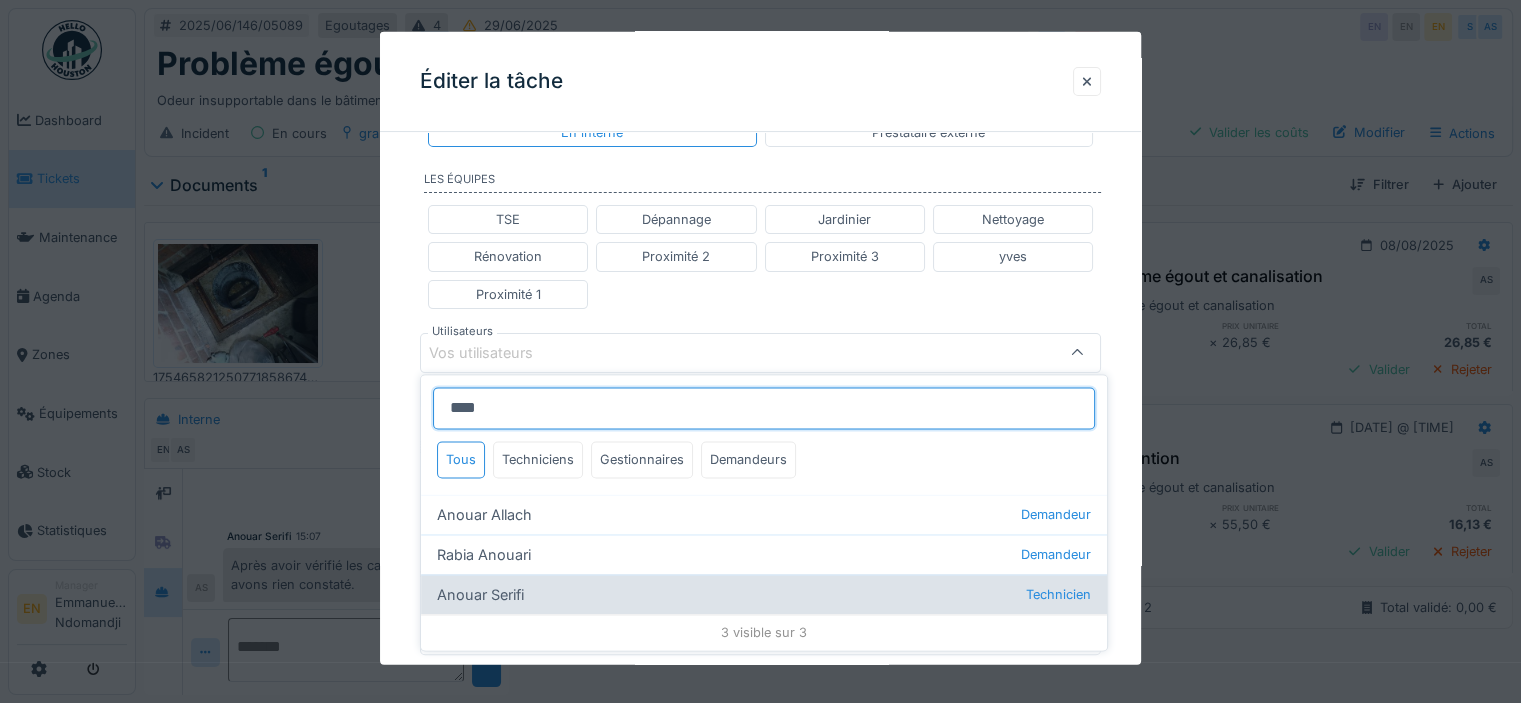 type on "*****" 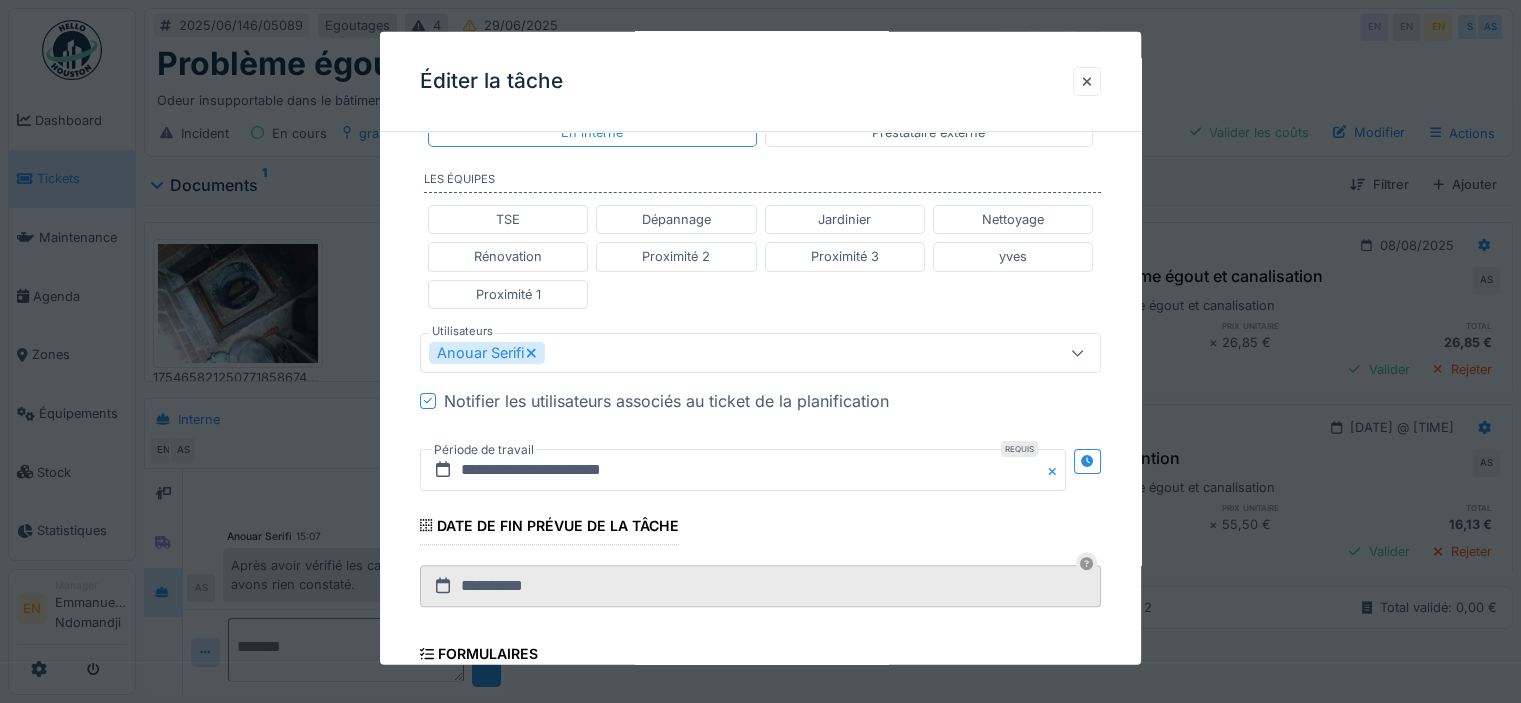 click on "**********" at bounding box center [760, 324] 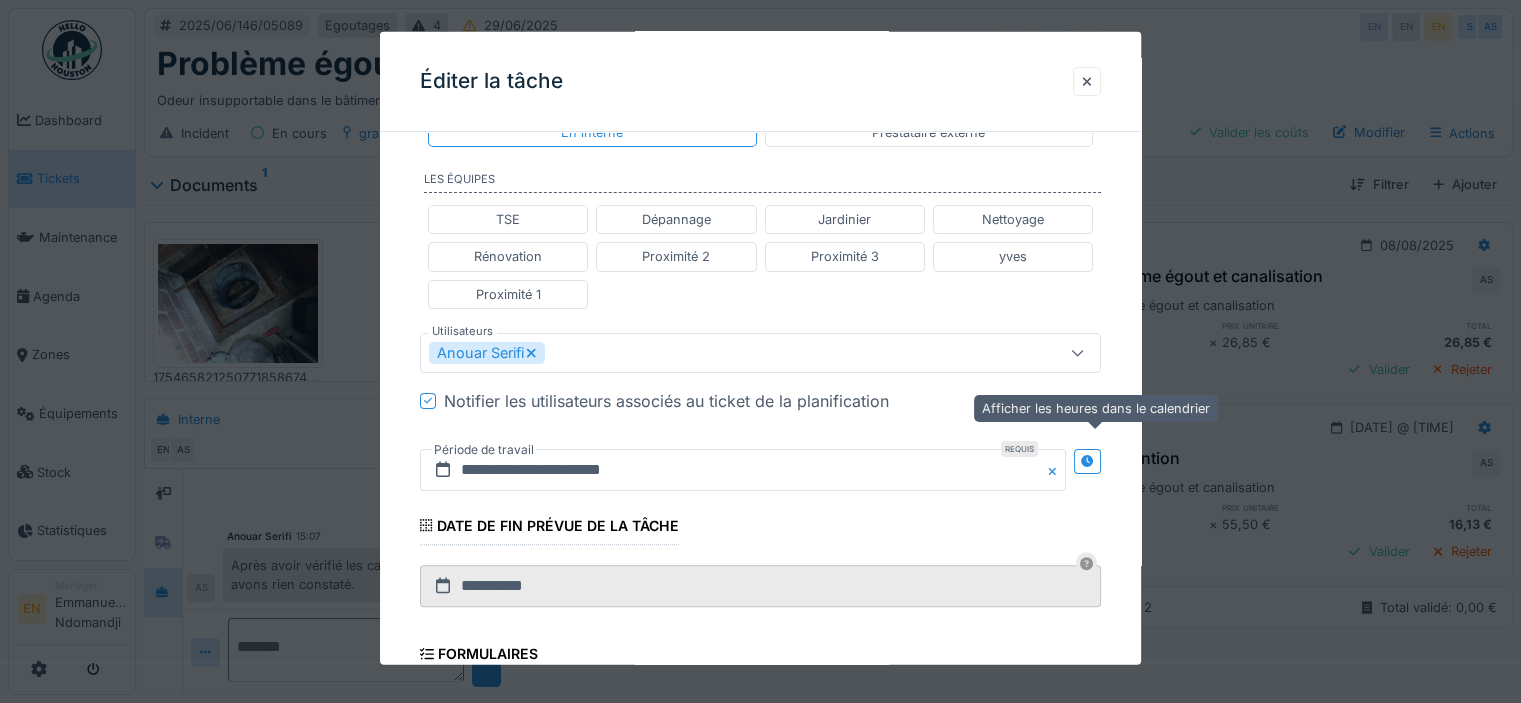 click at bounding box center [1087, 460] 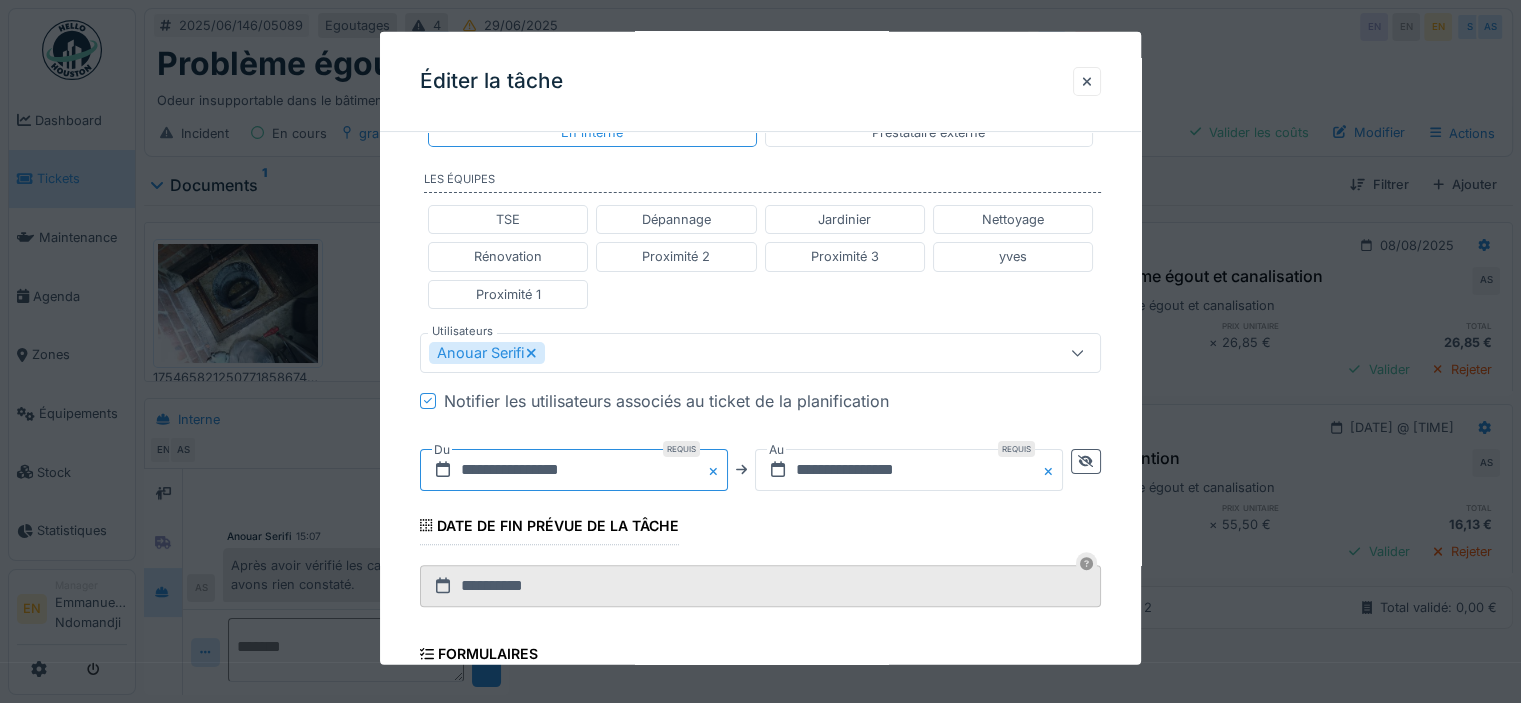 click on "**********" at bounding box center (574, 469) 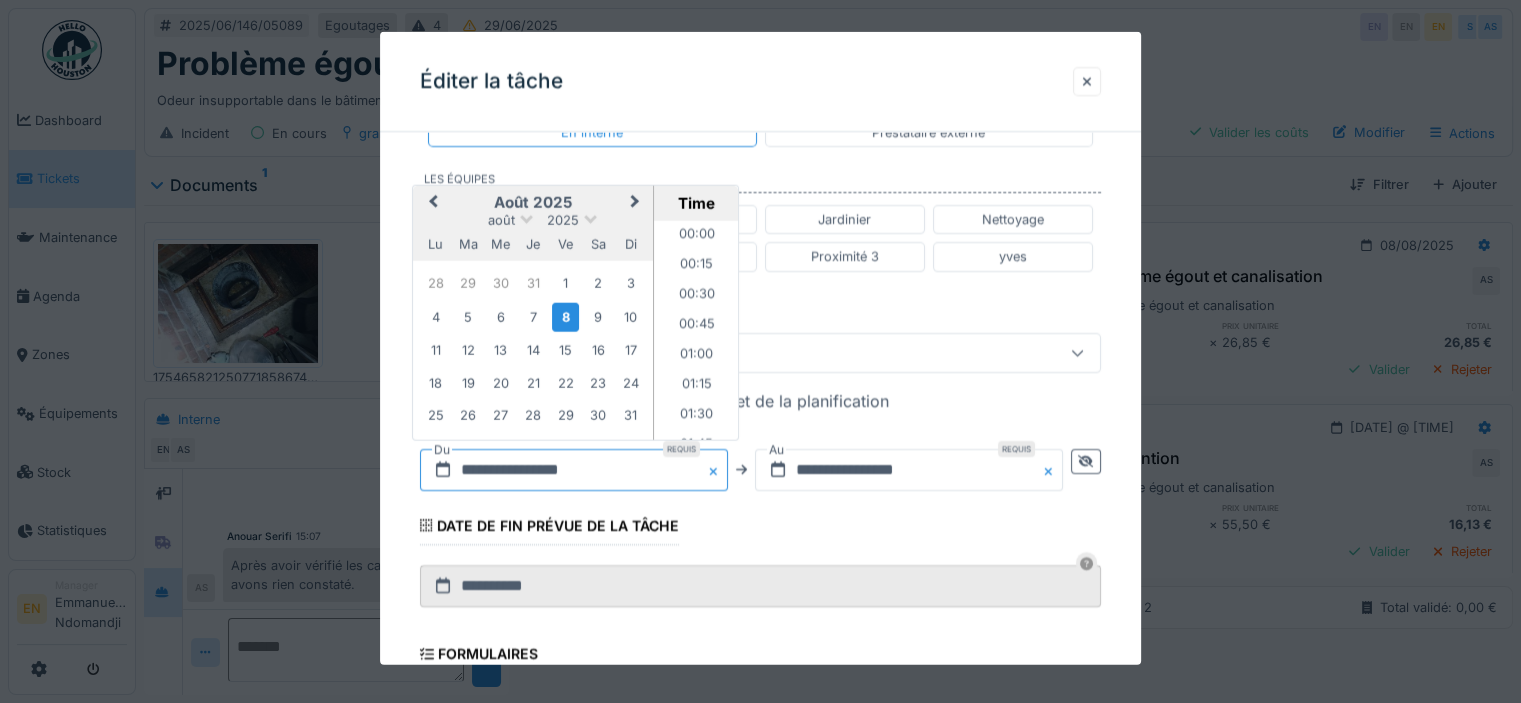 scroll, scrollTop: 1525, scrollLeft: 0, axis: vertical 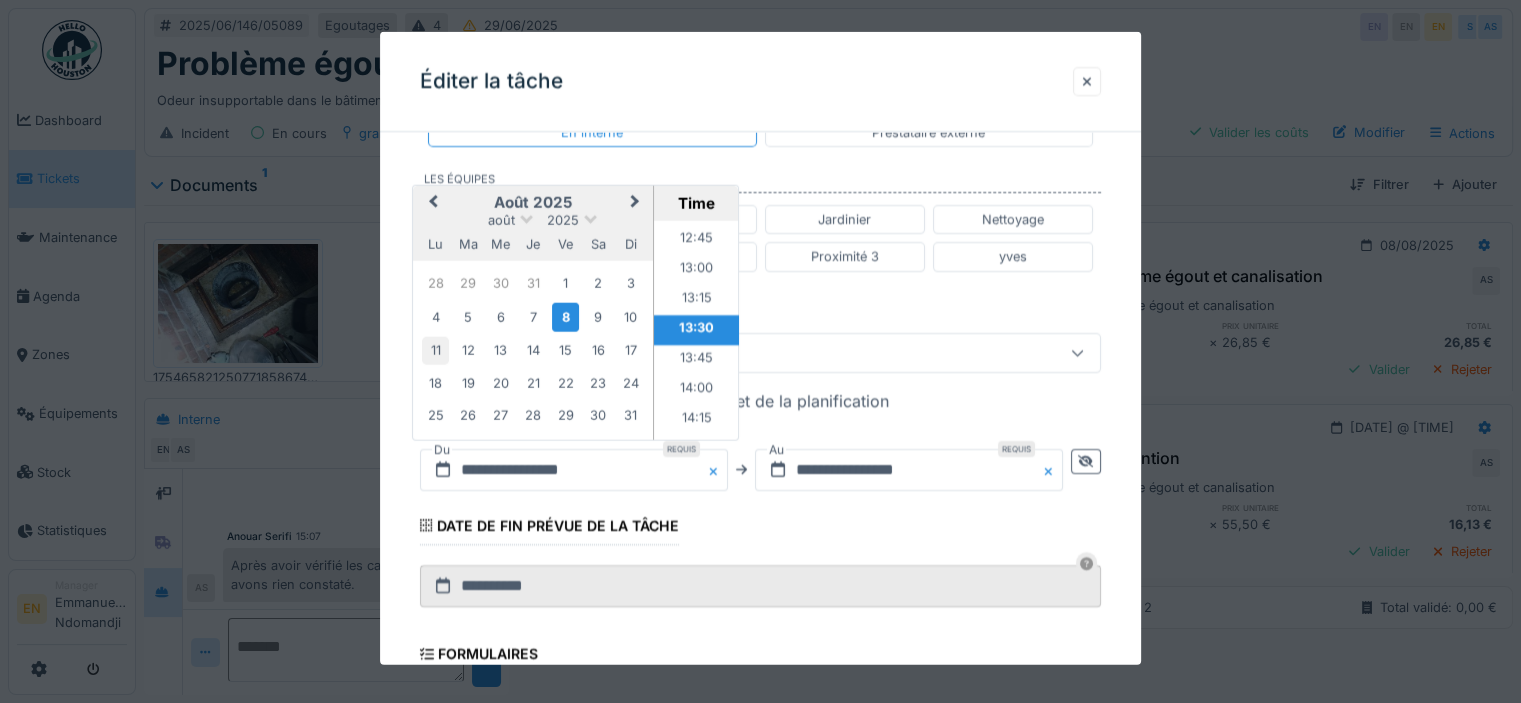 click on "11" at bounding box center [435, 350] 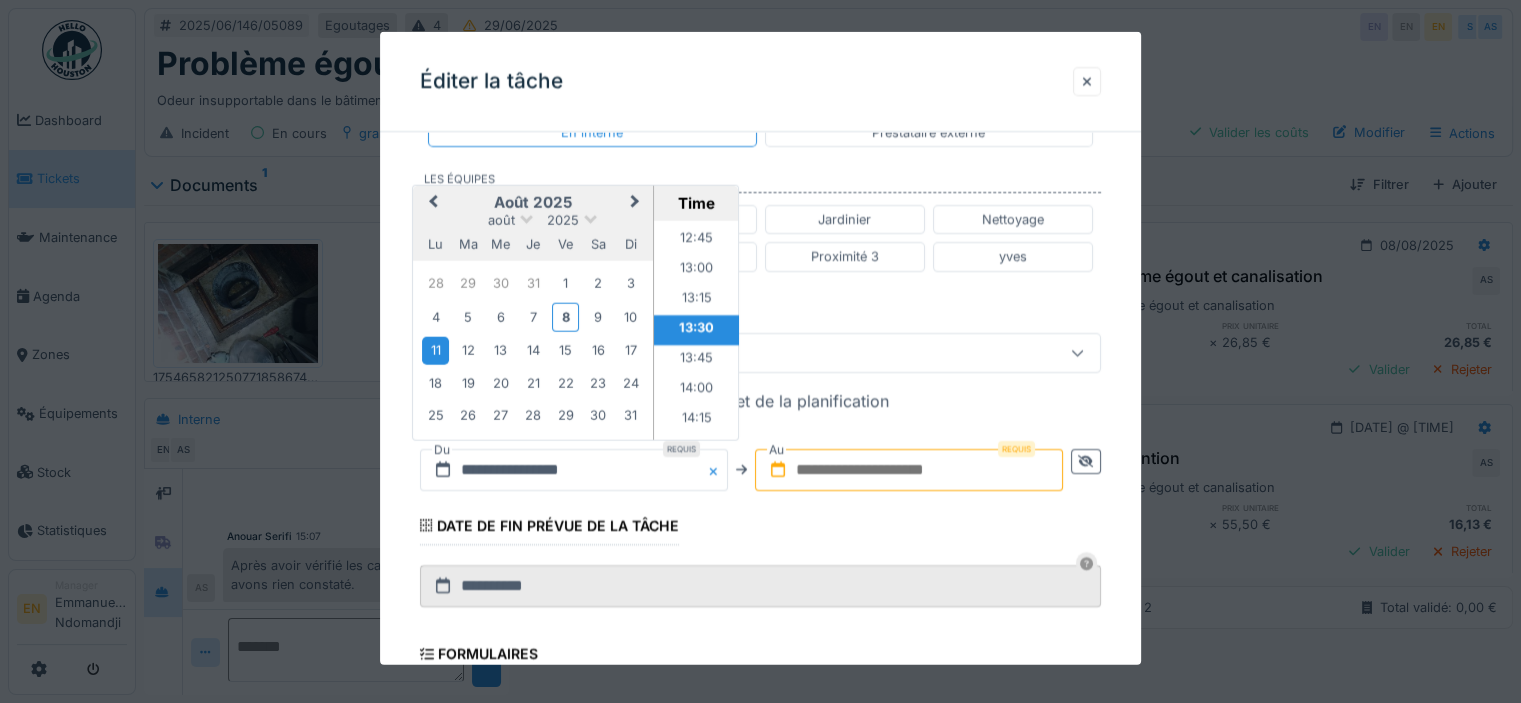 scroll, scrollTop: 1716, scrollLeft: 0, axis: vertical 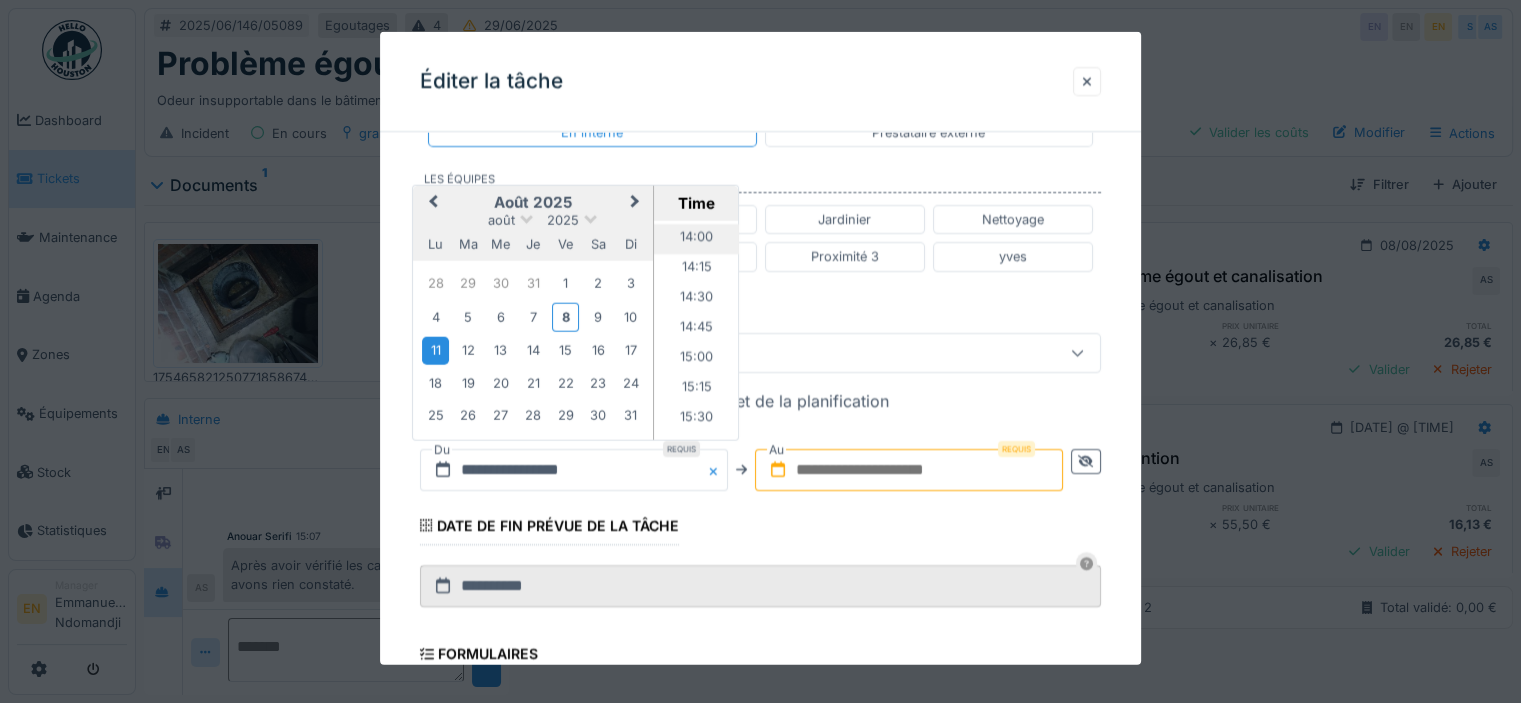 click on "14:00" at bounding box center [696, 239] 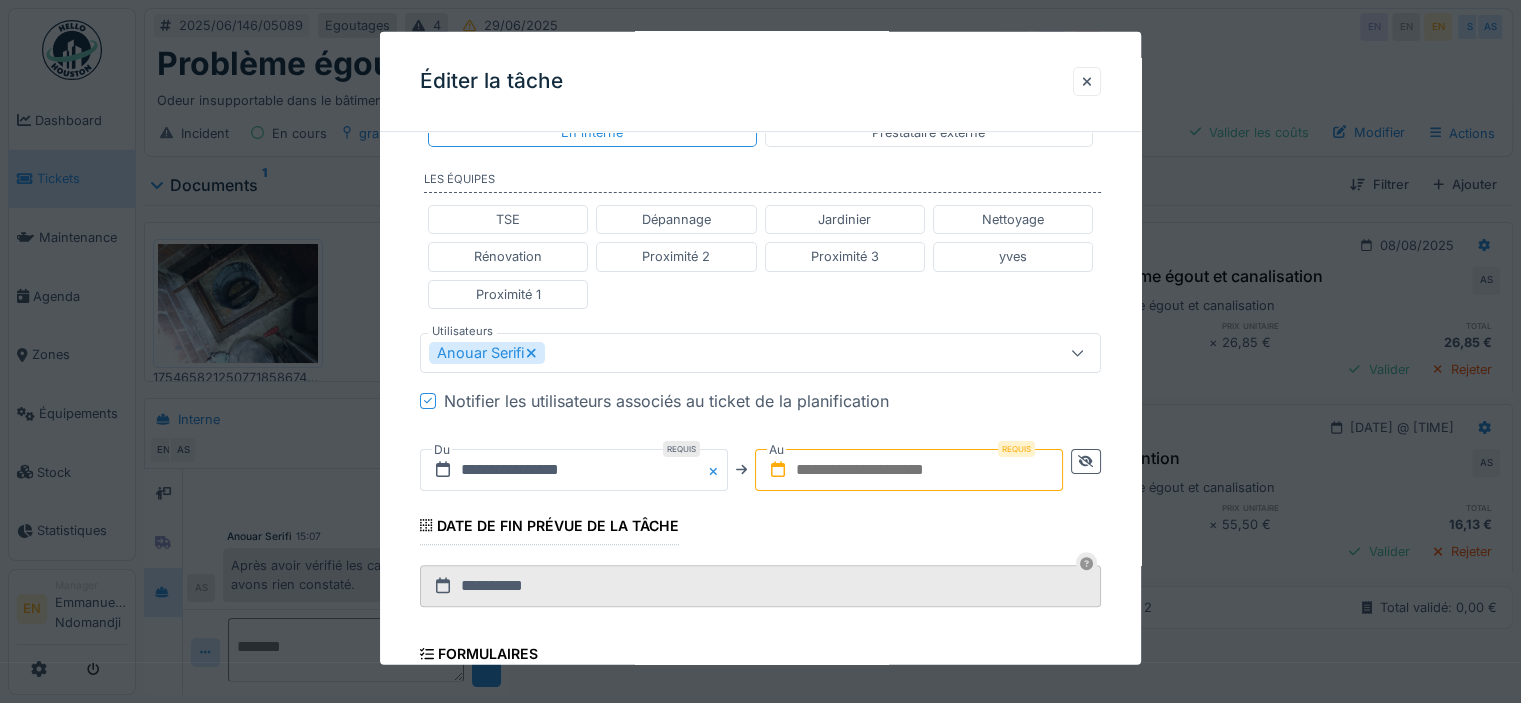 click at bounding box center [909, 469] 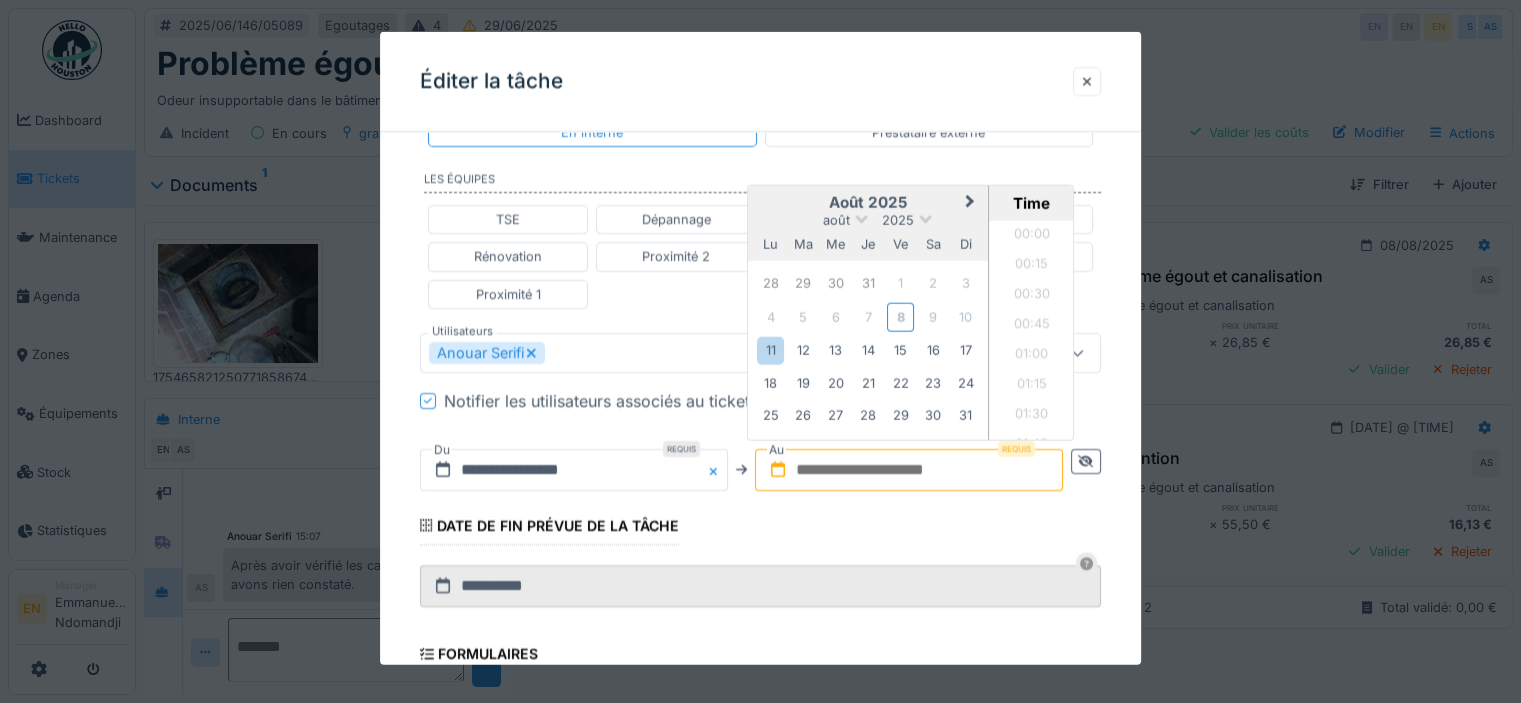 scroll, scrollTop: 1765, scrollLeft: 0, axis: vertical 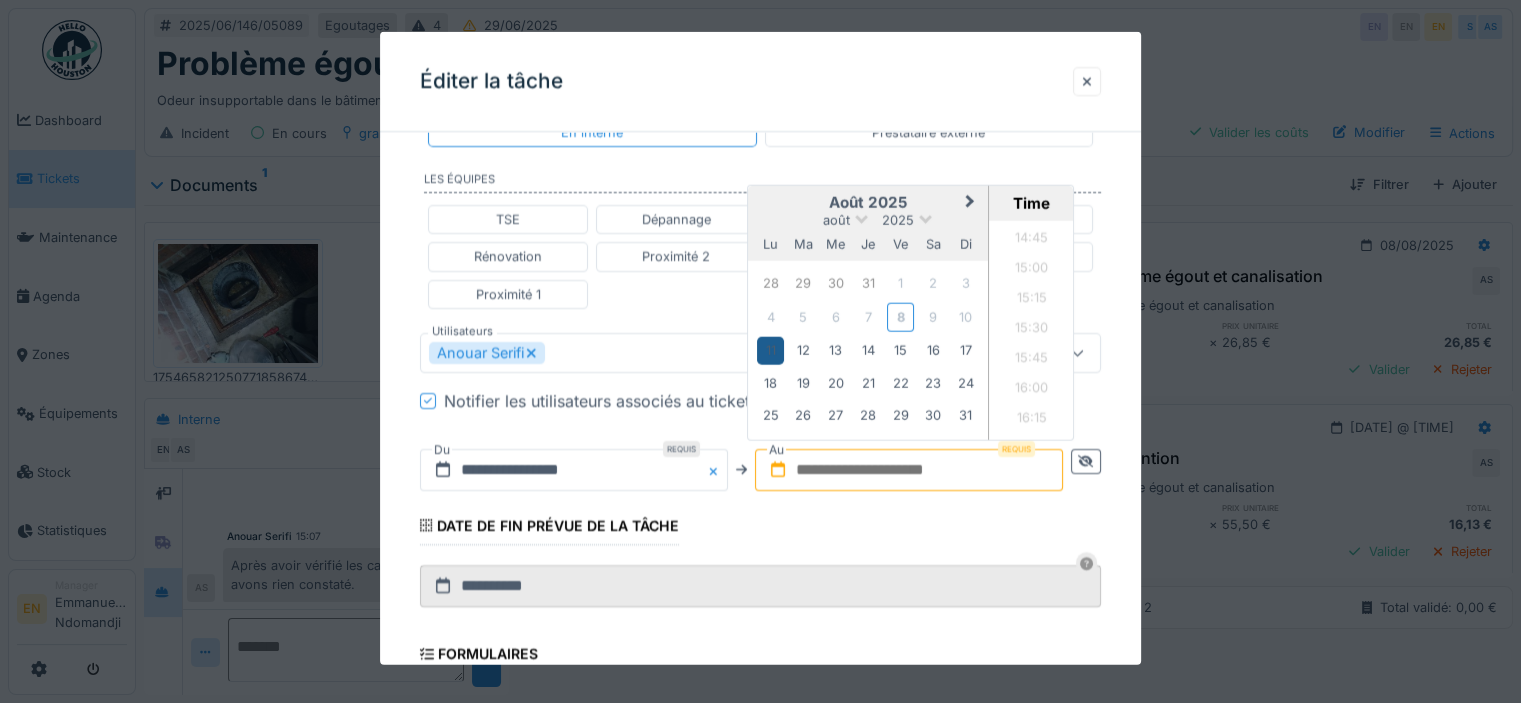 click on "11" at bounding box center (770, 350) 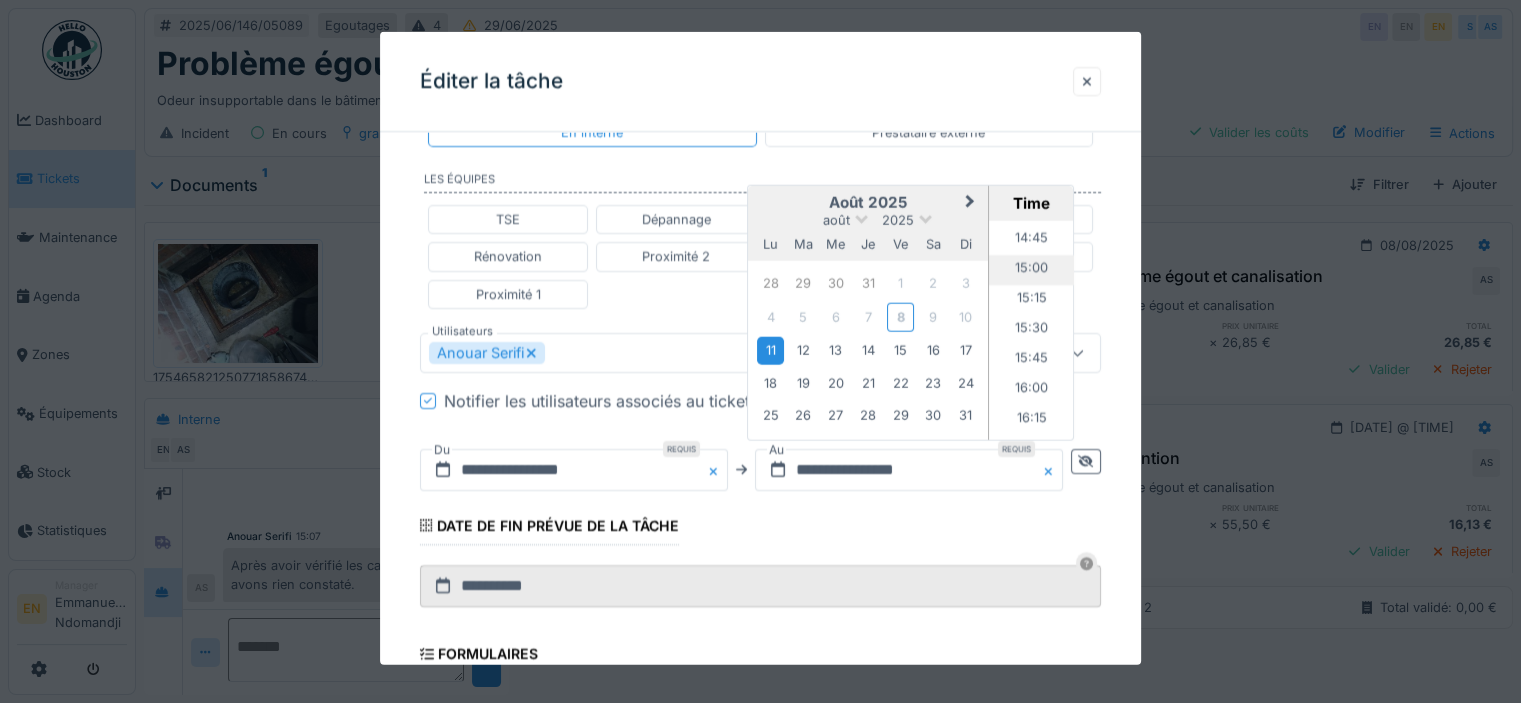 click on "15:00" at bounding box center [1031, 270] 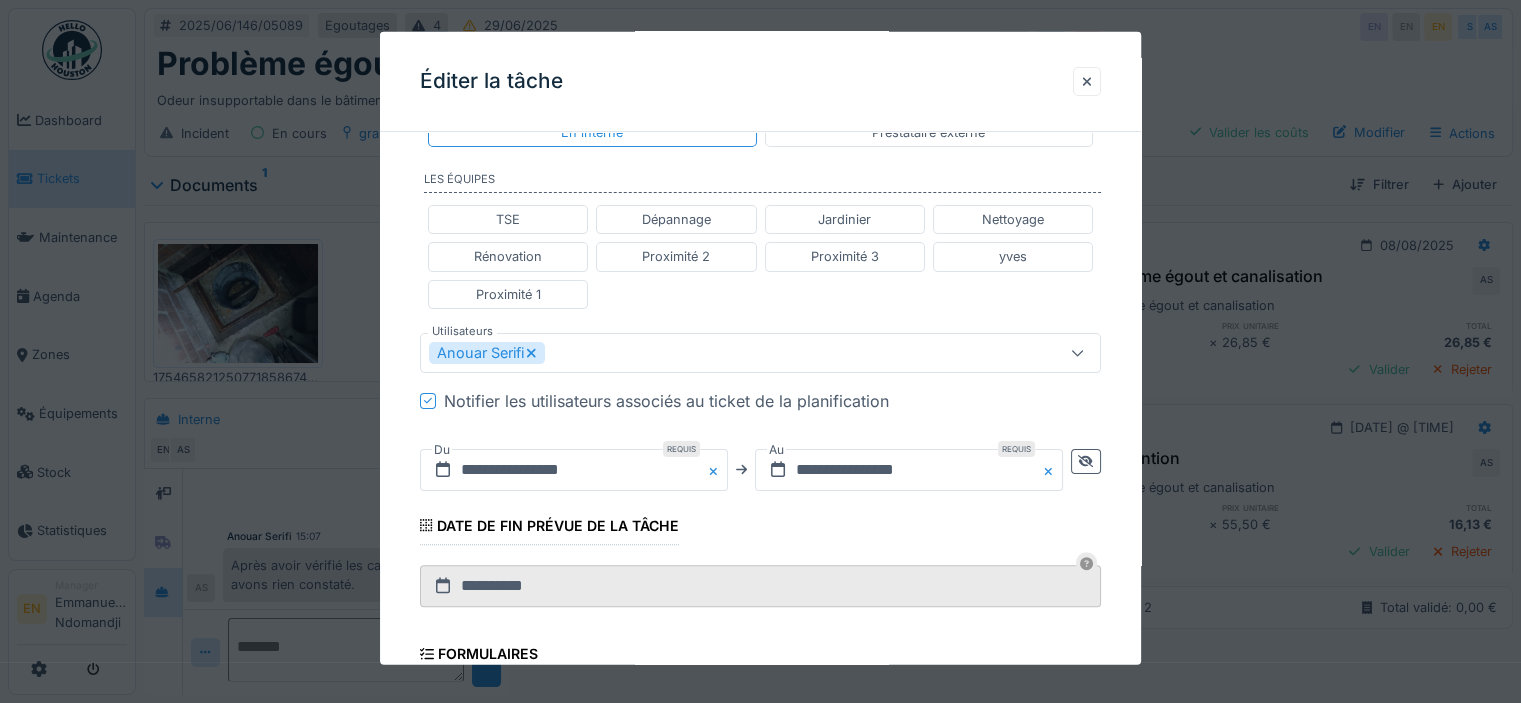 click on "**********" at bounding box center [760, 324] 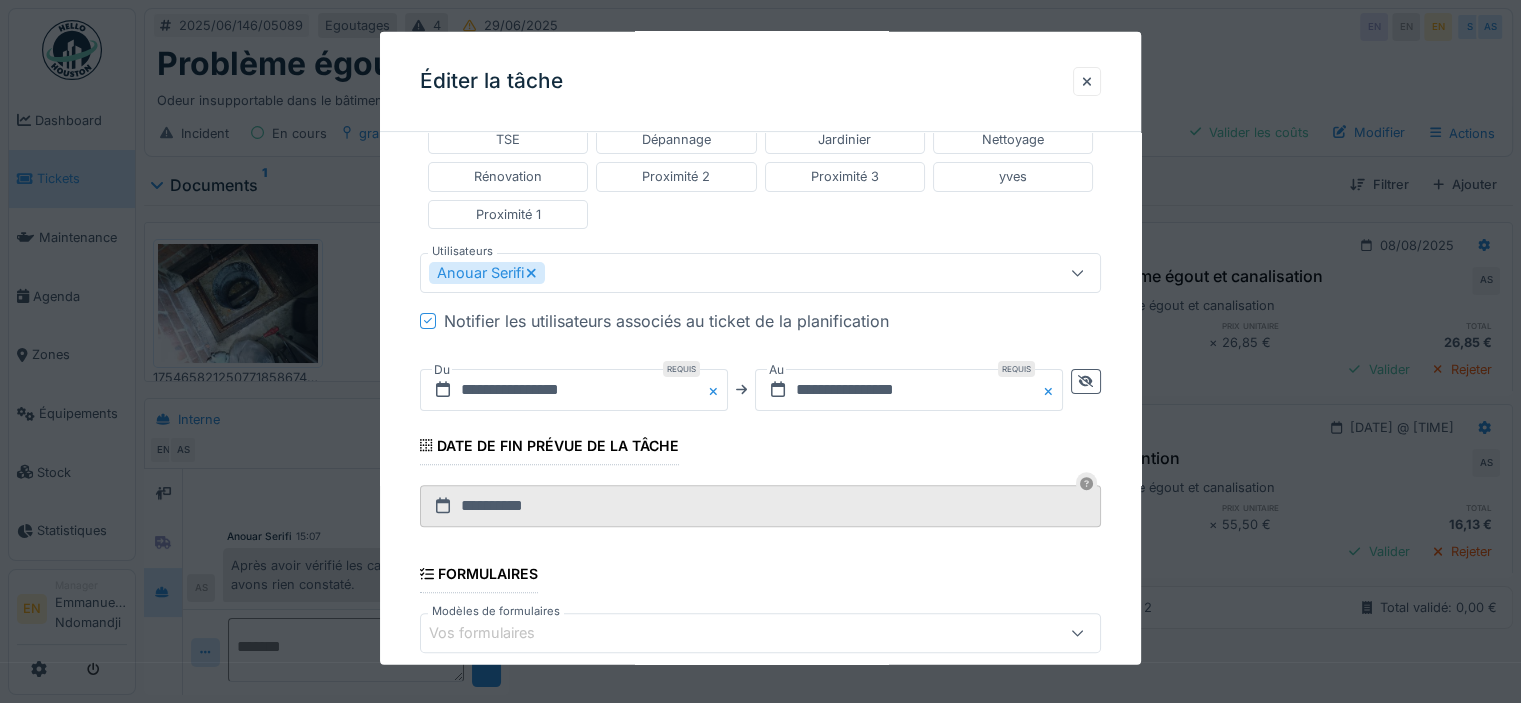 scroll, scrollTop: 781, scrollLeft: 0, axis: vertical 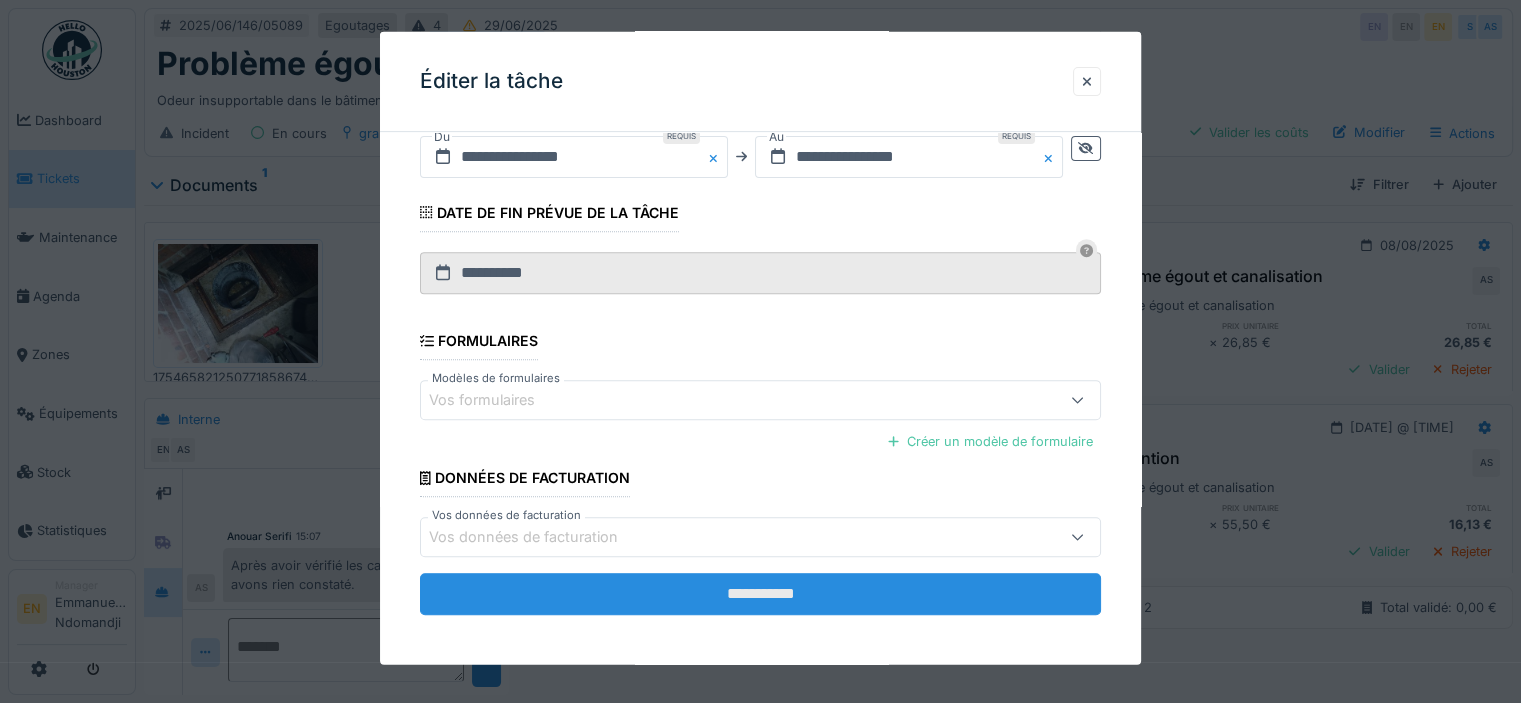 click on "**********" at bounding box center [760, 594] 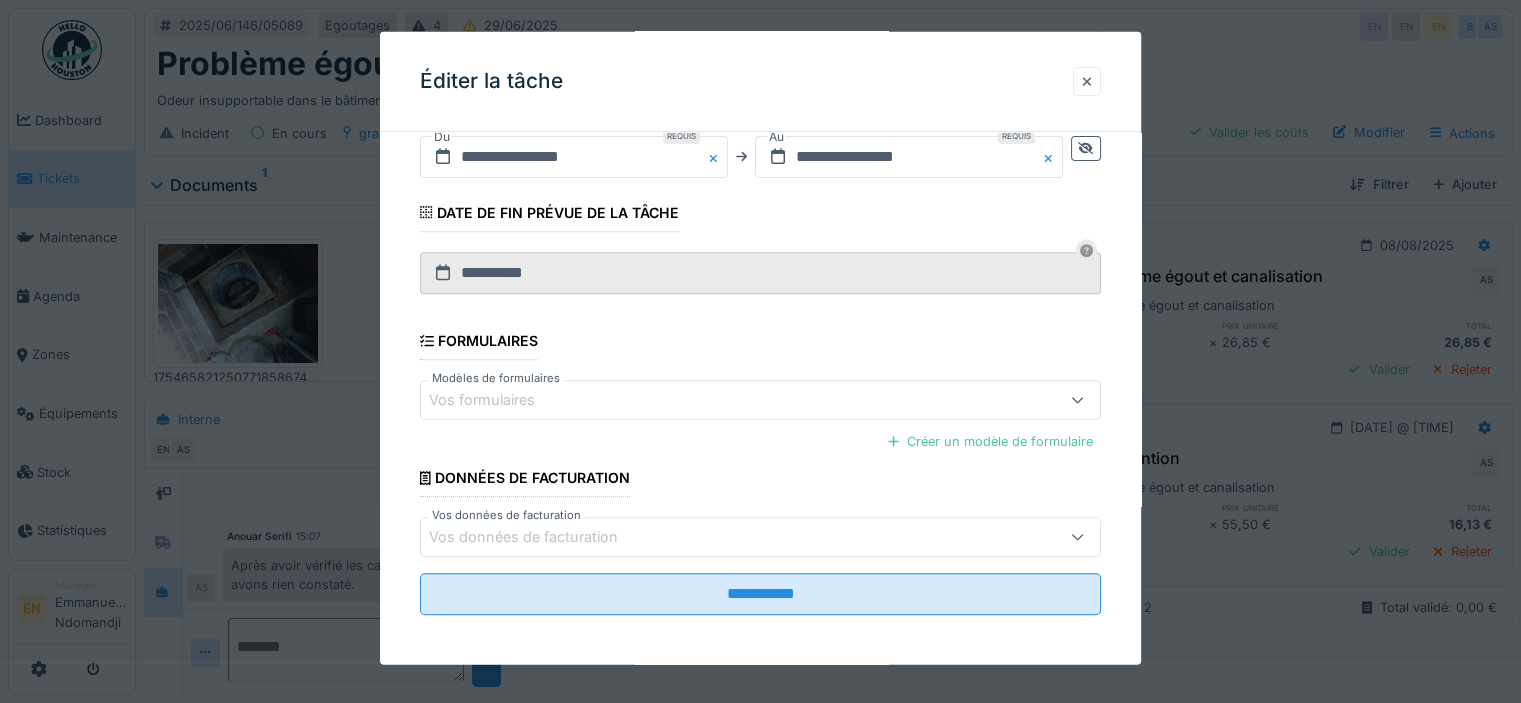 click at bounding box center [1087, 81] 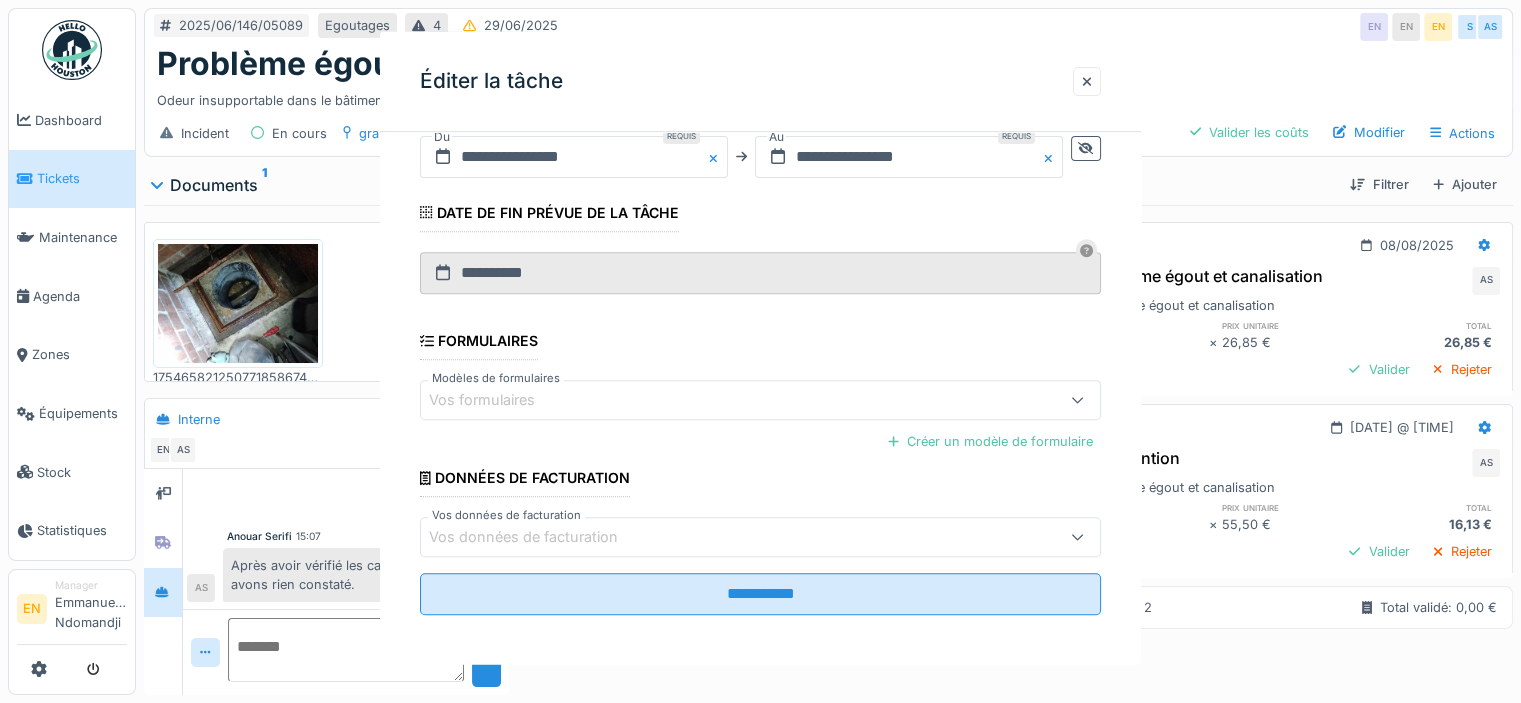 scroll, scrollTop: 0, scrollLeft: 0, axis: both 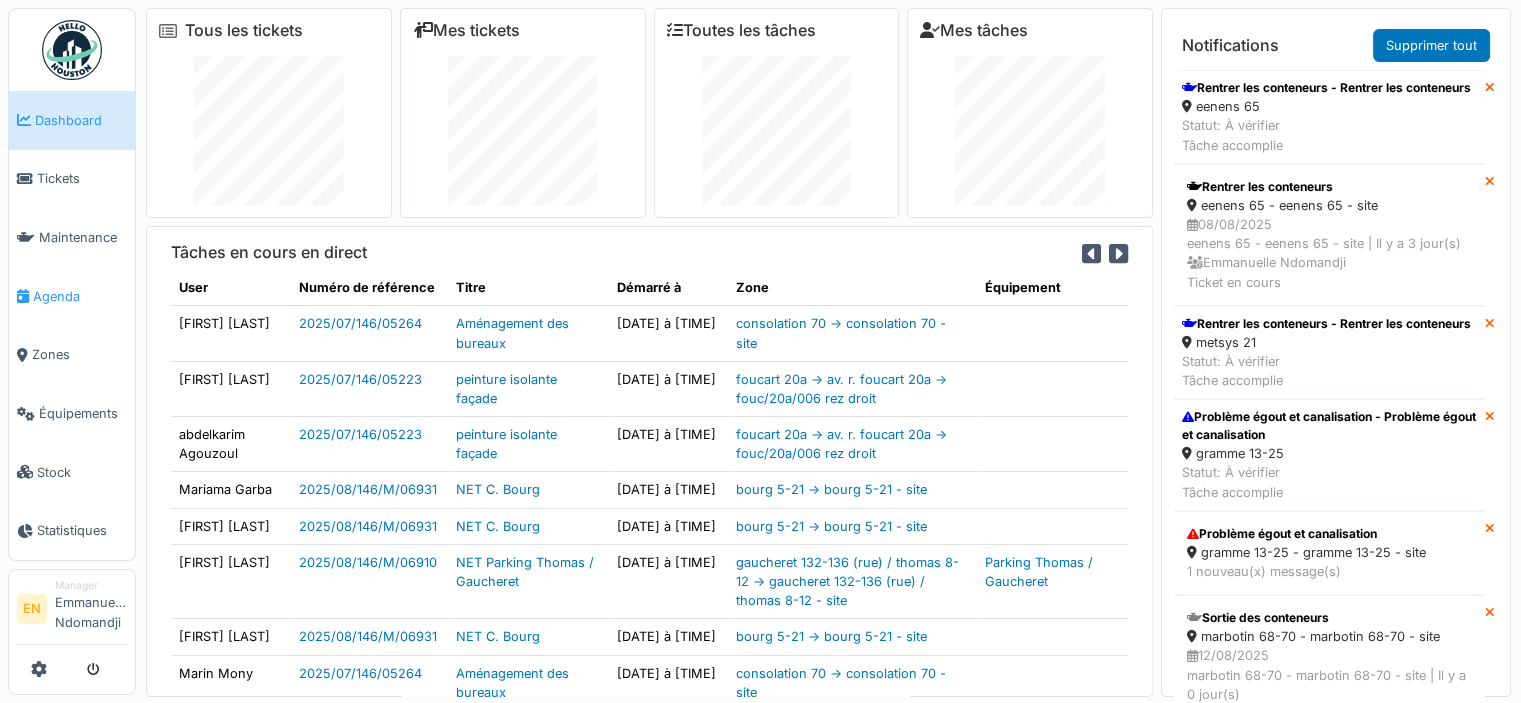 click on "Agenda" at bounding box center [80, 296] 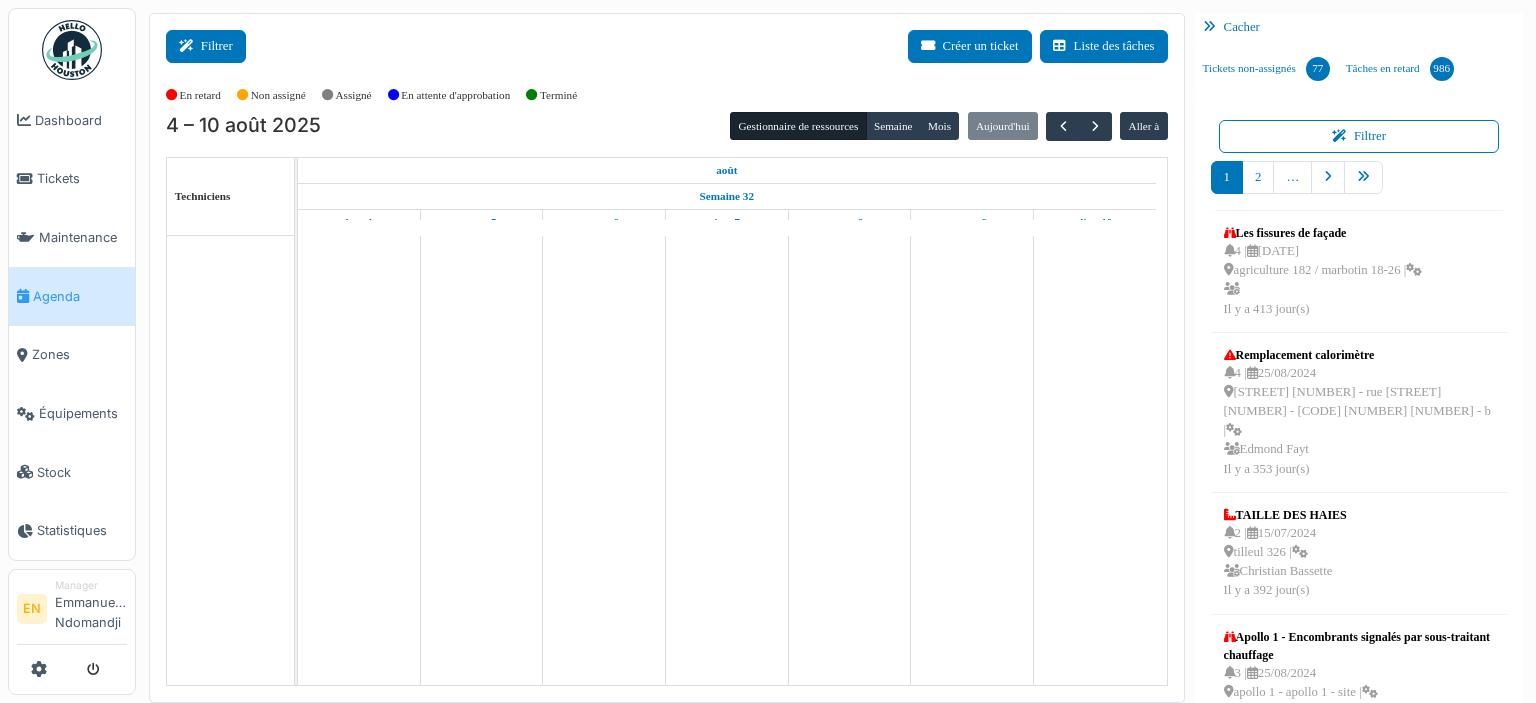 scroll, scrollTop: 0, scrollLeft: 0, axis: both 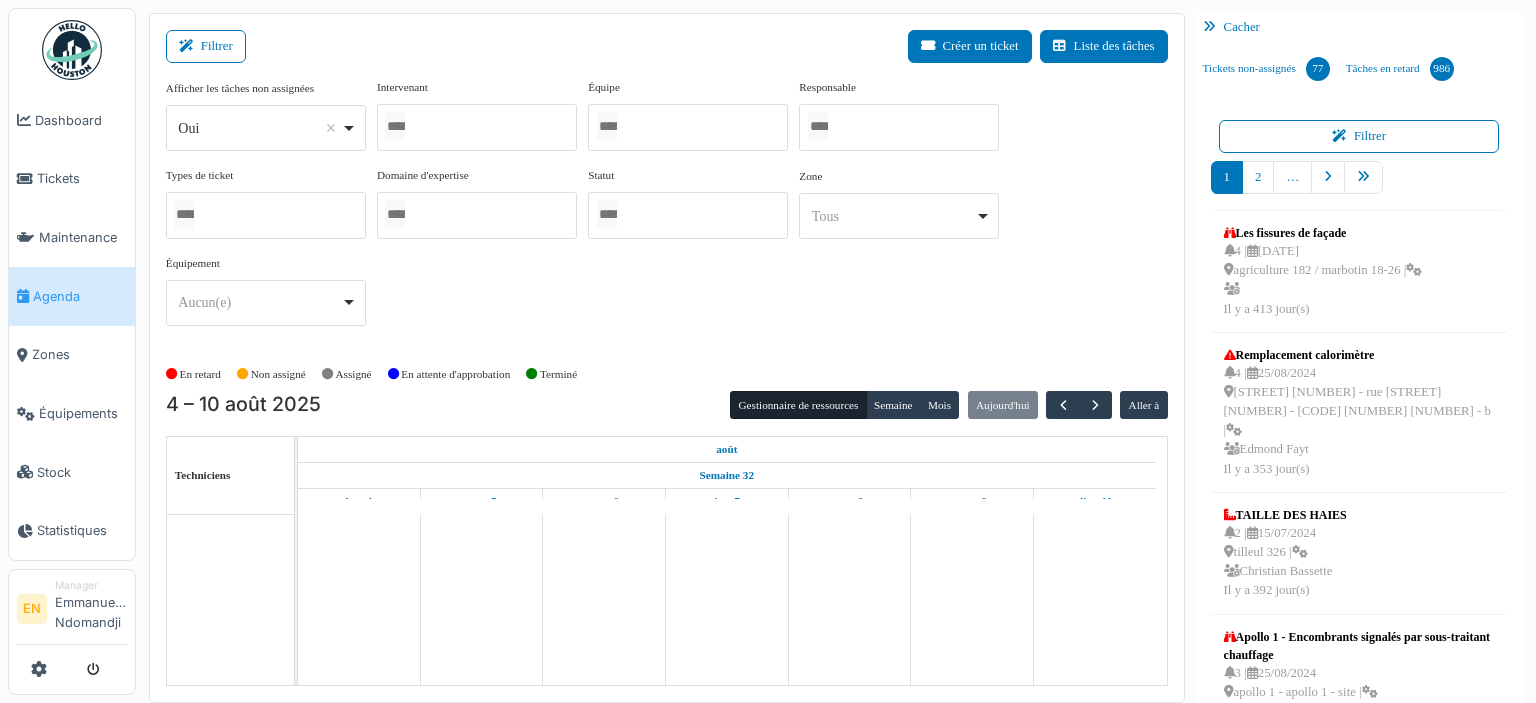 click on "Oui Remove item" at bounding box center (265, 128) 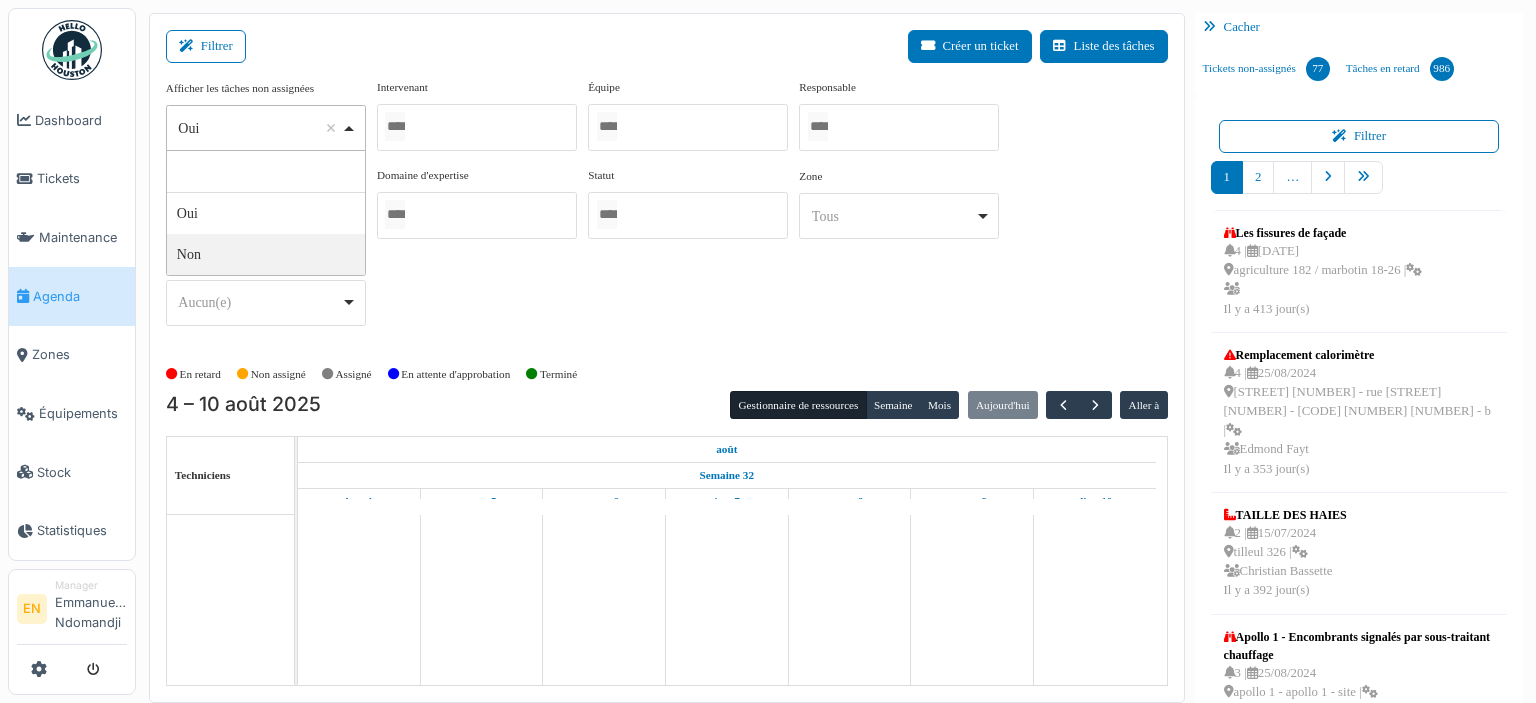 select on "**" 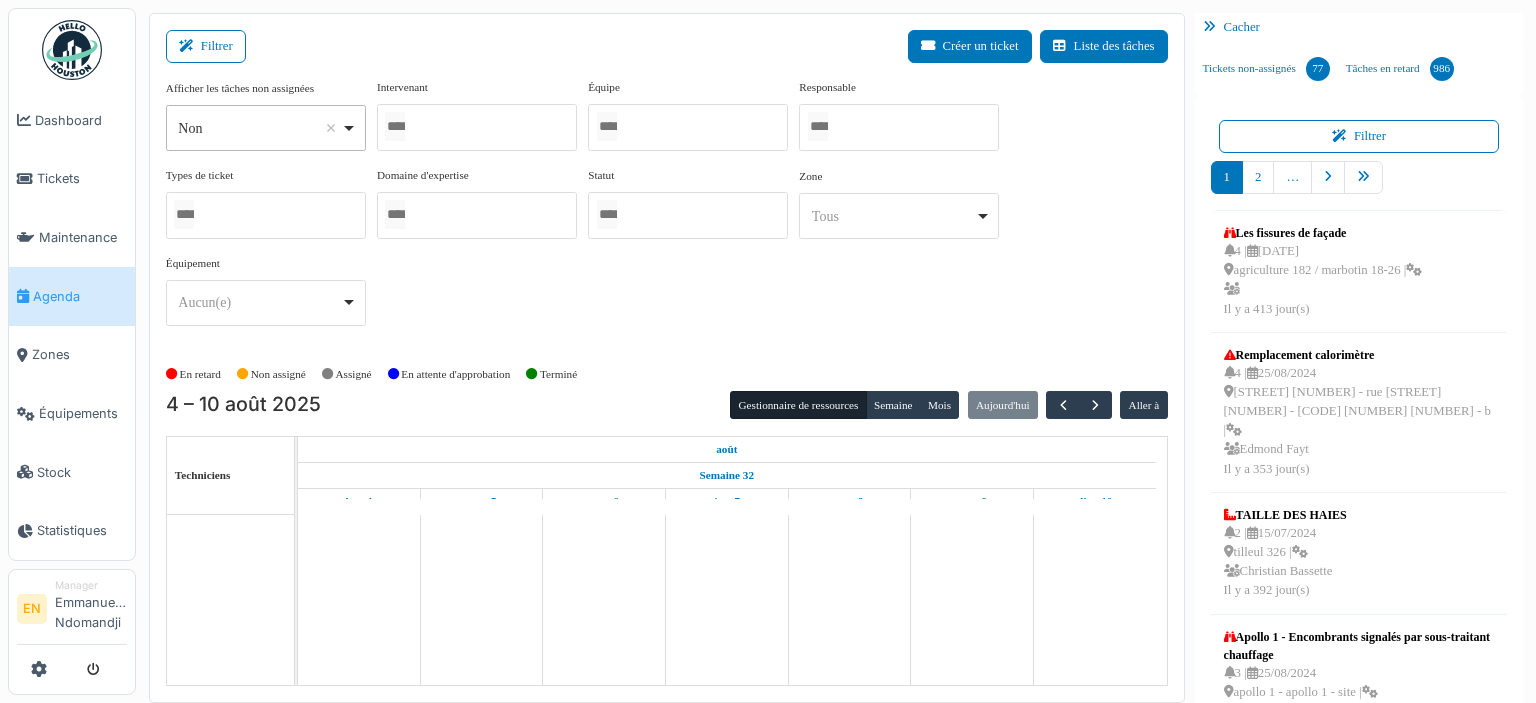 click at bounding box center (477, 127) 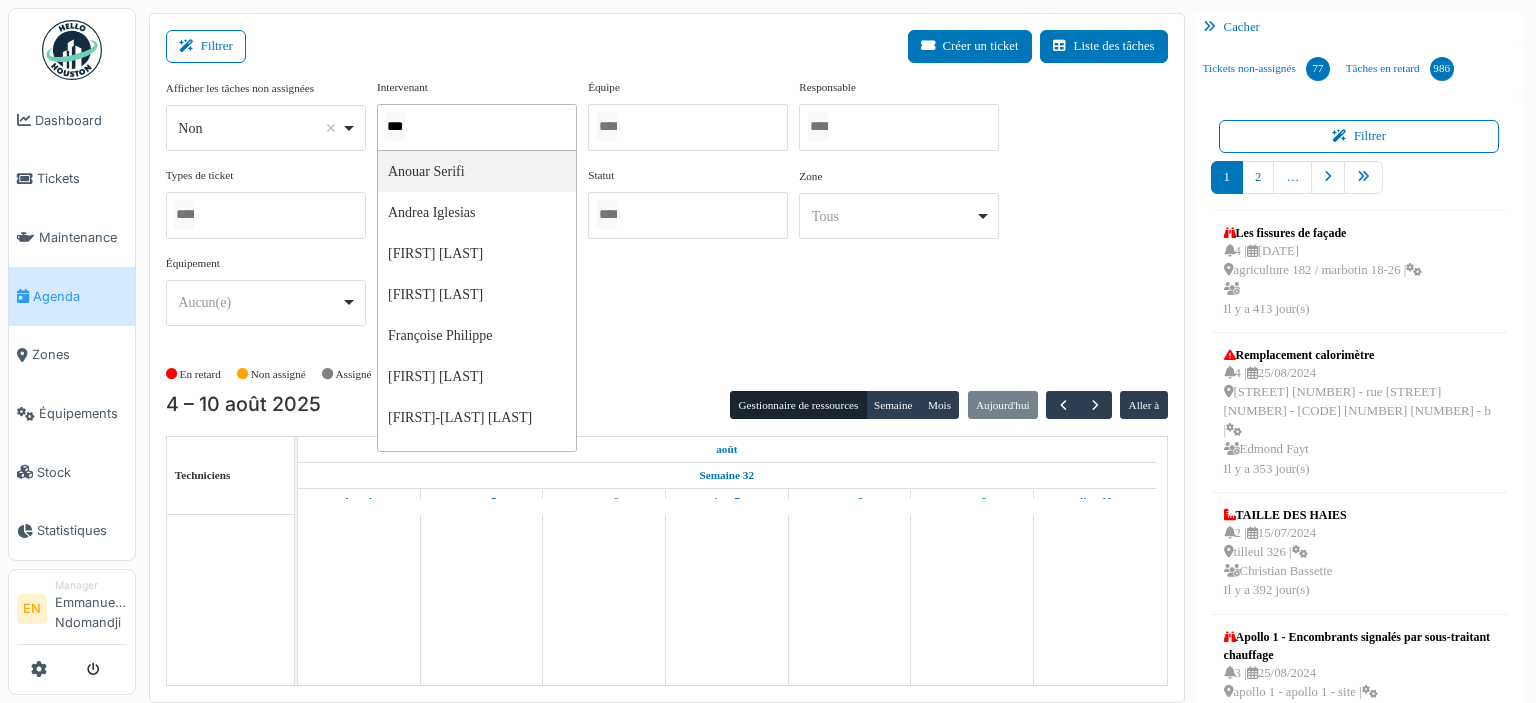 type on "****" 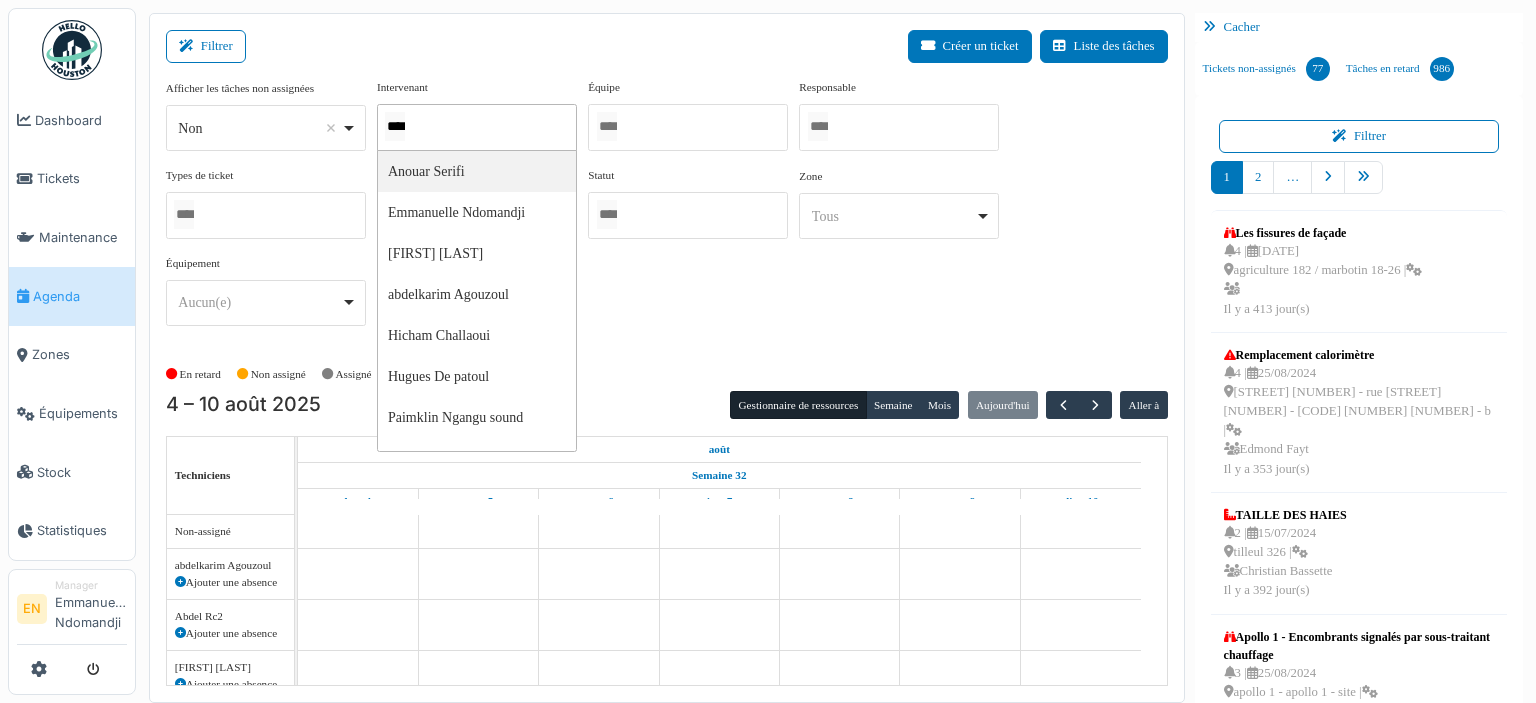 type 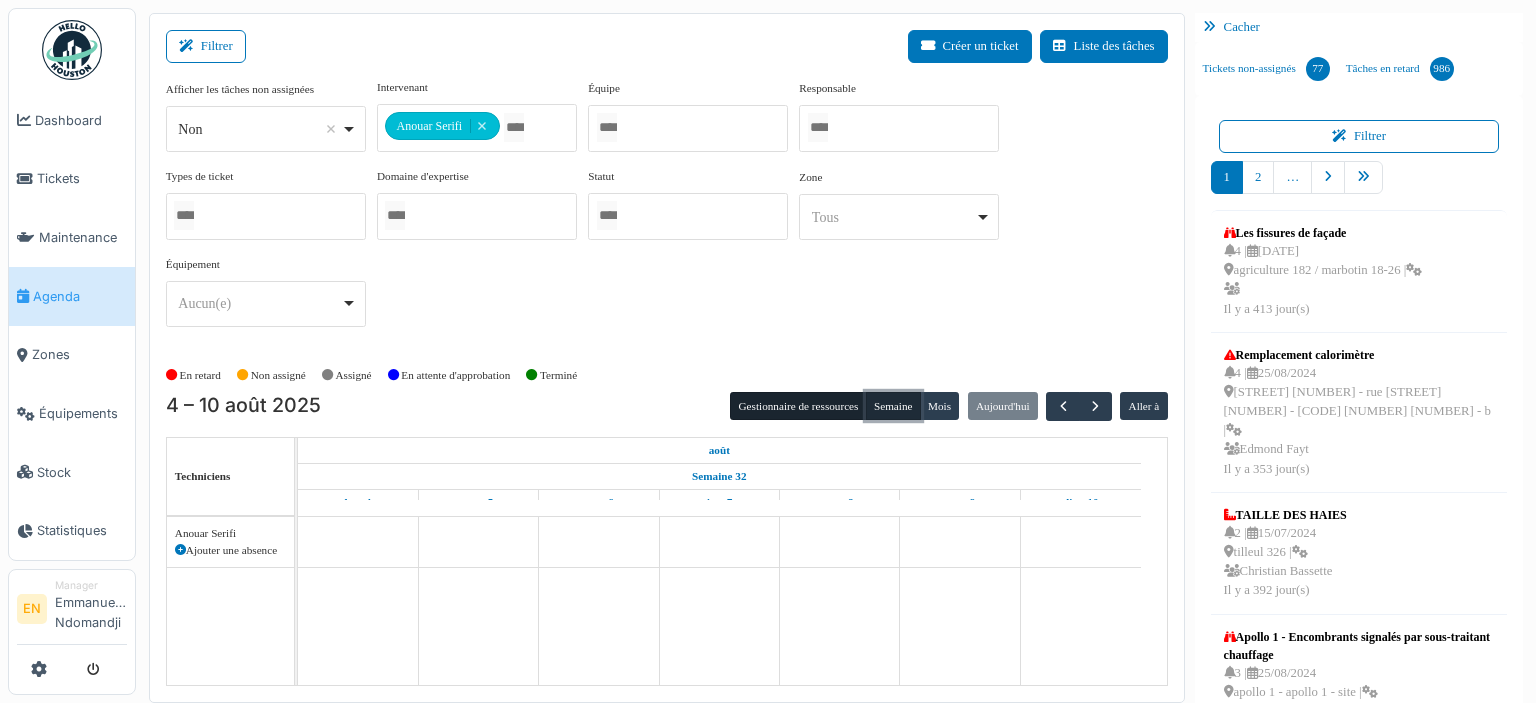 click on "Semaine" at bounding box center (893, 406) 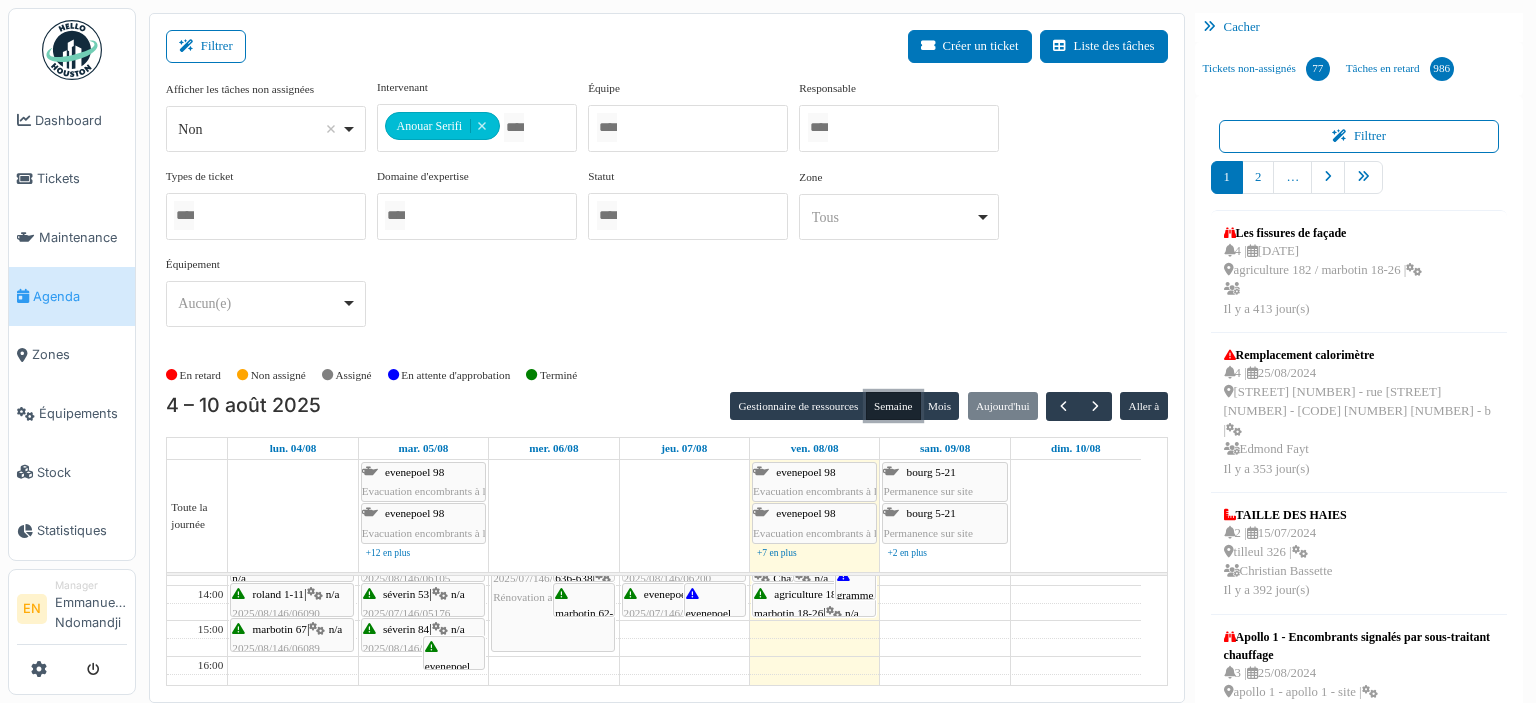 scroll, scrollTop: 240, scrollLeft: 0, axis: vertical 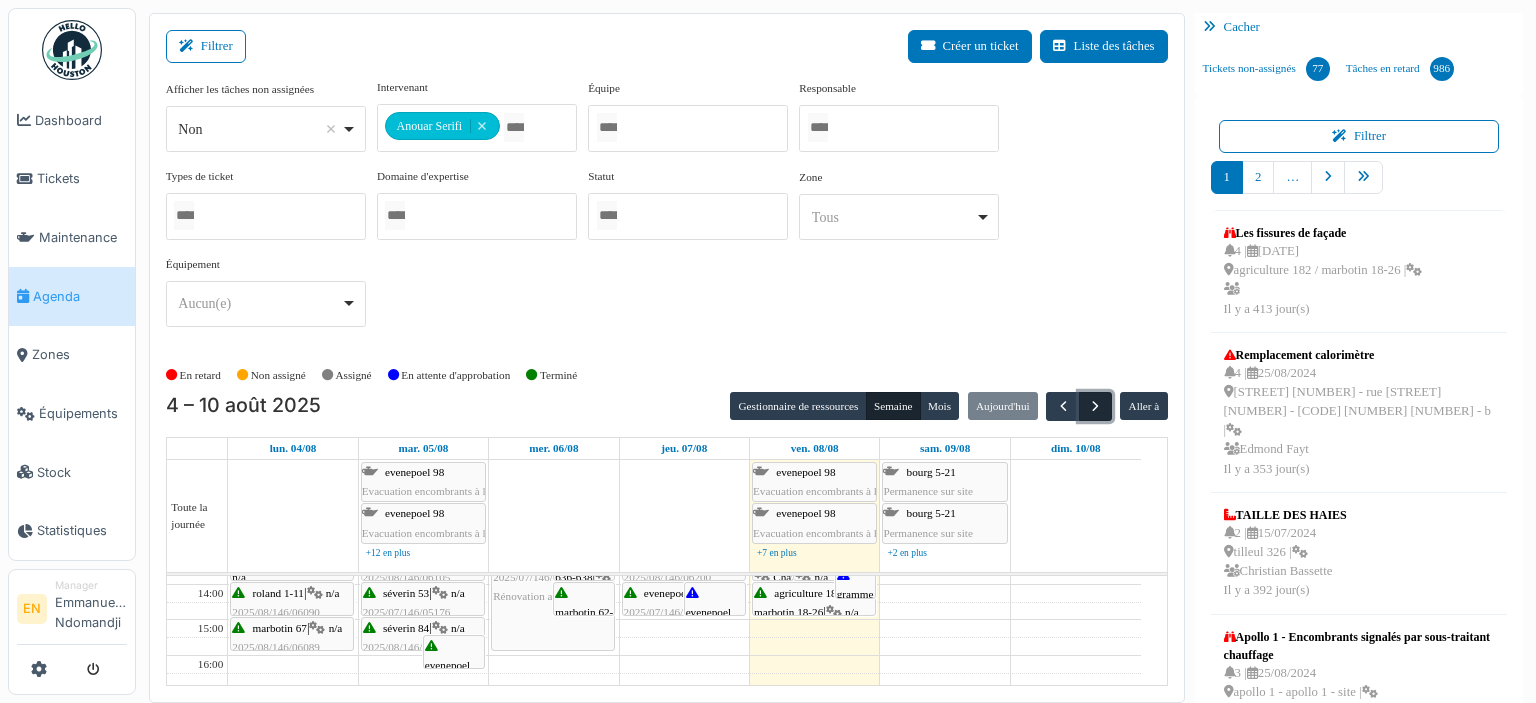 click at bounding box center (1095, 406) 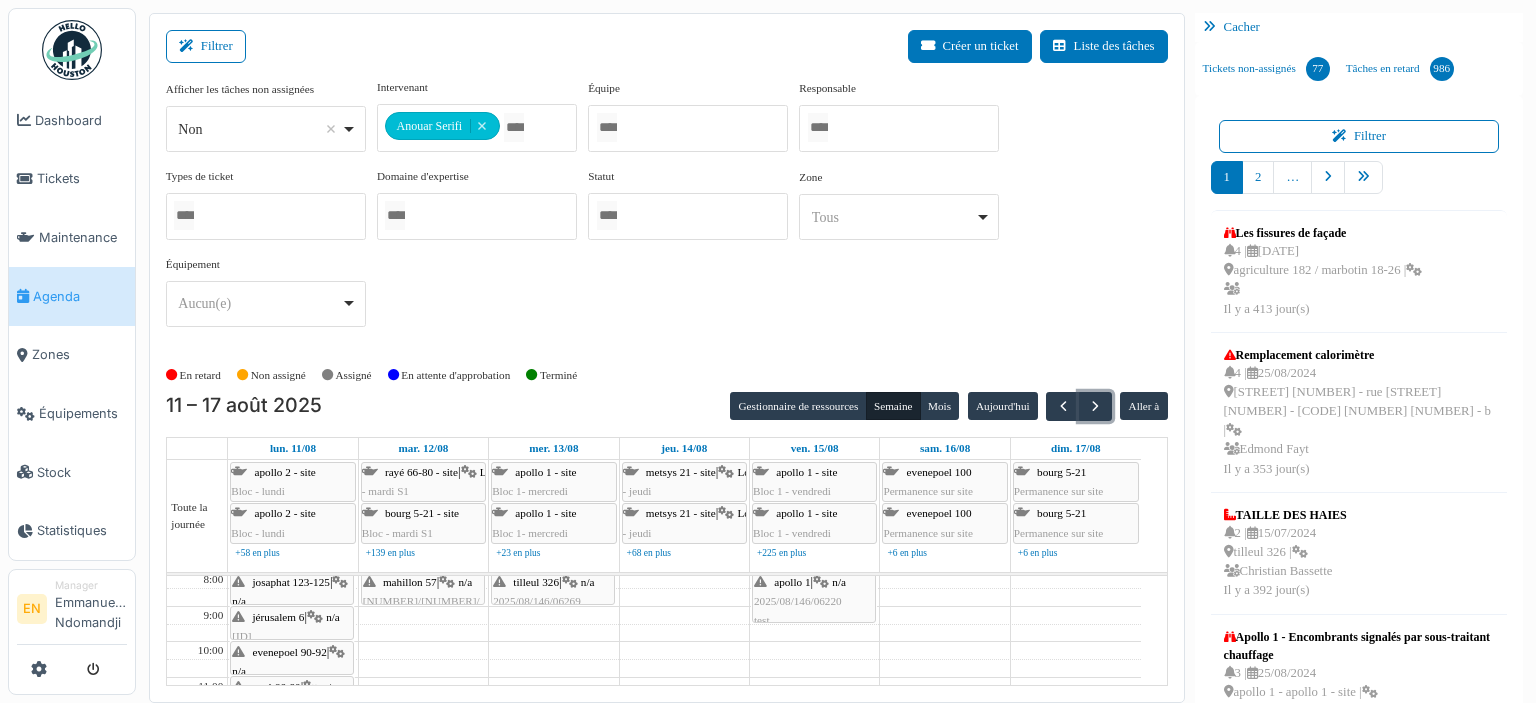 scroll, scrollTop: 80, scrollLeft: 0, axis: vertical 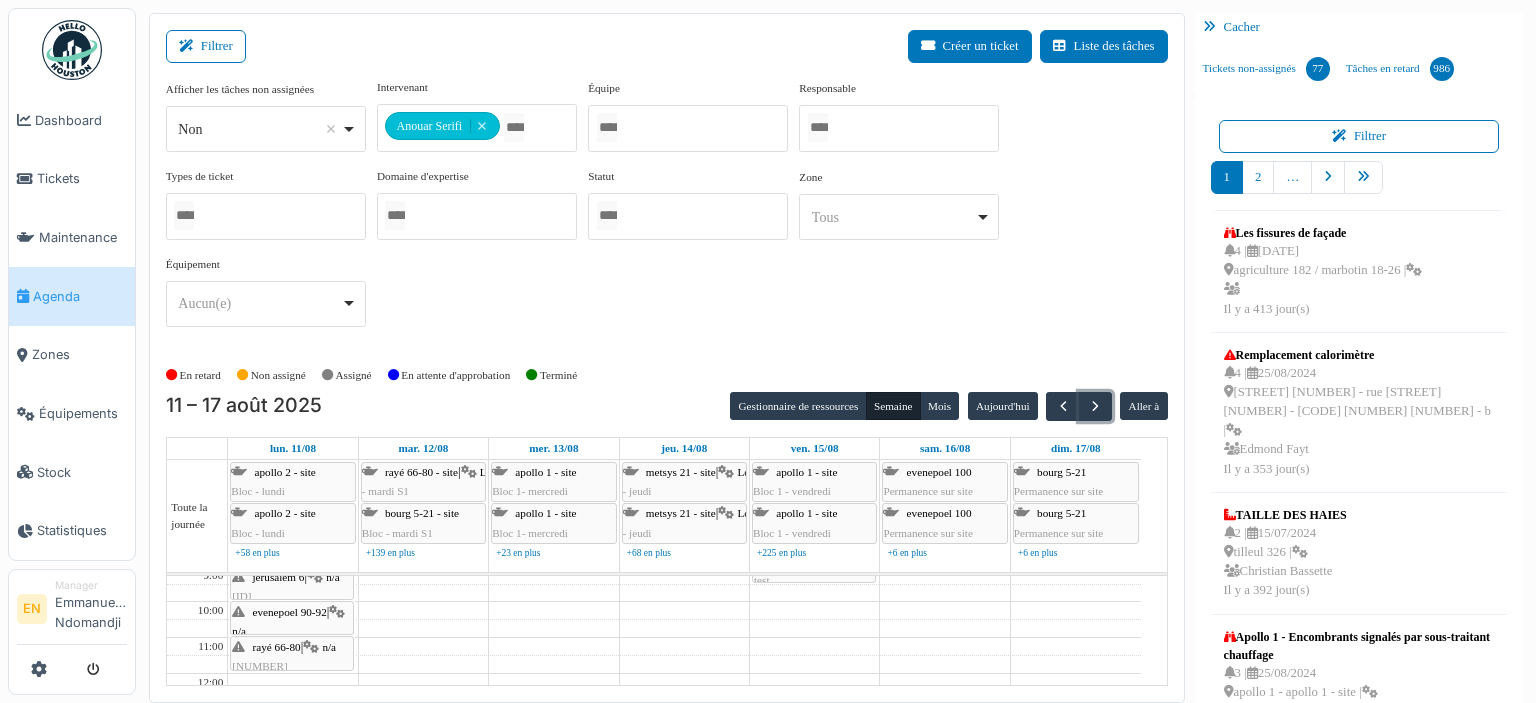 click on "rayé 66-80
|     n/a
2025/08/146/06318
robinet de la salle de bain" at bounding box center (292, 667) 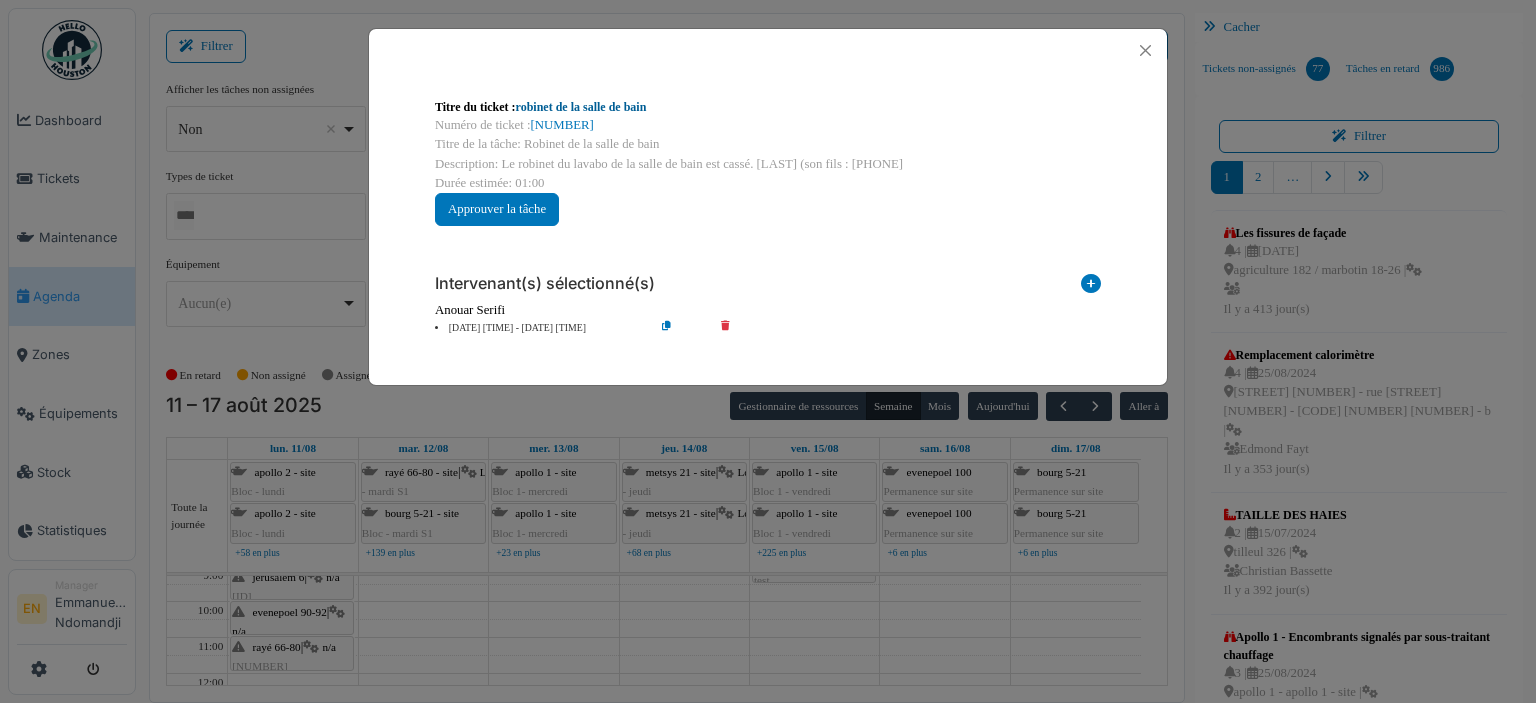 click on "robinet de la salle de bain" at bounding box center [581, 107] 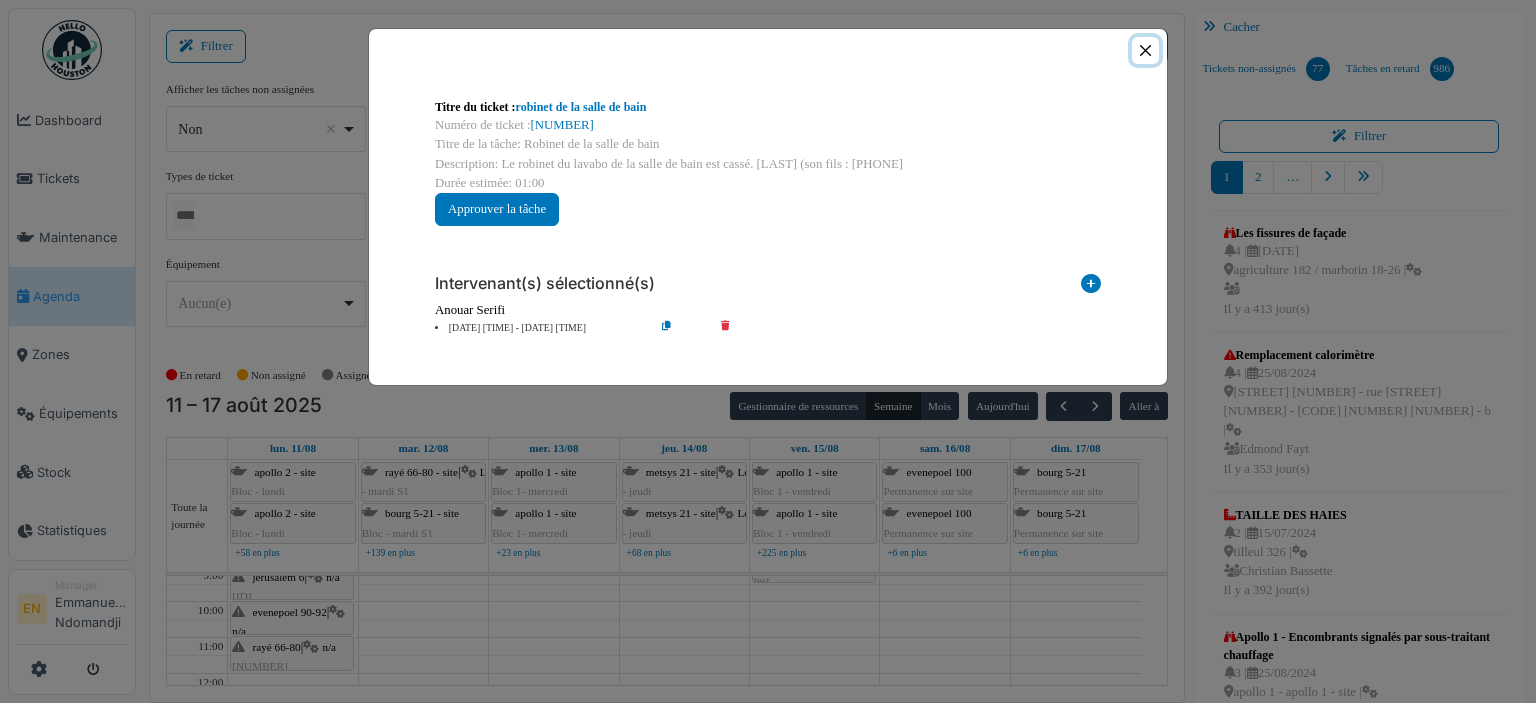 click at bounding box center [1145, 50] 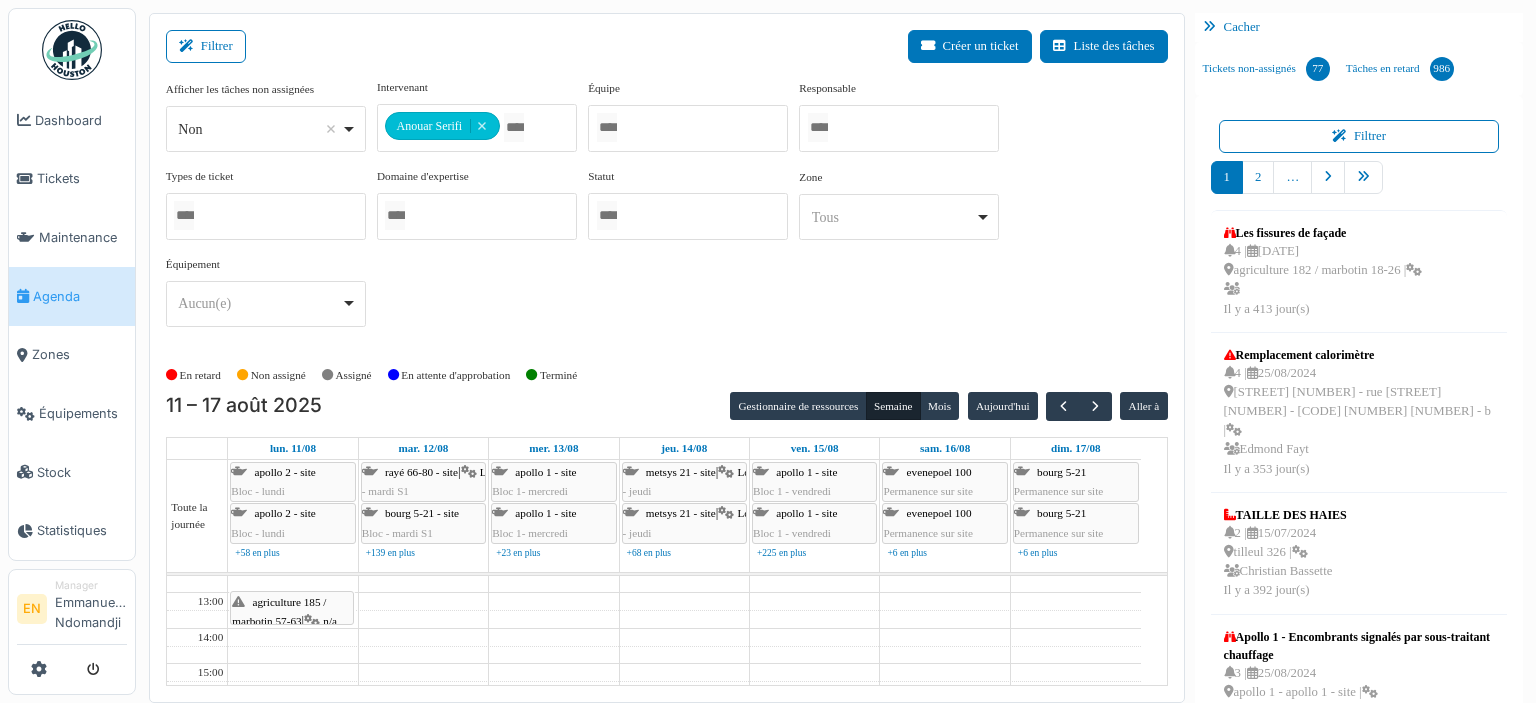 scroll, scrollTop: 221, scrollLeft: 0, axis: vertical 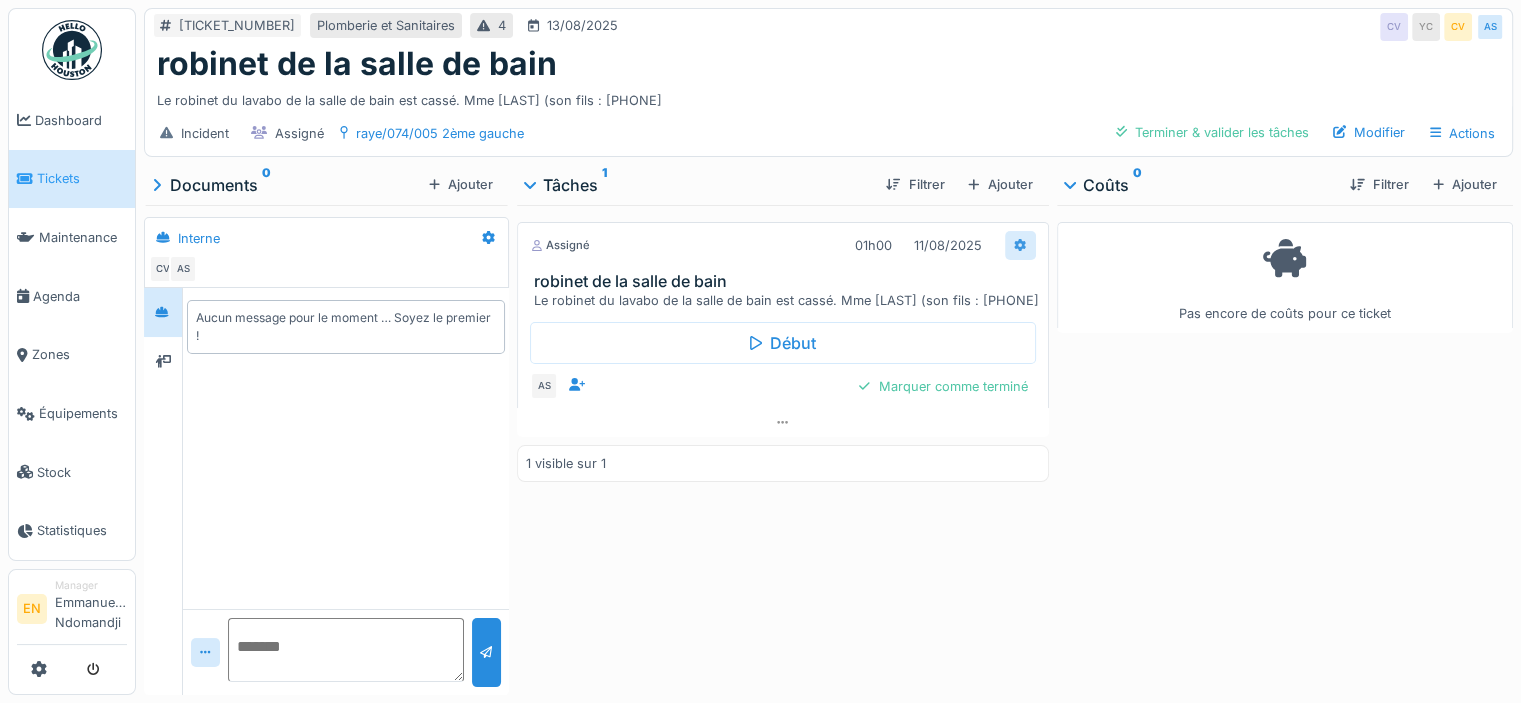 click 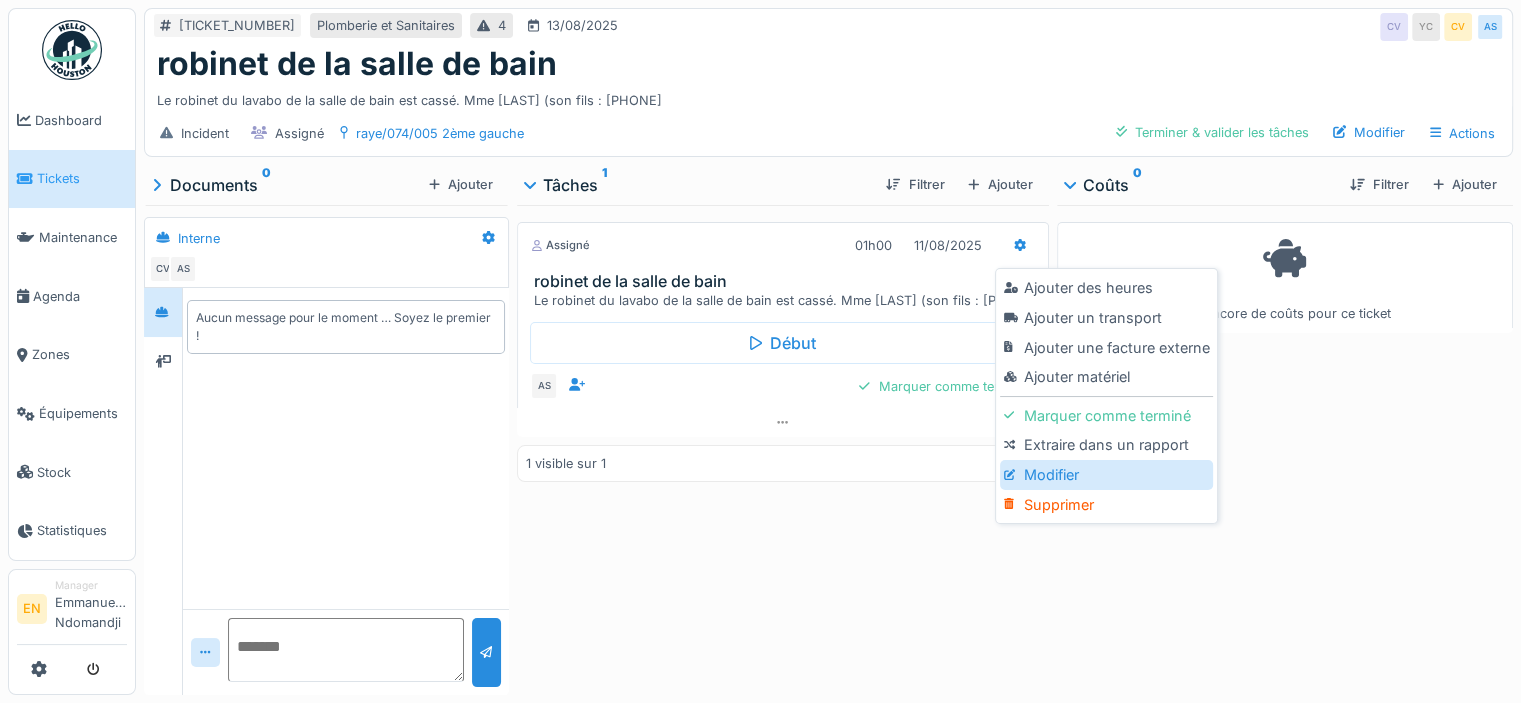 click on "Modifier" at bounding box center [1106, 475] 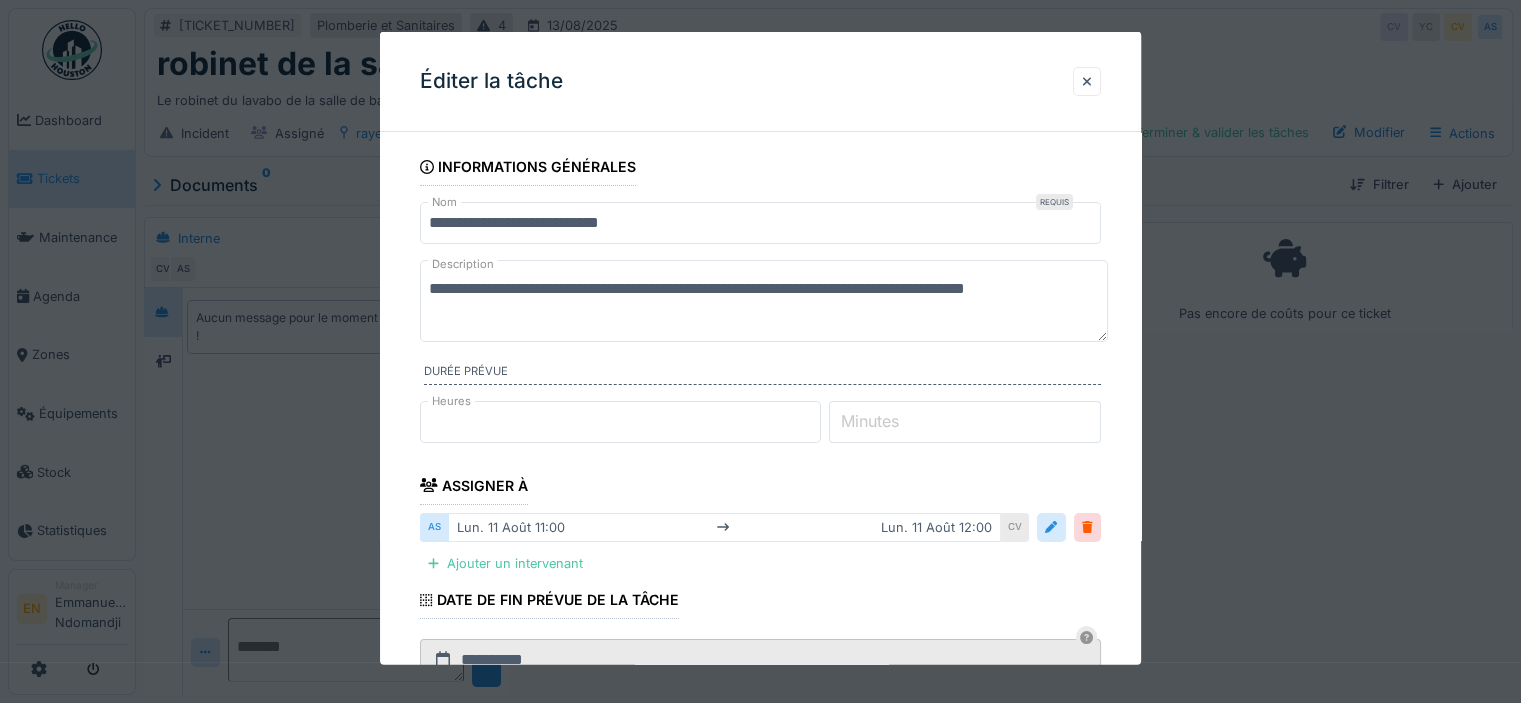 click on "**********" at bounding box center [760, 603] 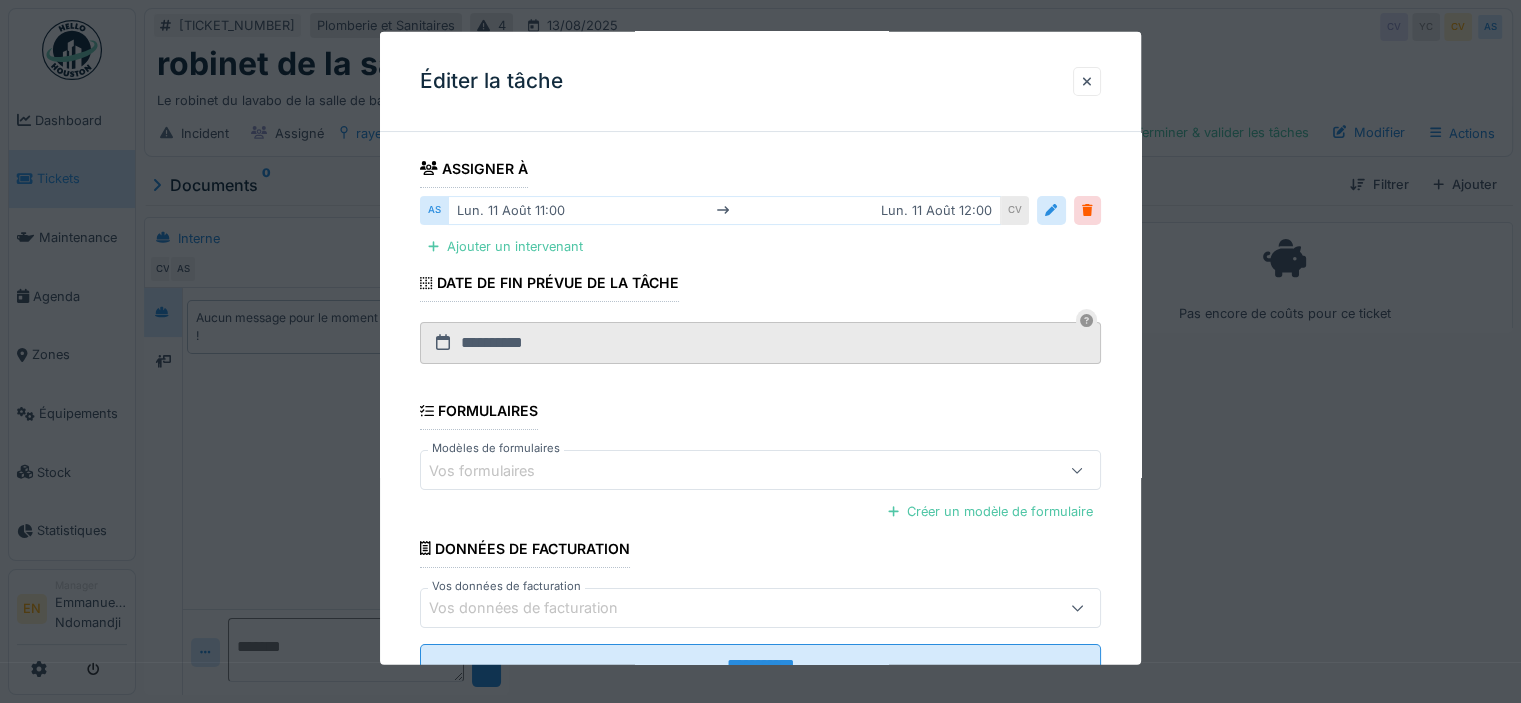scroll, scrollTop: 320, scrollLeft: 0, axis: vertical 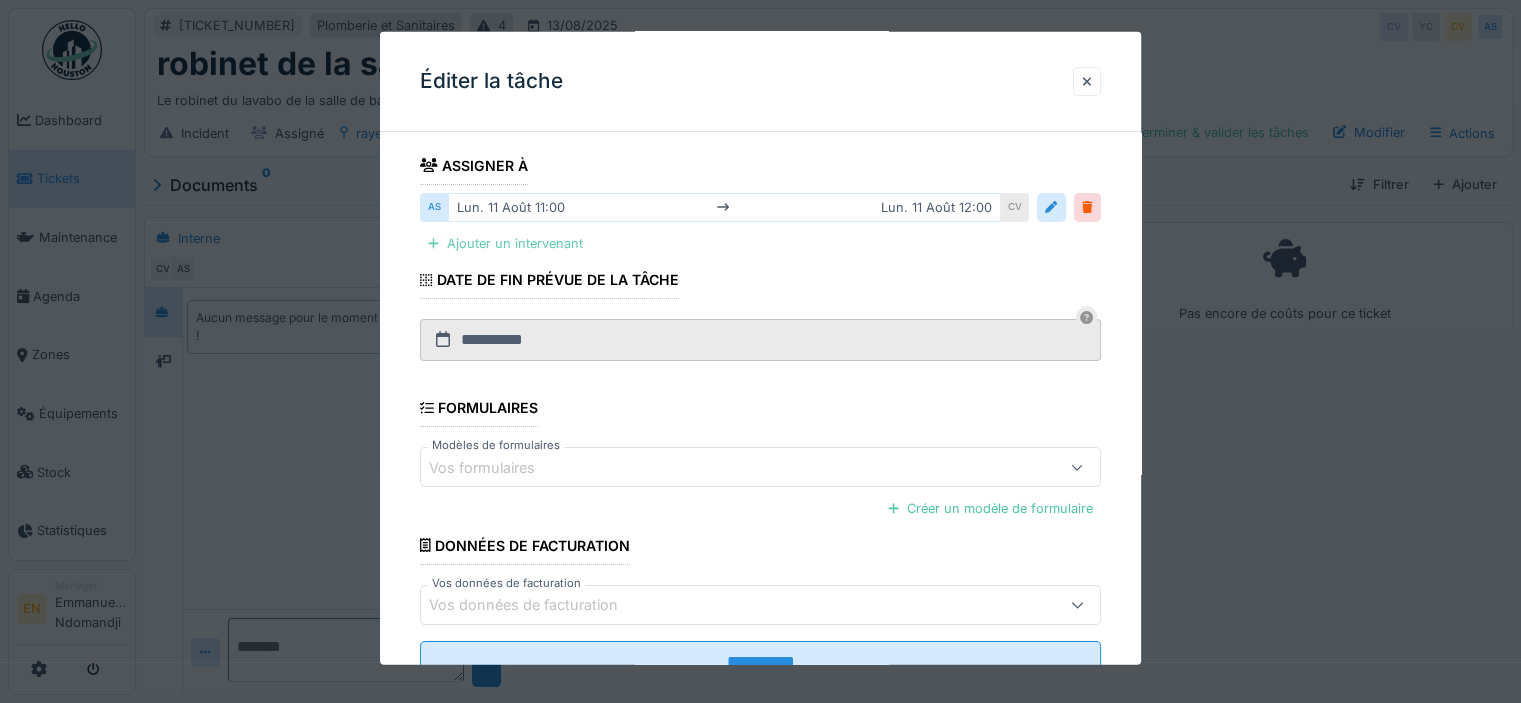 click on "Ajouter un intervenant" at bounding box center (505, 243) 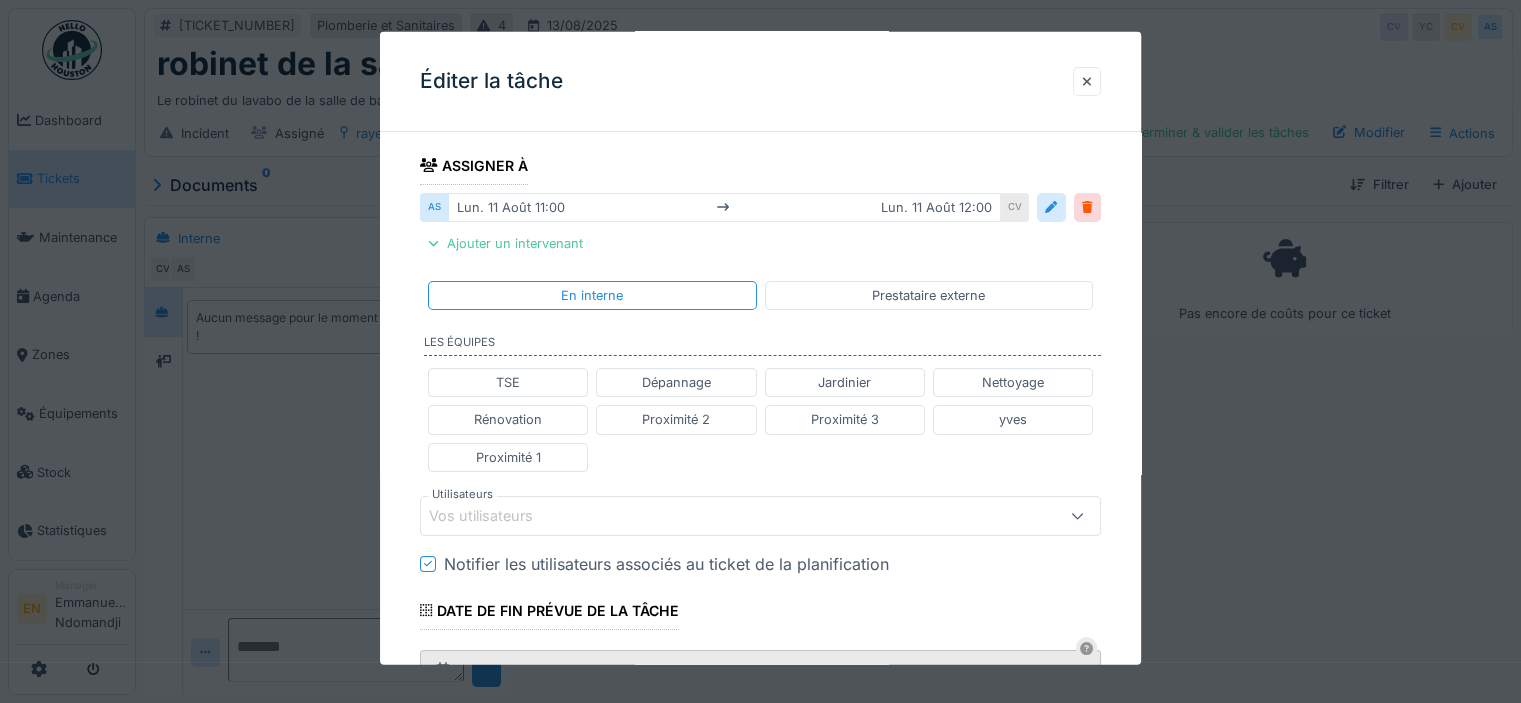 click on "Vos utilisateurs" at bounding box center (719, 515) 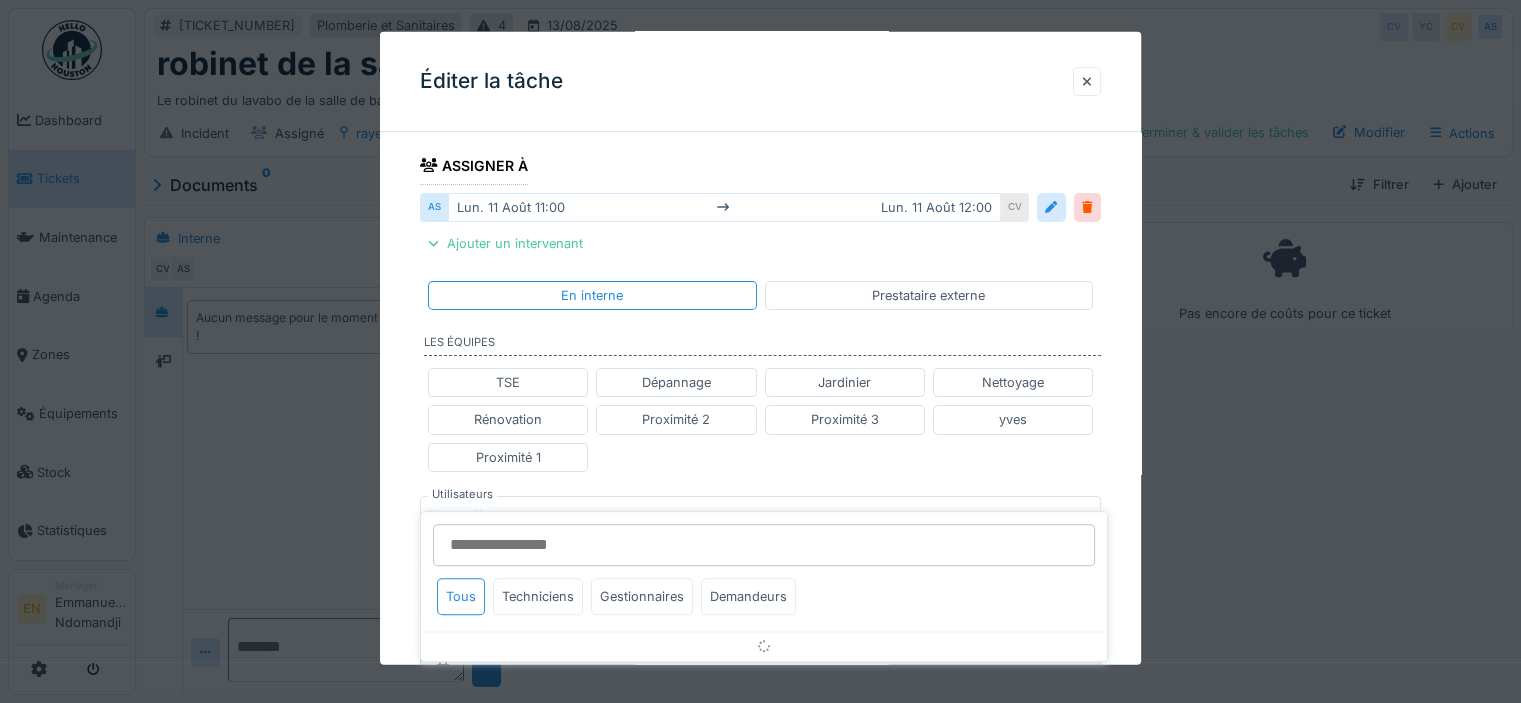 scroll, scrollTop: 483, scrollLeft: 0, axis: vertical 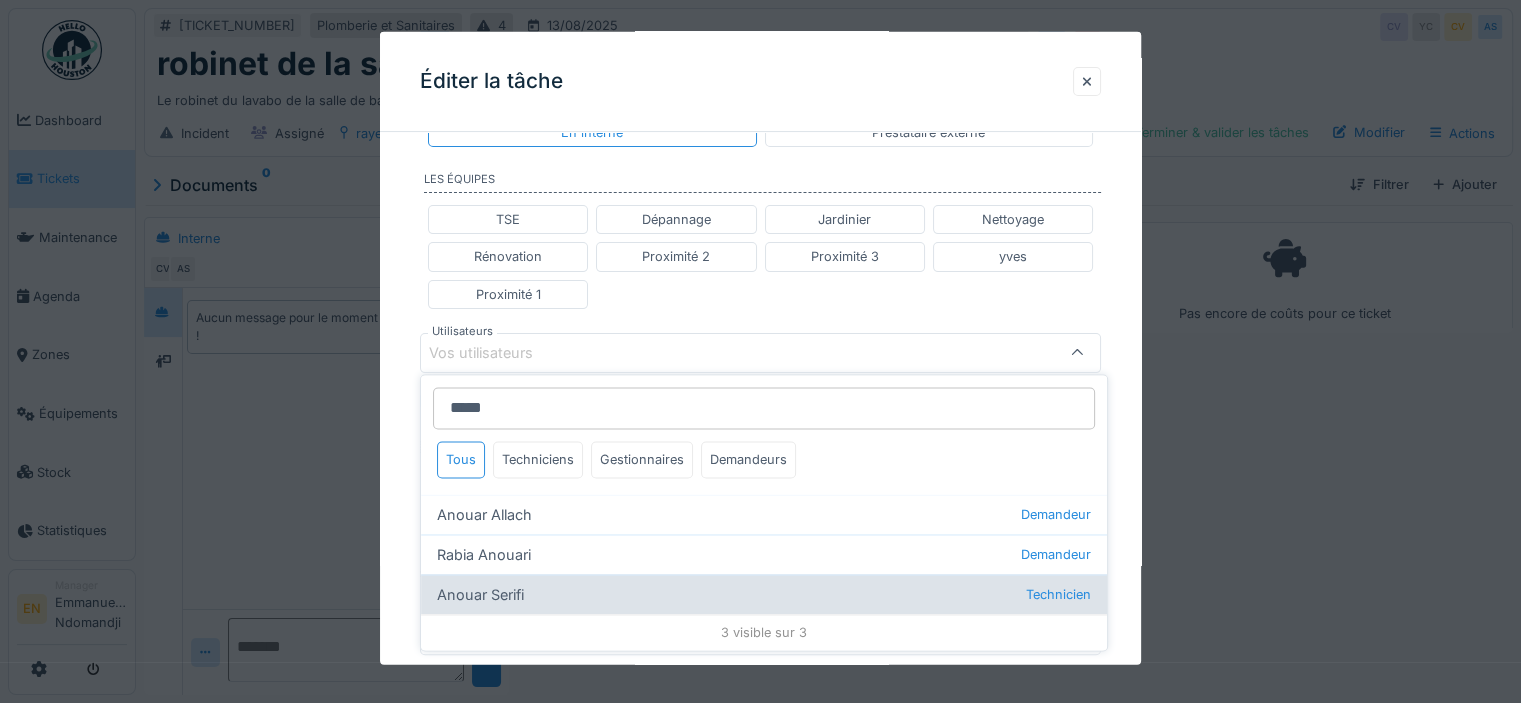 type on "*****" 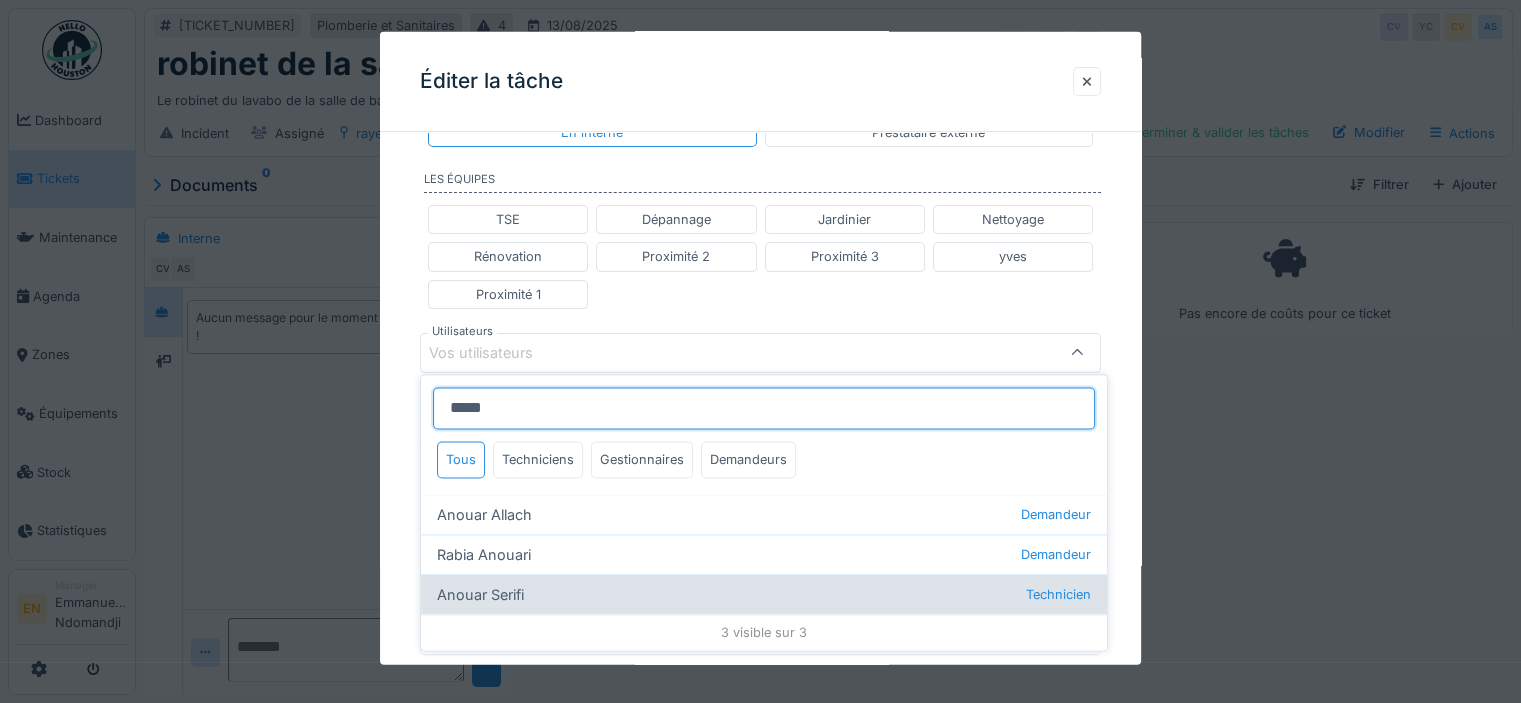 type on "*****" 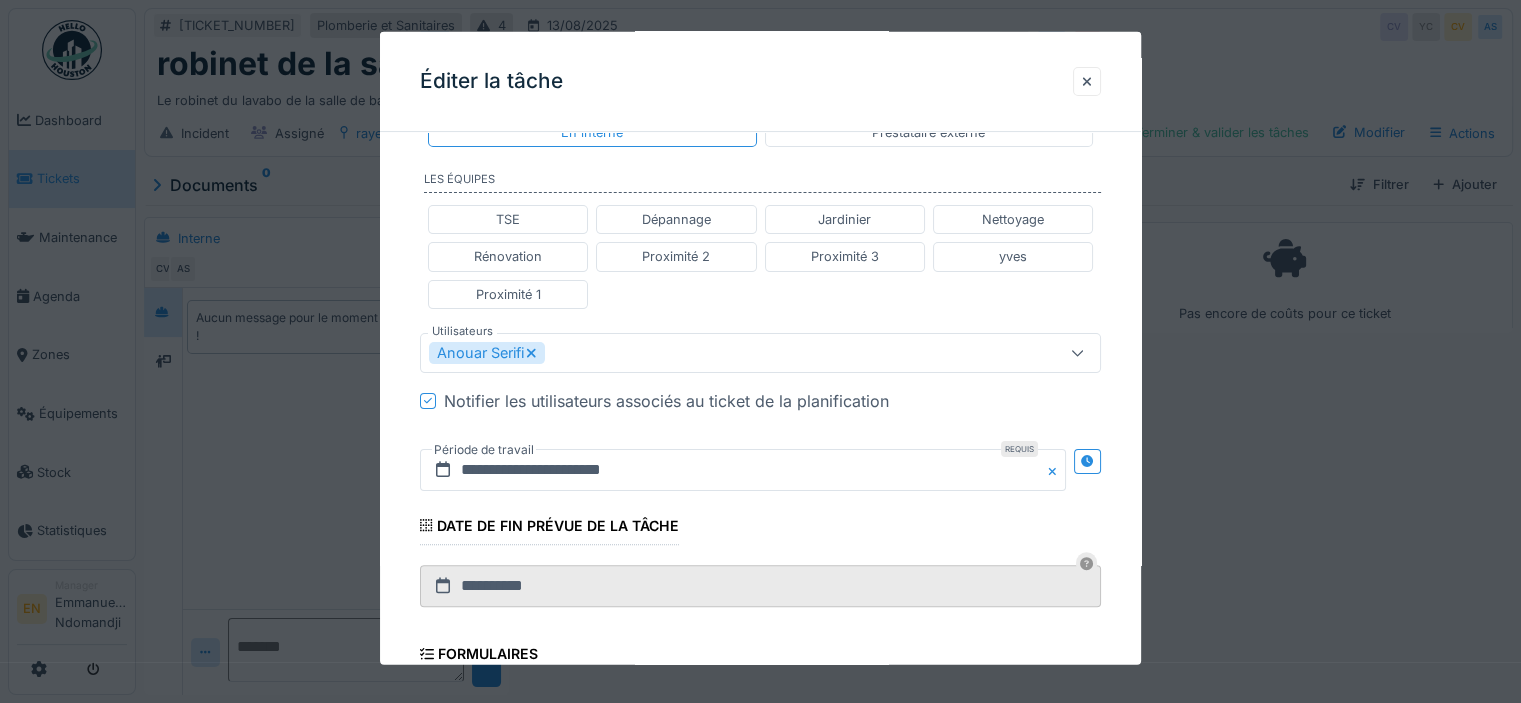 click on "**********" at bounding box center [760, 324] 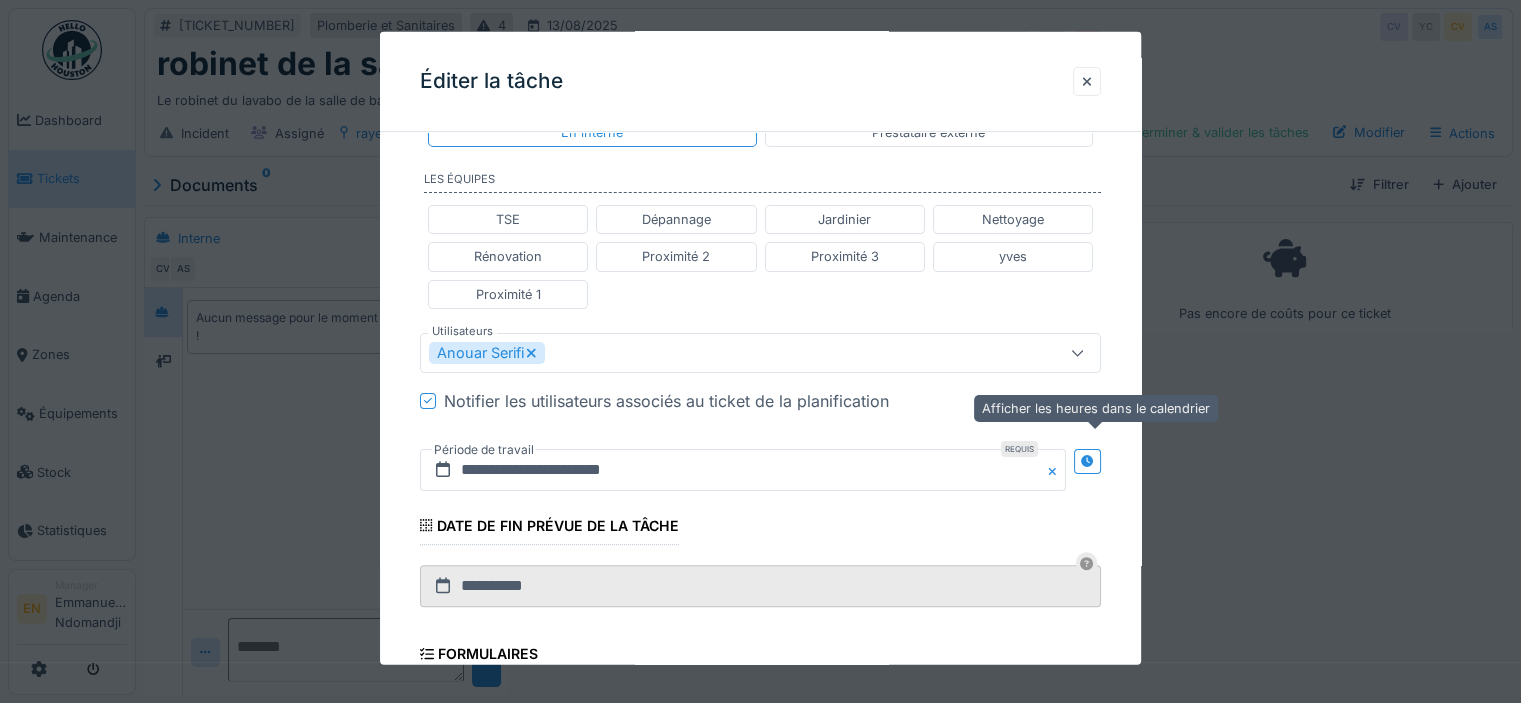 click 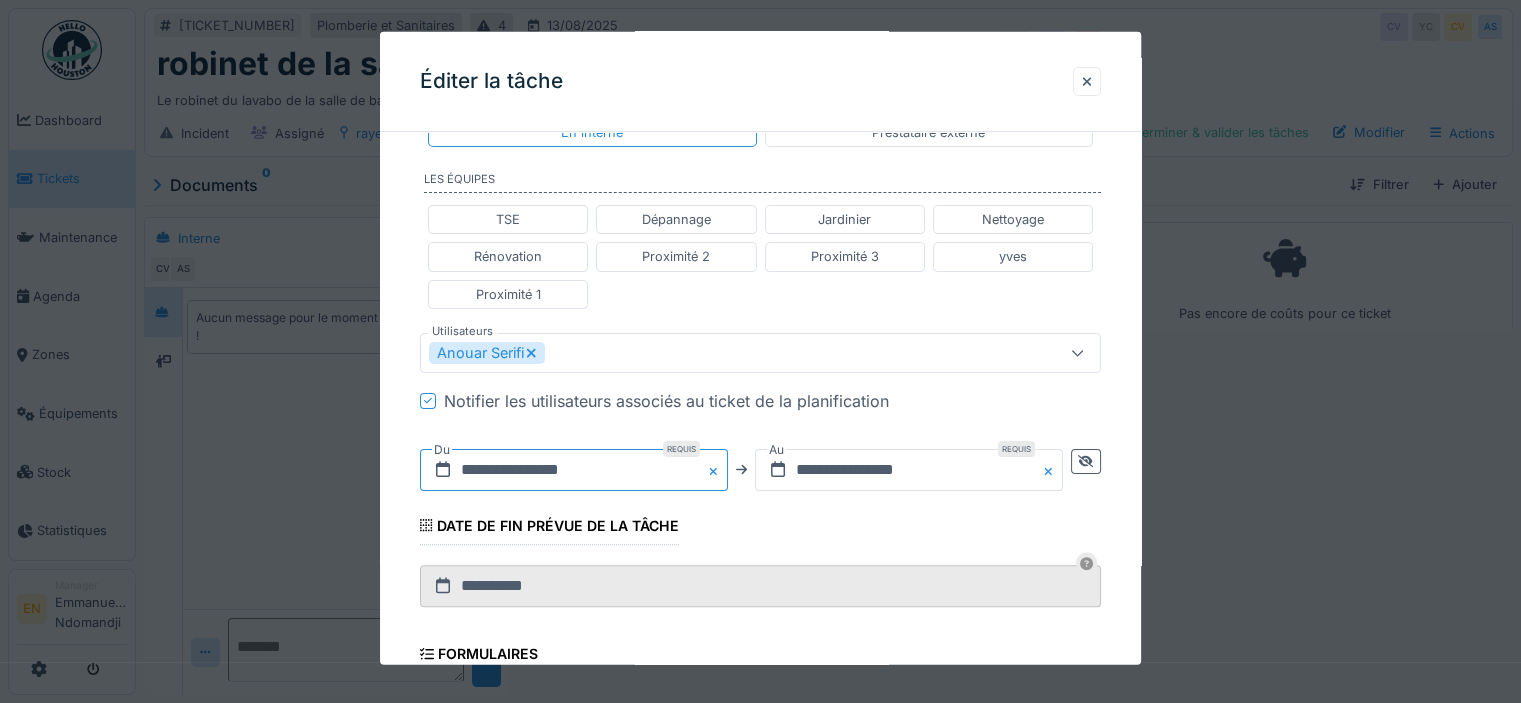 click on "**********" at bounding box center [574, 469] 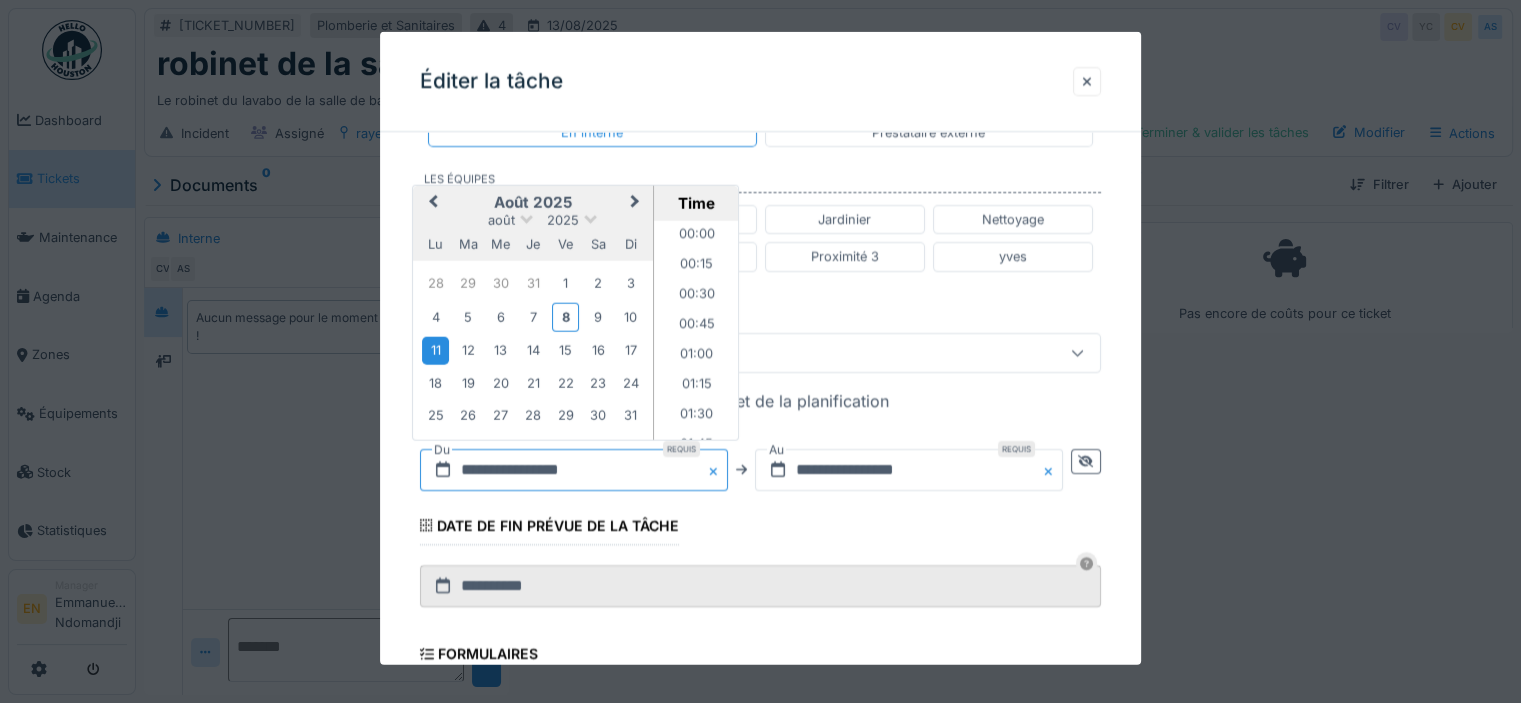 scroll, scrollTop: 1225, scrollLeft: 0, axis: vertical 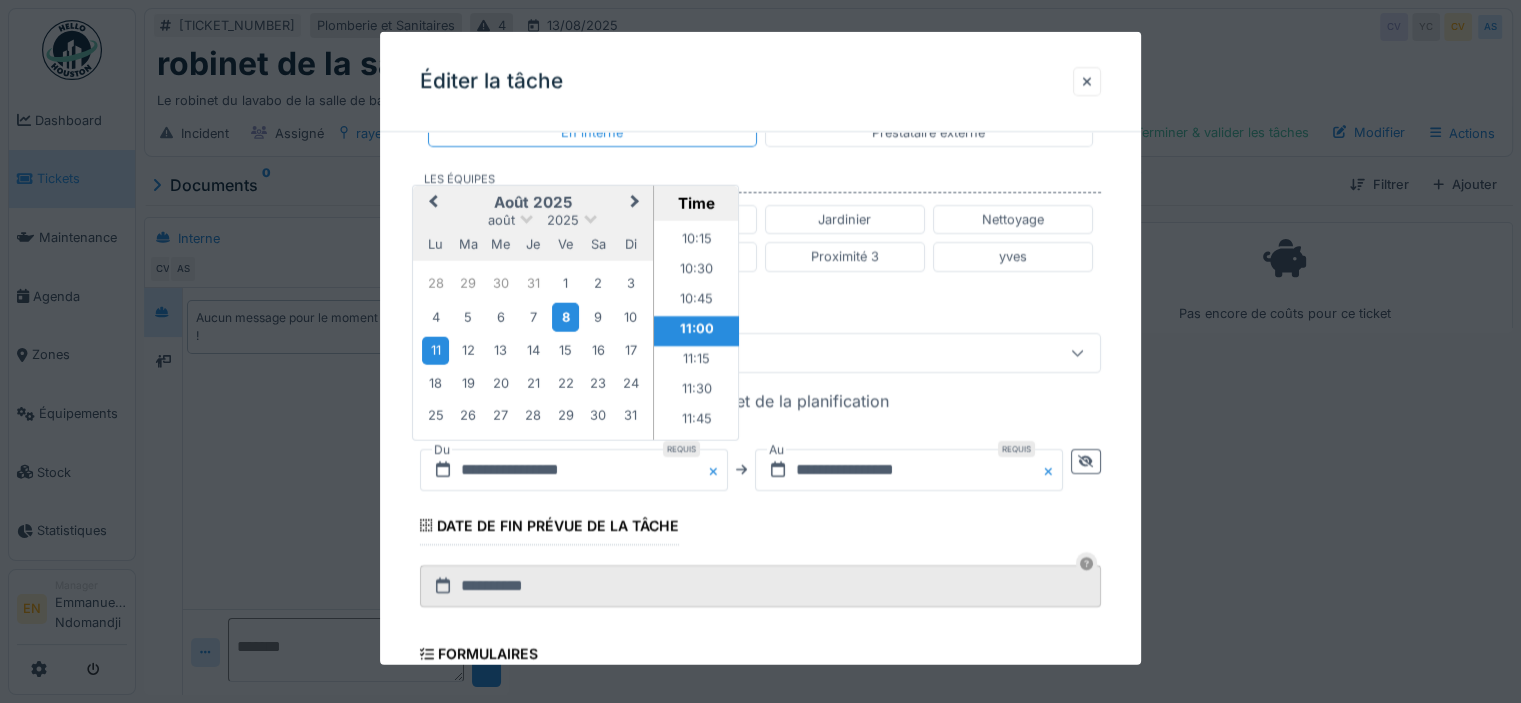 click on "8" at bounding box center [565, 316] 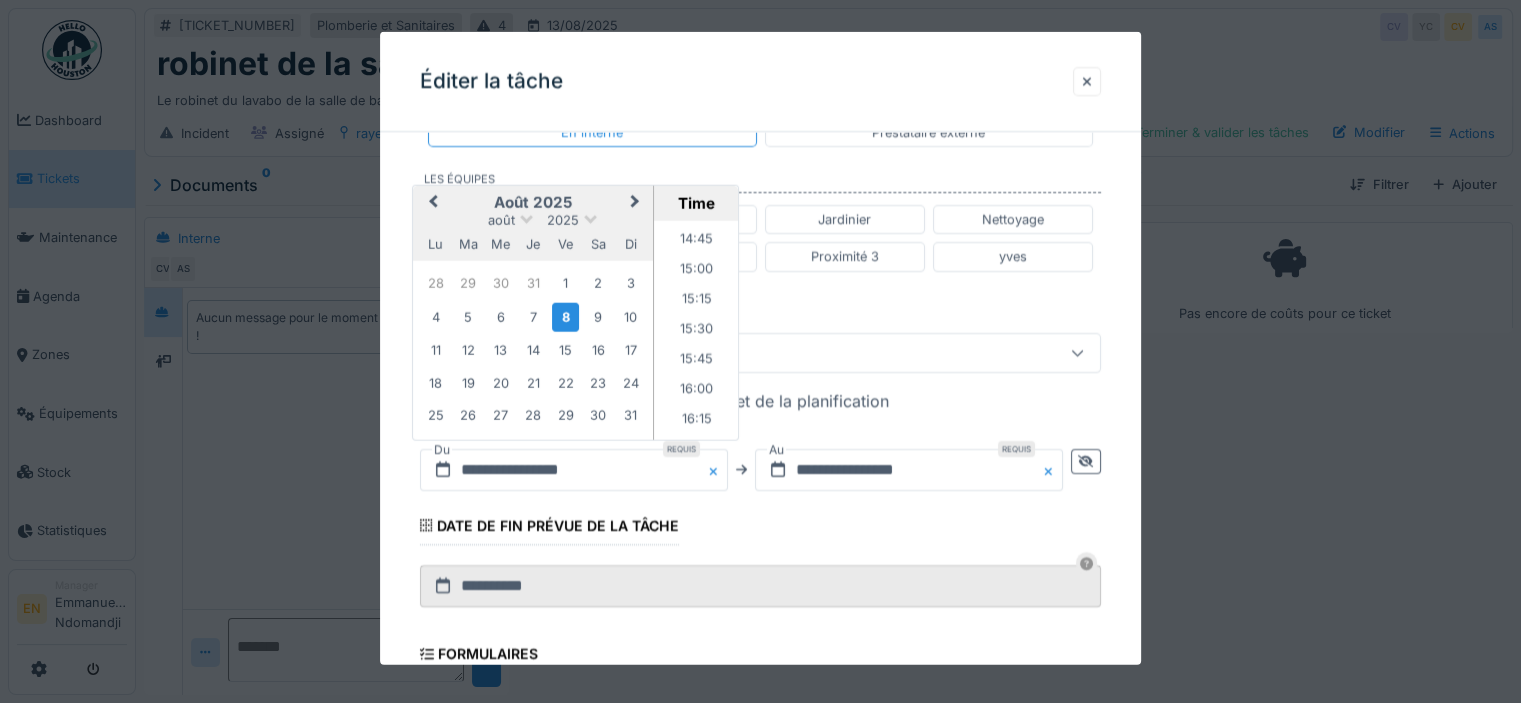 scroll, scrollTop: 1799, scrollLeft: 0, axis: vertical 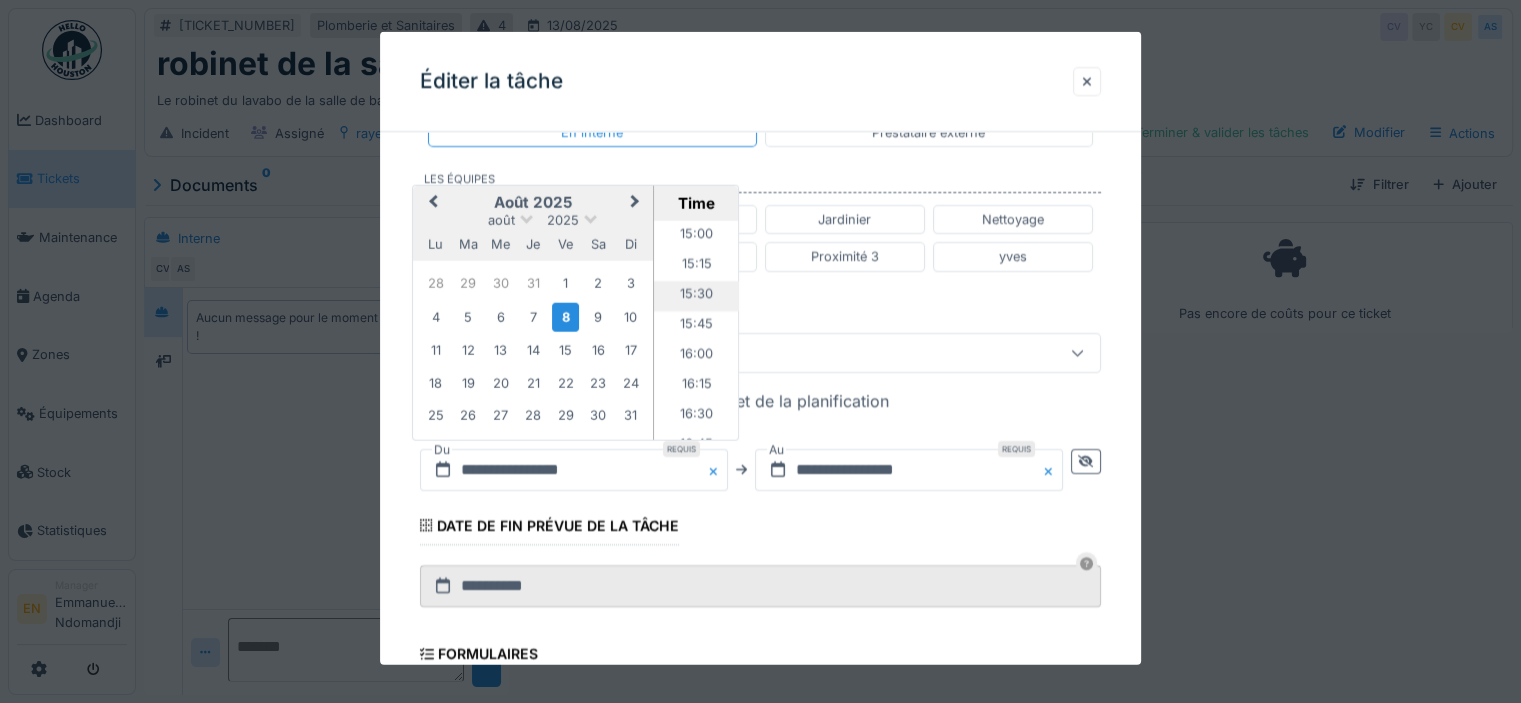 click on "15:30" at bounding box center (696, 296) 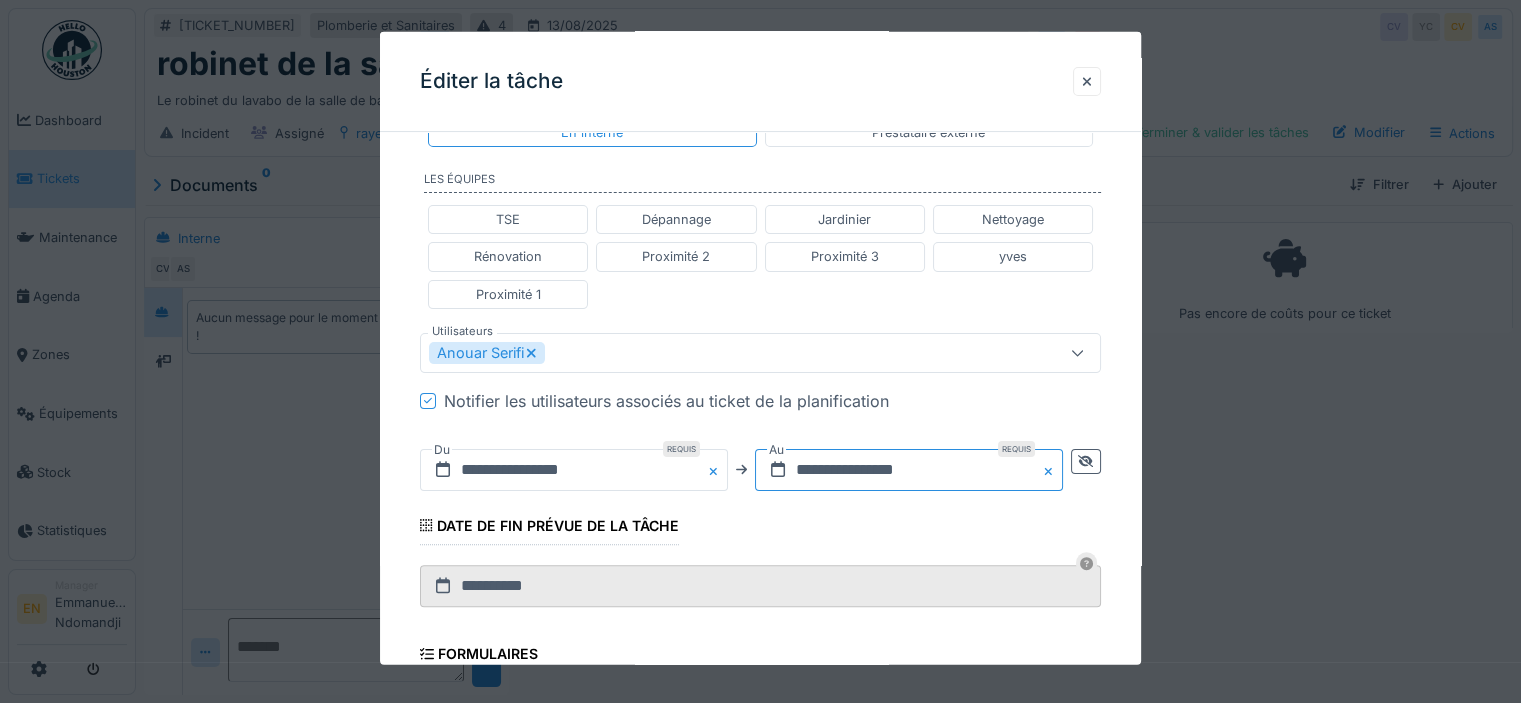 click on "**********" at bounding box center [909, 469] 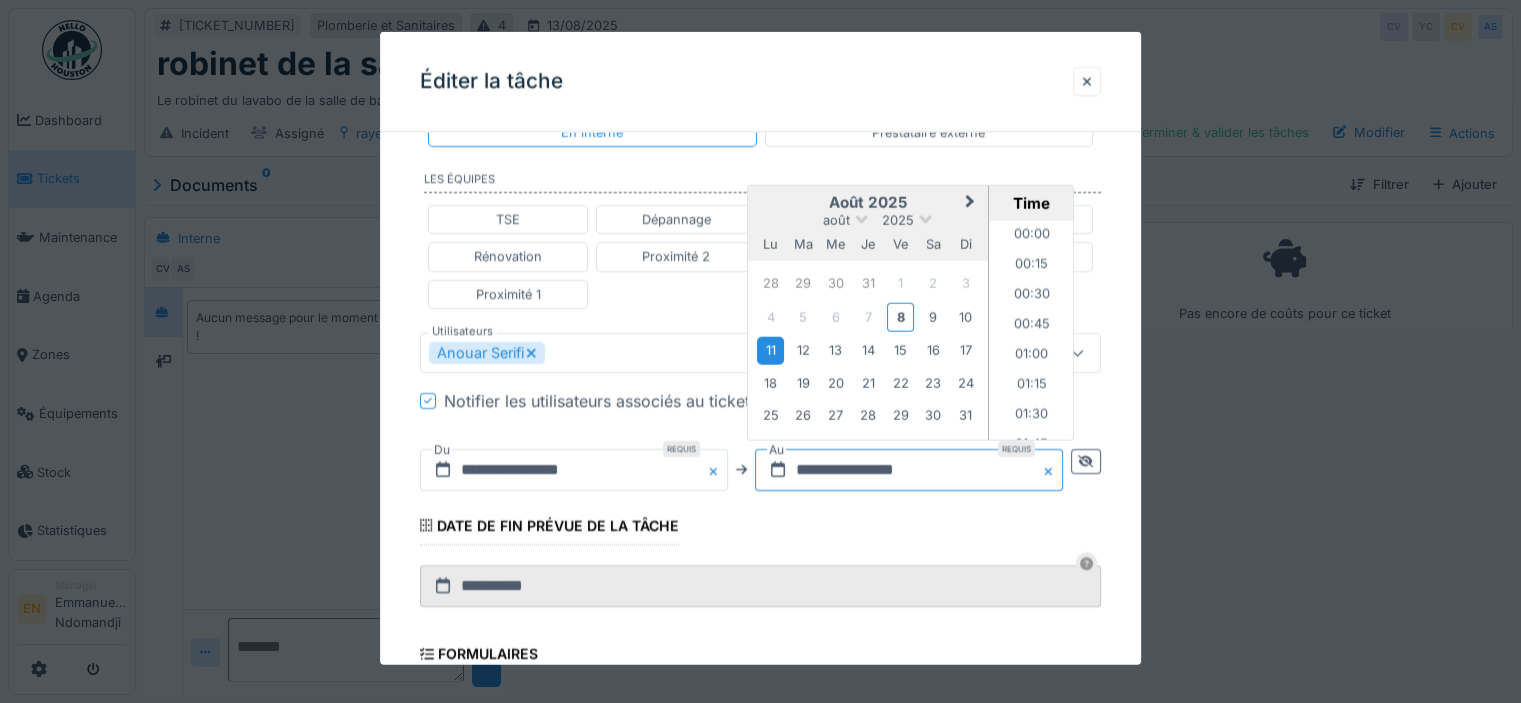 scroll, scrollTop: 1345, scrollLeft: 0, axis: vertical 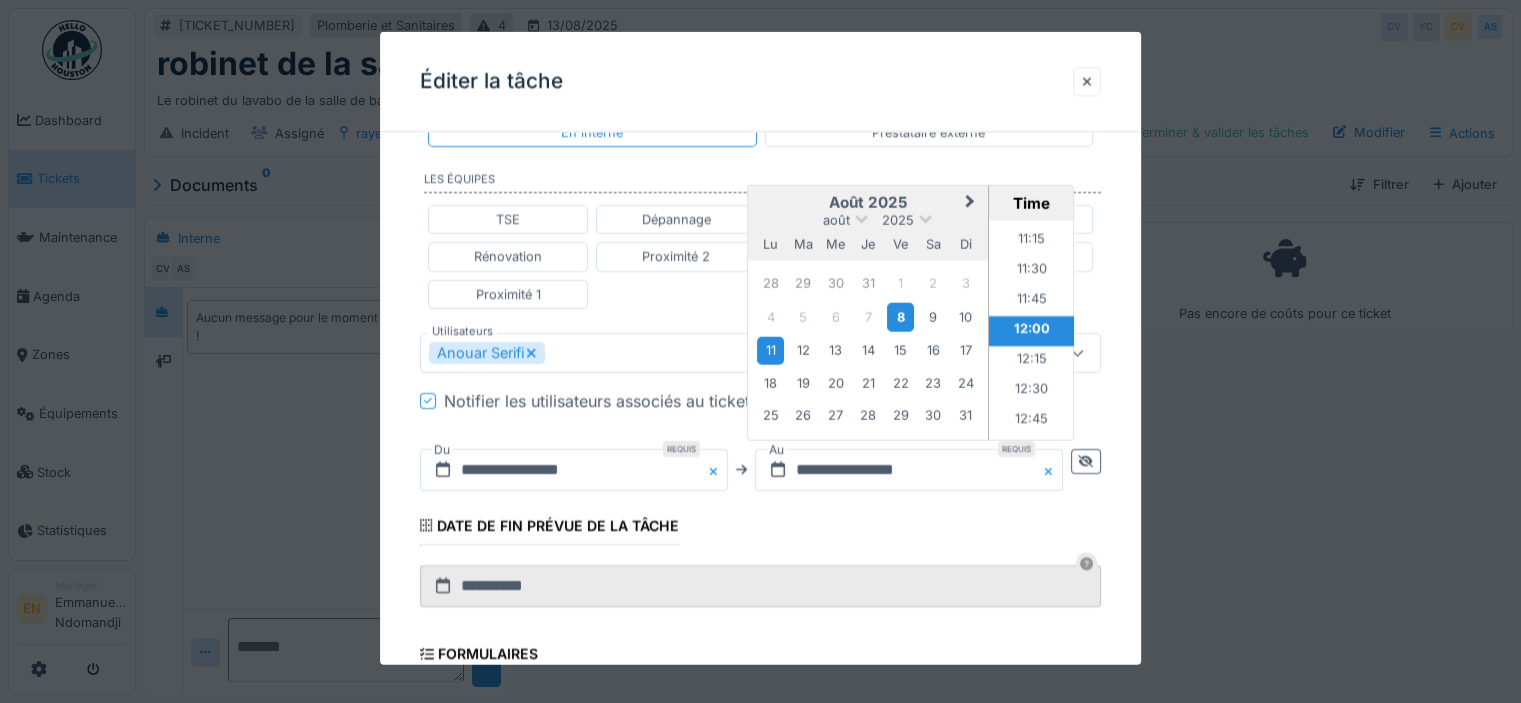 click on "8" at bounding box center [900, 316] 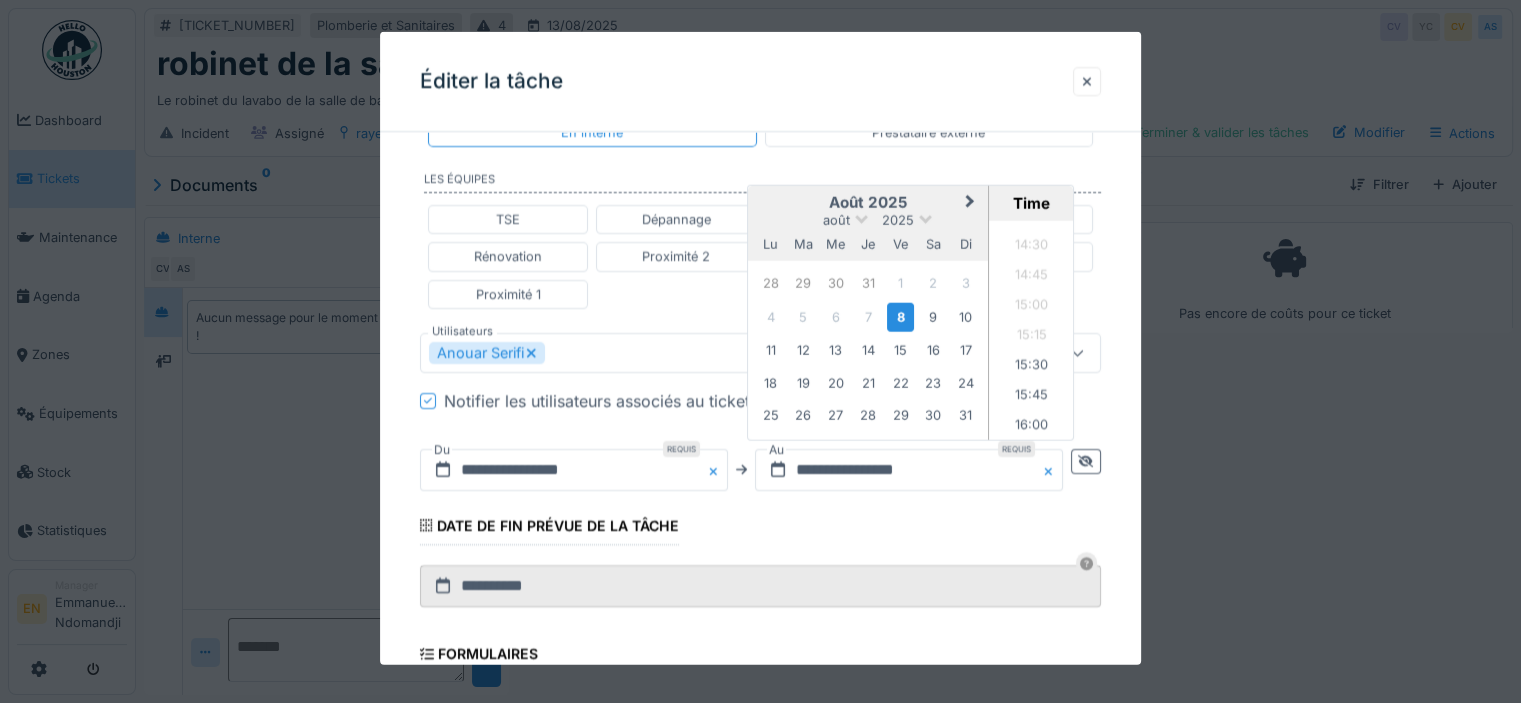 scroll, scrollTop: 1919, scrollLeft: 0, axis: vertical 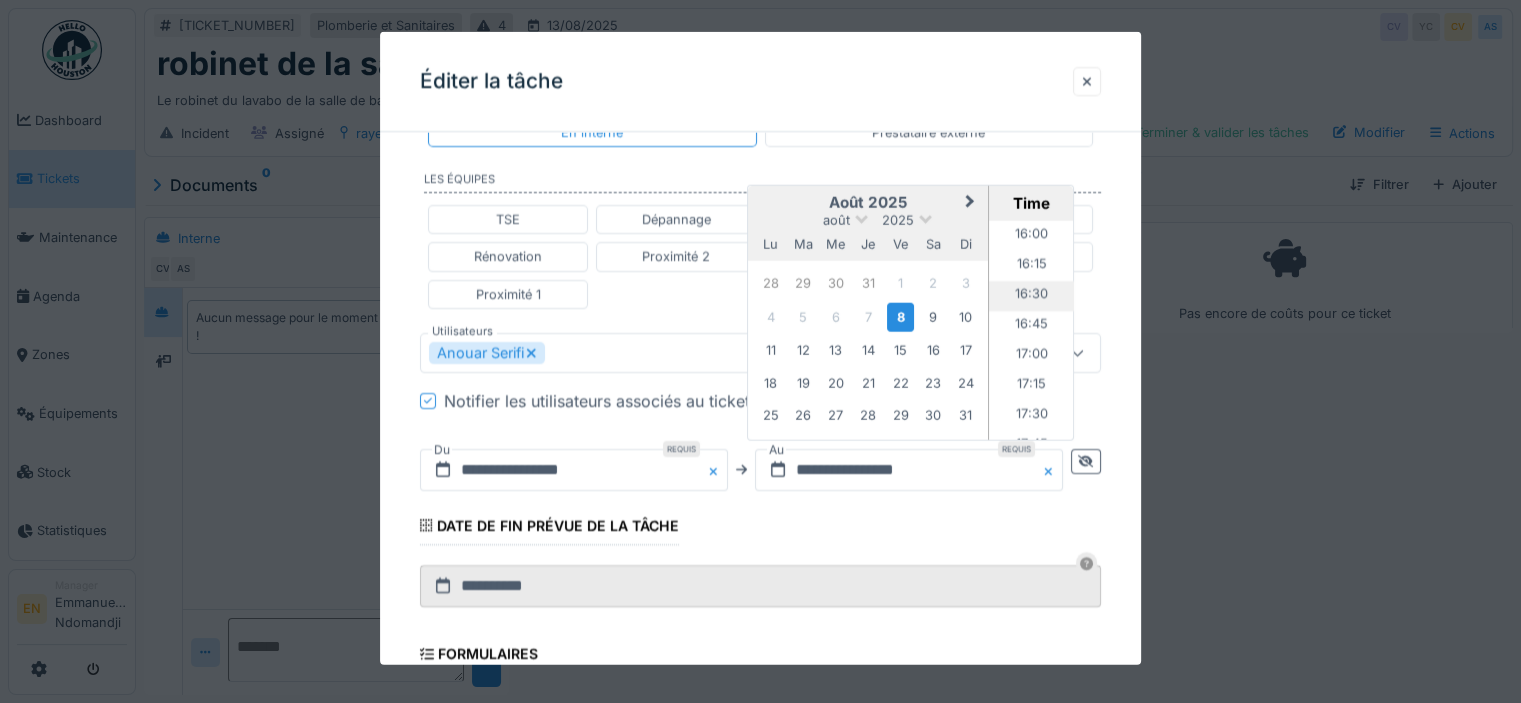 click on "16:30" at bounding box center (1031, 296) 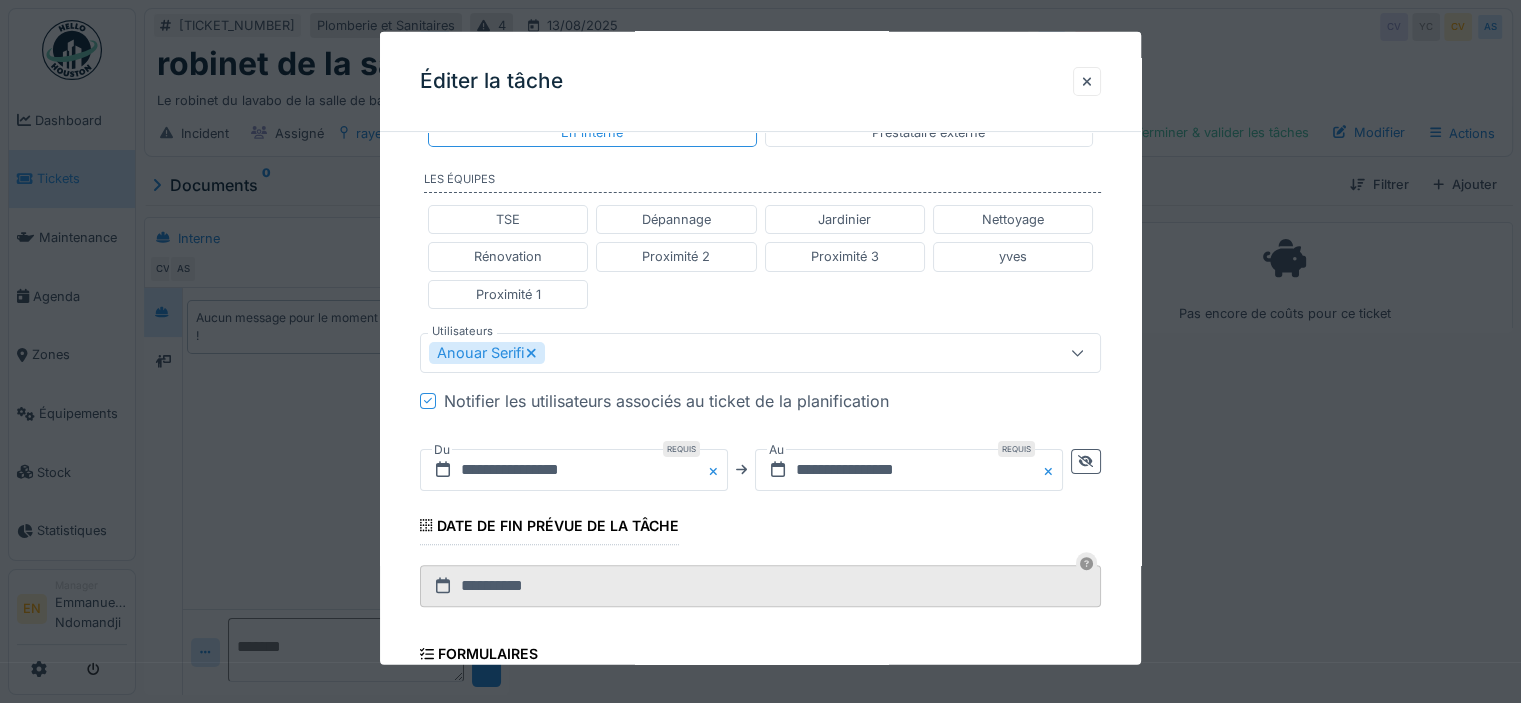 click on "**********" at bounding box center [760, 324] 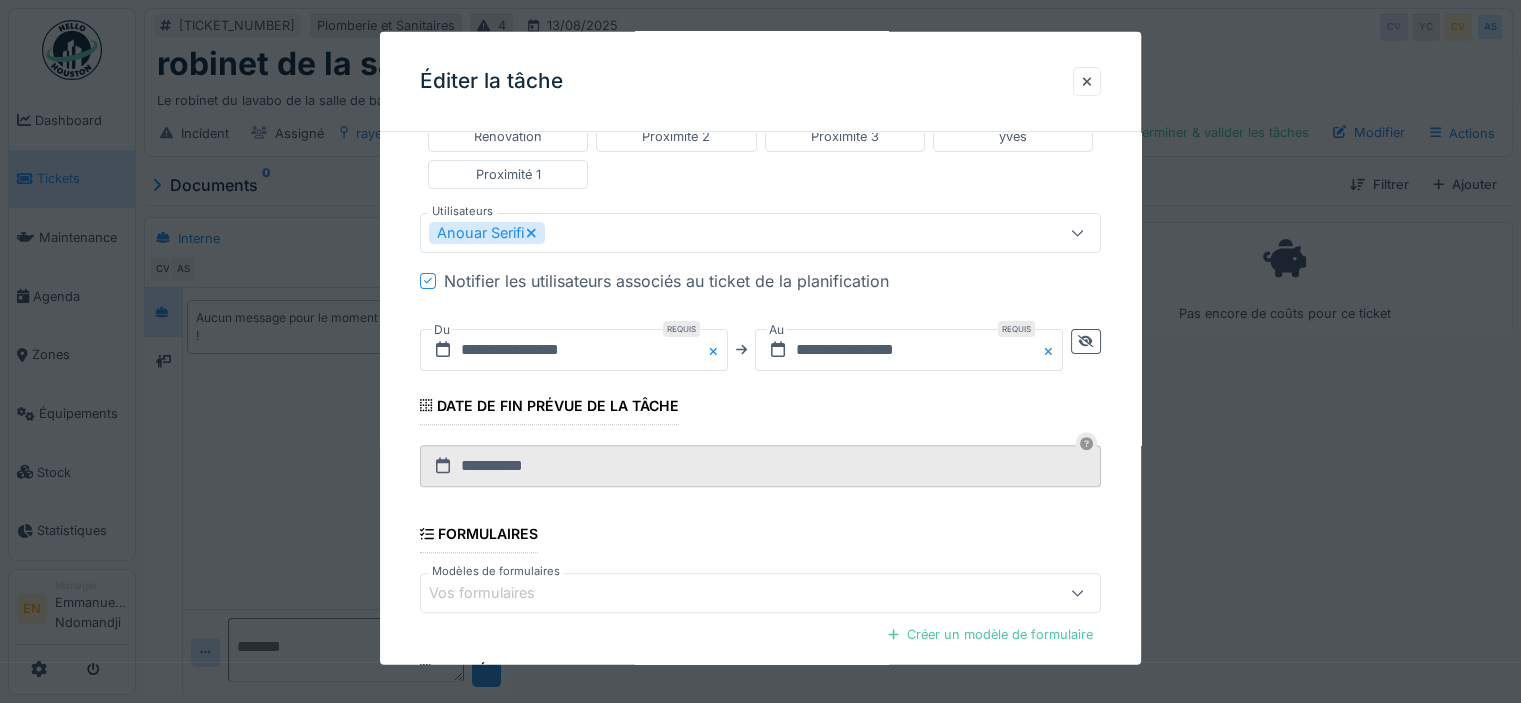 scroll, scrollTop: 643, scrollLeft: 0, axis: vertical 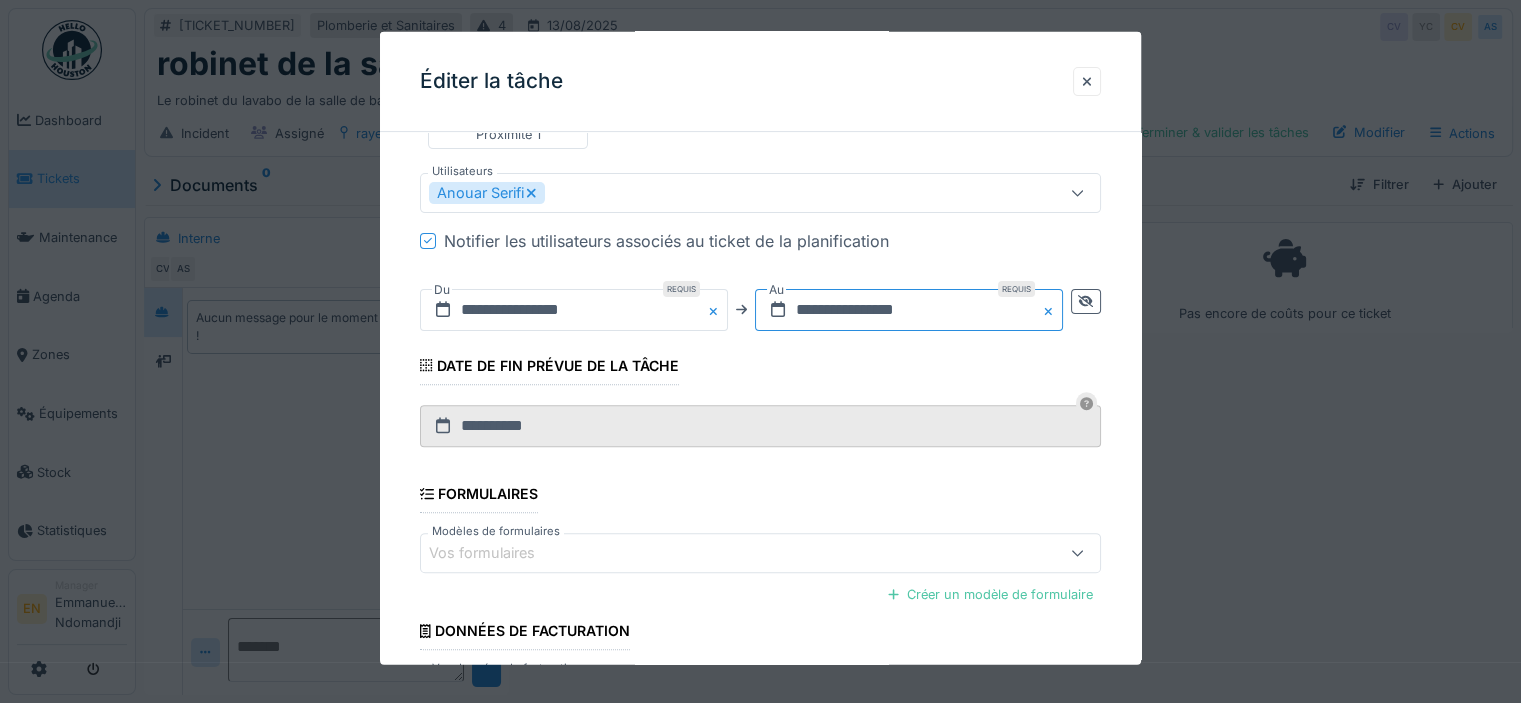 click on "**********" at bounding box center (909, 309) 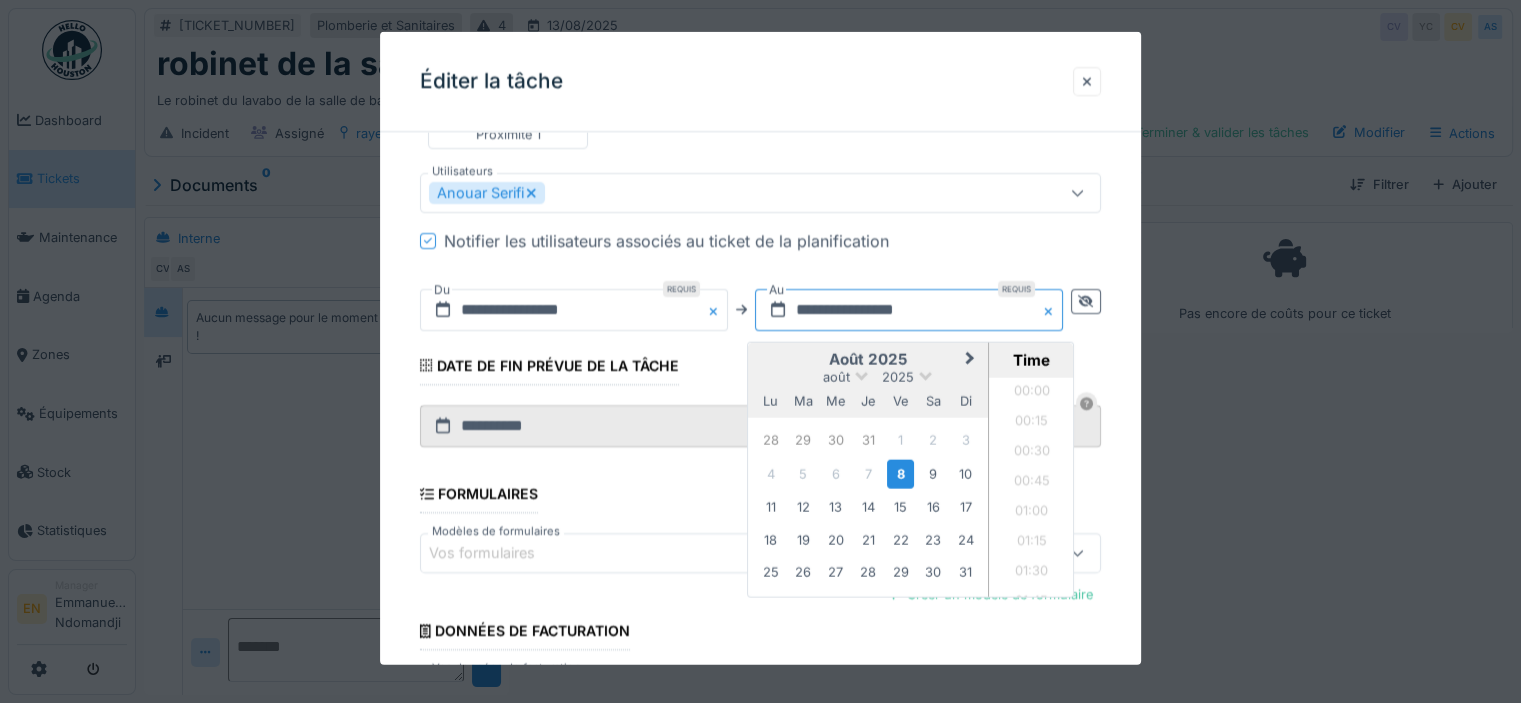 scroll, scrollTop: 1885, scrollLeft: 0, axis: vertical 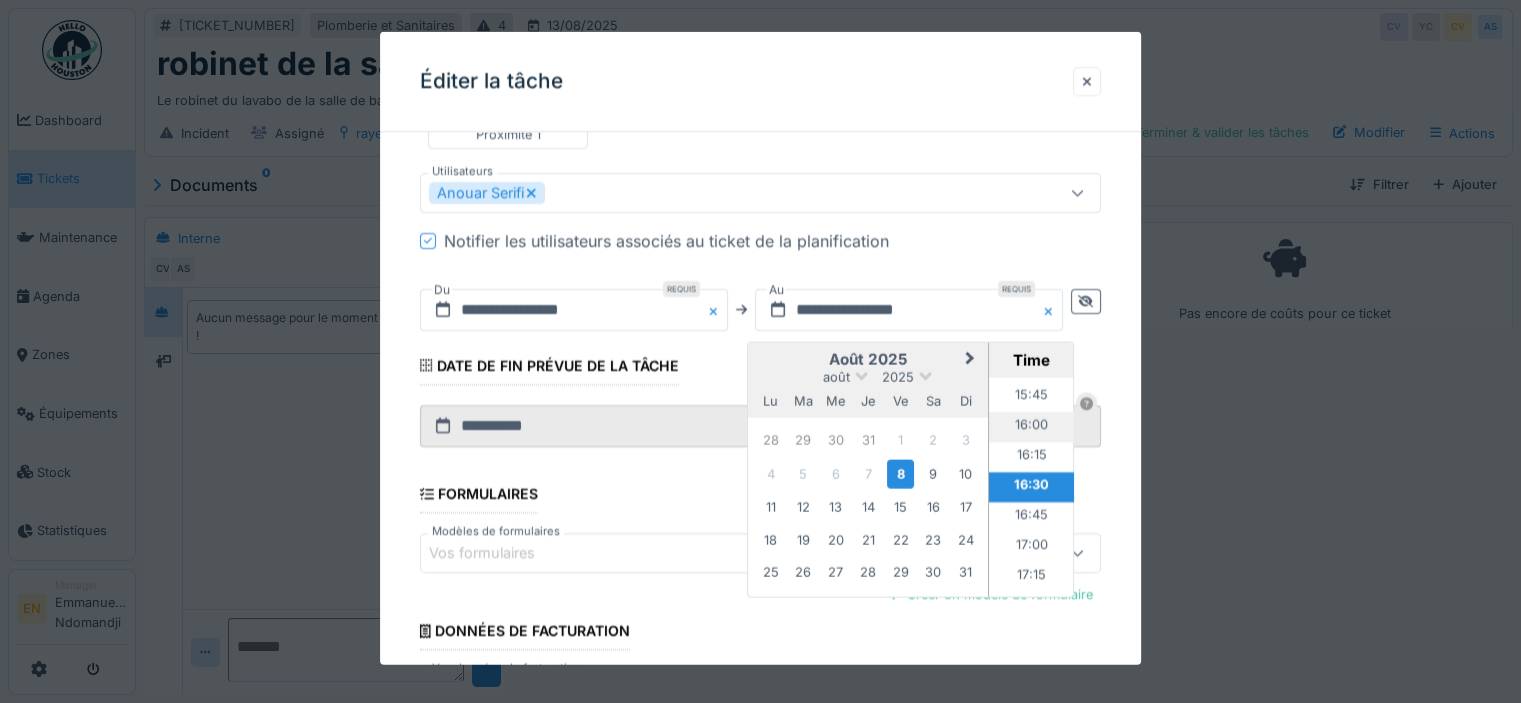 click on "16:00" at bounding box center (1031, 427) 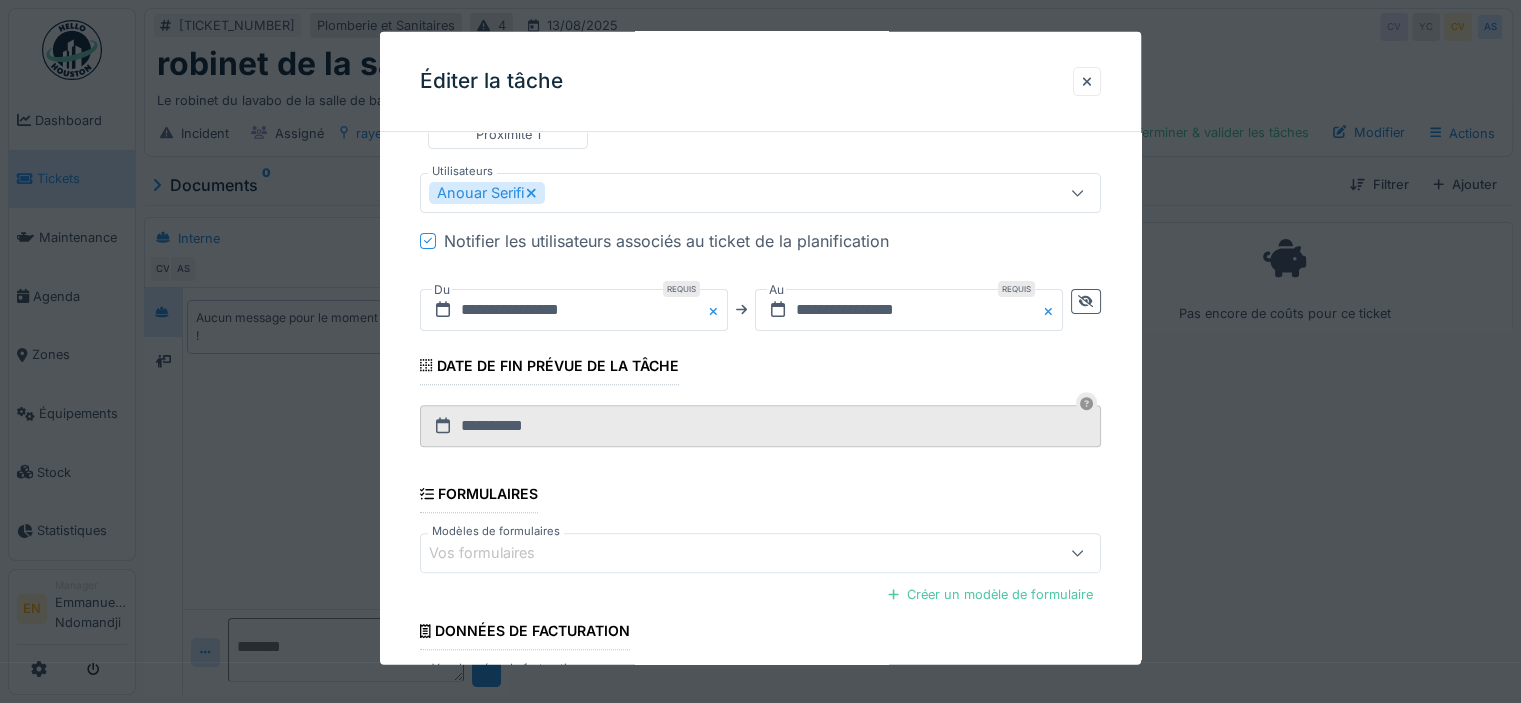 click on "**********" at bounding box center [760, 164] 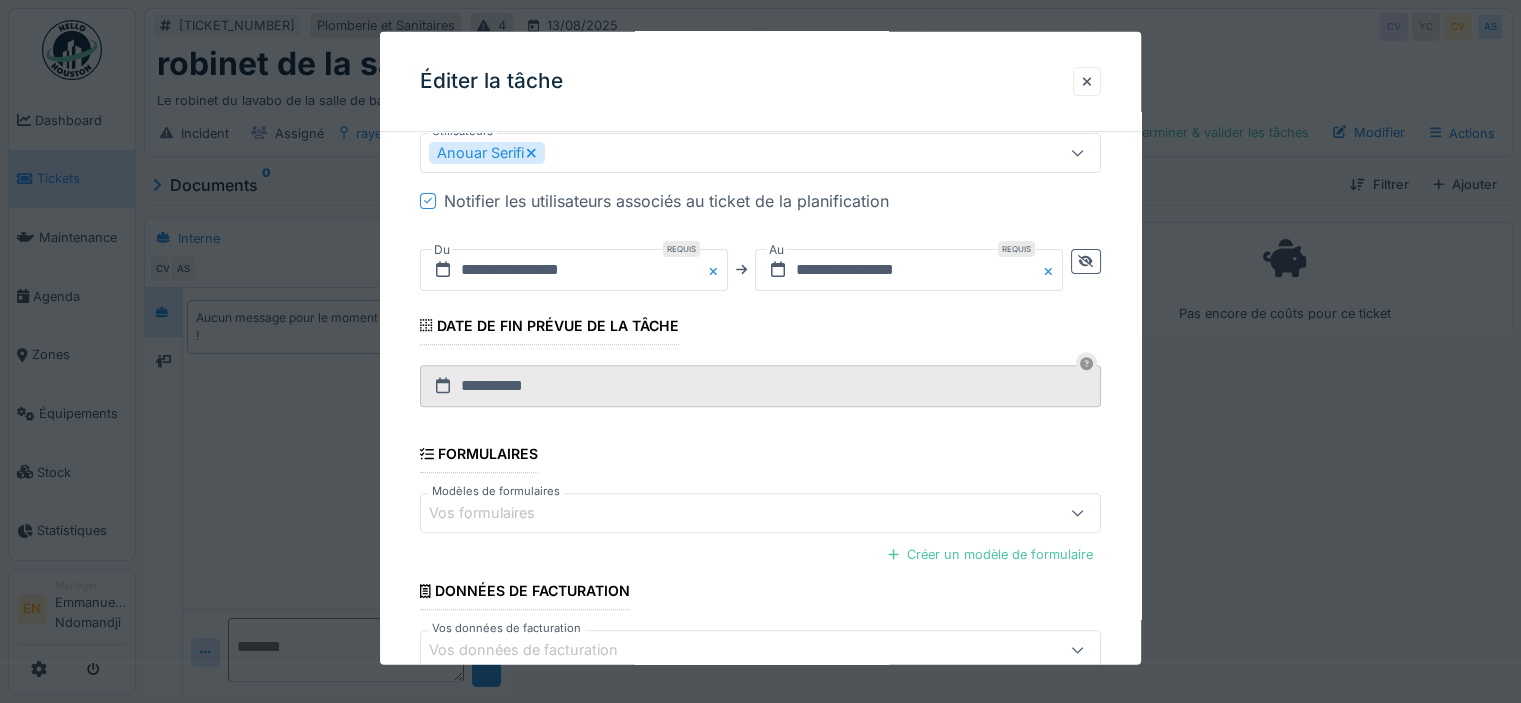 scroll, scrollTop: 739, scrollLeft: 0, axis: vertical 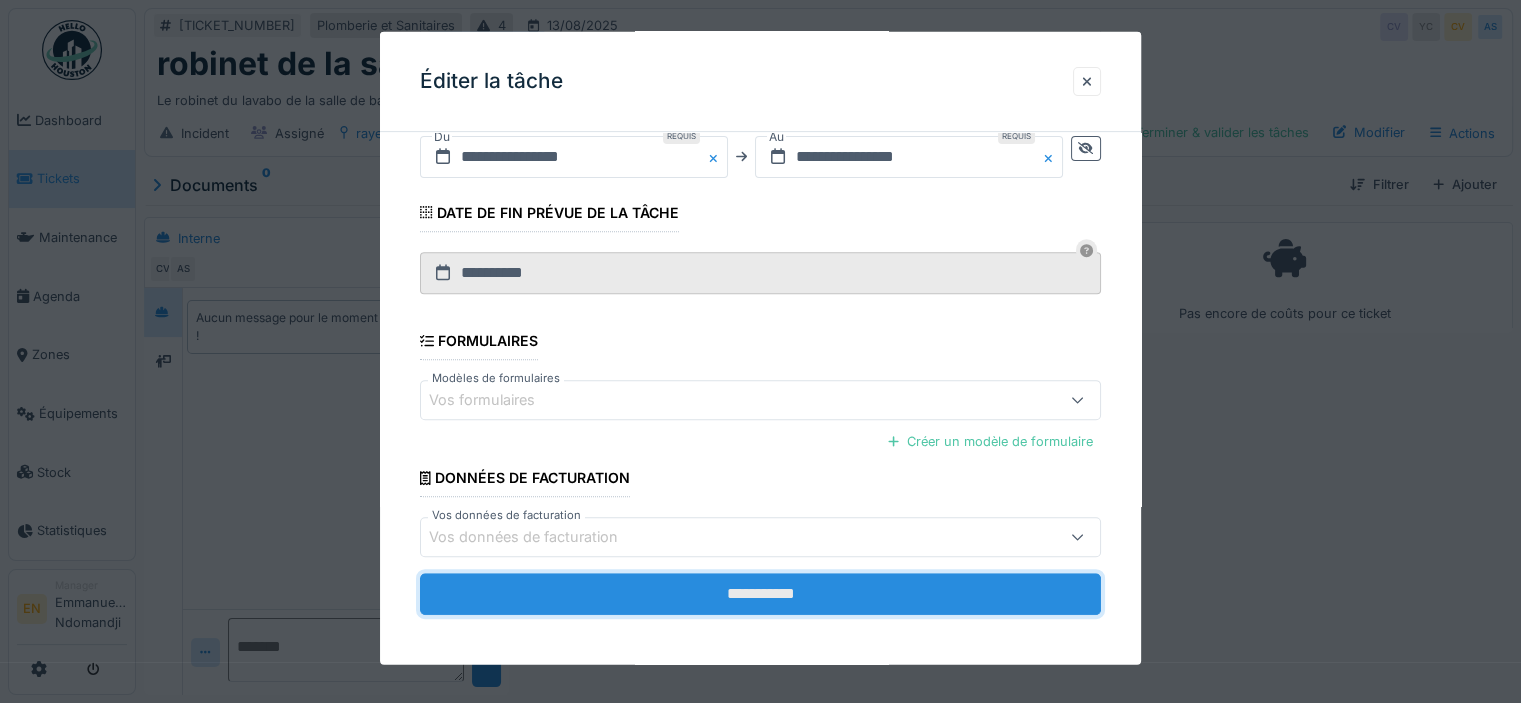 click on "**********" at bounding box center (760, 594) 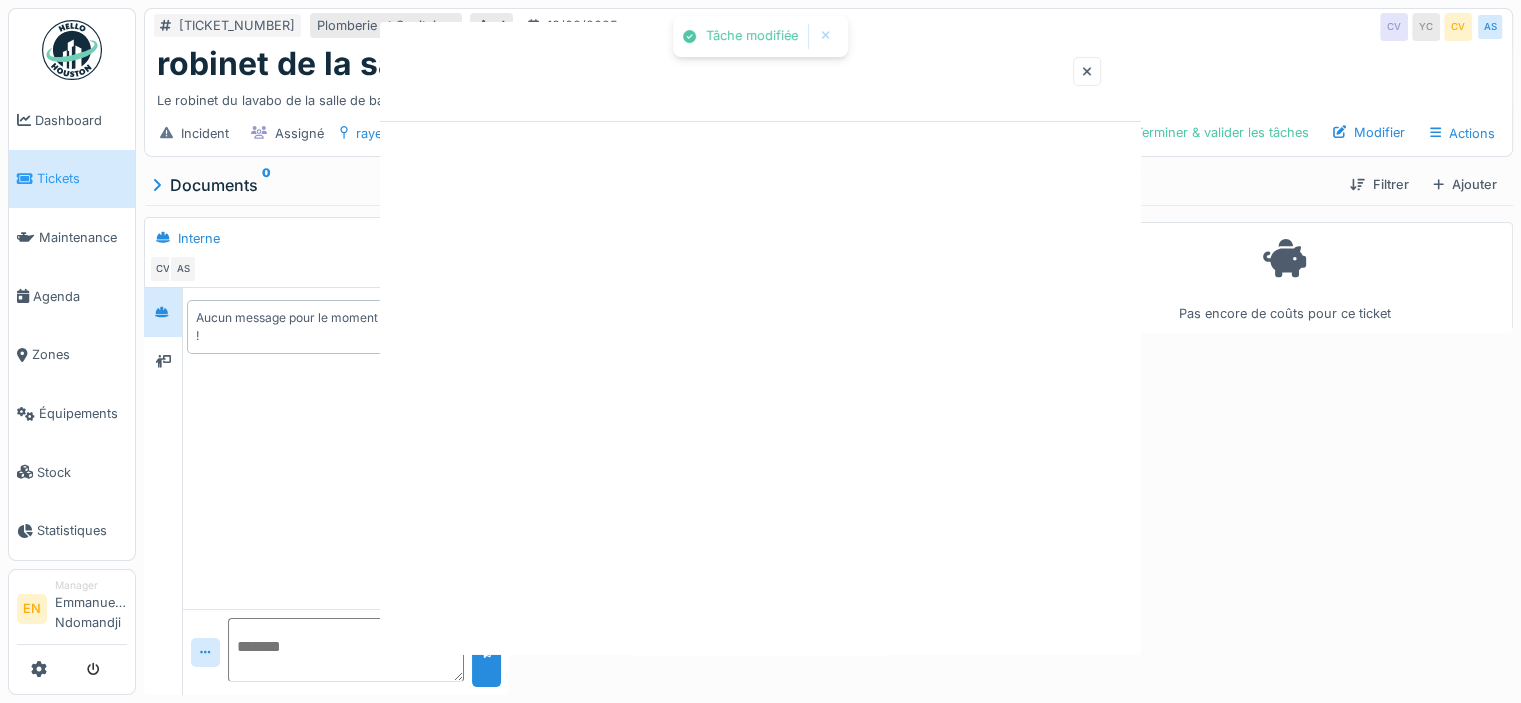 scroll, scrollTop: 0, scrollLeft: 0, axis: both 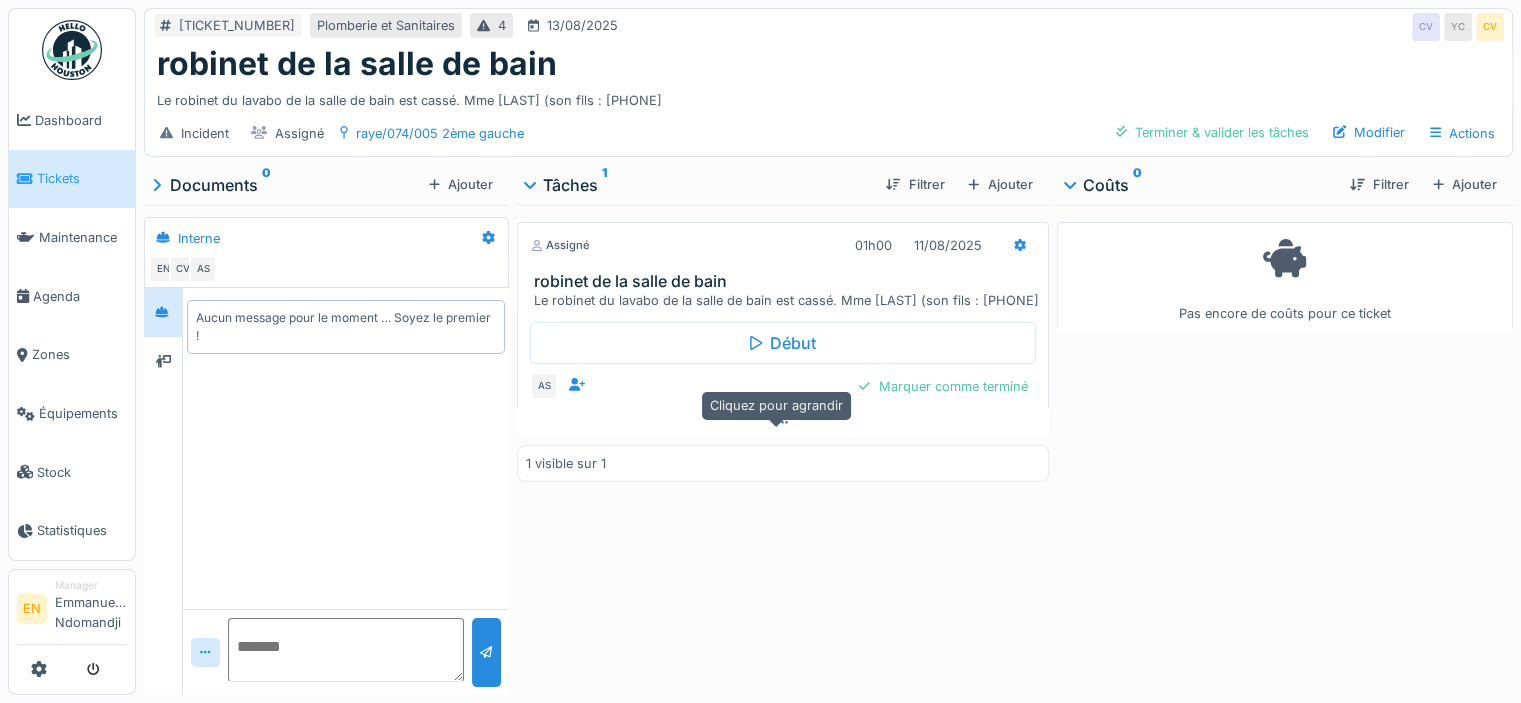 click 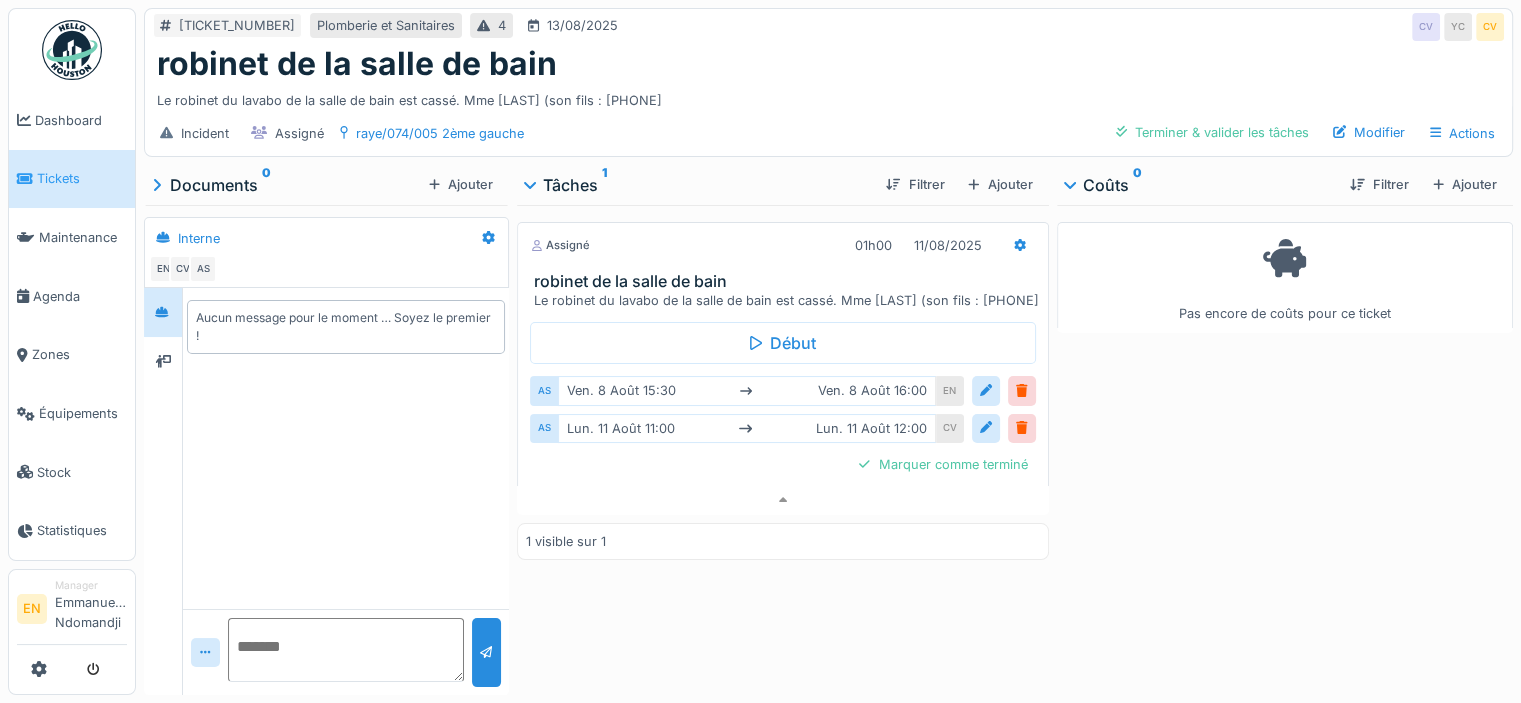 click on "Pas encore de coûts pour ce ticket" at bounding box center [1285, 446] 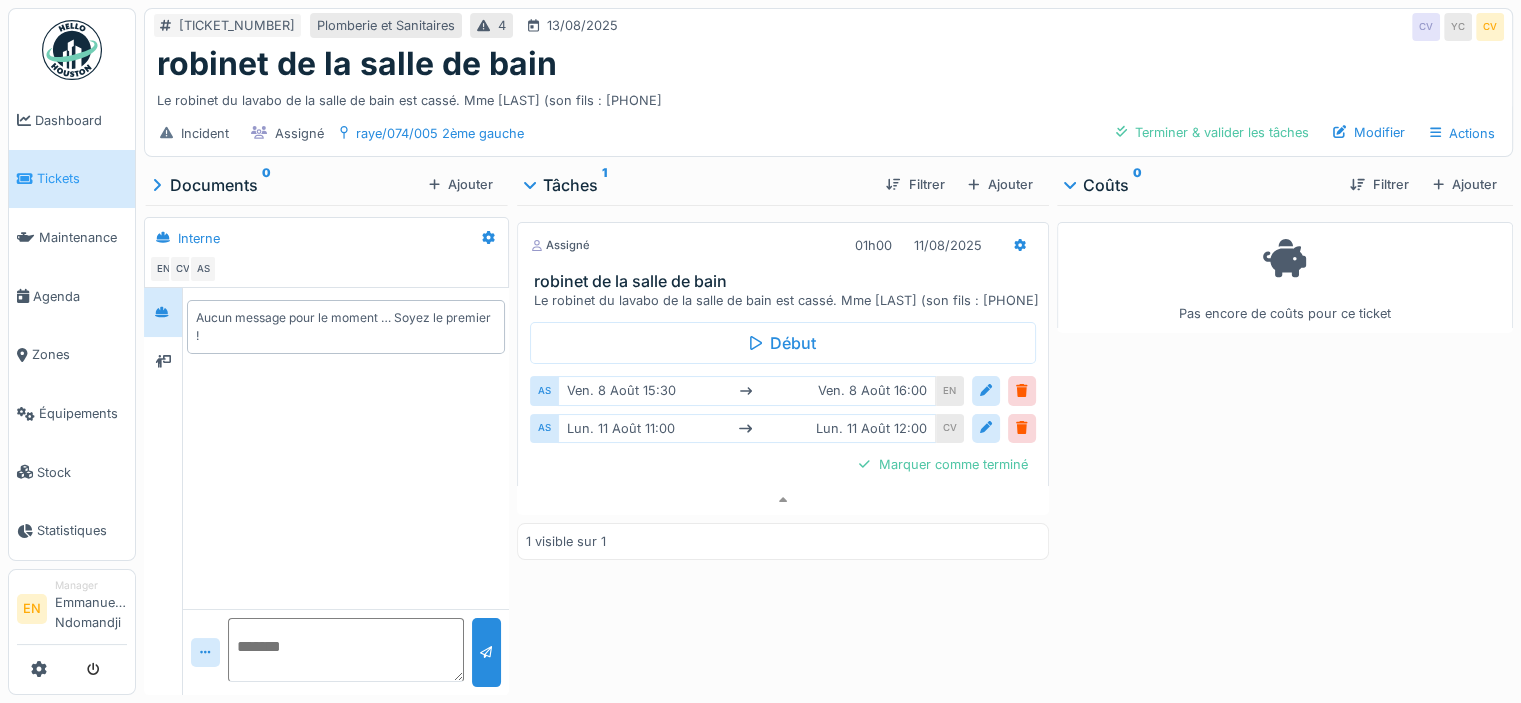 click on "Incident Assigné raye/074/005 2ème gauche Terminer & valider les tâches Modifier Actions" at bounding box center (828, 133) 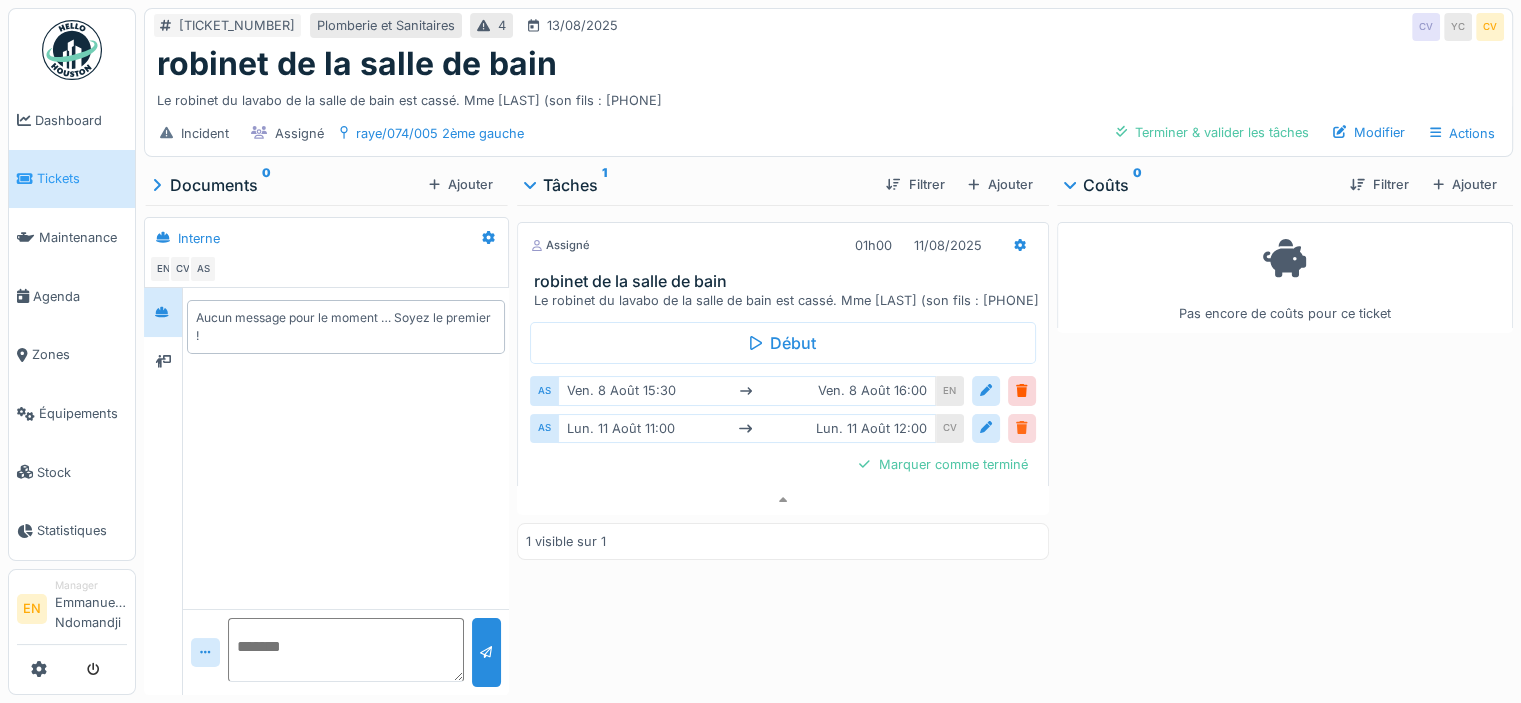 click at bounding box center (1021, 428) 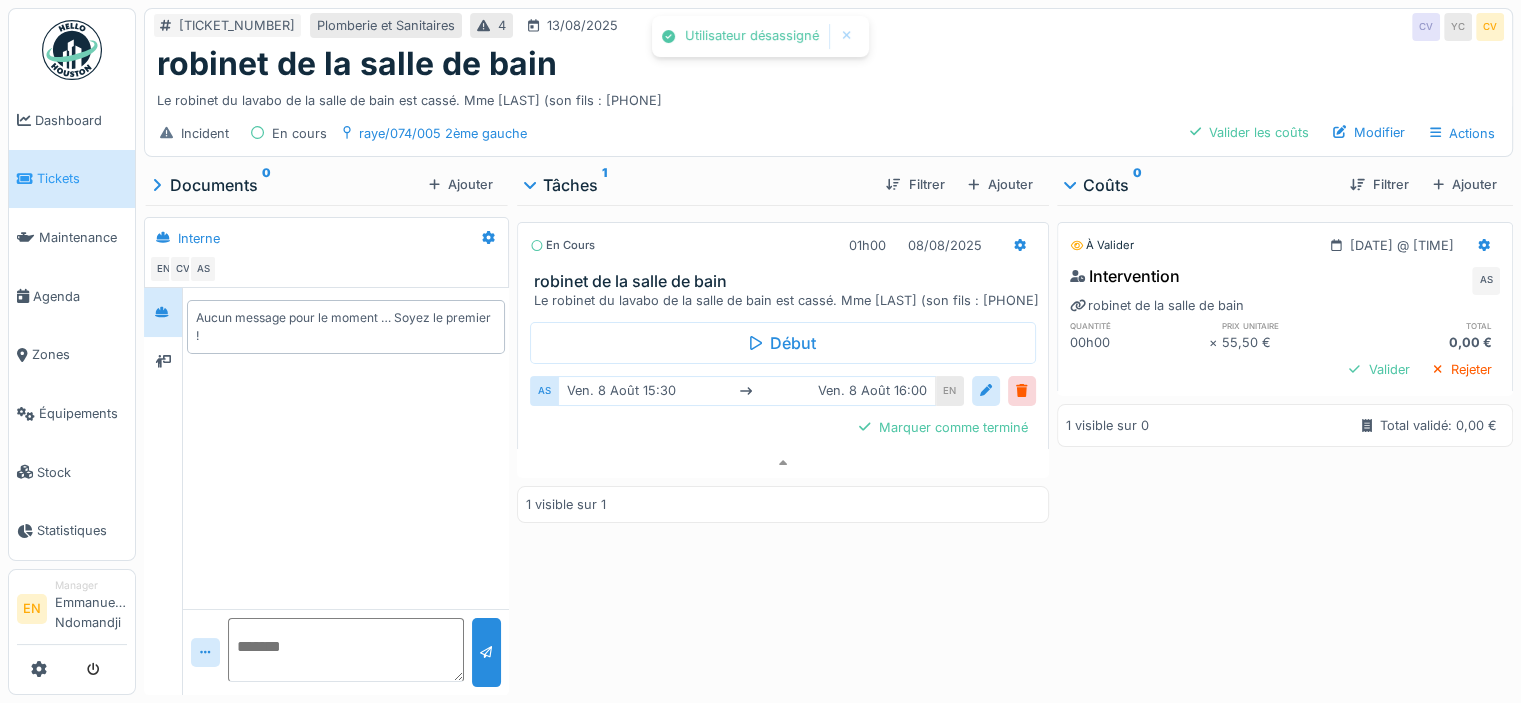 click on "En cours 01h00 08/08/2025 robinet de la salle de bain  Le robinet du lavabo de la salle de bain est cassé. Mme [LAST] (son fils : [PHONE] Début AS ven. 8 août   15:30 ven. 8 août   16:00 EN Marquer comme terminé 1 visible sur 1" at bounding box center [783, 446] 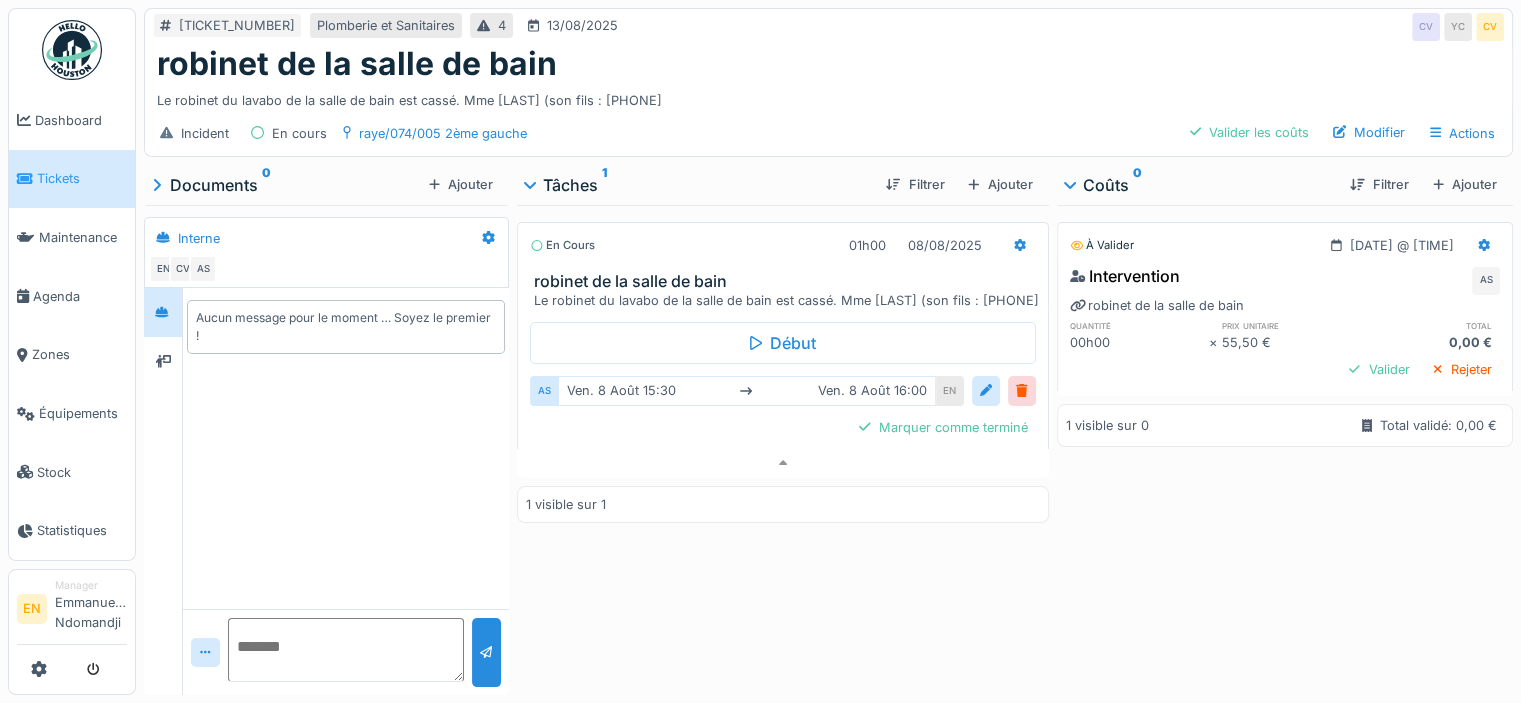 click on "En cours 01h00 08/08/2025 robinet de la salle de bain  Le robinet du lavabo de la salle de bain est cassé. Mme [LAST] (son fils : [PHONE] Début AS ven. 8 août   15:30 ven. 8 août   16:00 EN Marquer comme terminé 1 visible sur 1" at bounding box center (783, 446) 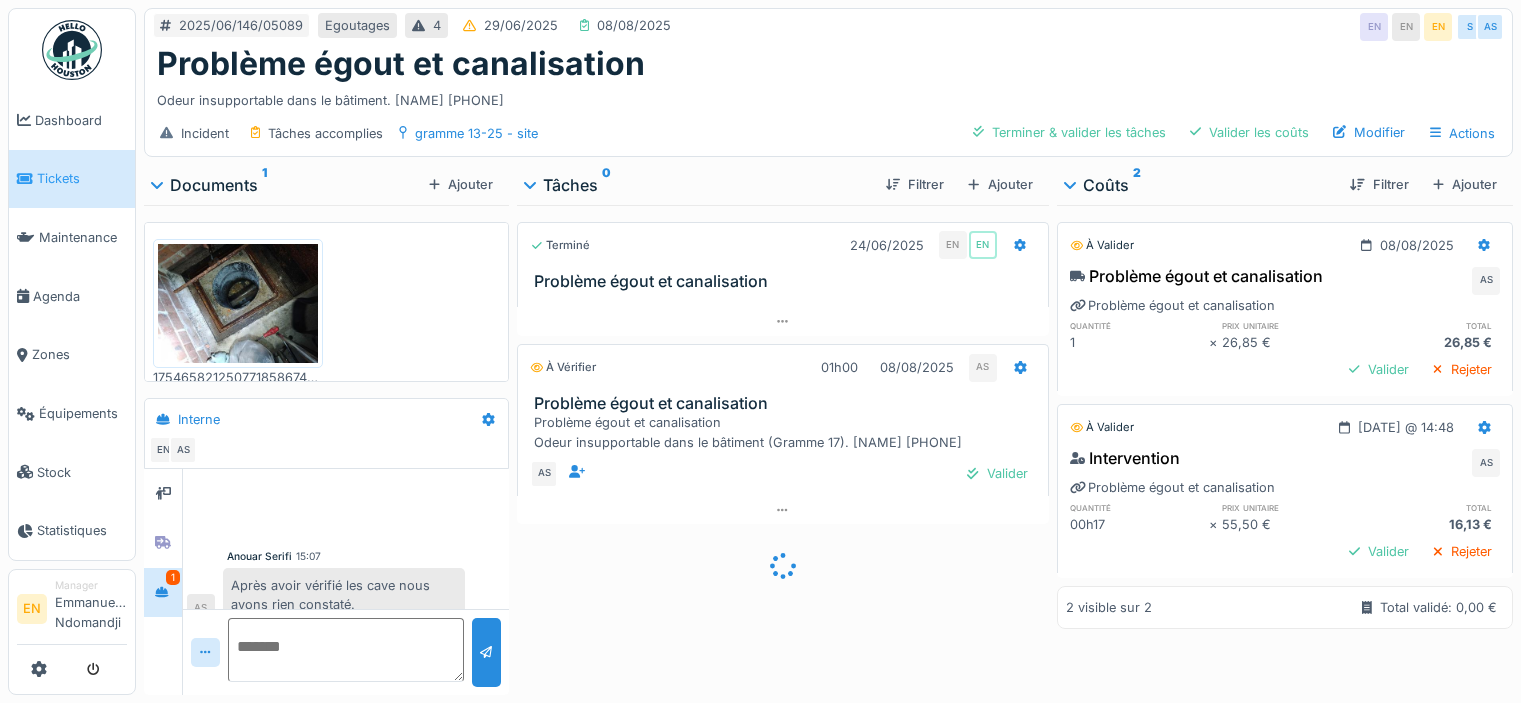 scroll, scrollTop: 15, scrollLeft: 0, axis: vertical 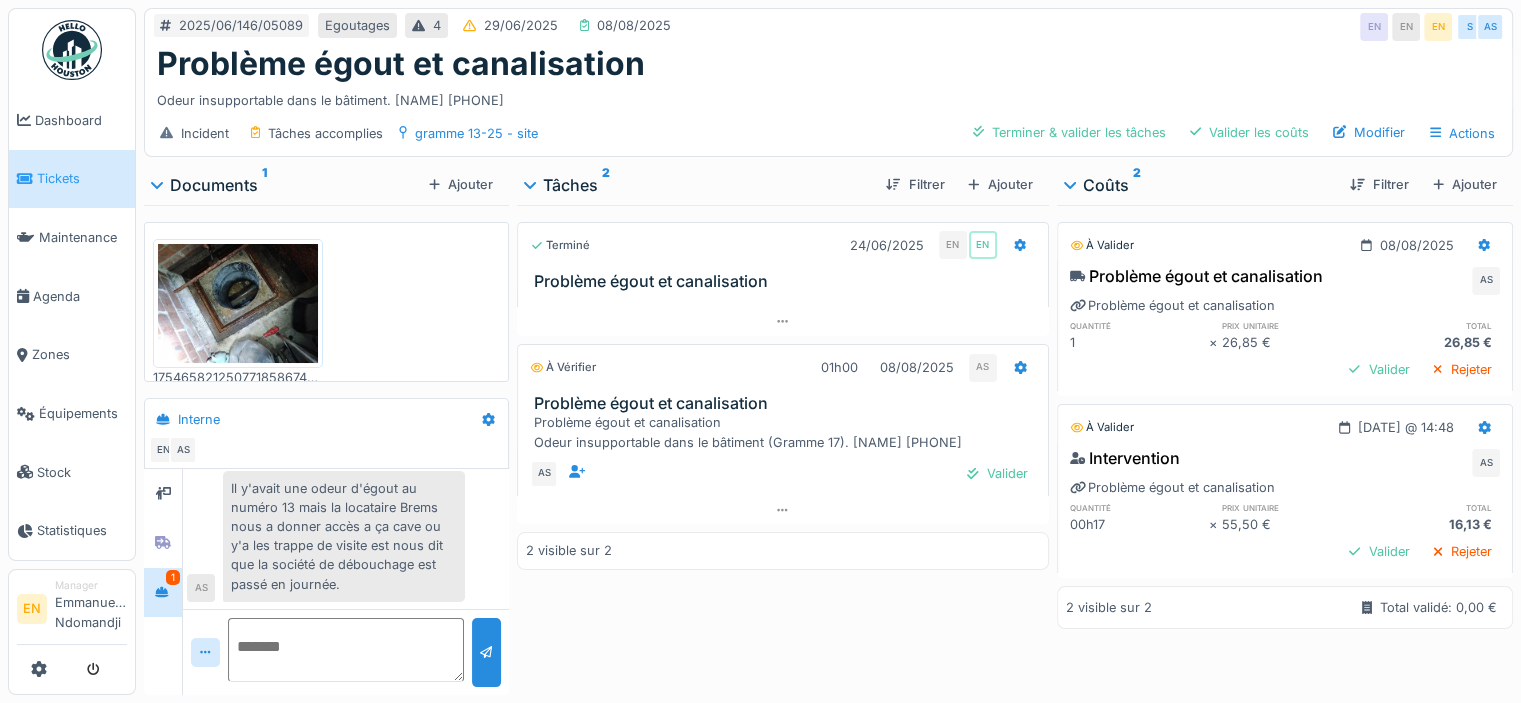 click on "Terminé 24/06/2025 EN EN Problème égout et canalisation À vérifier 01h00 08/08/2025 AS Problème égout et canalisation Problème égout et canalisation
Odeur insupportable dans le bâtiment (Gramme 17). Seba 0479943361 AS Valider 2 visible sur 2" at bounding box center (783, 446) 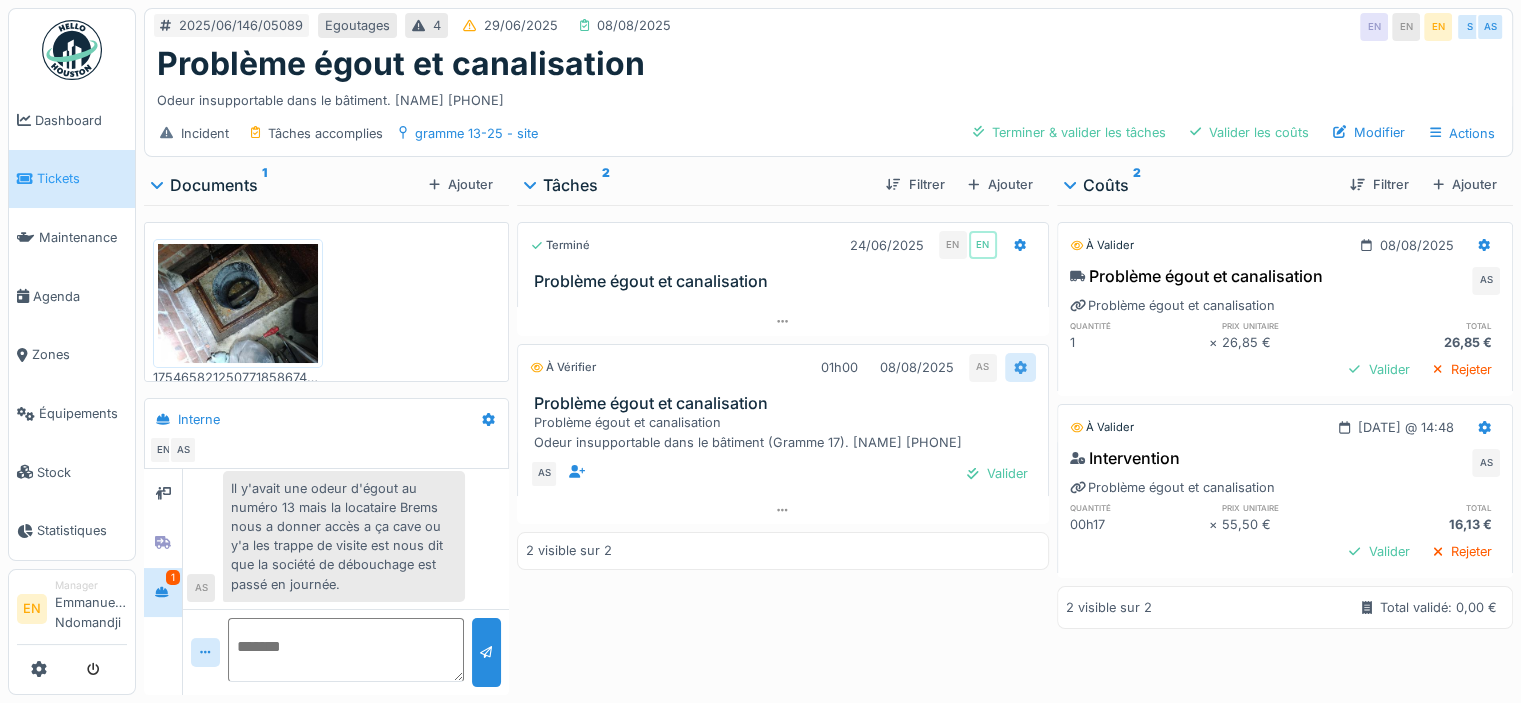 click 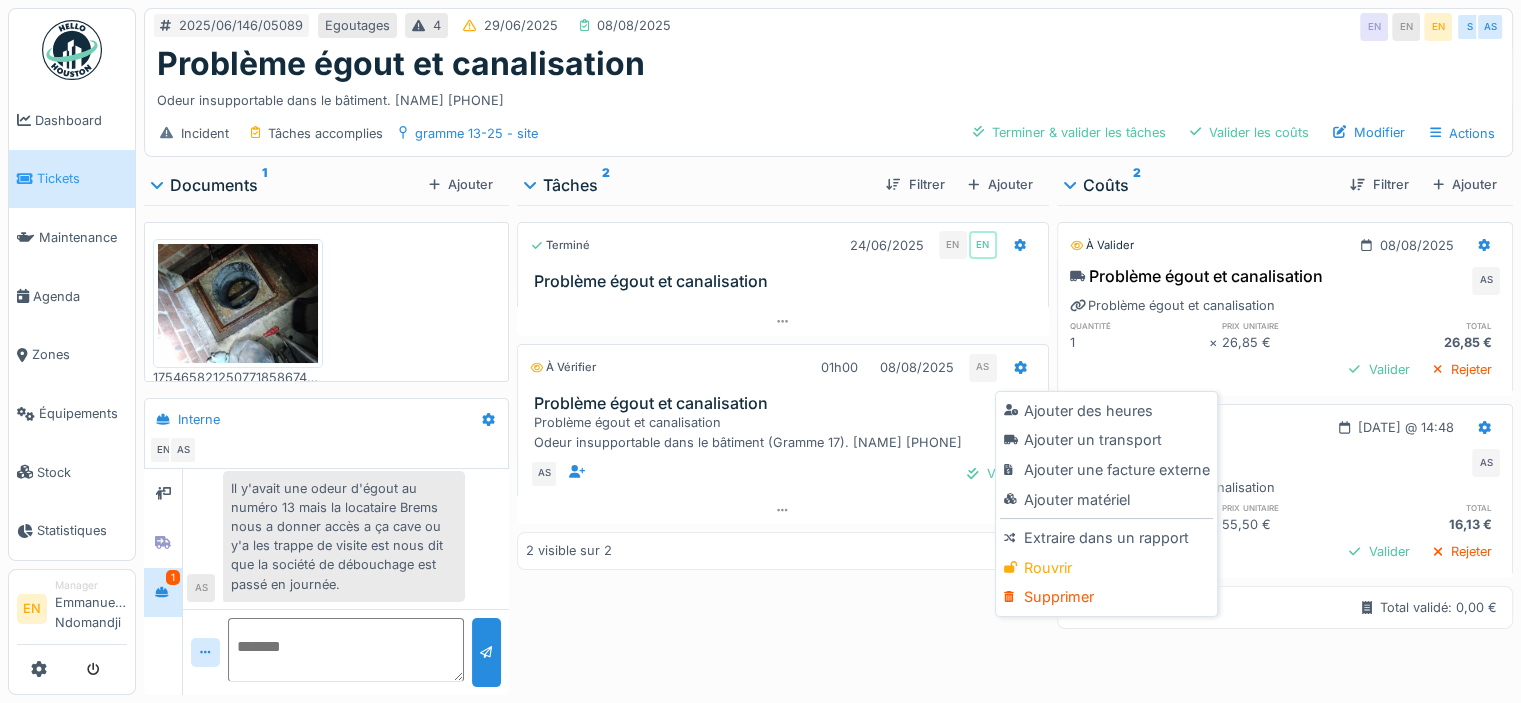 click on "Terminé 24/06/2025 EN EN Problème égout et canalisation À vérifier 01h00 08/08/2025 AS Problème égout et canalisation Problème égout et canalisation
Odeur insupportable dans le bâtiment (Gramme 17). Seba 0479943361 AS Valider 2 visible sur 2" at bounding box center [783, 446] 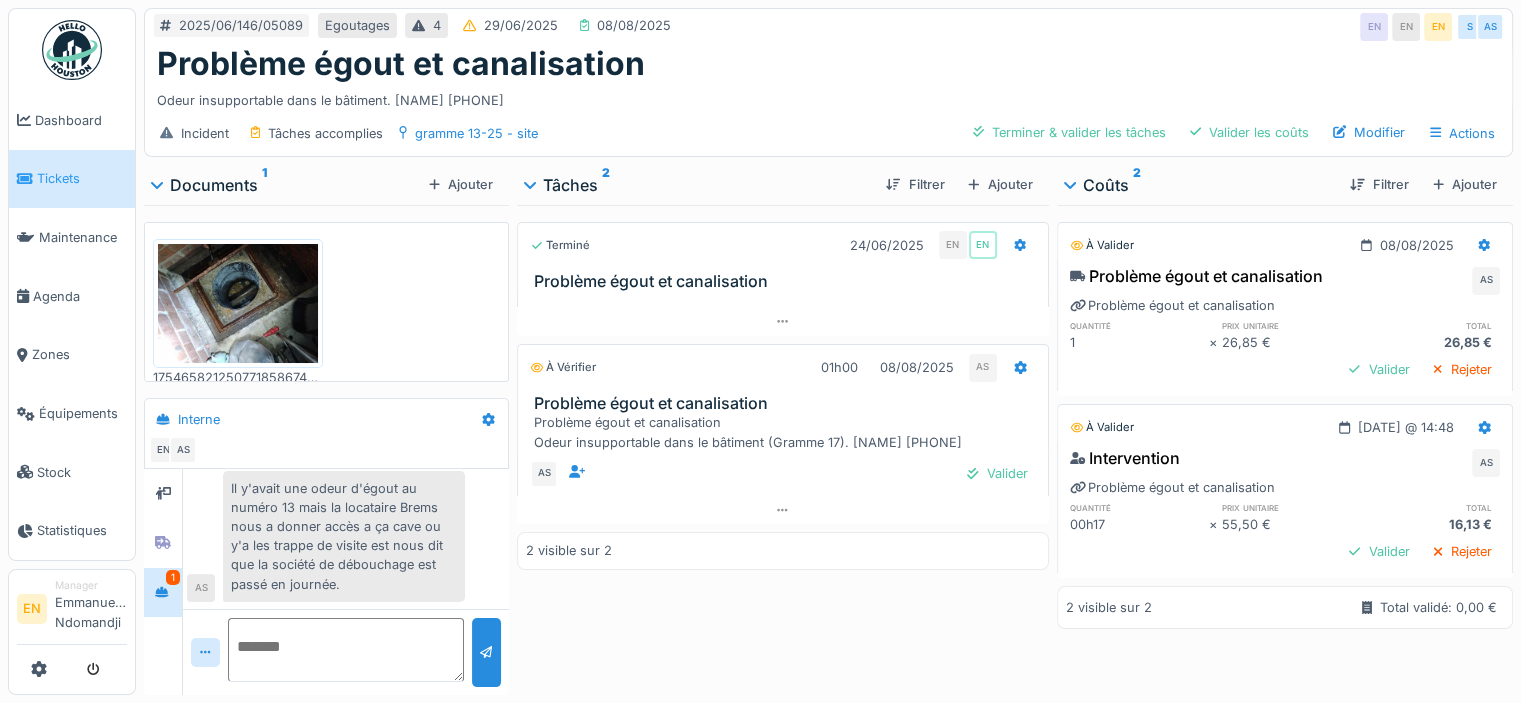 drag, startPoint x: 531, startPoint y: 389, endPoint x: 969, endPoint y: 431, distance: 440.0091 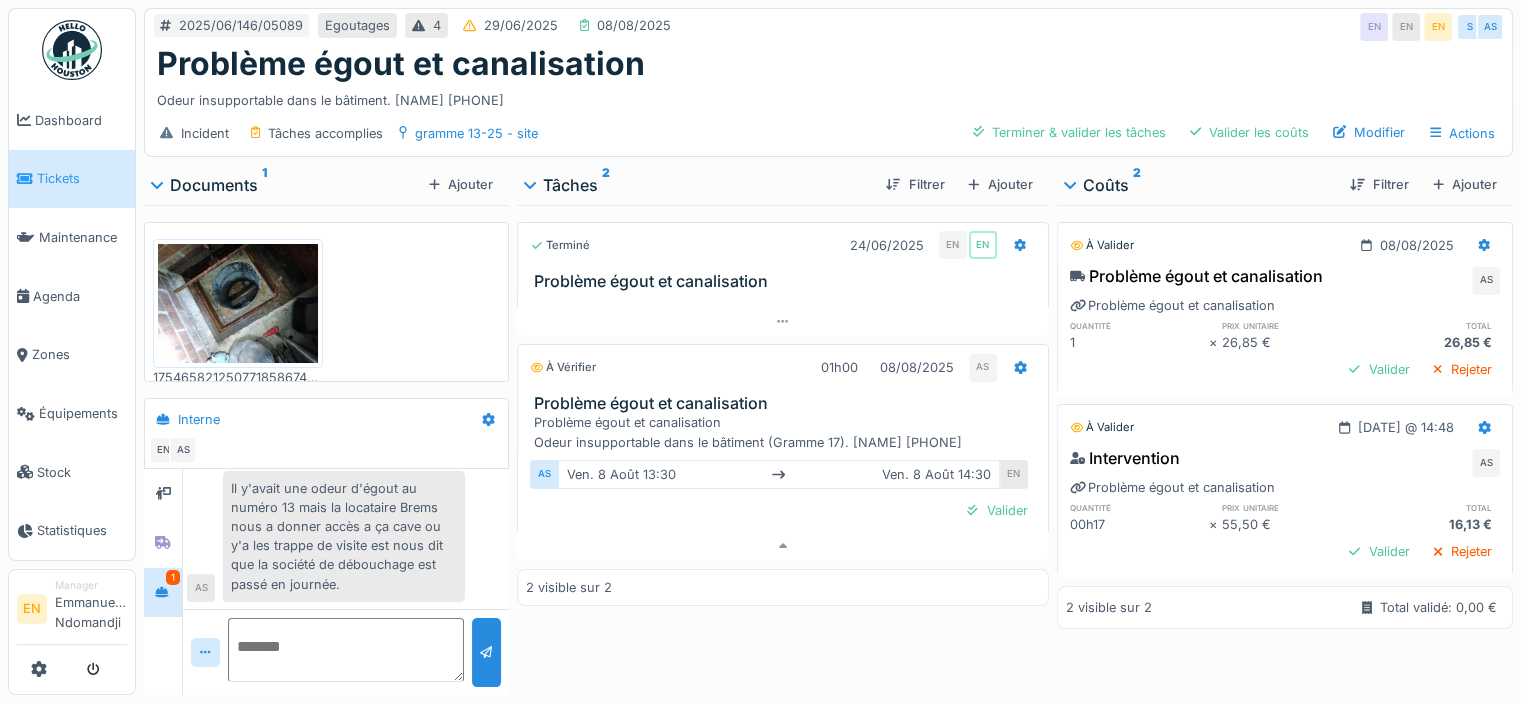 click on "Terminé 24/06/2025 EN EN Problème égout et canalisation À vérifier 01h00 08/08/2025 AS Problème égout et canalisation Problème égout et canalisation
Odeur insupportable dans le bâtiment (Gramme 17). Seba 0479943361 AS ven. 8 août   13:30 ven. 8 août   14:30 EN Valider 2 visible sur 2" at bounding box center (783, 446) 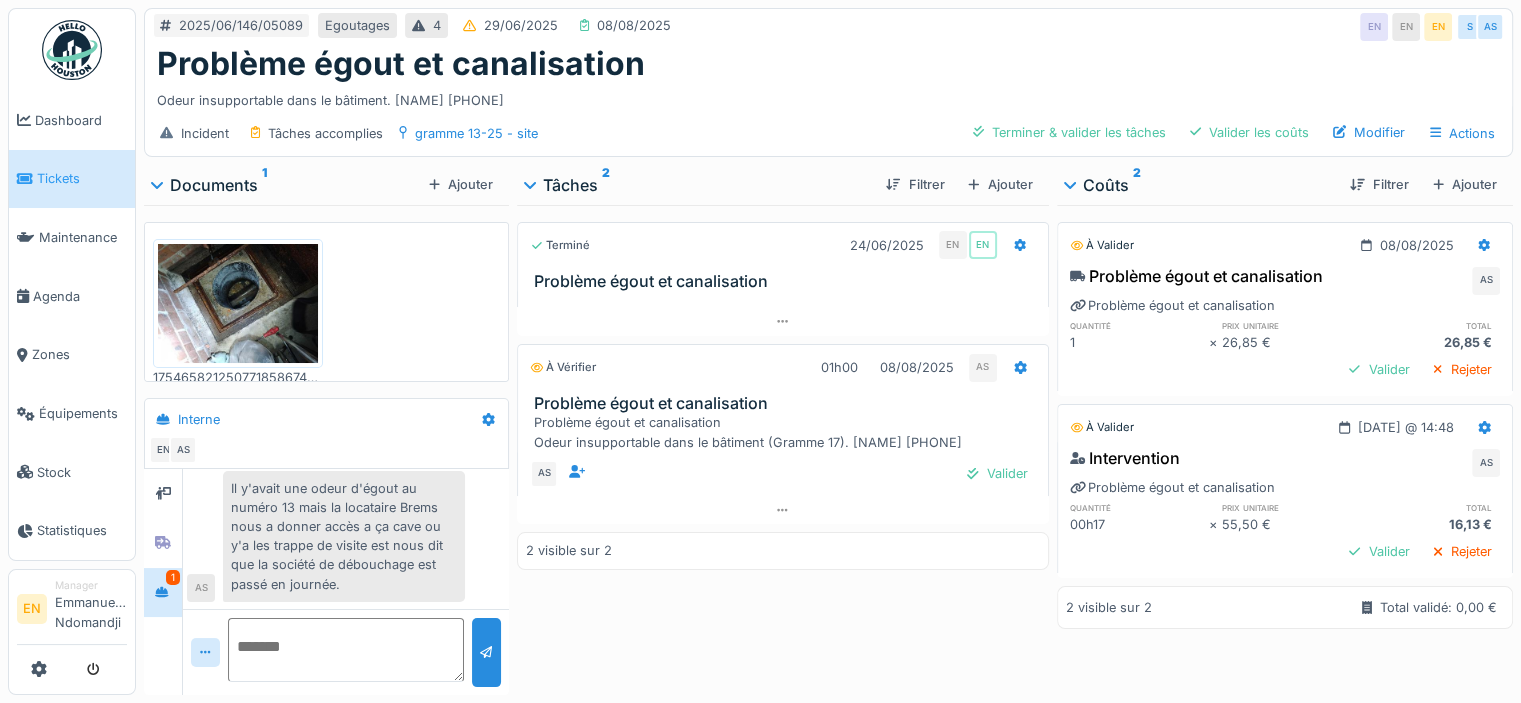 copy on "Problème égout et canalisation Problème égout et canalisation
Odeur insupportable dans le bâtiment (Gramme 17). Seba 0479943361" 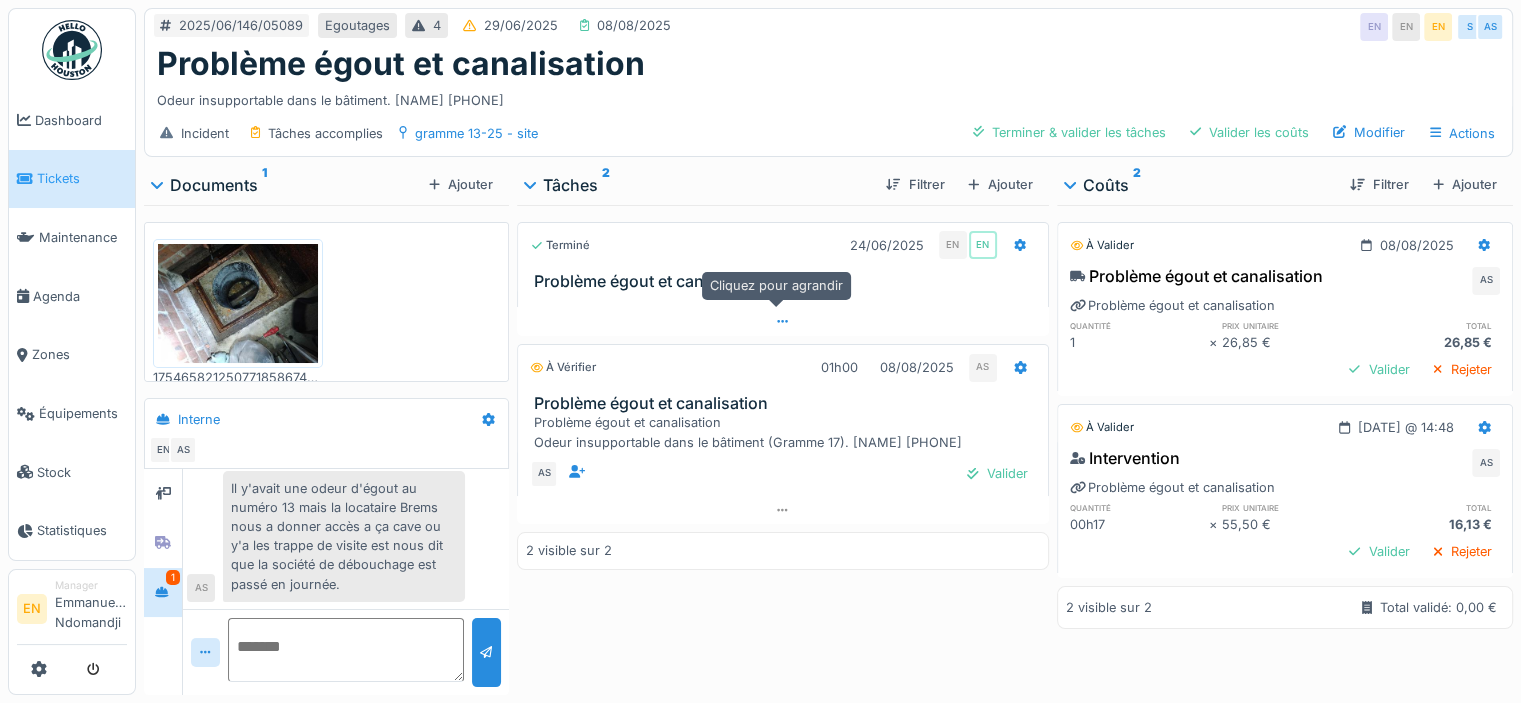 click 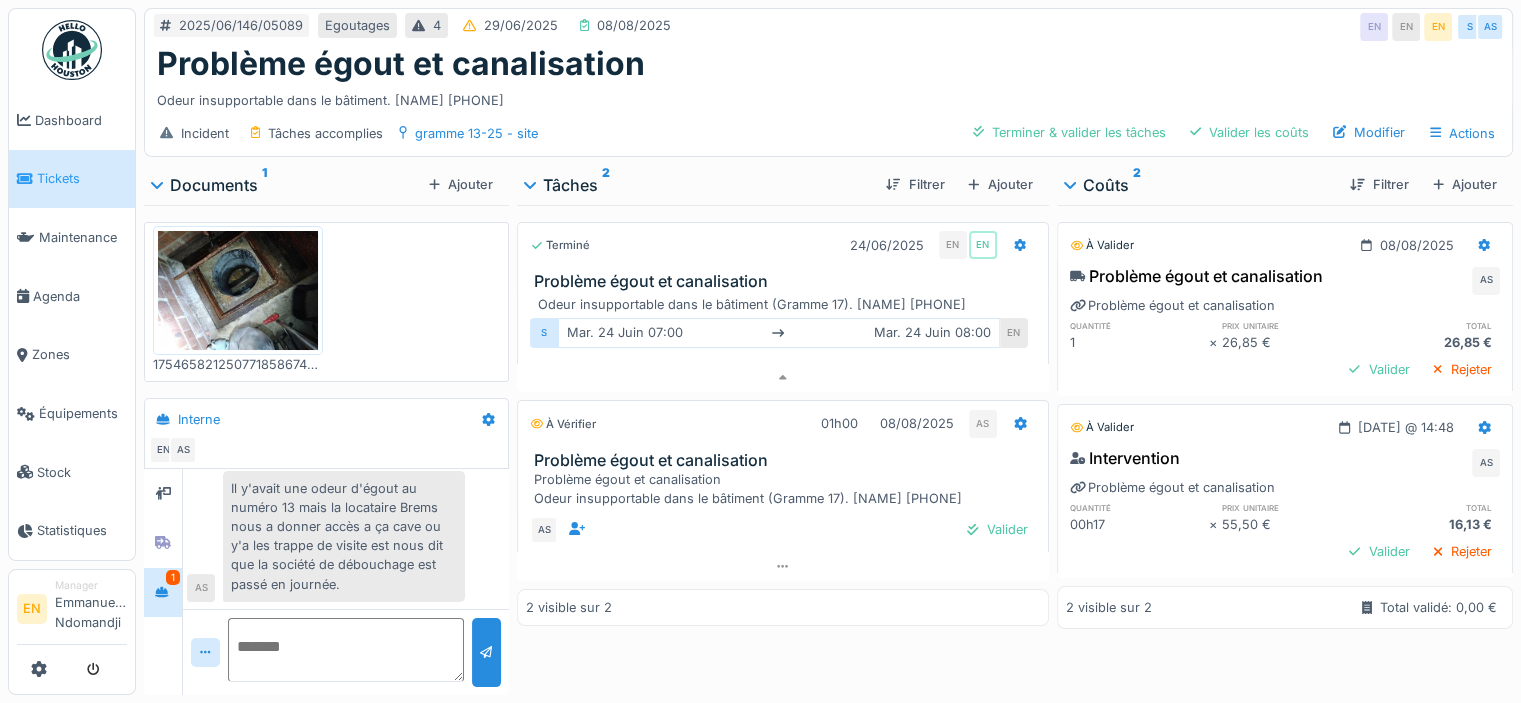 scroll, scrollTop: 0, scrollLeft: 0, axis: both 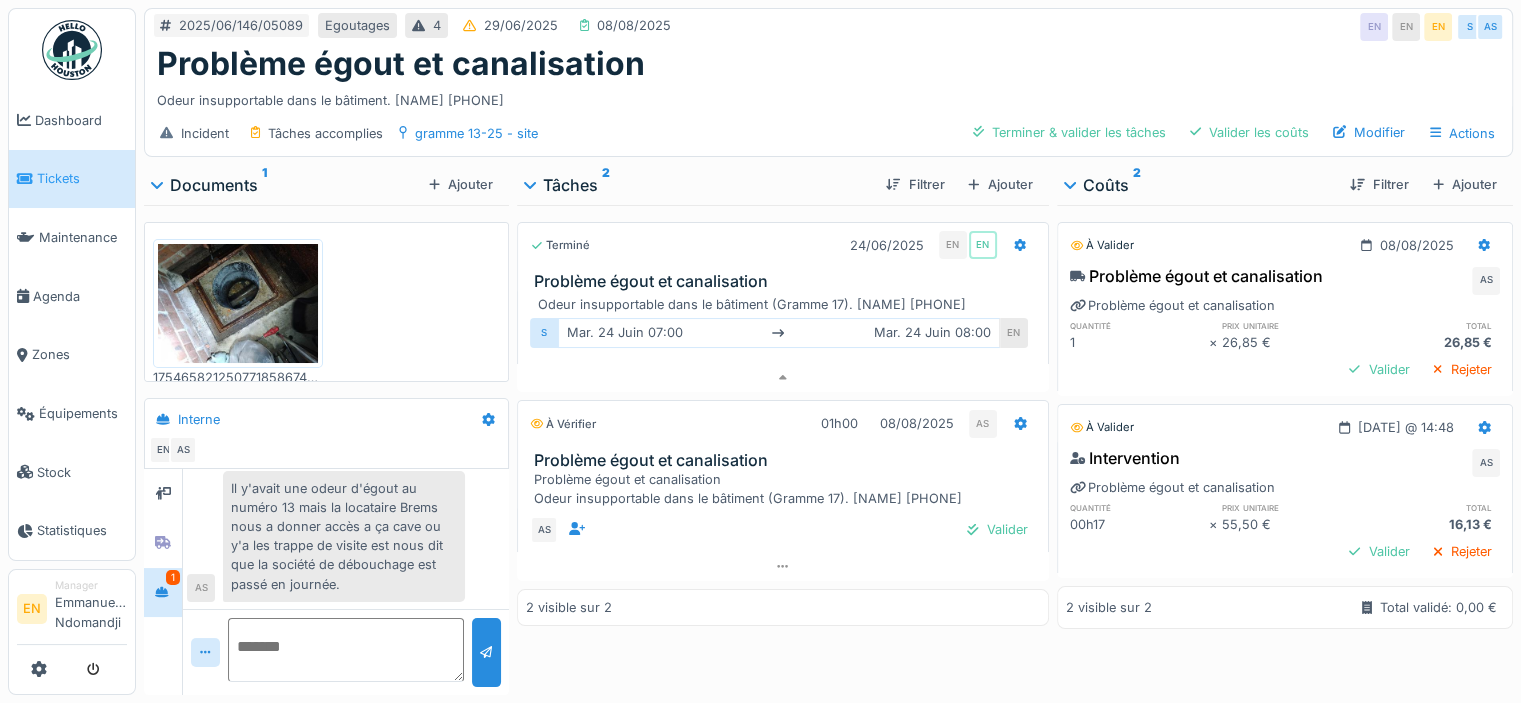 click on "Odeur insupportable dans le bâtiment. Seba 0479943361" at bounding box center (828, 96) 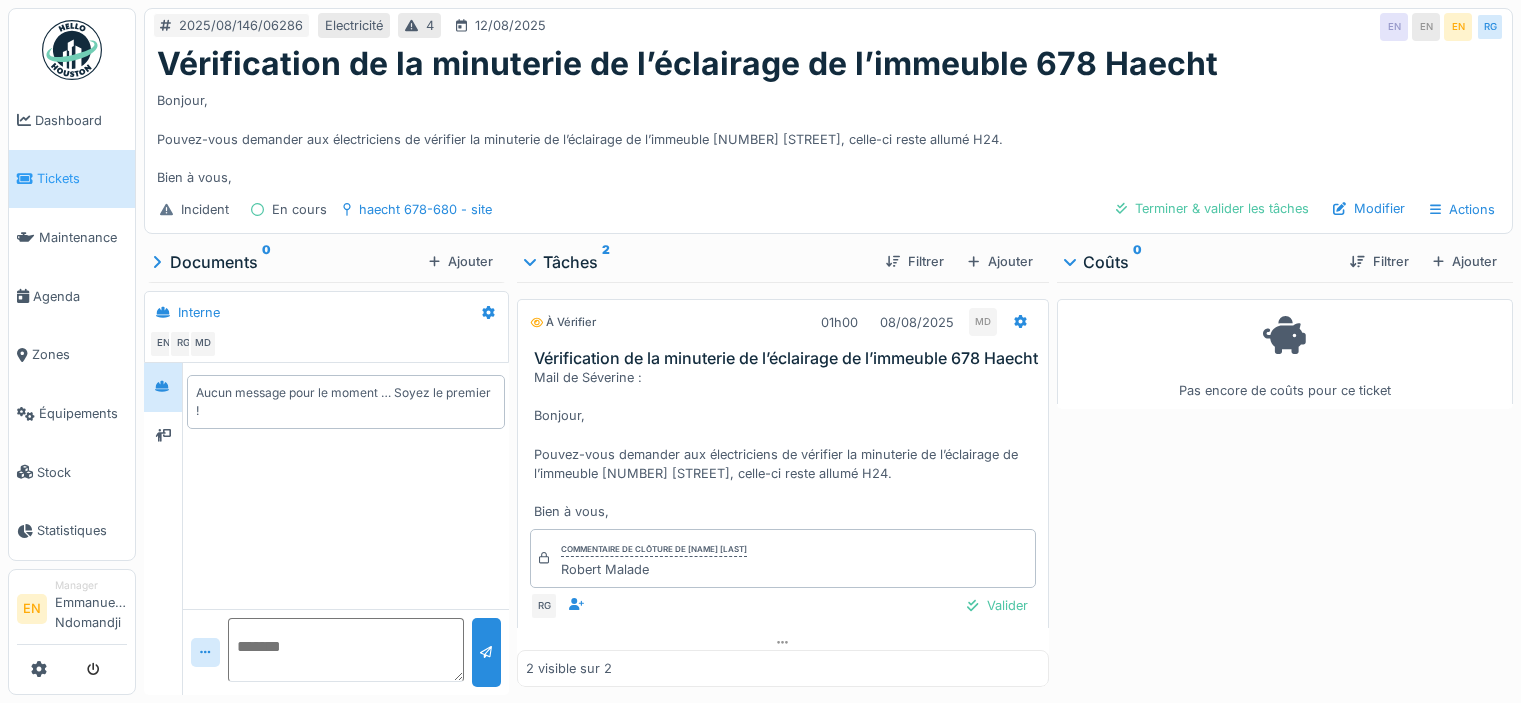 scroll, scrollTop: 0, scrollLeft: 0, axis: both 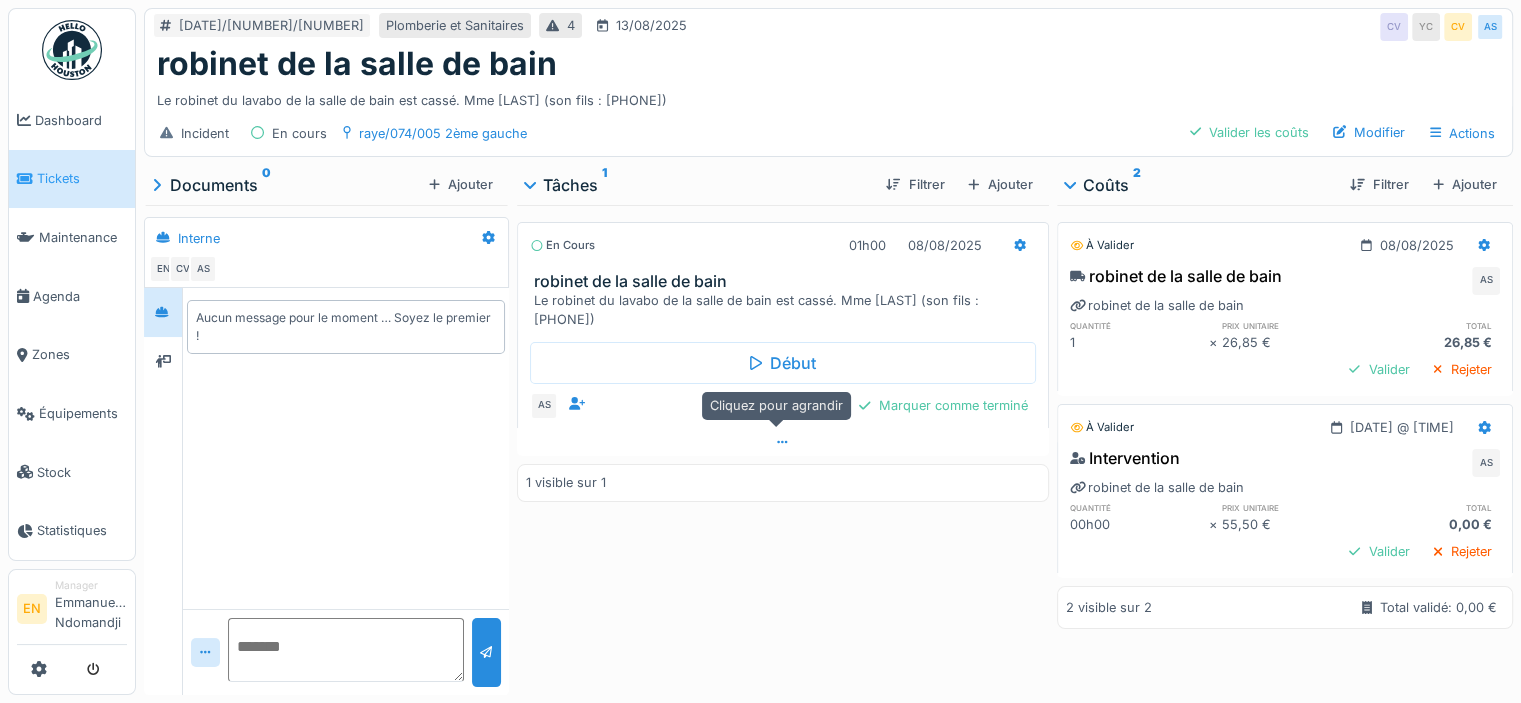click 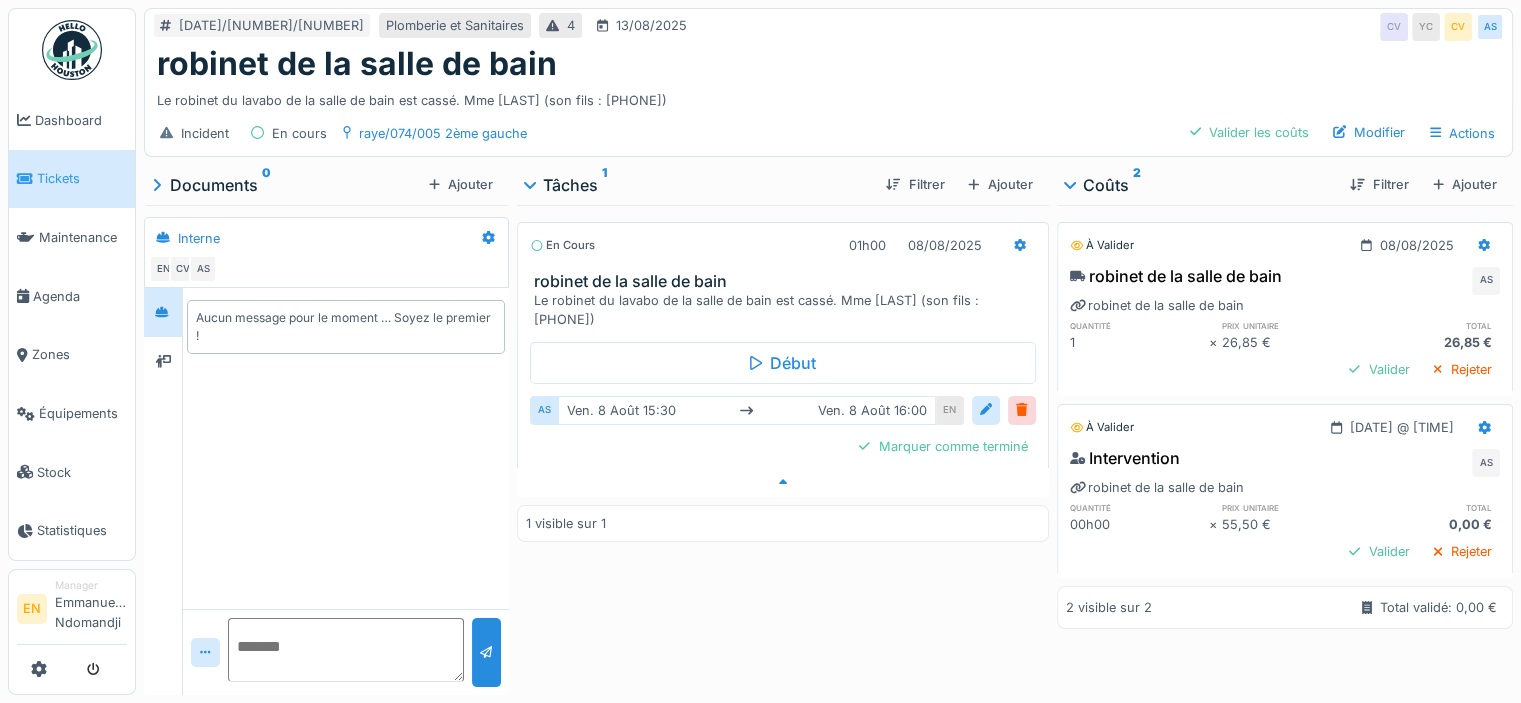 scroll, scrollTop: 15, scrollLeft: 0, axis: vertical 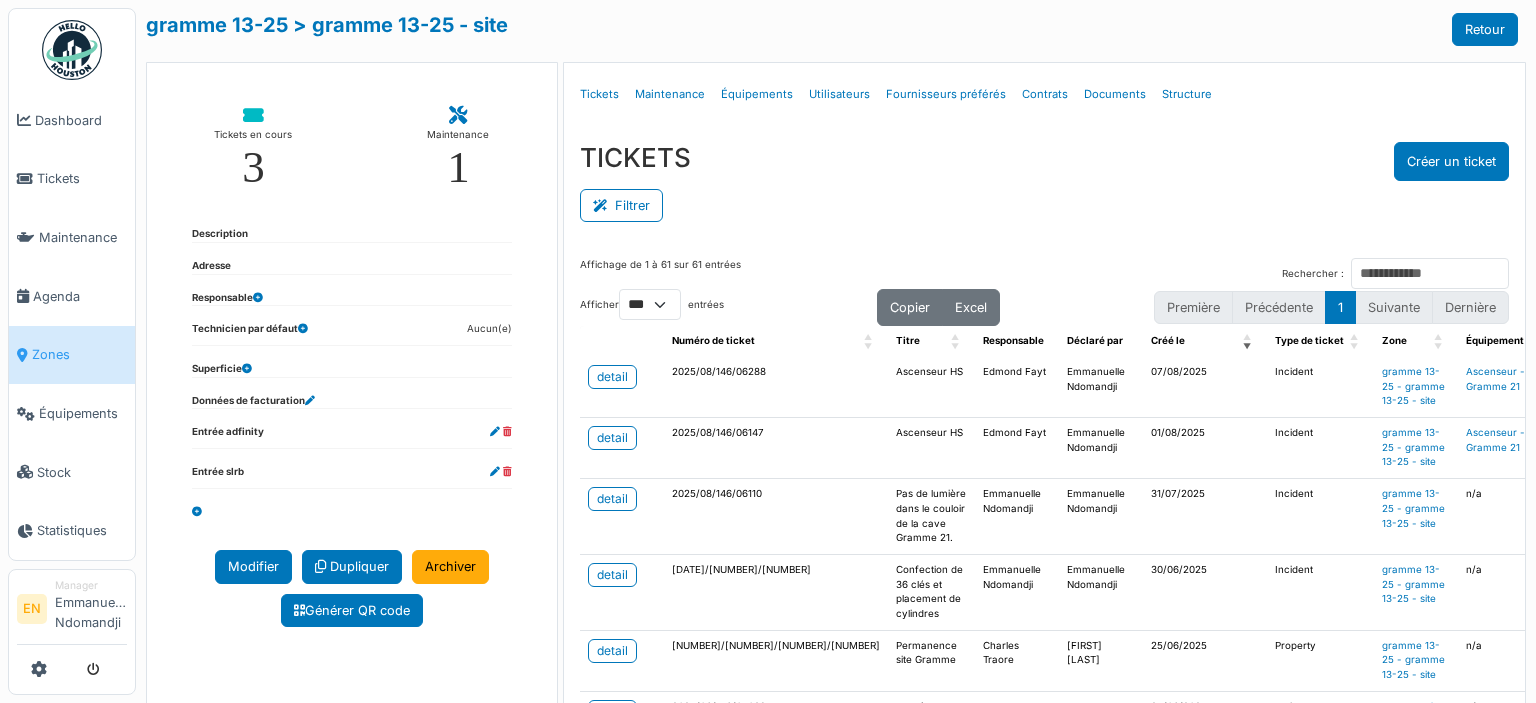 select on "***" 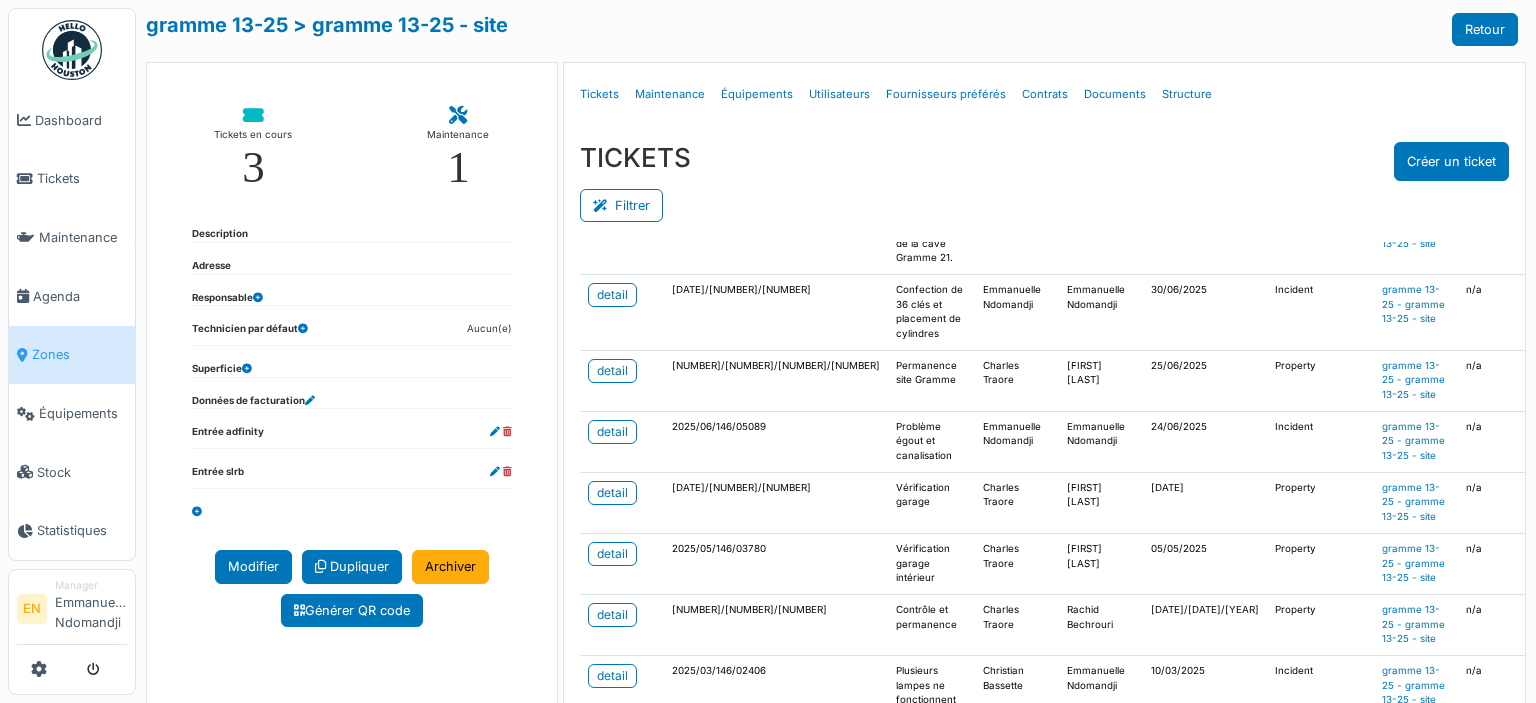 click at bounding box center [72, 50] 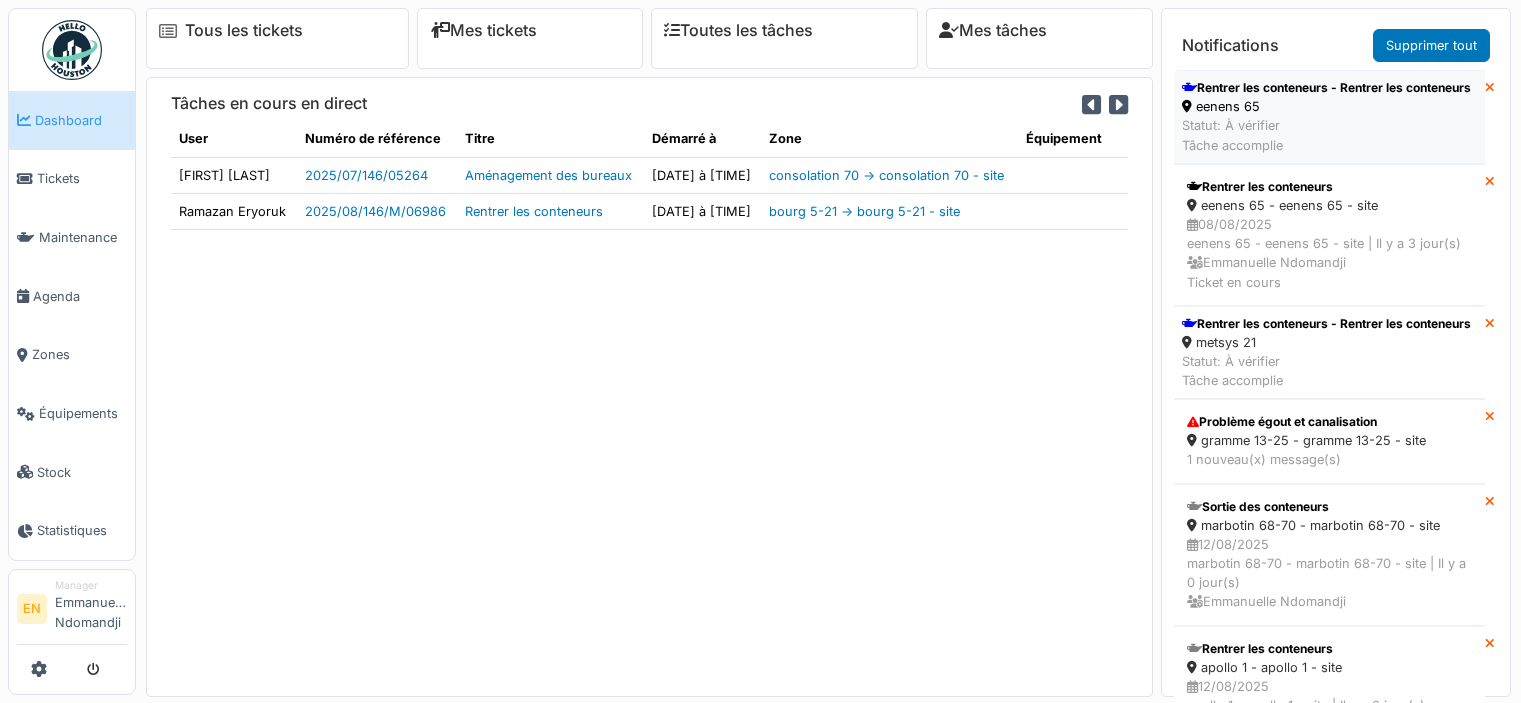 scroll, scrollTop: 0, scrollLeft: 0, axis: both 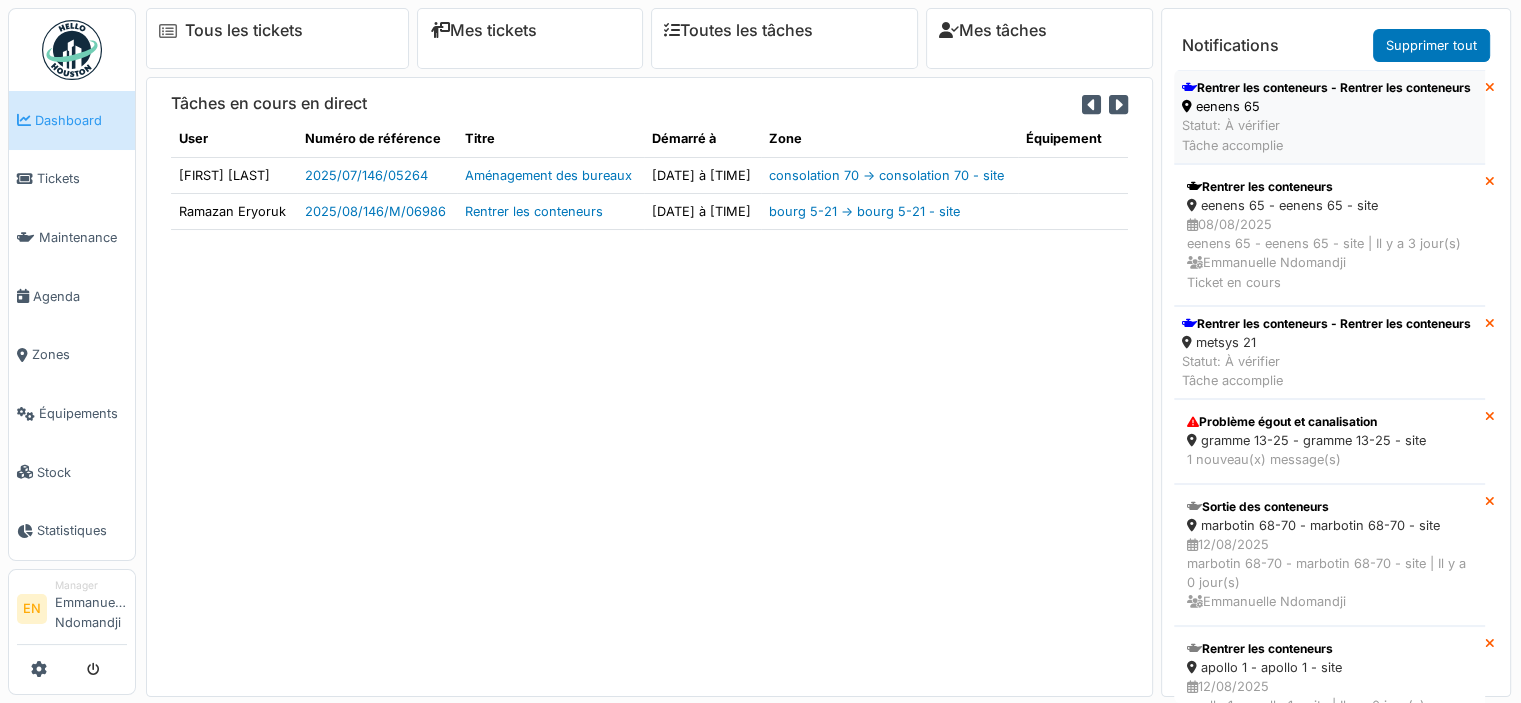 click on "eenens 65" at bounding box center (1326, 106) 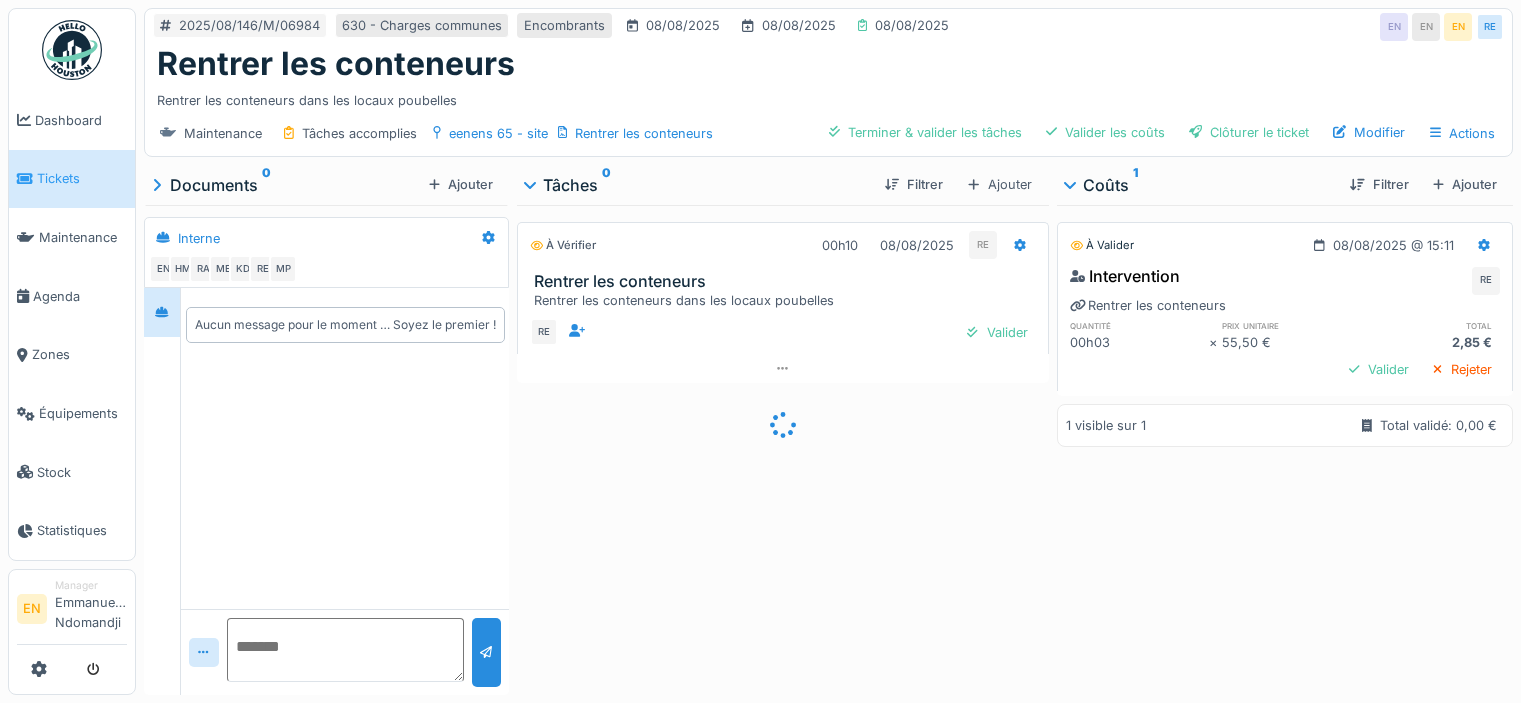 scroll, scrollTop: 0, scrollLeft: 0, axis: both 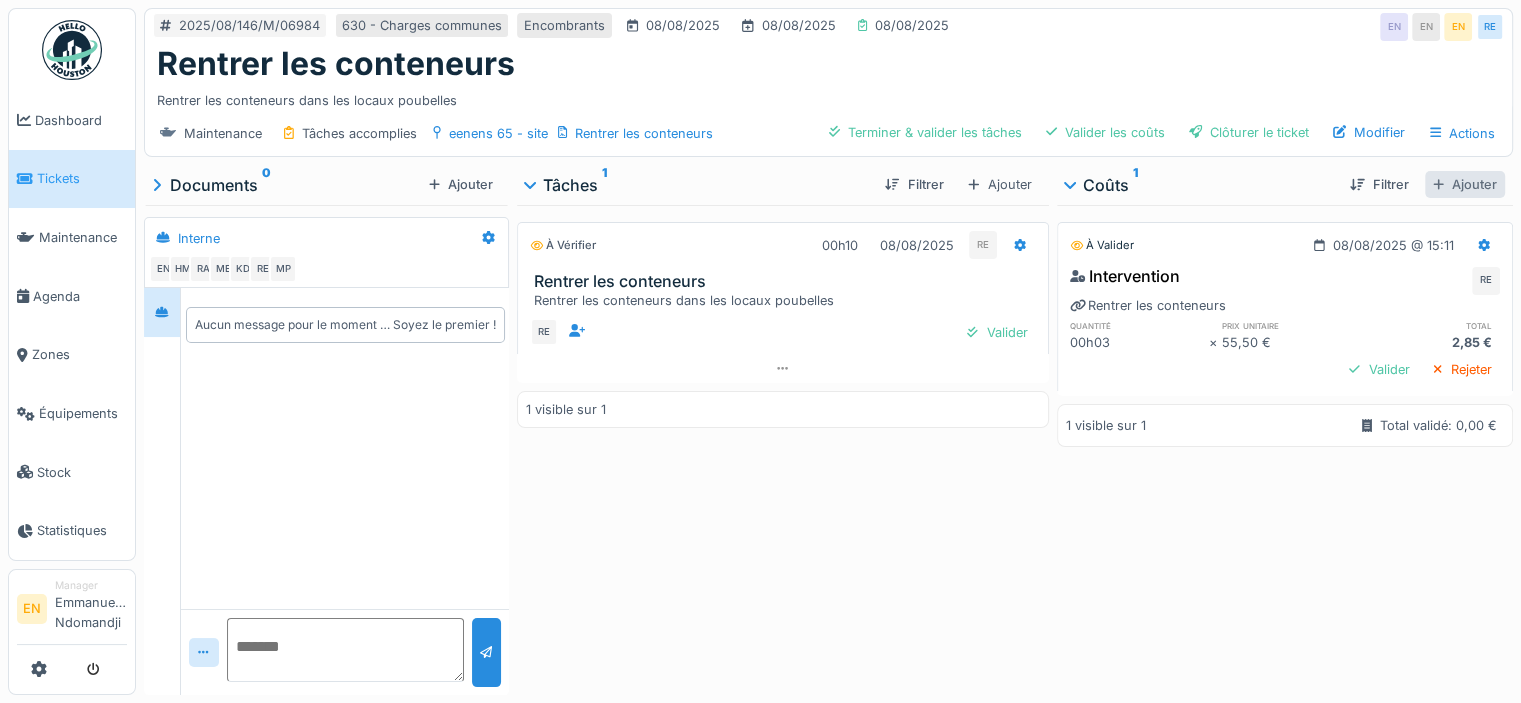click on "Ajouter" at bounding box center [1465, 184] 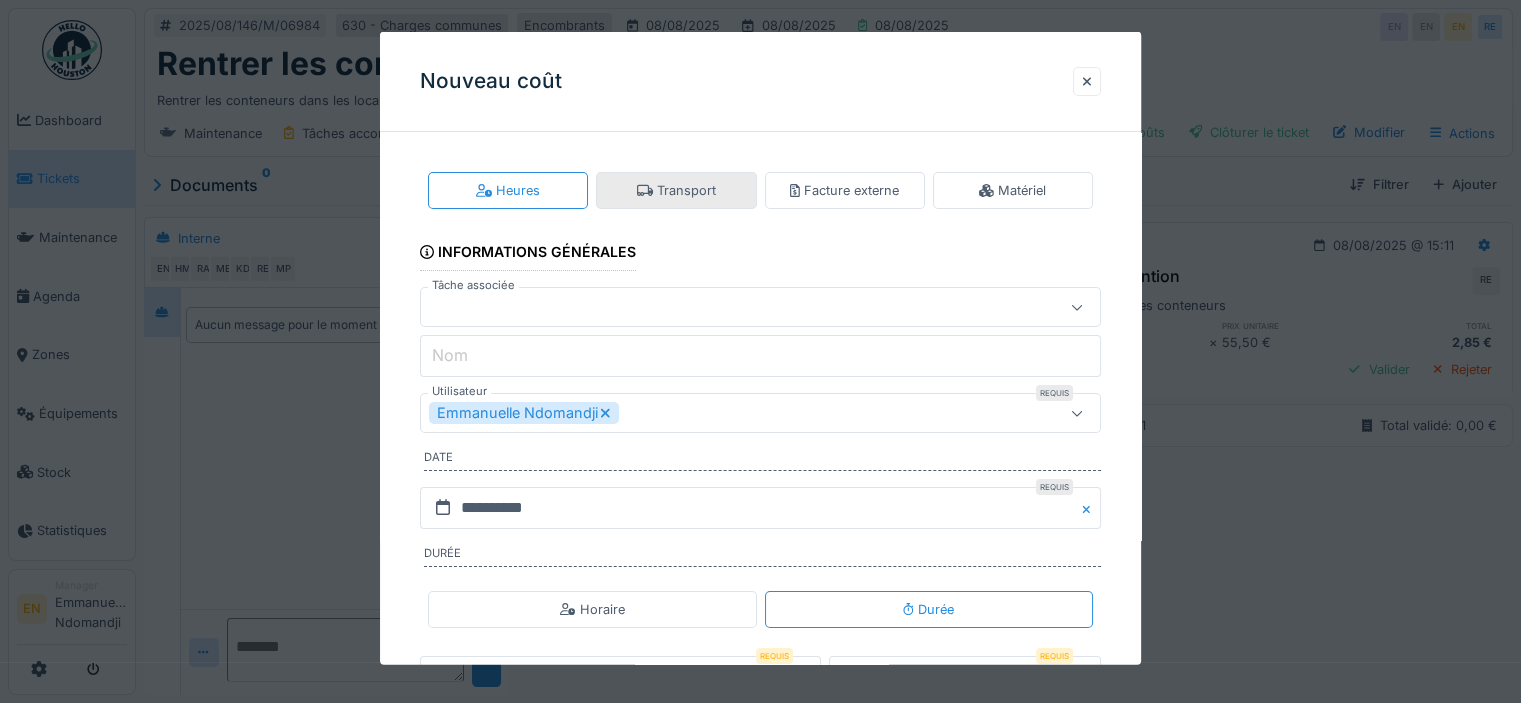 click on "Transport" at bounding box center [676, 190] 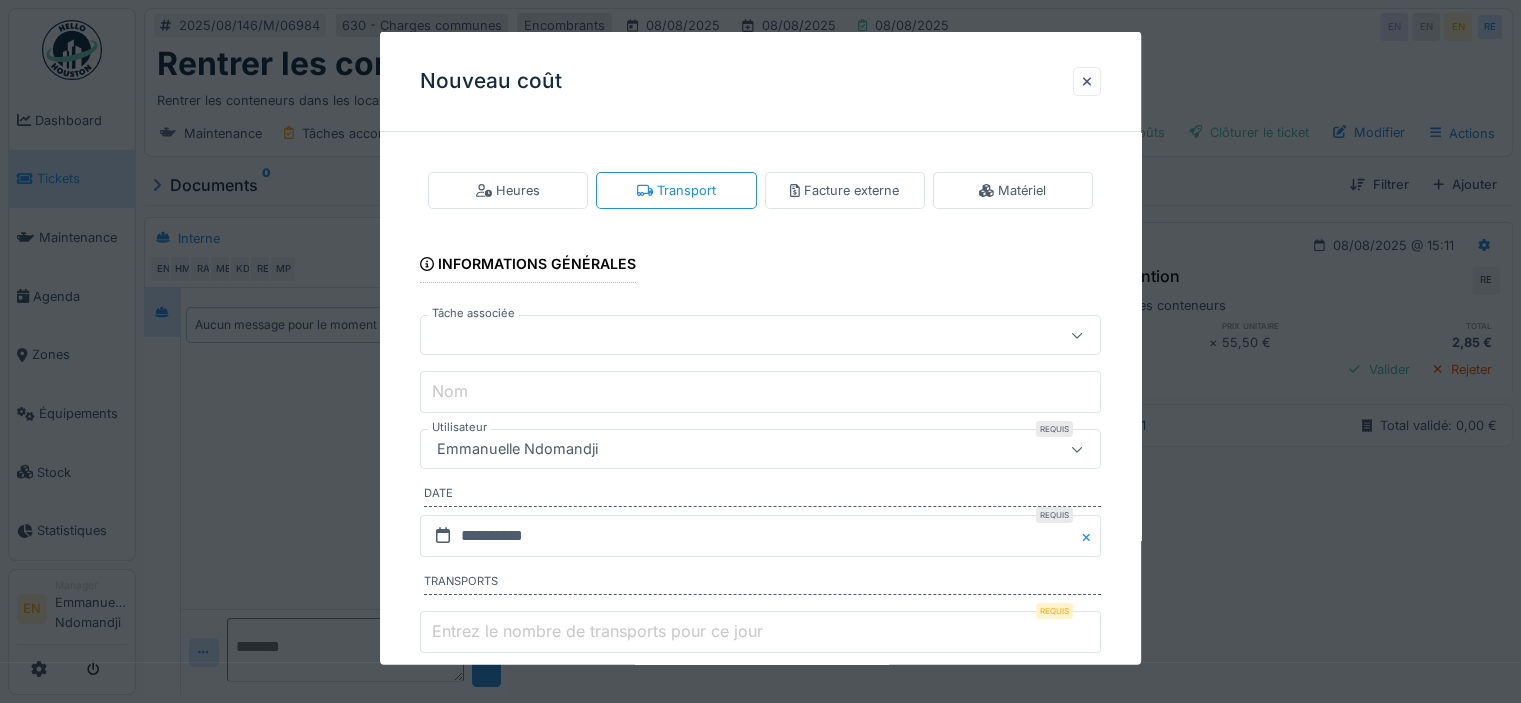 click on "Emmanuelle Ndomandji" at bounding box center [719, 449] 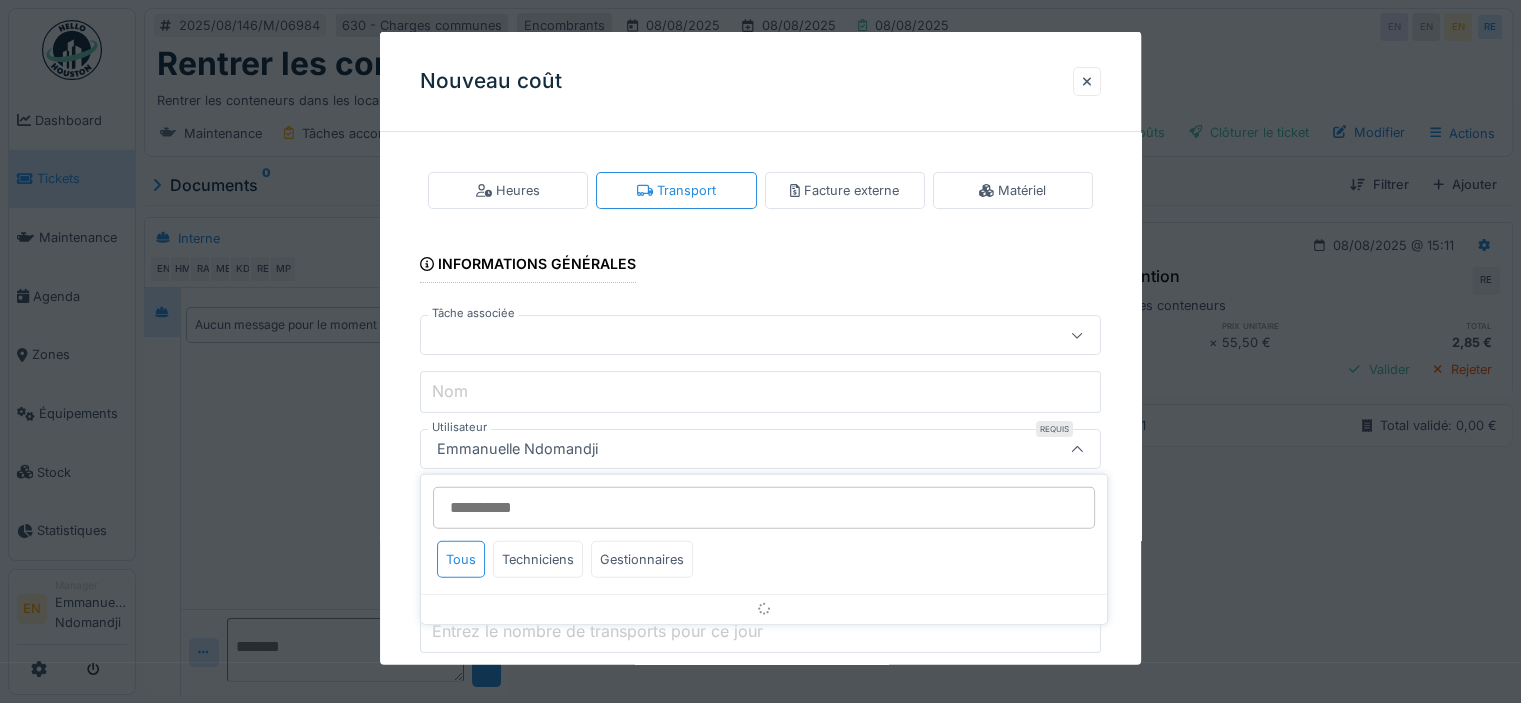 scroll, scrollTop: 99, scrollLeft: 0, axis: vertical 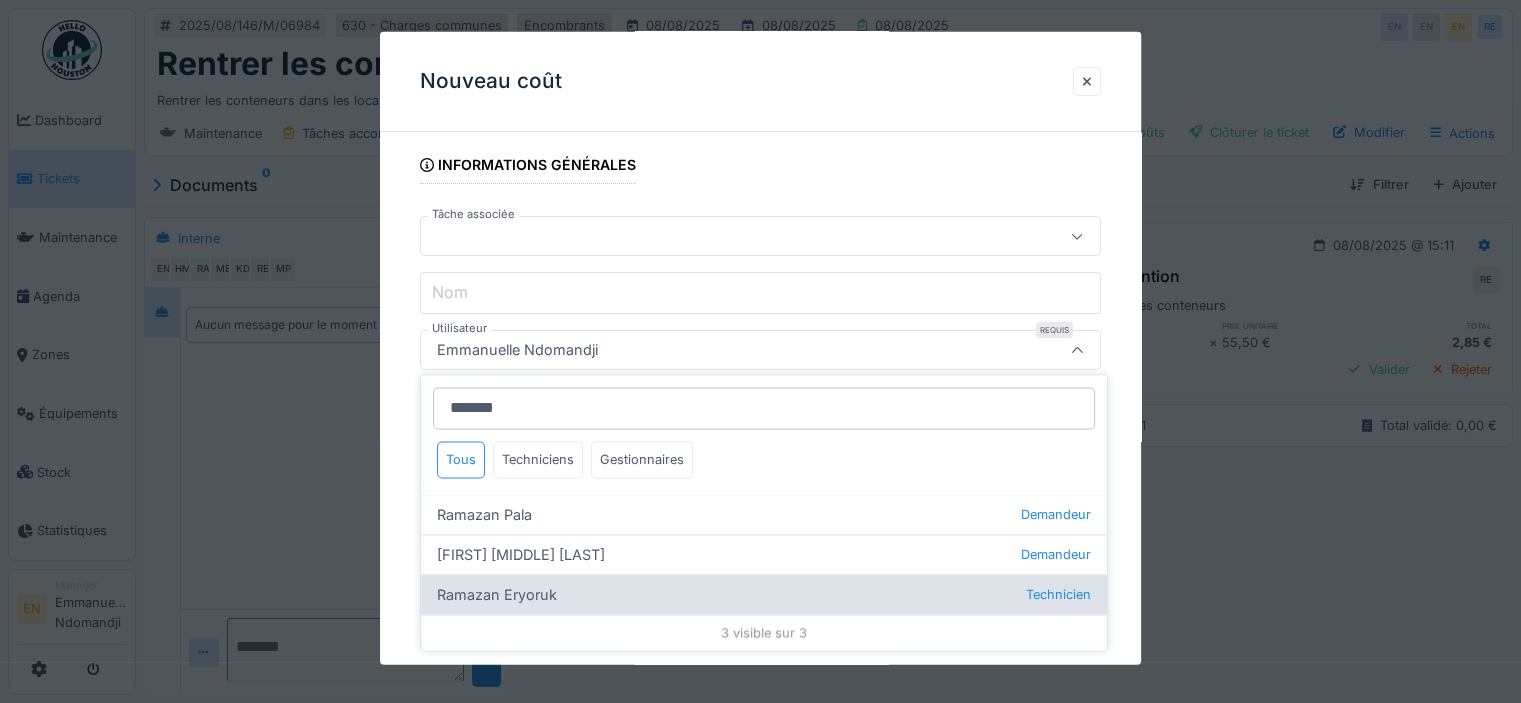 type on "*******" 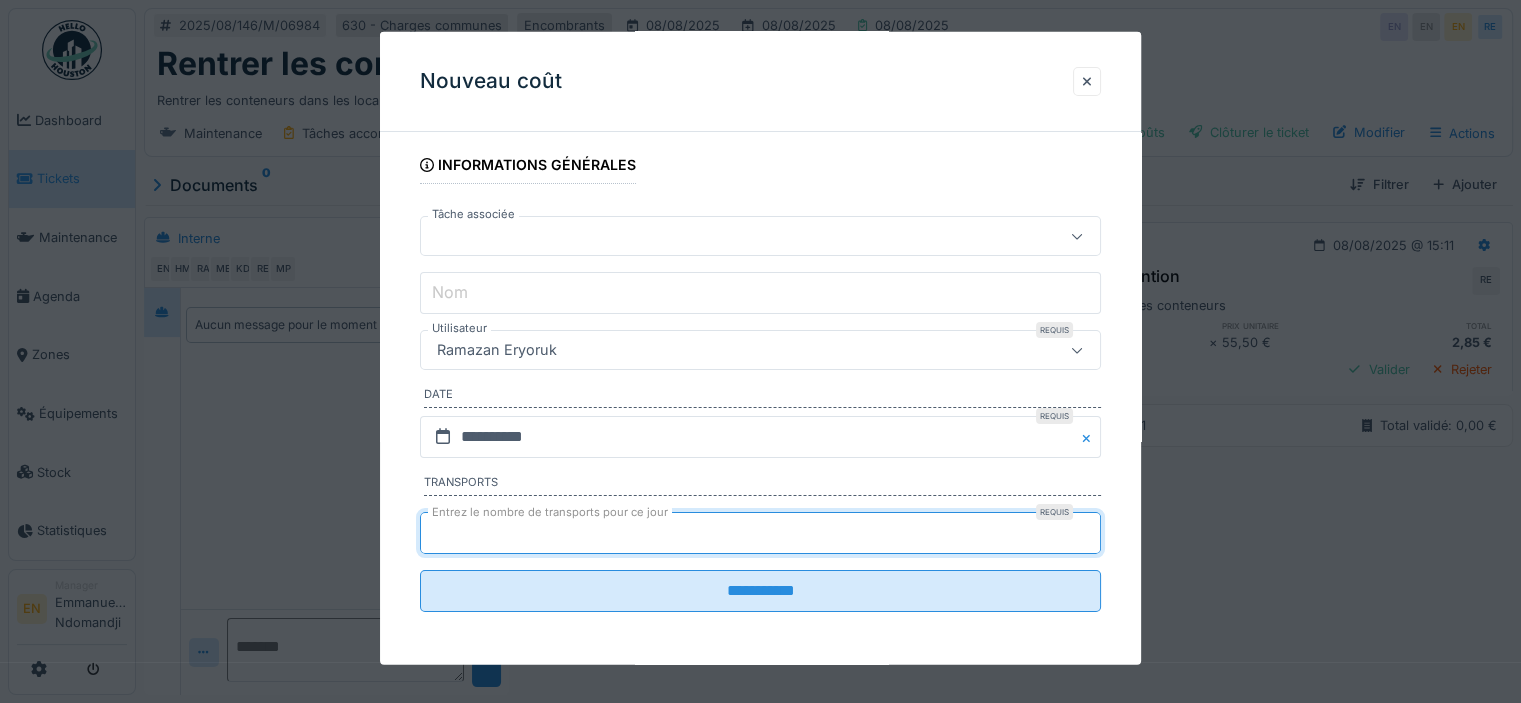 type on "*" 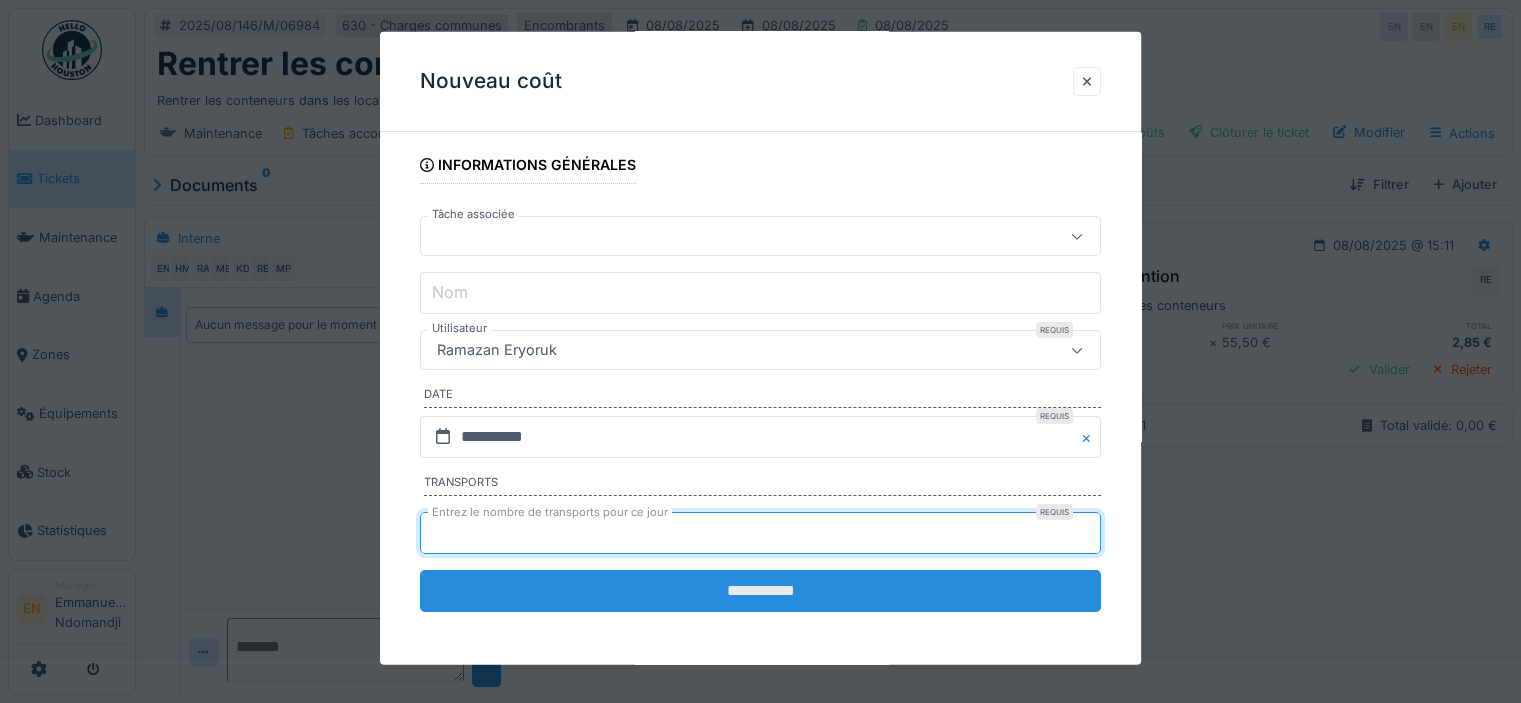 click on "**********" at bounding box center [760, 591] 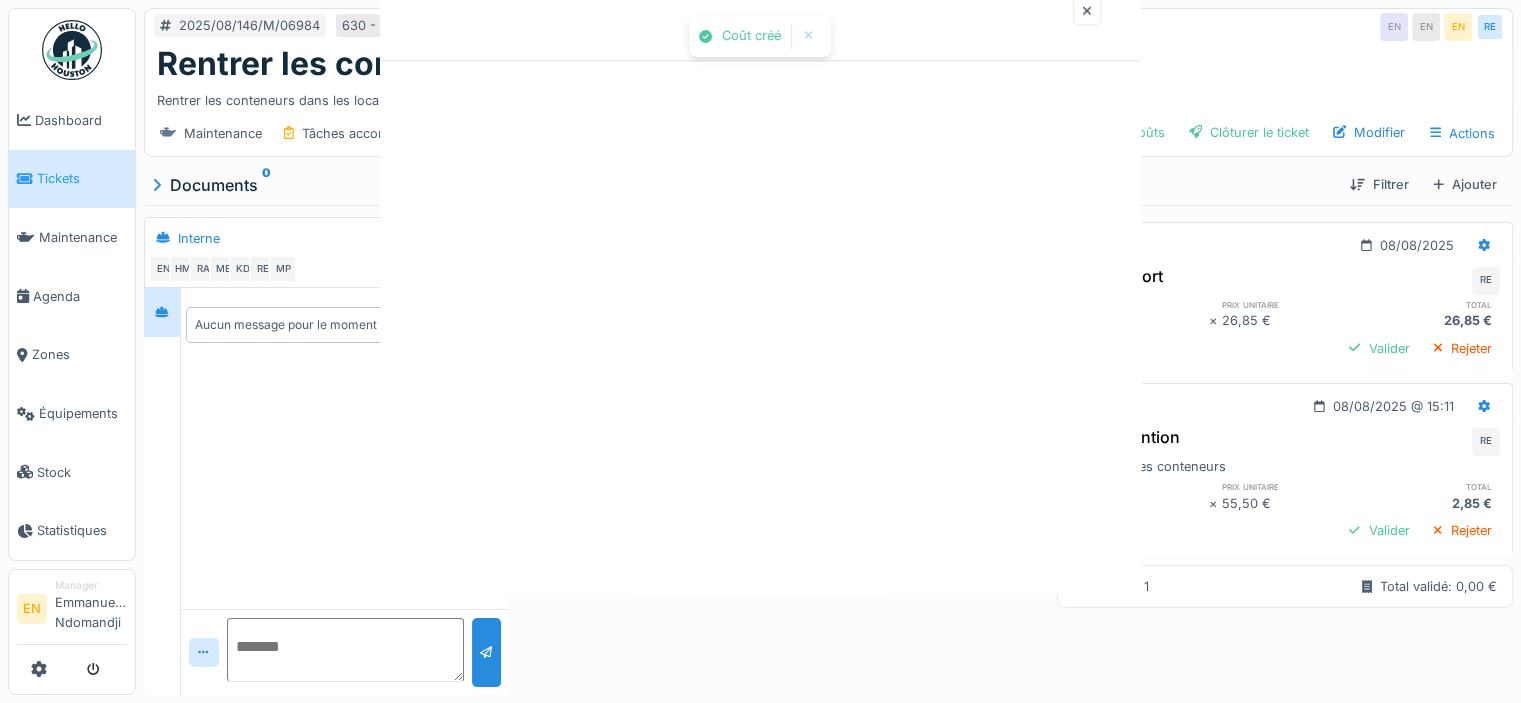 scroll, scrollTop: 0, scrollLeft: 0, axis: both 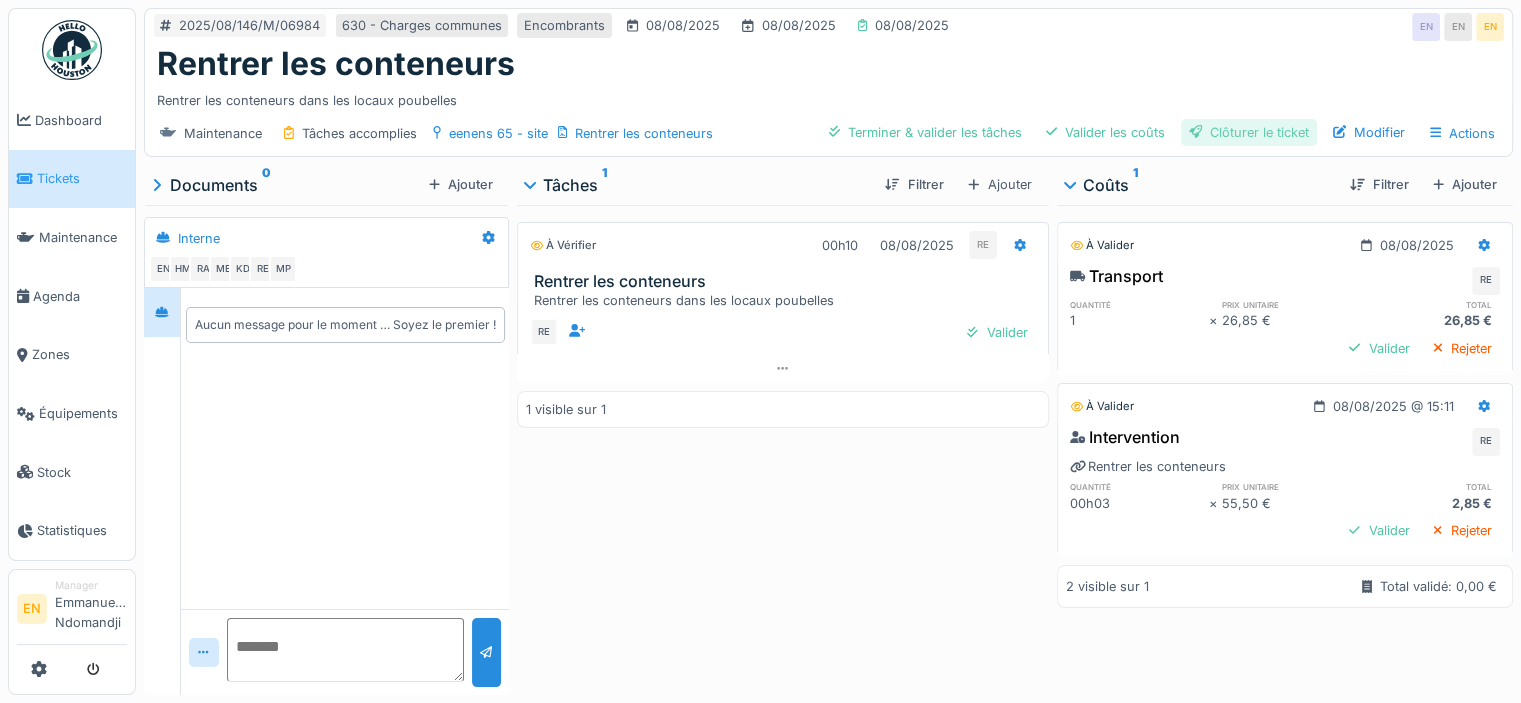 click on "Clôturer le ticket" at bounding box center (1249, 132) 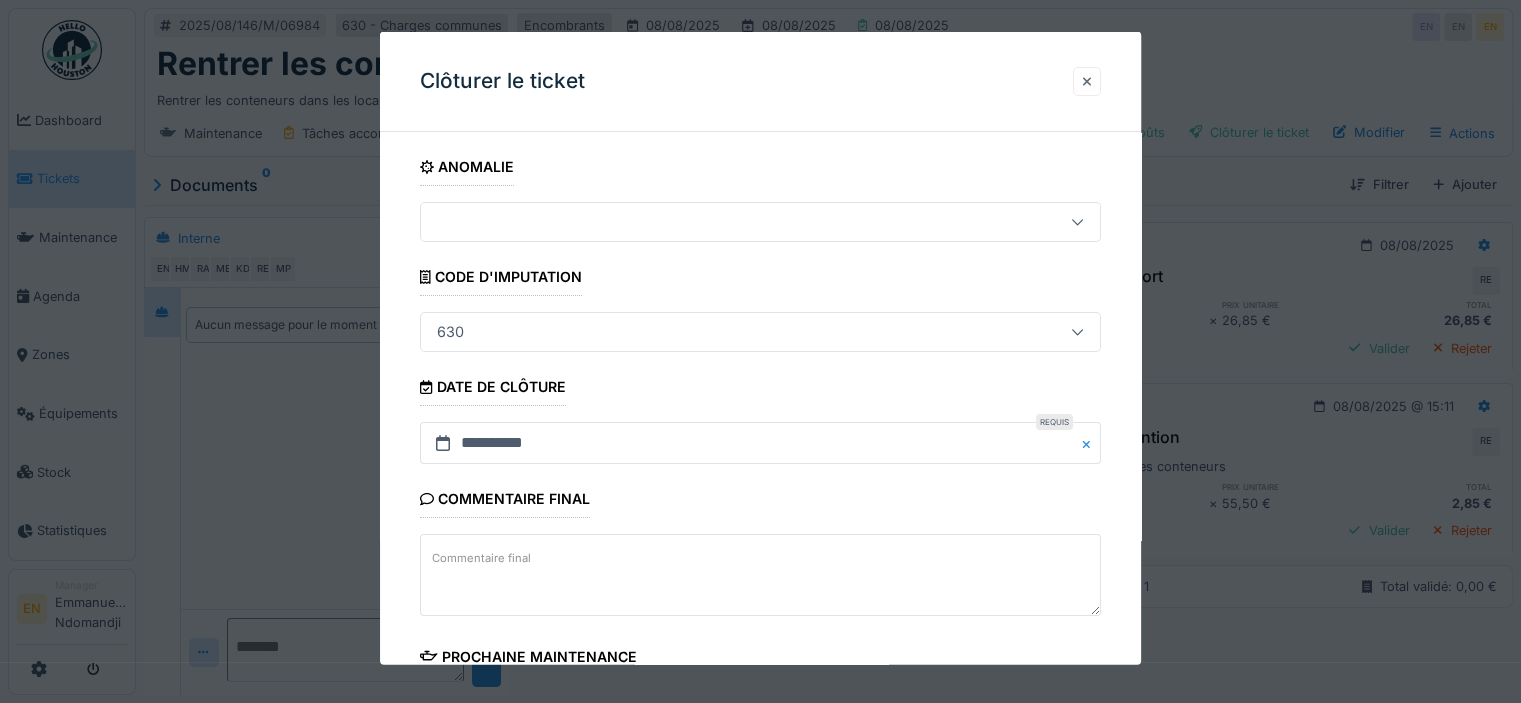 click at bounding box center [1087, 81] 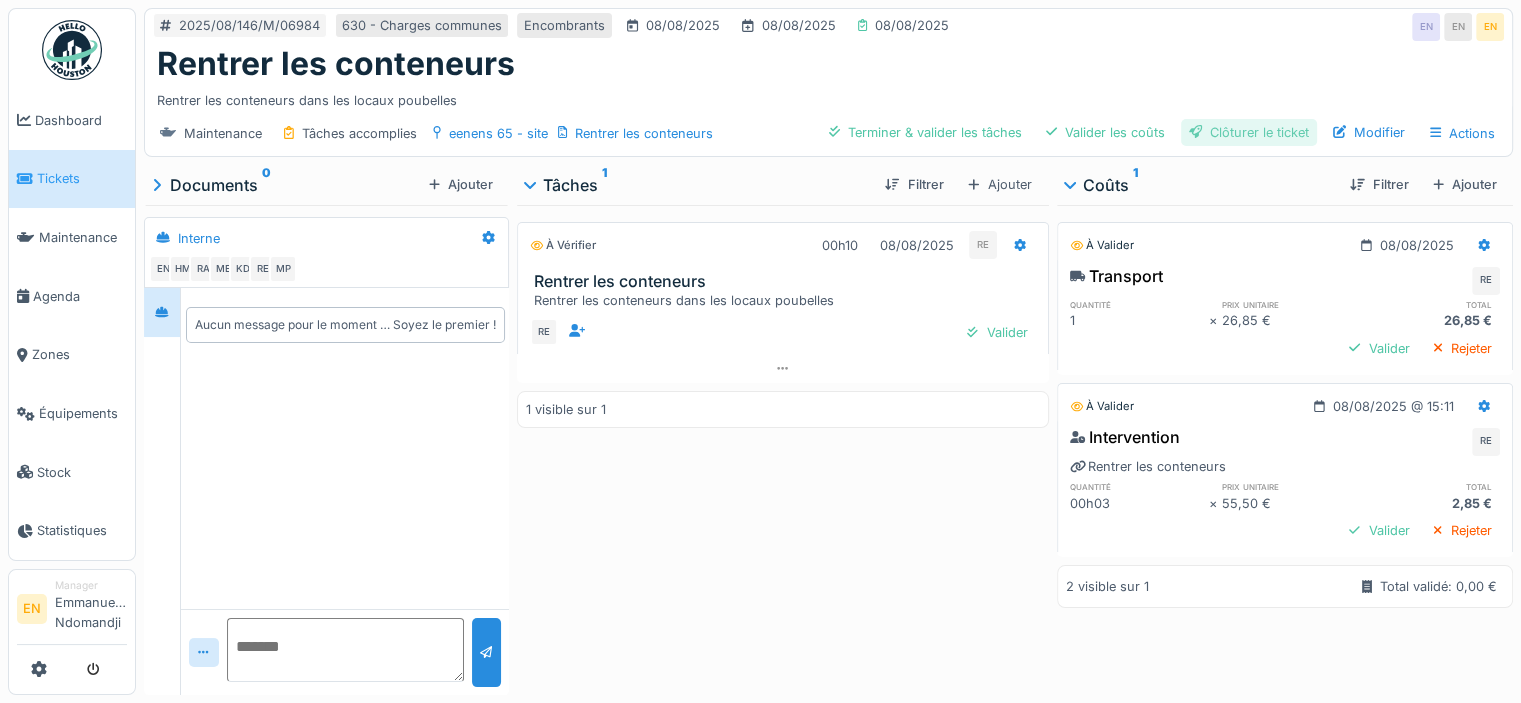 click on "Clôturer le ticket" at bounding box center [1249, 132] 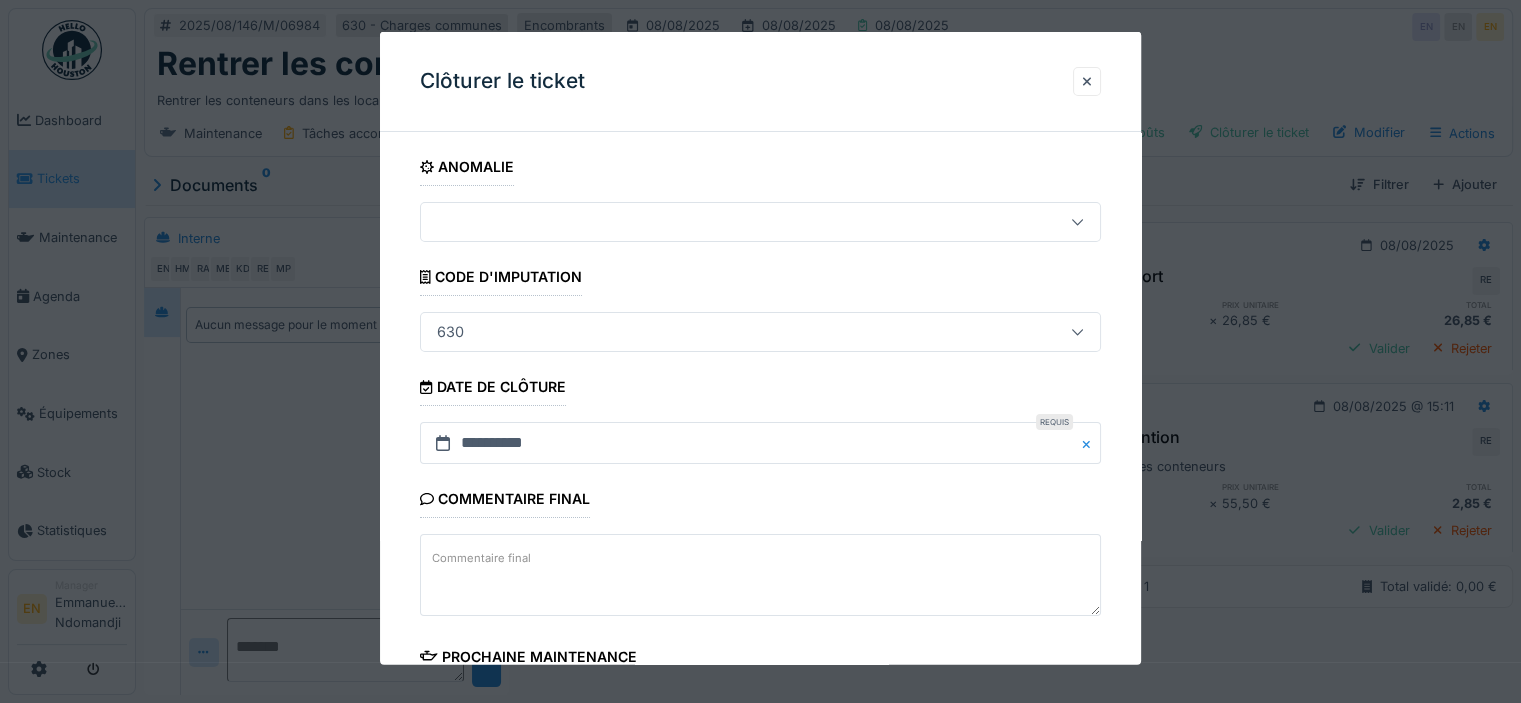click on "**********" at bounding box center (760, 571) 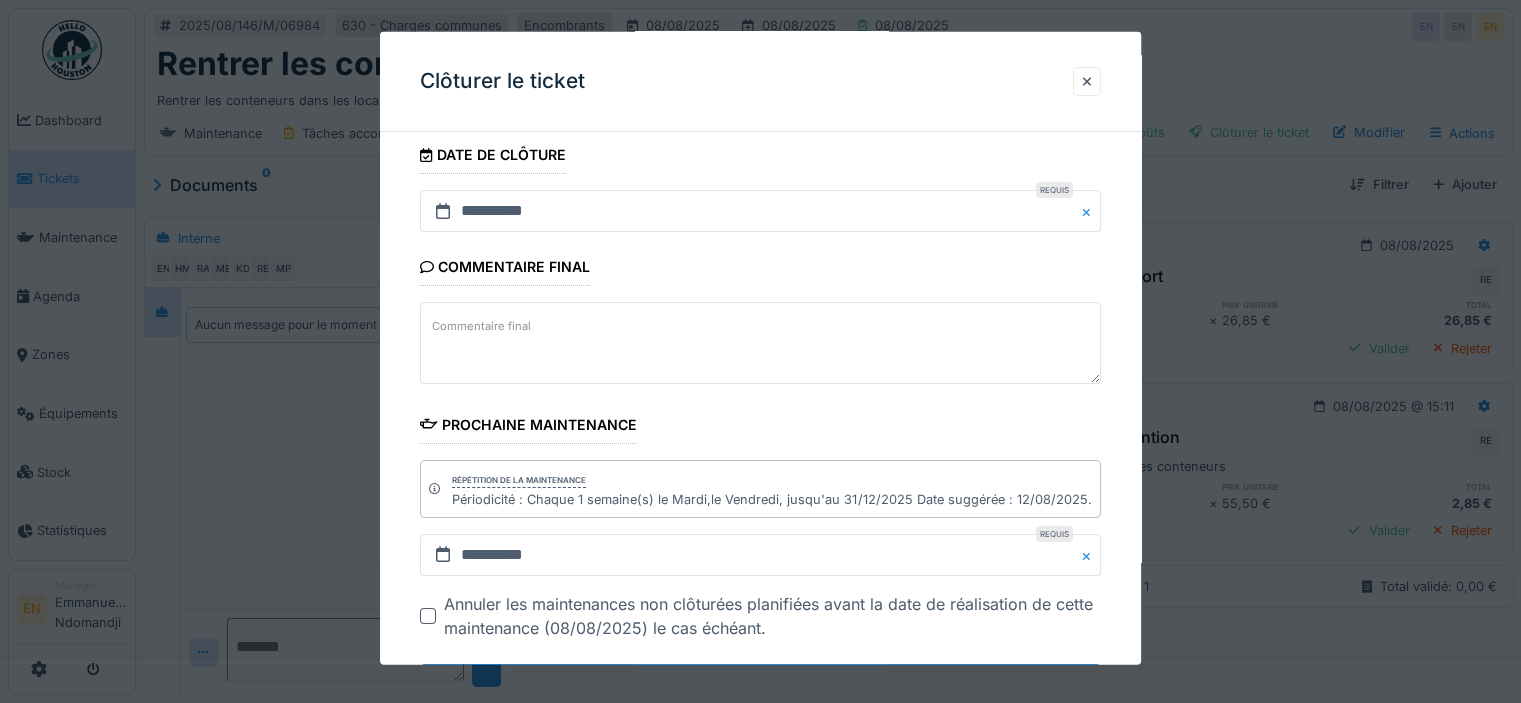 scroll, scrollTop: 324, scrollLeft: 0, axis: vertical 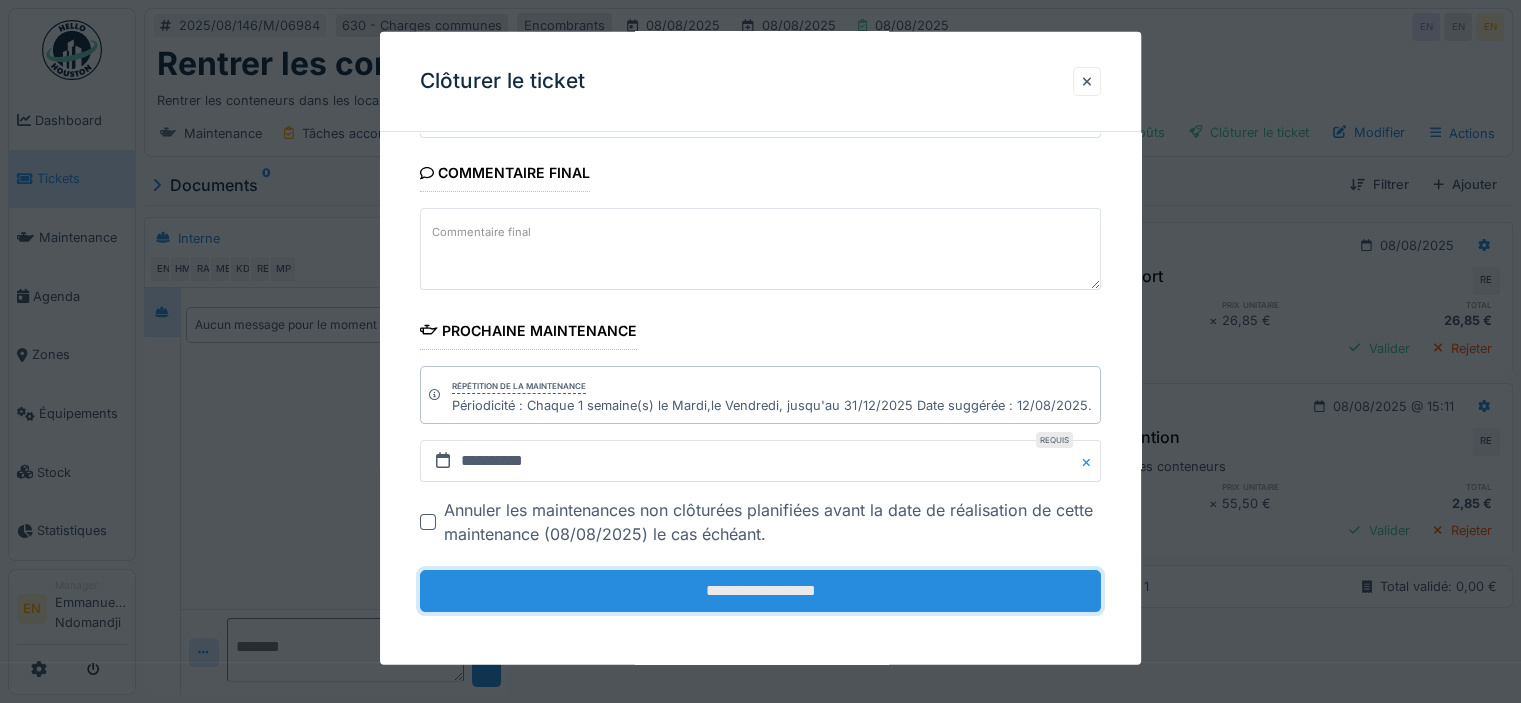 click on "**********" at bounding box center (760, 591) 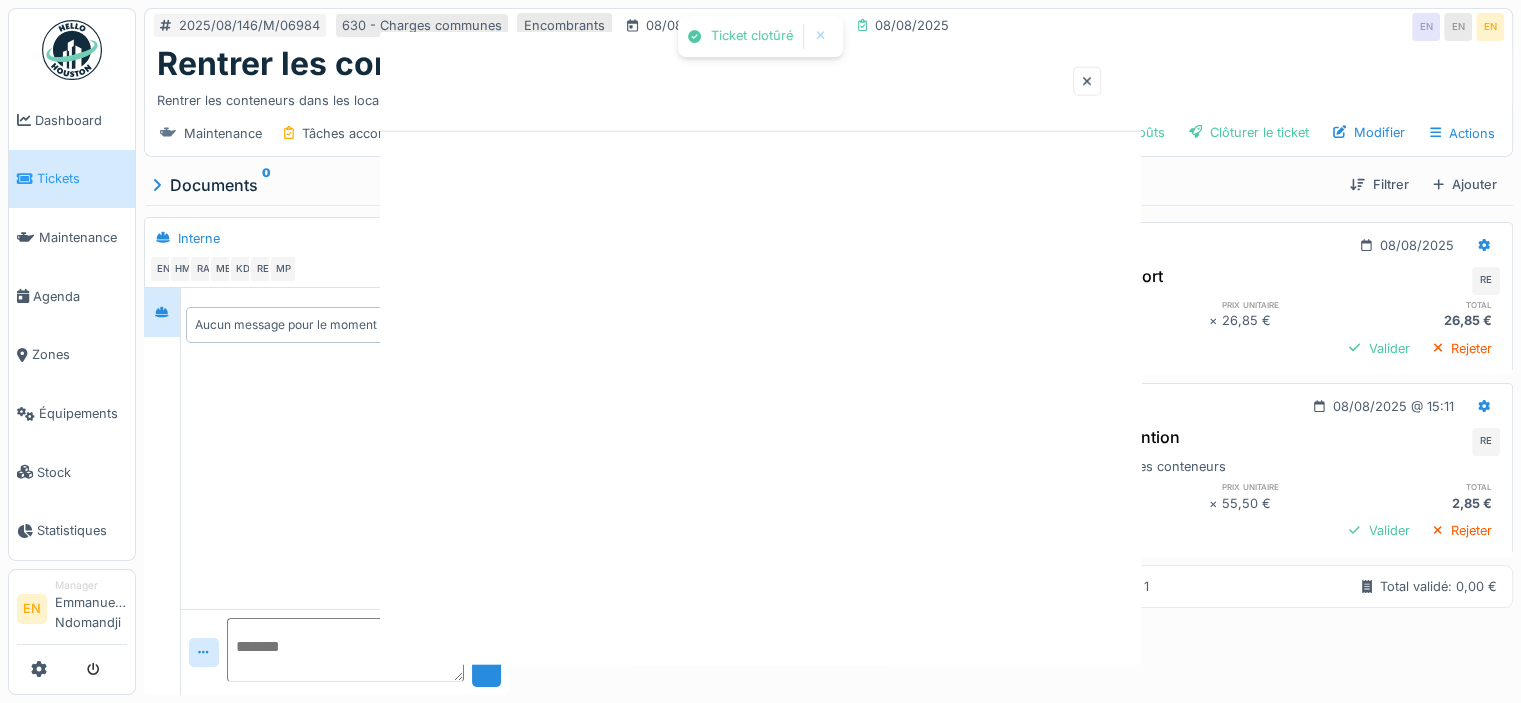 scroll, scrollTop: 0, scrollLeft: 0, axis: both 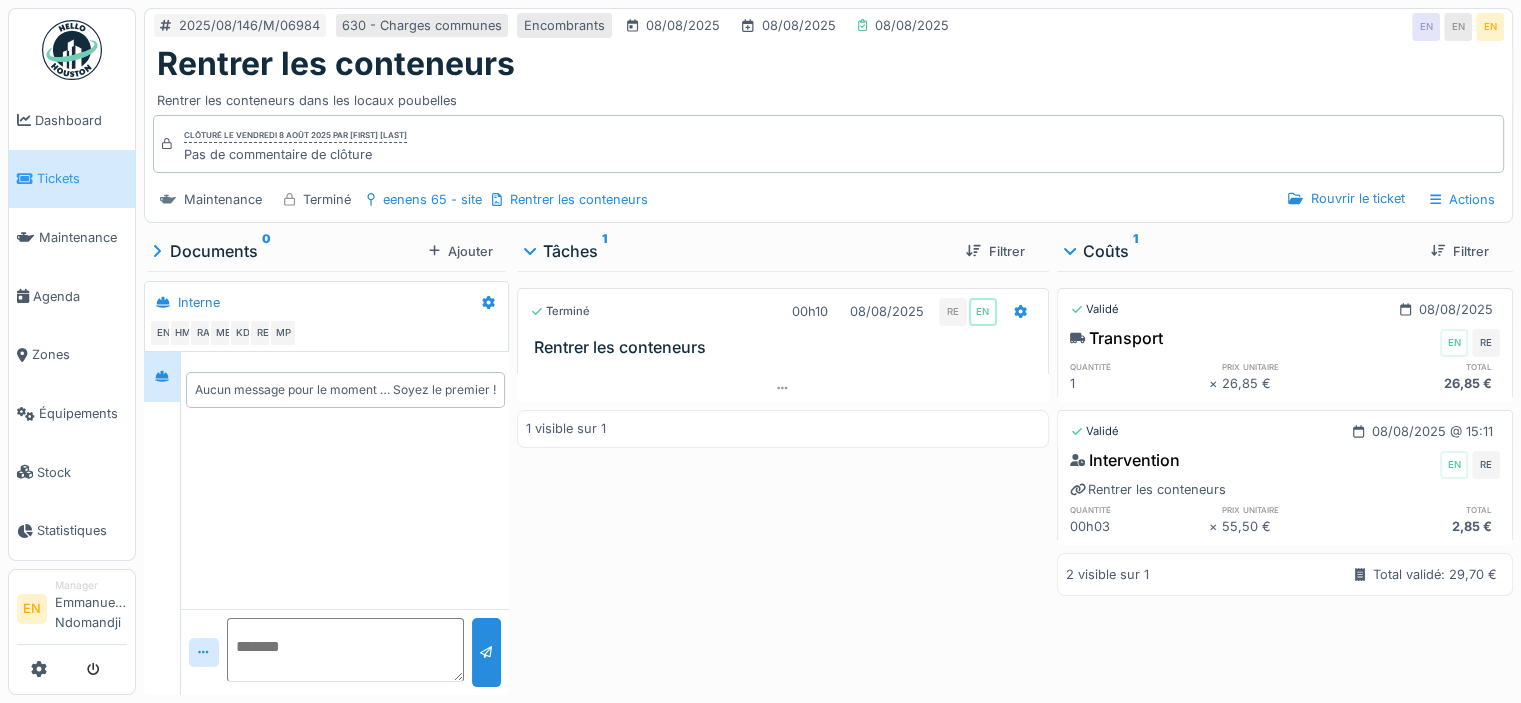 click at bounding box center (72, 50) 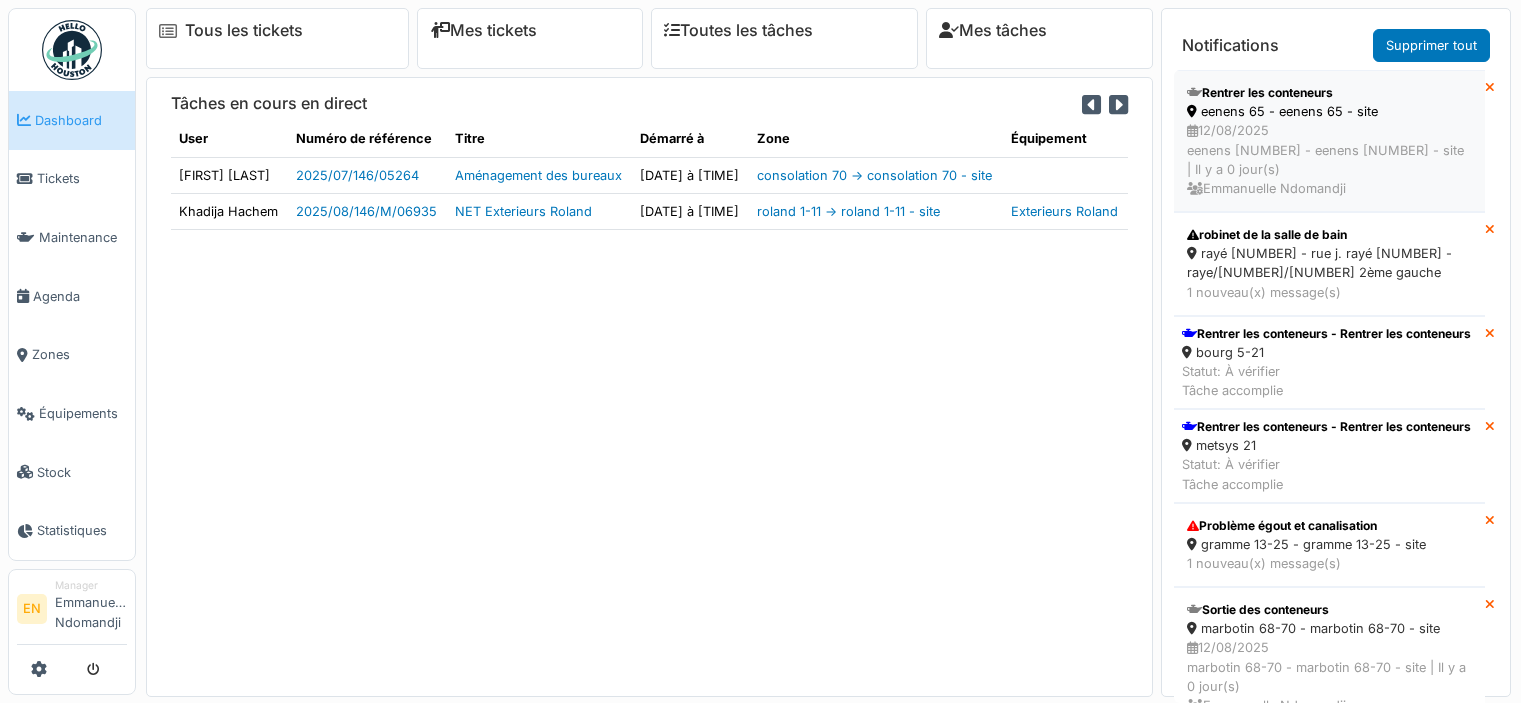 scroll, scrollTop: 0, scrollLeft: 0, axis: both 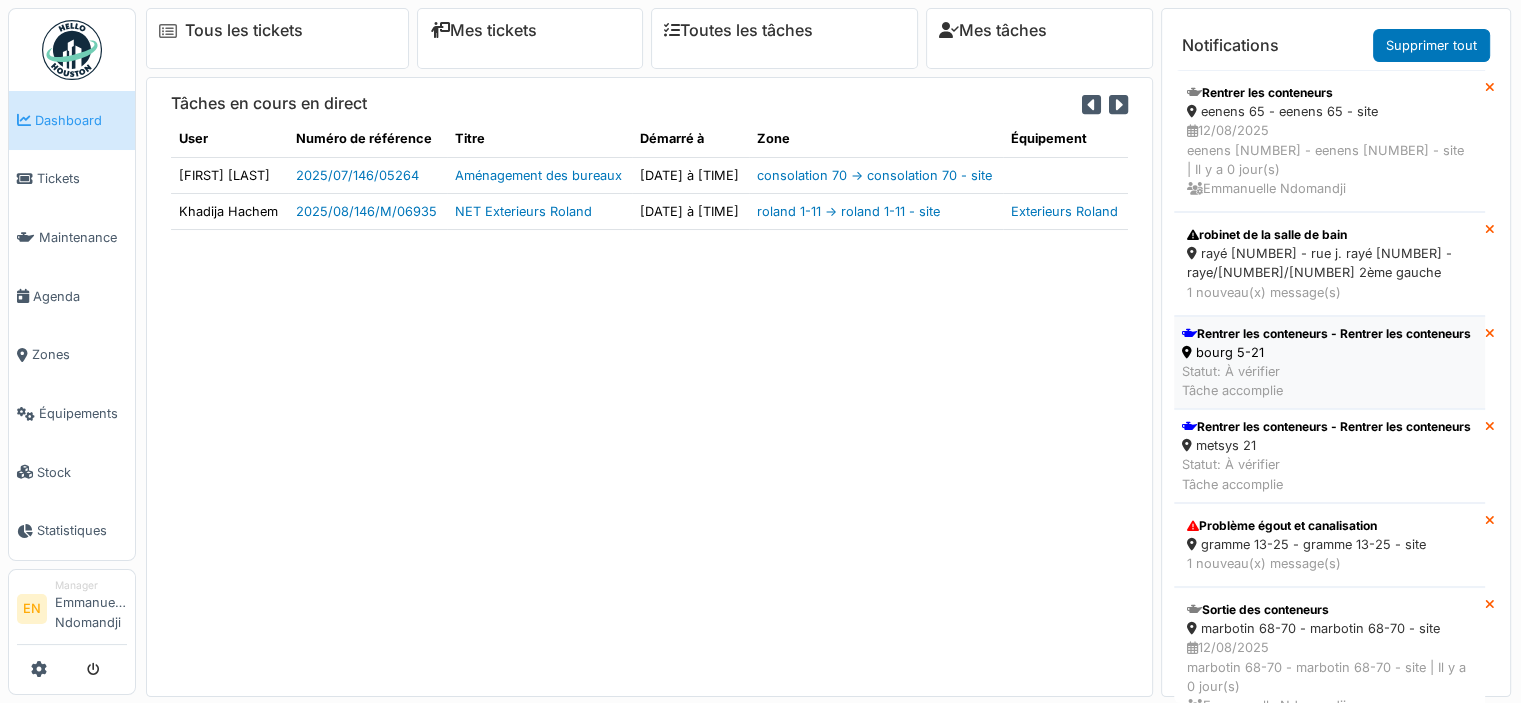 click on "Rentrer les conteneurs  - Rentrer les conteneurs" at bounding box center [1326, 334] 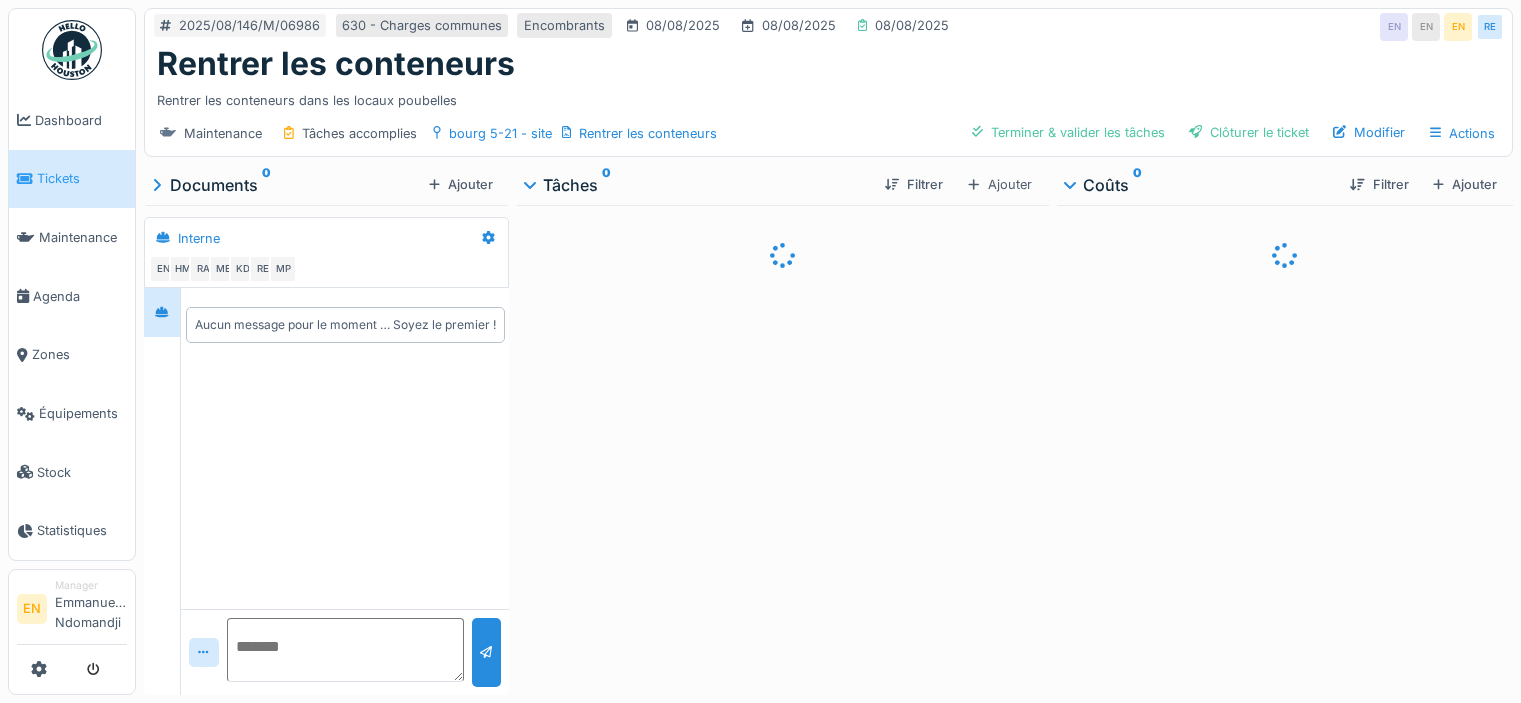 scroll, scrollTop: 0, scrollLeft: 0, axis: both 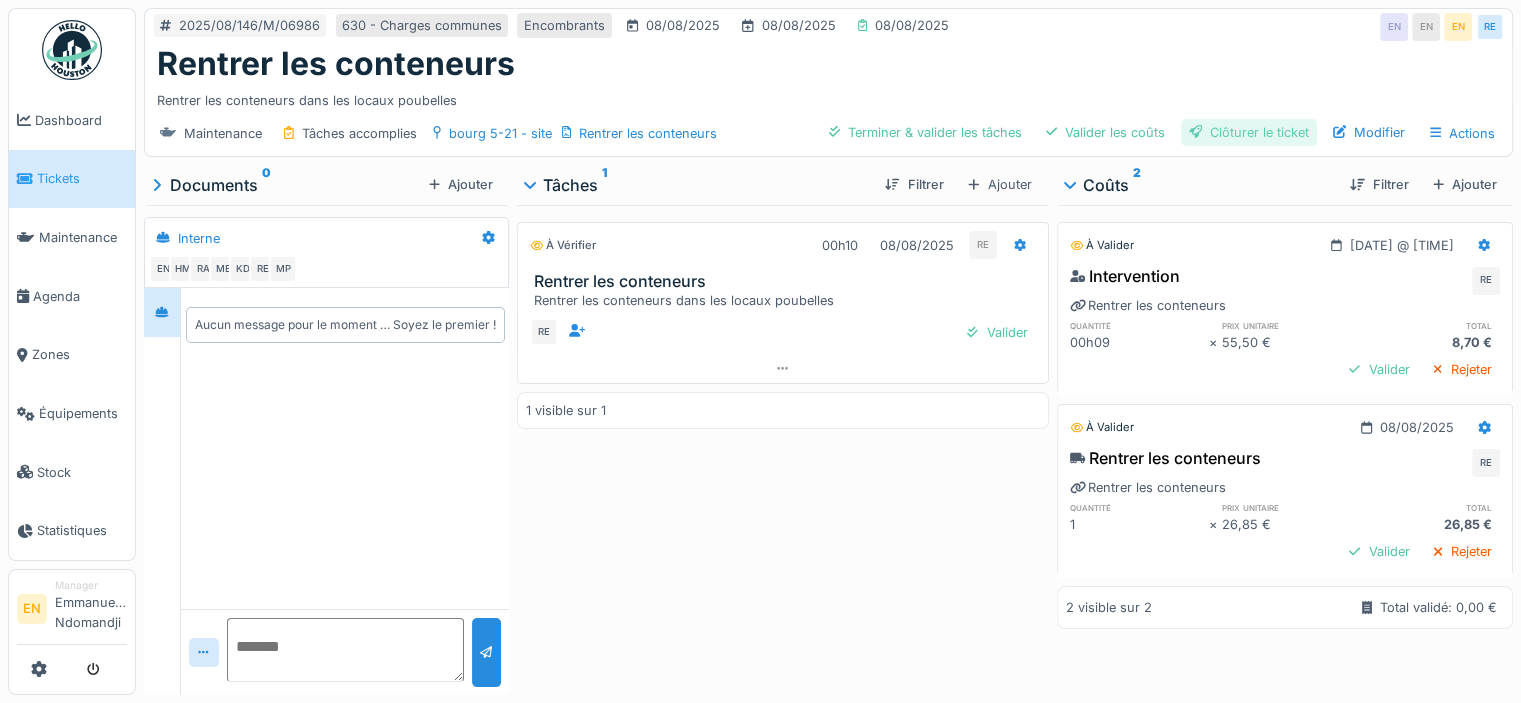 click on "Clôturer le ticket" at bounding box center (1249, 132) 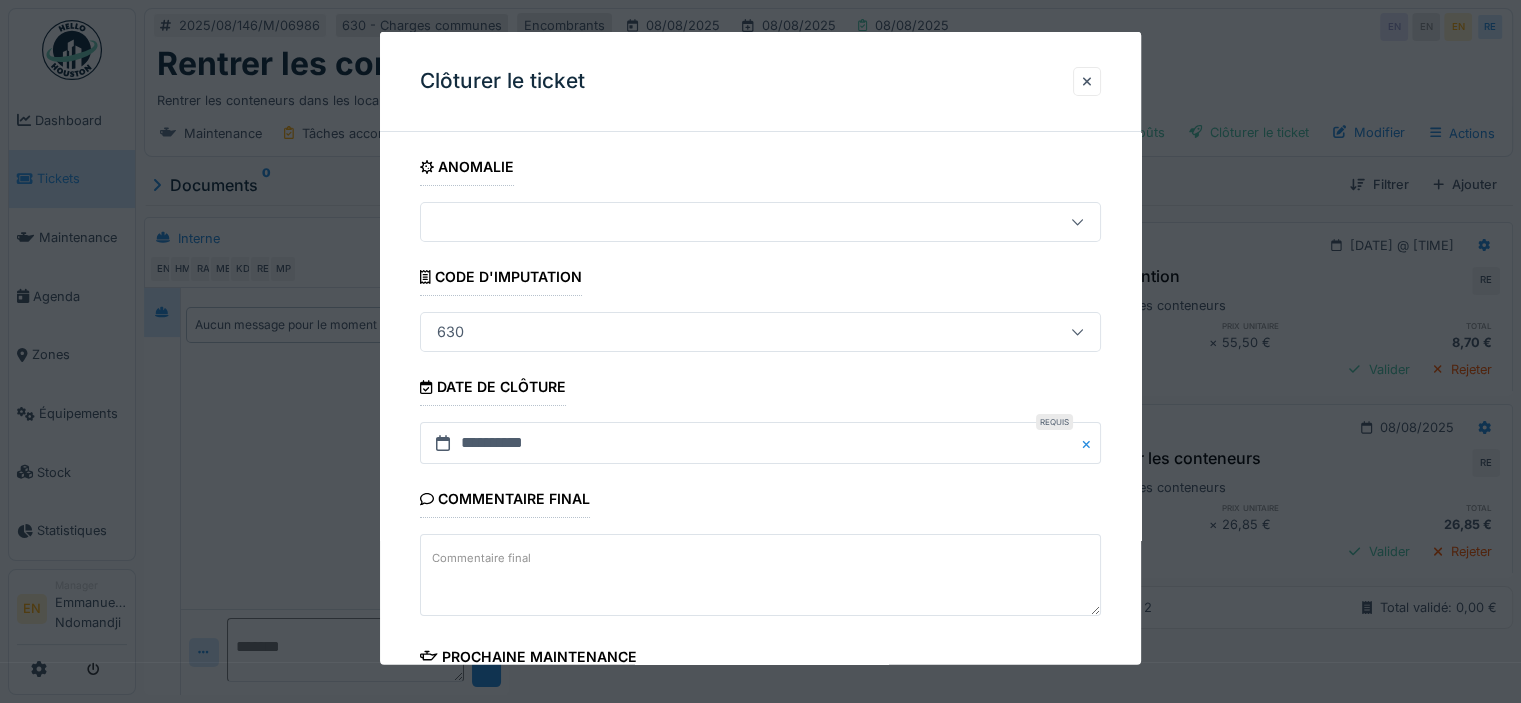 click on "**********" at bounding box center (760, 571) 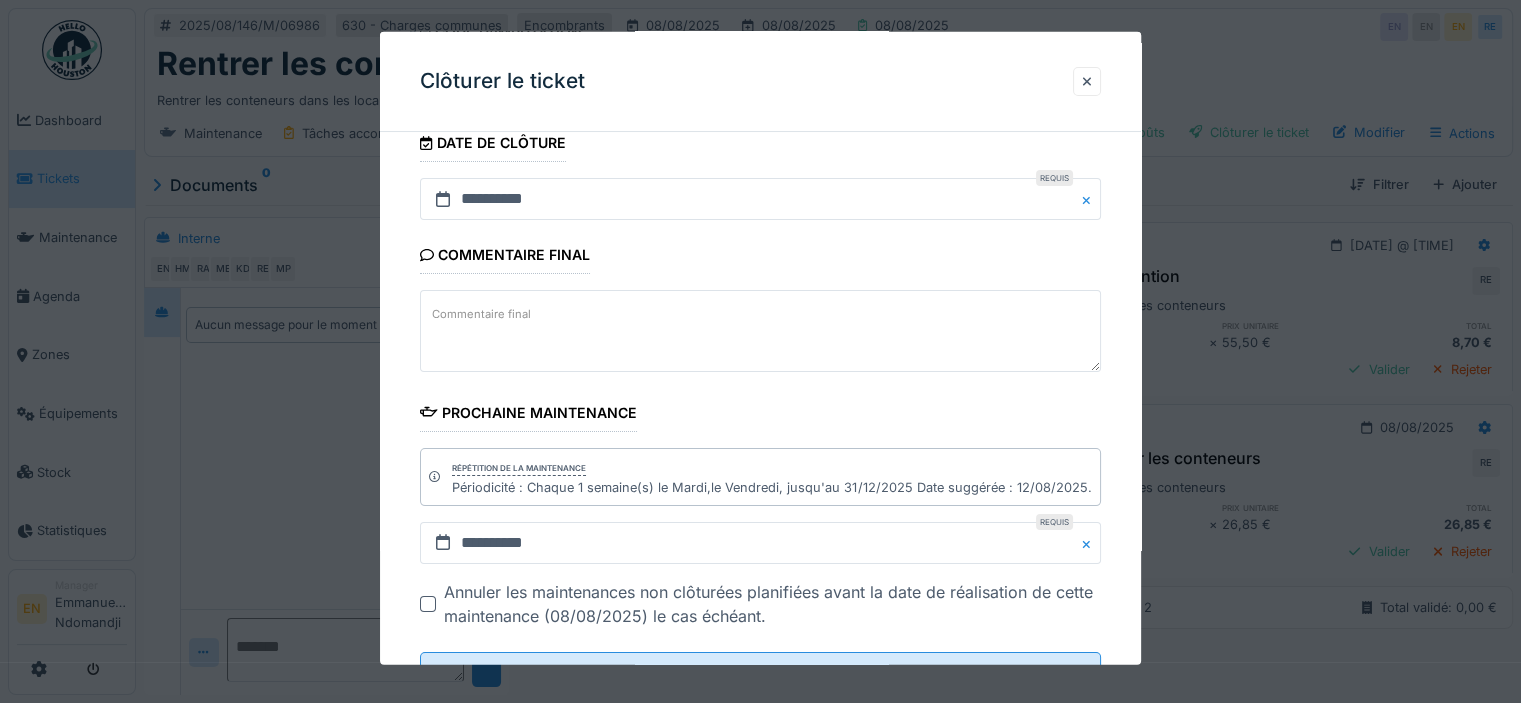 scroll, scrollTop: 326, scrollLeft: 0, axis: vertical 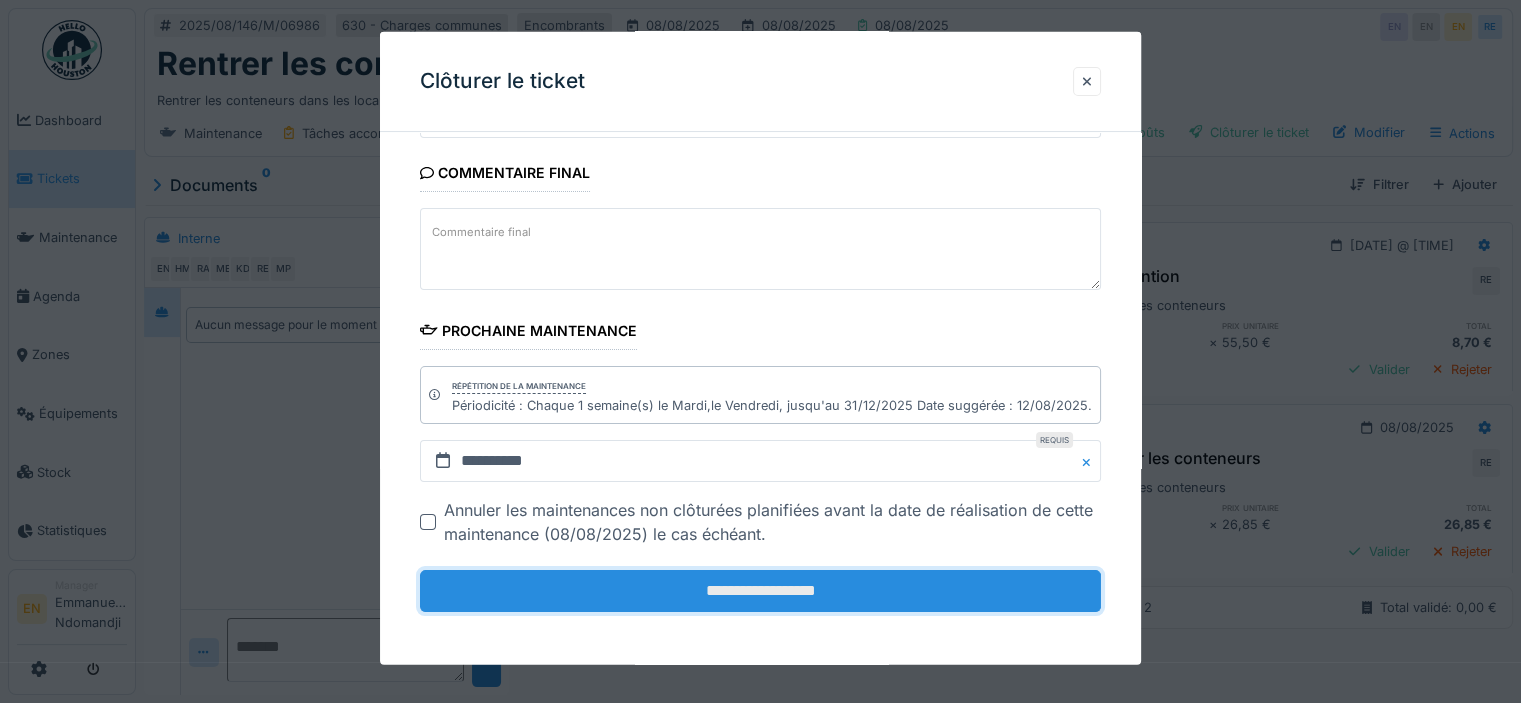 click on "**********" at bounding box center (760, 591) 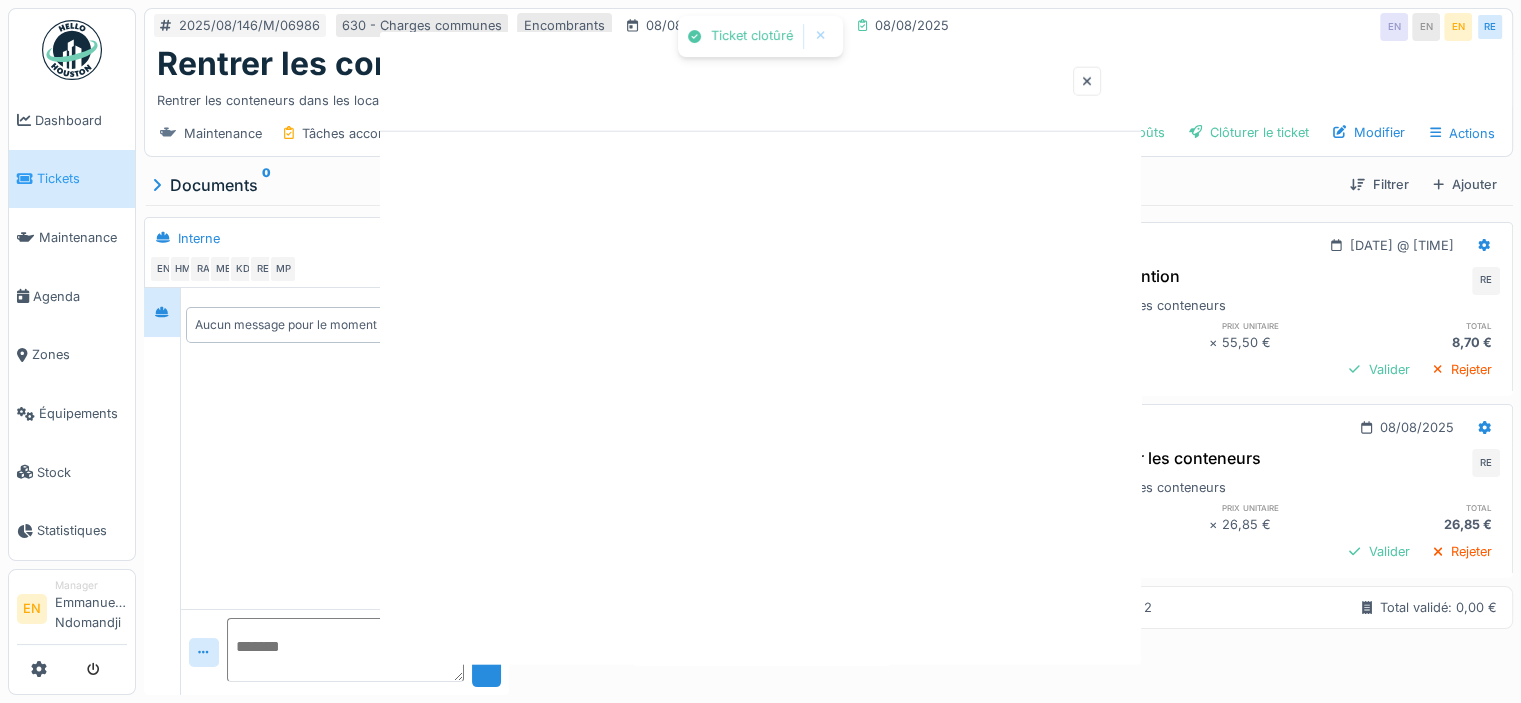 scroll, scrollTop: 0, scrollLeft: 0, axis: both 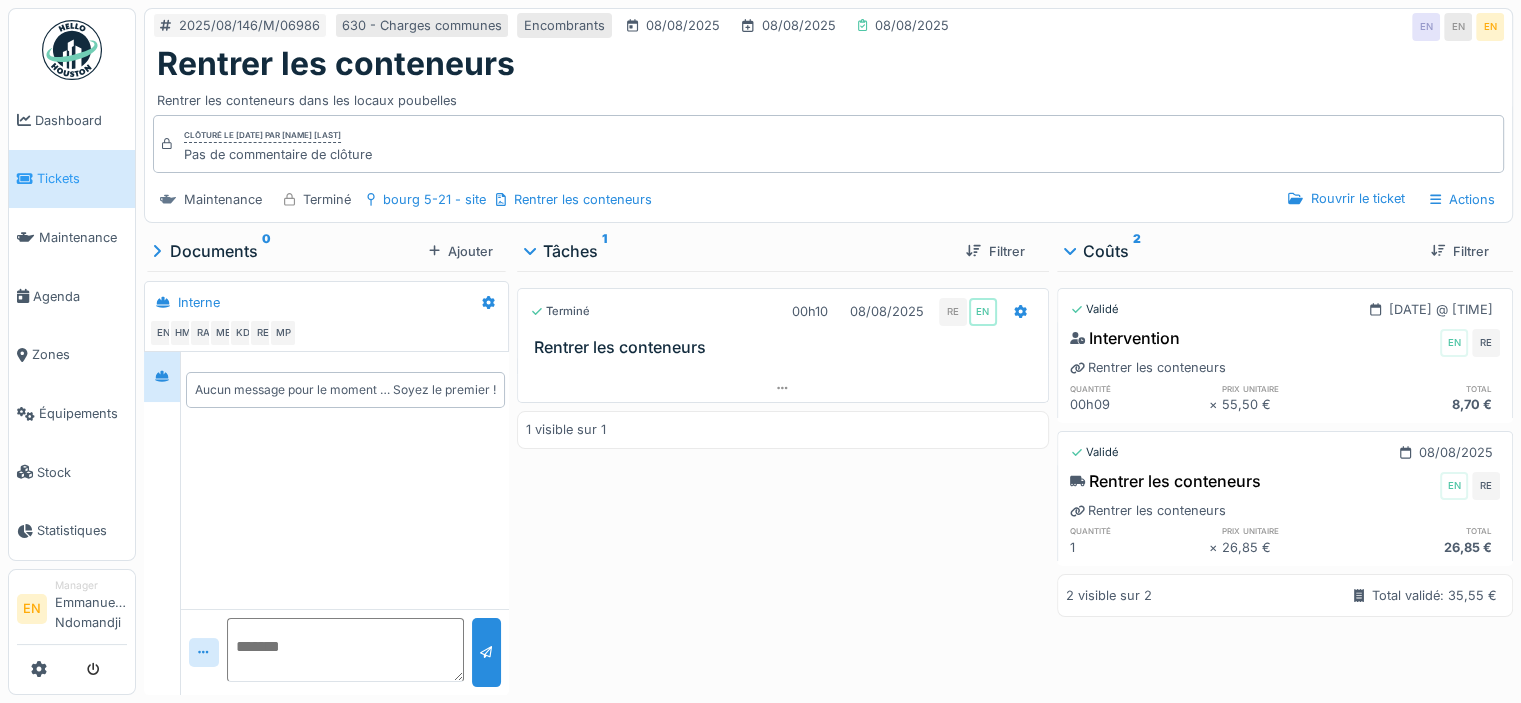 click at bounding box center [72, 50] 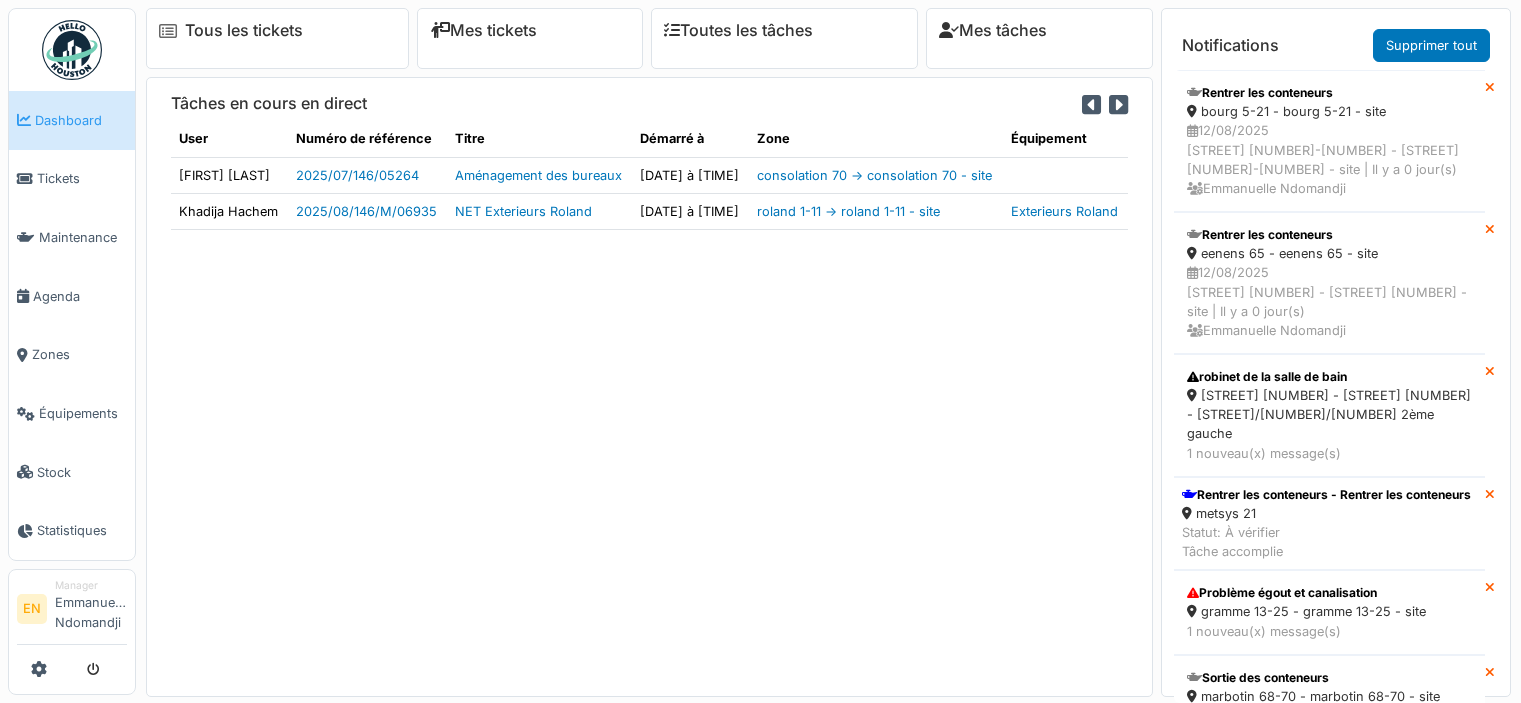 scroll, scrollTop: 0, scrollLeft: 0, axis: both 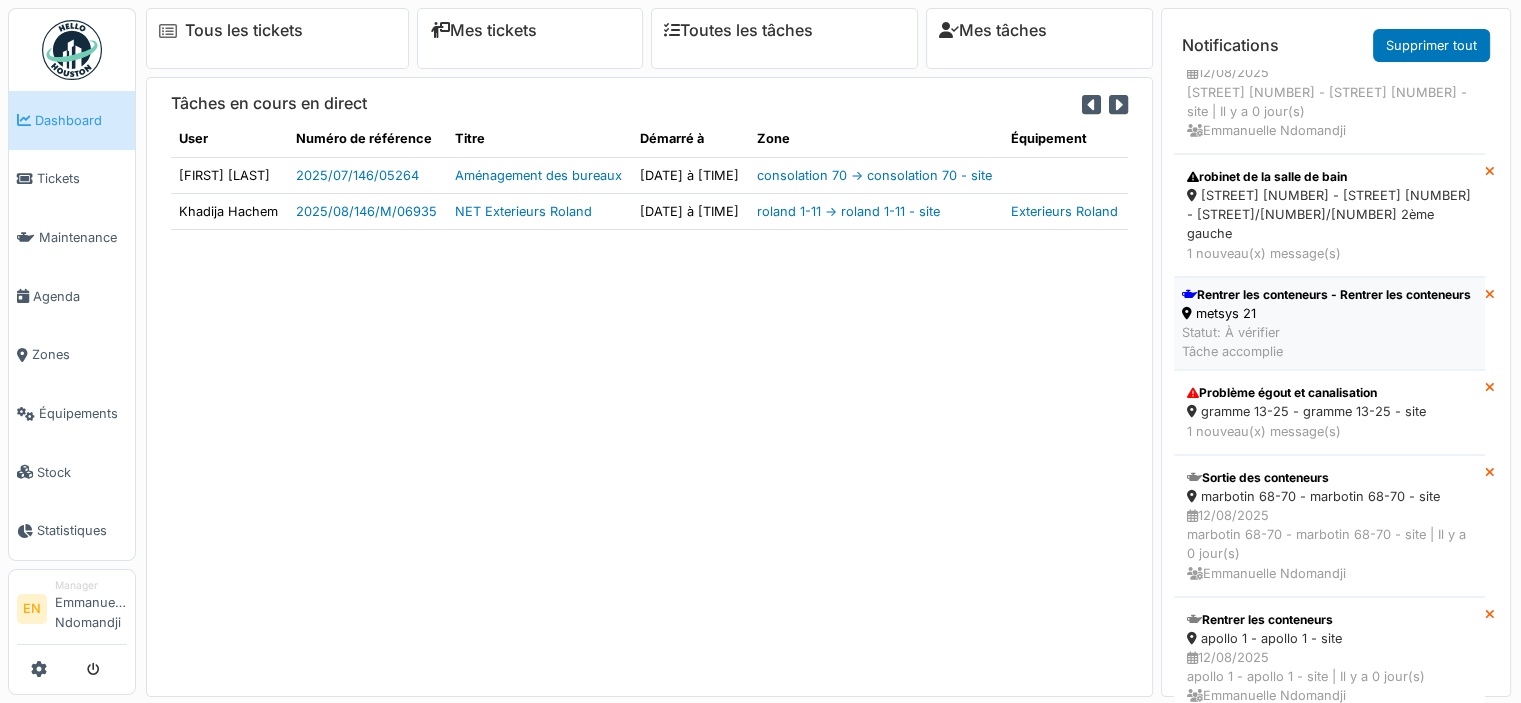 click on "metsys 21" at bounding box center [1326, 313] 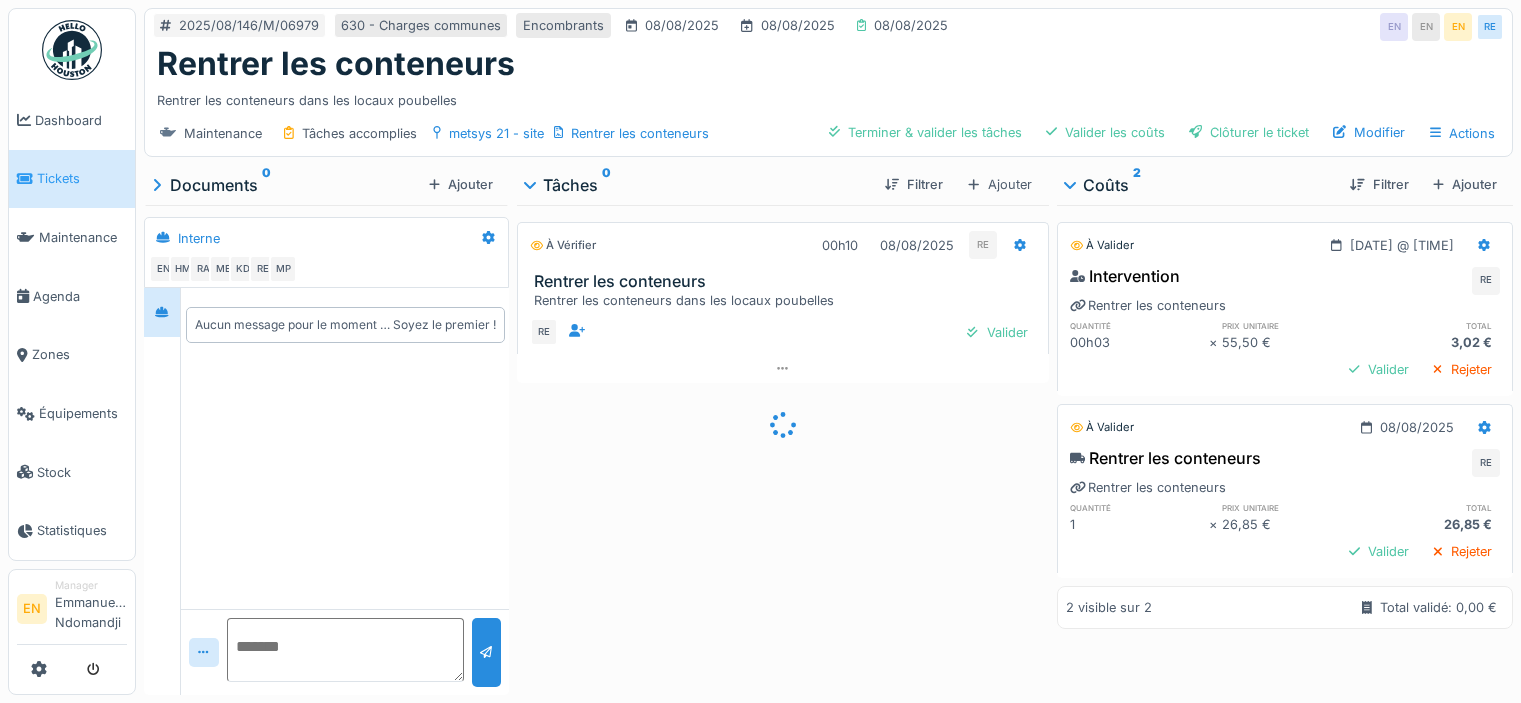 scroll, scrollTop: 0, scrollLeft: 0, axis: both 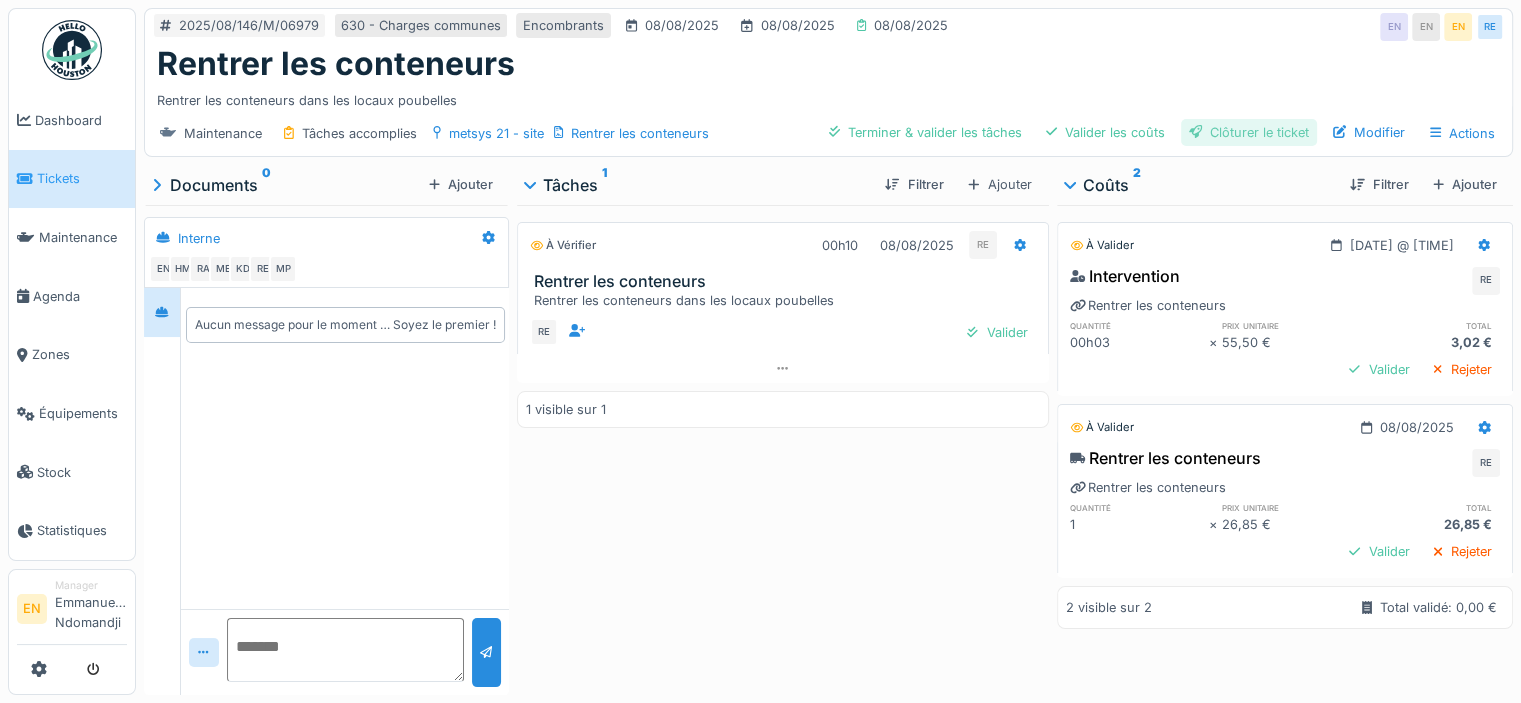 click on "Clôturer le ticket" at bounding box center (1249, 132) 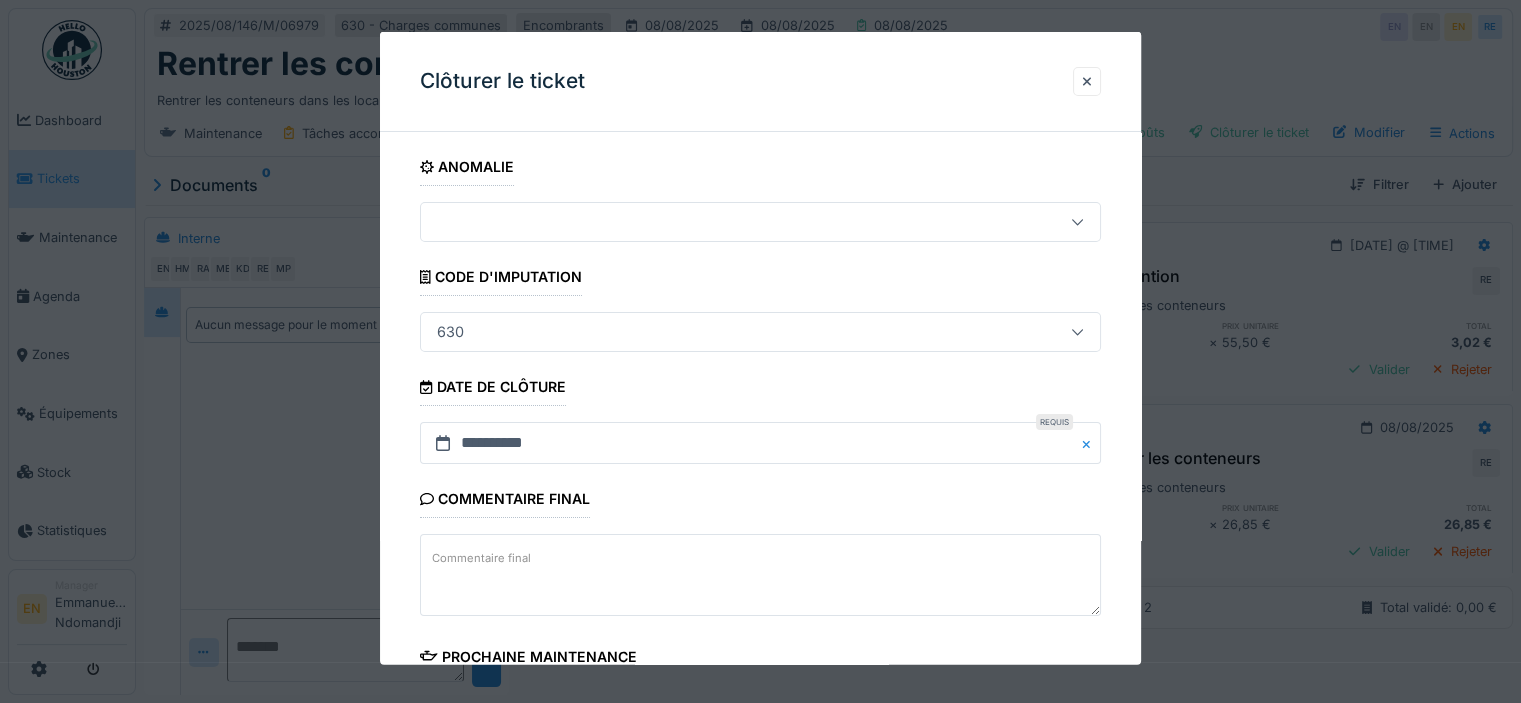 click on "**********" at bounding box center [760, 571] 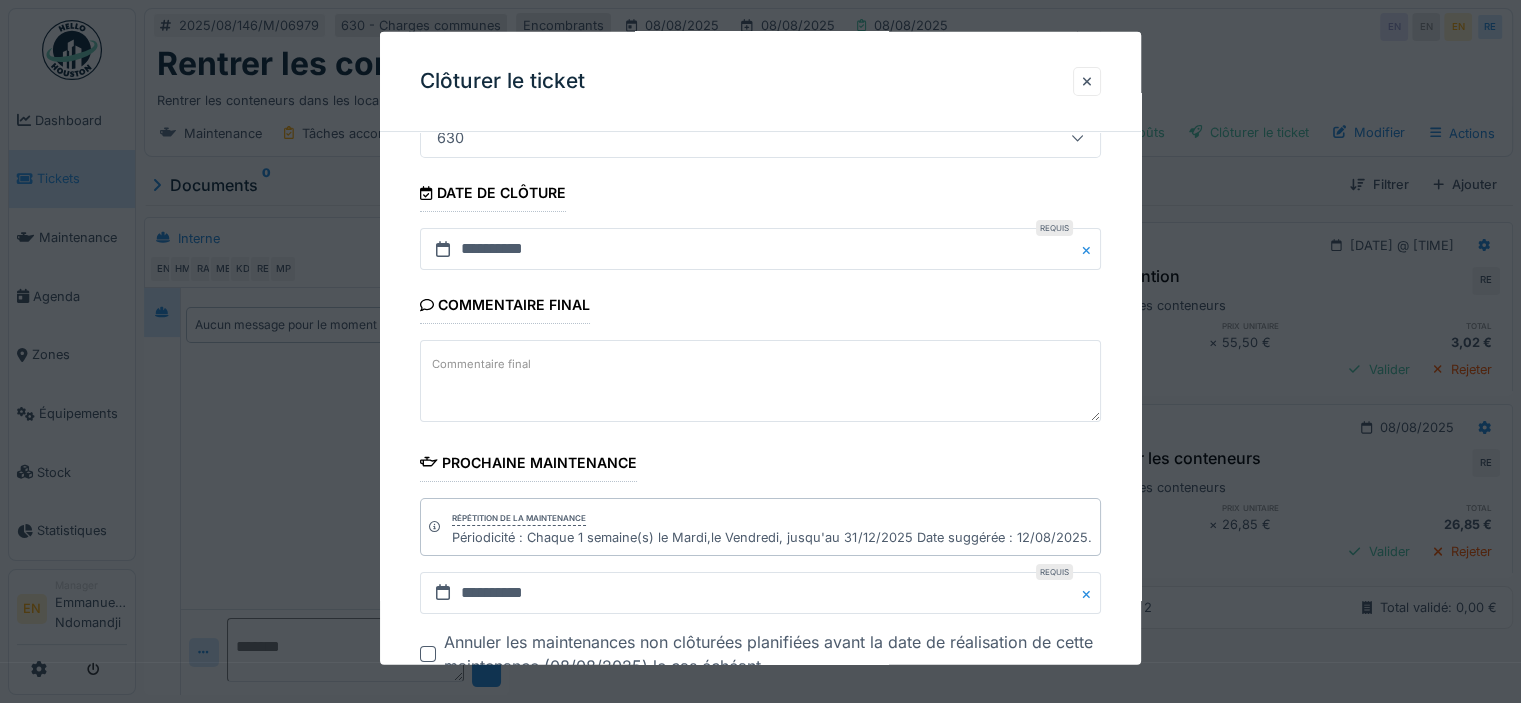 scroll, scrollTop: 326, scrollLeft: 0, axis: vertical 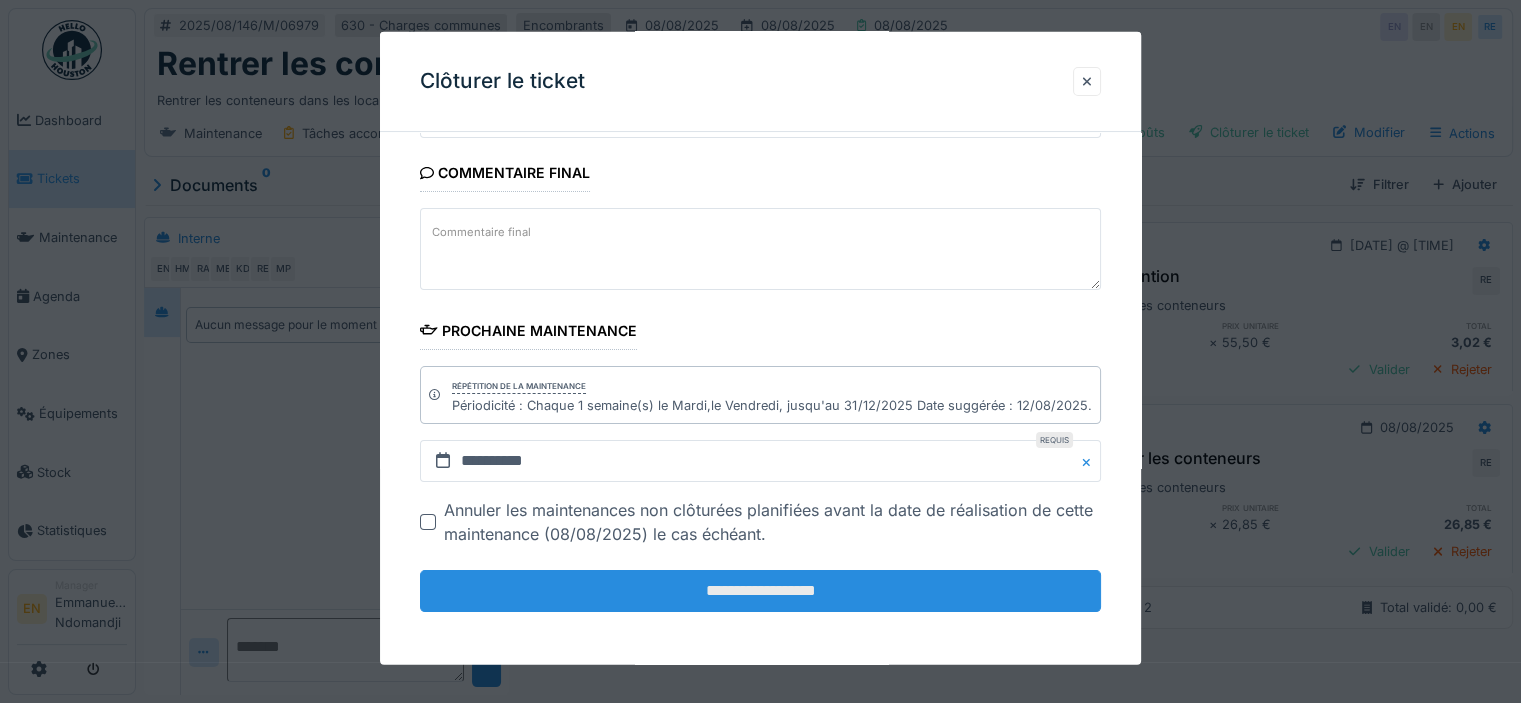 click on "**********" at bounding box center [760, 591] 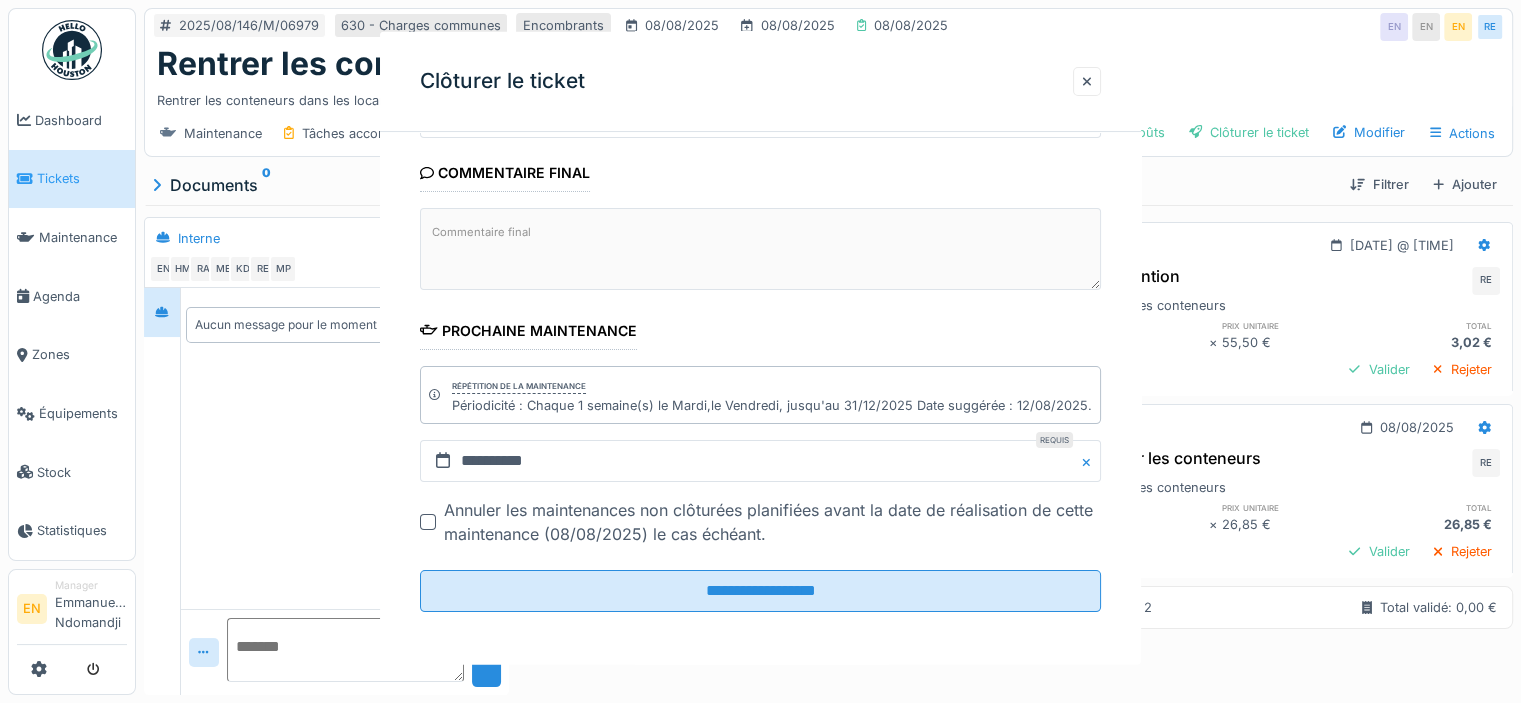 scroll, scrollTop: 0, scrollLeft: 0, axis: both 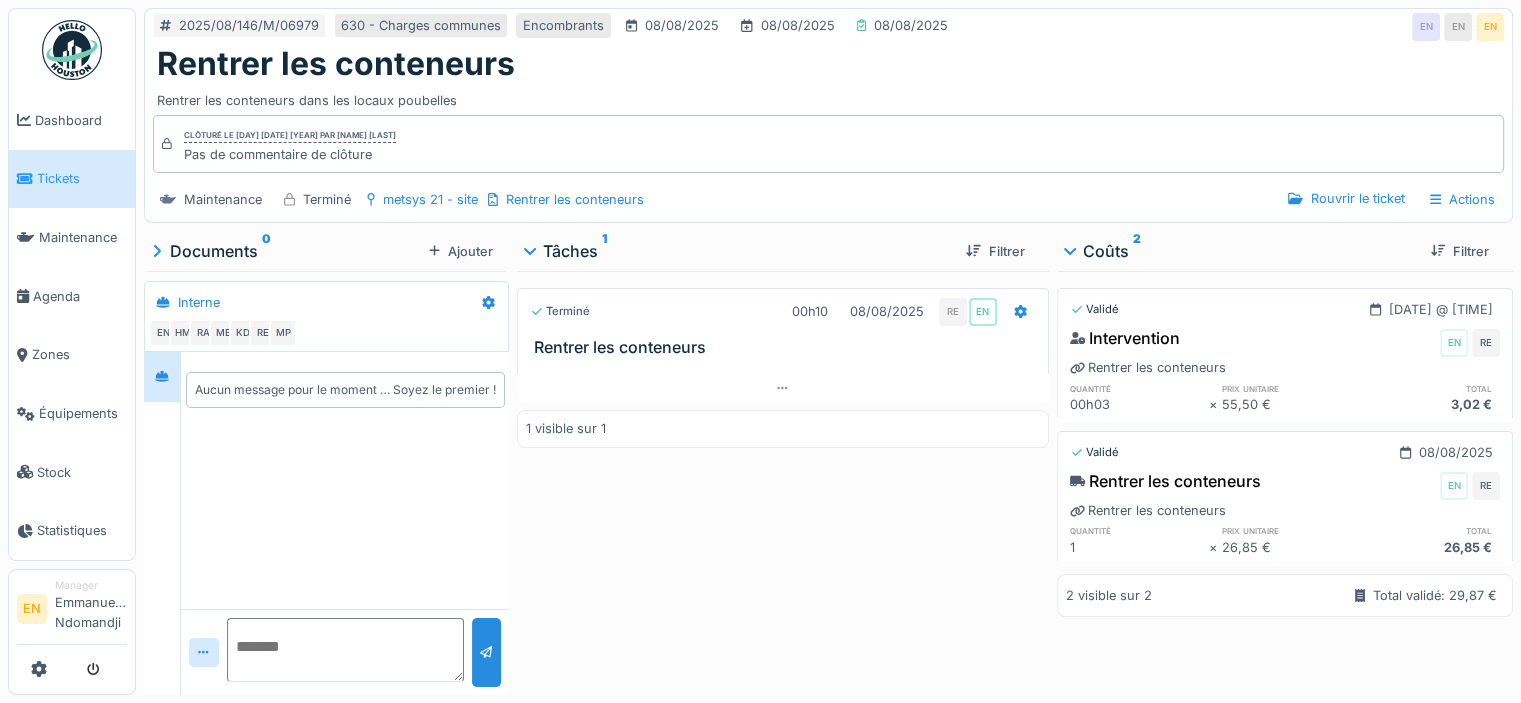 click at bounding box center (72, 50) 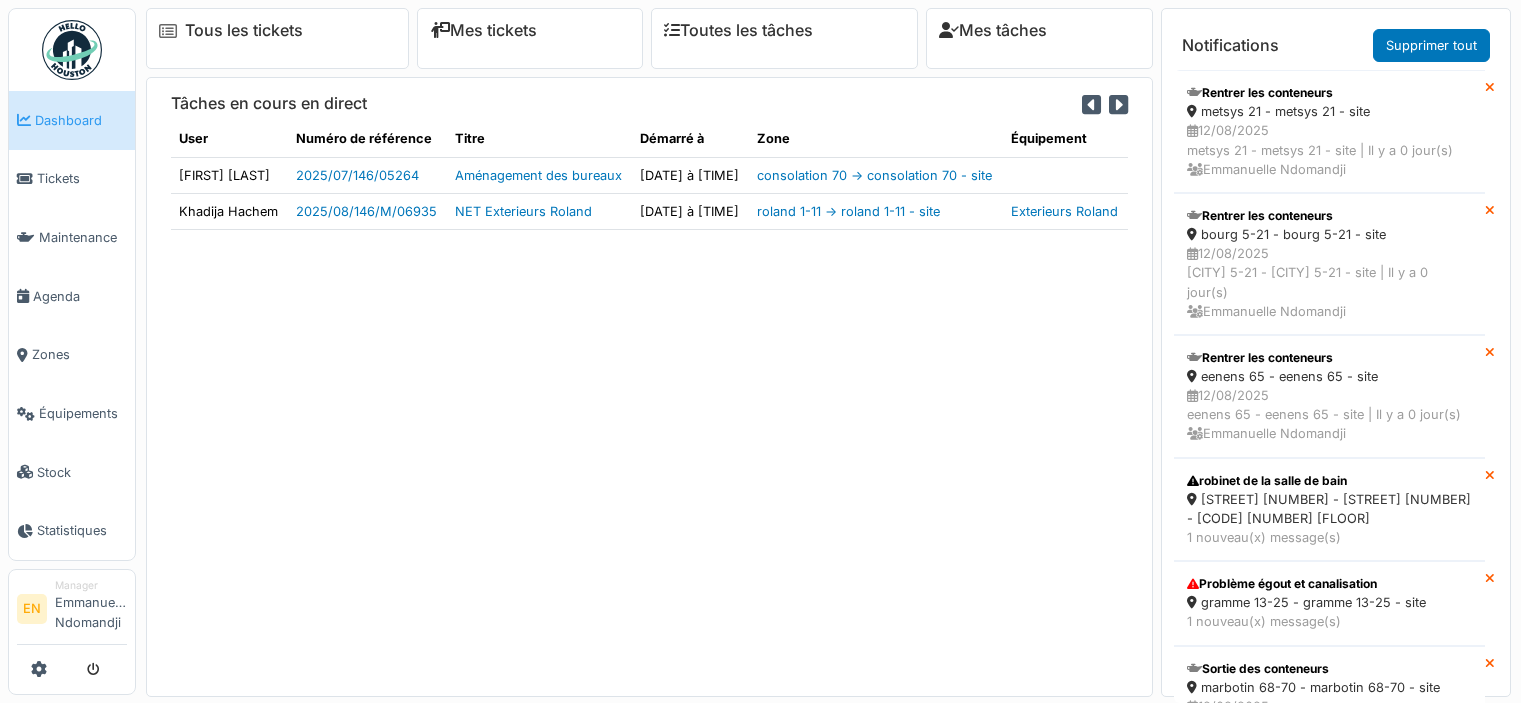 scroll, scrollTop: 0, scrollLeft: 0, axis: both 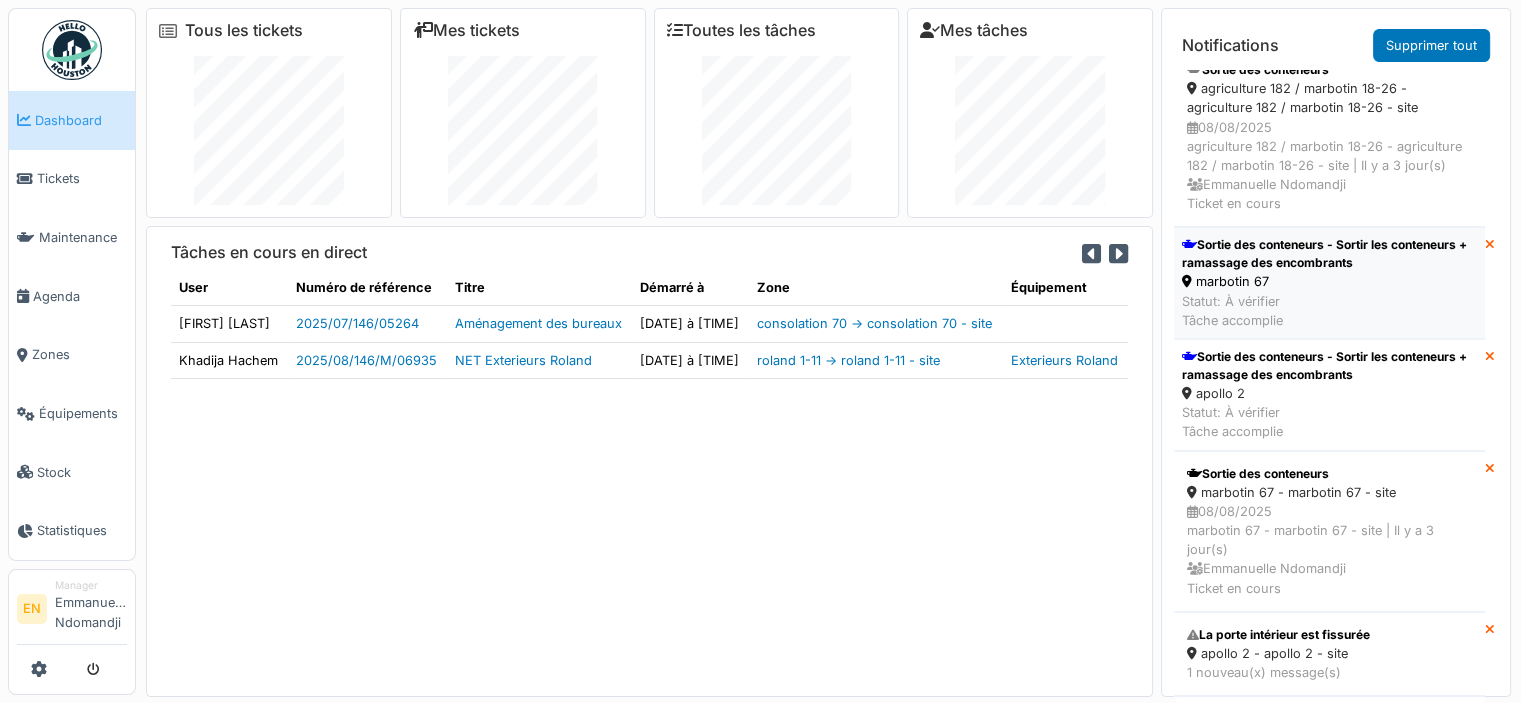 click on "Sortie des conteneurs - Sortir les conteneurs + ramassage des encombrants" at bounding box center [1329, 254] 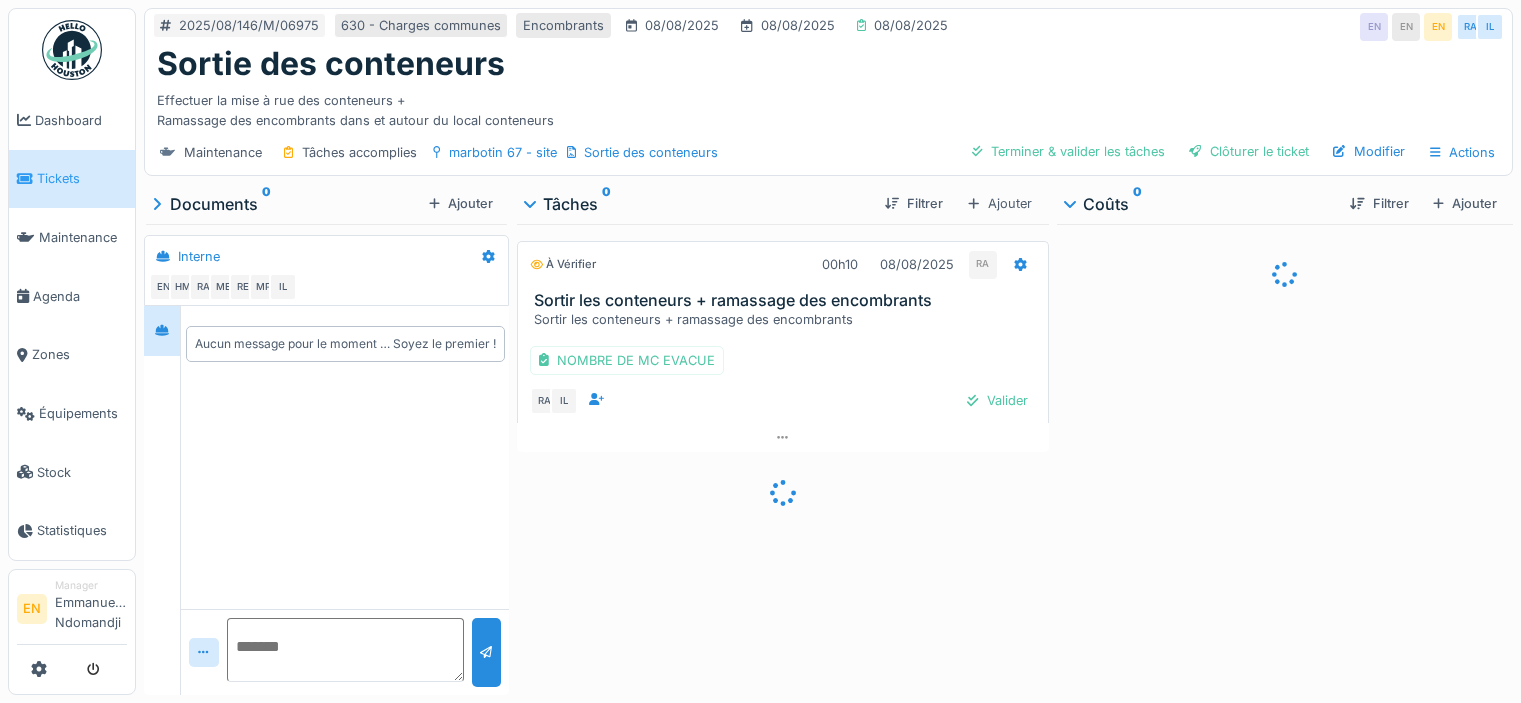 scroll, scrollTop: 0, scrollLeft: 0, axis: both 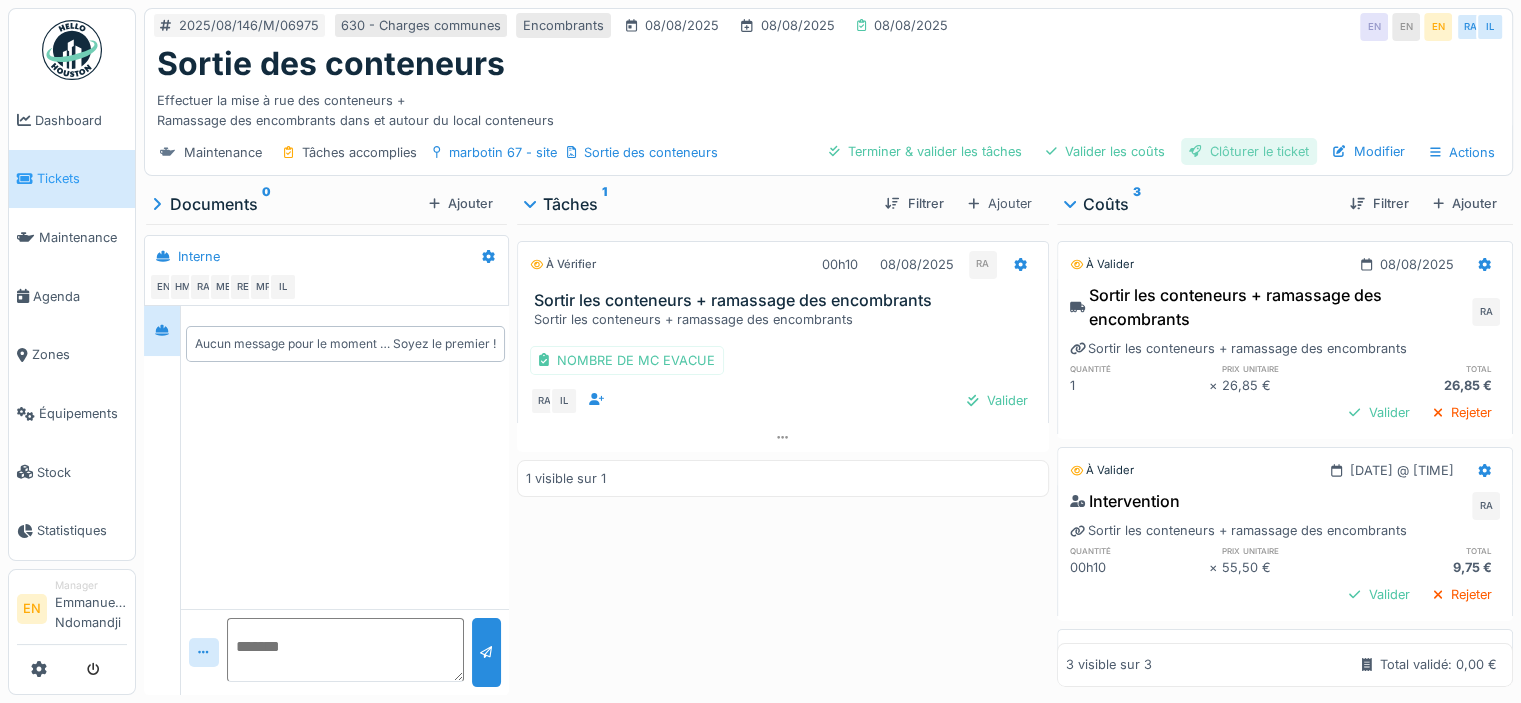click on "Clôturer le ticket" at bounding box center [1249, 151] 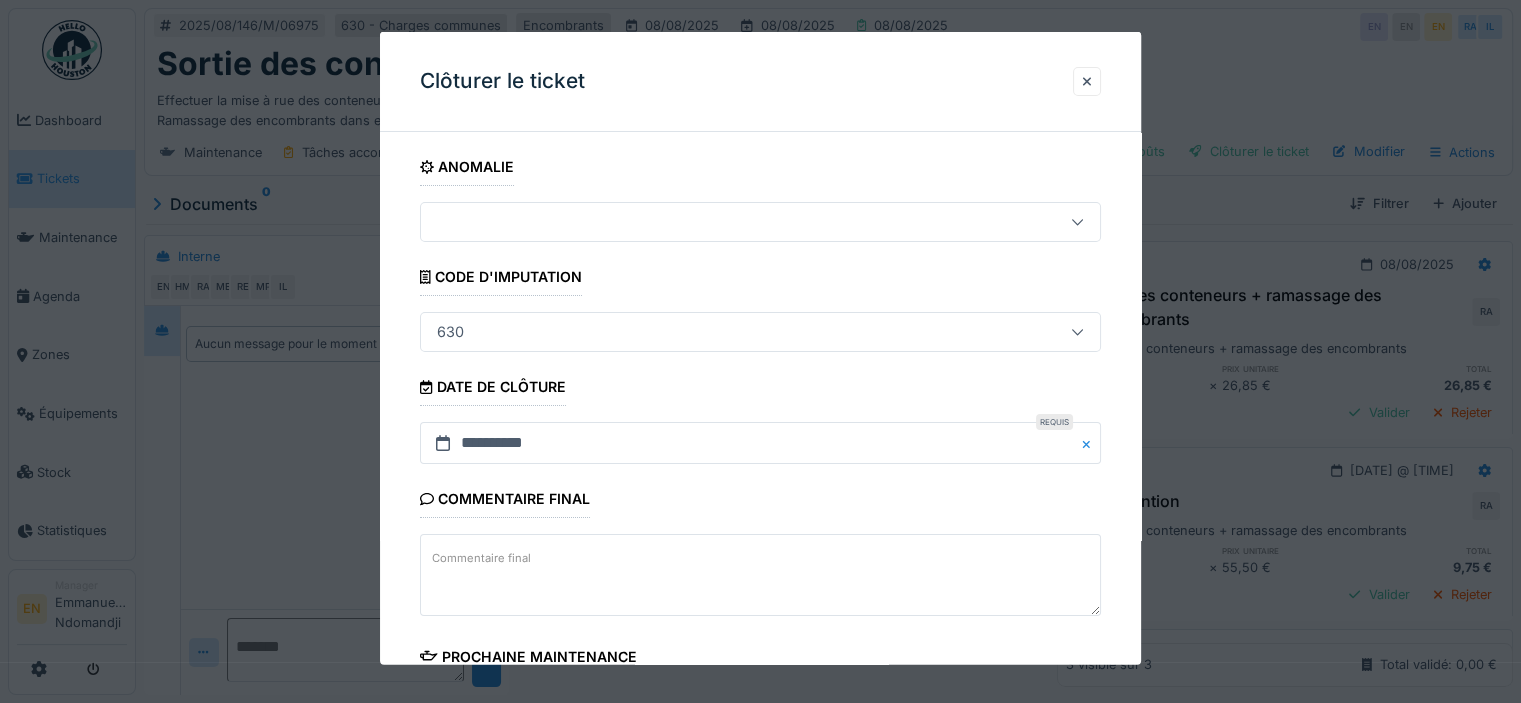 click on "**********" at bounding box center (760, 571) 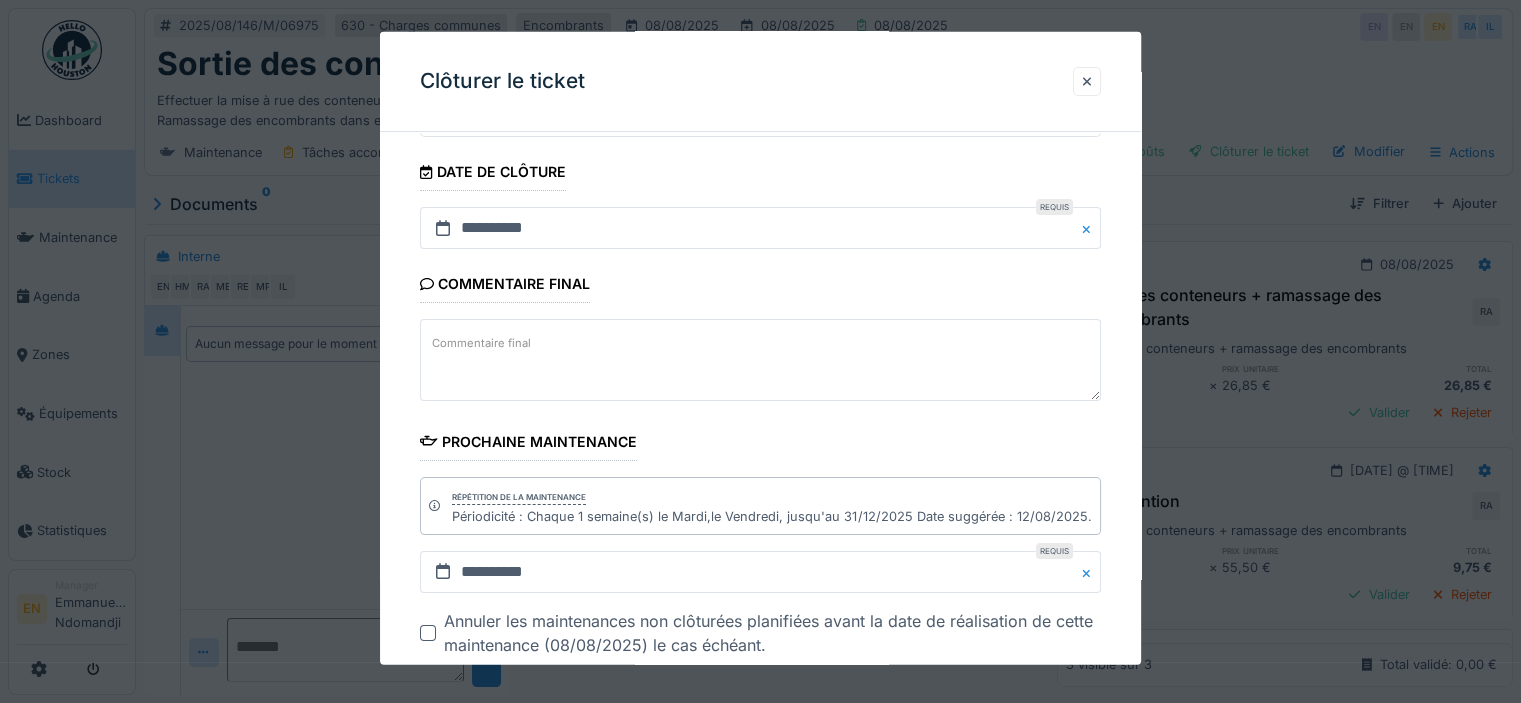 scroll, scrollTop: 326, scrollLeft: 0, axis: vertical 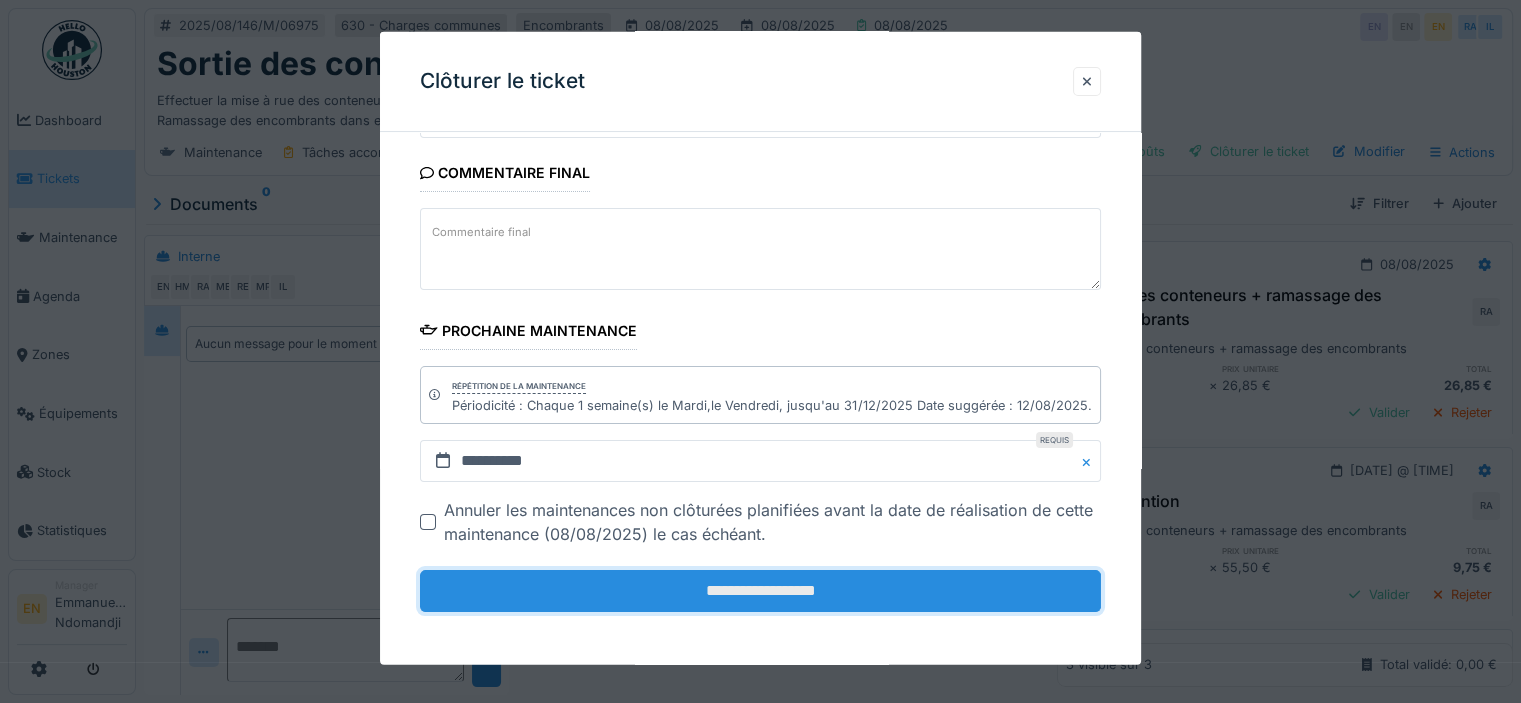 click on "**********" at bounding box center [760, 591] 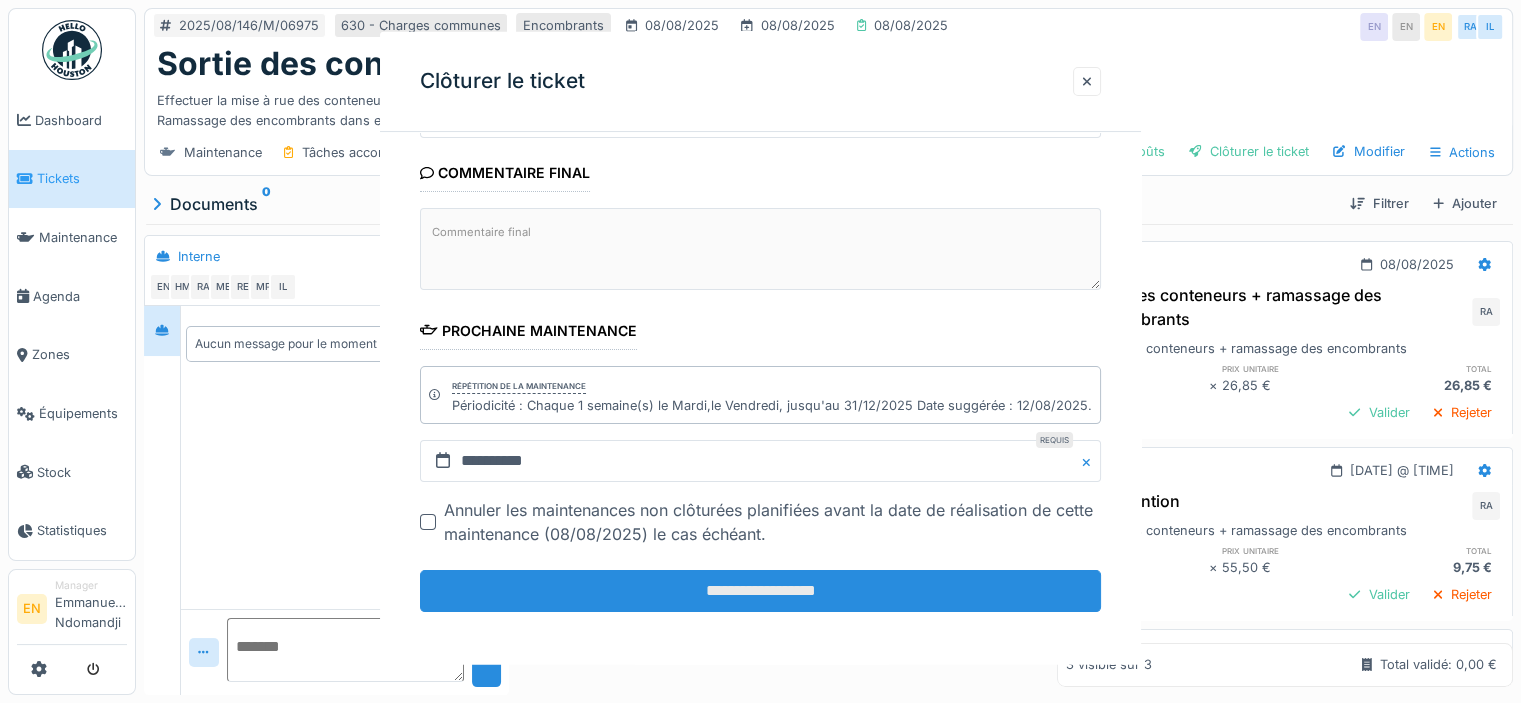 scroll, scrollTop: 0, scrollLeft: 0, axis: both 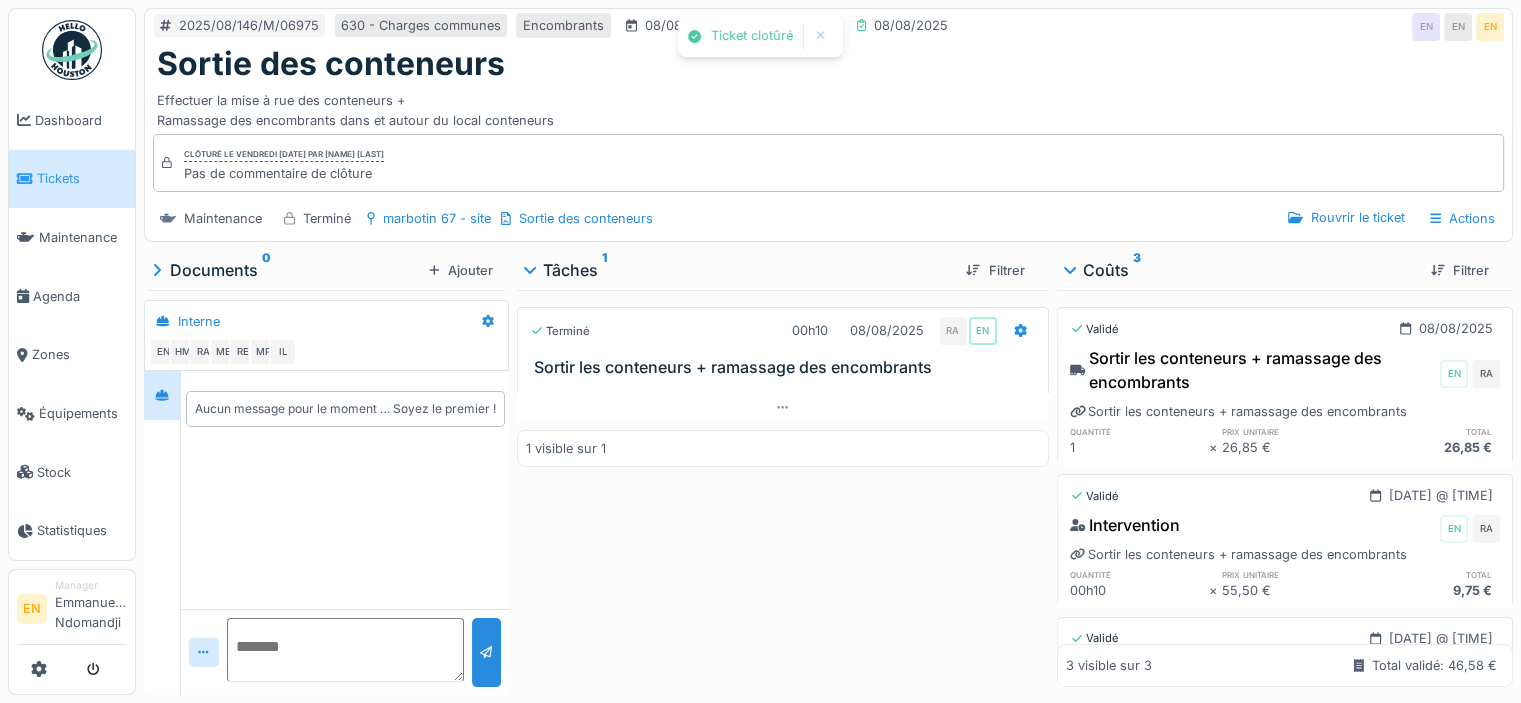 click on "Terminé 00h10 08/08/2025 RA EN Sortir les conteneurs + ramassage des encombrants 1 visible sur 1" at bounding box center [783, 488] 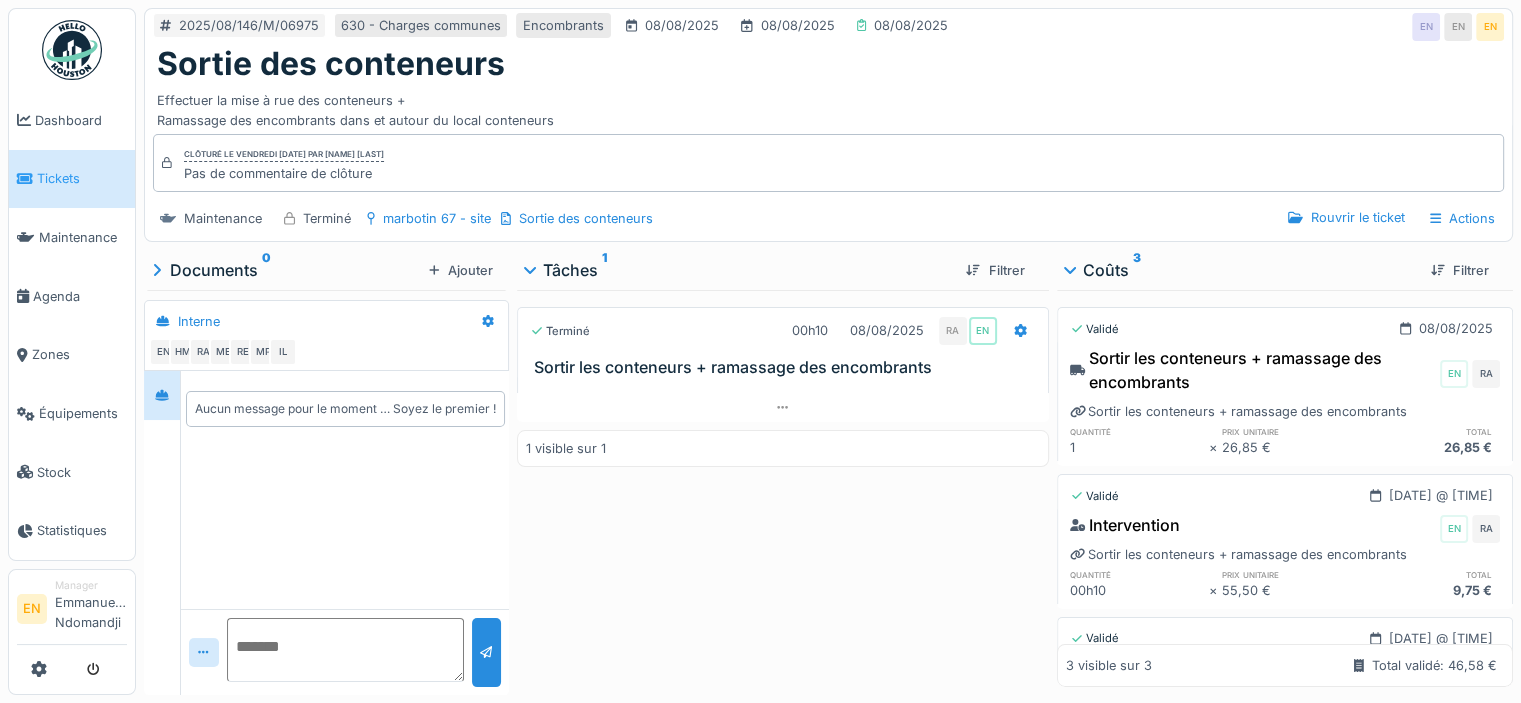 click at bounding box center (72, 50) 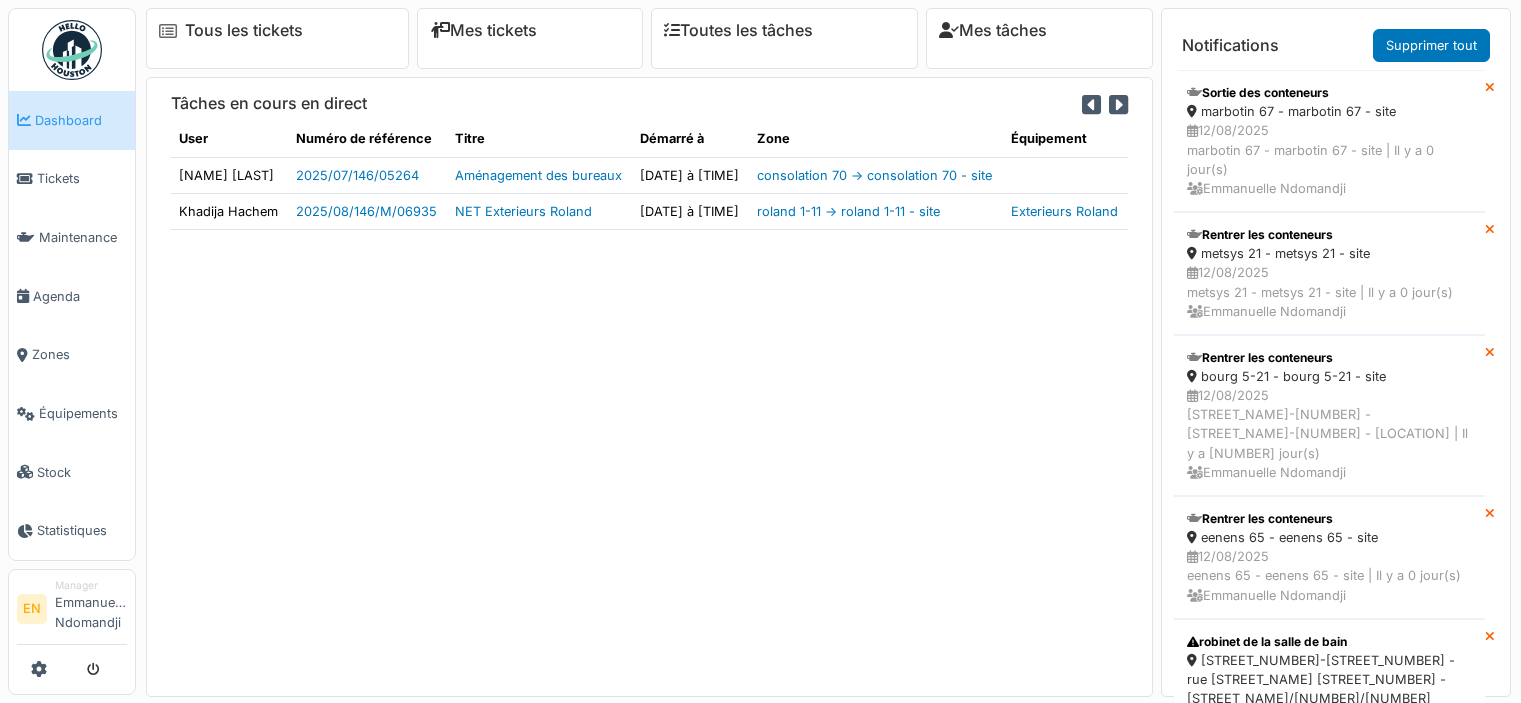 scroll, scrollTop: 0, scrollLeft: 0, axis: both 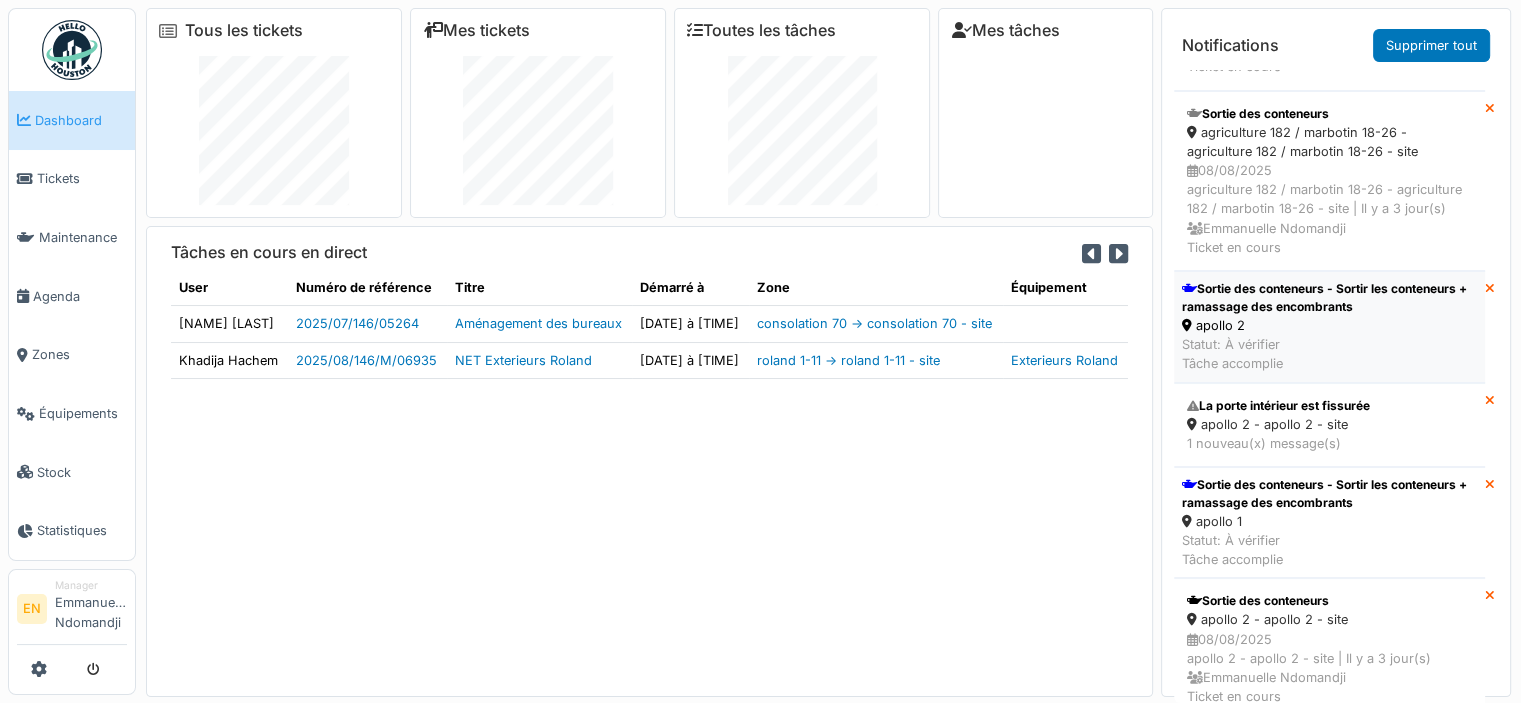 click on "Sortie des conteneurs - Sortir les conteneurs + ramassage des encombrants" at bounding box center (1329, 298) 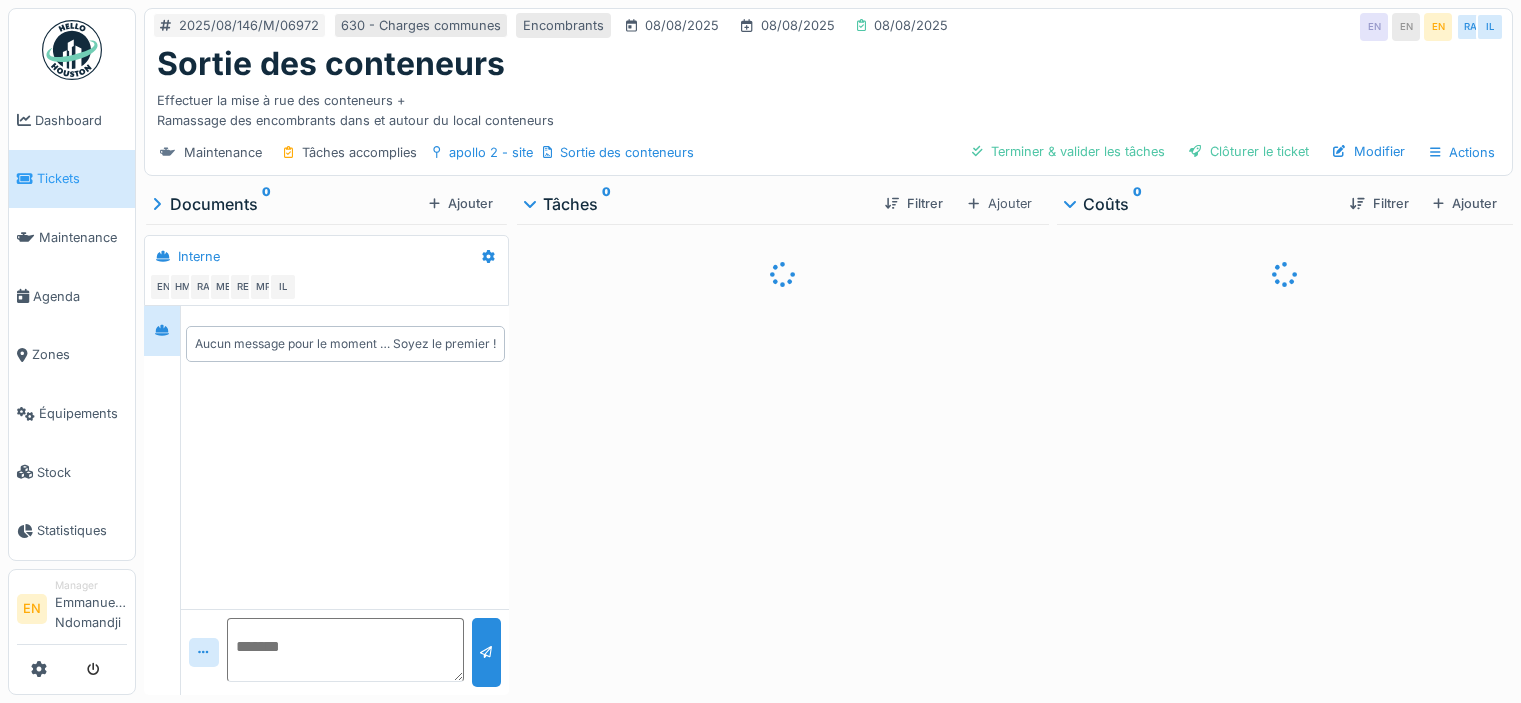 scroll, scrollTop: 0, scrollLeft: 0, axis: both 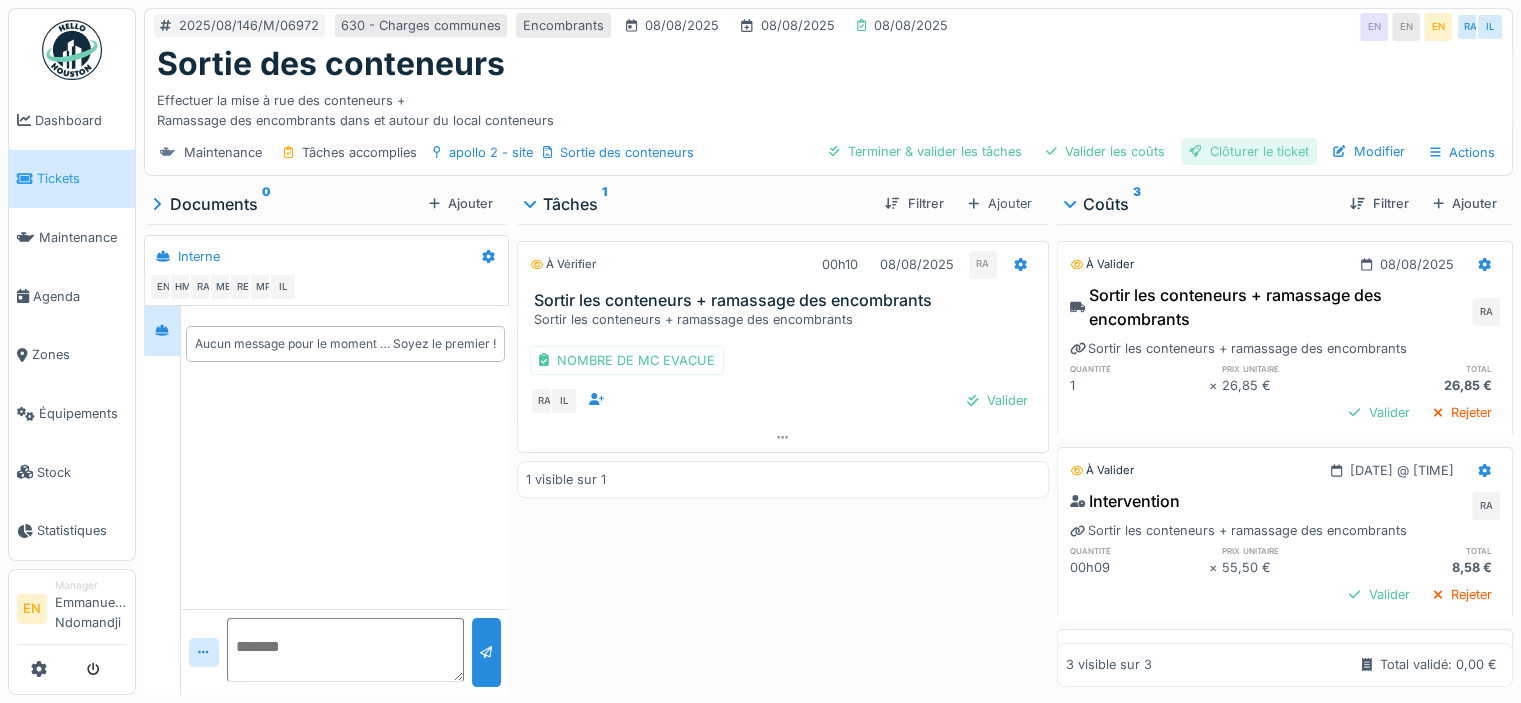click on "Clôturer le ticket" at bounding box center (1249, 151) 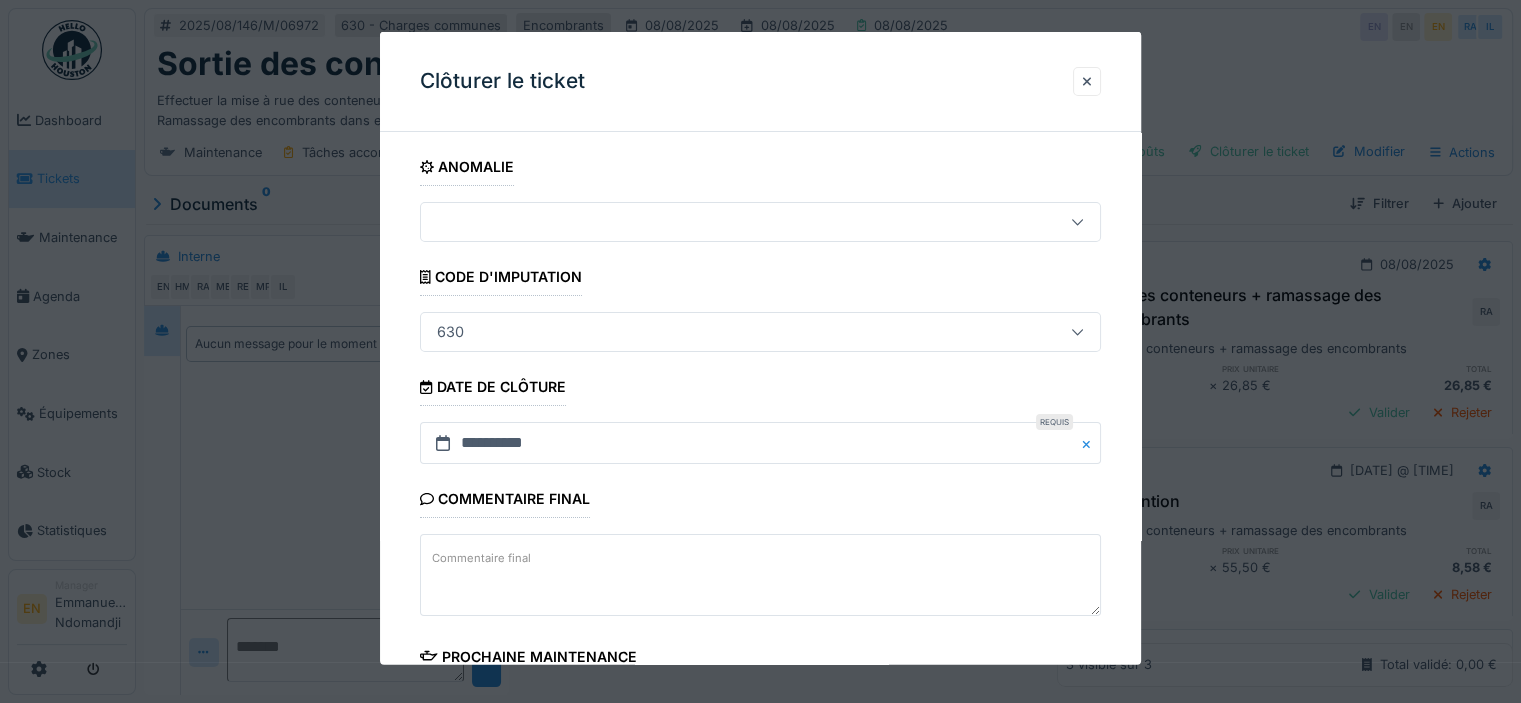 click on "**********" at bounding box center [760, 571] 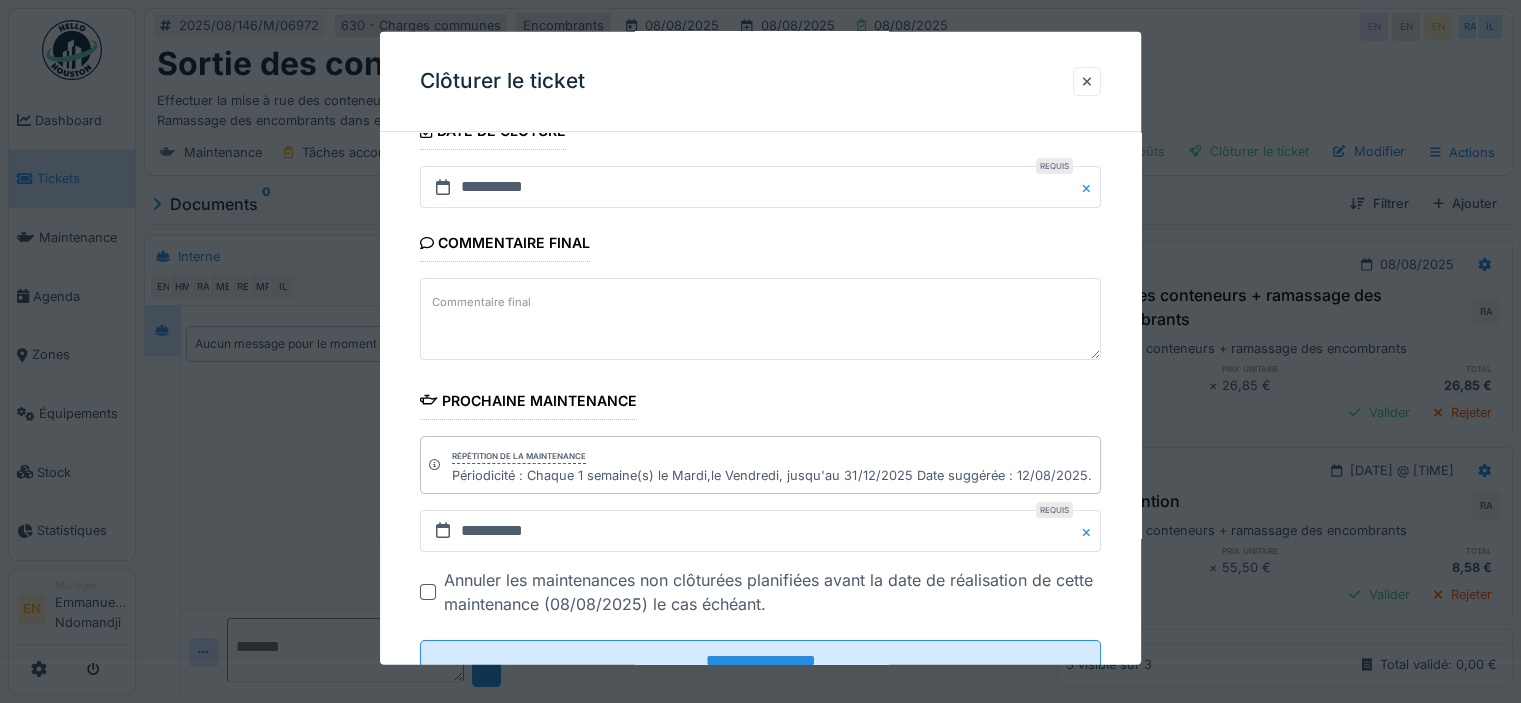scroll, scrollTop: 326, scrollLeft: 0, axis: vertical 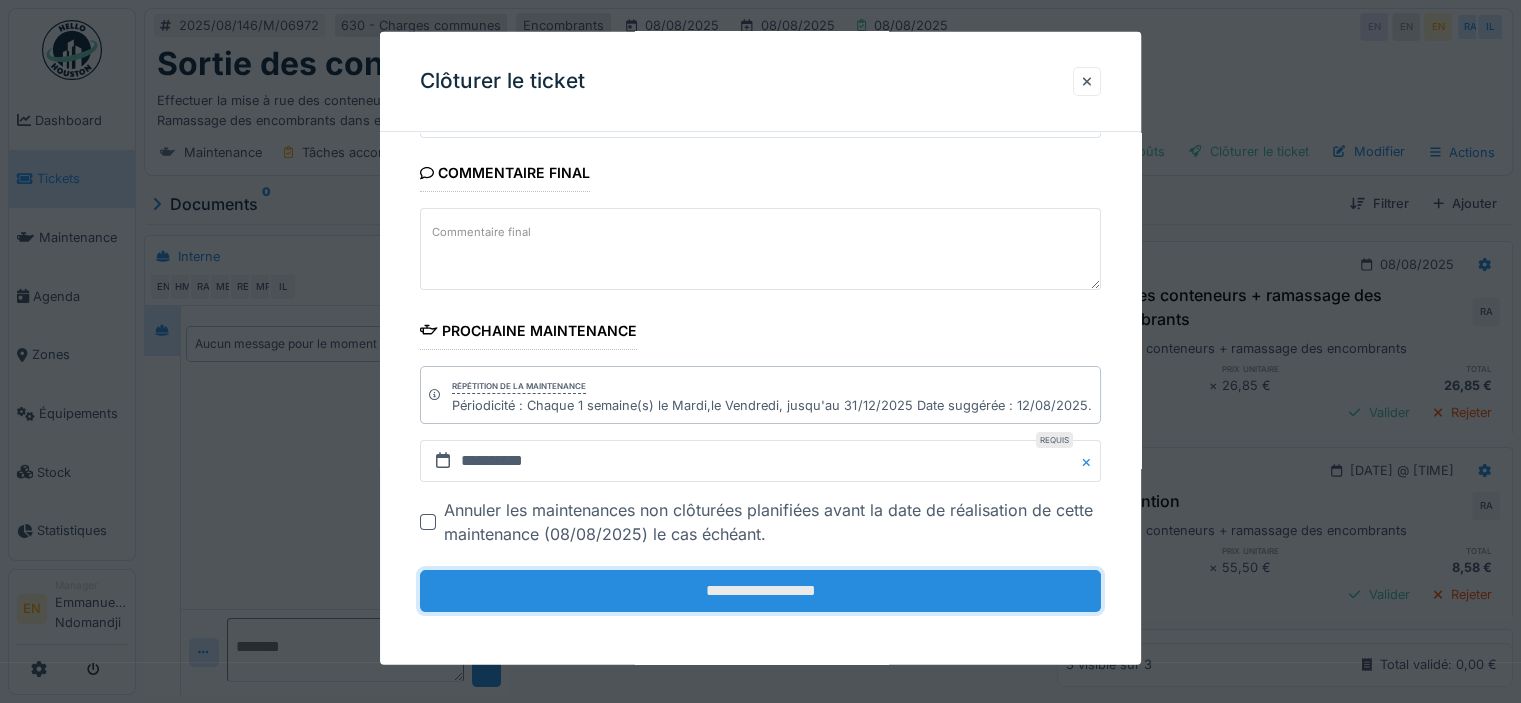 click on "**********" at bounding box center (760, 591) 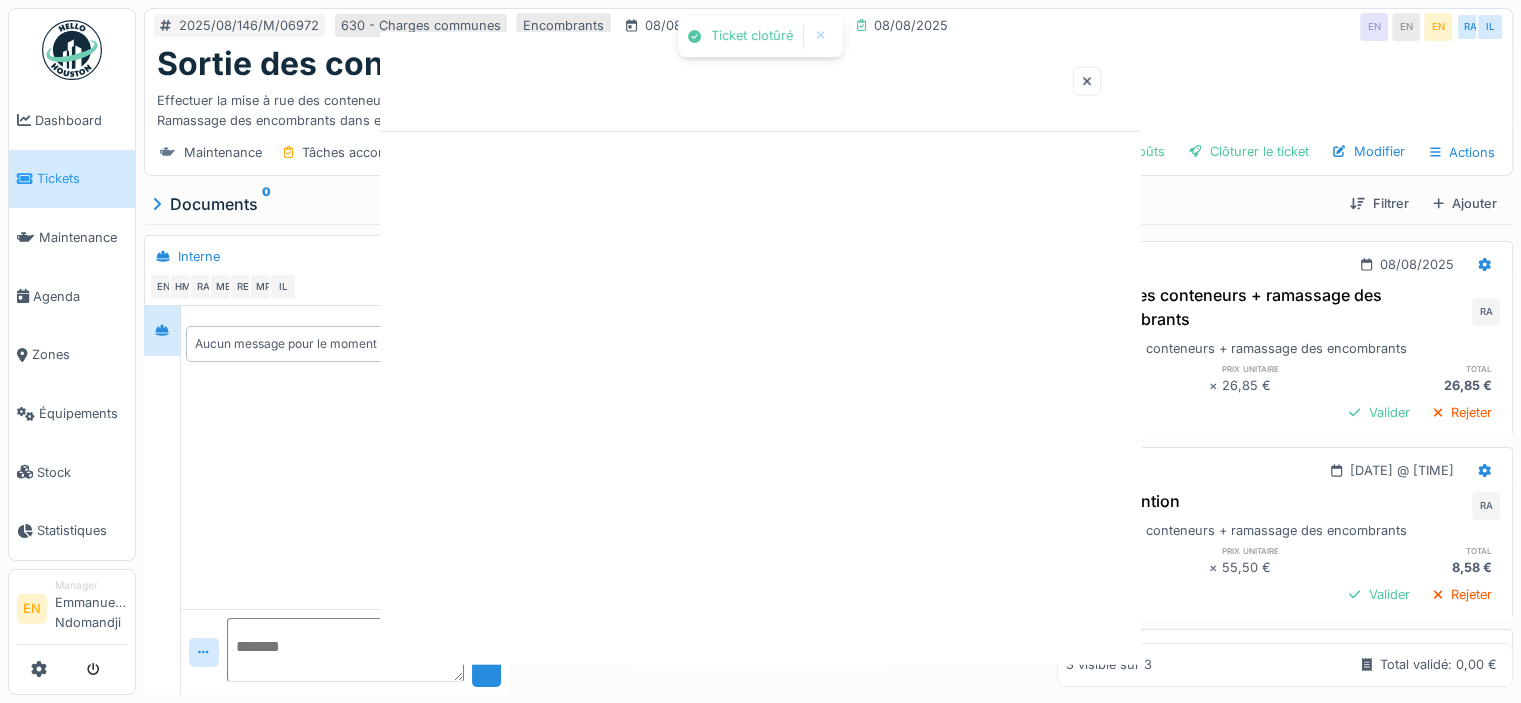 scroll, scrollTop: 0, scrollLeft: 0, axis: both 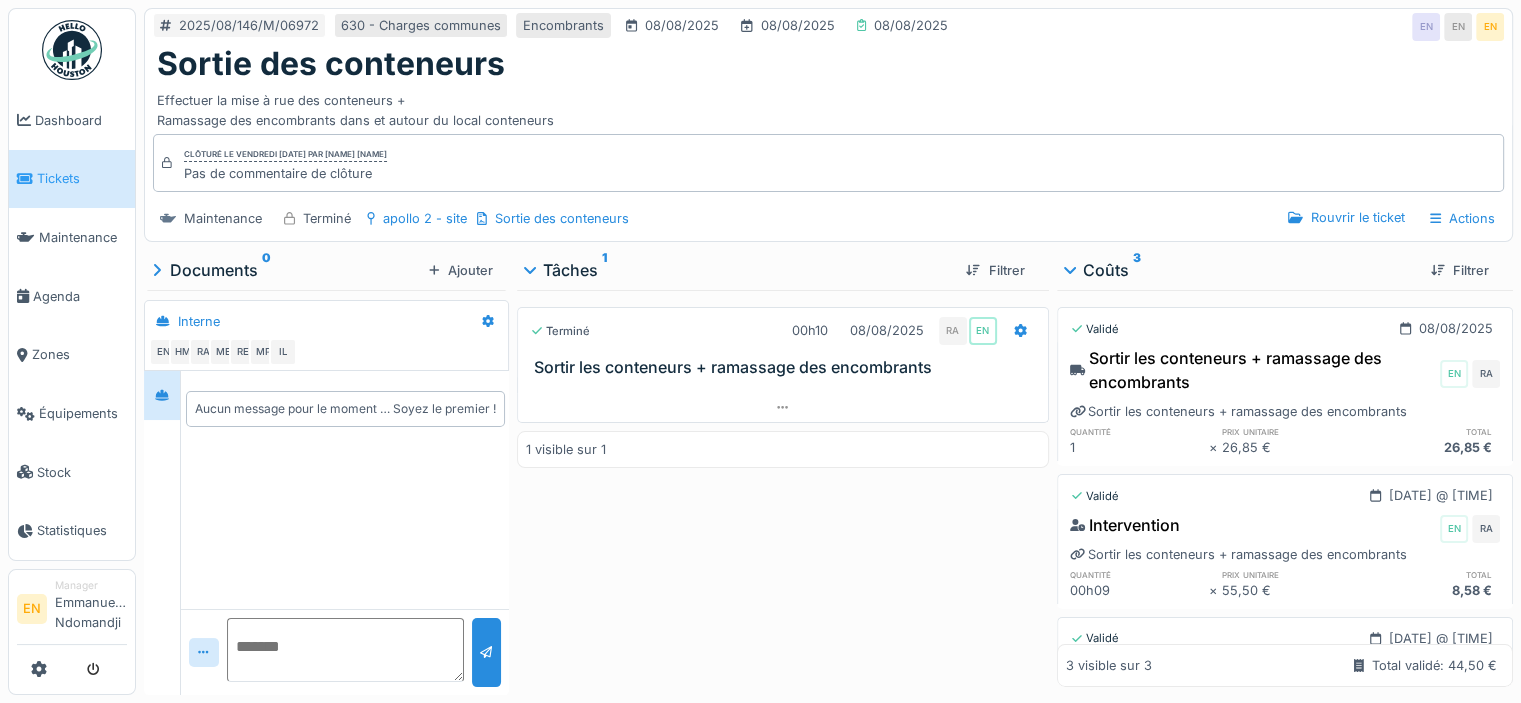 click at bounding box center (72, 50) 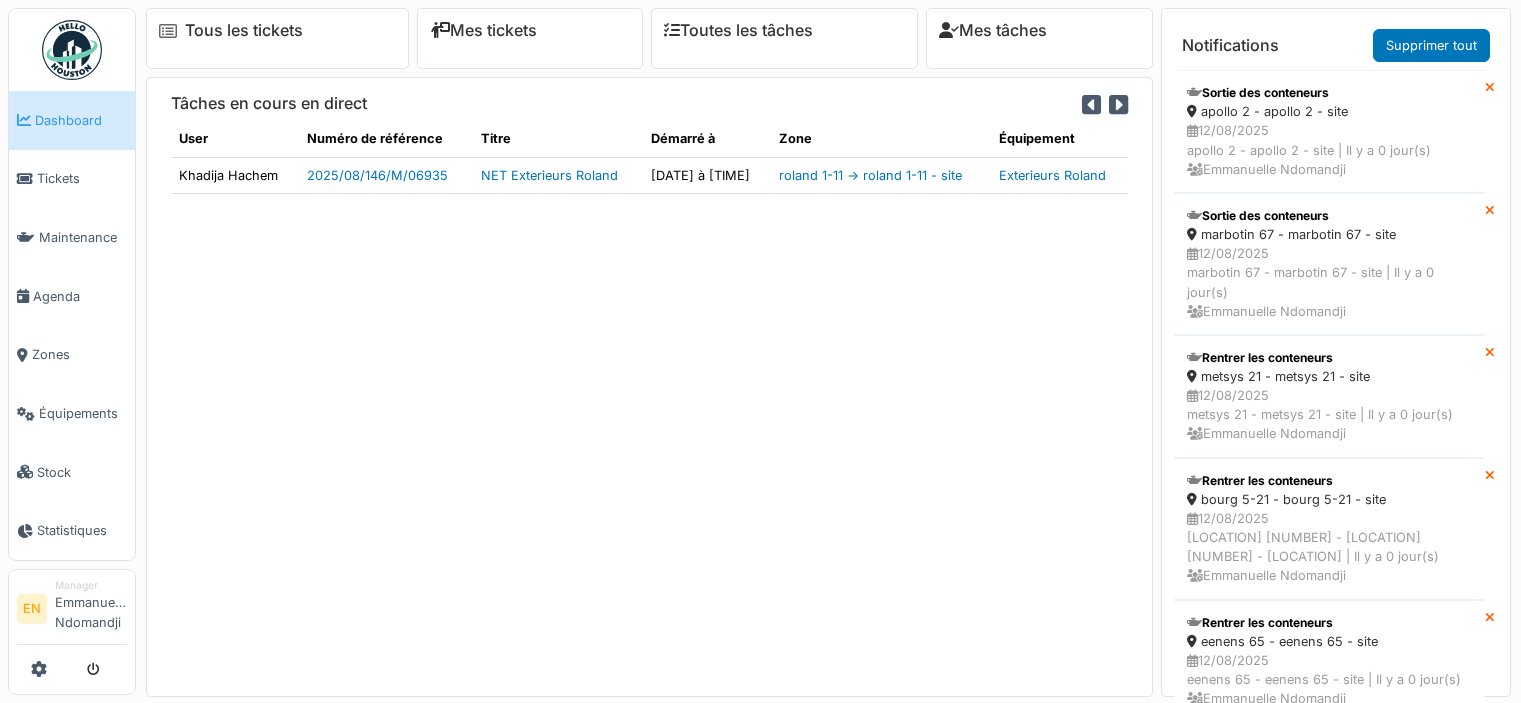 scroll, scrollTop: 0, scrollLeft: 0, axis: both 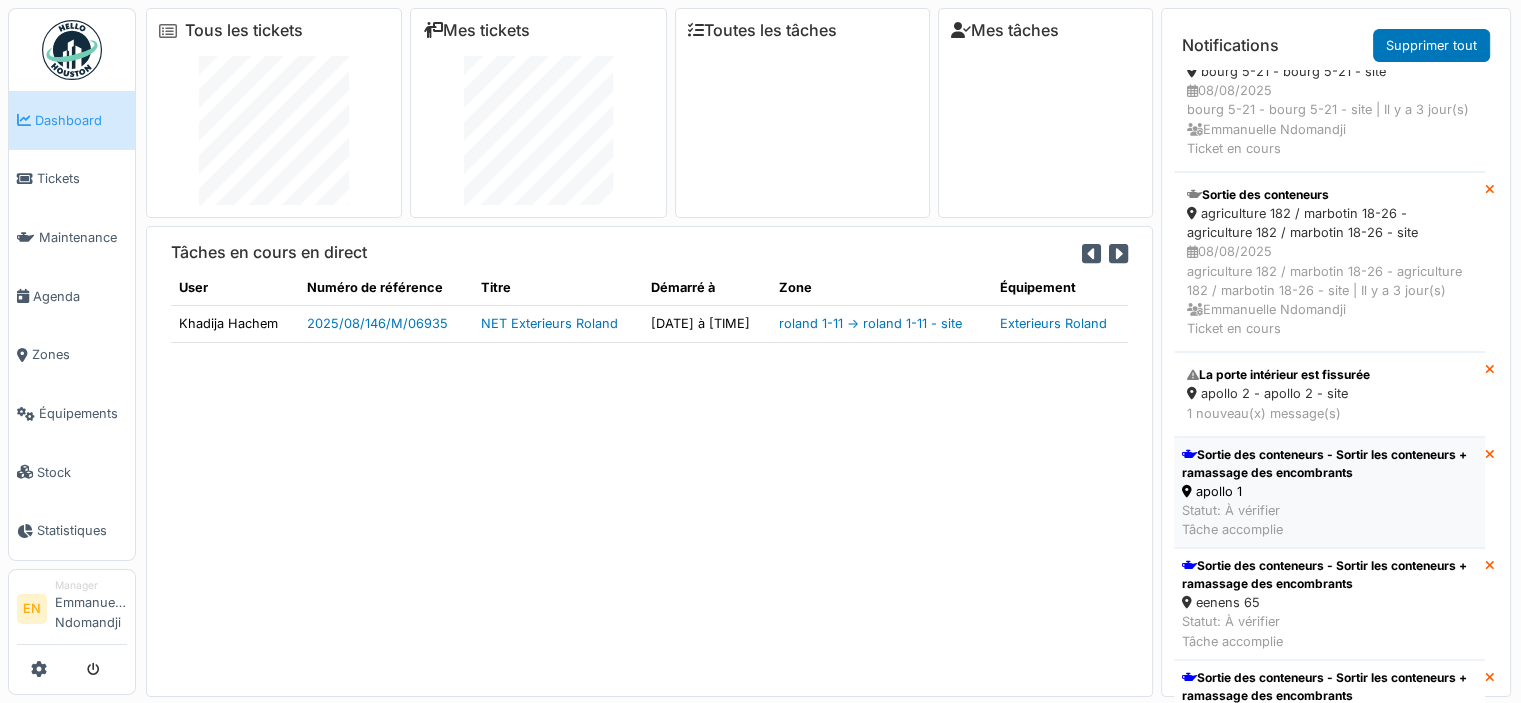 click on "Sortie des conteneurs - Sortir les conteneurs + ramassage des encombrants" at bounding box center (1329, 464) 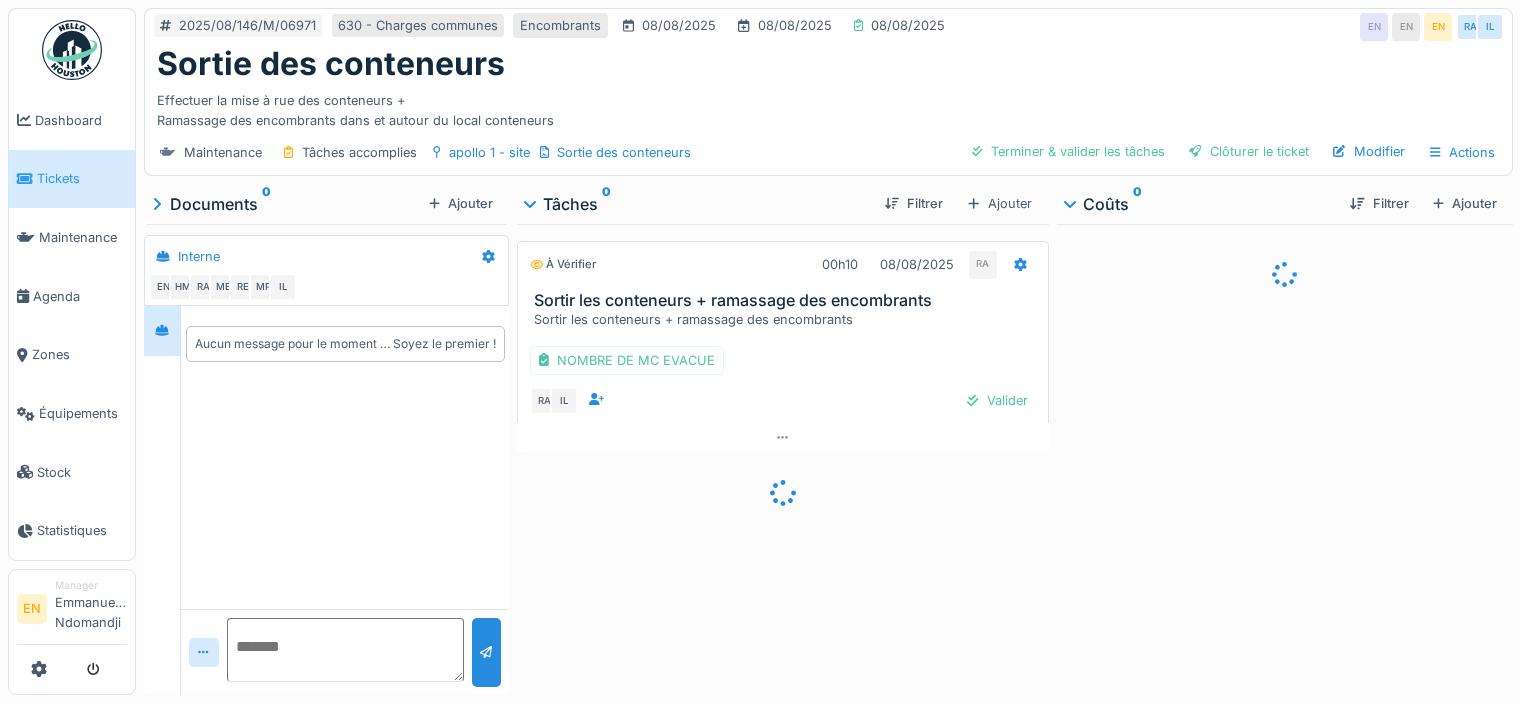 scroll, scrollTop: 0, scrollLeft: 0, axis: both 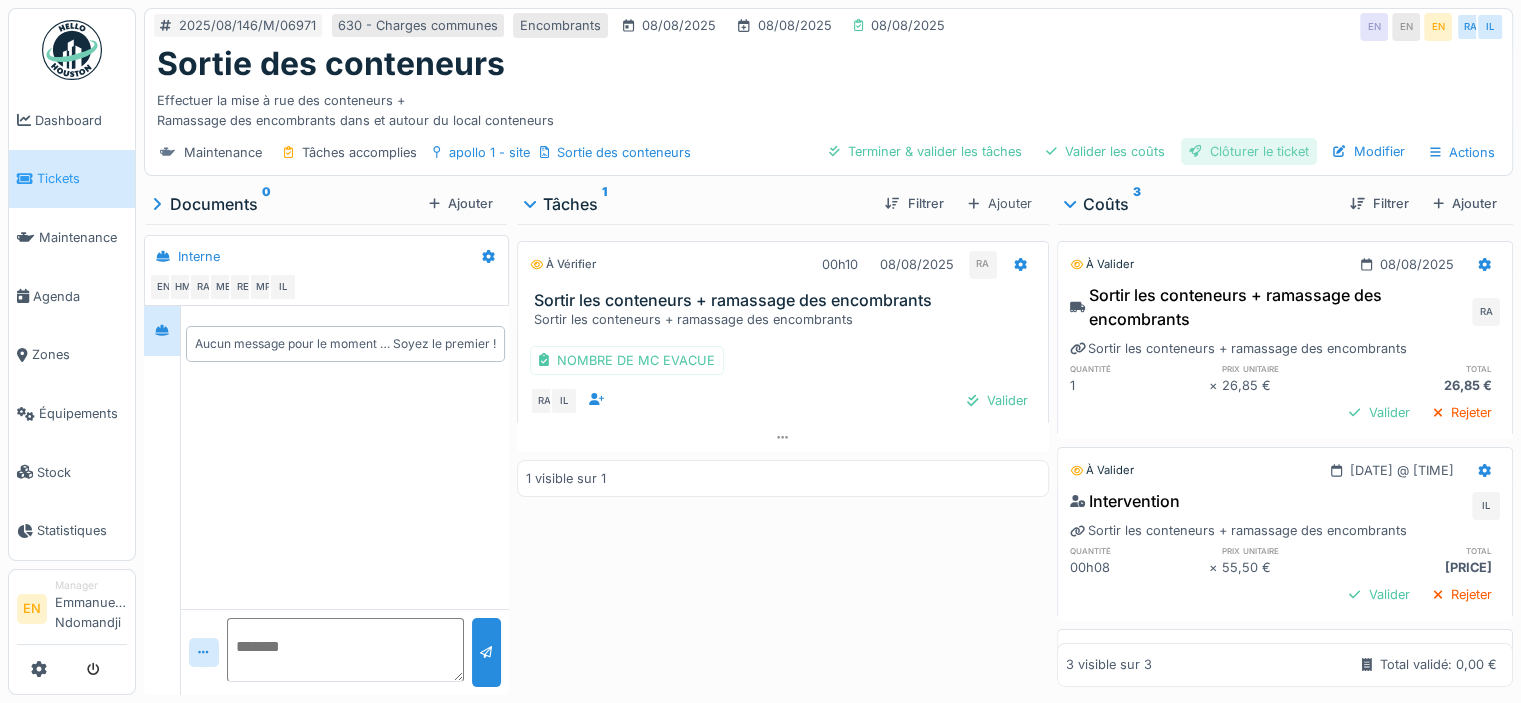 click on "Clôturer le ticket" at bounding box center [1249, 151] 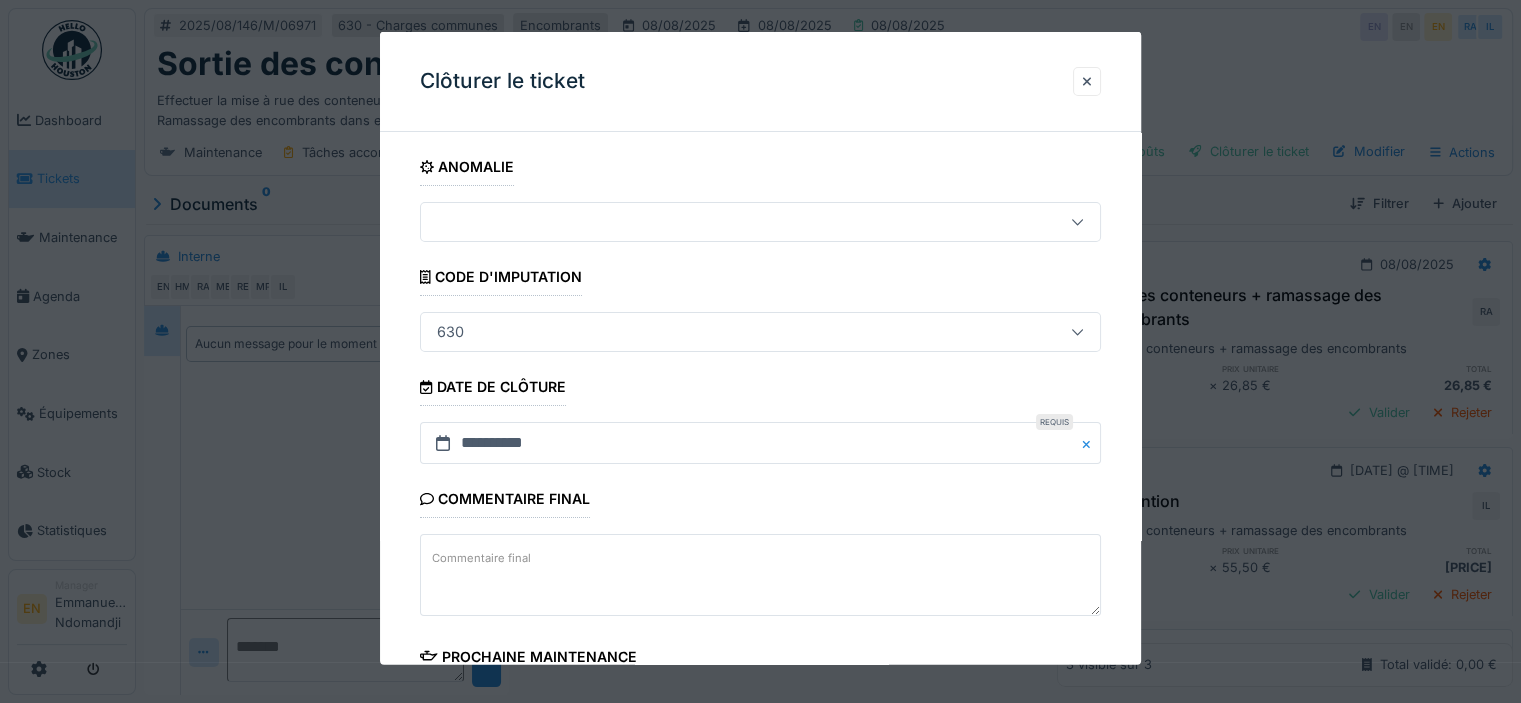 click on "**********" at bounding box center [760, 571] 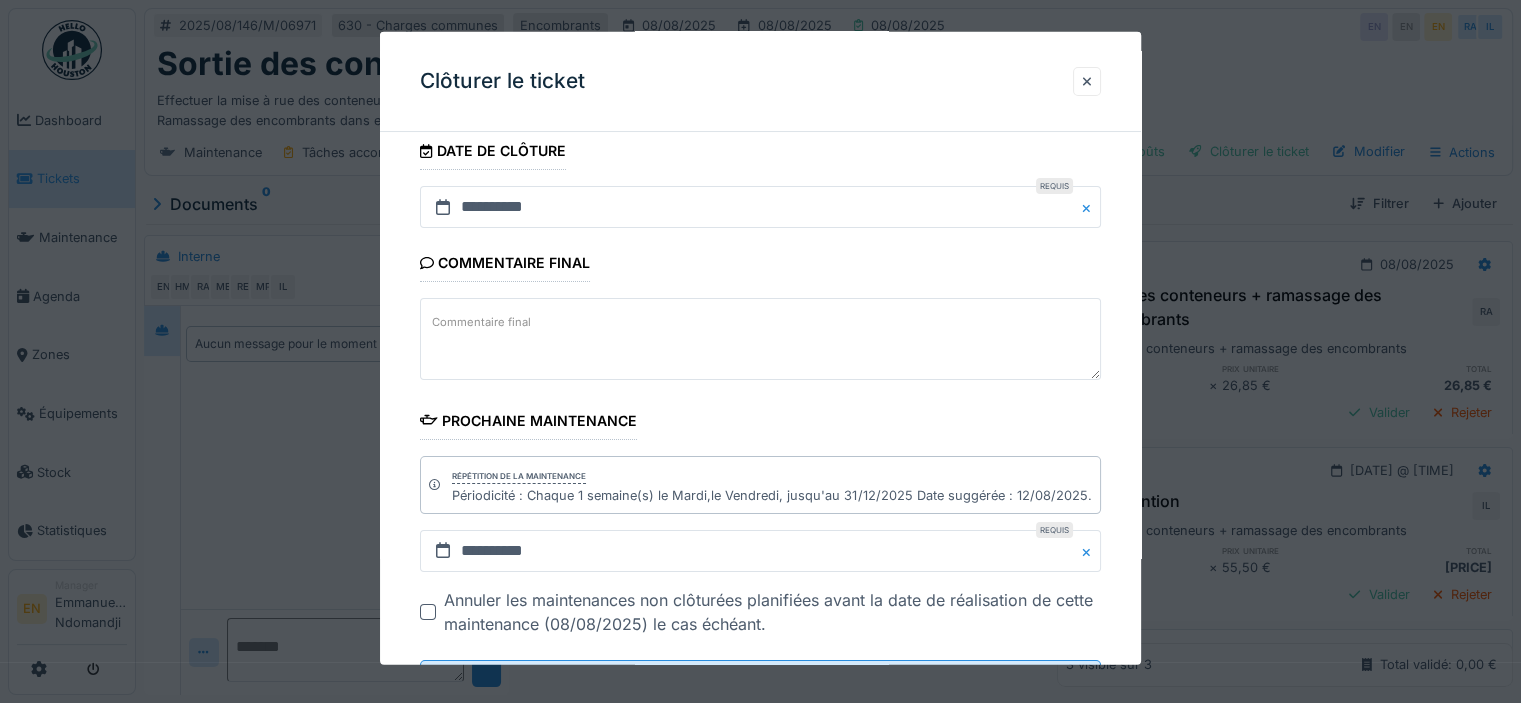 scroll, scrollTop: 326, scrollLeft: 0, axis: vertical 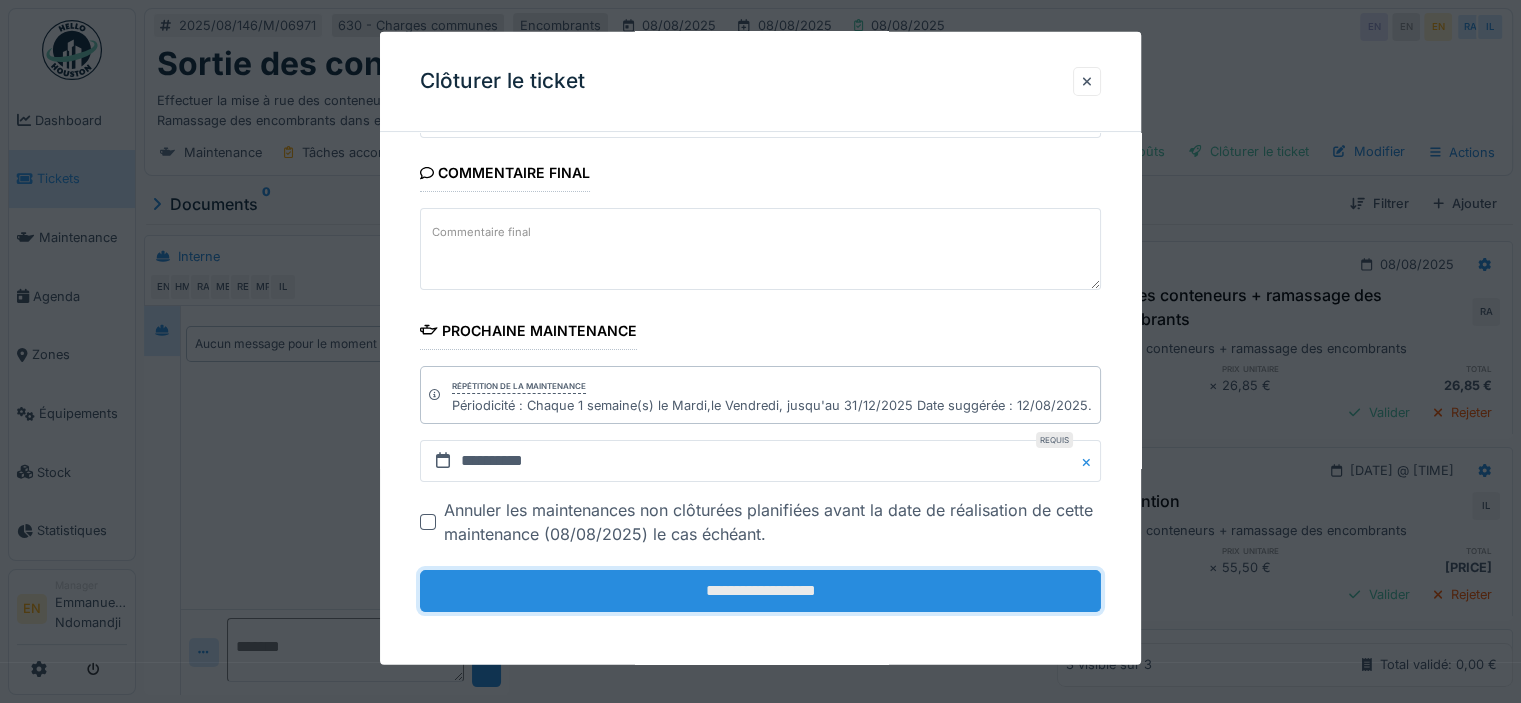 click on "**********" at bounding box center (760, 591) 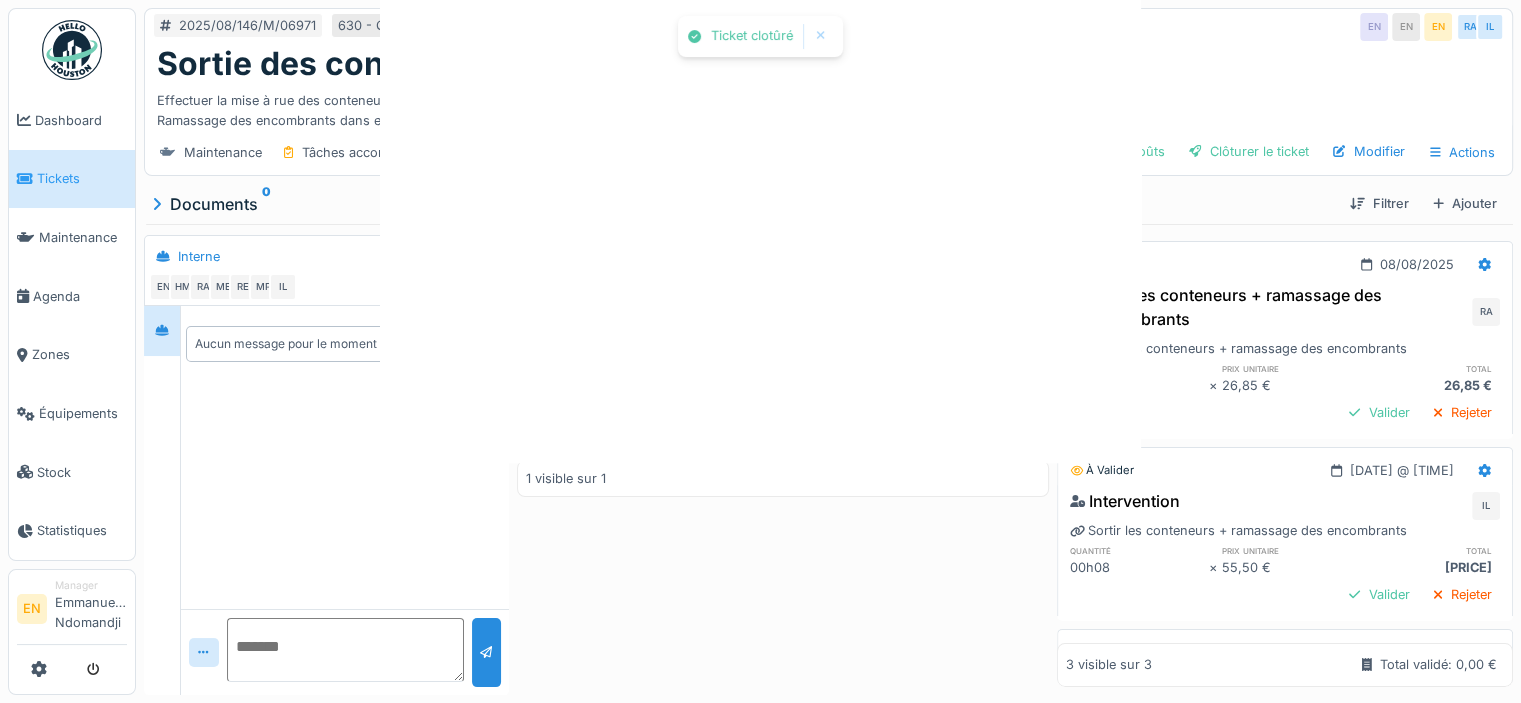 scroll, scrollTop: 0, scrollLeft: 0, axis: both 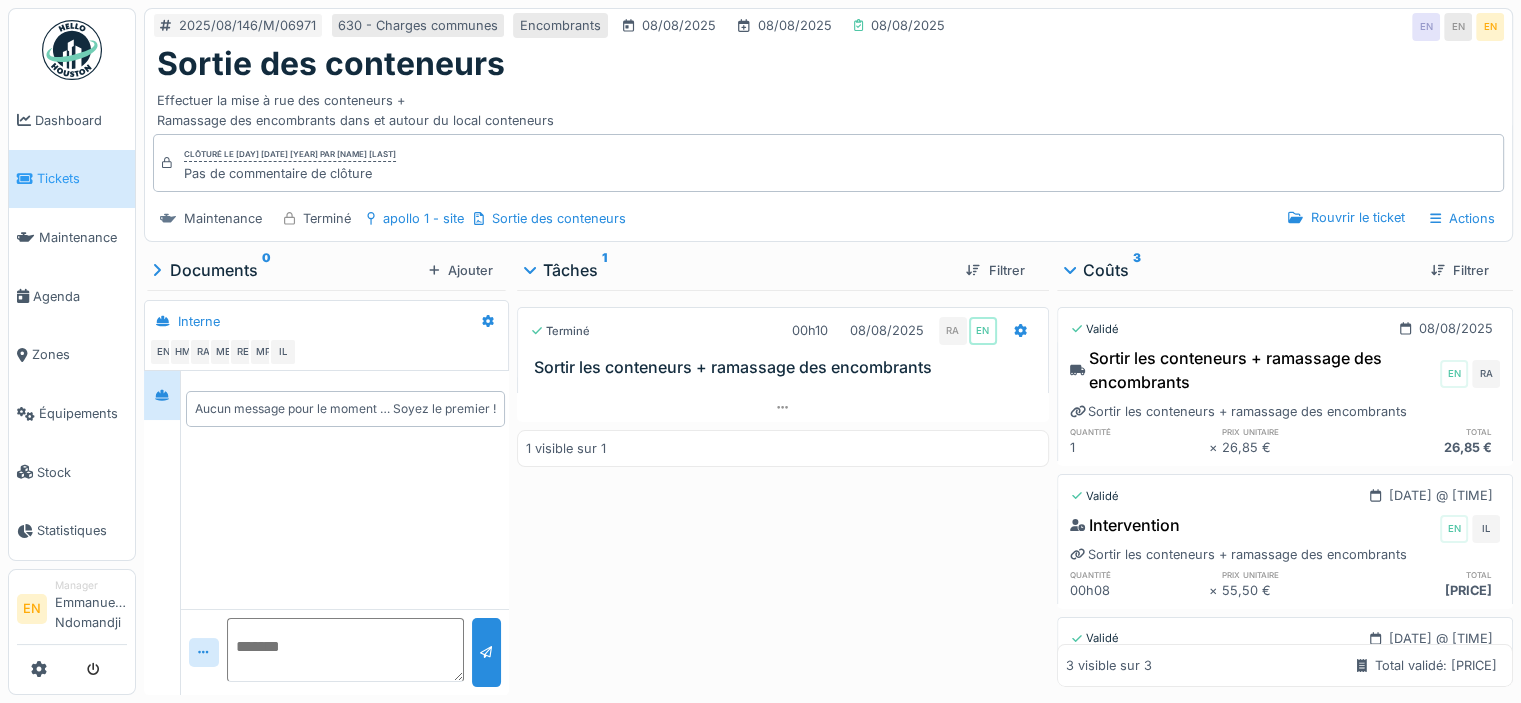 click at bounding box center (72, 50) 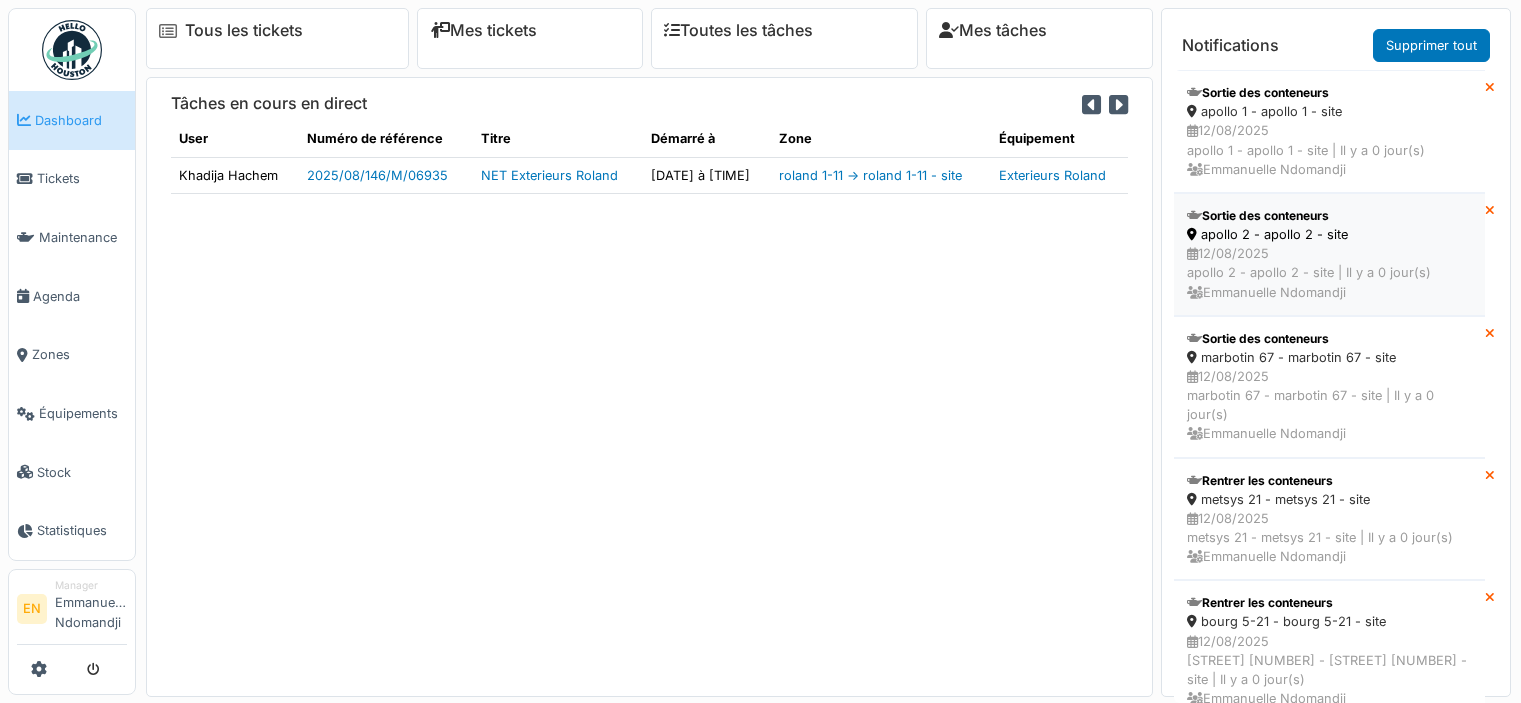 scroll, scrollTop: 0, scrollLeft: 0, axis: both 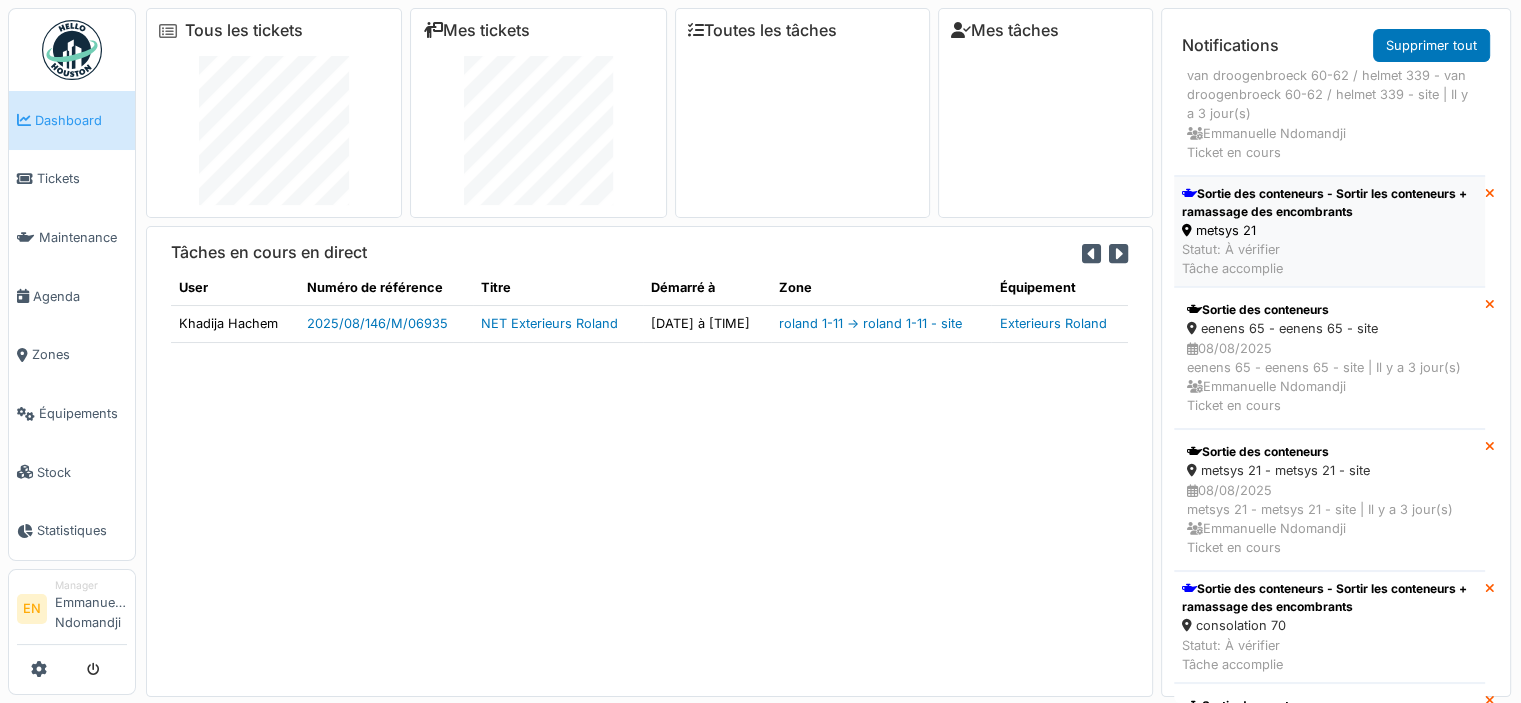 click on "Sortie des conteneurs - Sortir les conteneurs + ramassage des encombrants" at bounding box center (1329, 203) 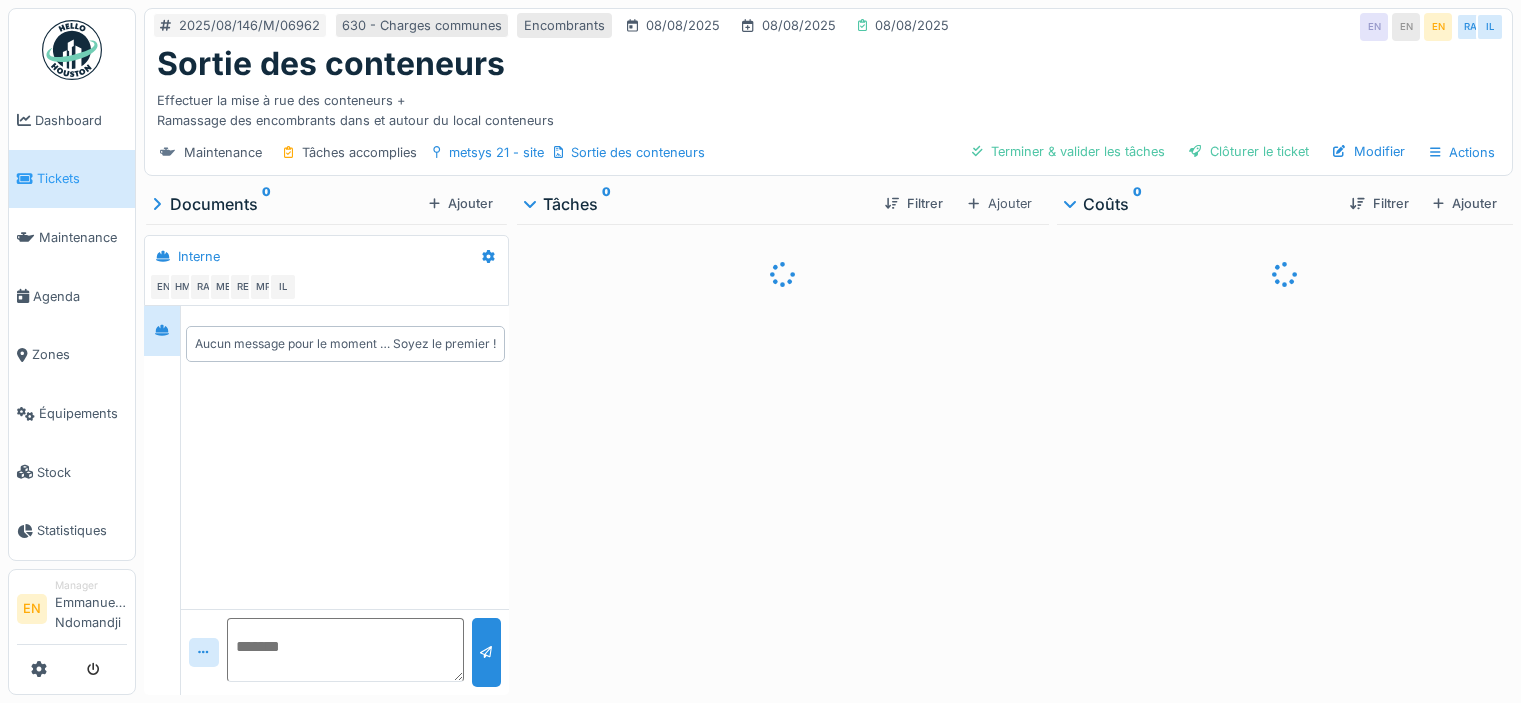 scroll, scrollTop: 0, scrollLeft: 0, axis: both 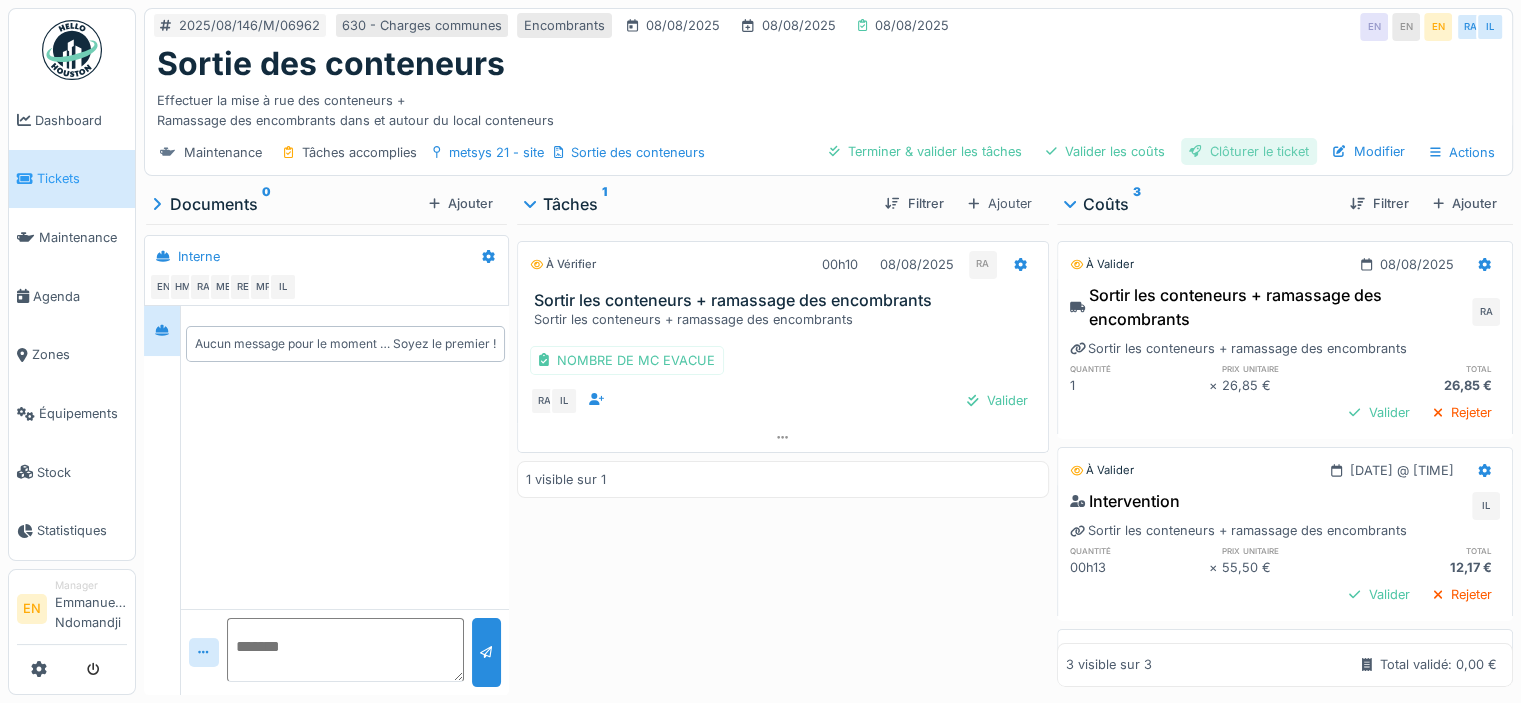 click on "Clôturer le ticket" at bounding box center [1249, 151] 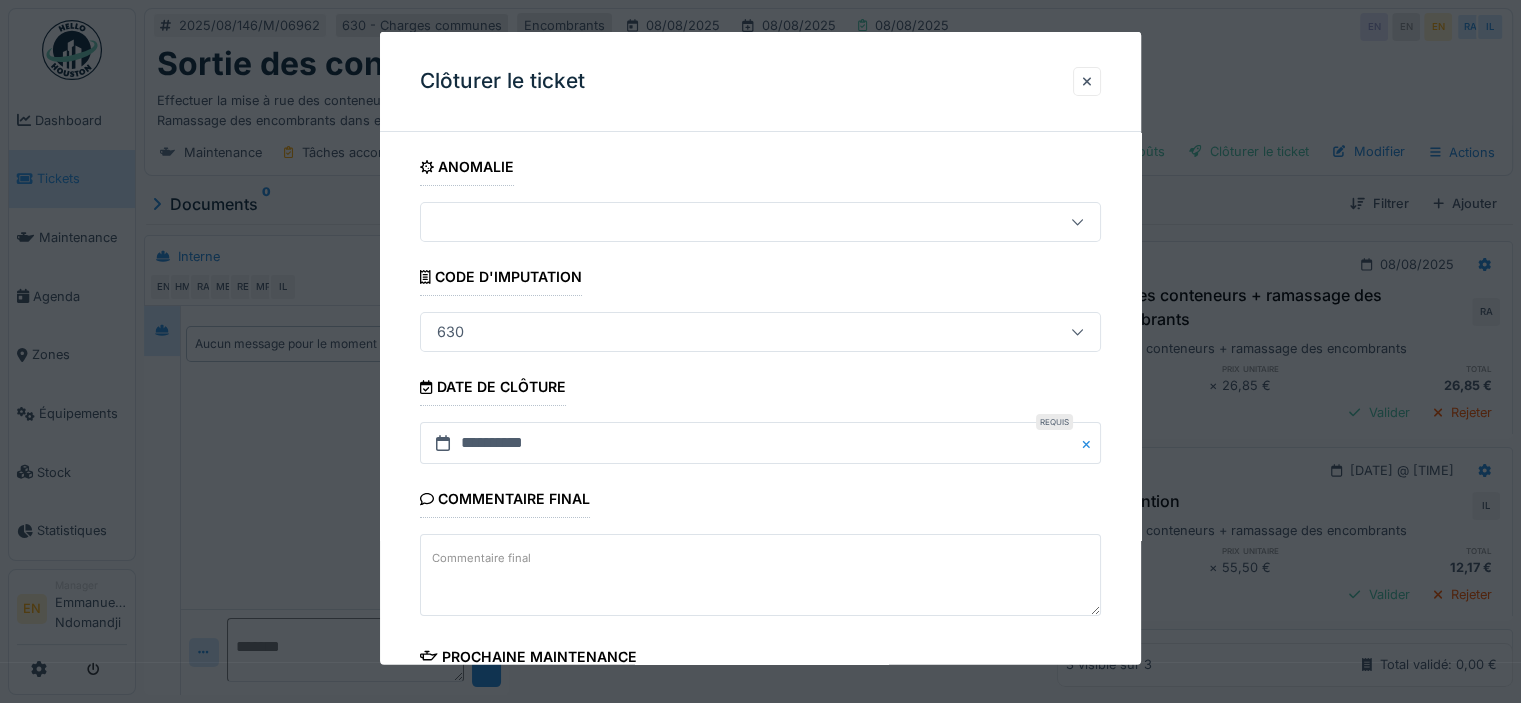 click on "**********" at bounding box center [760, 571] 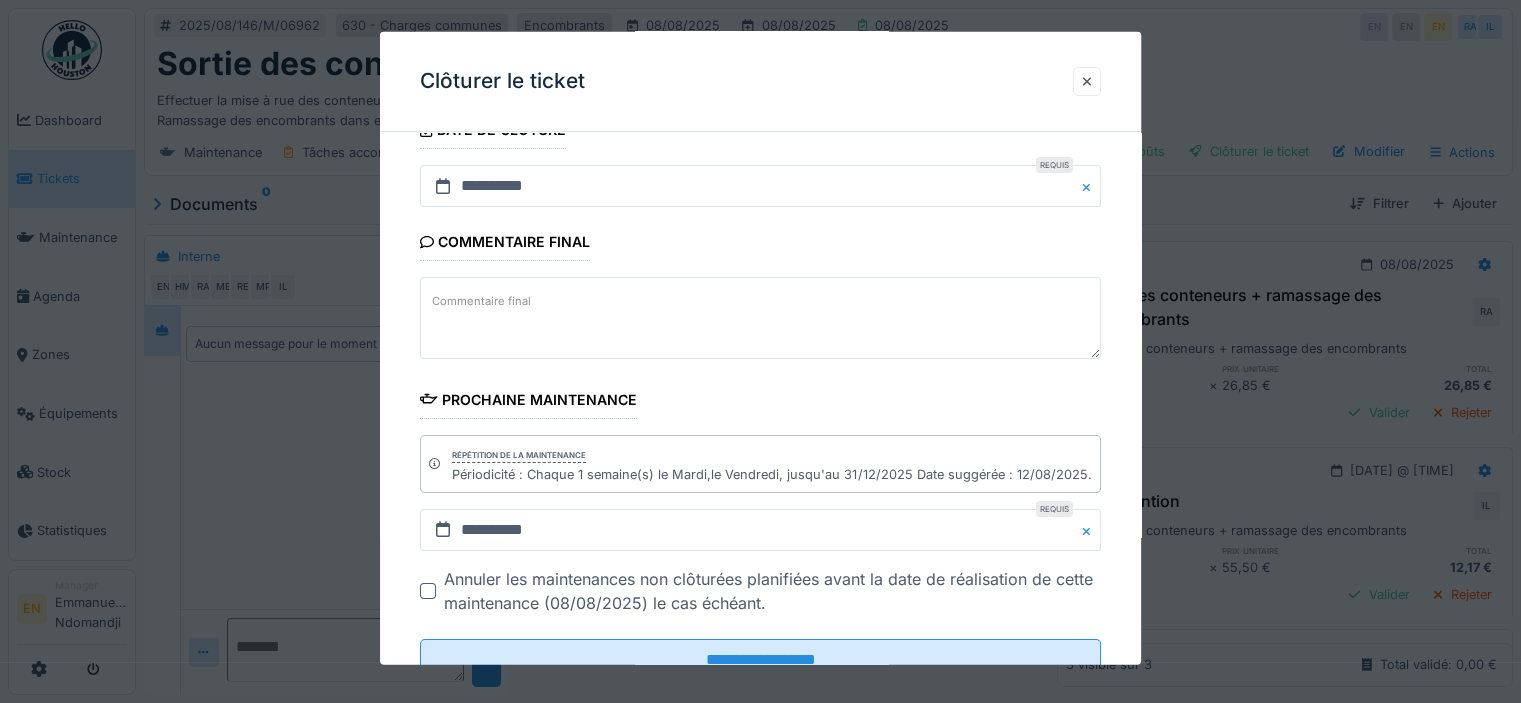 scroll, scrollTop: 326, scrollLeft: 0, axis: vertical 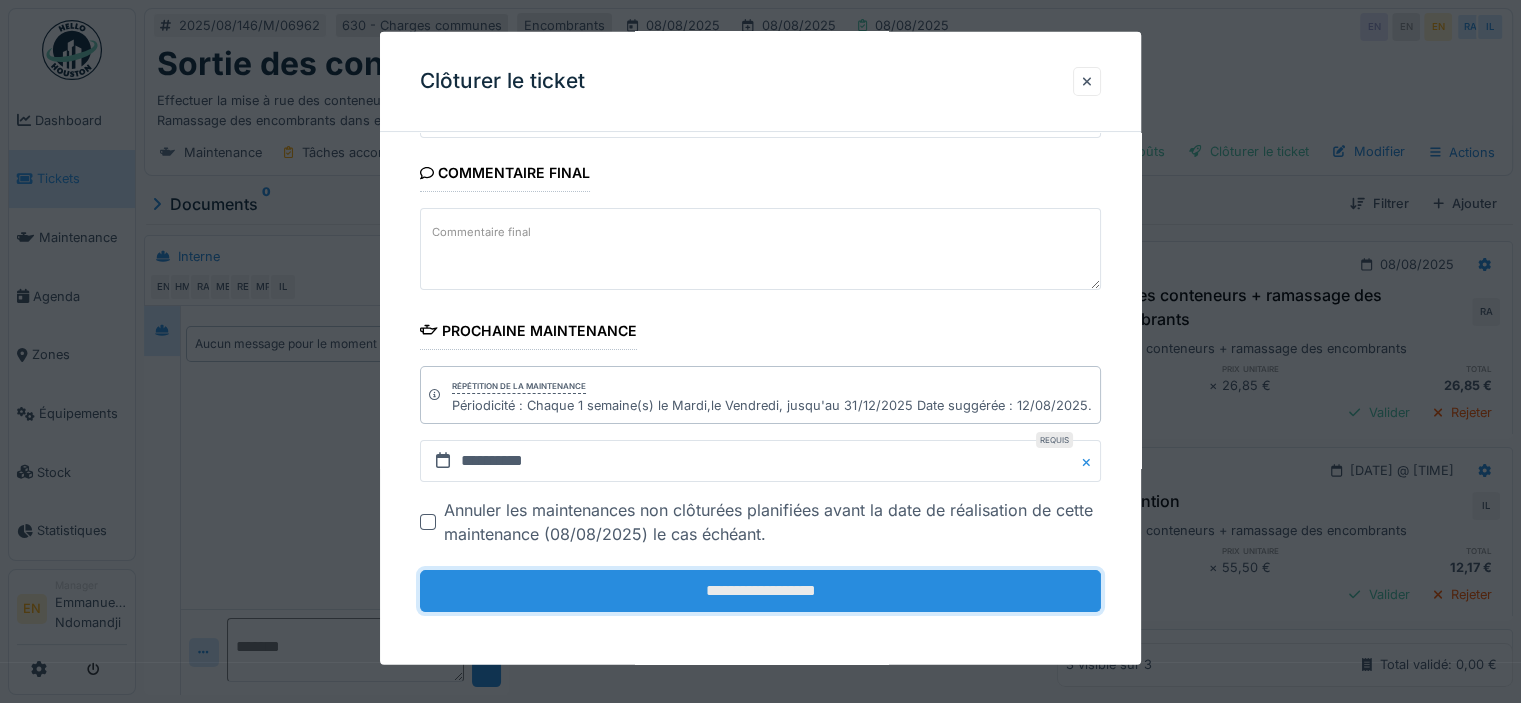 click on "**********" at bounding box center (760, 591) 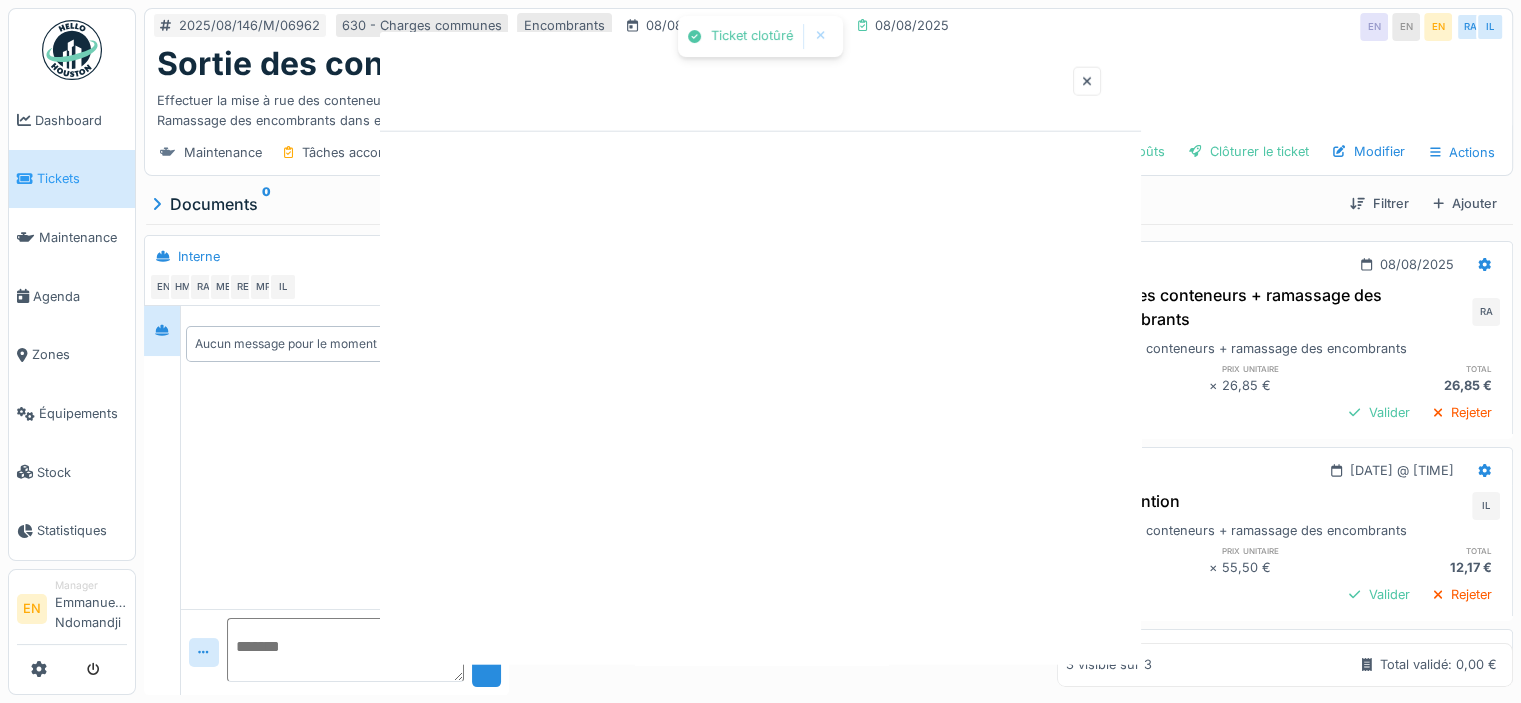 scroll, scrollTop: 0, scrollLeft: 0, axis: both 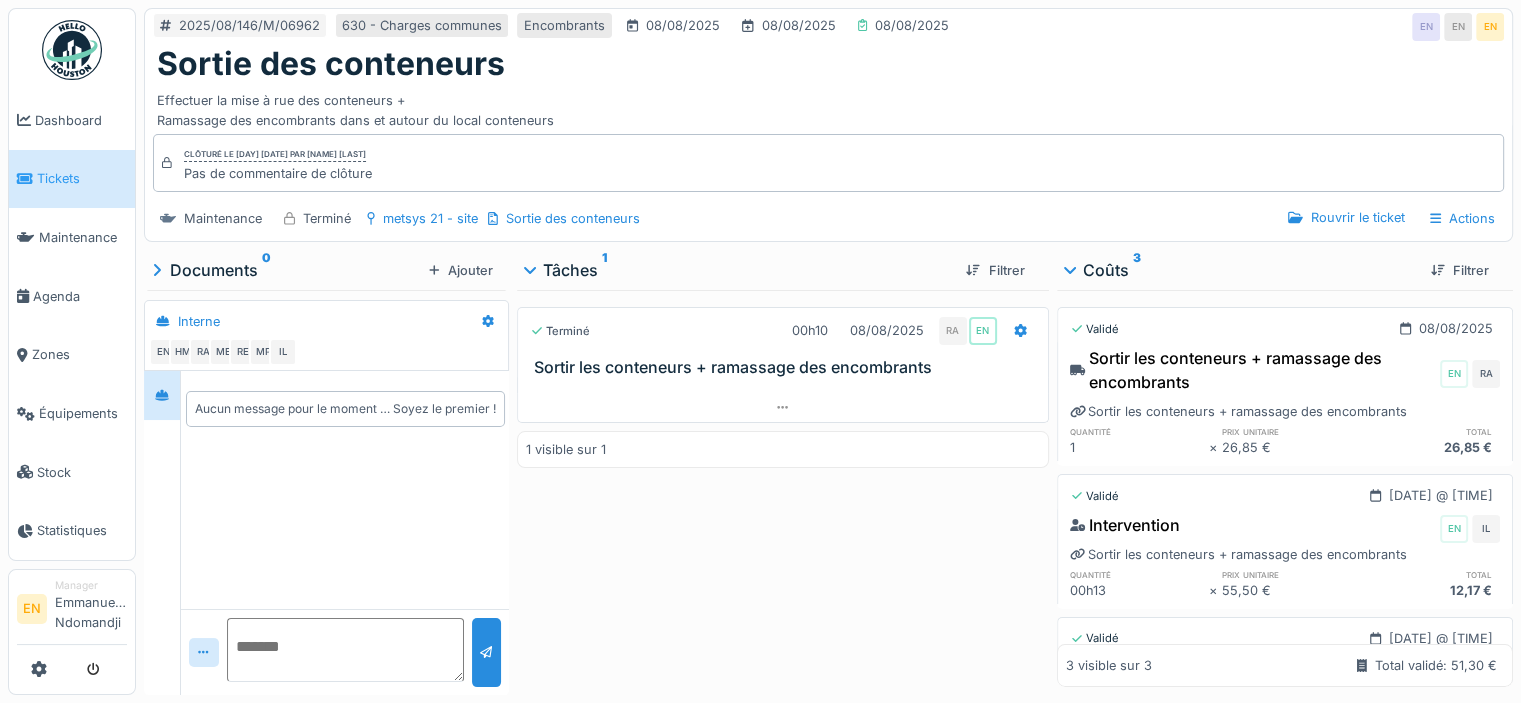 click at bounding box center (72, 50) 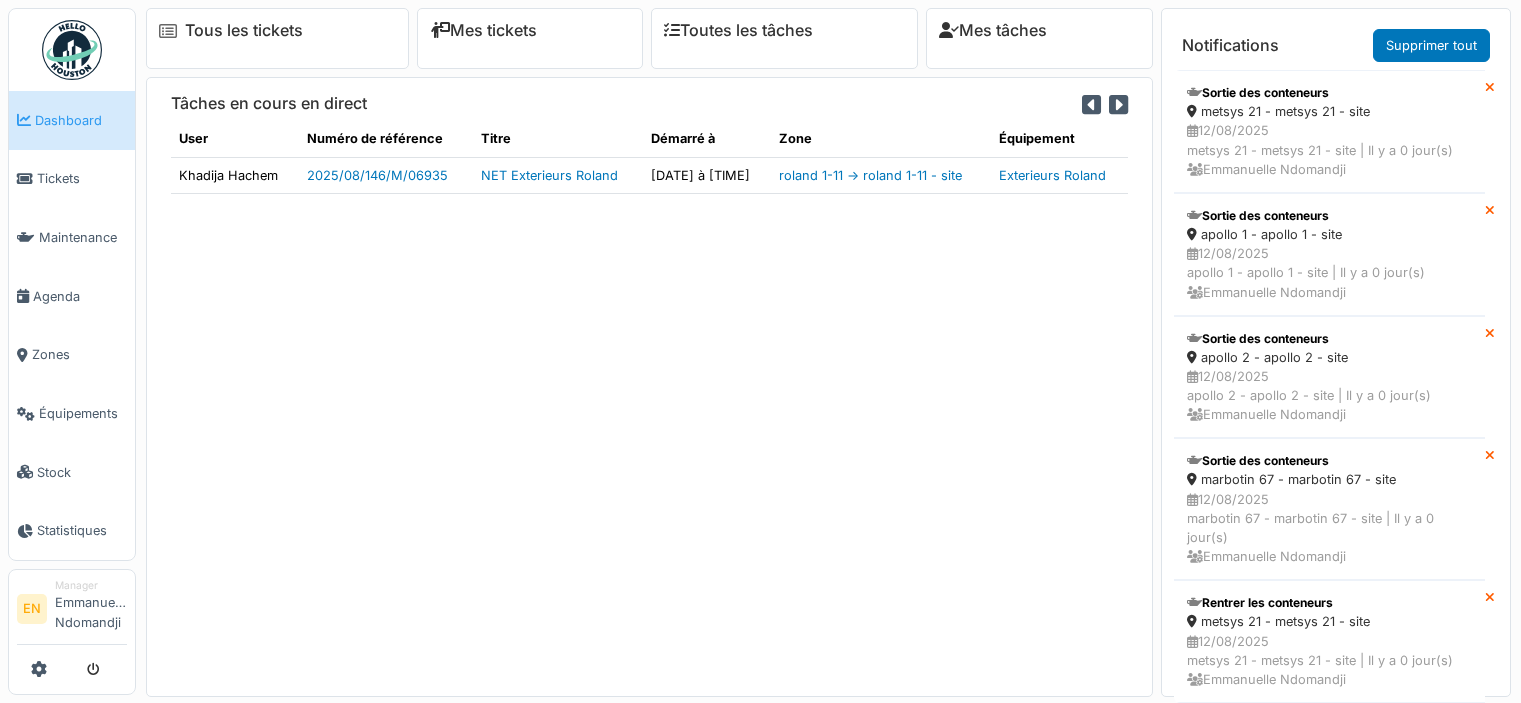 scroll, scrollTop: 0, scrollLeft: 0, axis: both 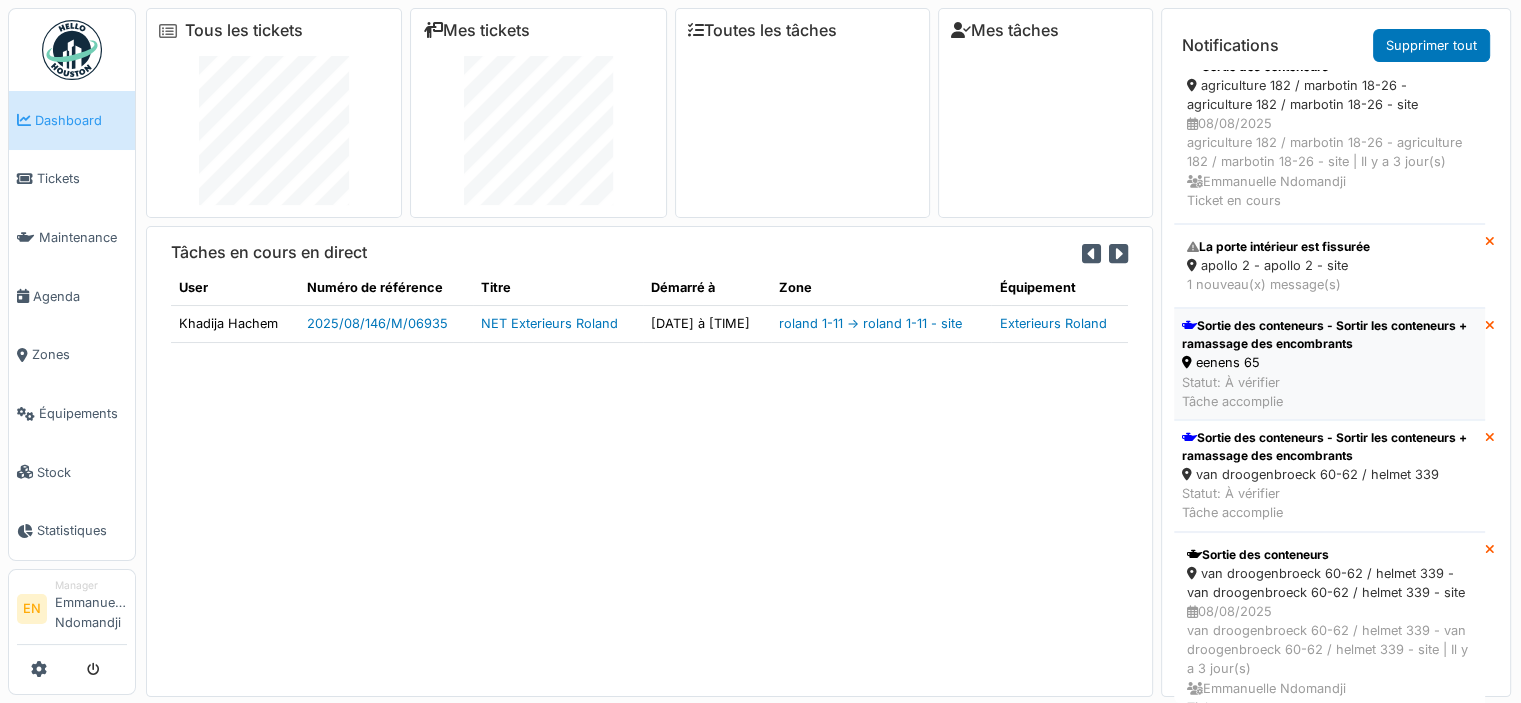 click on "Sortie des conteneurs - Sortir les conteneurs + ramassage des encombrants" at bounding box center (1329, 335) 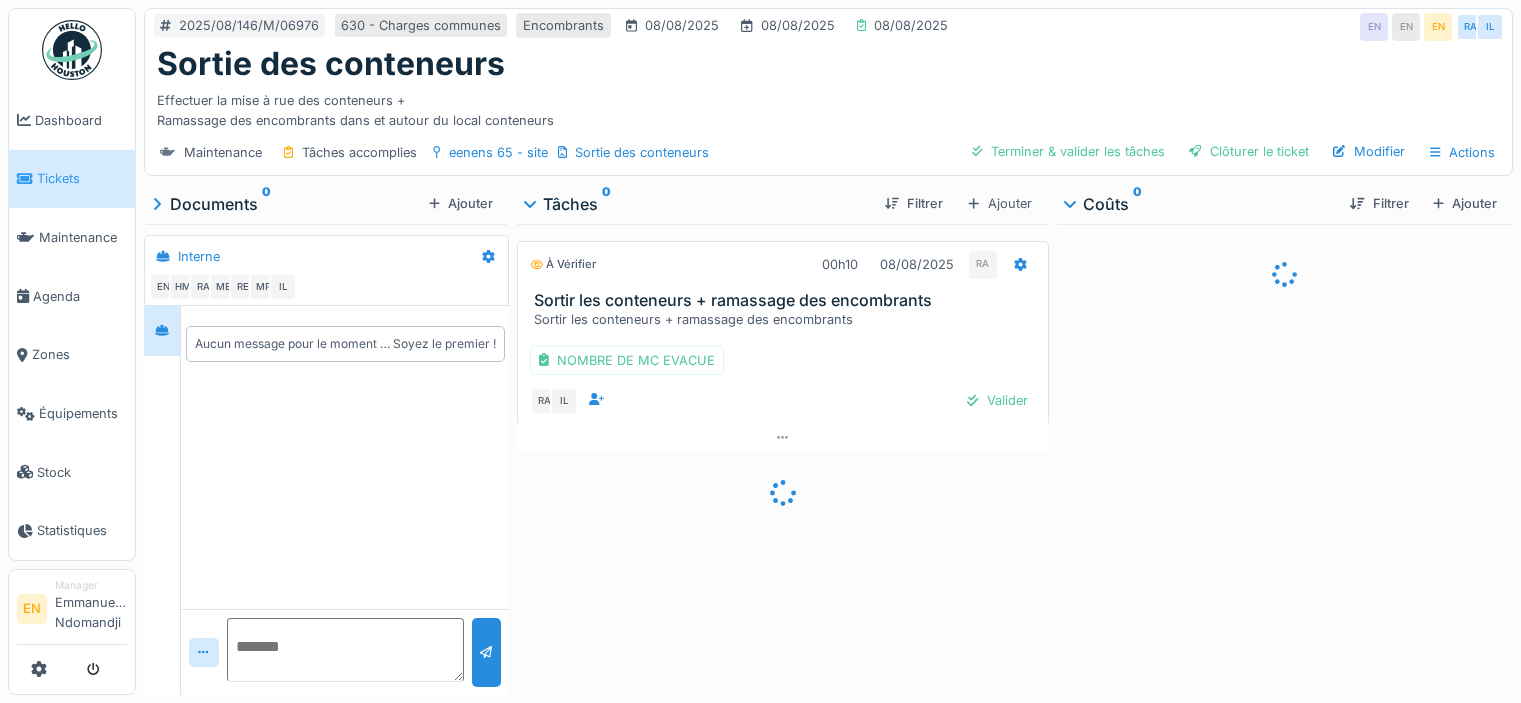 scroll, scrollTop: 0, scrollLeft: 0, axis: both 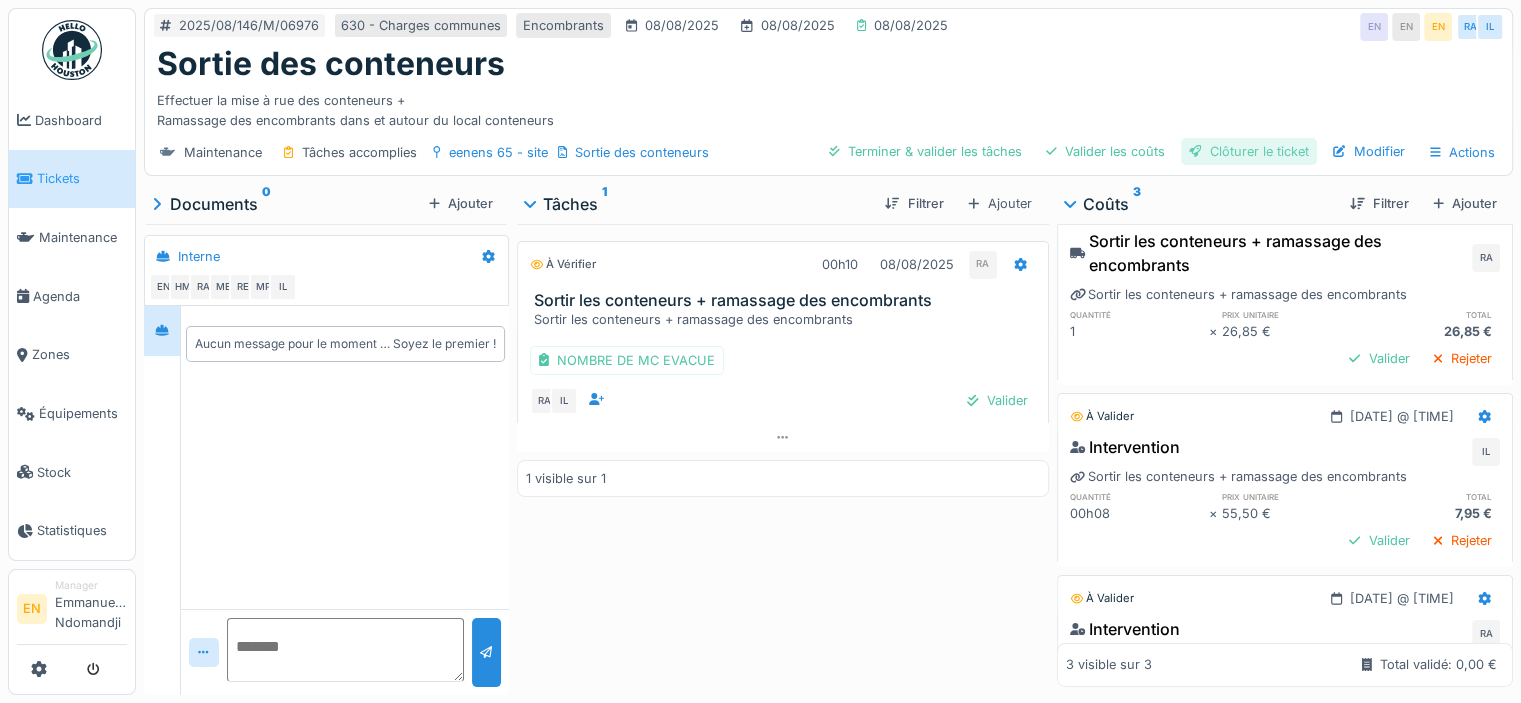 click on "Clôturer le ticket" at bounding box center [1249, 151] 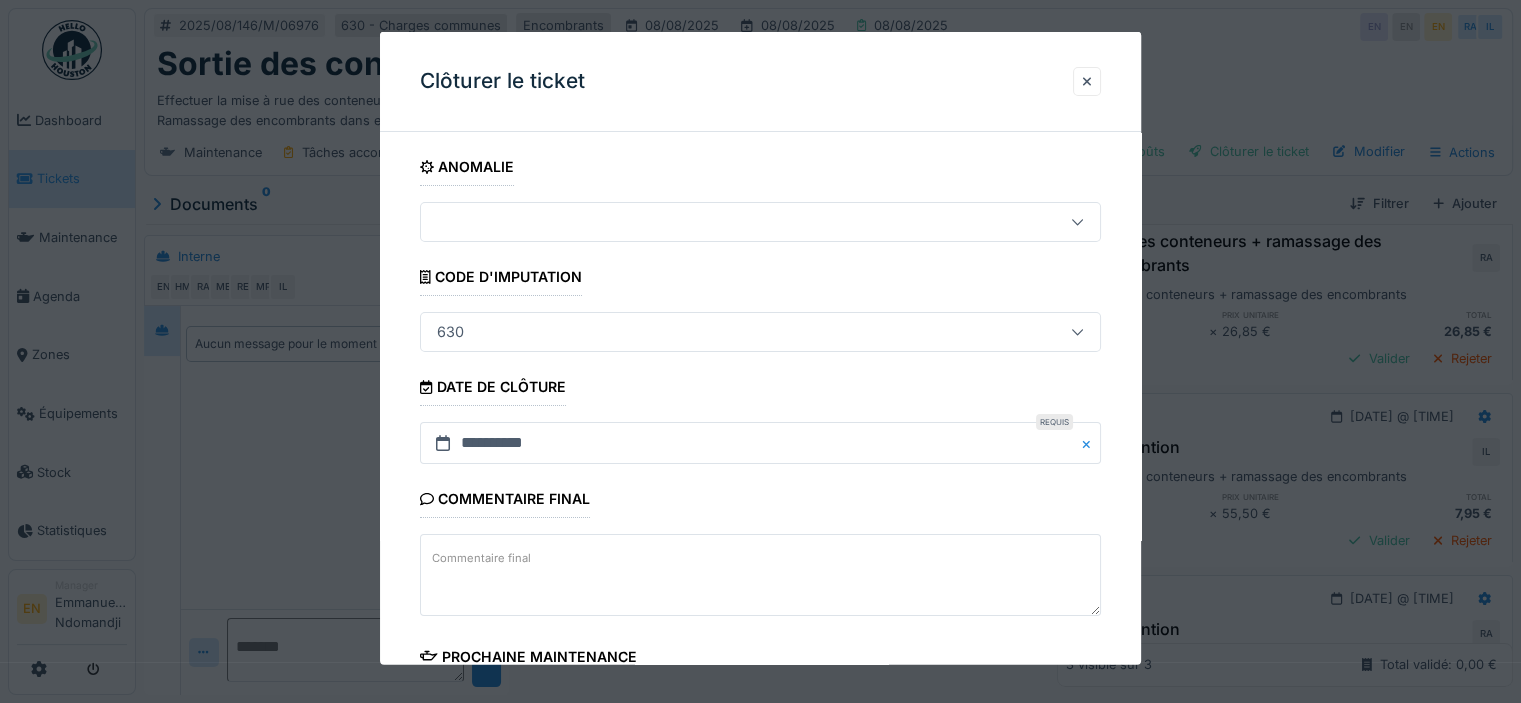click on "**********" at bounding box center (760, 571) 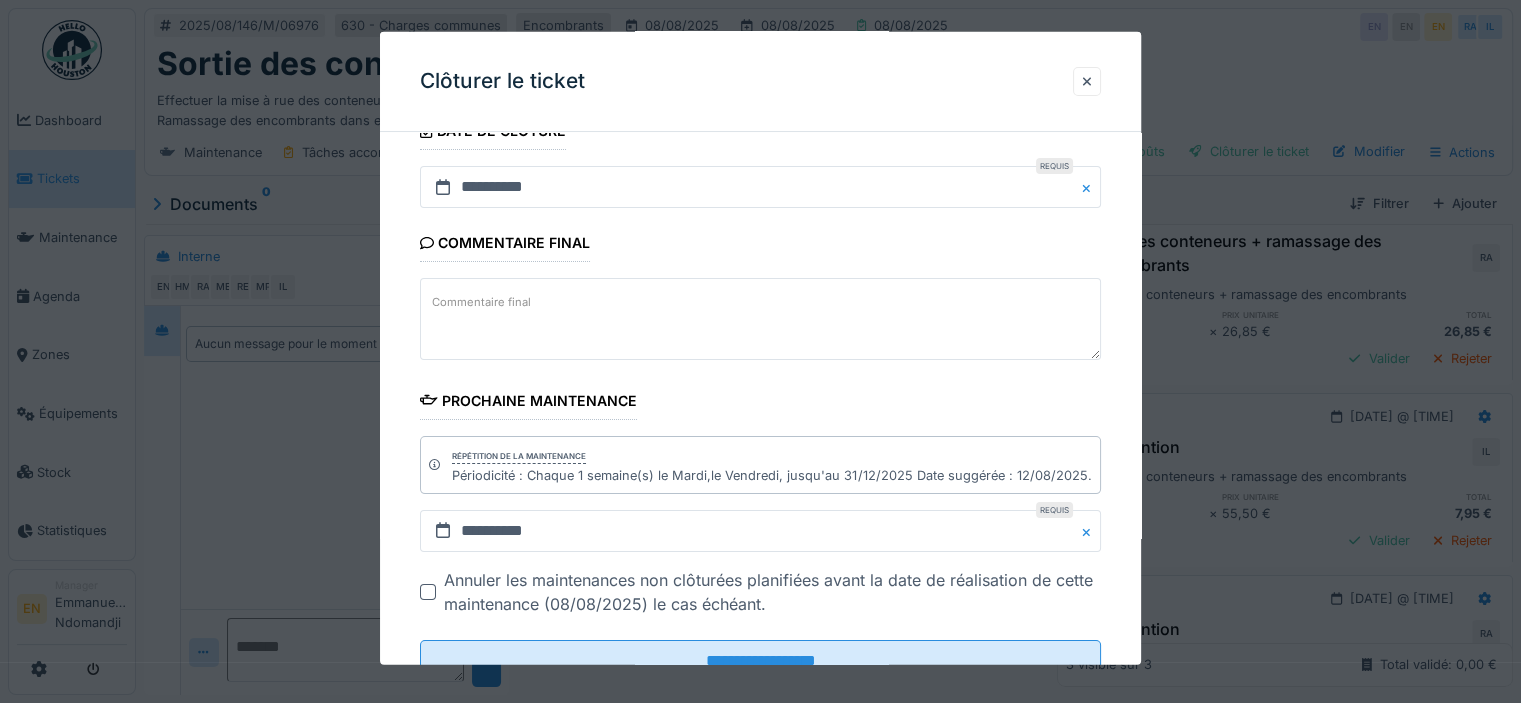 scroll, scrollTop: 326, scrollLeft: 0, axis: vertical 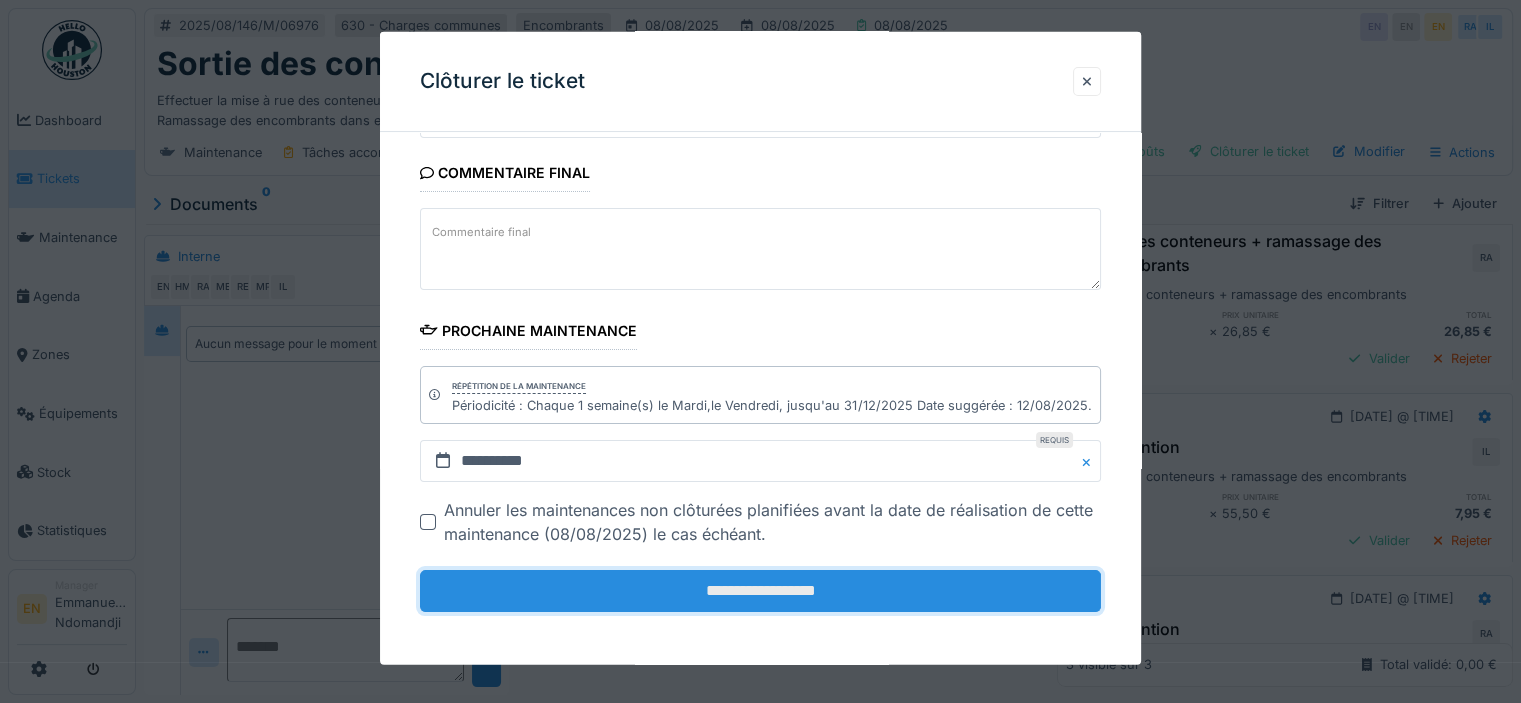click on "**********" at bounding box center (760, 591) 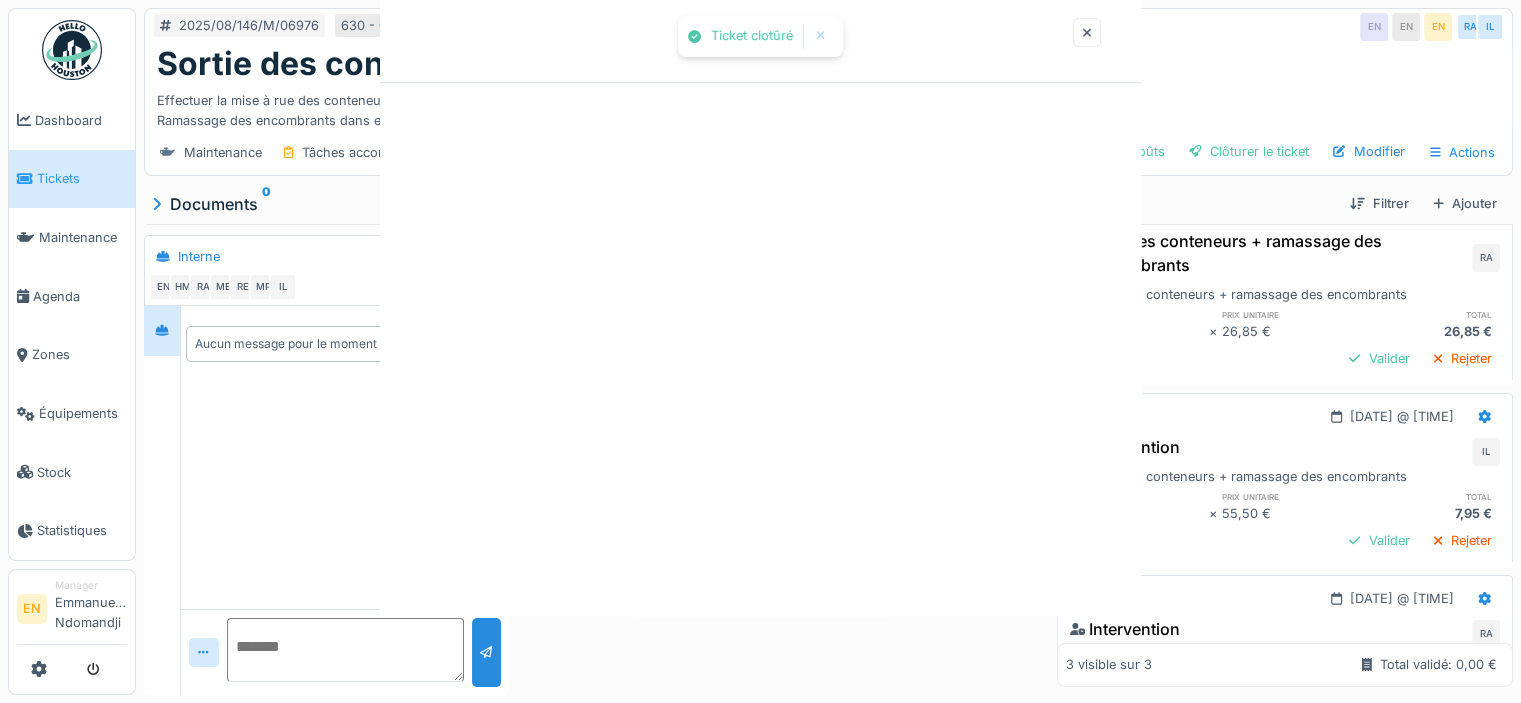 scroll, scrollTop: 0, scrollLeft: 0, axis: both 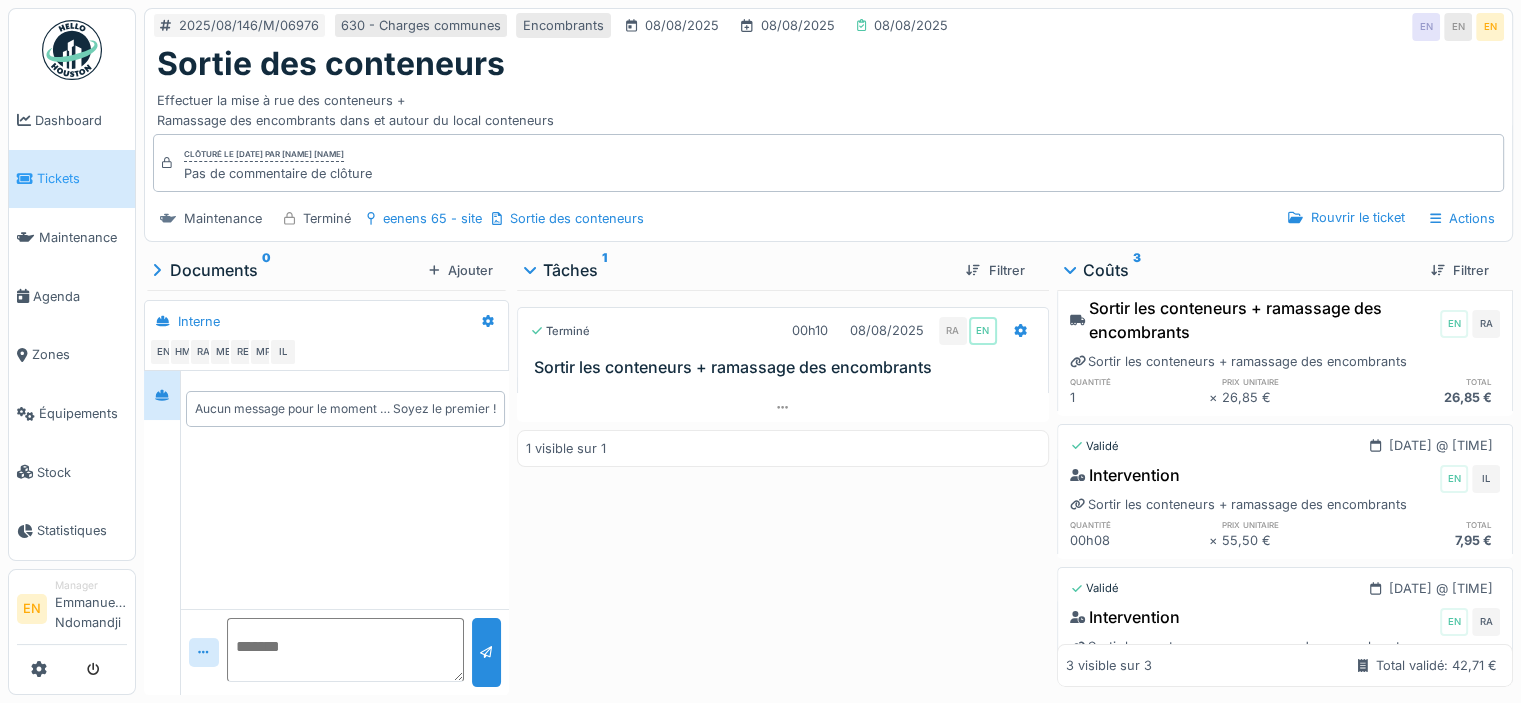 click at bounding box center [72, 50] 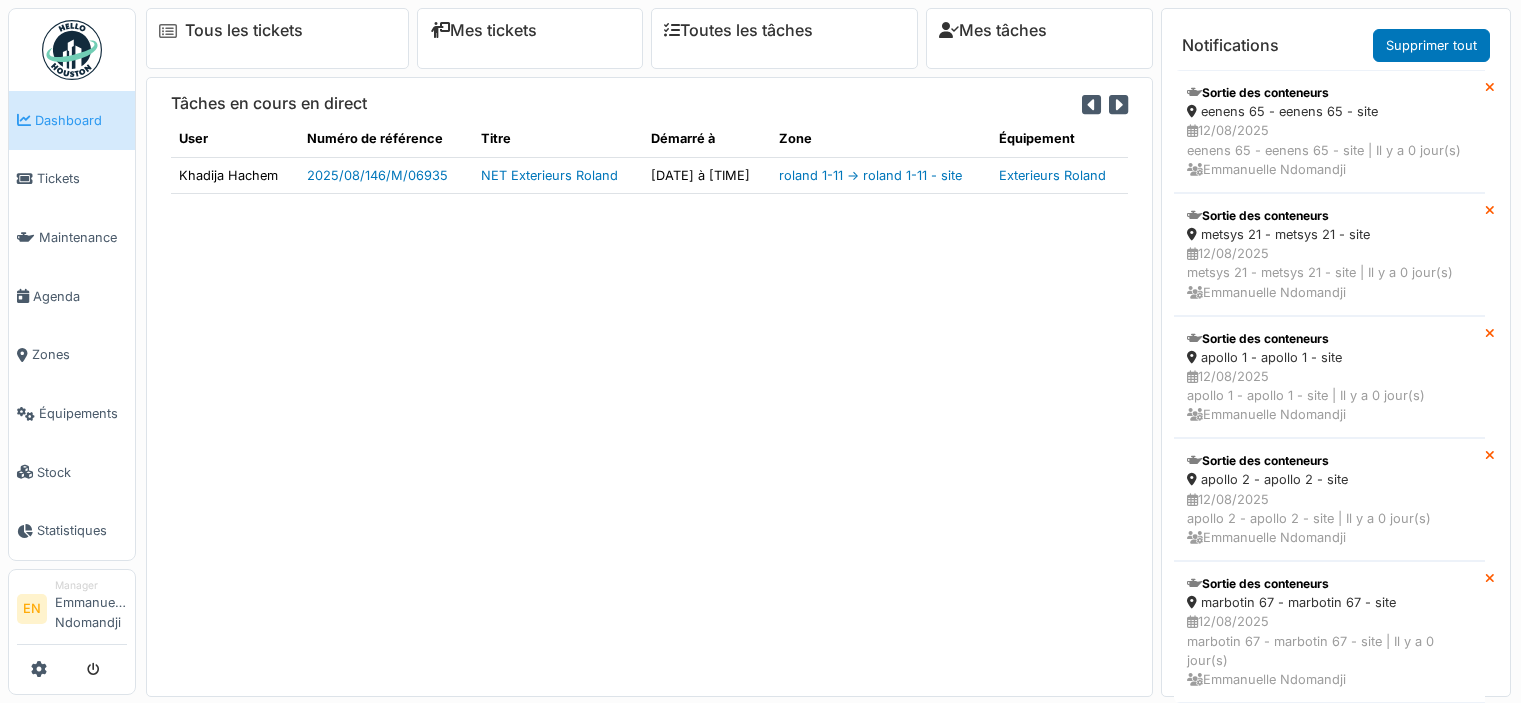 scroll, scrollTop: 0, scrollLeft: 0, axis: both 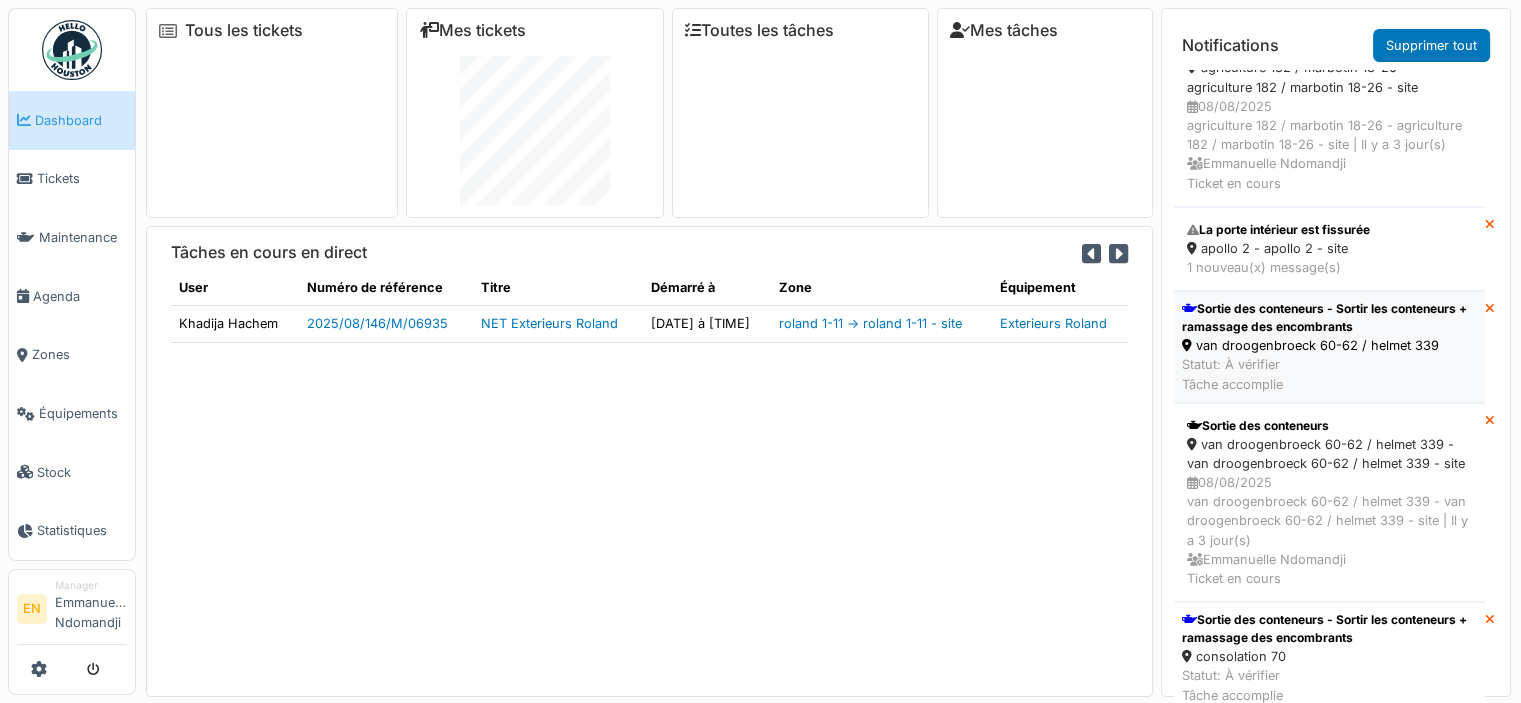click on "Sortie des conteneurs - Sortir les conteneurs + ramassage des encombrants" at bounding box center (1329, 318) 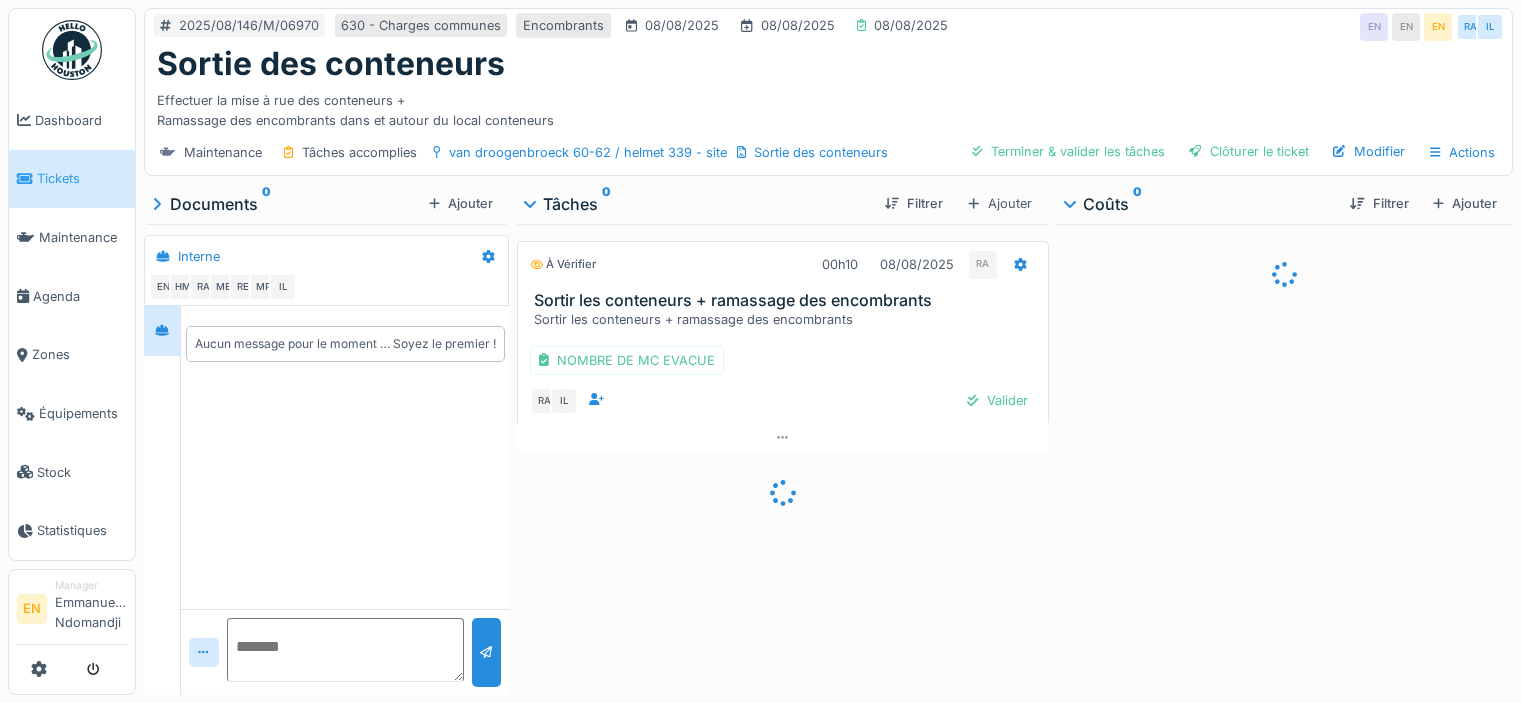 scroll, scrollTop: 0, scrollLeft: 0, axis: both 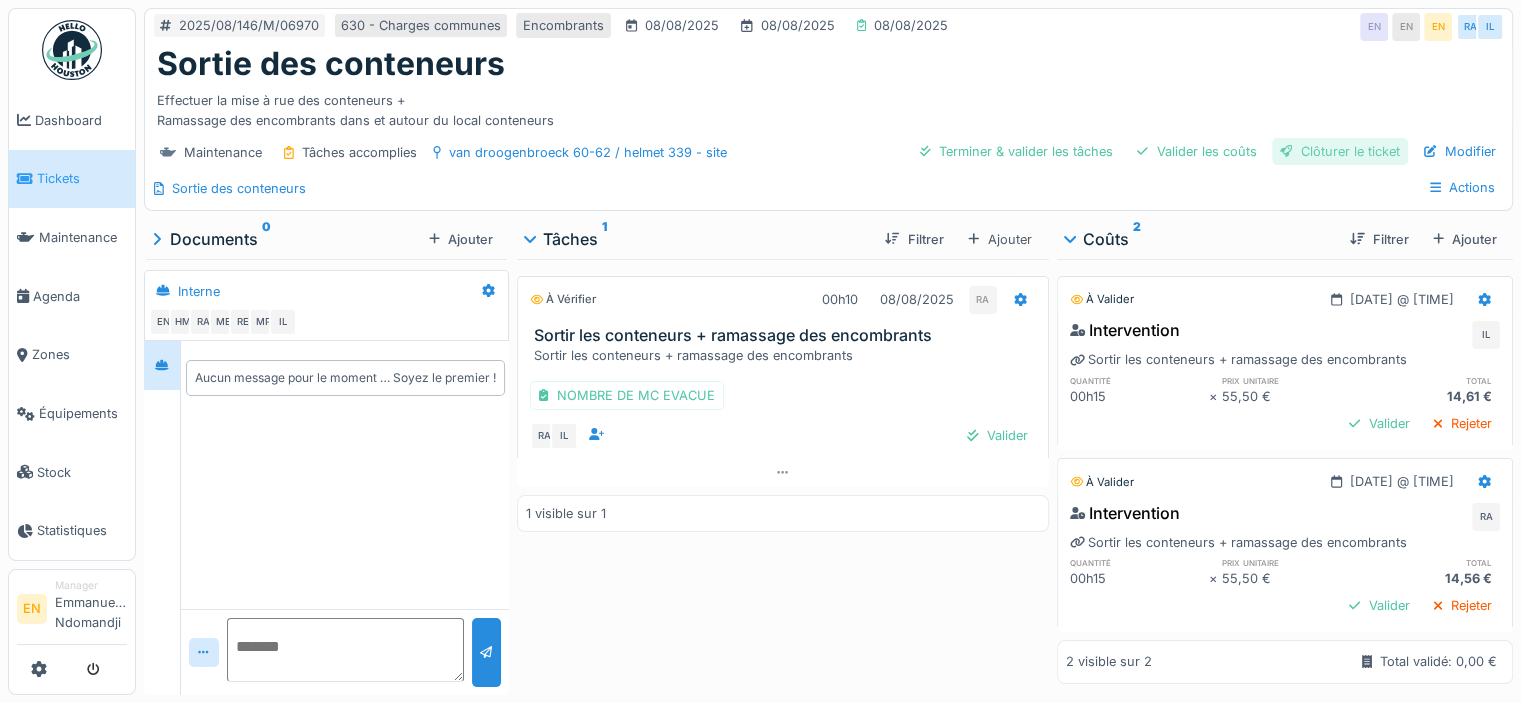 click on "Clôturer le ticket" at bounding box center [1340, 151] 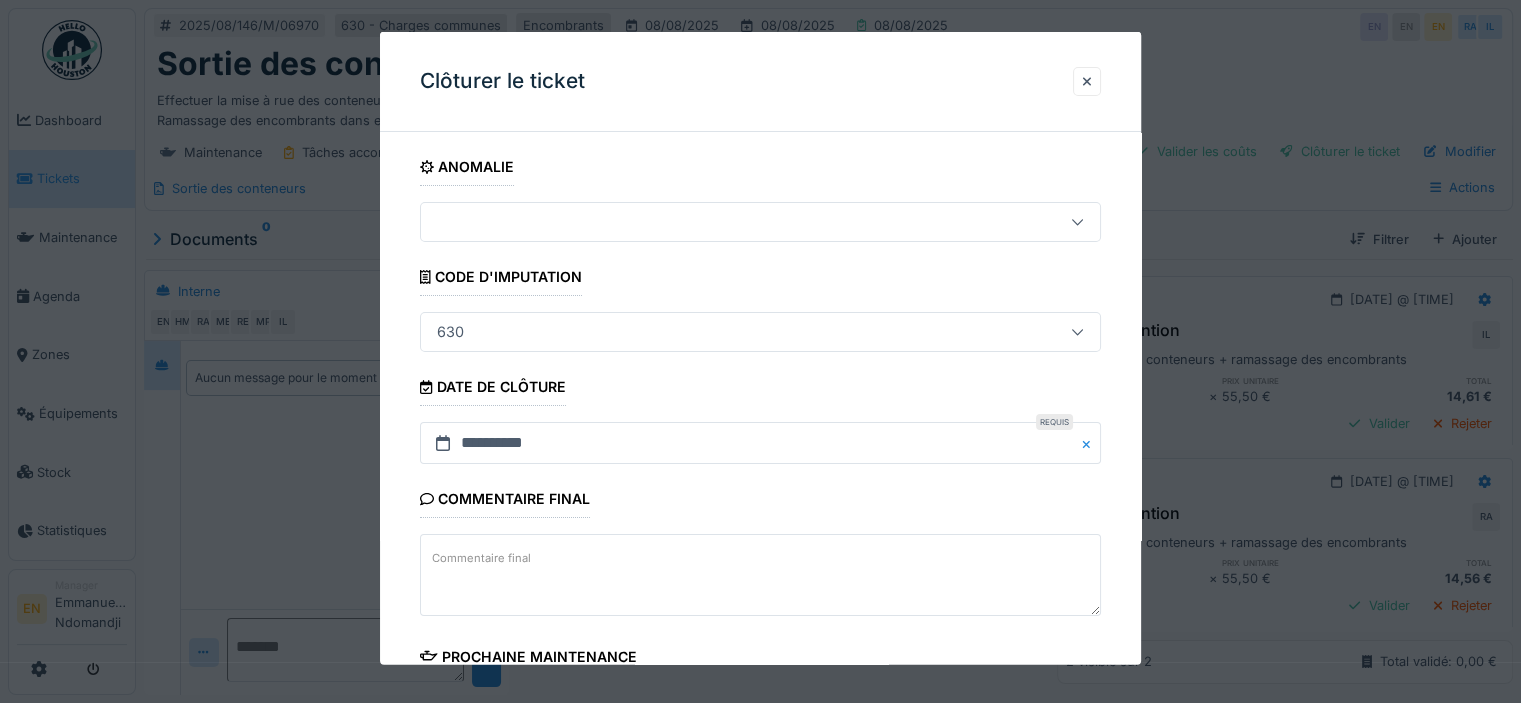 click on "**********" at bounding box center [760, 571] 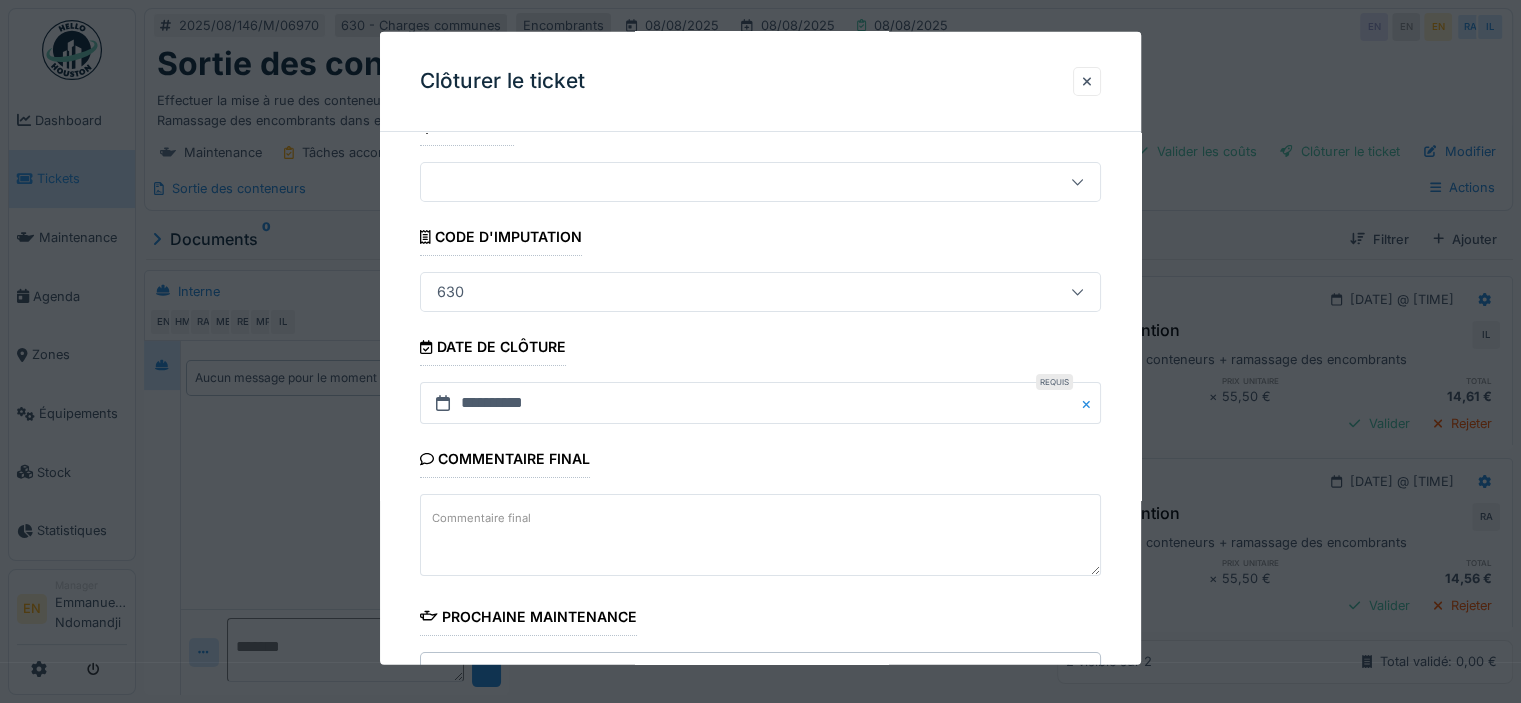 scroll, scrollTop: 276, scrollLeft: 0, axis: vertical 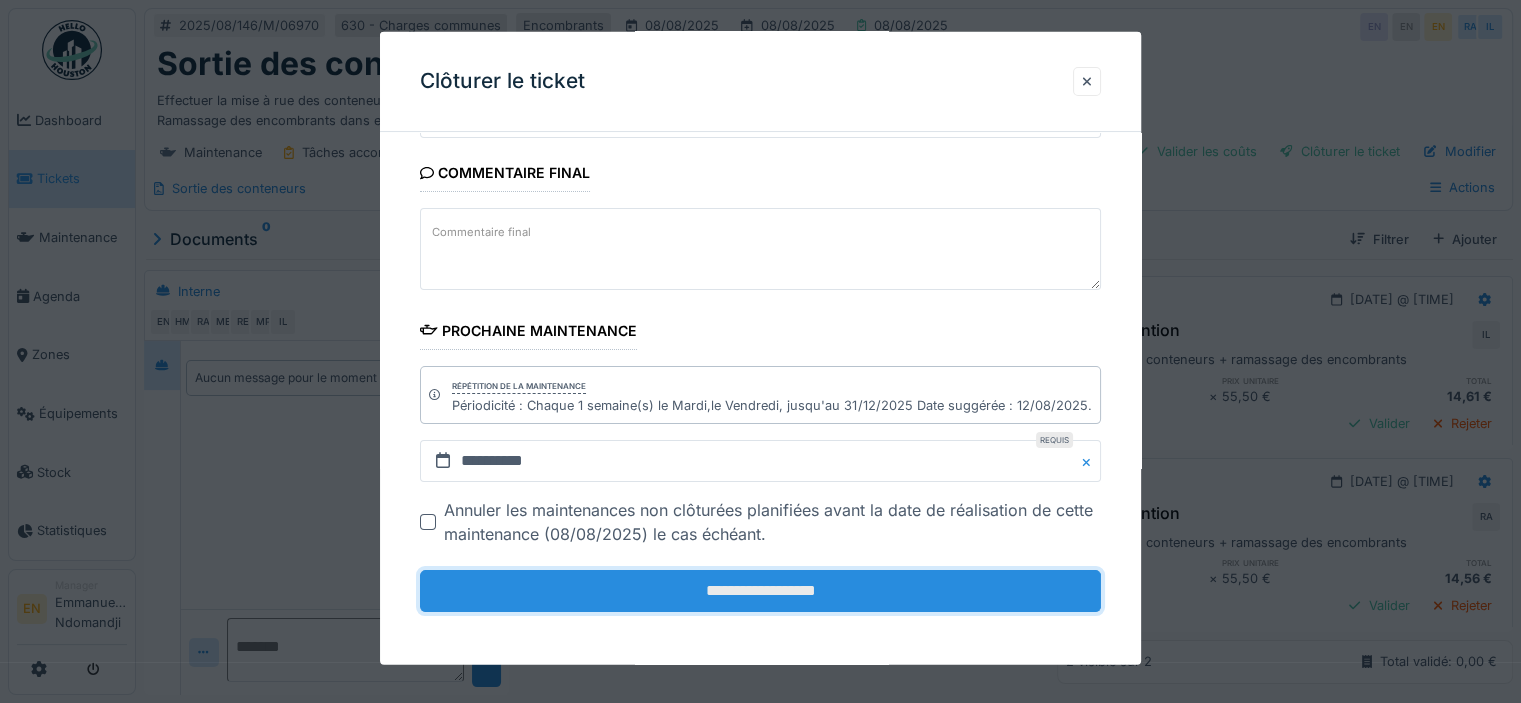 click on "**********" at bounding box center [760, 591] 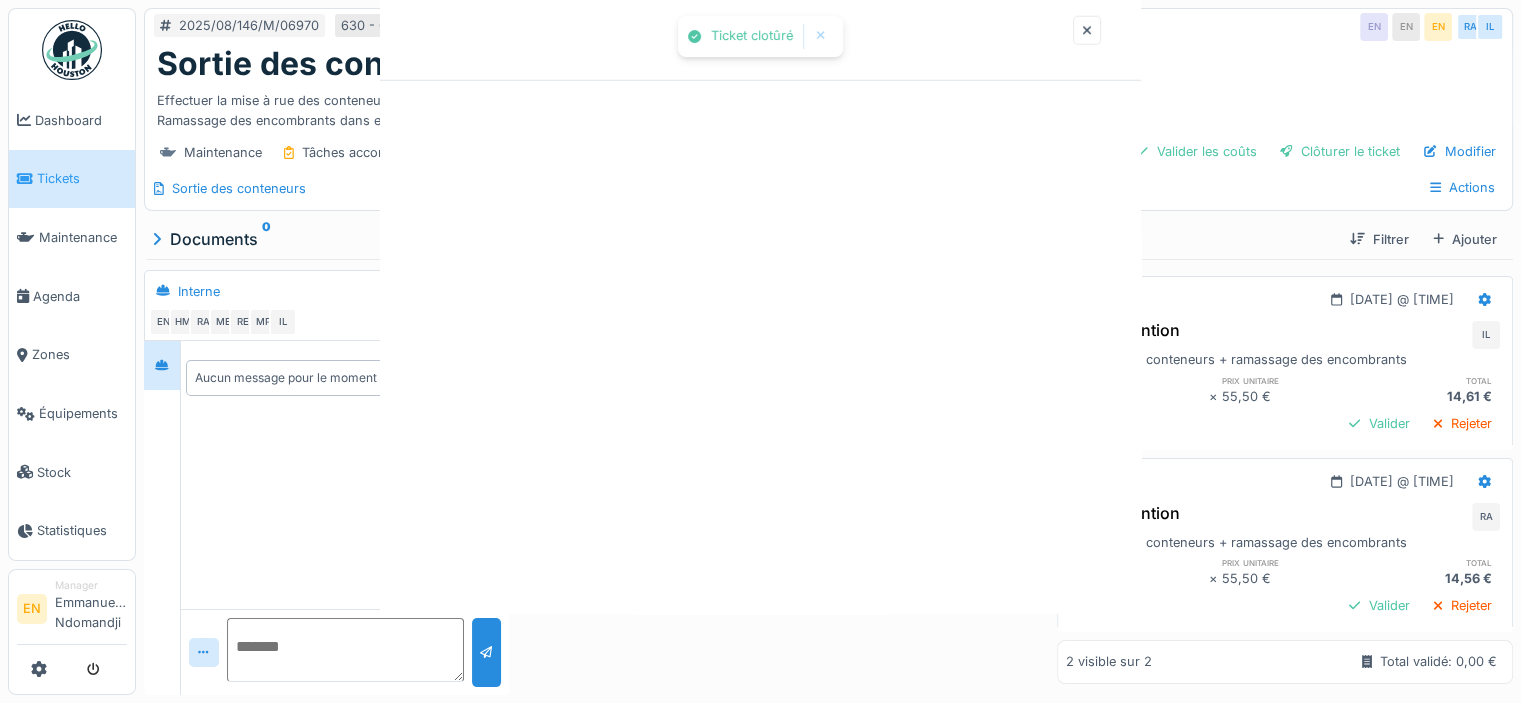 scroll, scrollTop: 0, scrollLeft: 0, axis: both 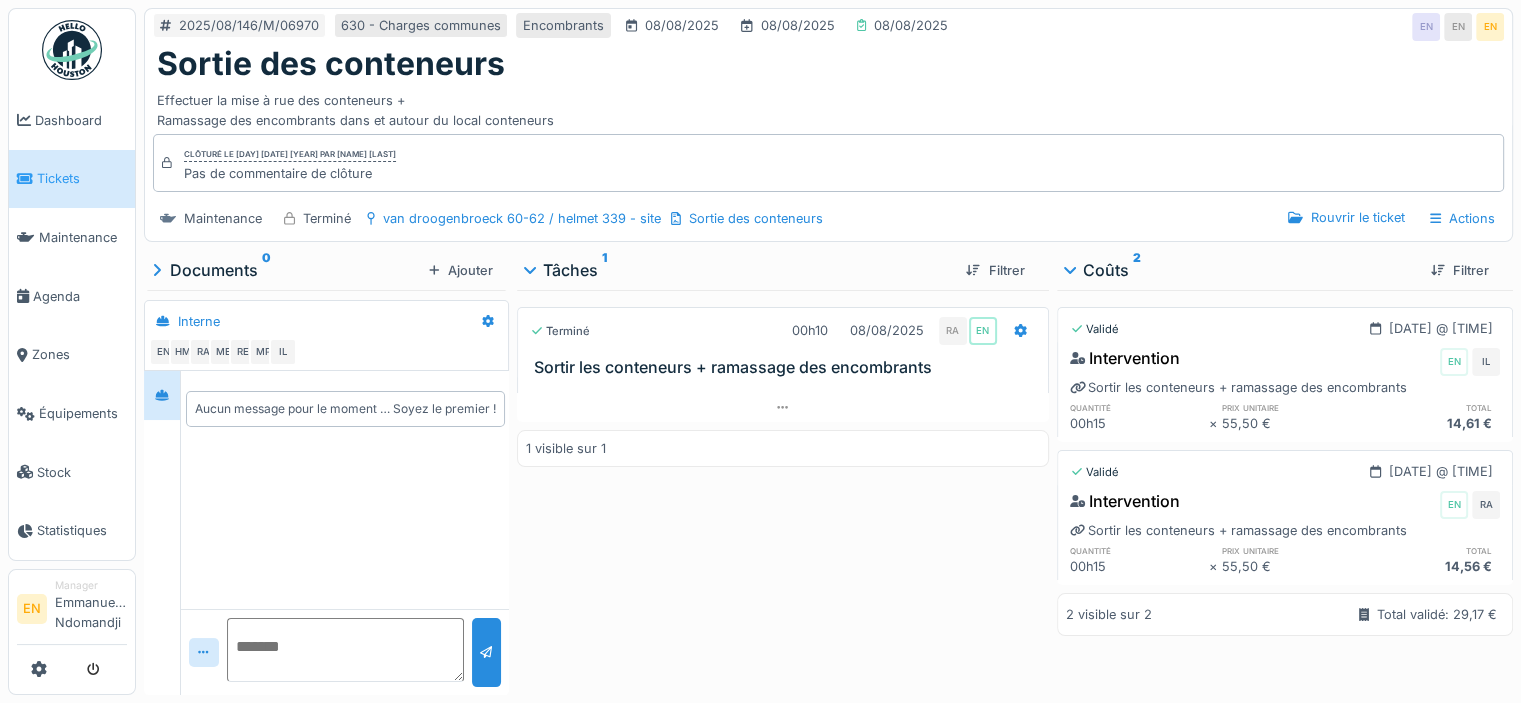 click at bounding box center (72, 50) 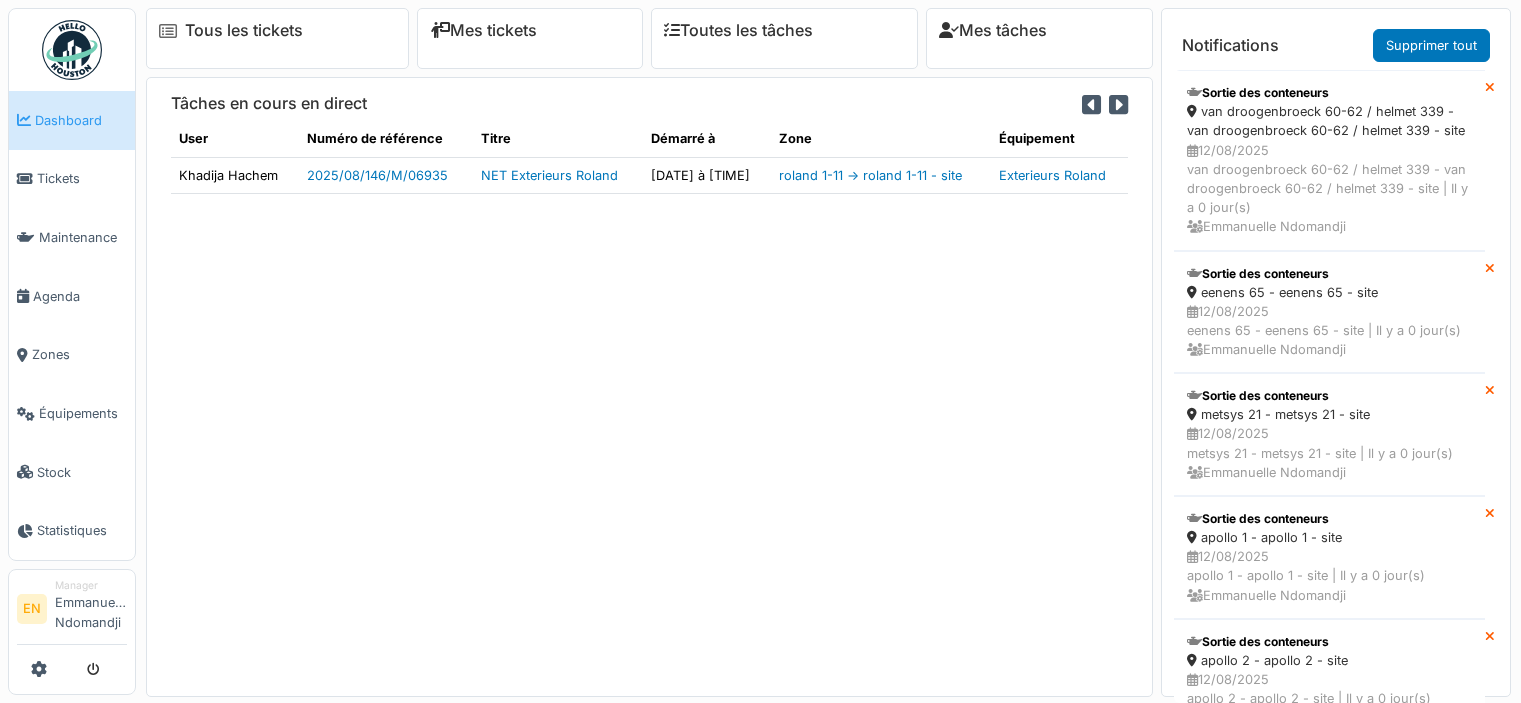 scroll, scrollTop: 0, scrollLeft: 0, axis: both 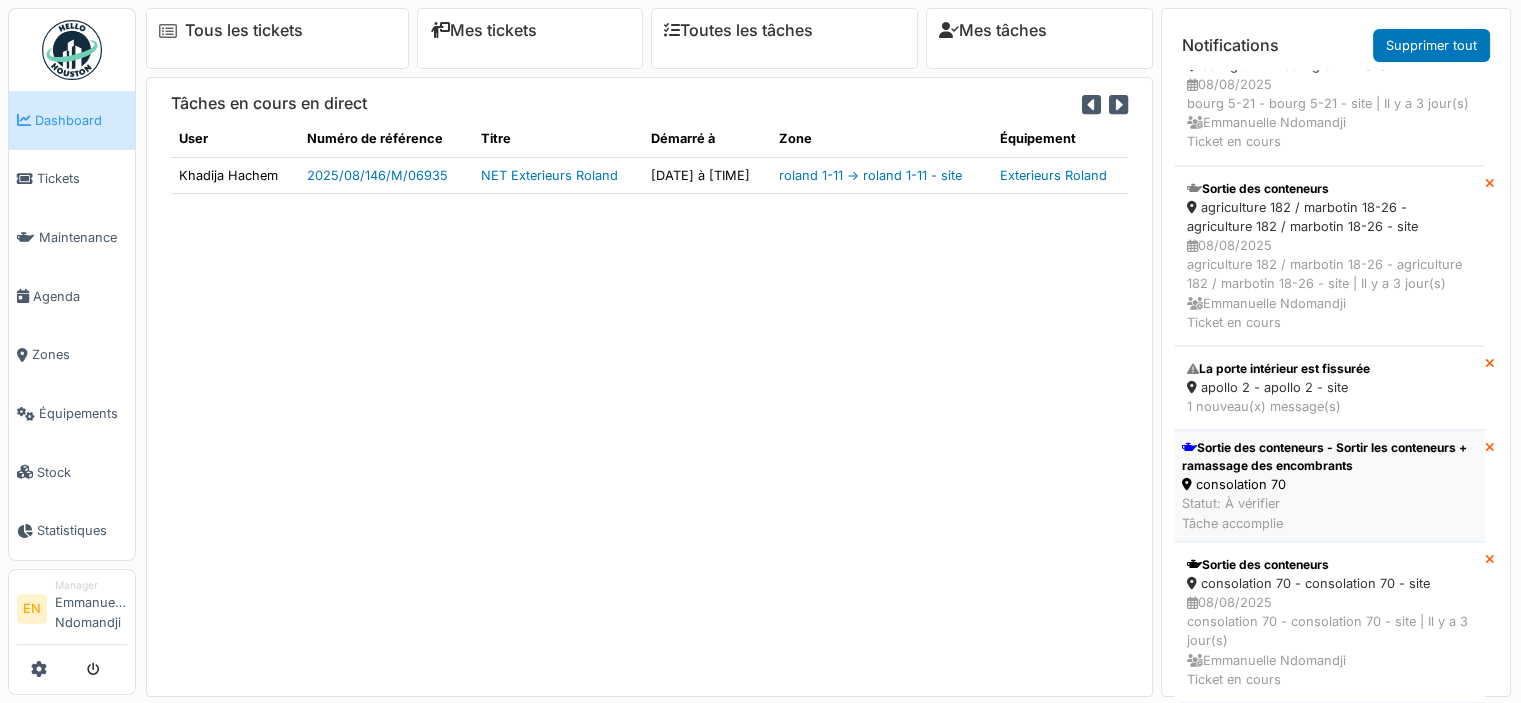click on "Sortie des conteneurs - Sortir les conteneurs + ramassage des encombrants" at bounding box center [1329, 457] 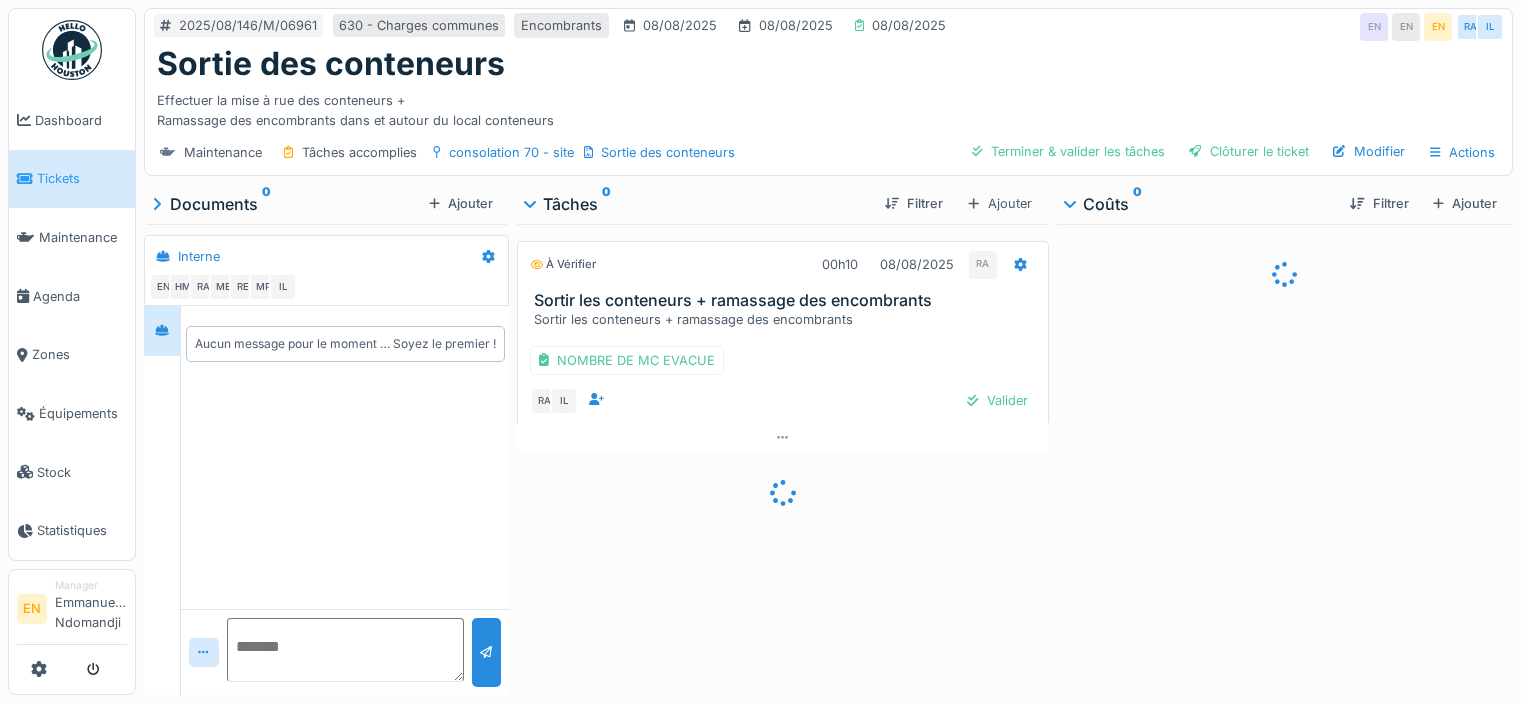 scroll, scrollTop: 0, scrollLeft: 0, axis: both 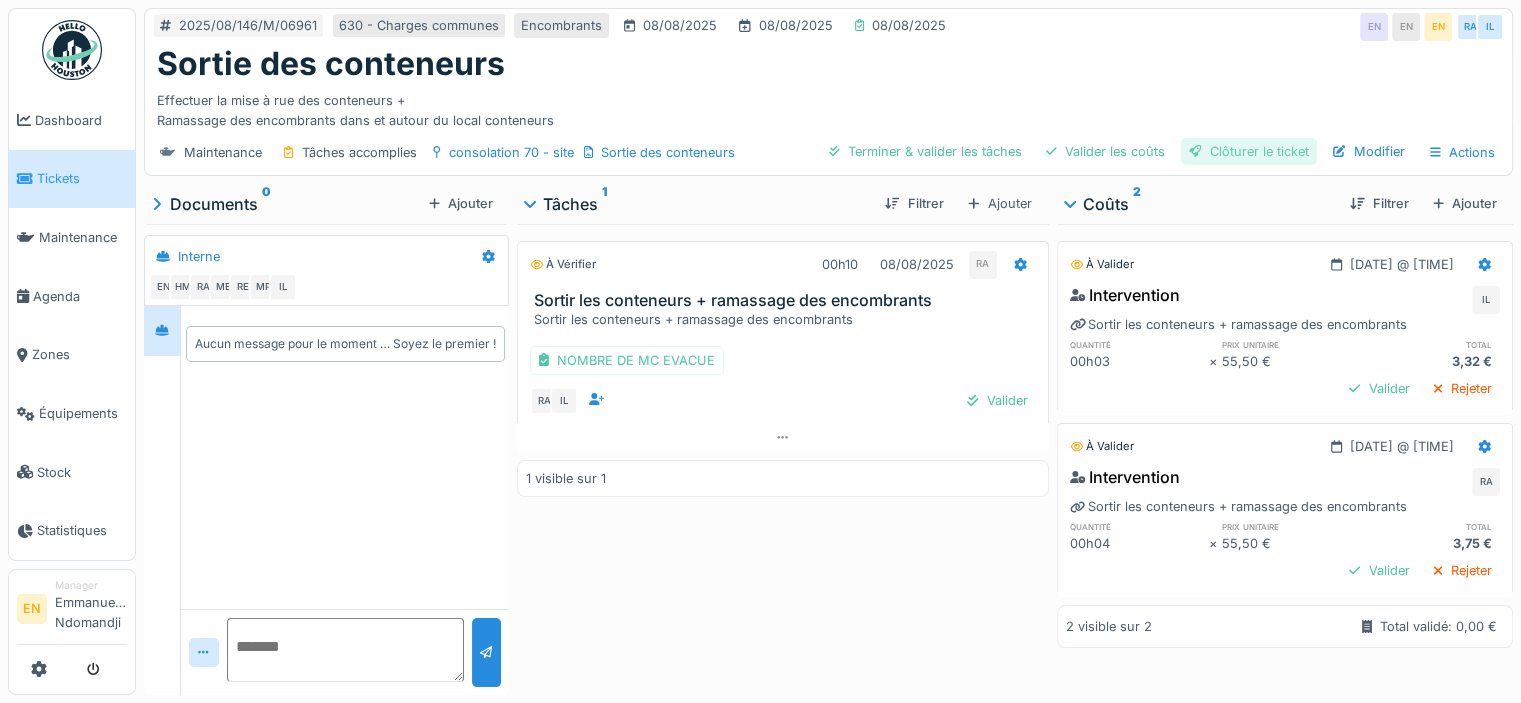 click on "Clôturer le ticket" at bounding box center [1249, 151] 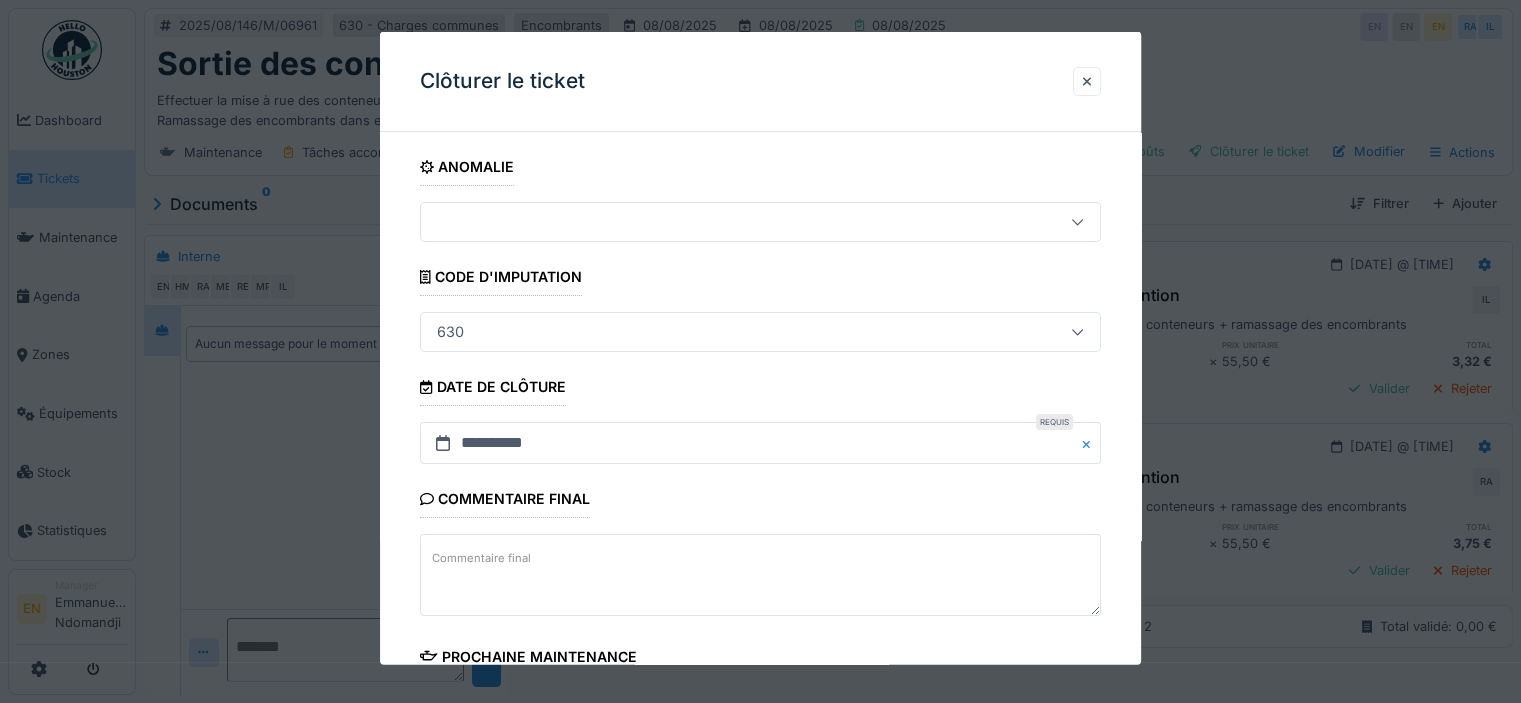 click on "**********" at bounding box center (760, 571) 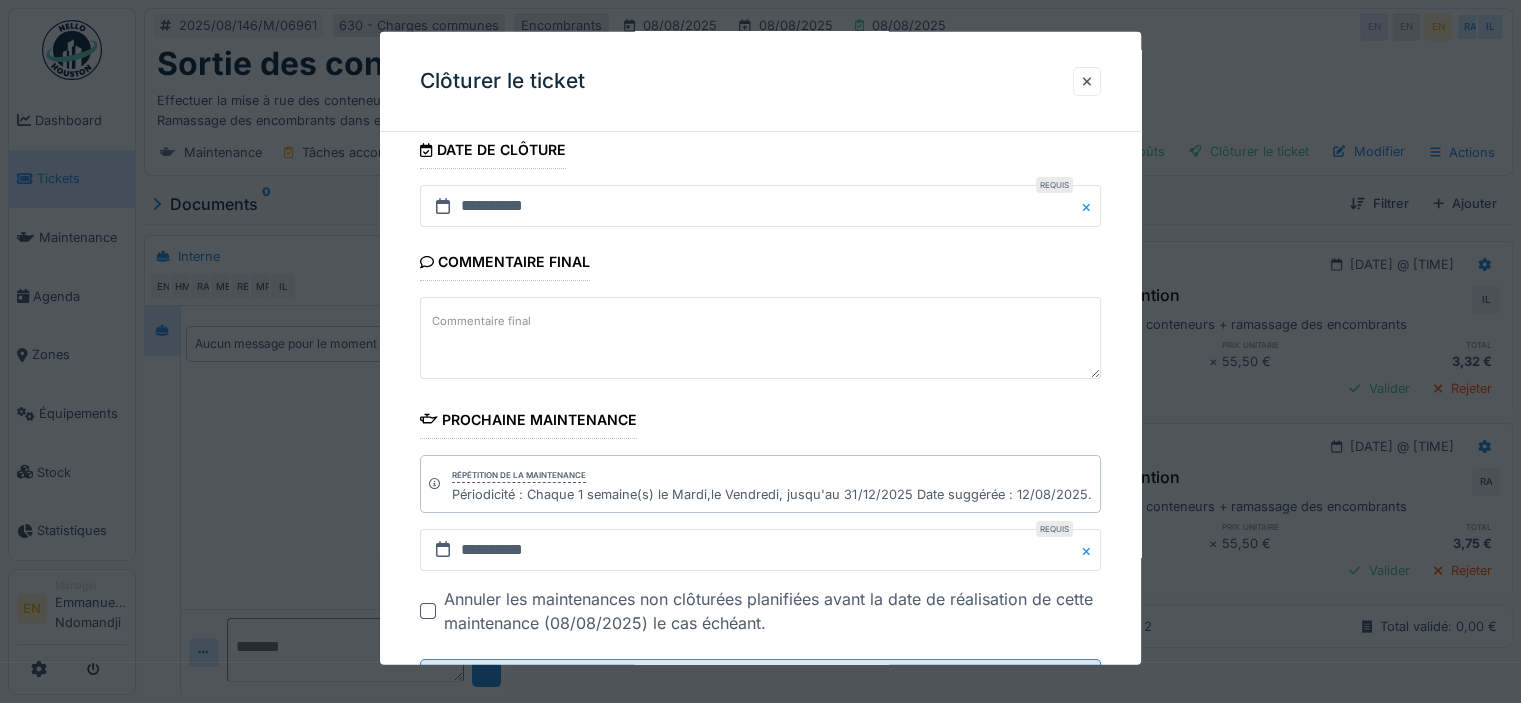scroll, scrollTop: 326, scrollLeft: 0, axis: vertical 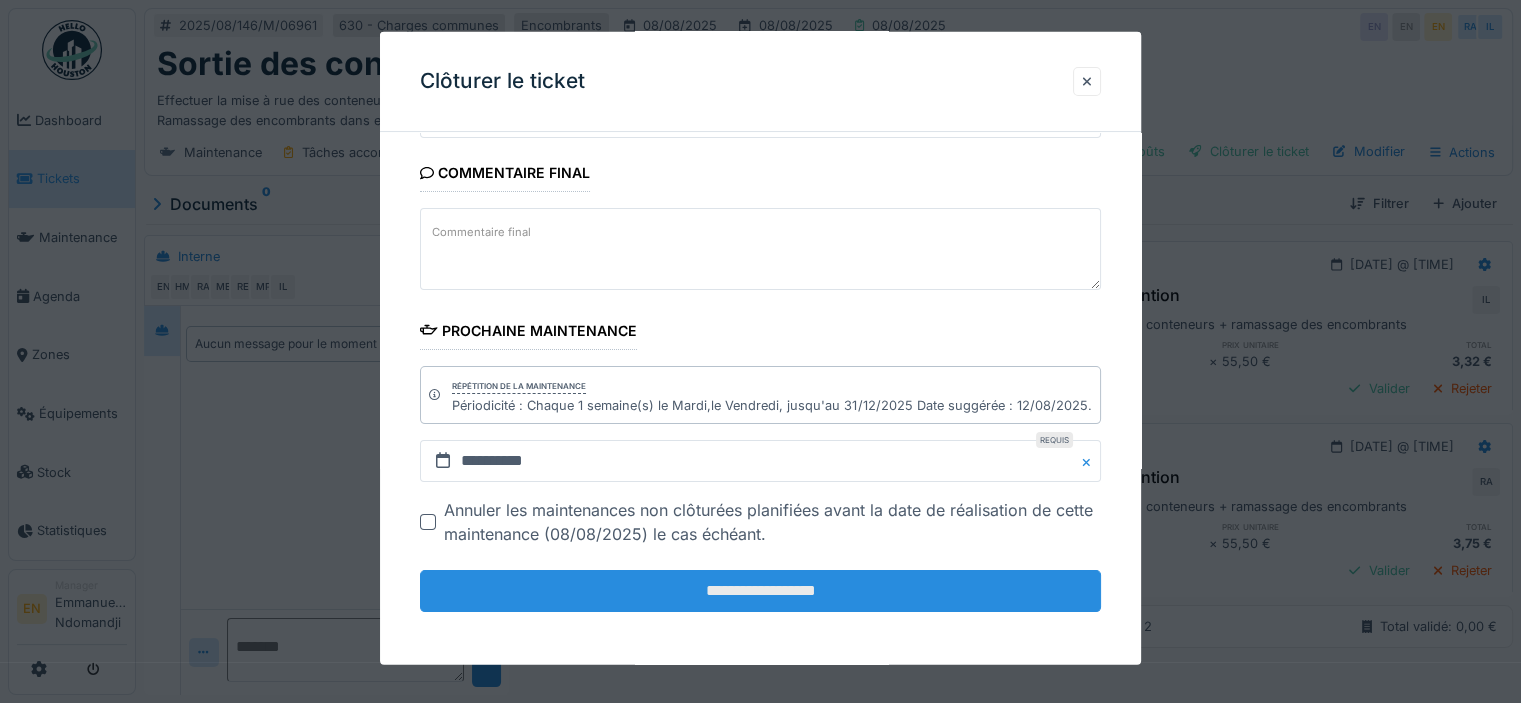 click on "**********" at bounding box center [760, 591] 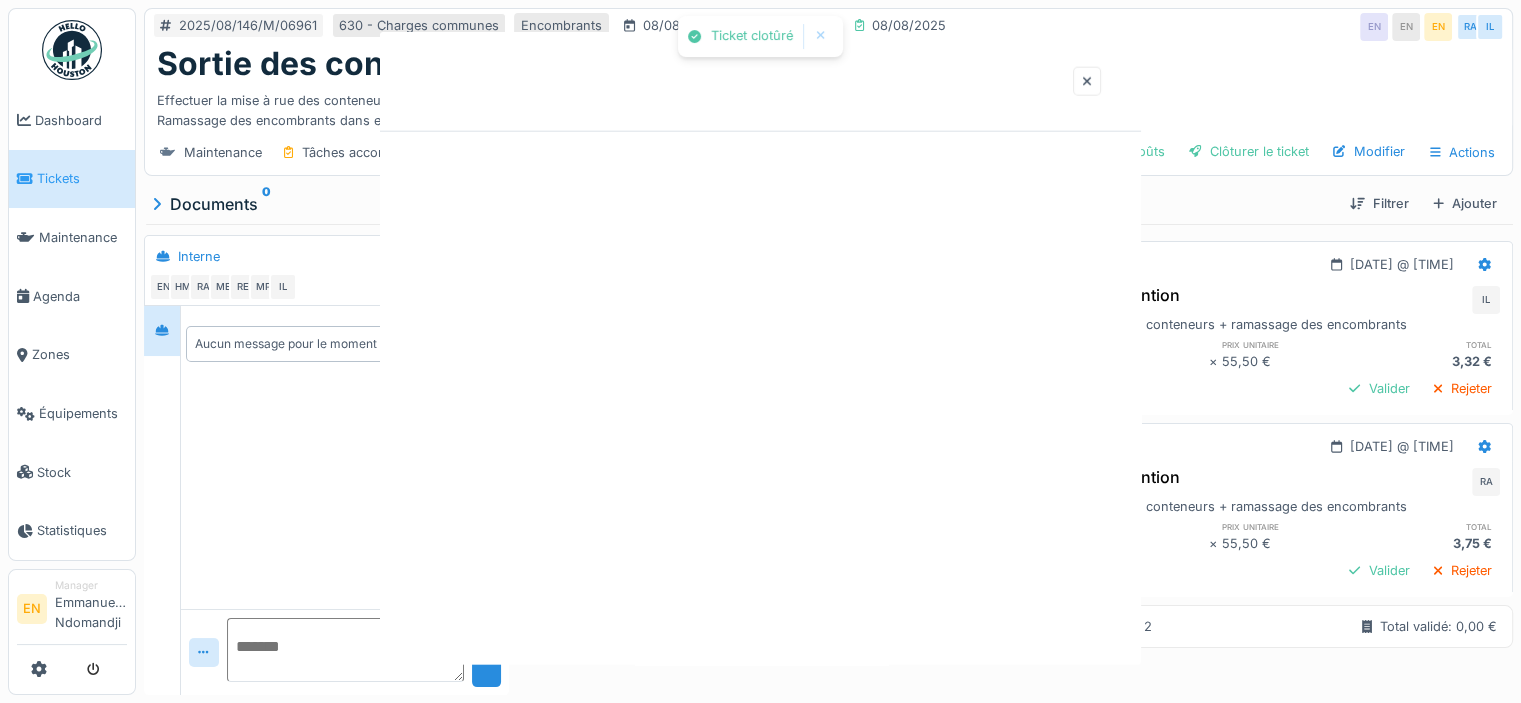 scroll, scrollTop: 0, scrollLeft: 0, axis: both 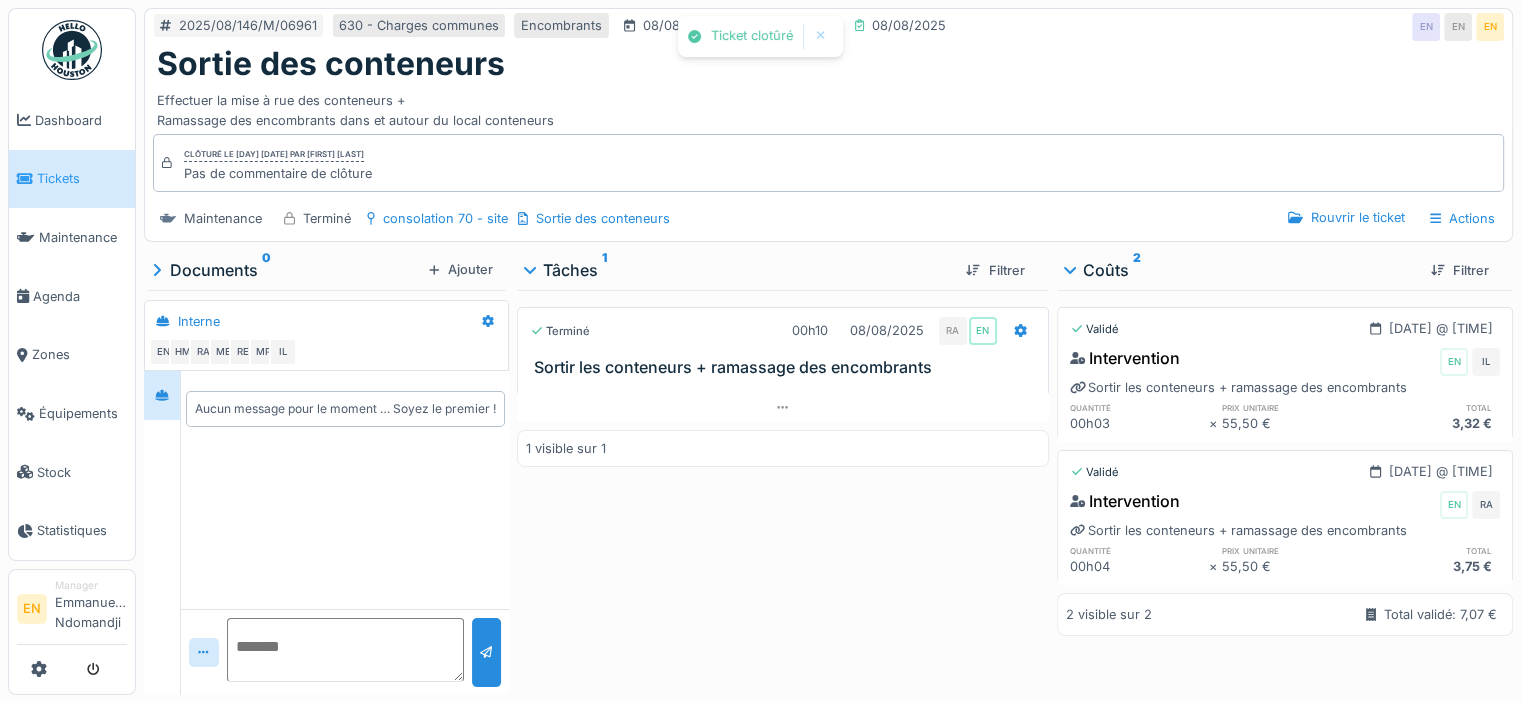 click on "Terminé [TIME] [DATE] [NAME] Sortir les conteneurs + ramassage des encombrants 1 visible sur 1" at bounding box center (783, 488) 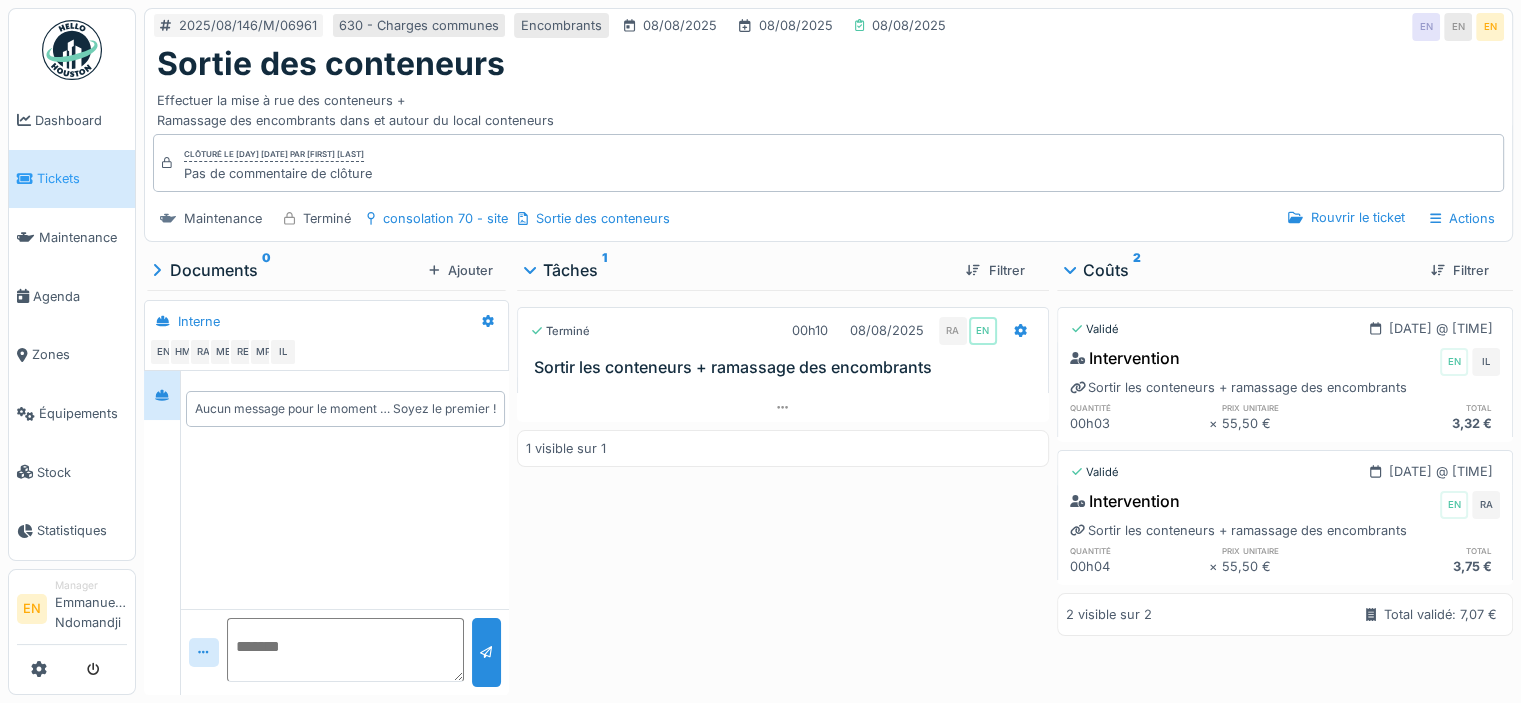 click at bounding box center (72, 50) 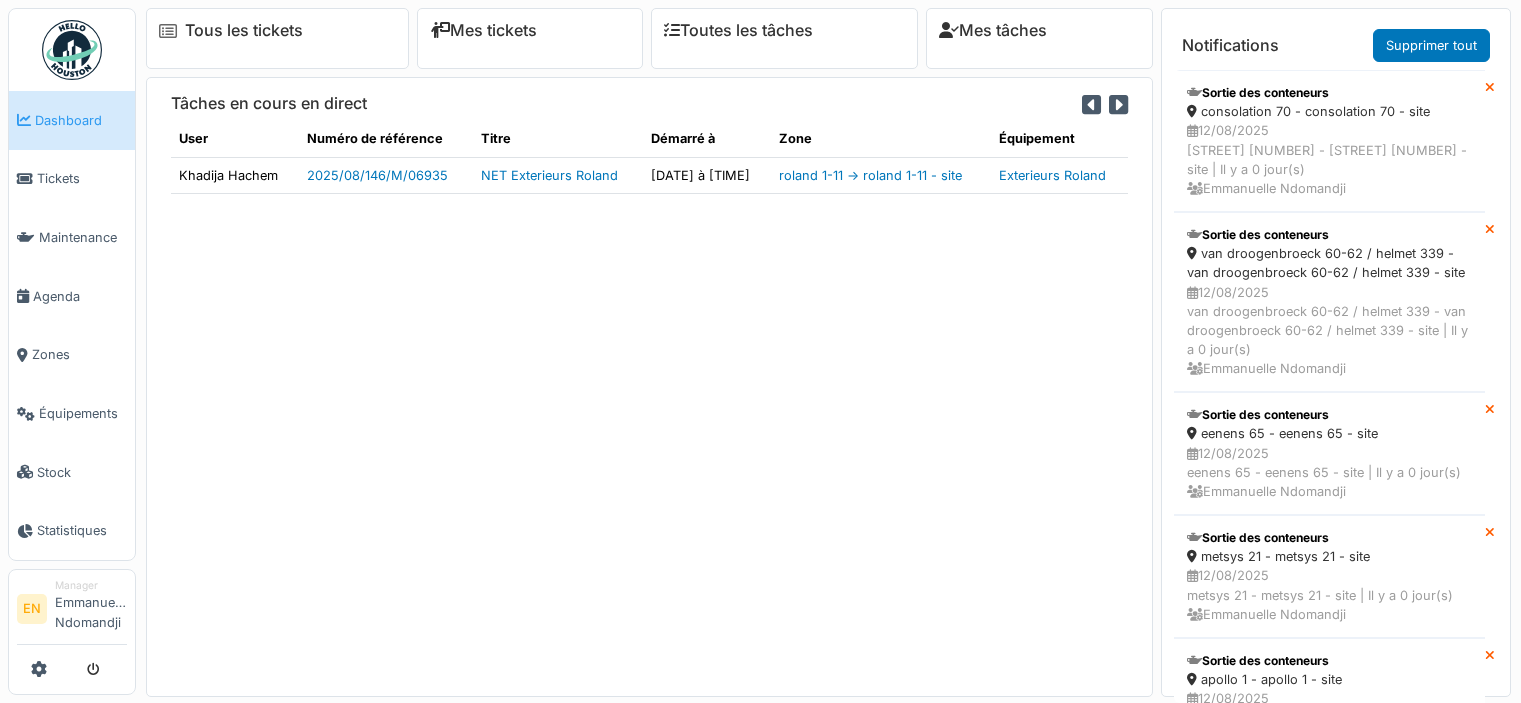 scroll, scrollTop: 0, scrollLeft: 0, axis: both 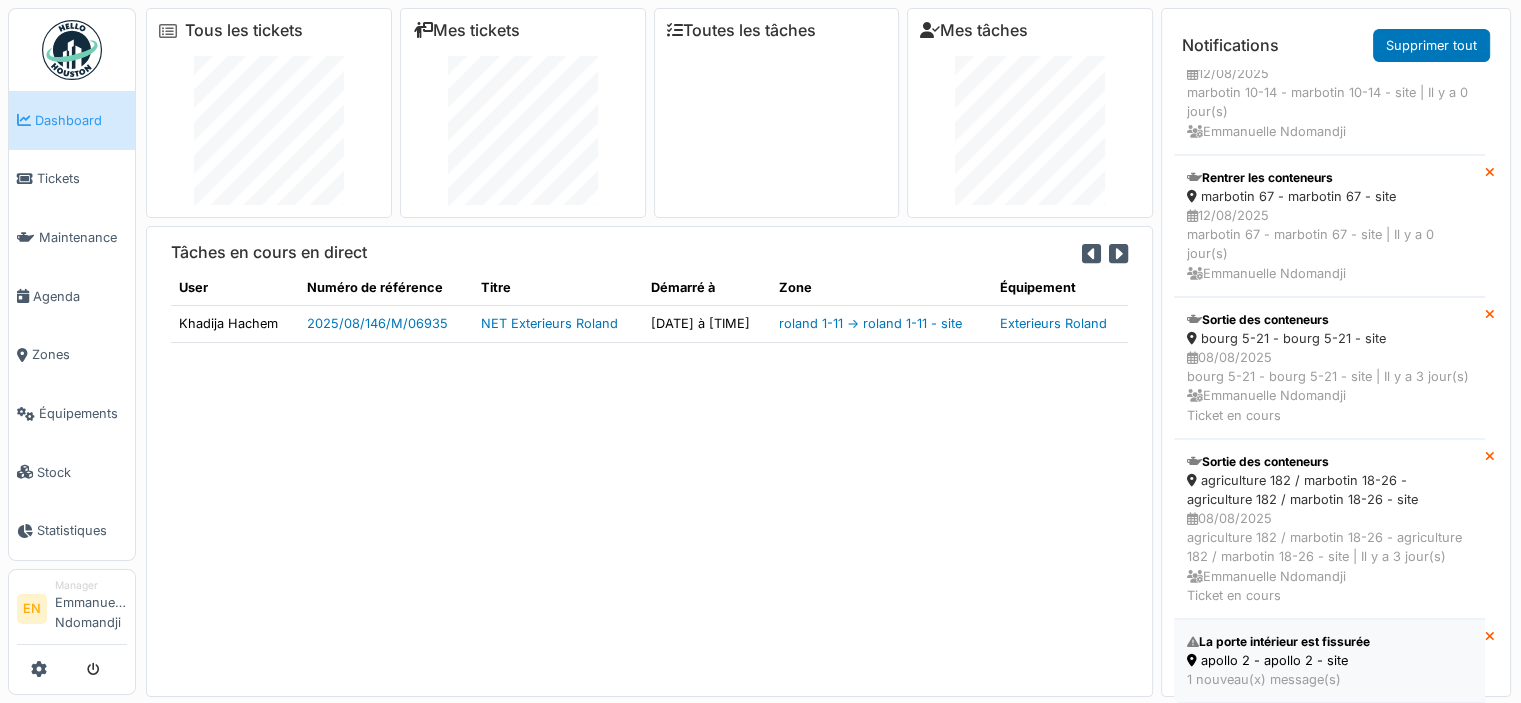 click on "apollo 2 - apollo 2 - site" at bounding box center (1329, 660) 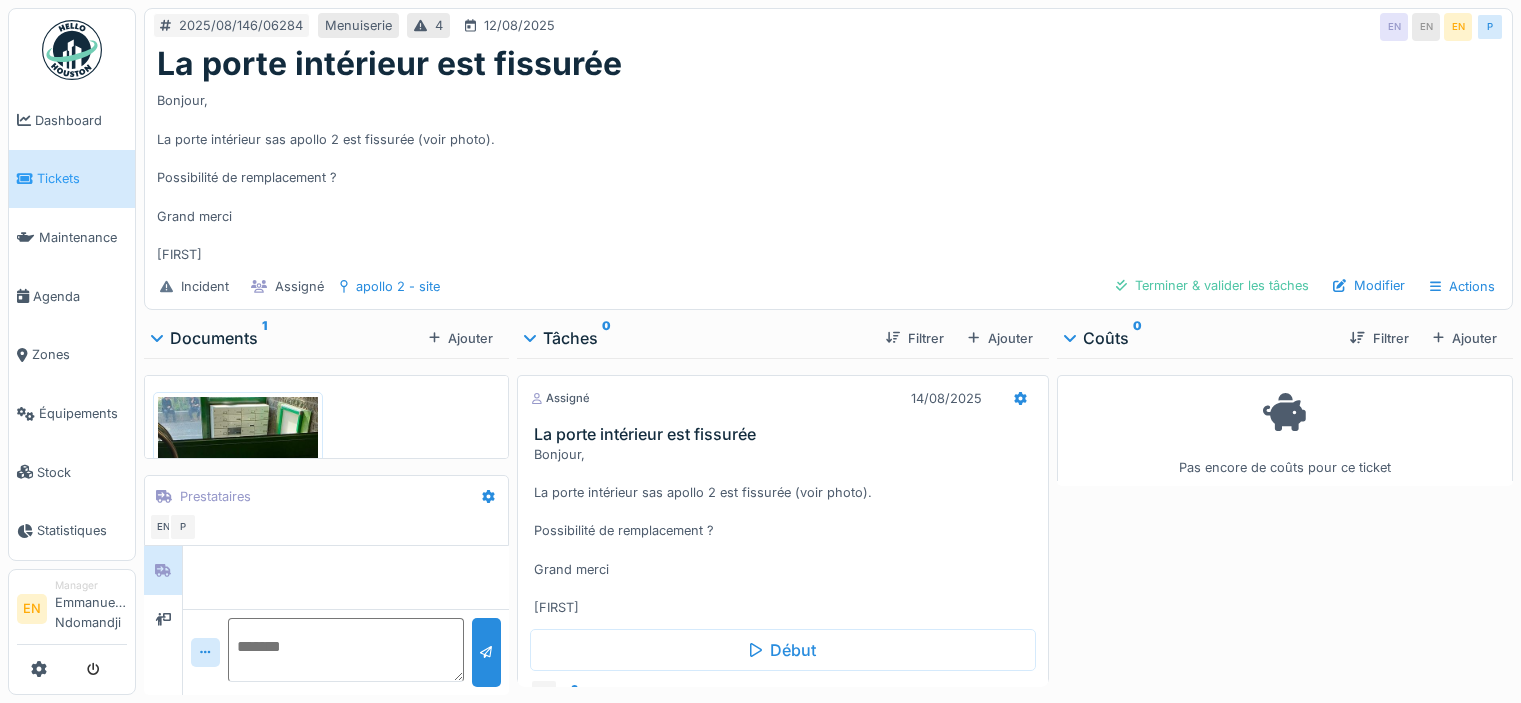 scroll, scrollTop: 0, scrollLeft: 0, axis: both 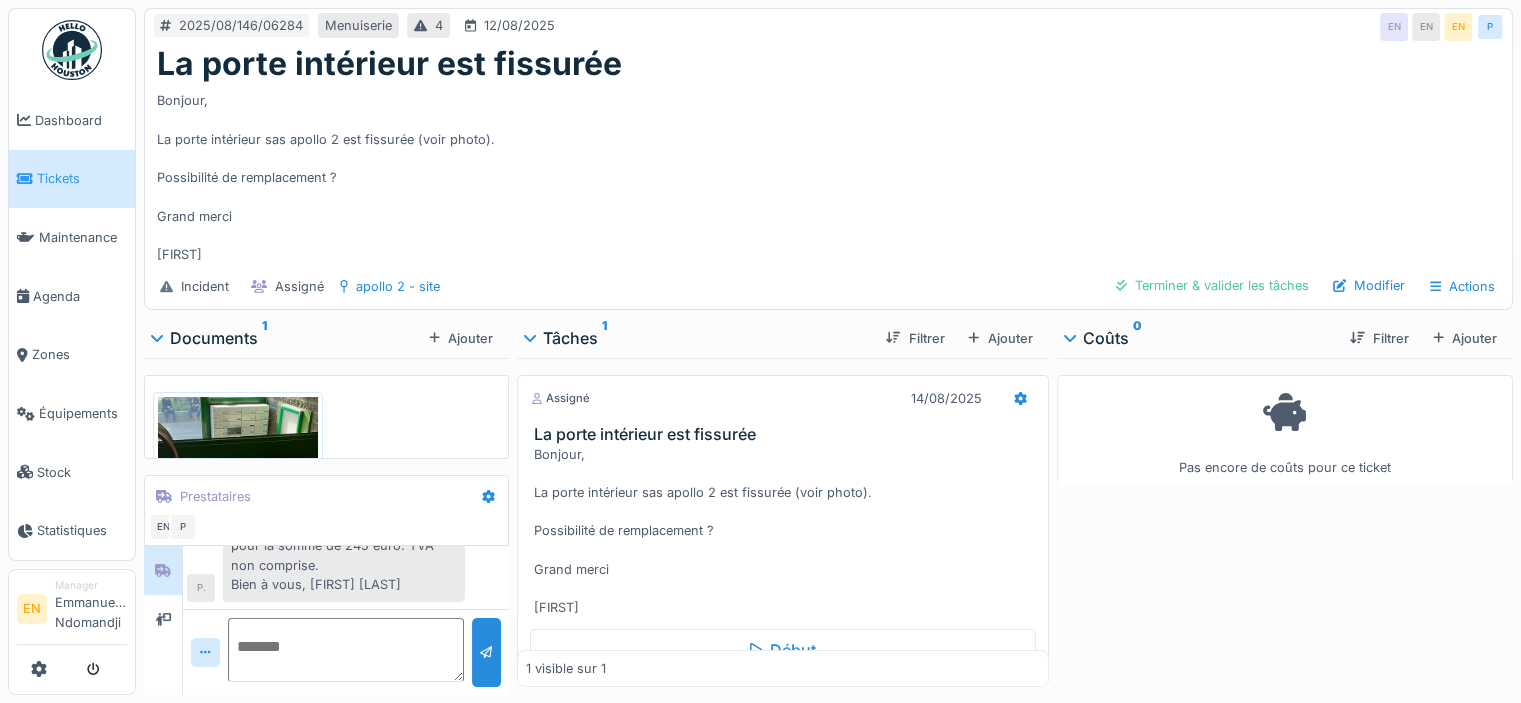 click on "Bonjour, voici le prix pour: Fourniture et pose d'un verre feuilleté 44.2 clair de 1005 x 930 pour la somme de 245 euro. TVA non comprise.
Bien à vous, Pishoudt" at bounding box center [344, 536] 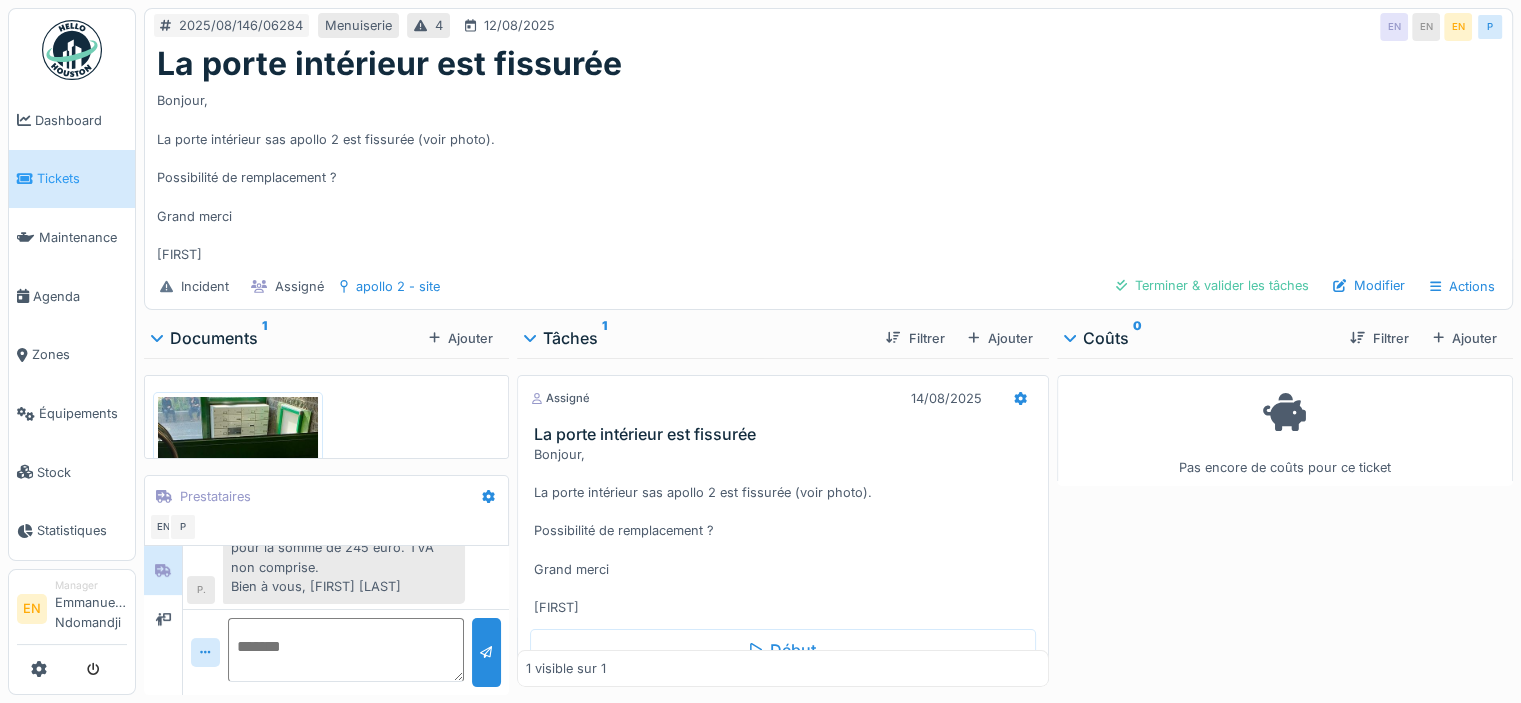 scroll, scrollTop: 174, scrollLeft: 0, axis: vertical 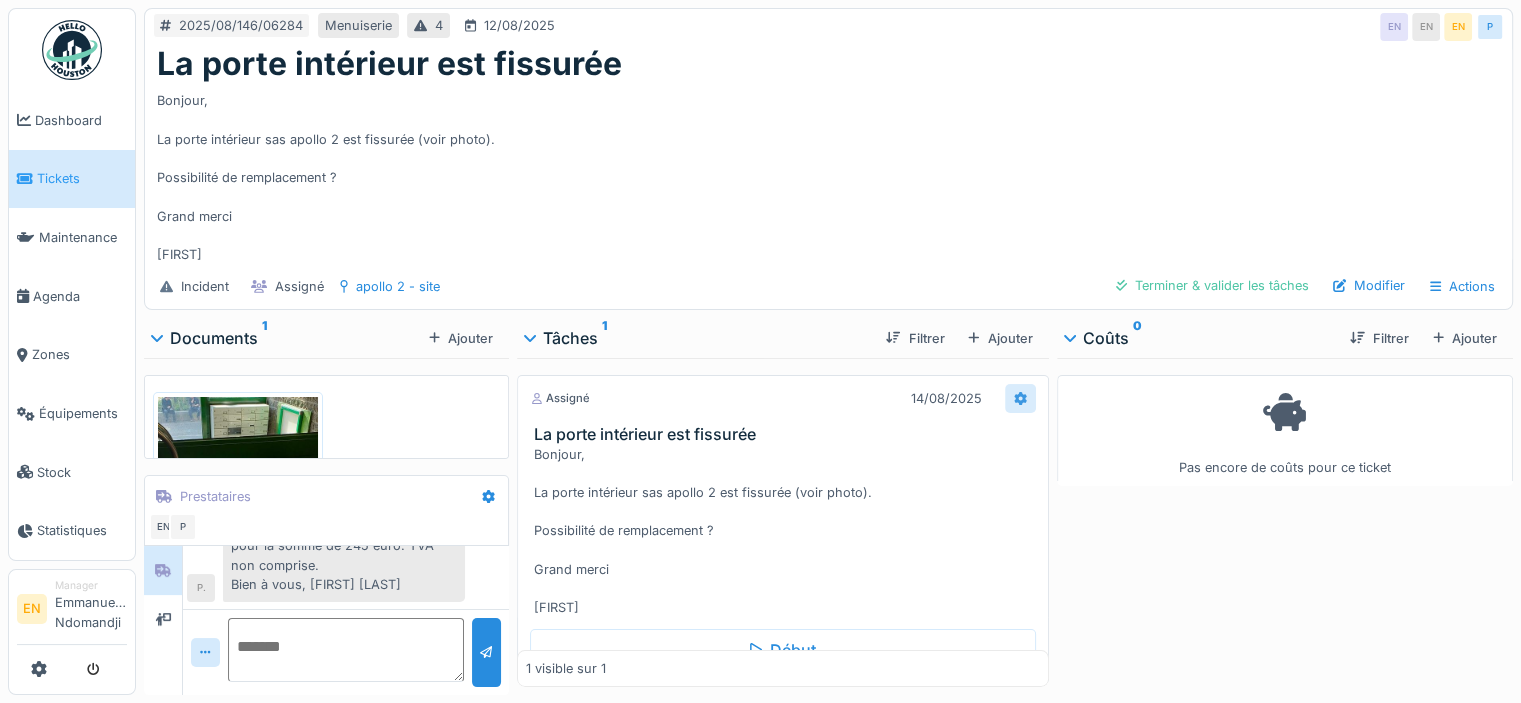 click 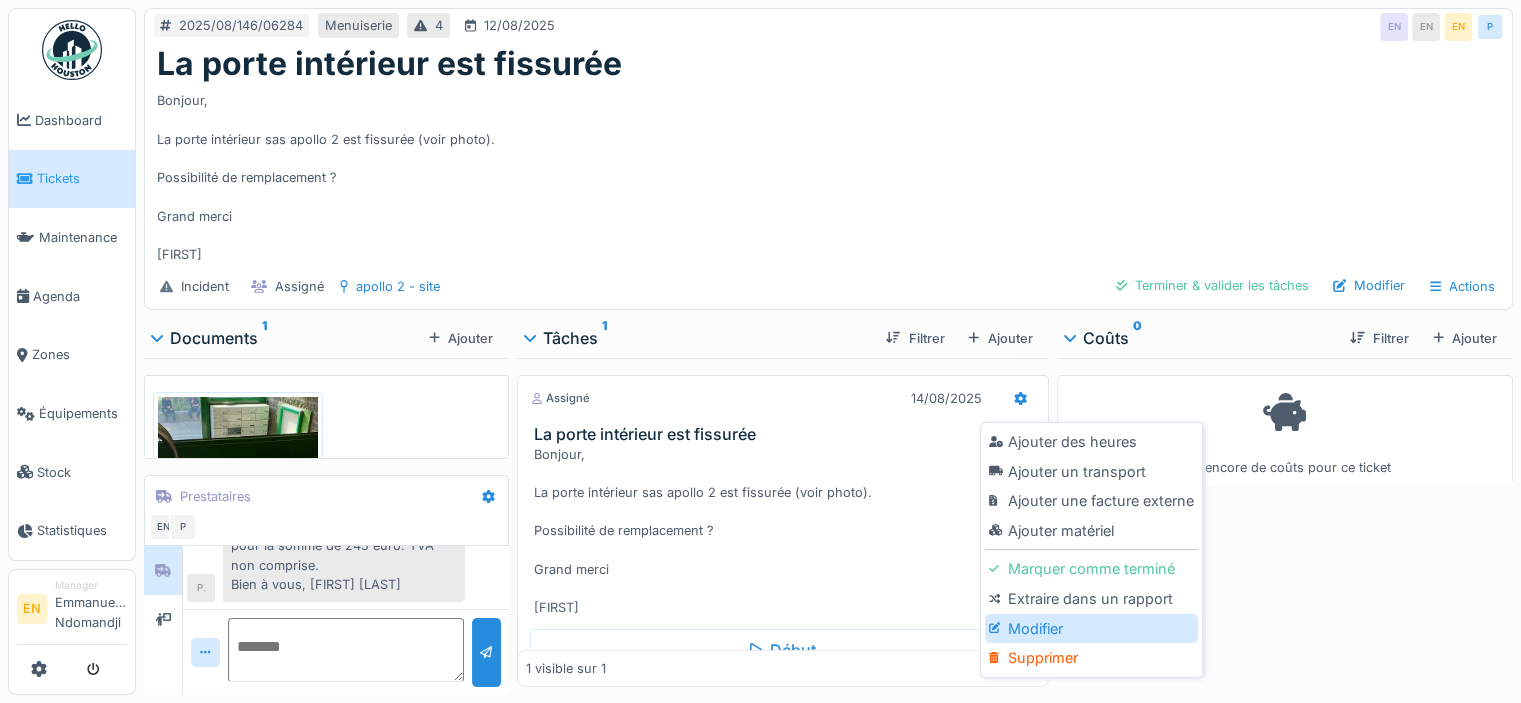 click on "Modifier" at bounding box center (1091, 629) 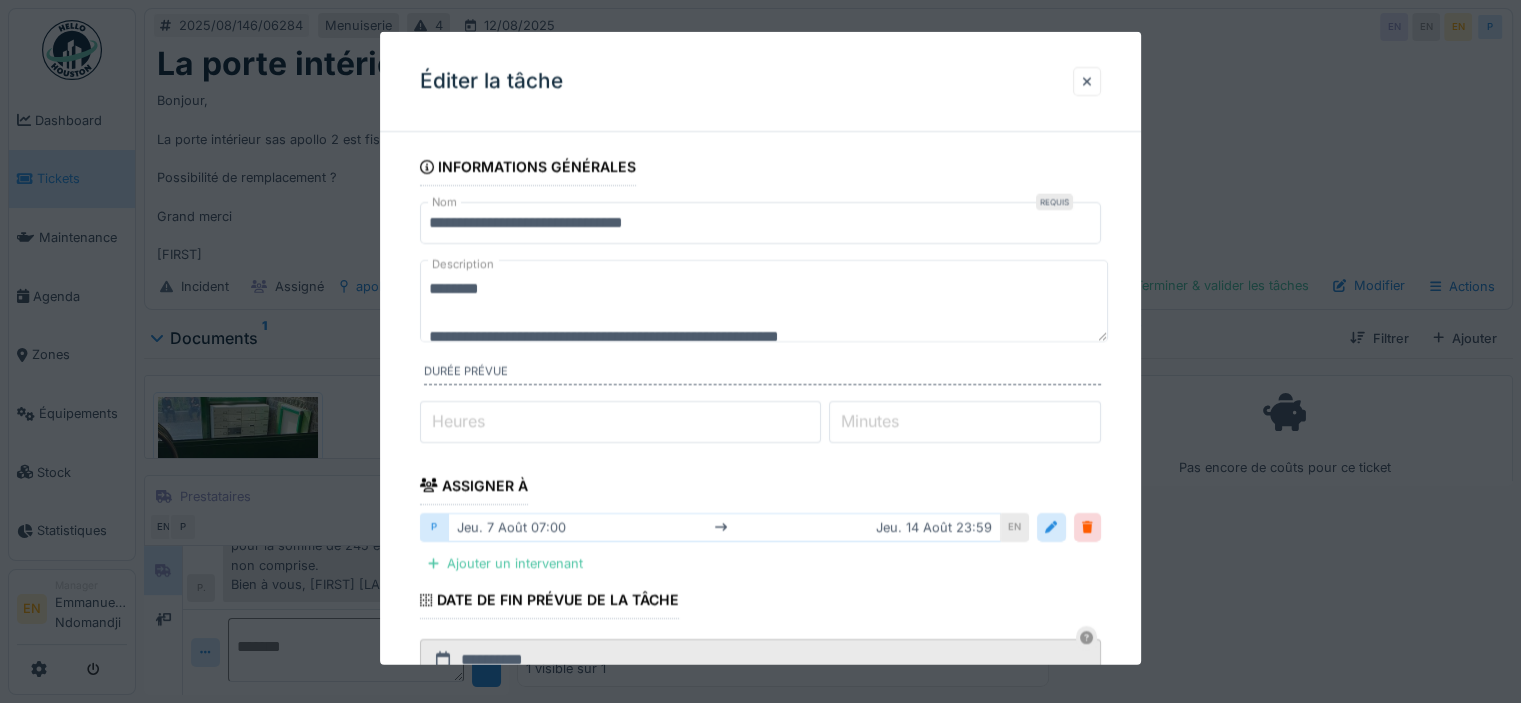 click on "**********" at bounding box center [760, 223] 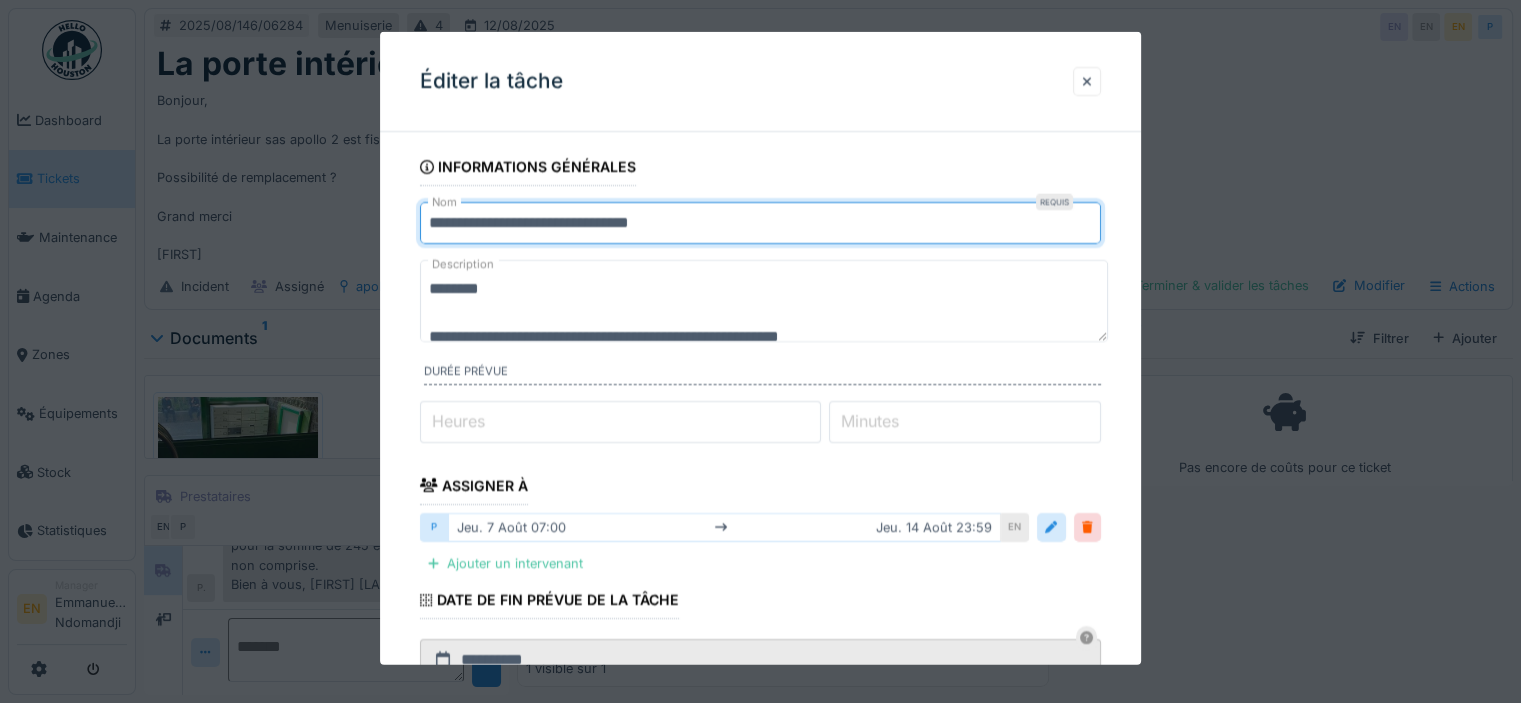 type on "**********" 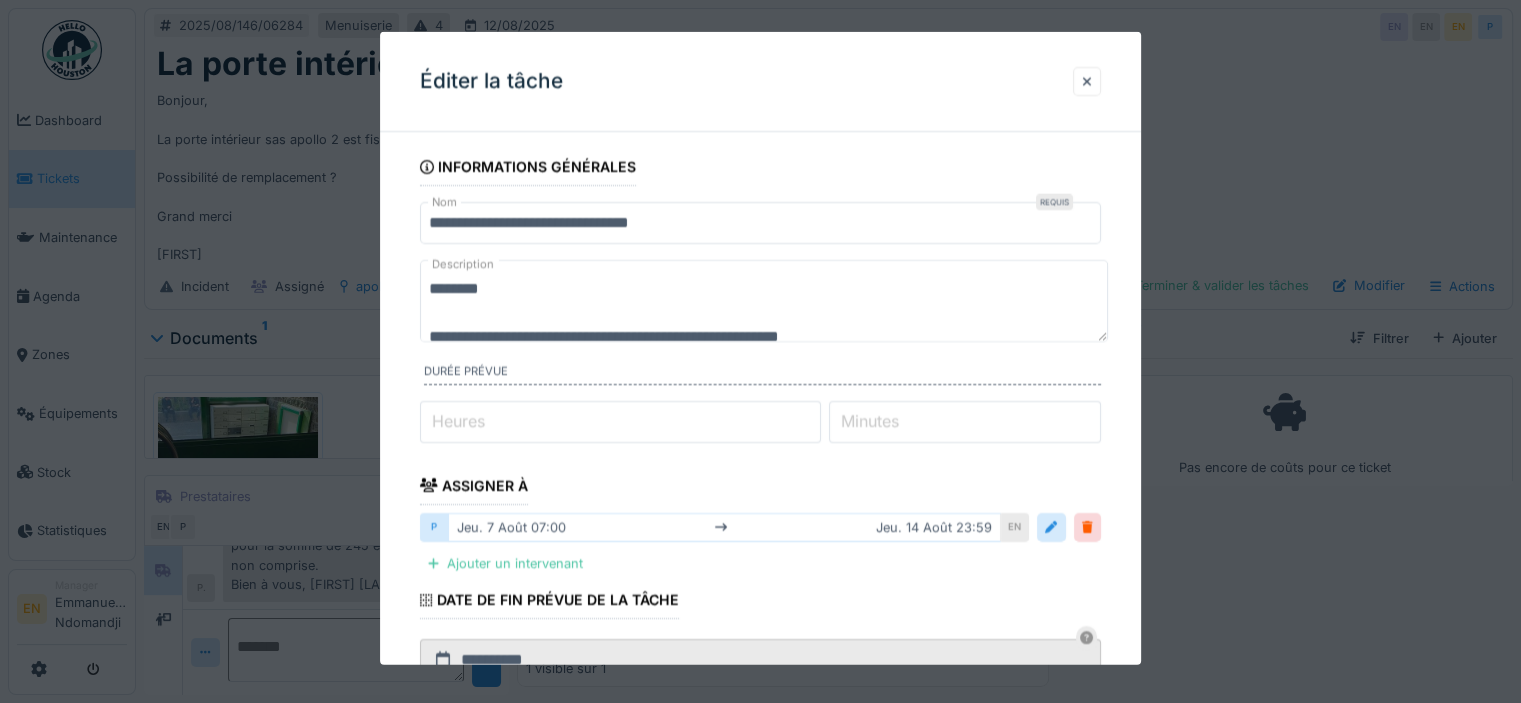 click on "**********" at bounding box center [764, 301] 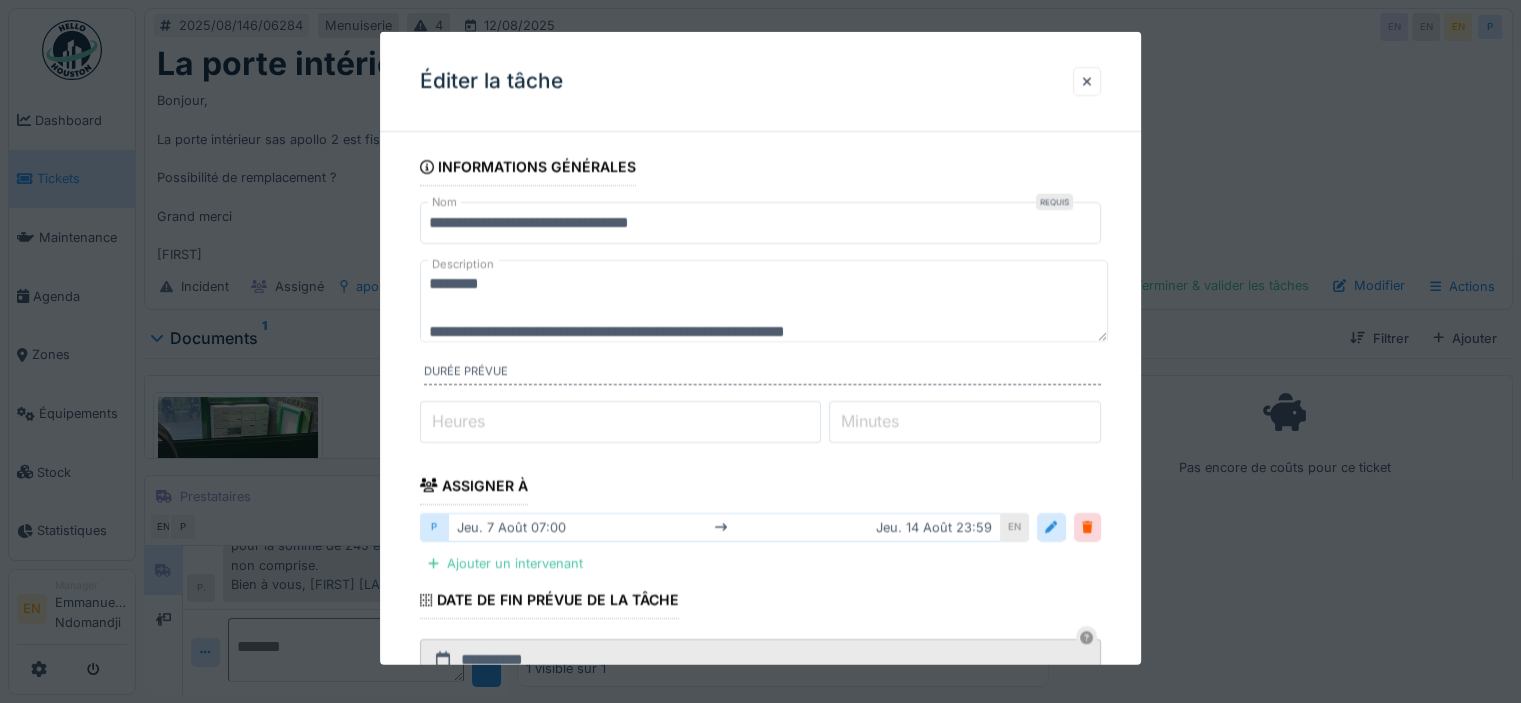 scroll, scrollTop: 0, scrollLeft: 0, axis: both 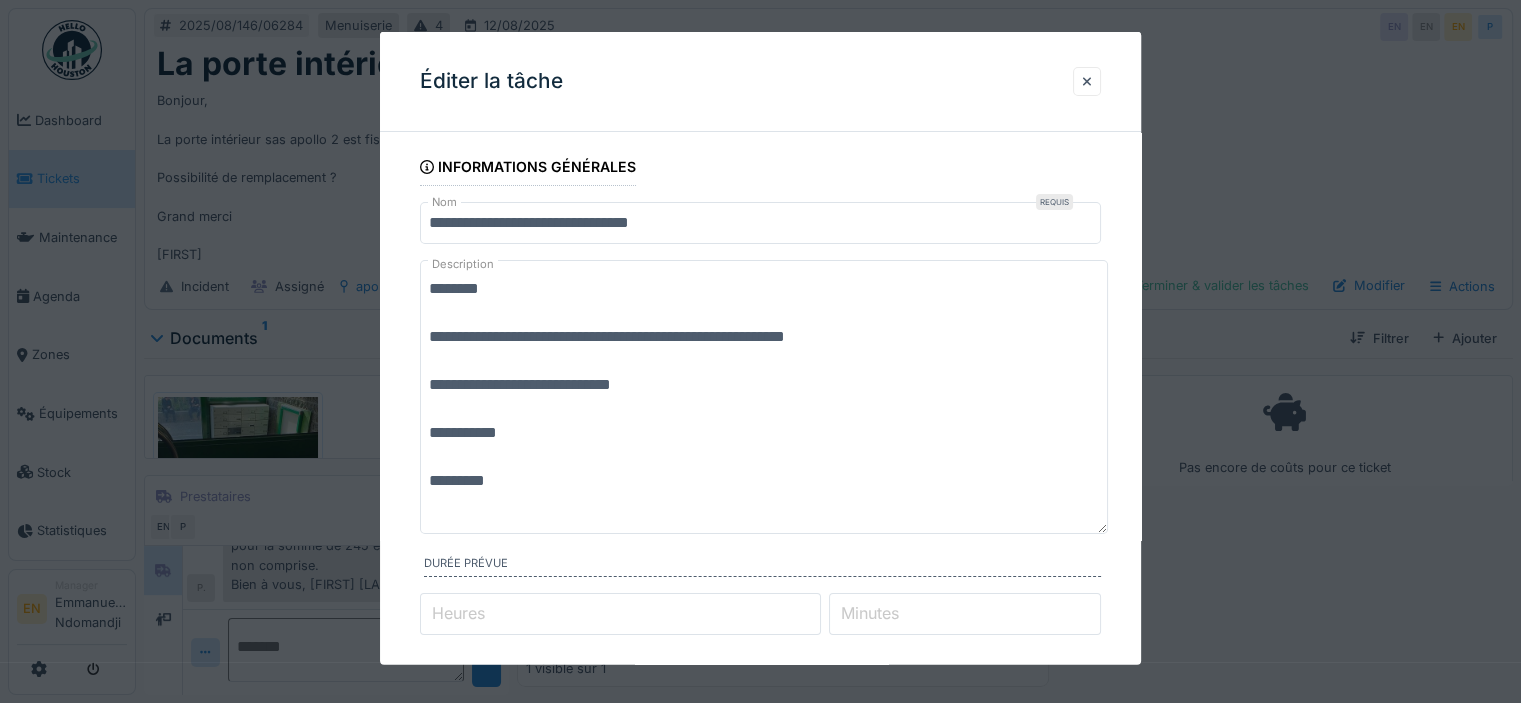 type on "**********" 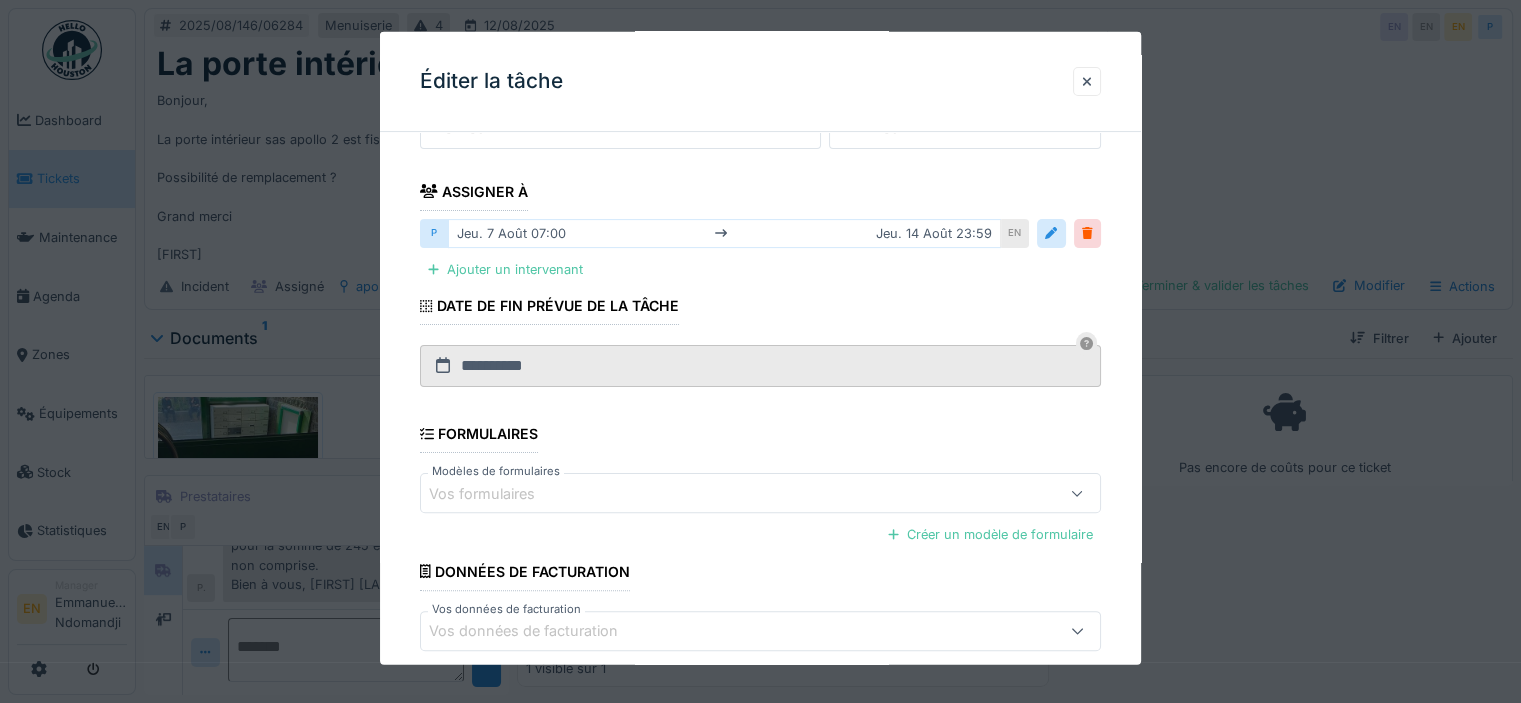 scroll, scrollTop: 582, scrollLeft: 0, axis: vertical 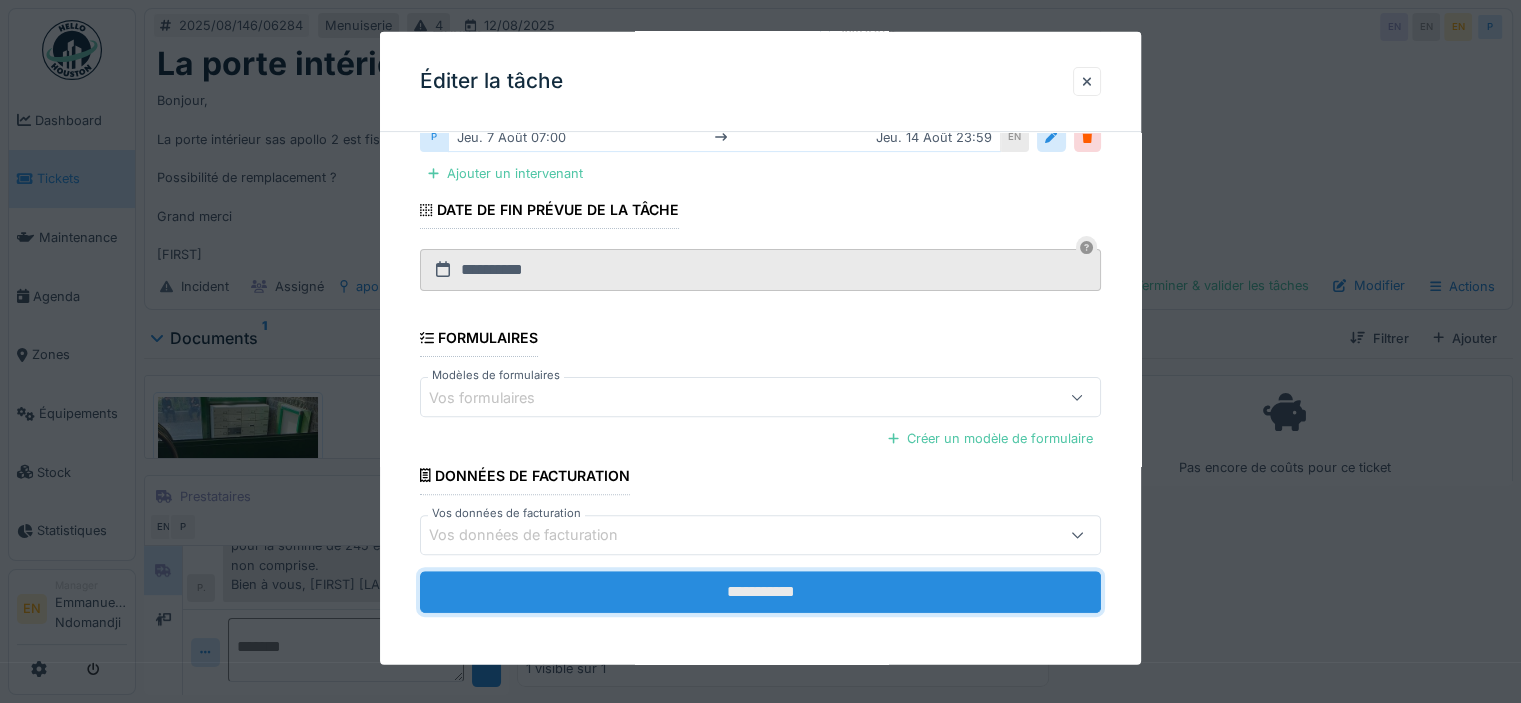 click on "**********" at bounding box center [760, 591] 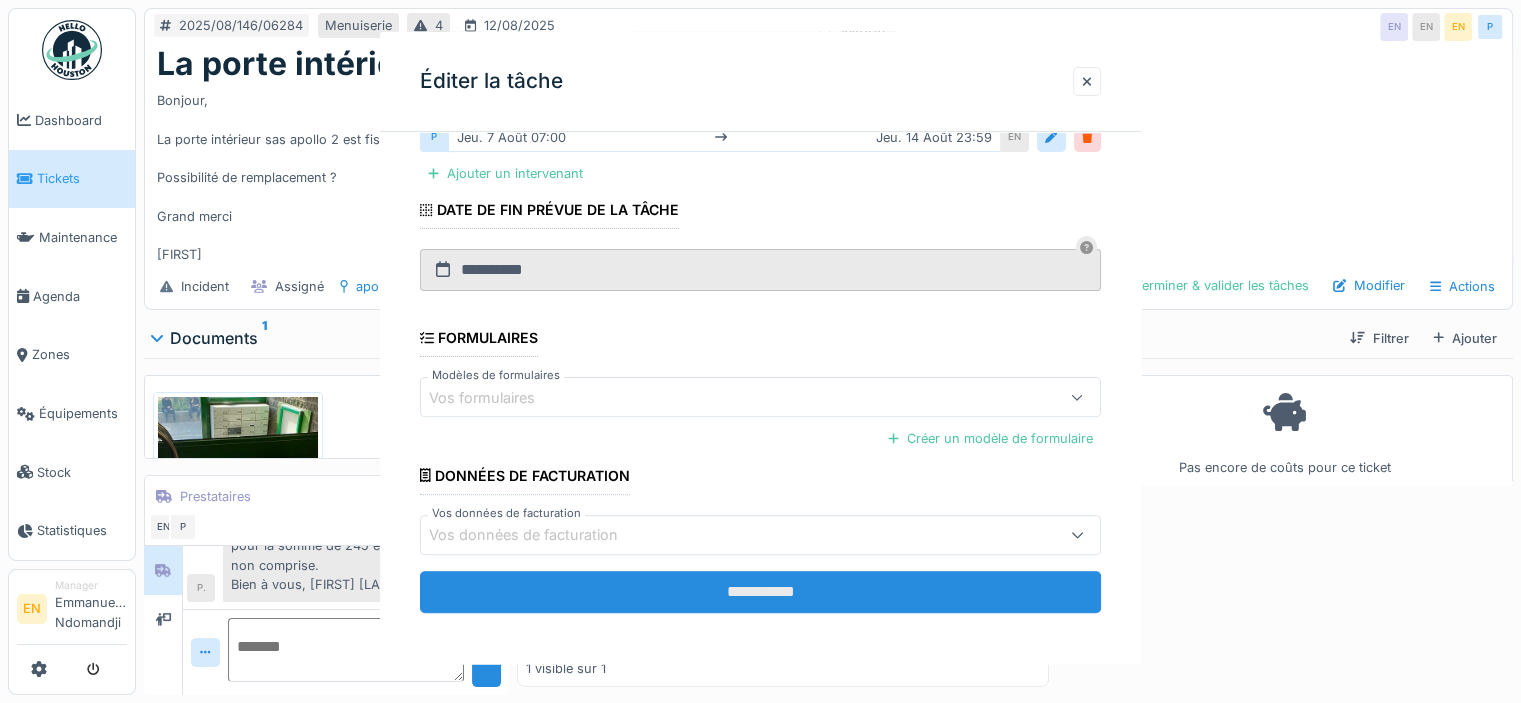 scroll, scrollTop: 0, scrollLeft: 0, axis: both 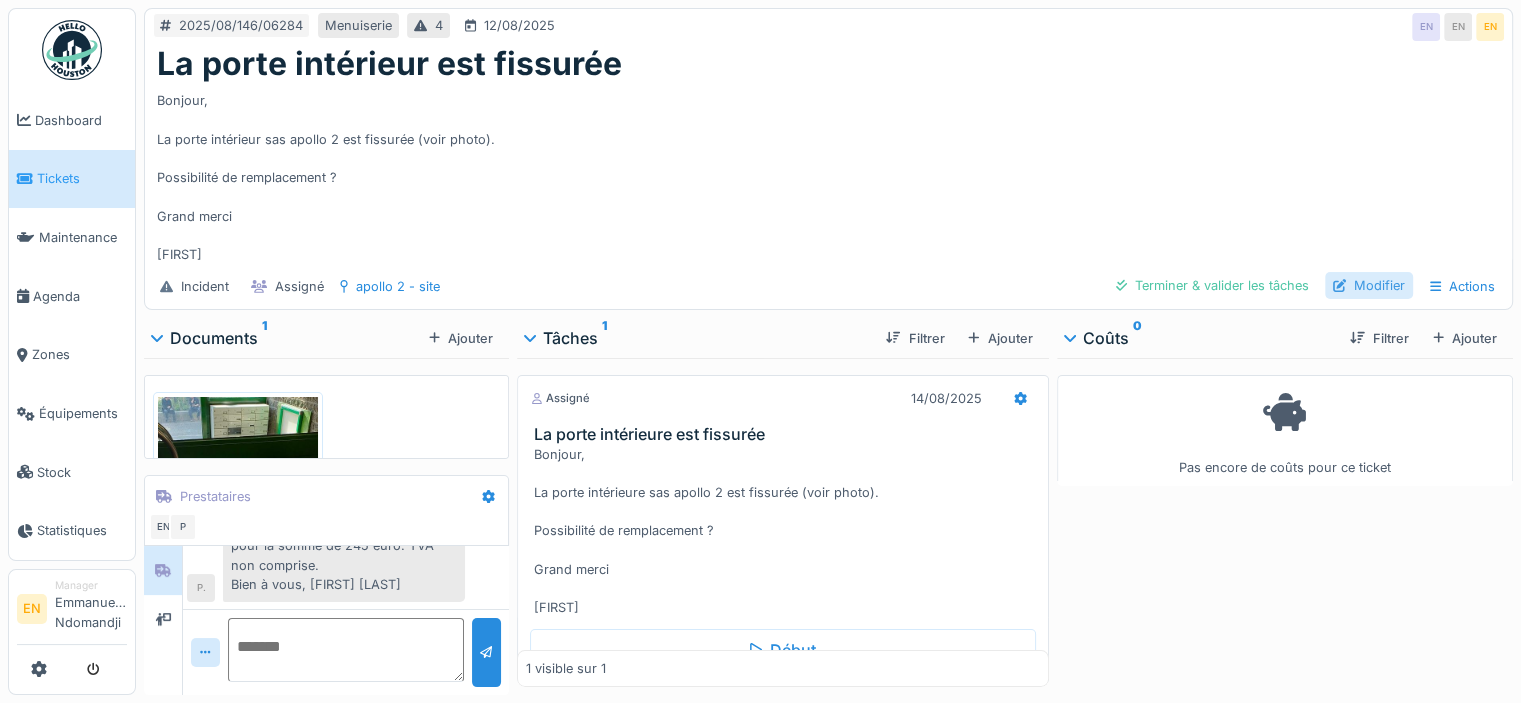 click on "Modifier" at bounding box center (1369, 285) 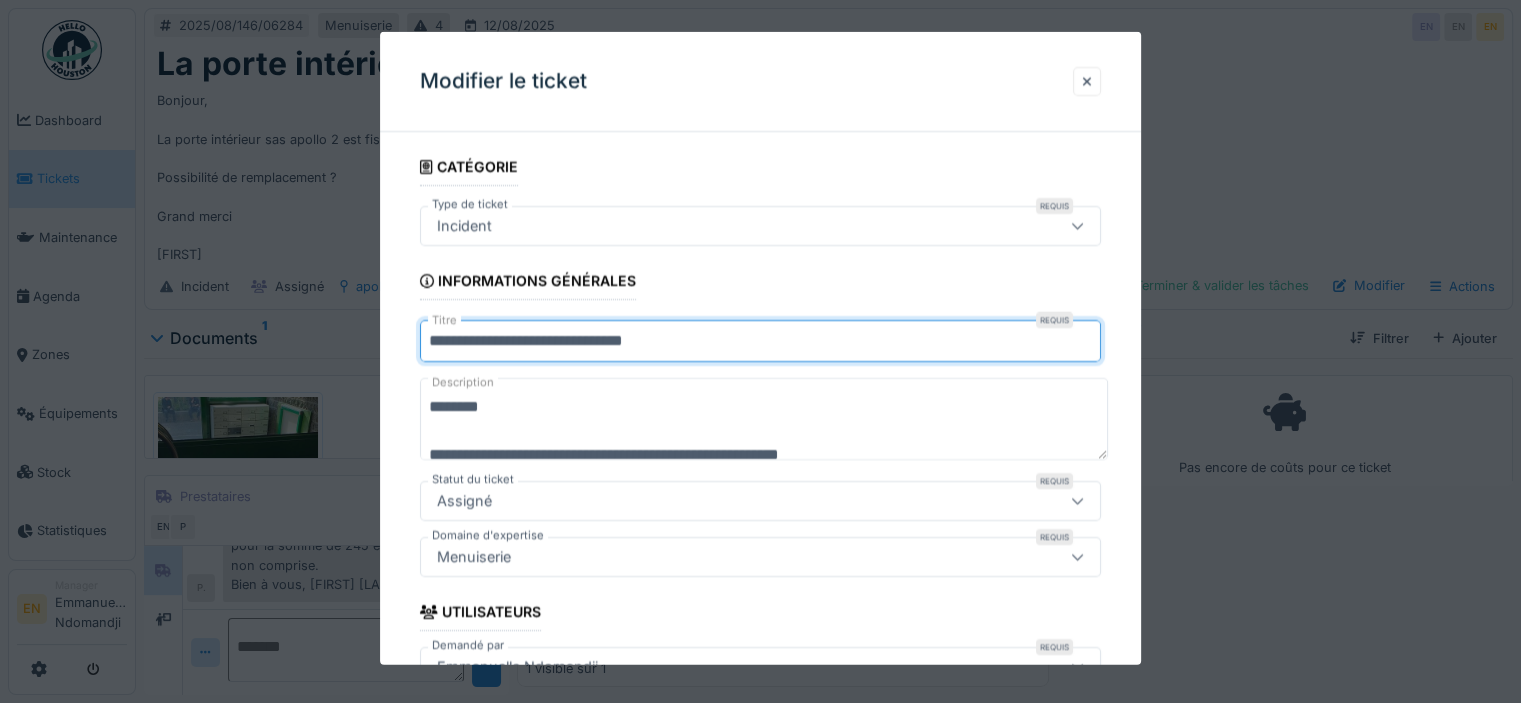 click on "**********" at bounding box center (760, 341) 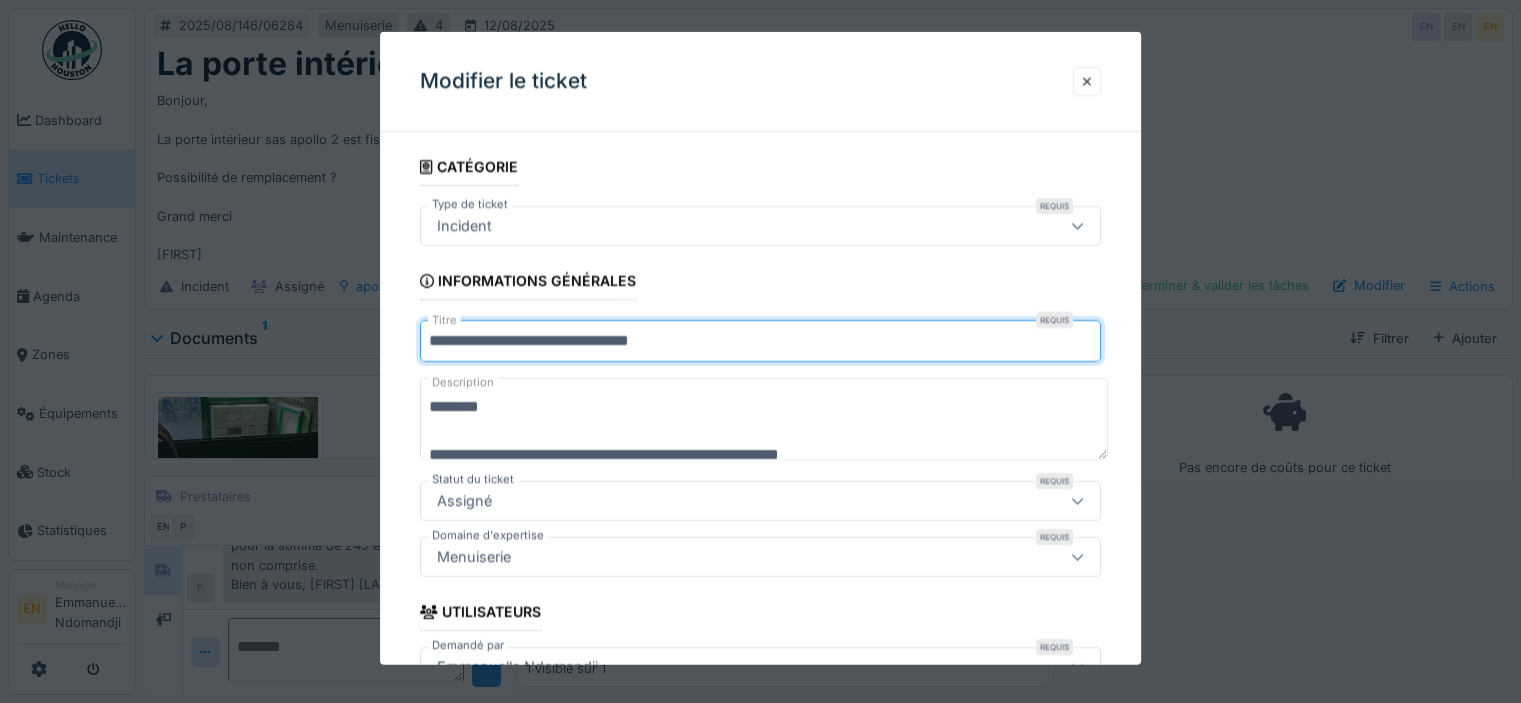 type on "**********" 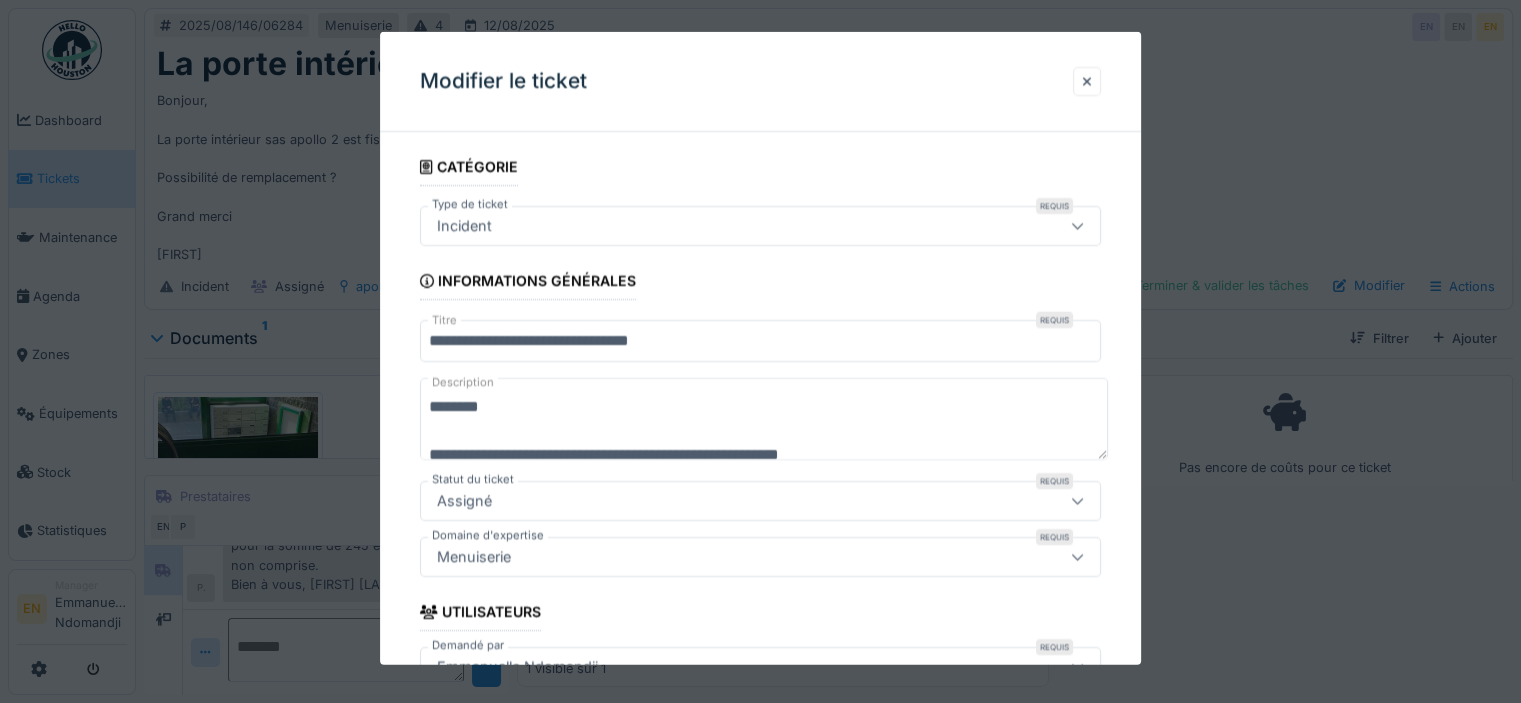 click on "**********" at bounding box center (764, 419) 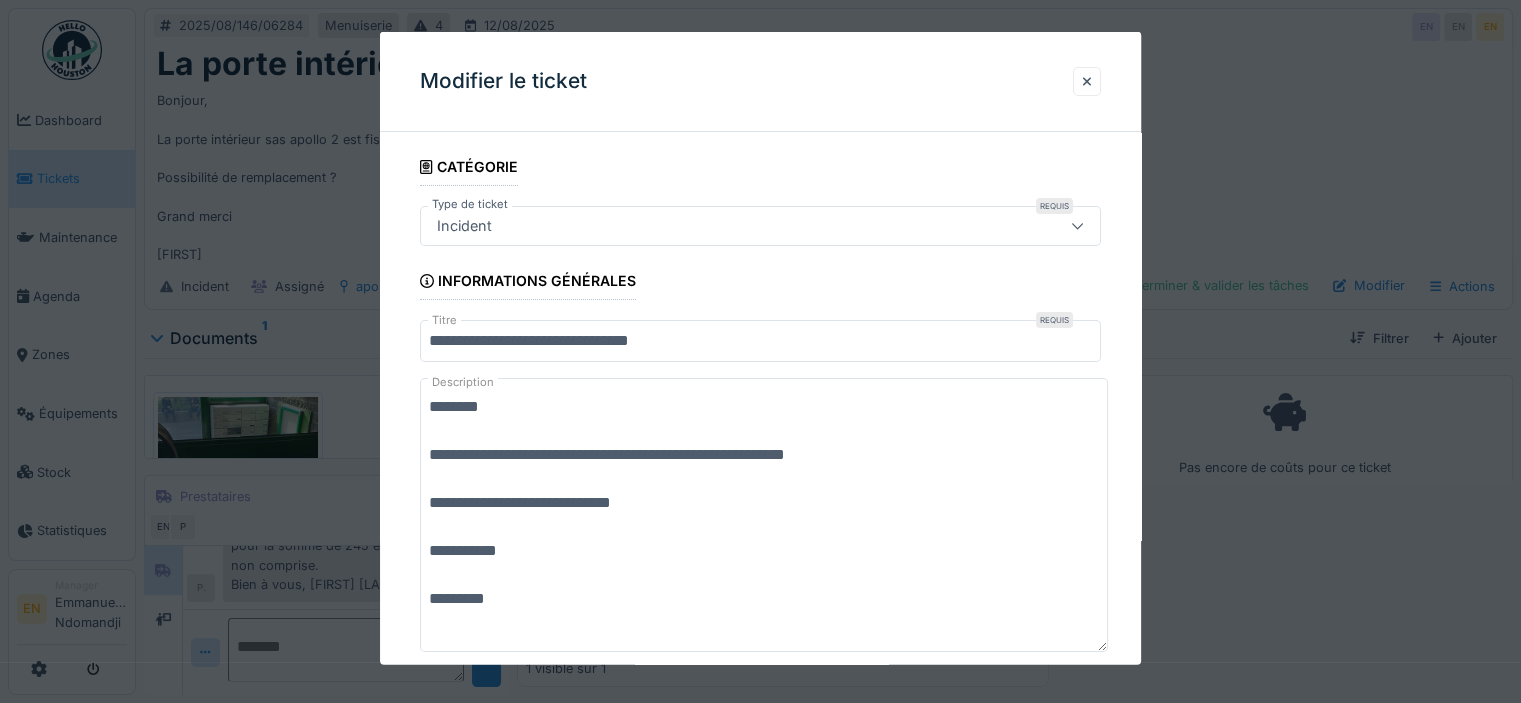 scroll, scrollTop: 0, scrollLeft: 0, axis: both 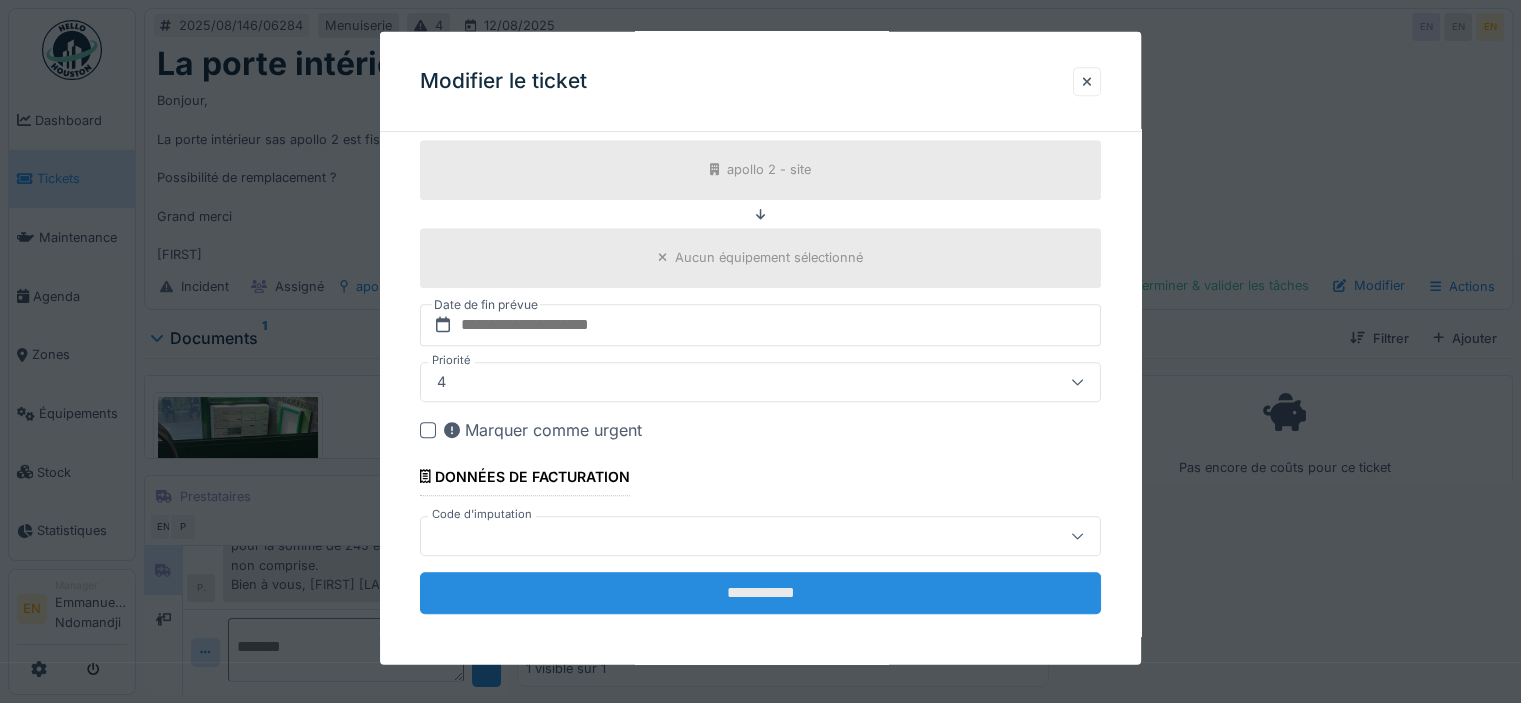 click on "**********" at bounding box center [760, 592] 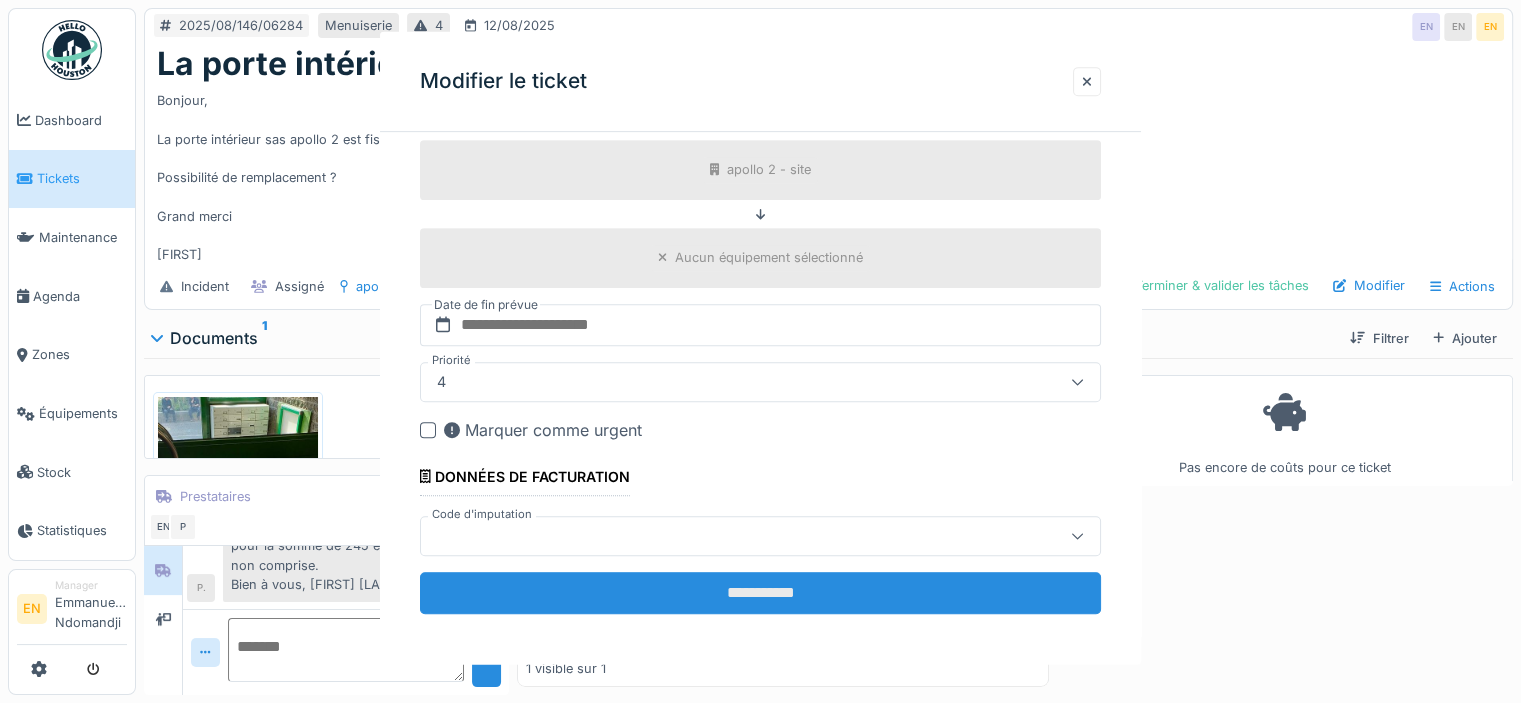 scroll, scrollTop: 0, scrollLeft: 0, axis: both 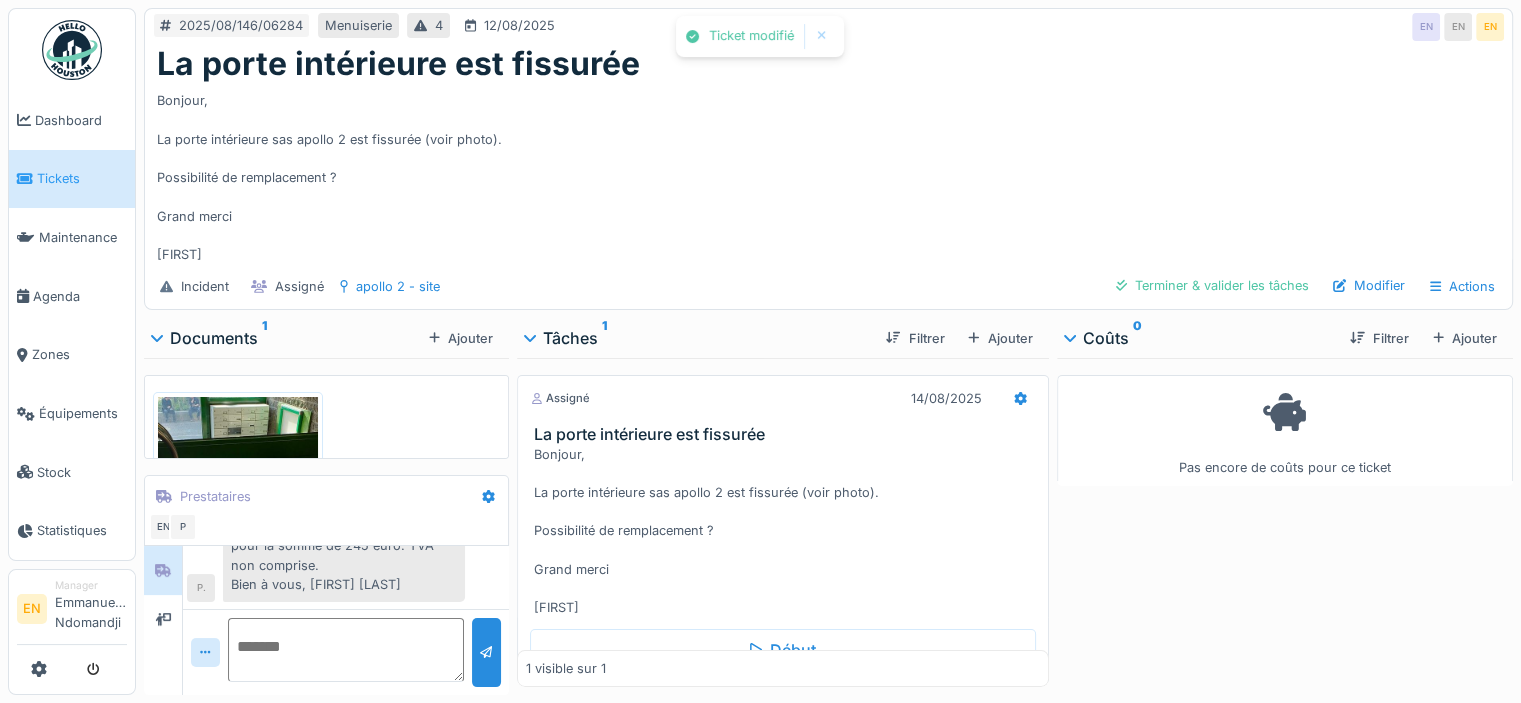 click on "Bonjour,
La porte intérieure sas apollo 2 est fissurée (voir photo).
Possibilité de remplacement ?
Grand merci
François" at bounding box center (828, 173) 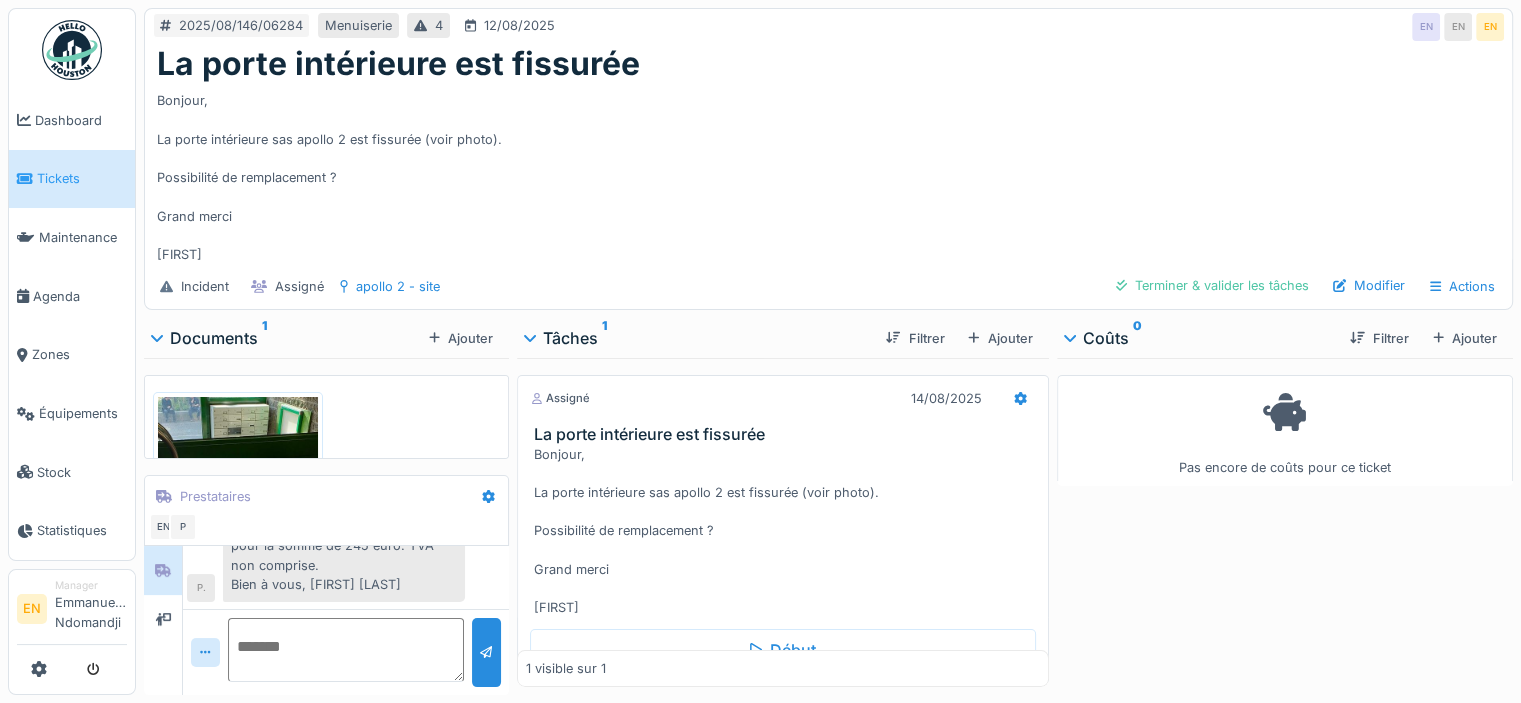 click on "Bonjour,
La porte intérieure sas apollo 2 est fissurée (voir photo).
Possibilité de remplacement ?
Grand merci
François" at bounding box center (828, 173) 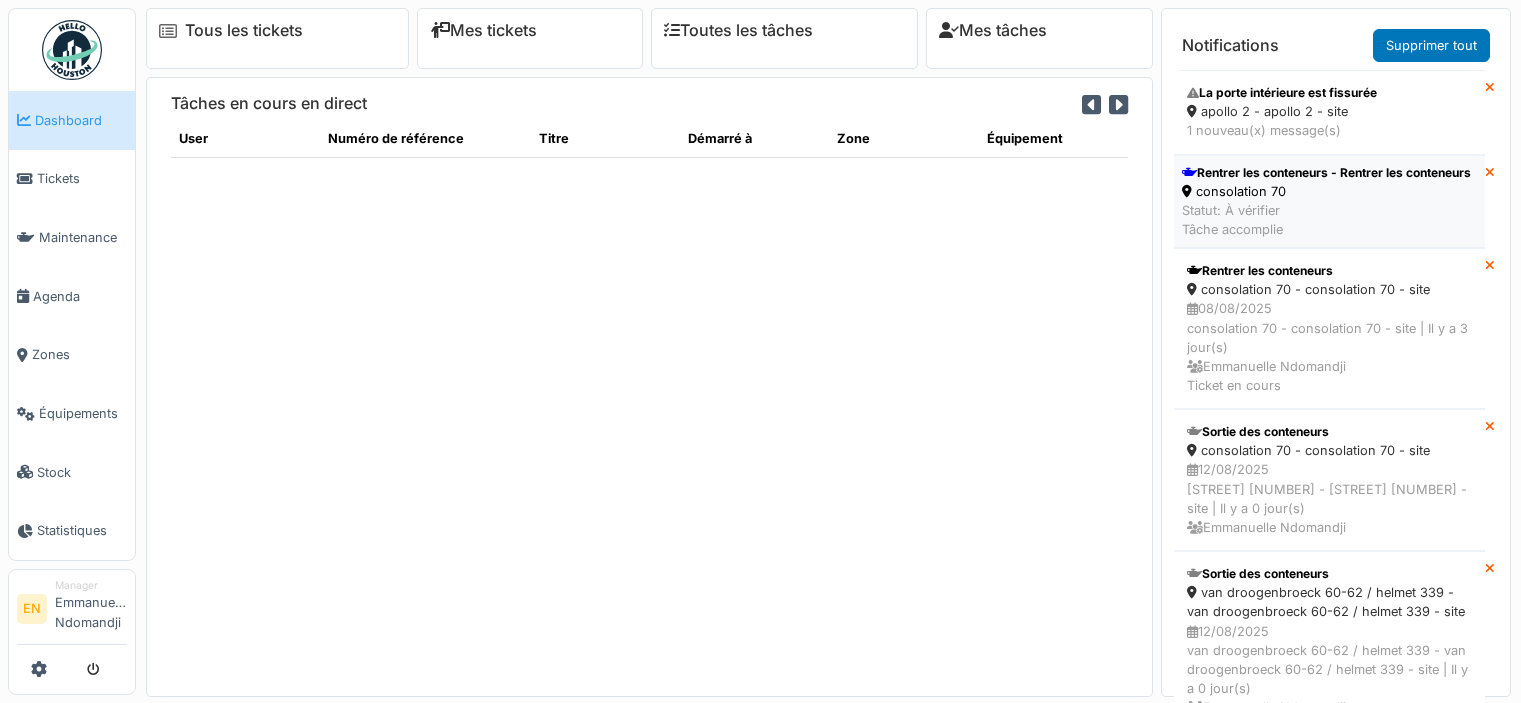 scroll, scrollTop: 0, scrollLeft: 0, axis: both 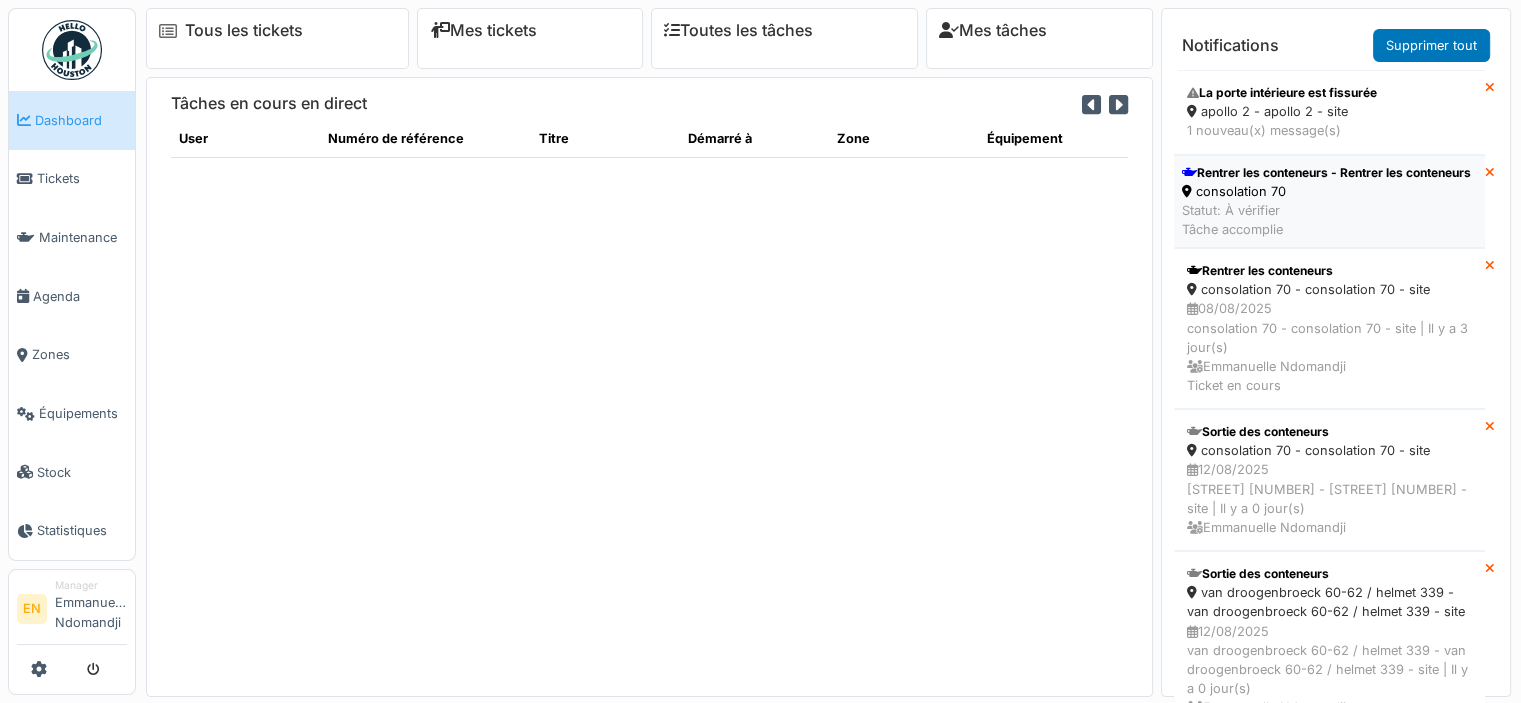 click on "Rentrer les conteneurs  - Rentrer les conteneurs" at bounding box center (1326, 173) 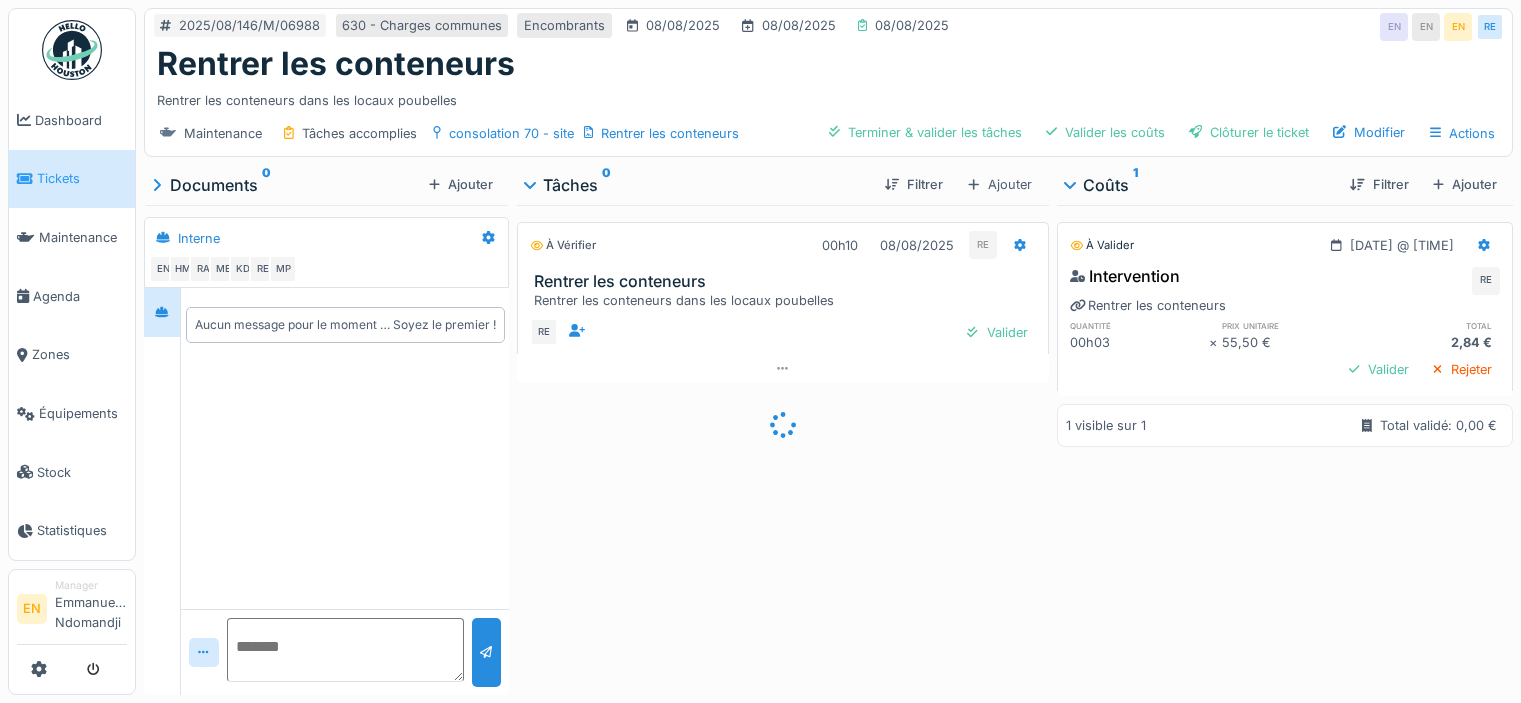 scroll, scrollTop: 0, scrollLeft: 0, axis: both 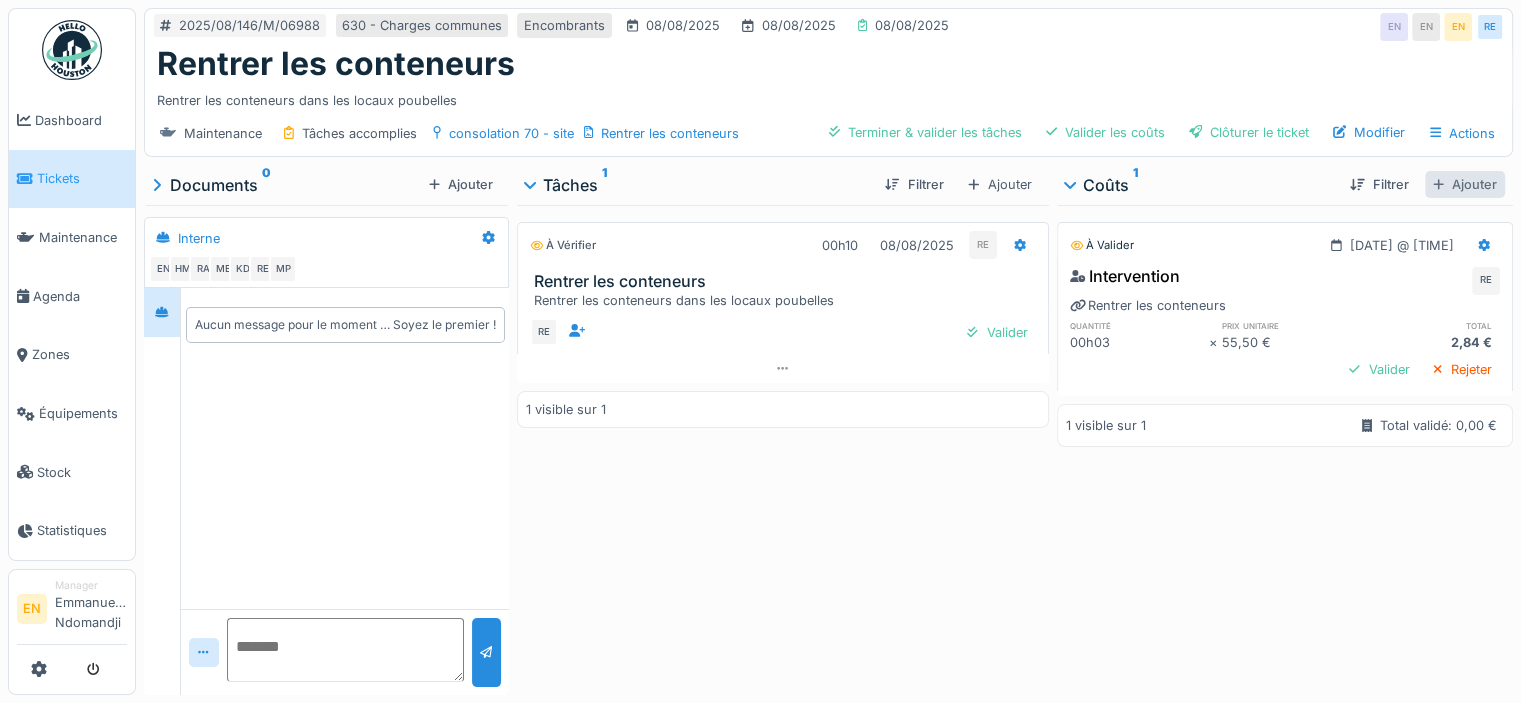 click on "Ajouter" at bounding box center [1465, 184] 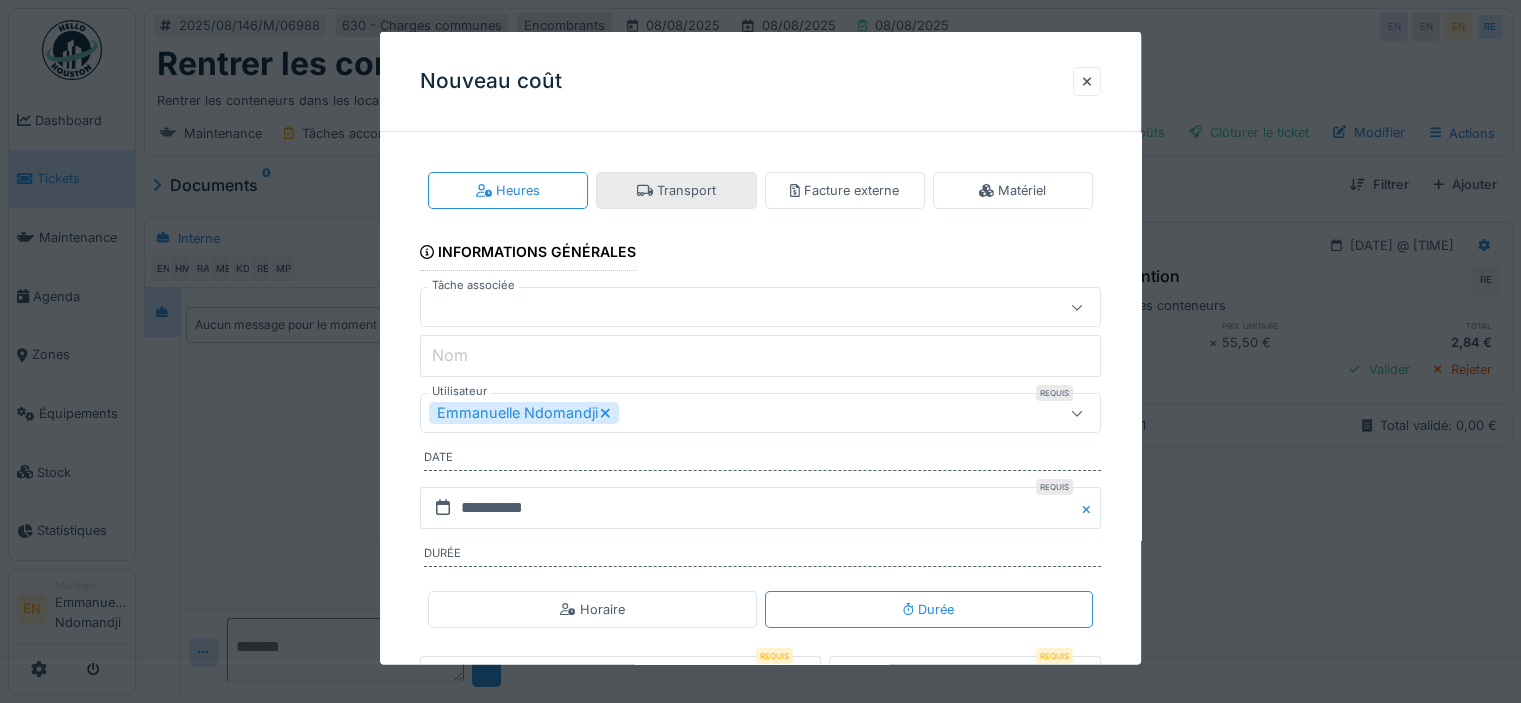 click on "Transport" at bounding box center (676, 190) 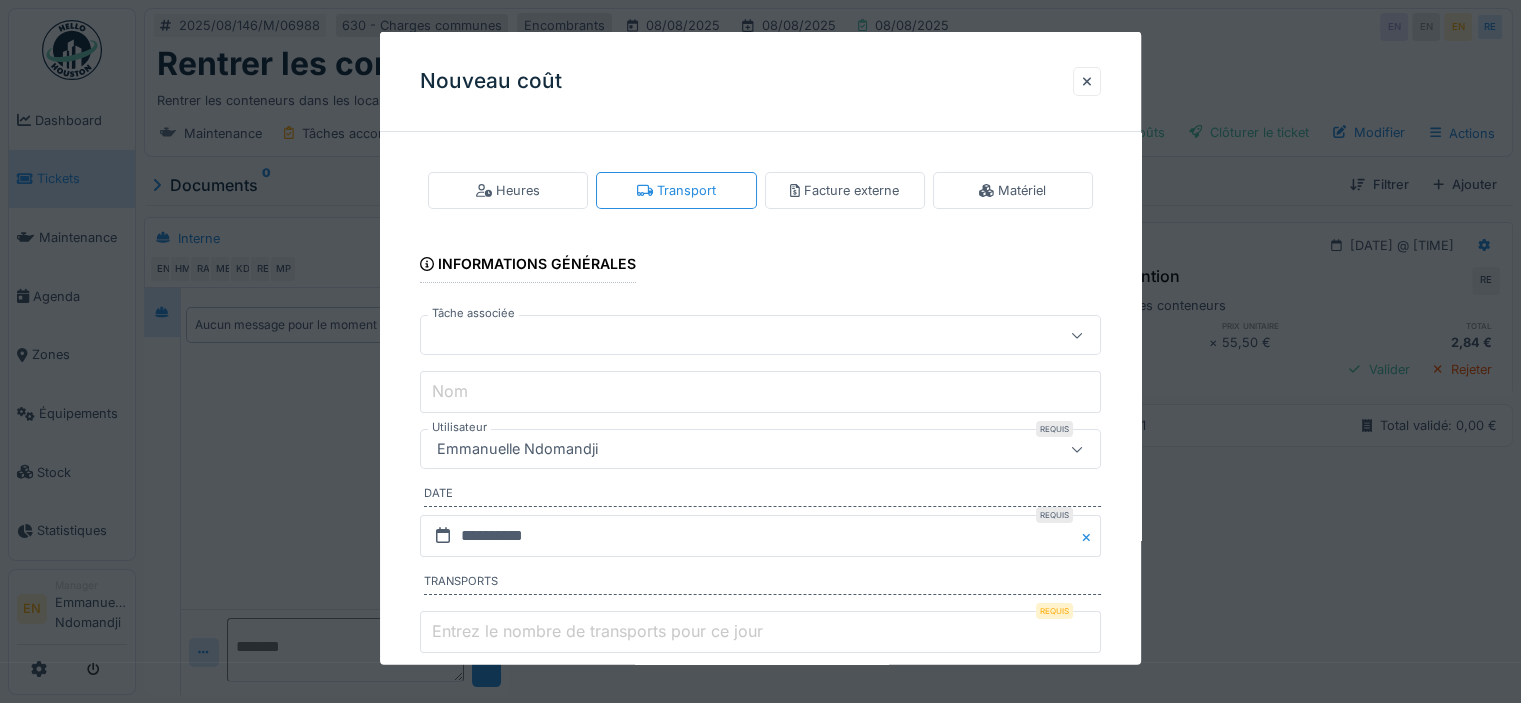 click on "Emmanuelle Ndomandji" at bounding box center (719, 449) 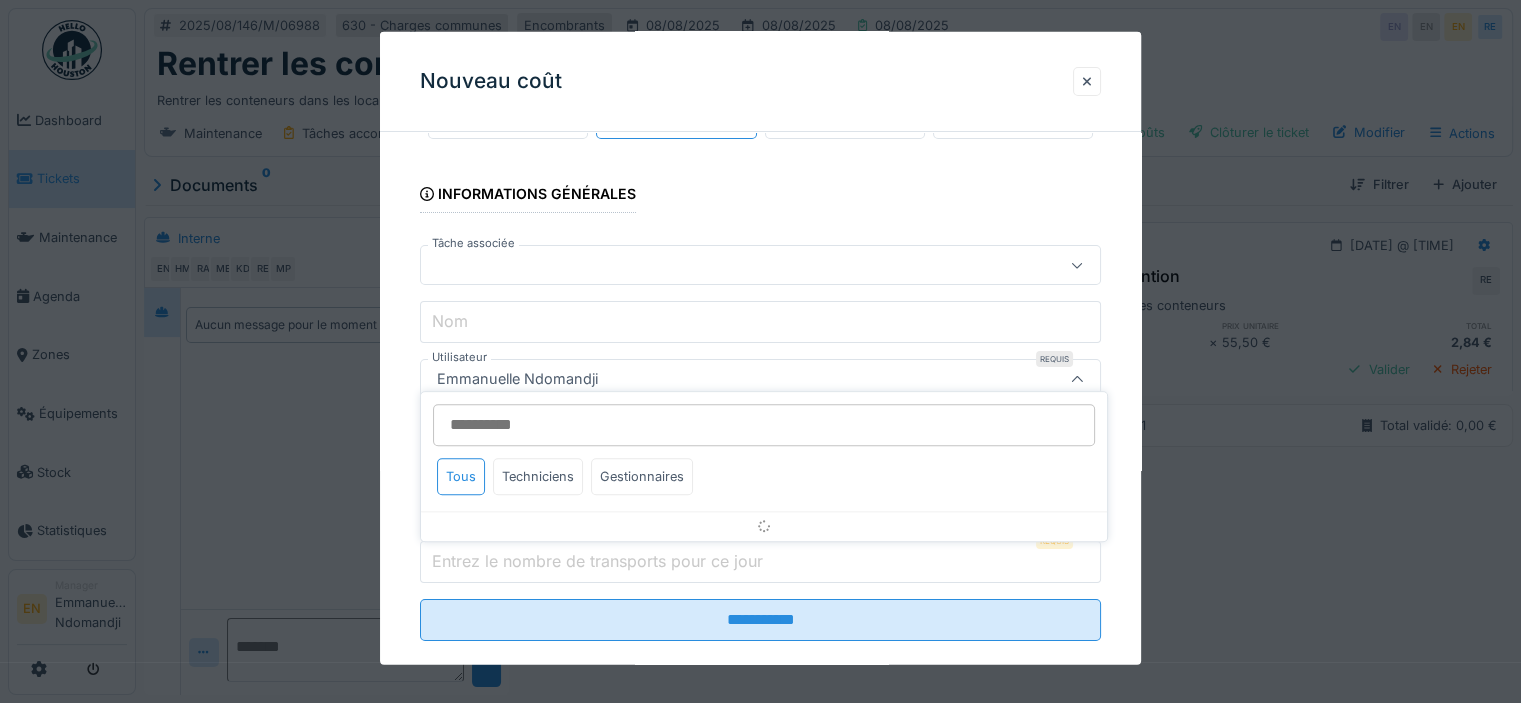 scroll, scrollTop: 99, scrollLeft: 0, axis: vertical 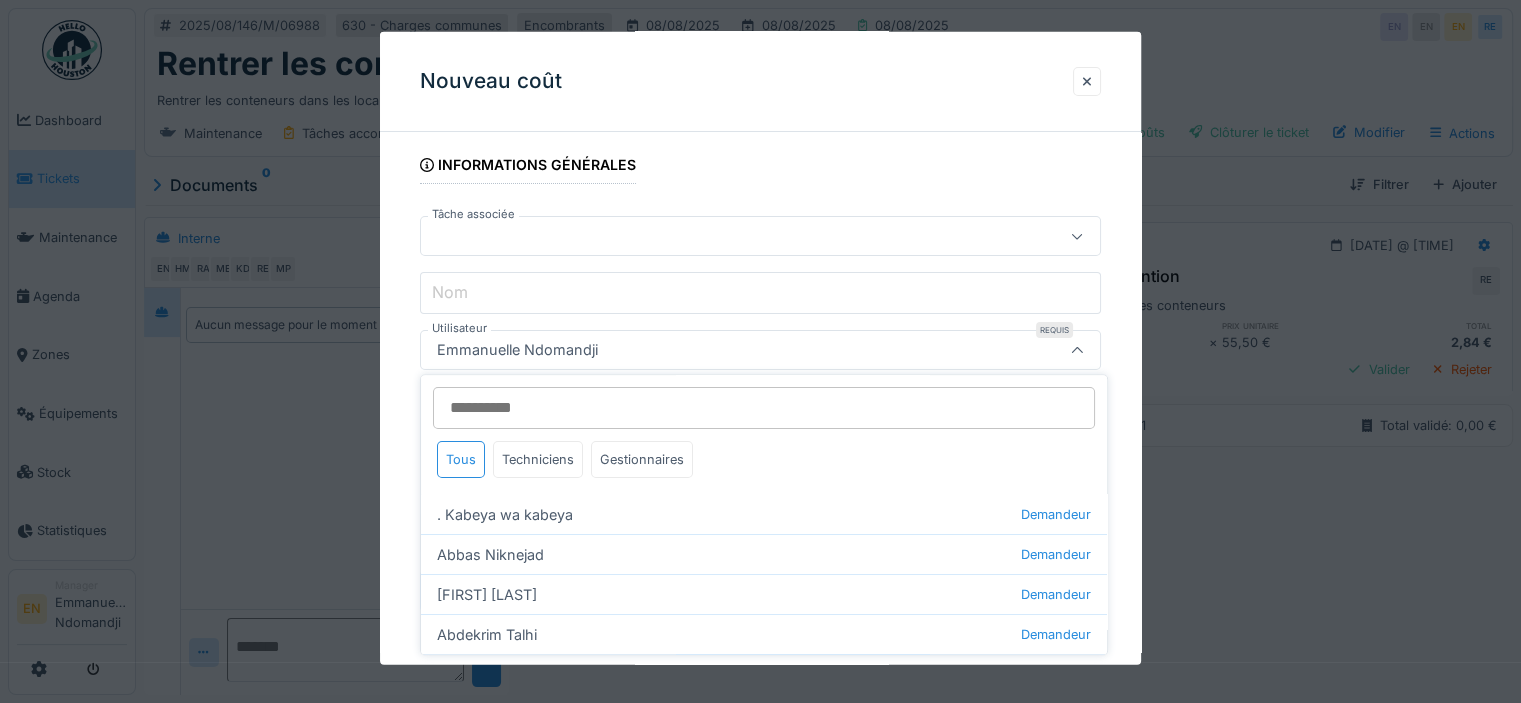click on "Utilisateur" at bounding box center (764, 408) 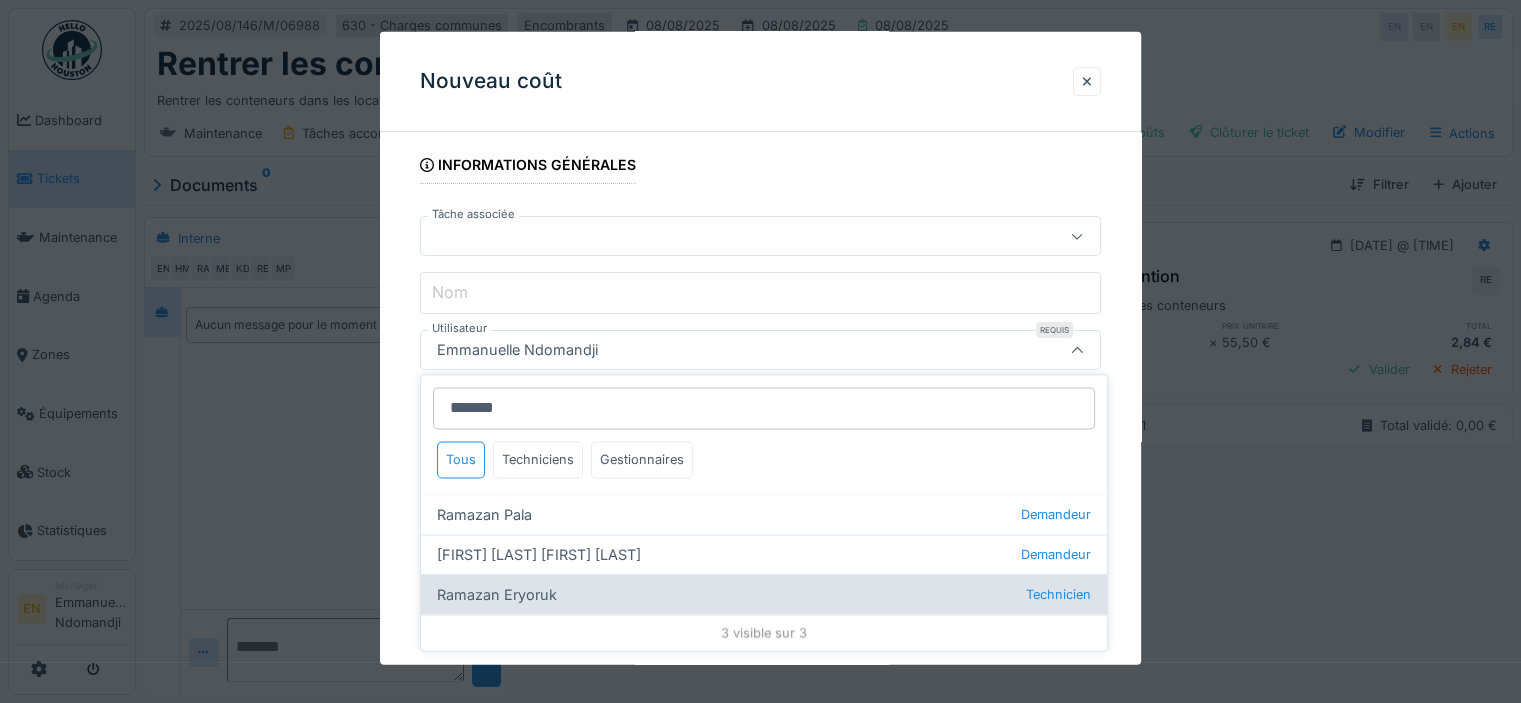type on "*******" 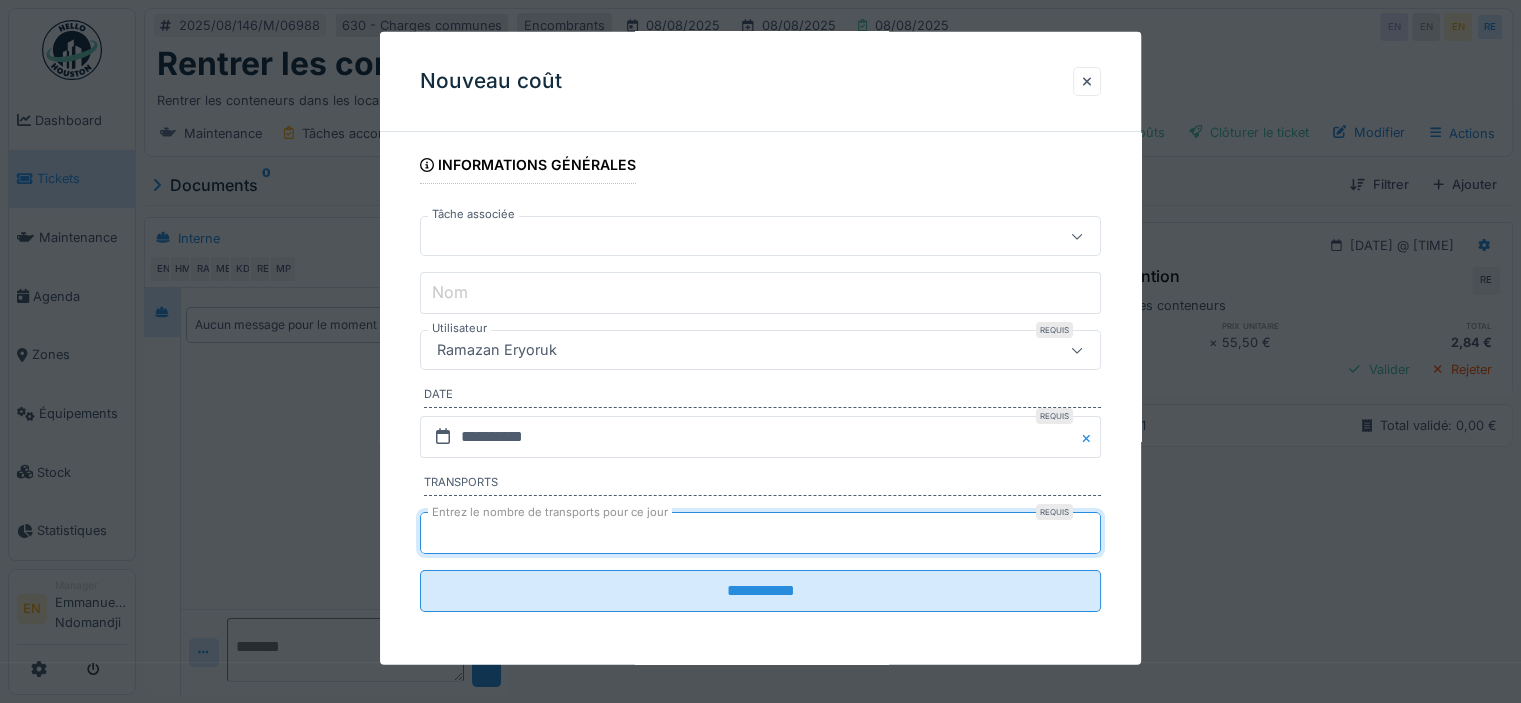 type on "*" 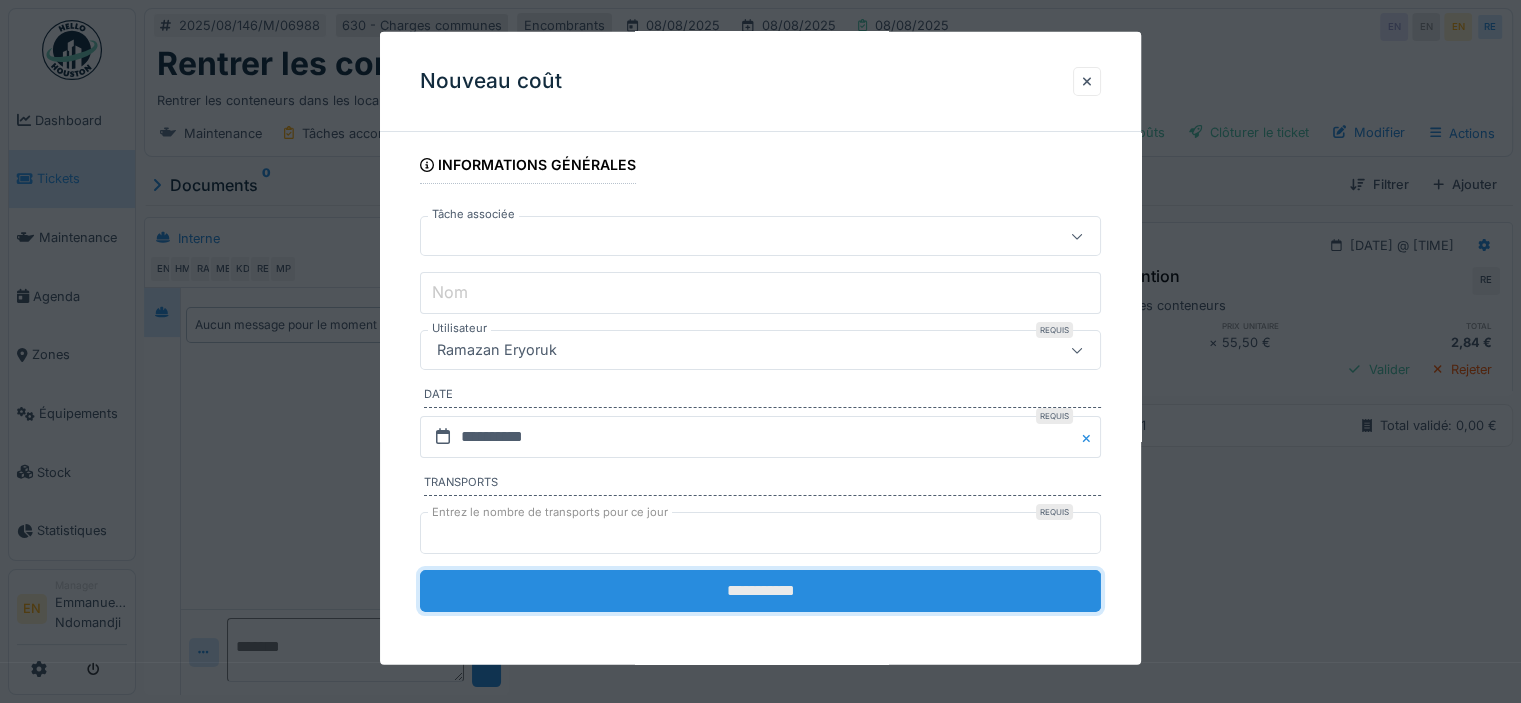 click on "**********" at bounding box center [760, 591] 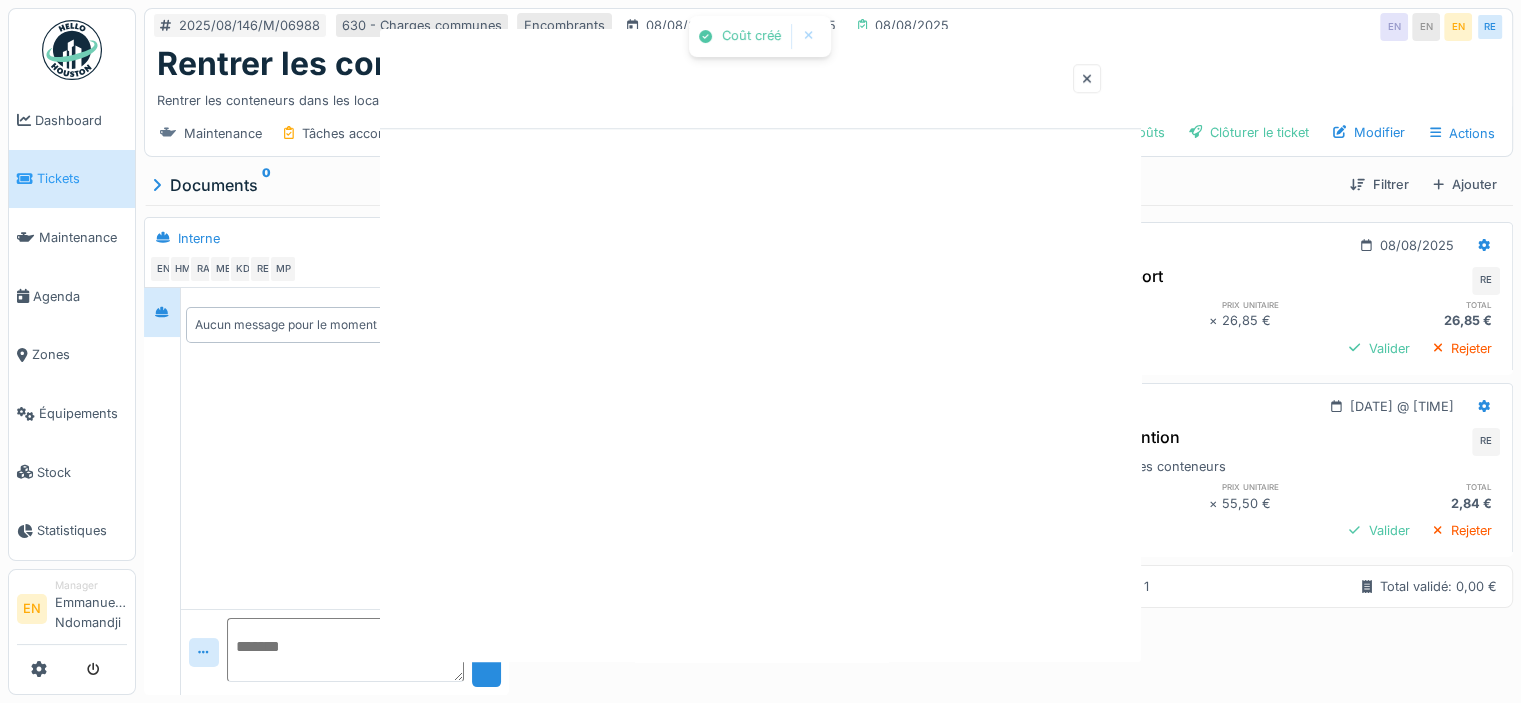 scroll, scrollTop: 0, scrollLeft: 0, axis: both 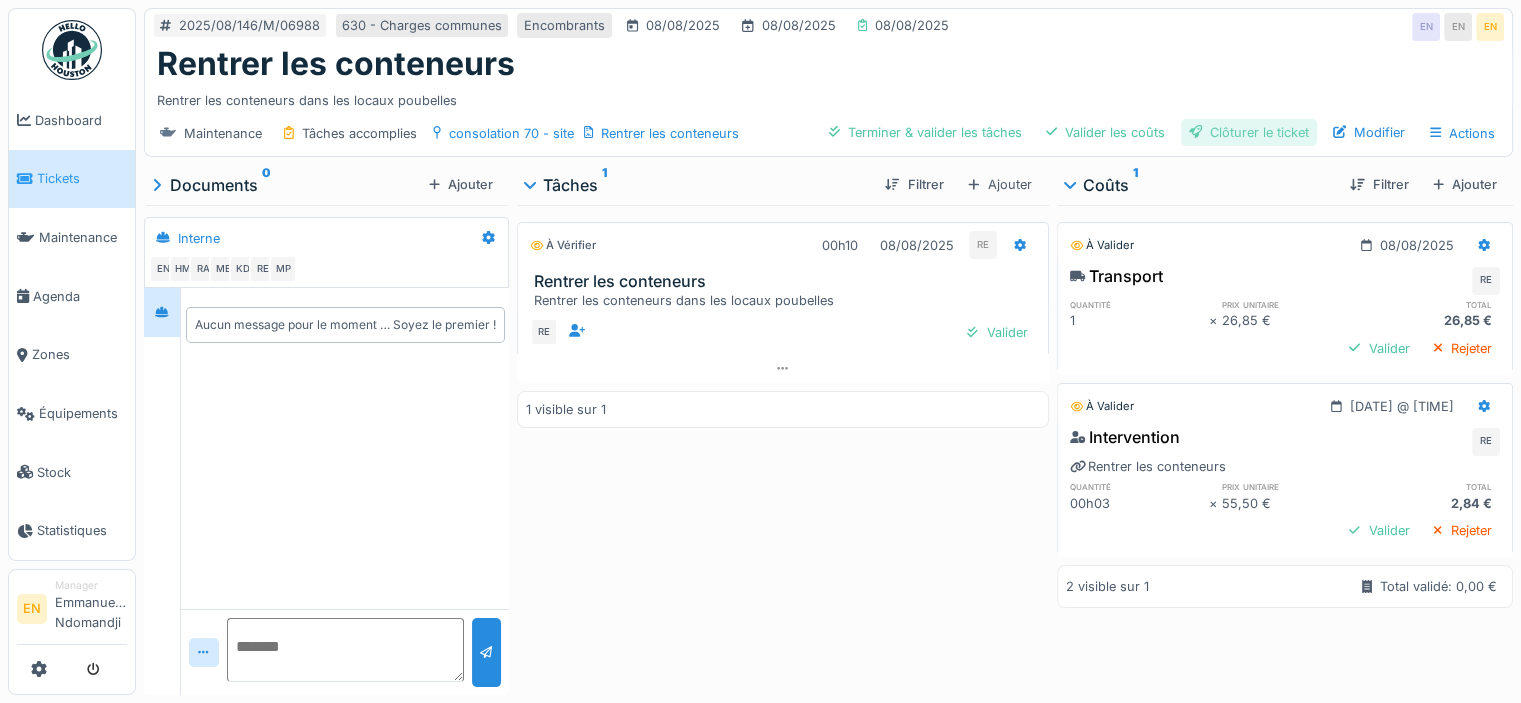 click on "Clôturer le ticket" at bounding box center (1249, 132) 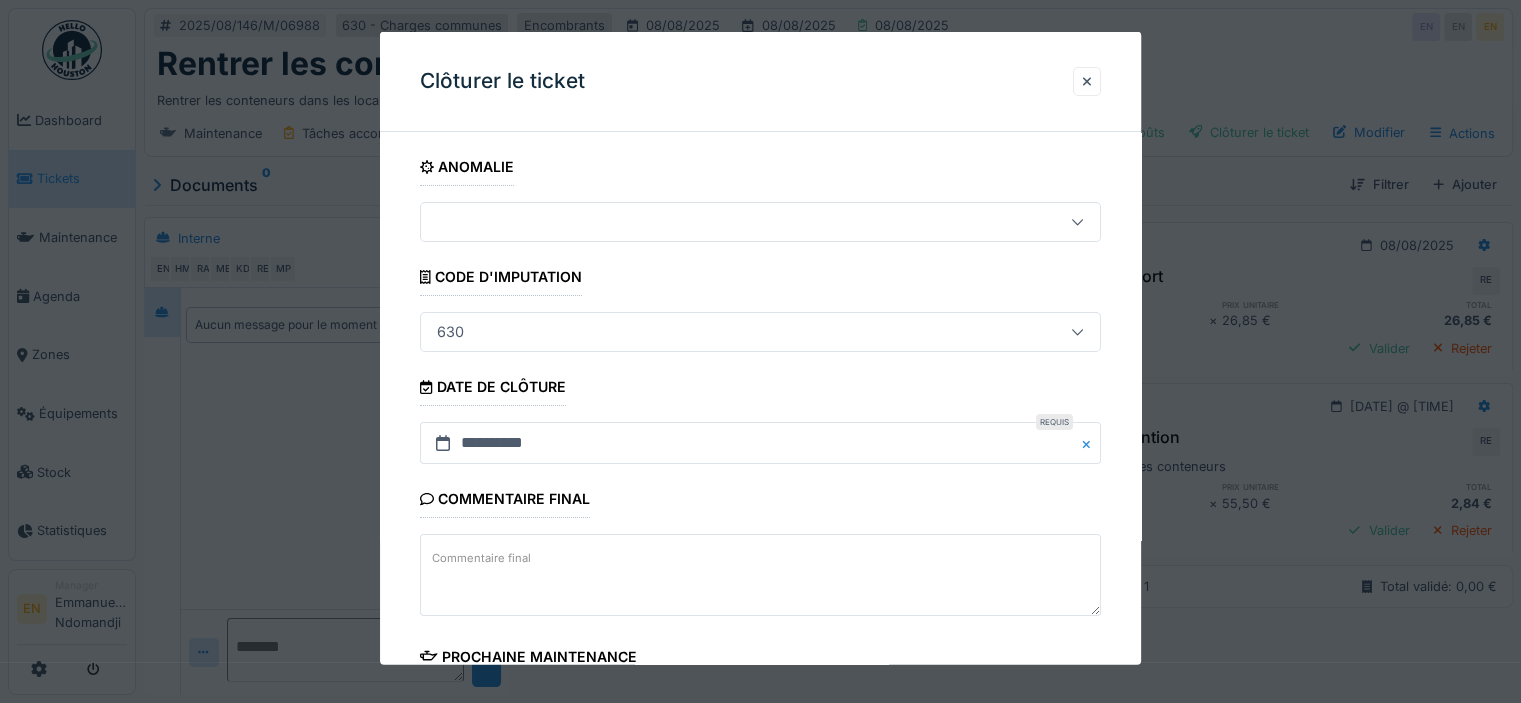 click on "**********" at bounding box center (760, 571) 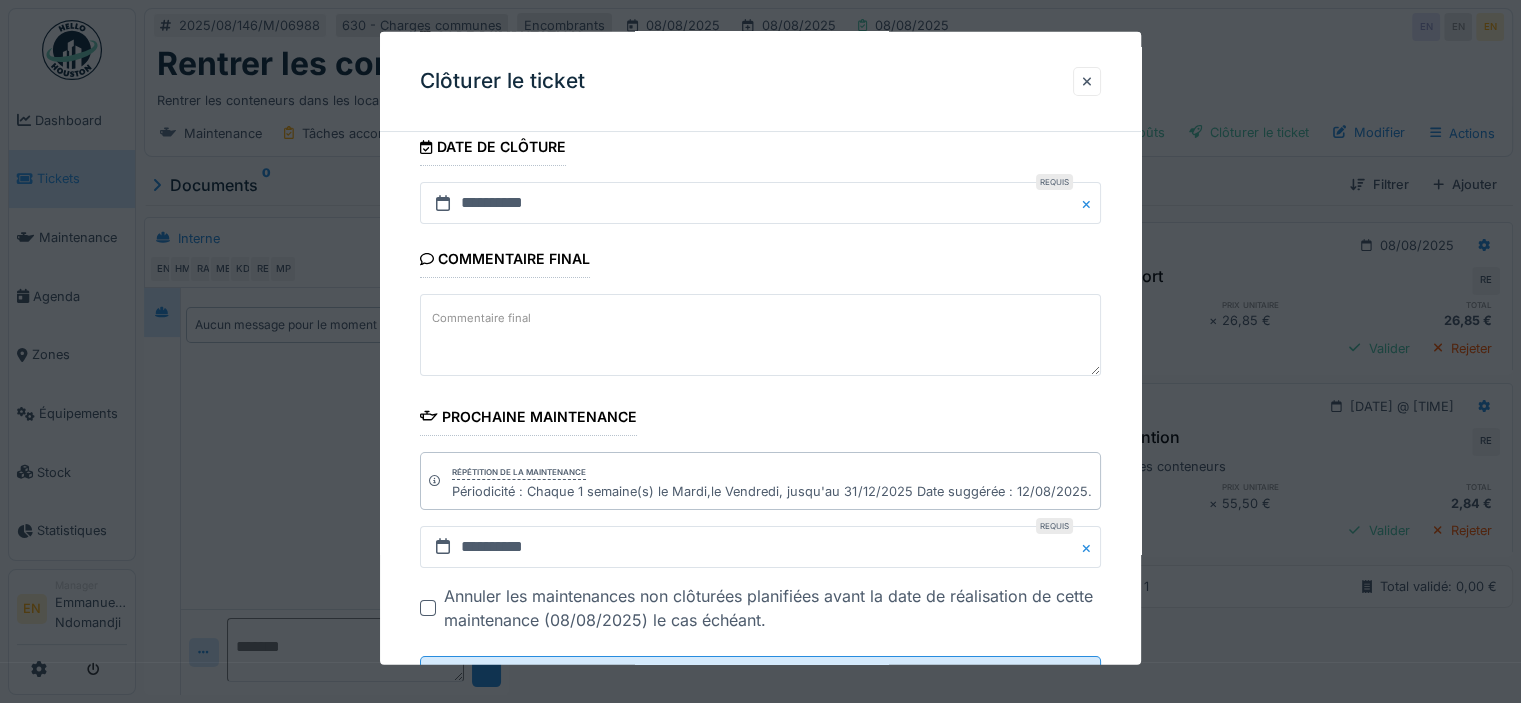 scroll, scrollTop: 325, scrollLeft: 0, axis: vertical 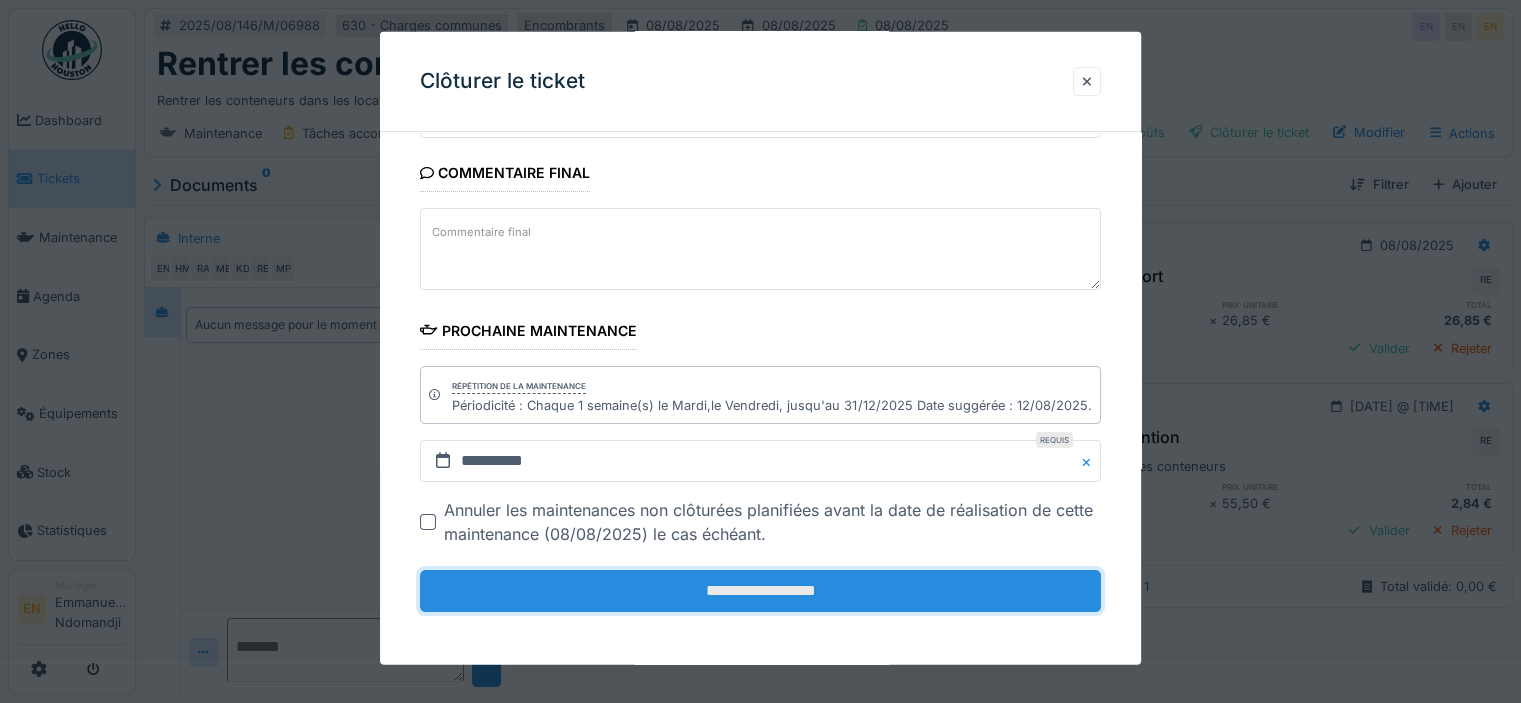 click on "**********" at bounding box center (760, 591) 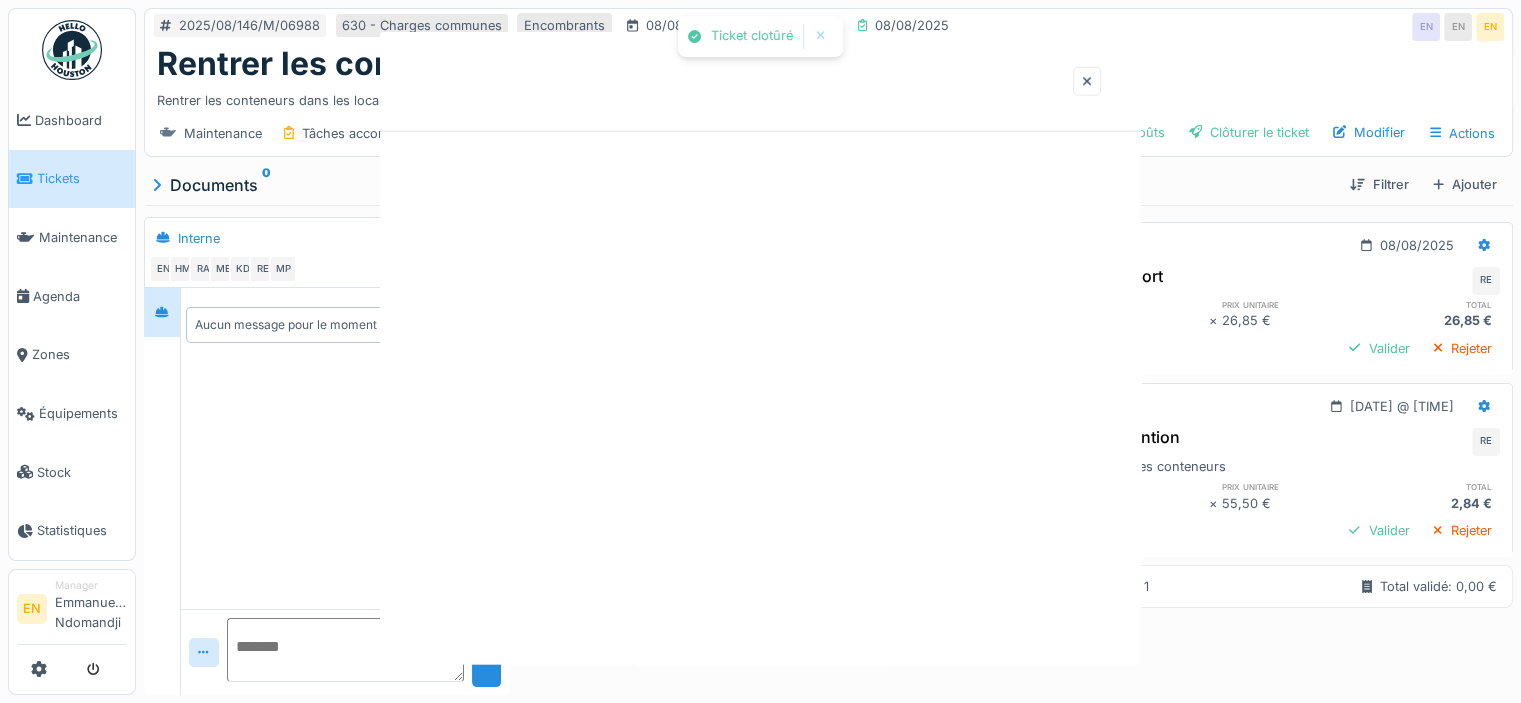 scroll, scrollTop: 0, scrollLeft: 0, axis: both 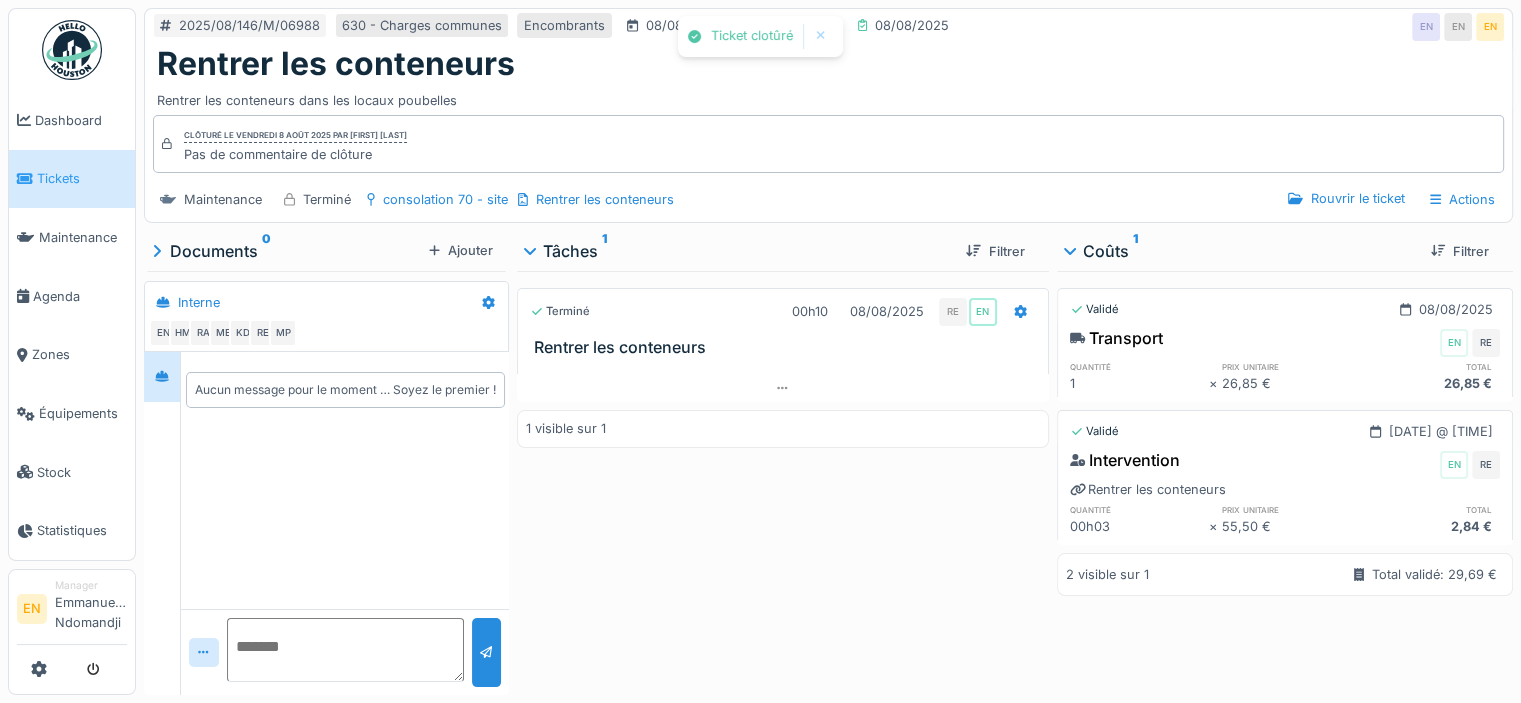 click on "Terminé 00h10 08/08/2025 RE EN Rentrer les conteneurs 1 visible sur 1" at bounding box center [783, 479] 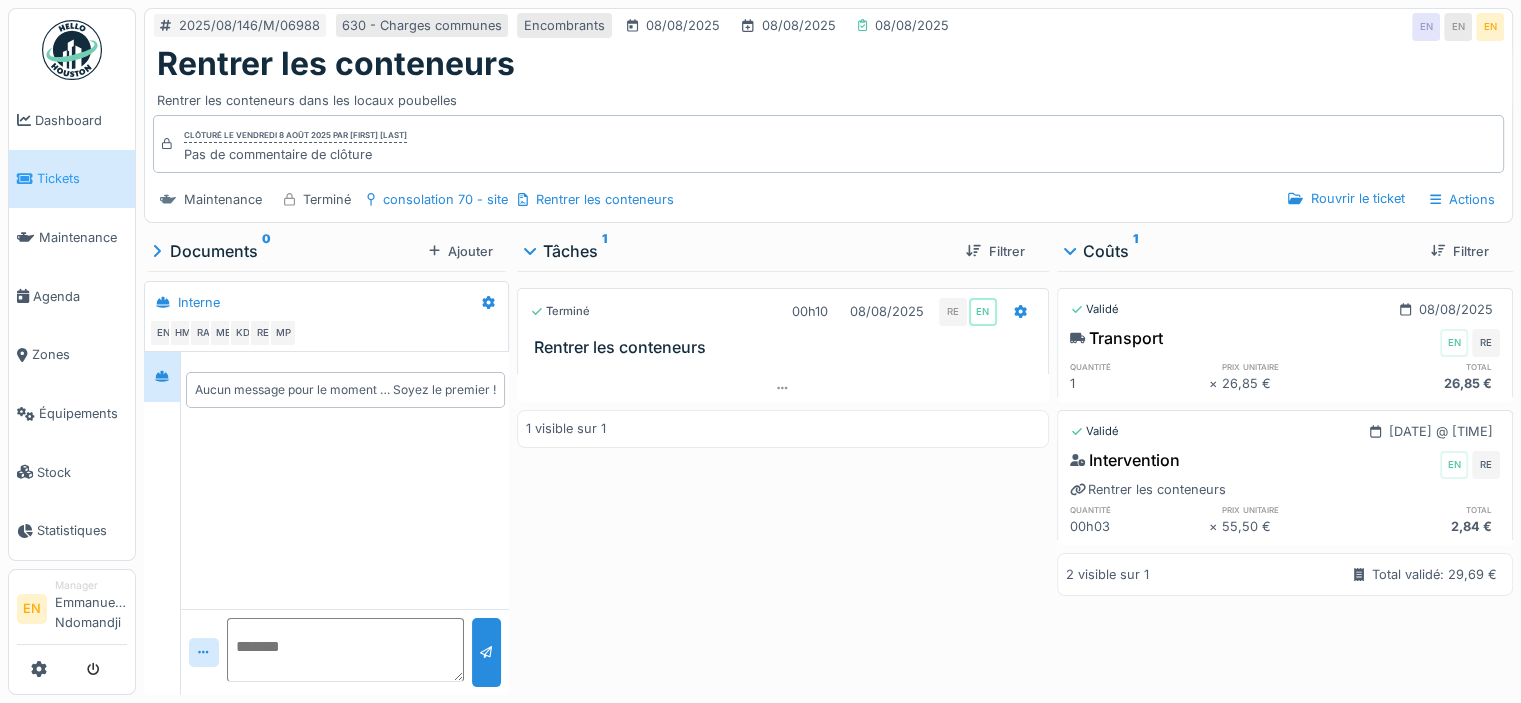 click at bounding box center (72, 50) 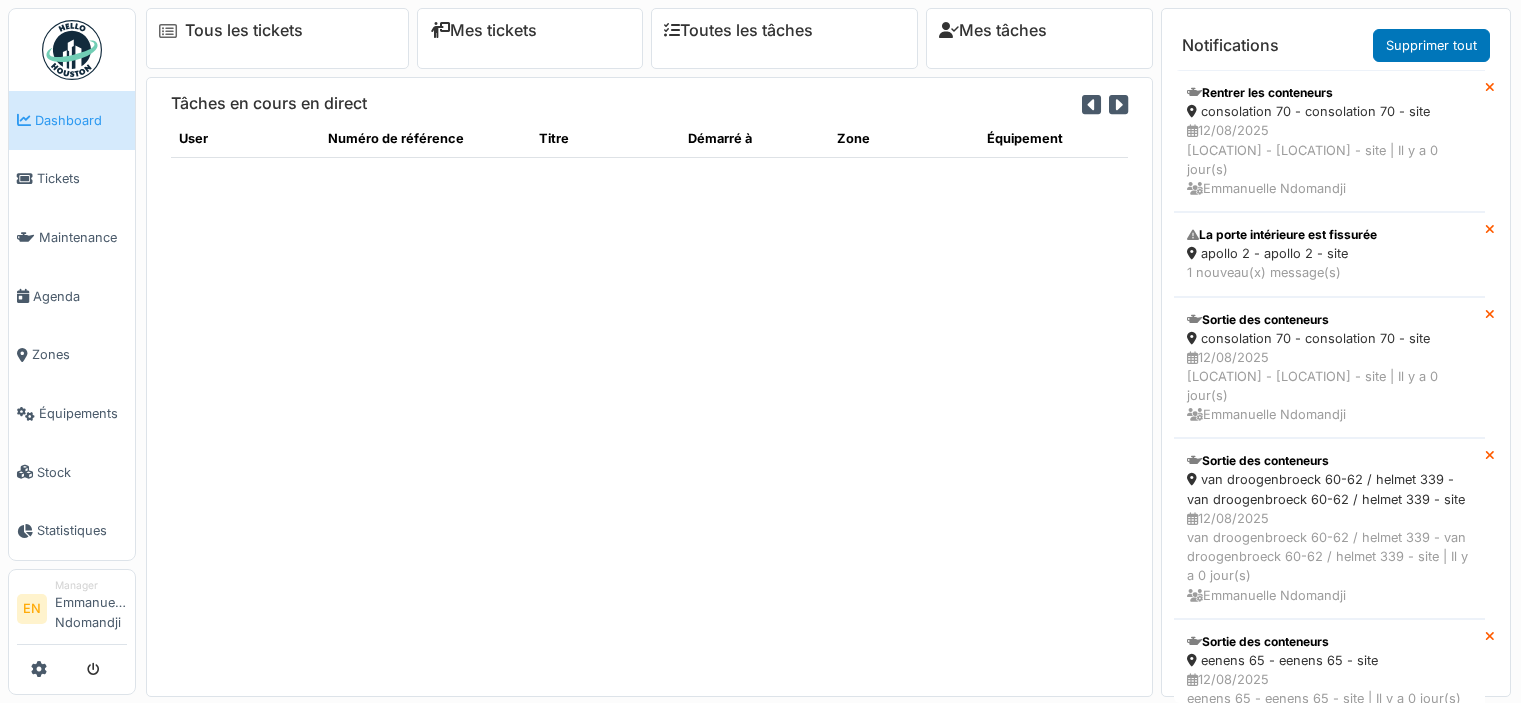 scroll, scrollTop: 0, scrollLeft: 0, axis: both 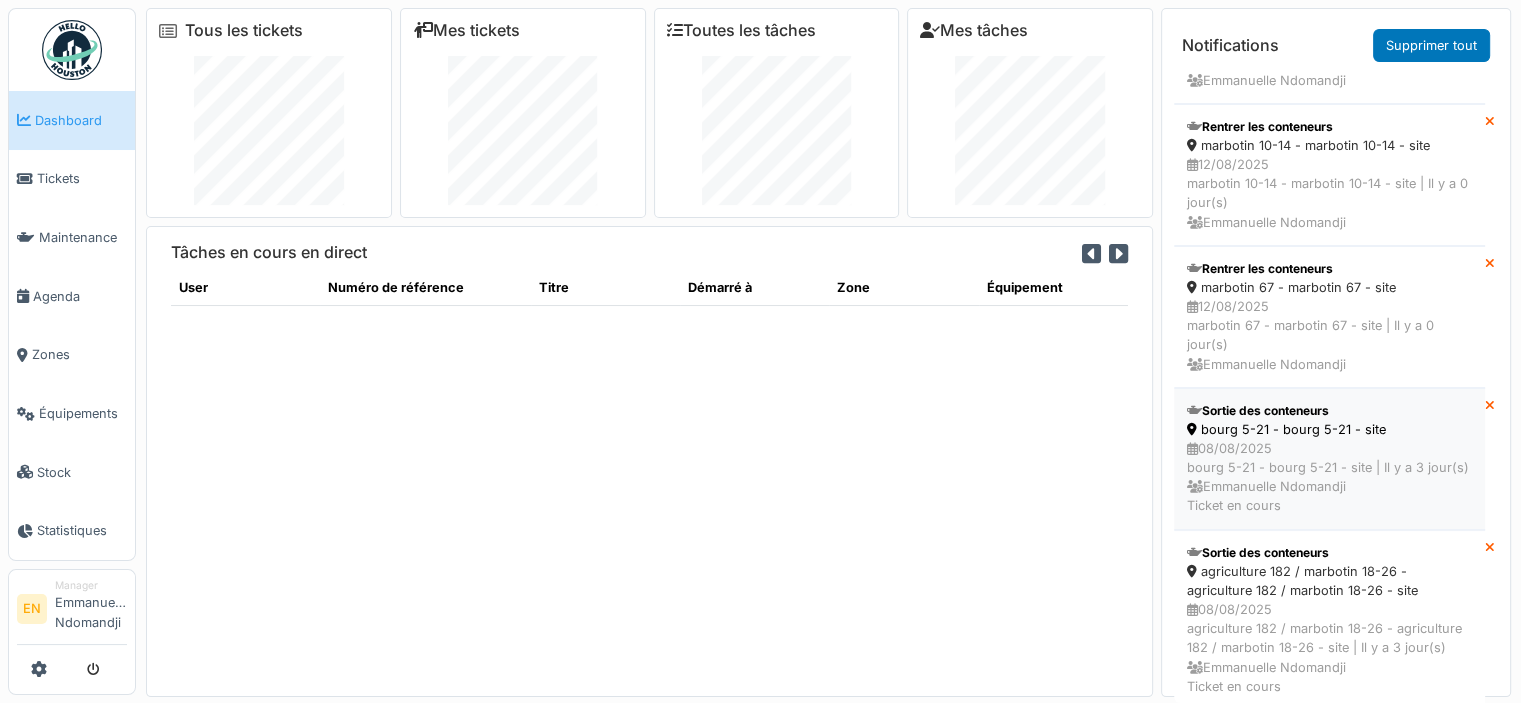 click on "[DATE]
[LOCATION] - [LOCATION] - site
| Il y a 3 jour(s)
[FIRST] [LAST]
Ticket en cours" at bounding box center (1329, 477) 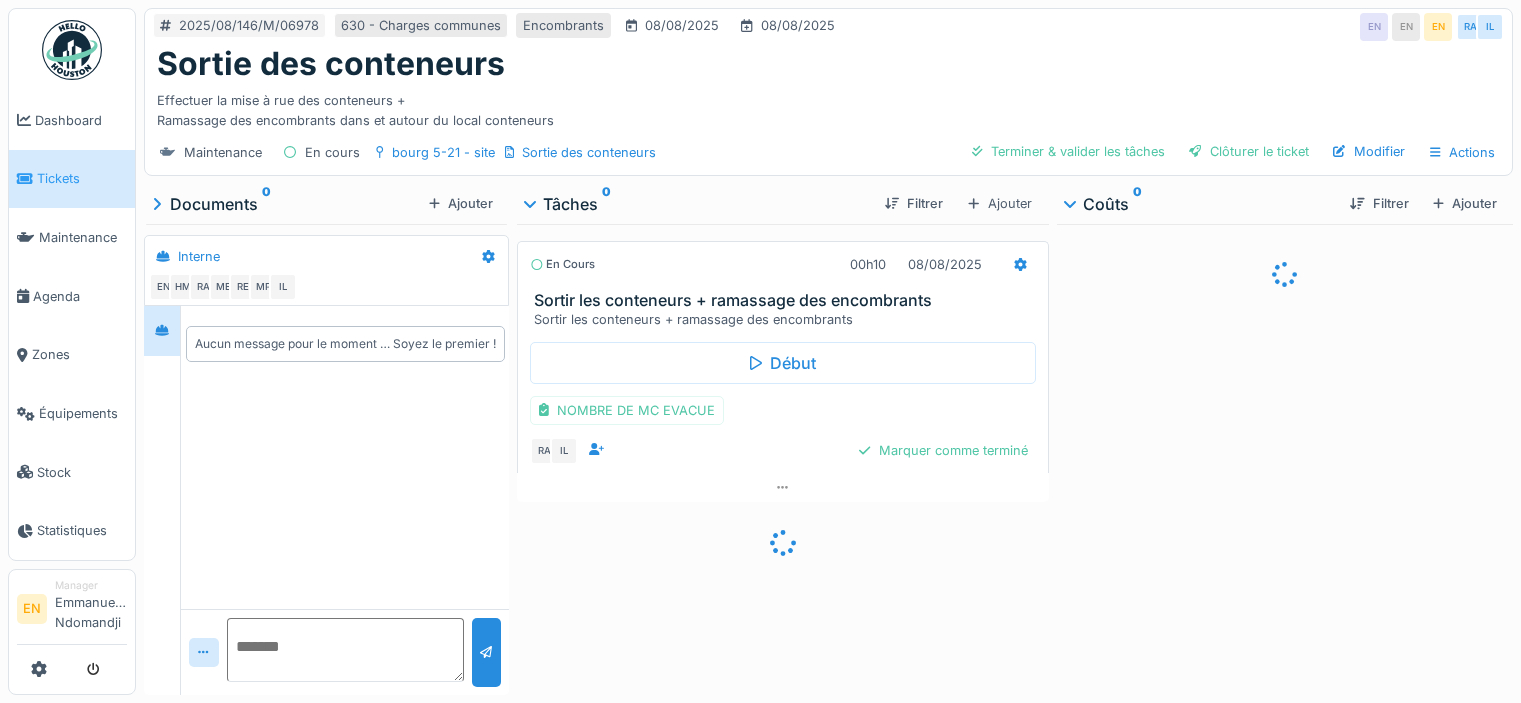 scroll, scrollTop: 0, scrollLeft: 0, axis: both 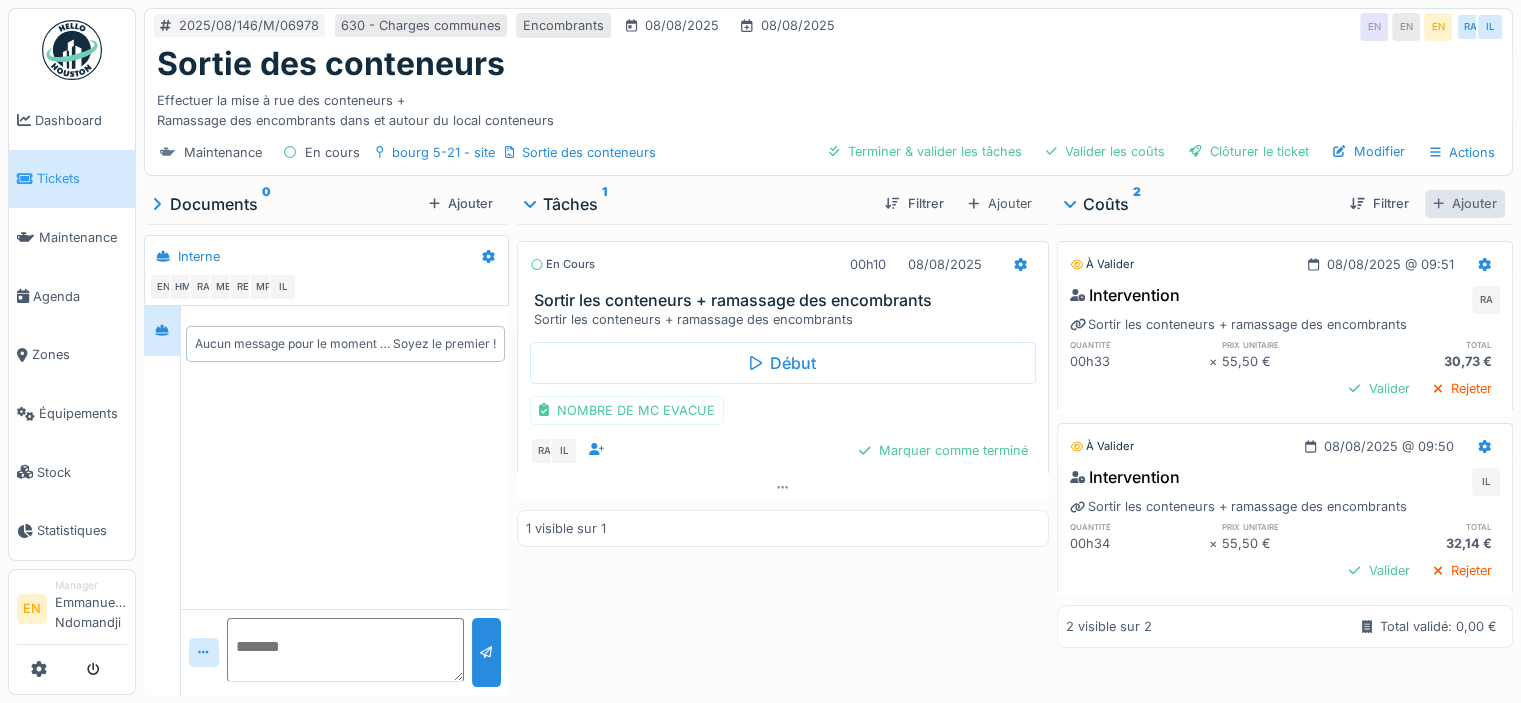 click on "Ajouter" at bounding box center (1465, 203) 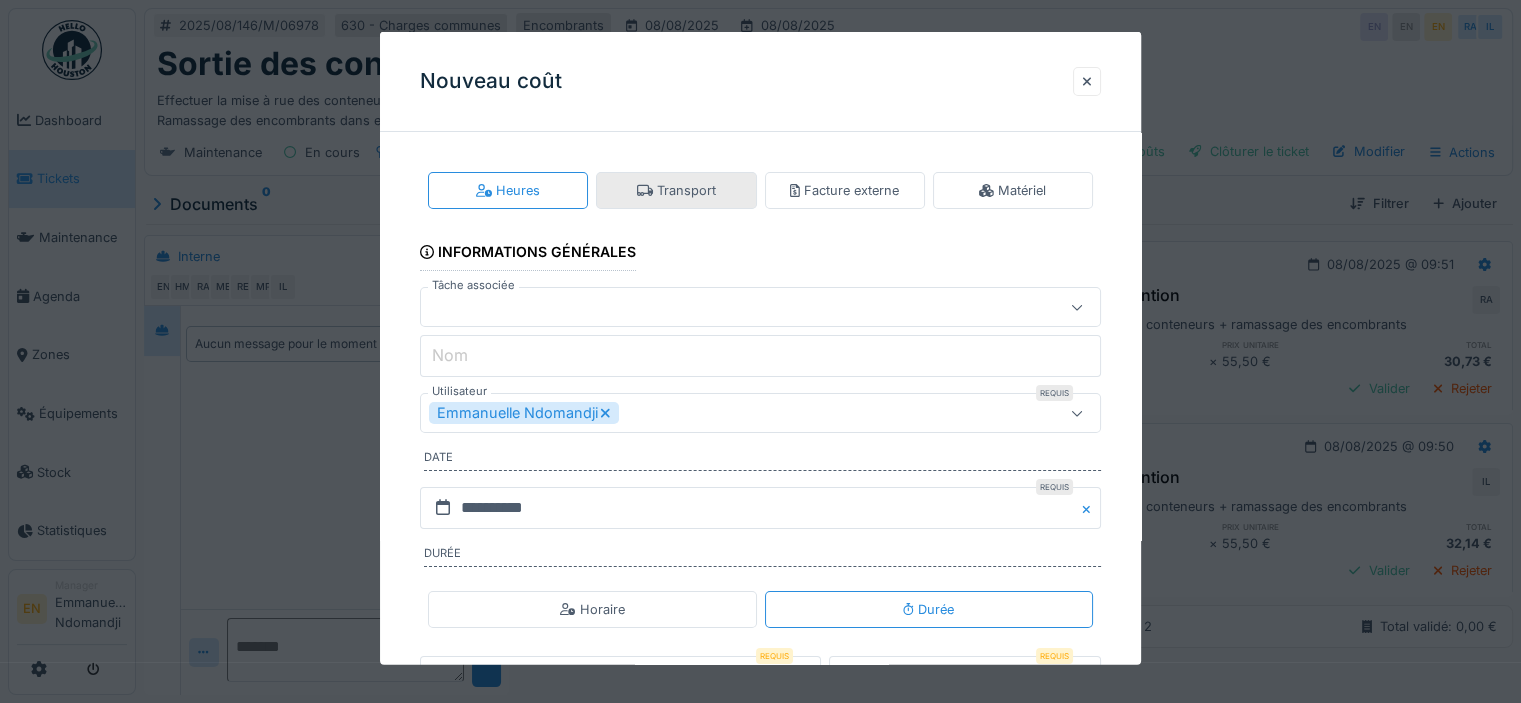 click on "Transport" at bounding box center (676, 190) 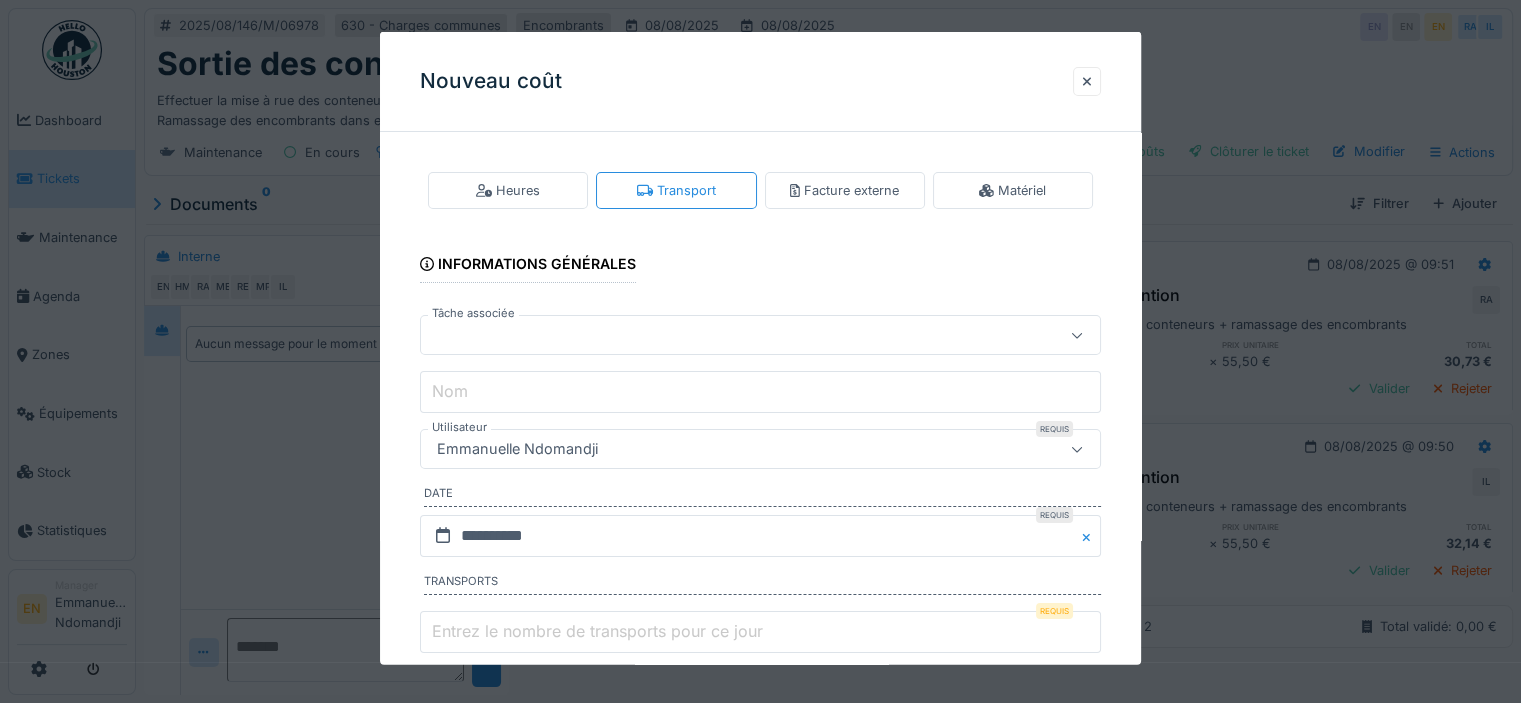 click on "Emmanuelle Ndomandji" at bounding box center (719, 449) 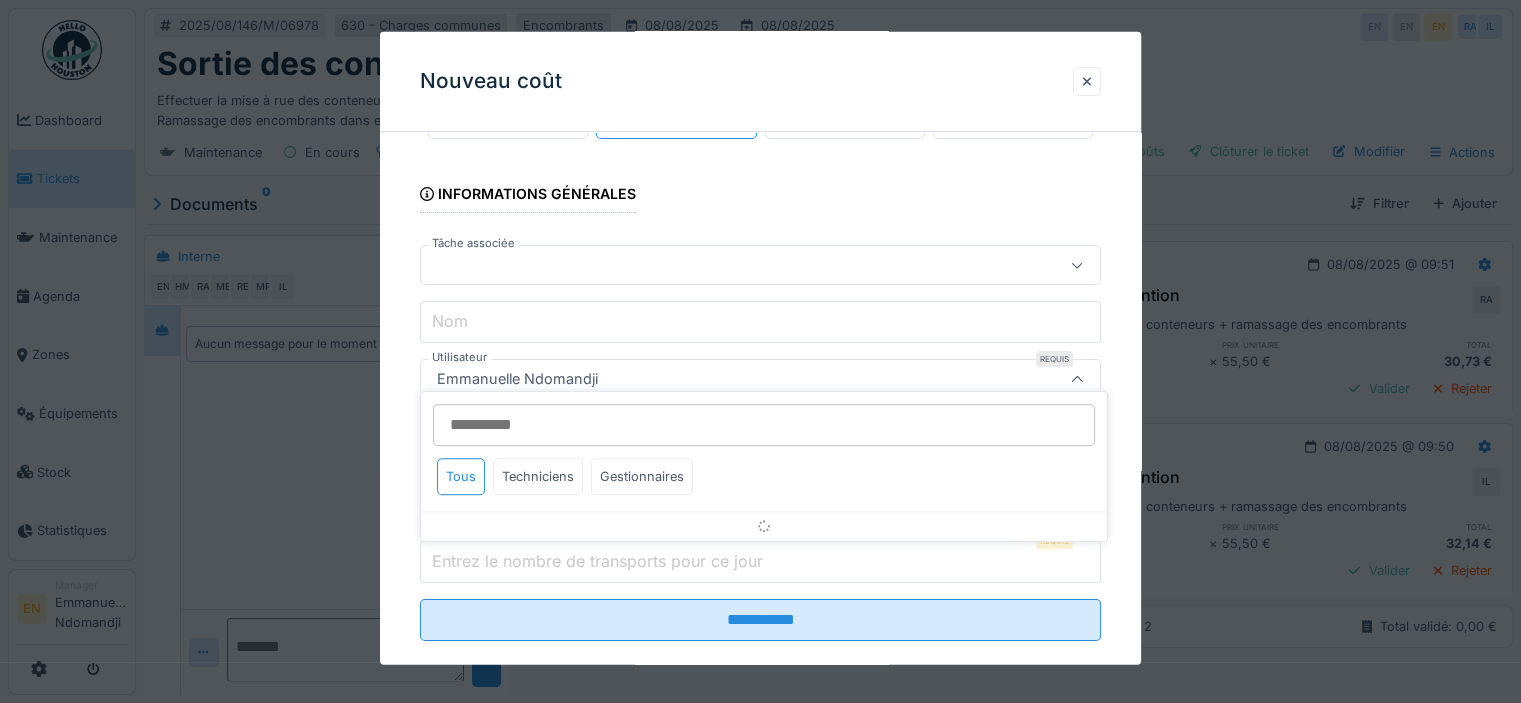 scroll, scrollTop: 99, scrollLeft: 0, axis: vertical 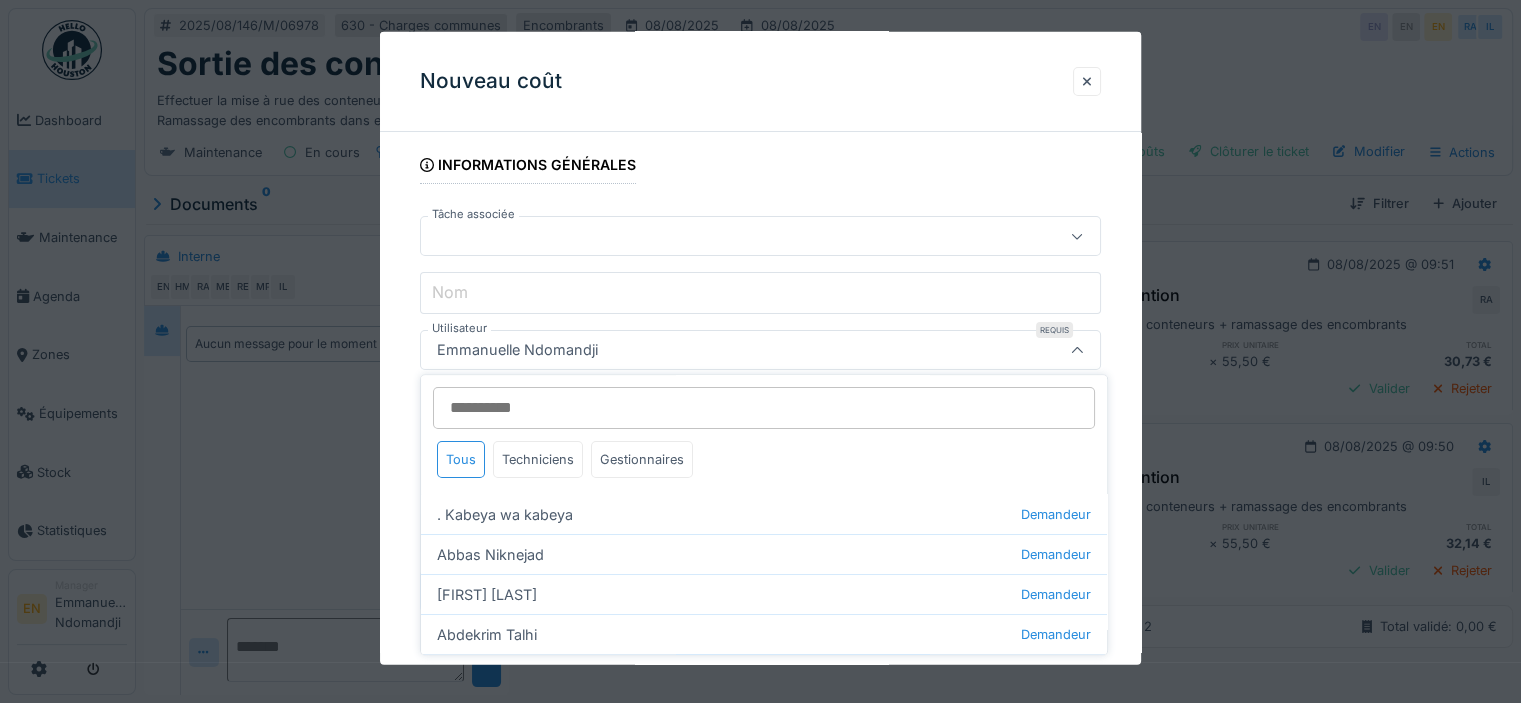 click on "Utilisateur" at bounding box center (764, 408) 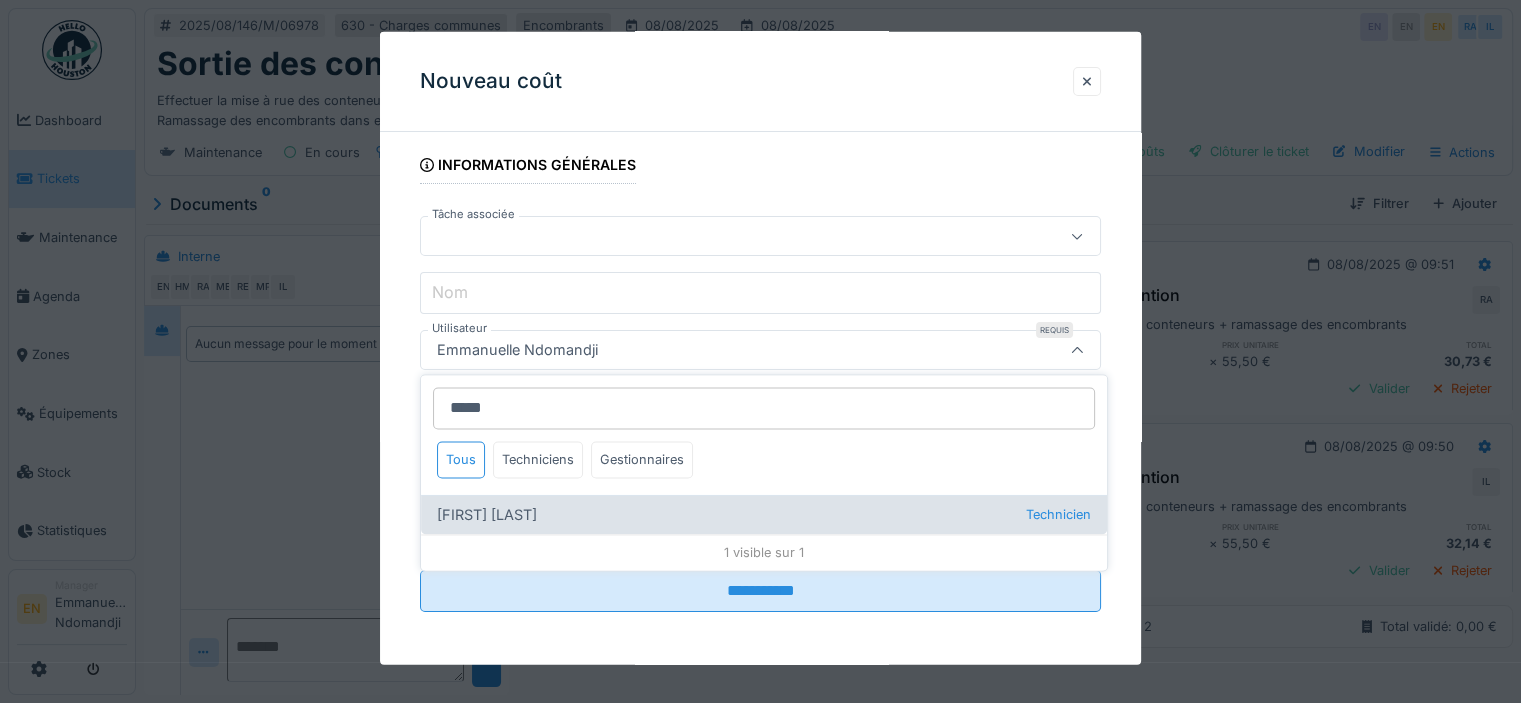type on "*****" 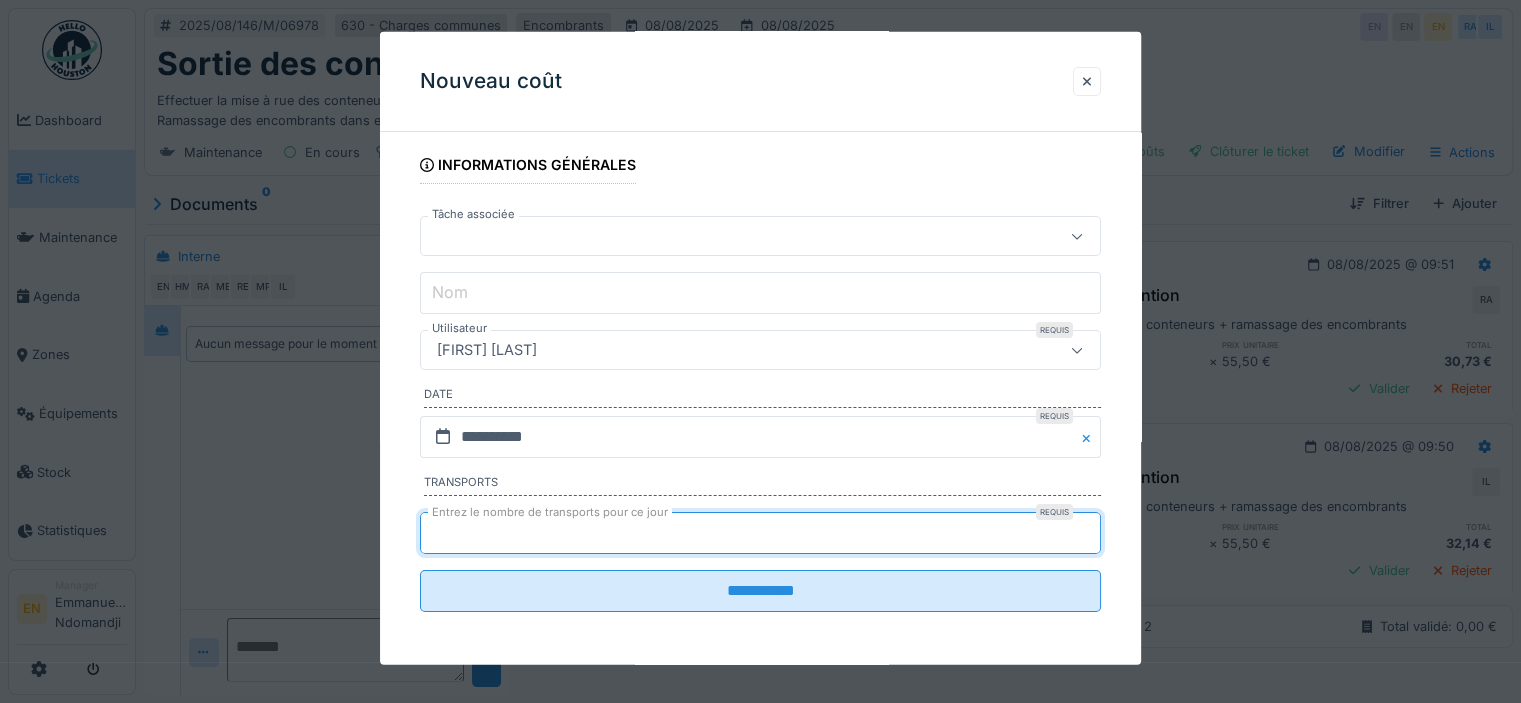 type on "*" 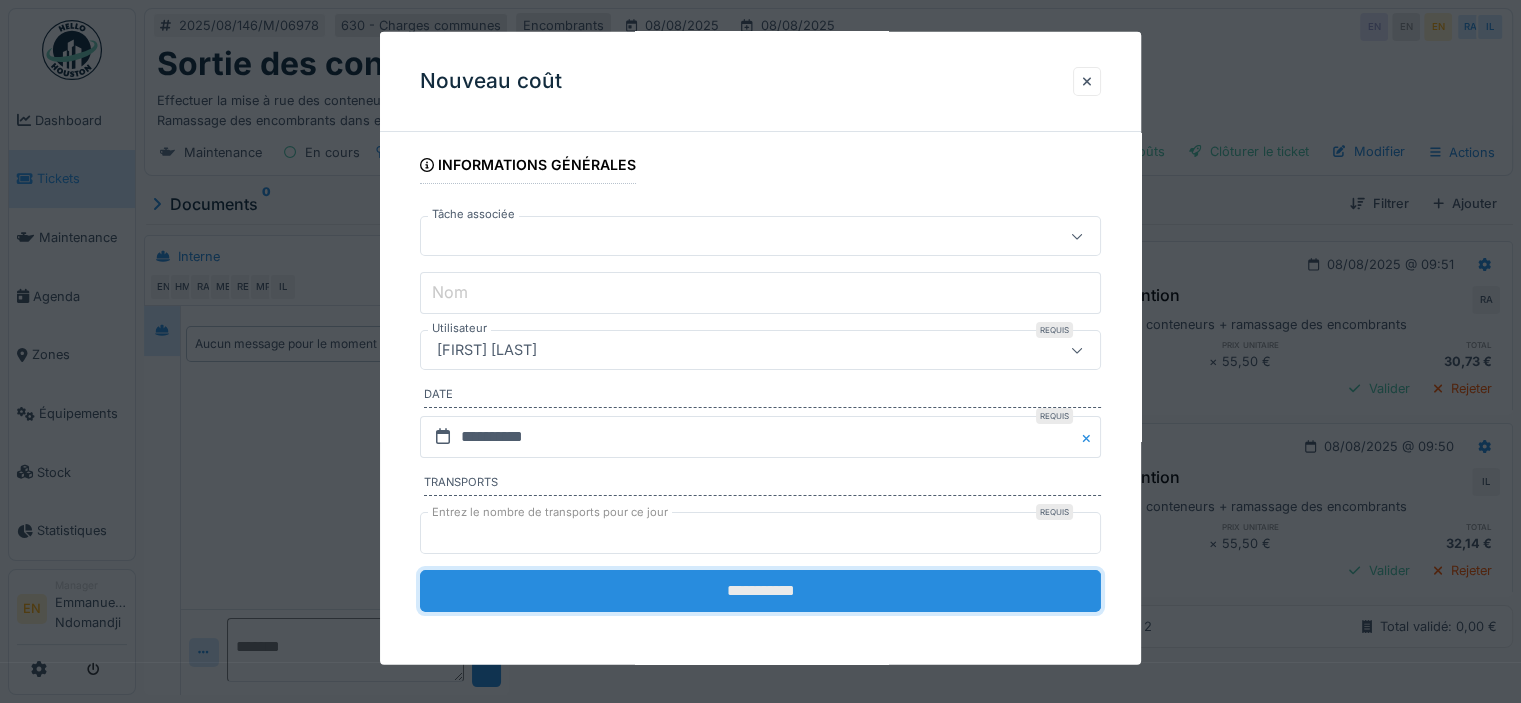 click on "**********" at bounding box center [760, 591] 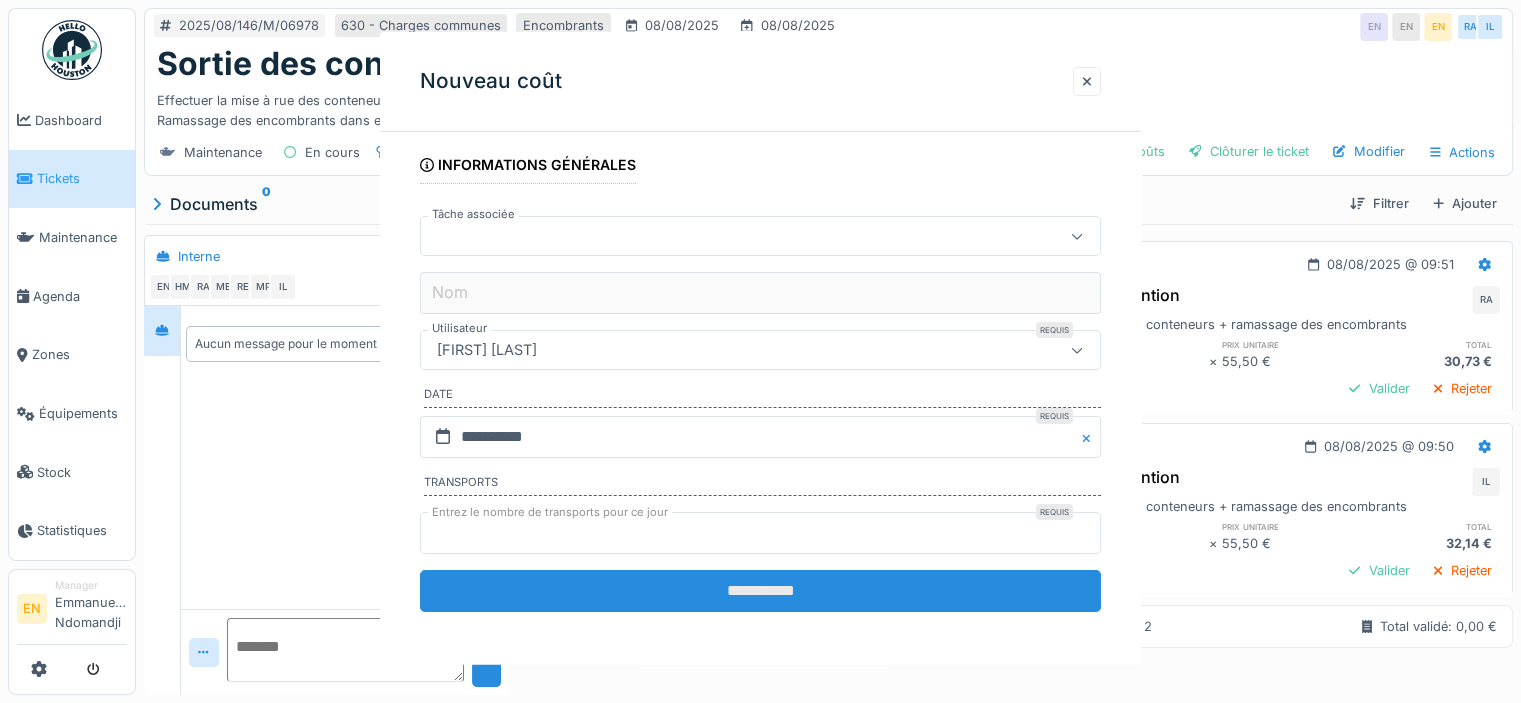 scroll, scrollTop: 0, scrollLeft: 0, axis: both 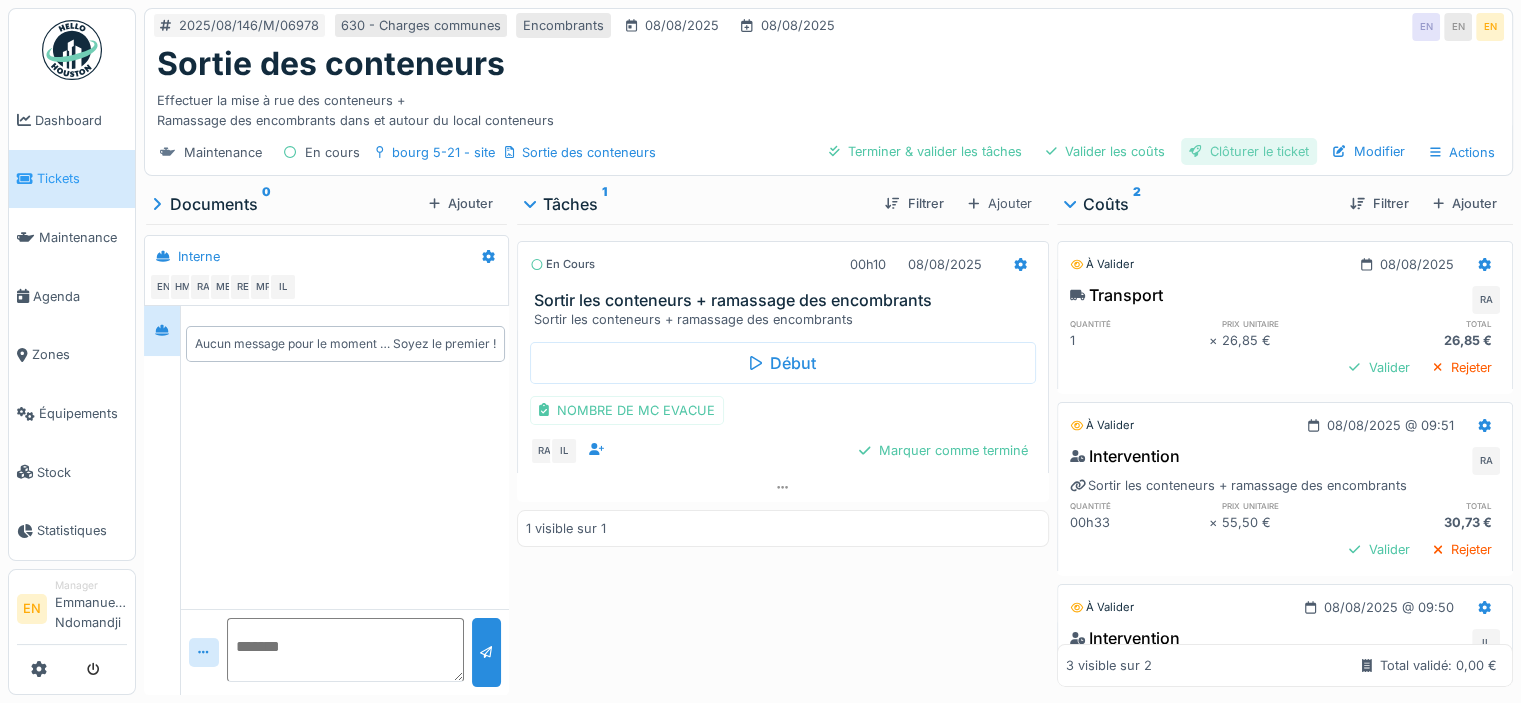 click on "Clôturer le ticket" at bounding box center [1249, 151] 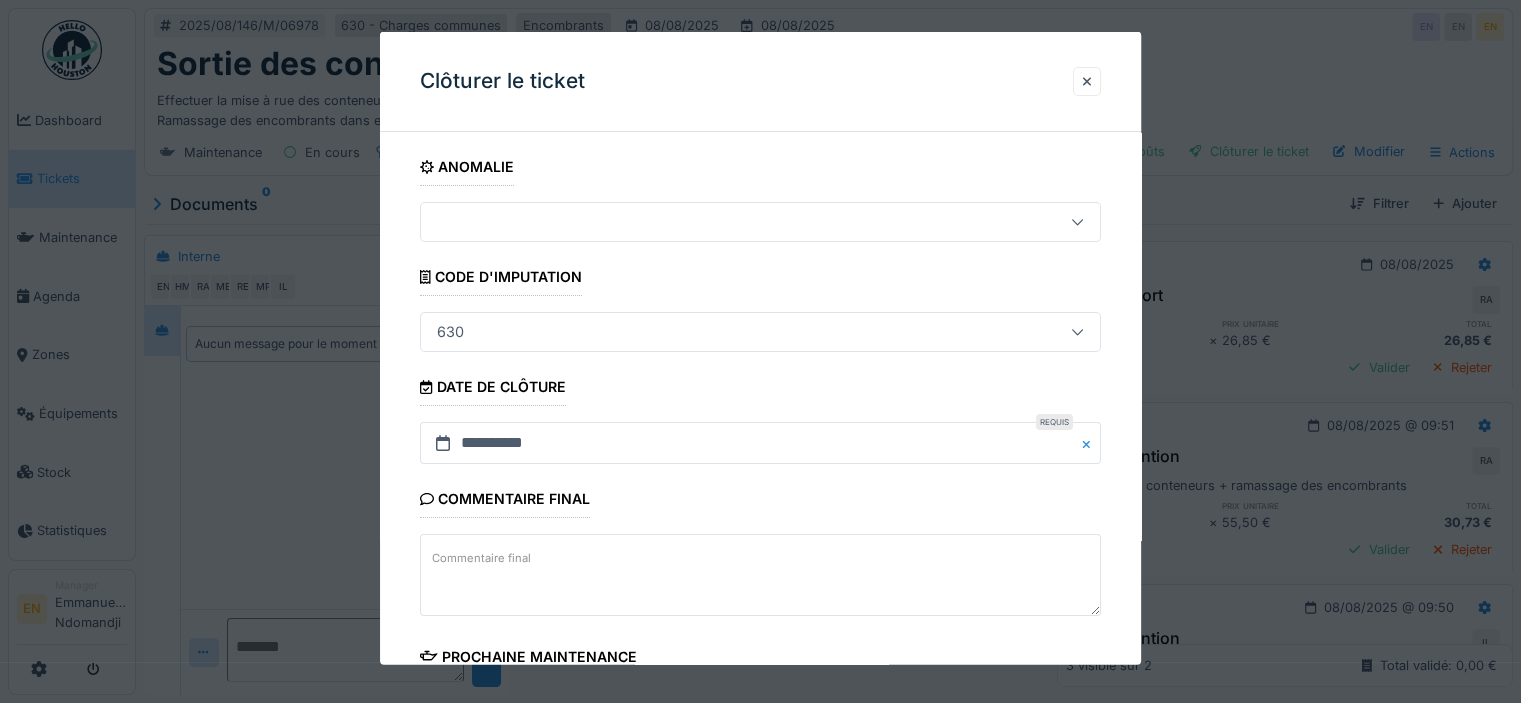 click on "**********" at bounding box center [760, 571] 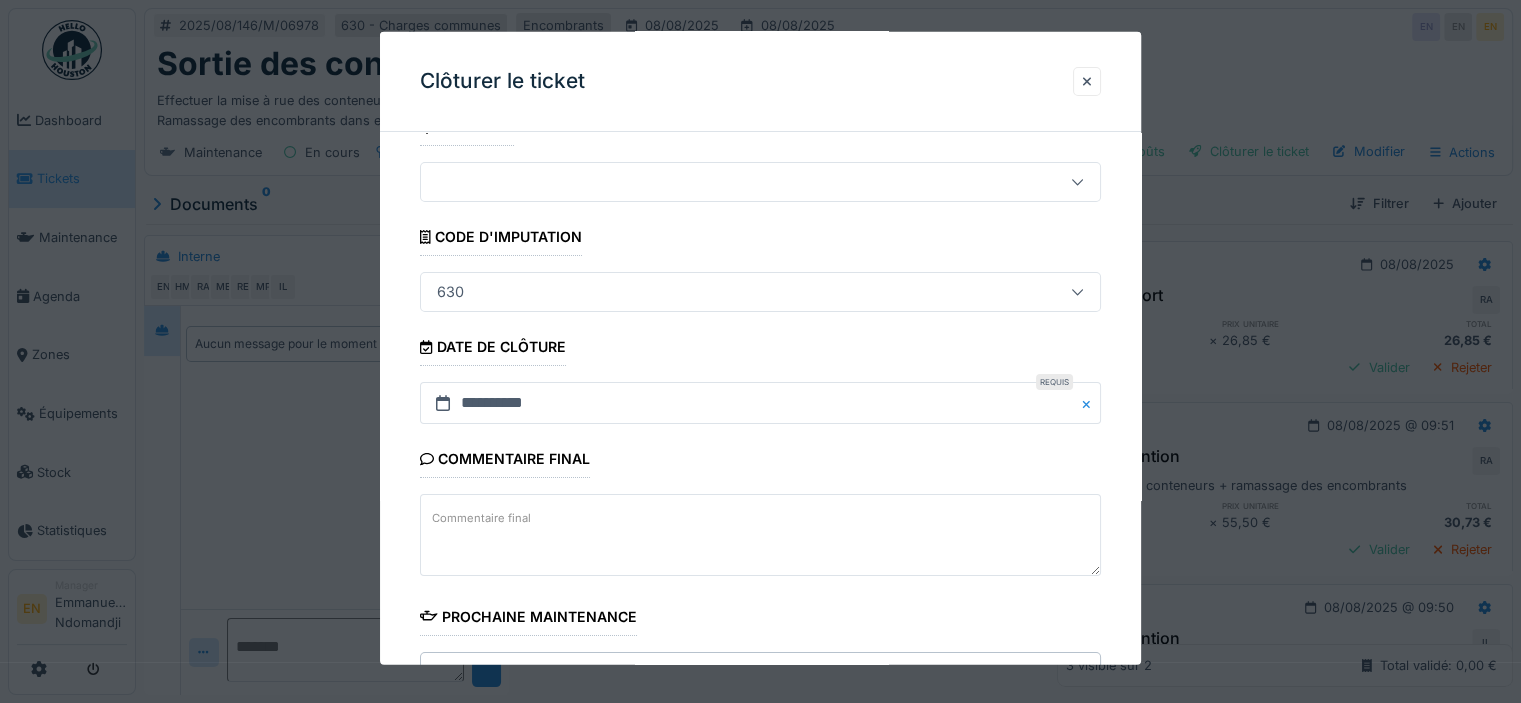 scroll, scrollTop: 273, scrollLeft: 0, axis: vertical 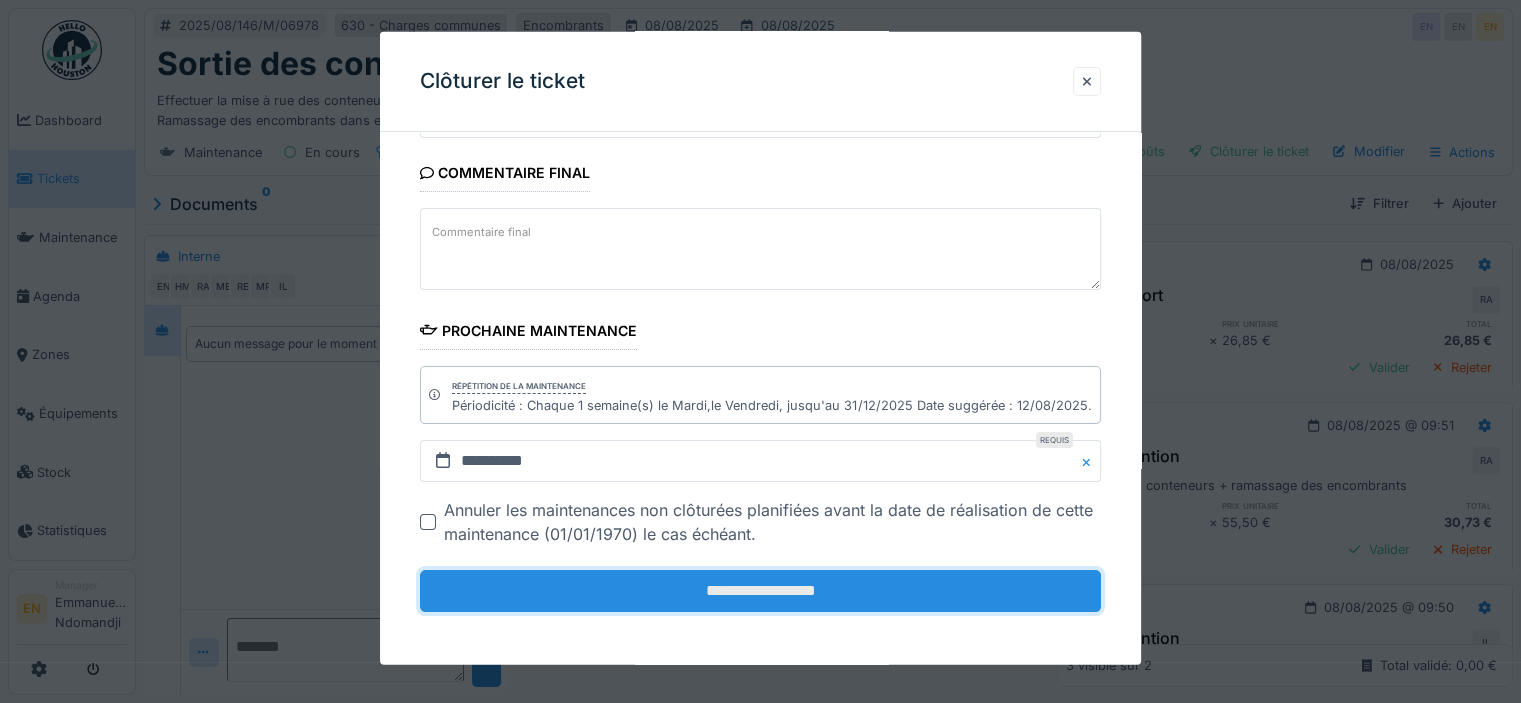 click on "**********" at bounding box center (760, 591) 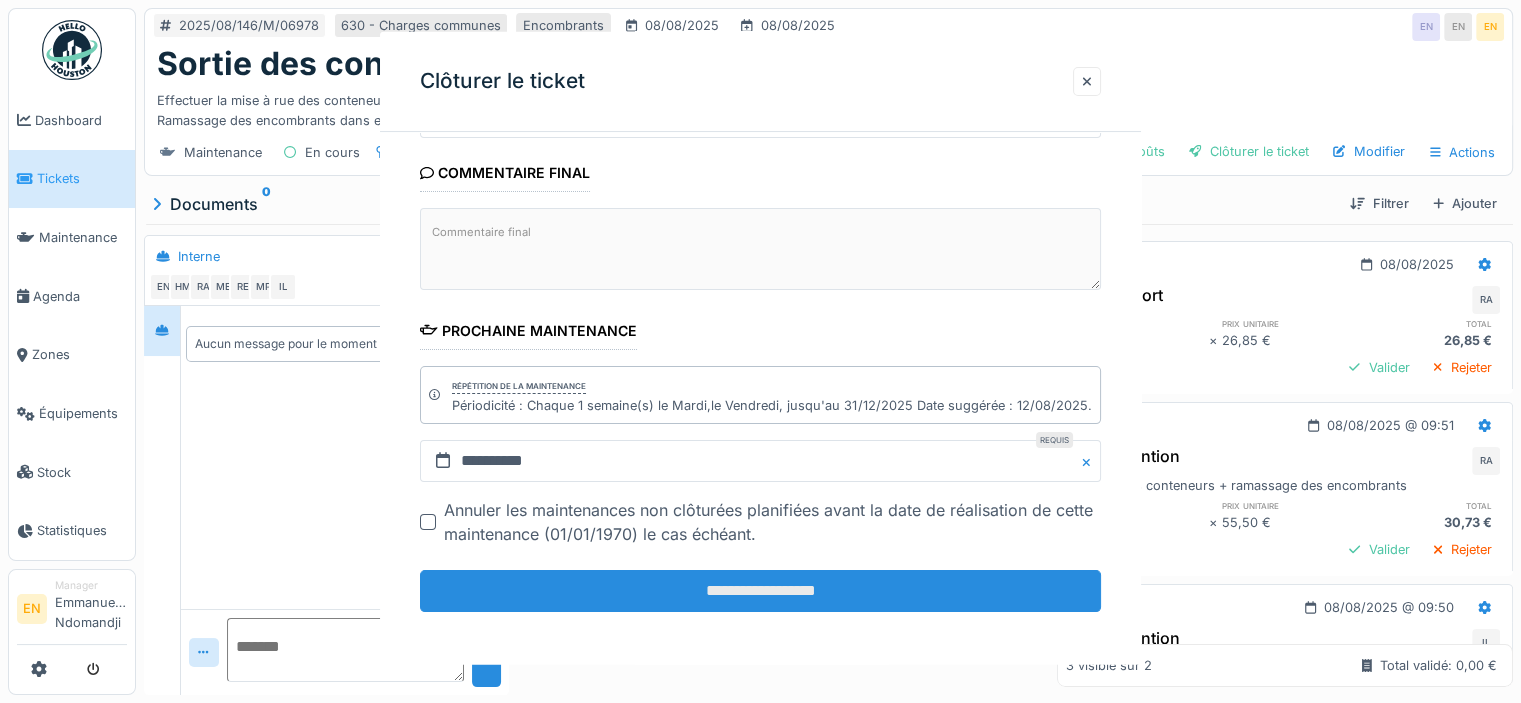 scroll, scrollTop: 0, scrollLeft: 0, axis: both 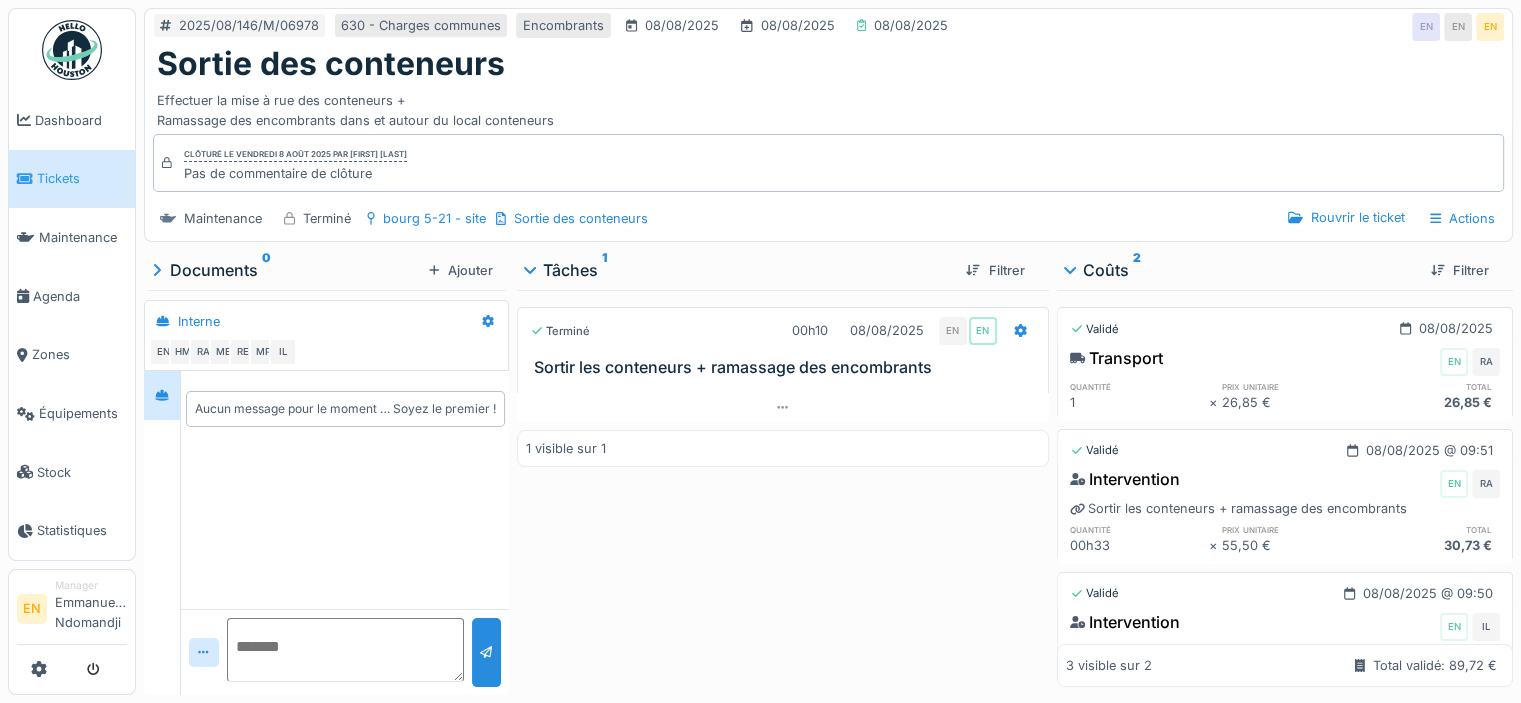 click at bounding box center (72, 50) 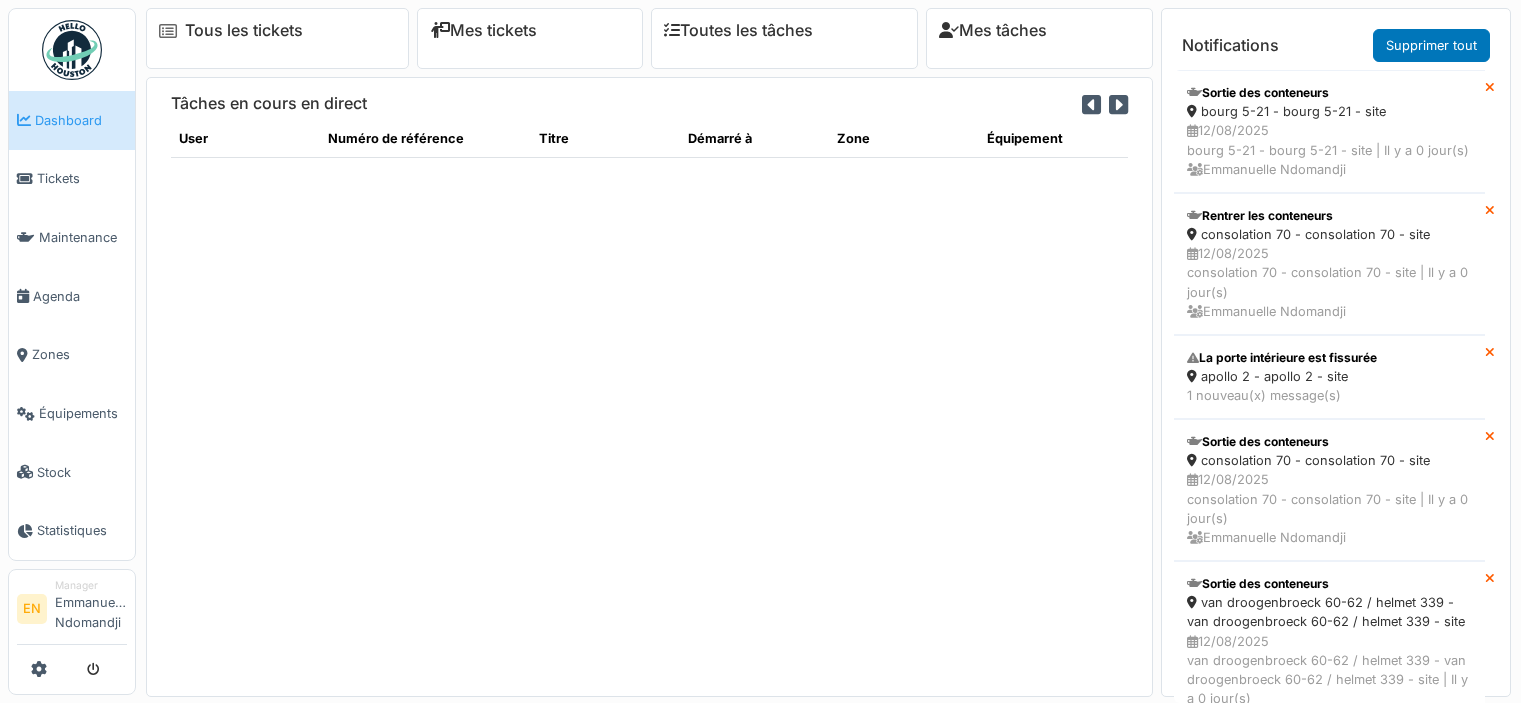 scroll, scrollTop: 0, scrollLeft: 0, axis: both 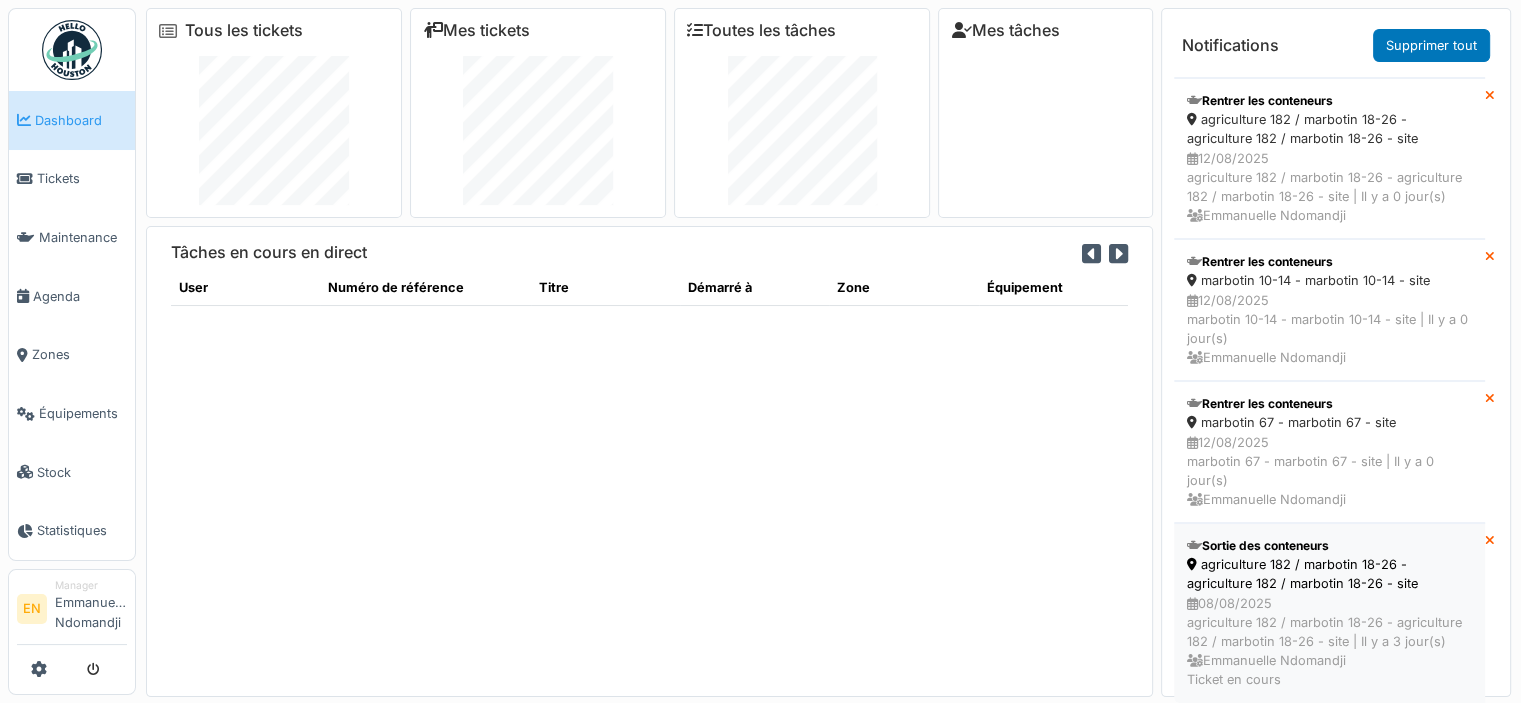 click on "08/08/2025
agriculture 182 / marbotin 18-26 - agriculture 182 / marbotin 18-26 - site
| Il y a 3 jour(s)
Emmanuelle Ndomandji
Ticket en cours" at bounding box center (1329, 642) 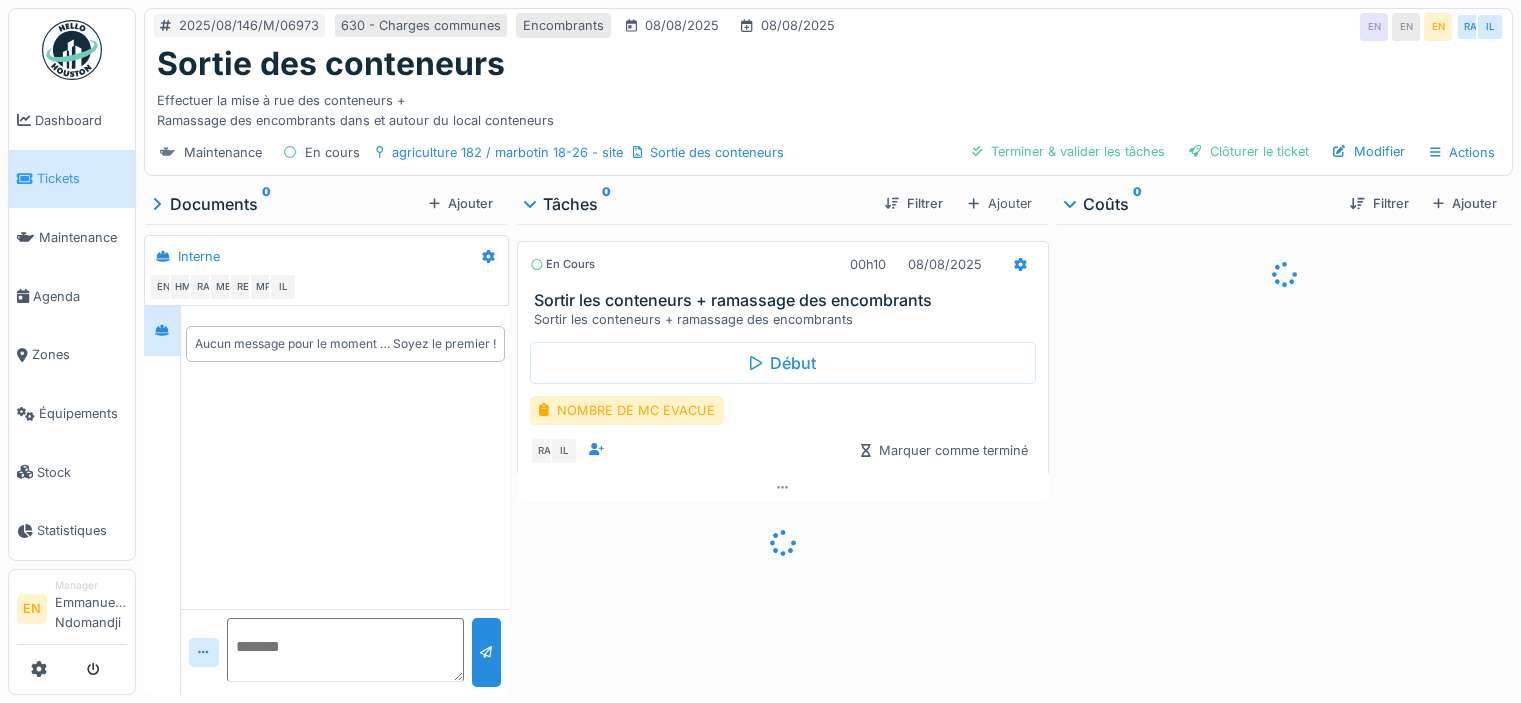 scroll, scrollTop: 0, scrollLeft: 0, axis: both 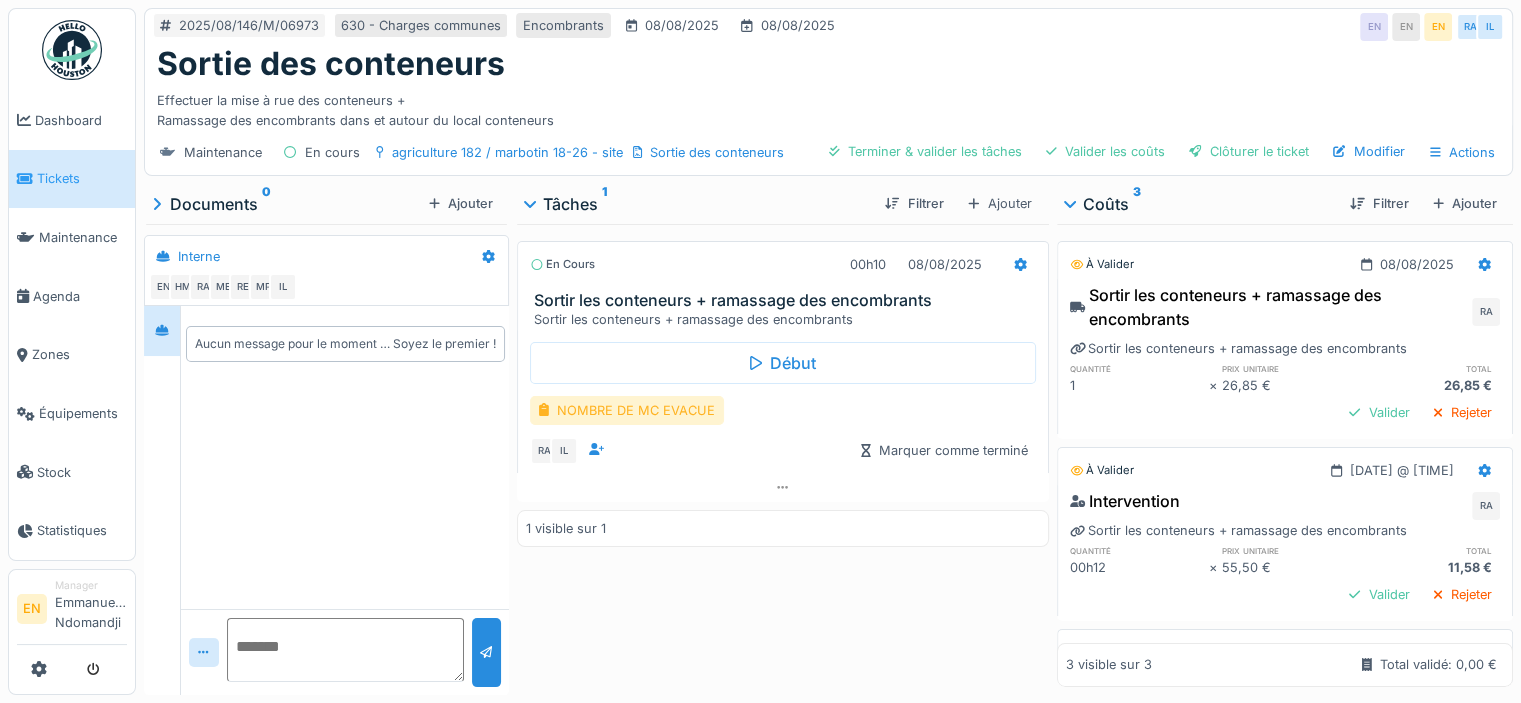 click on "NOMBRE DE MC EVACUE" at bounding box center (627, 410) 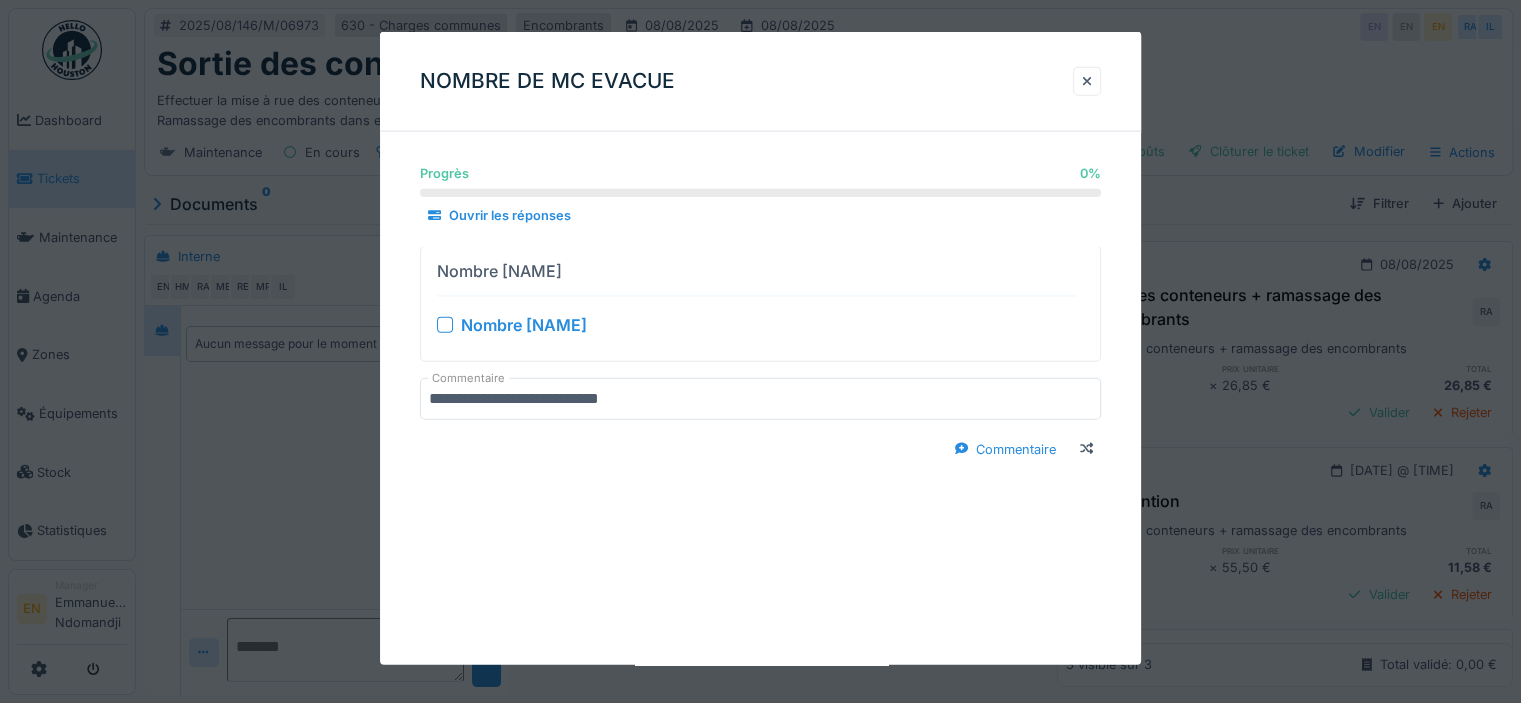 click at bounding box center [445, 324] 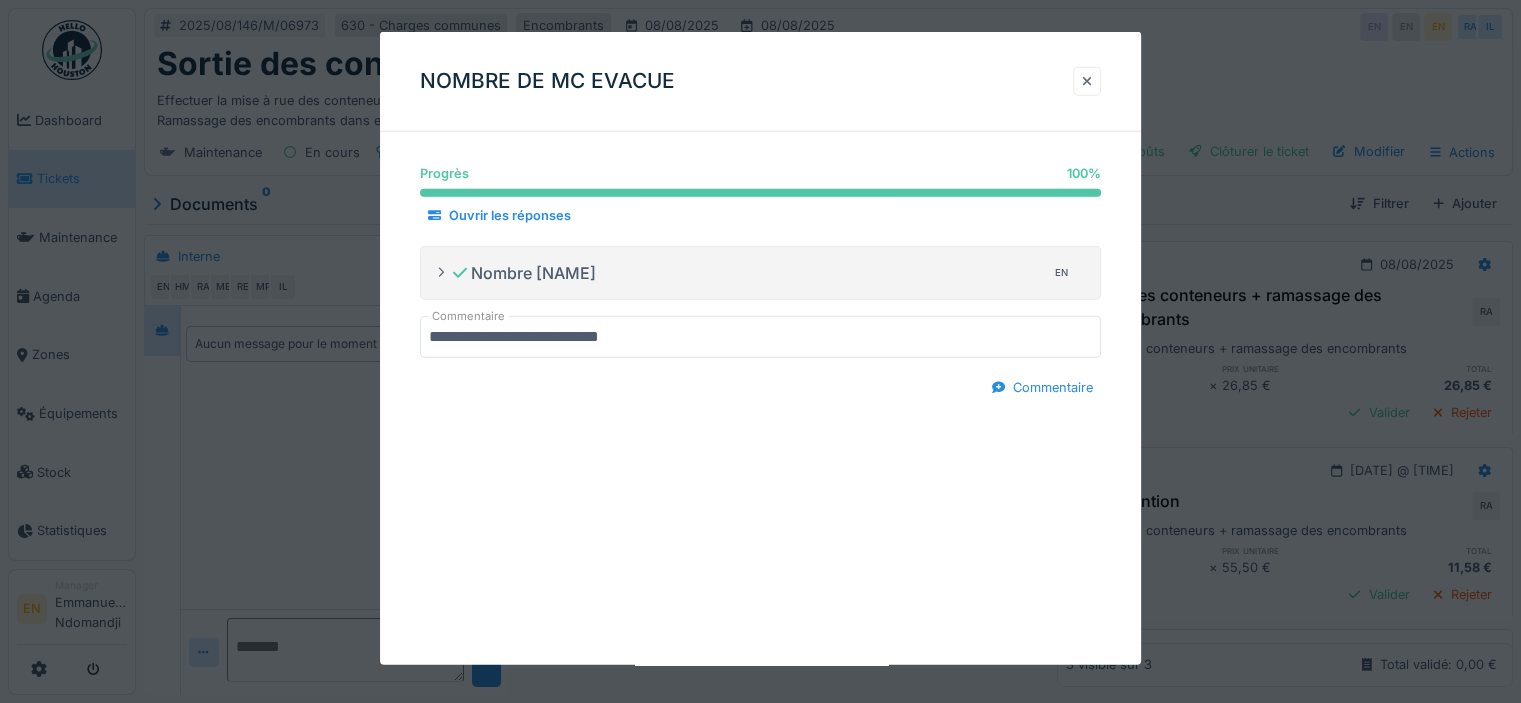 click at bounding box center (1087, 81) 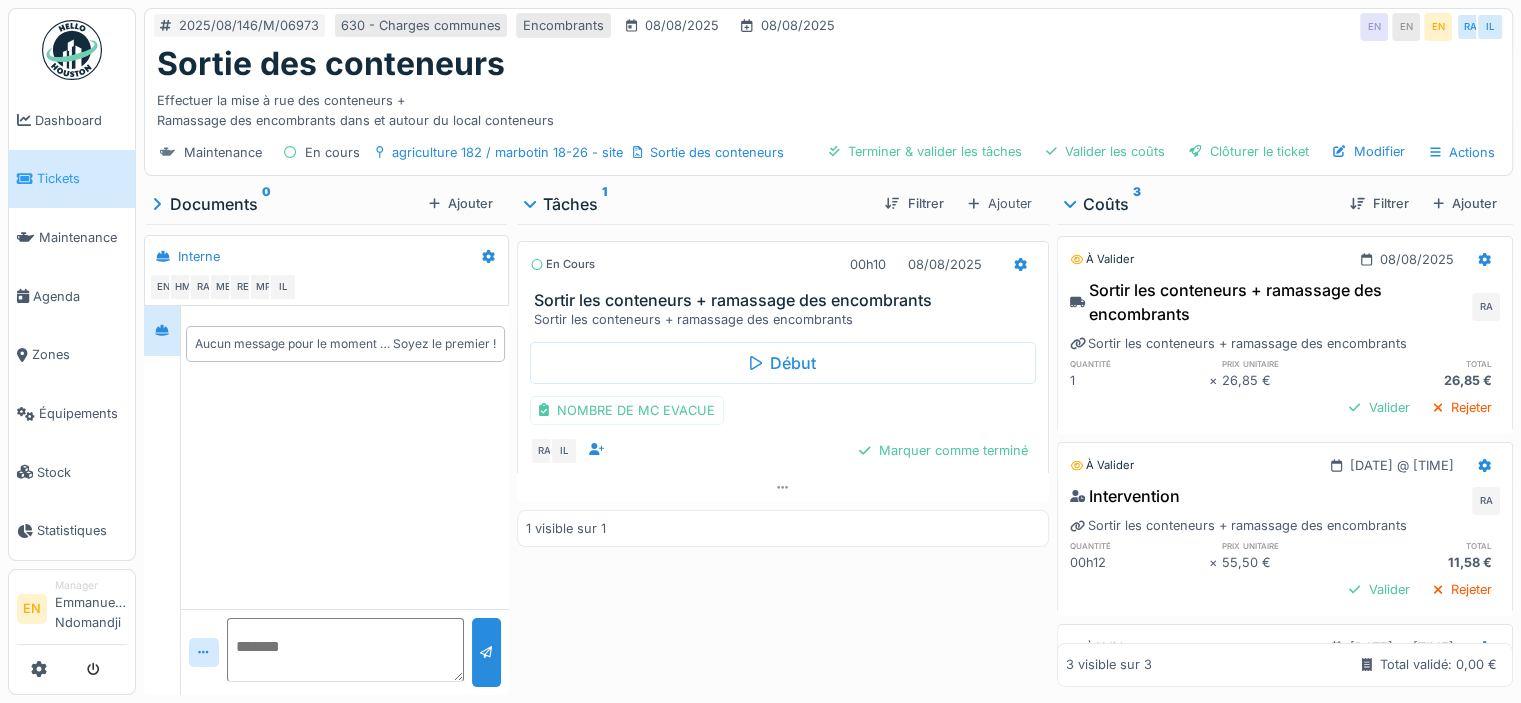 scroll, scrollTop: 0, scrollLeft: 0, axis: both 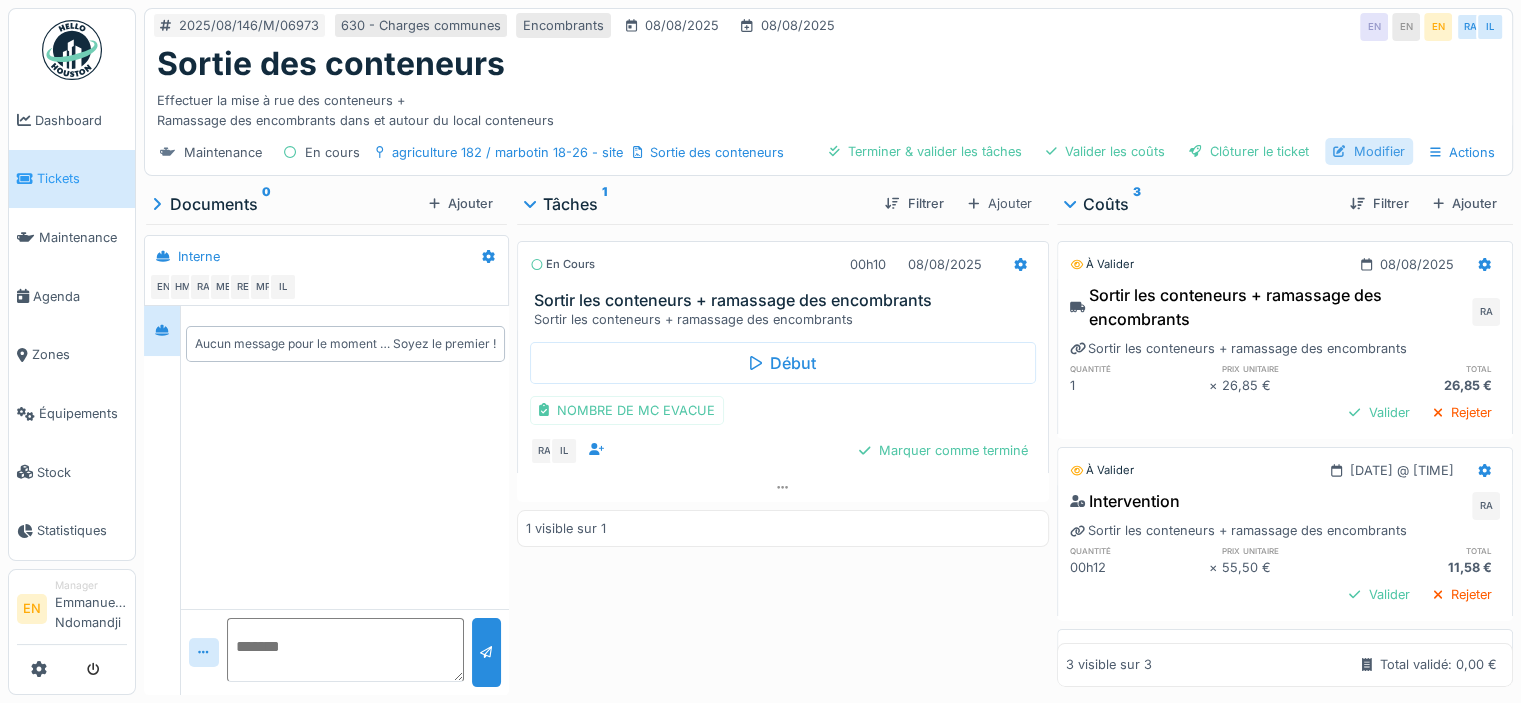 click on "Modifier" at bounding box center (1369, 151) 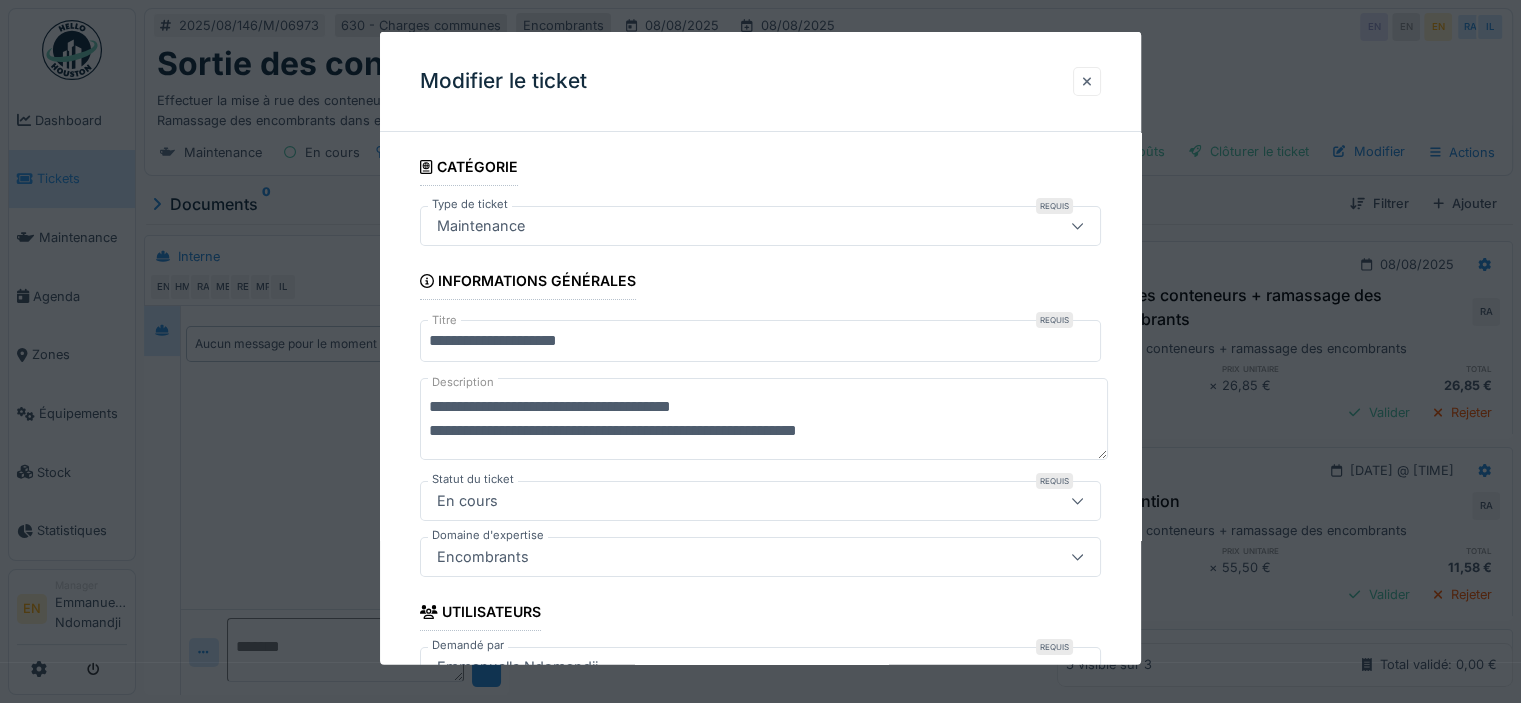click at bounding box center (1087, 81) 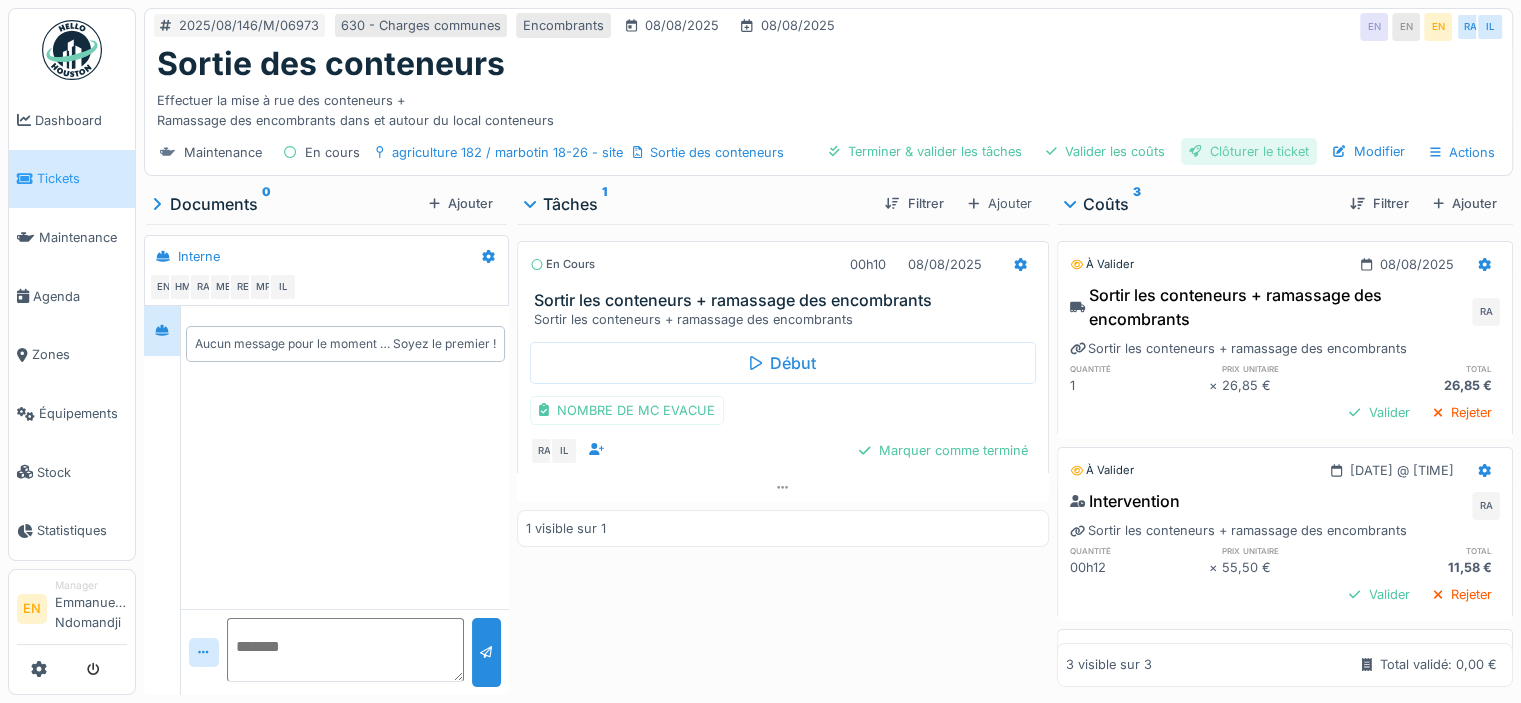 click on "Clôturer le ticket" at bounding box center (1249, 151) 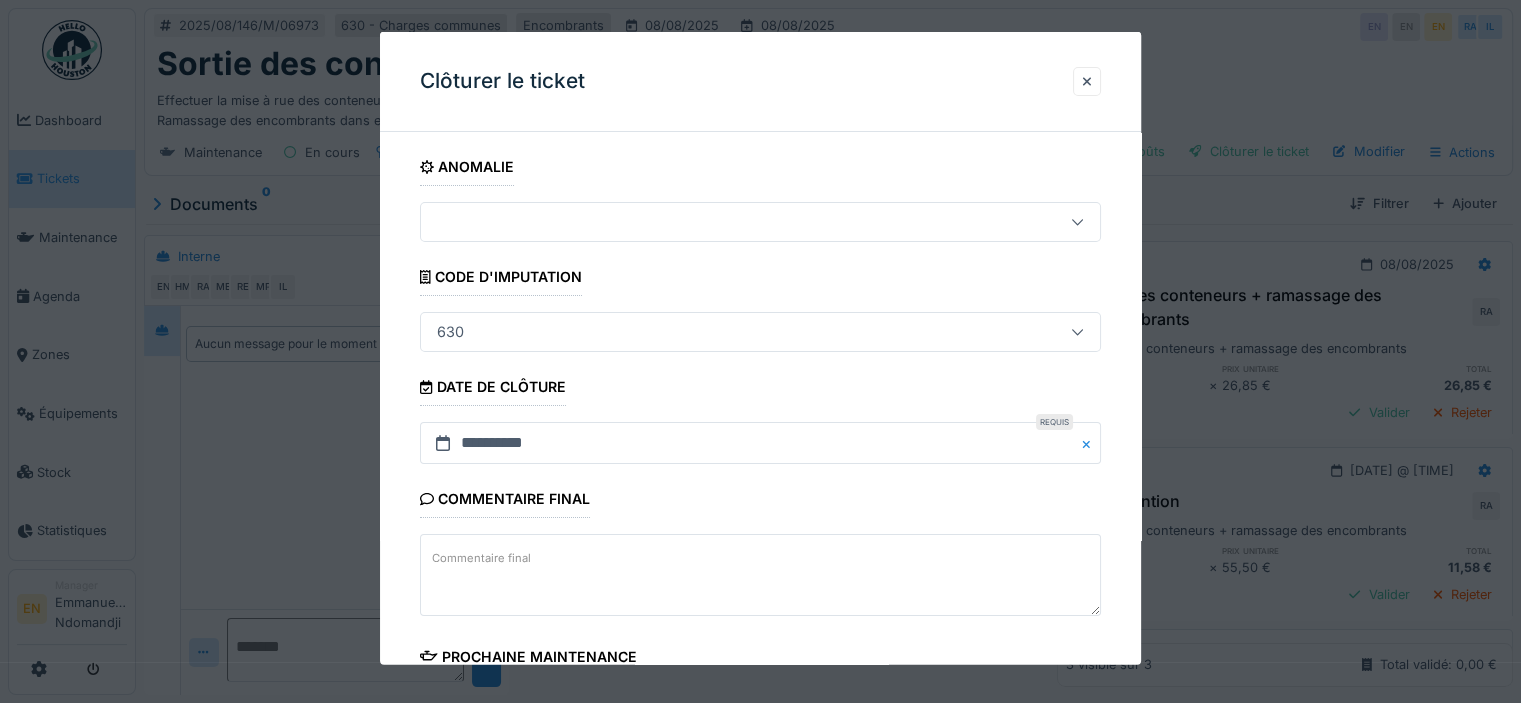 click on "**********" at bounding box center (760, 571) 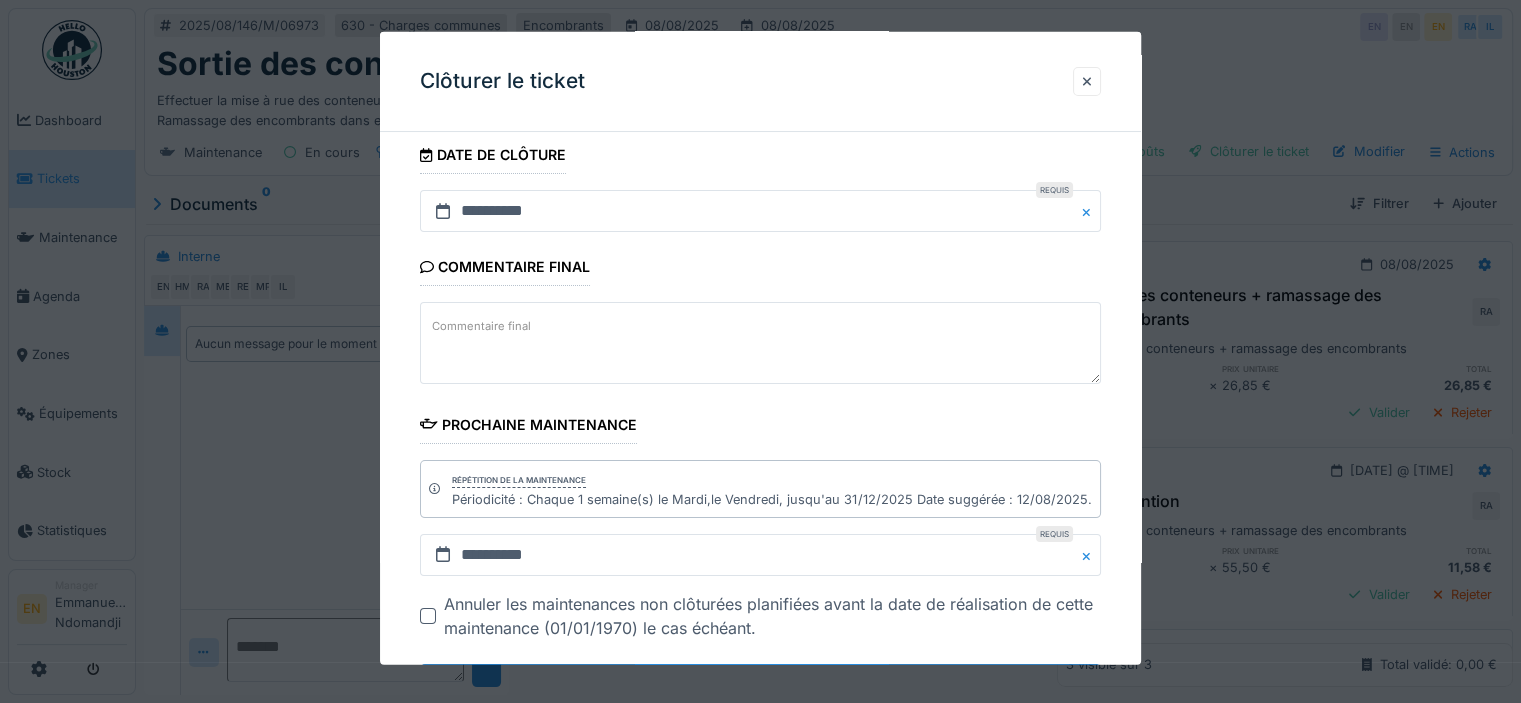 scroll, scrollTop: 324, scrollLeft: 0, axis: vertical 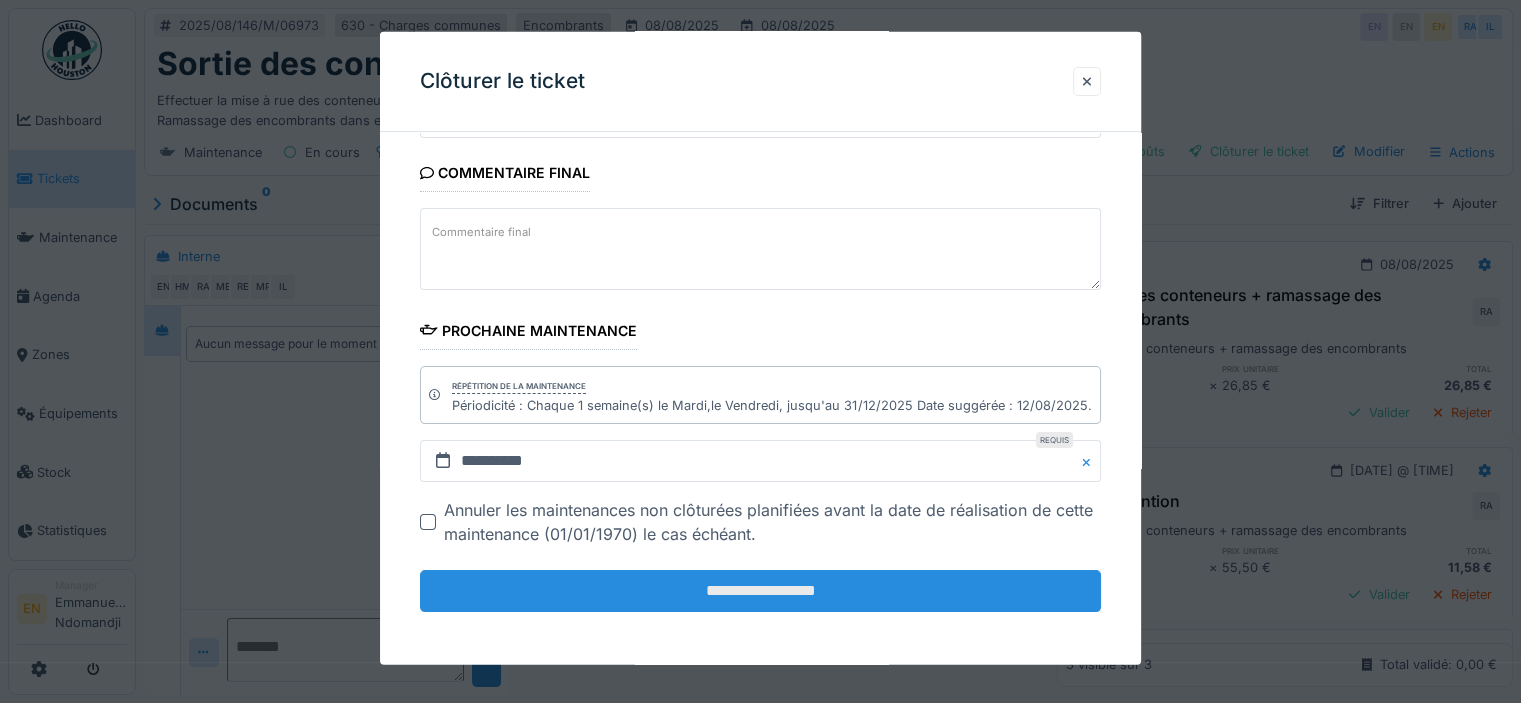 click on "**********" at bounding box center (760, 591) 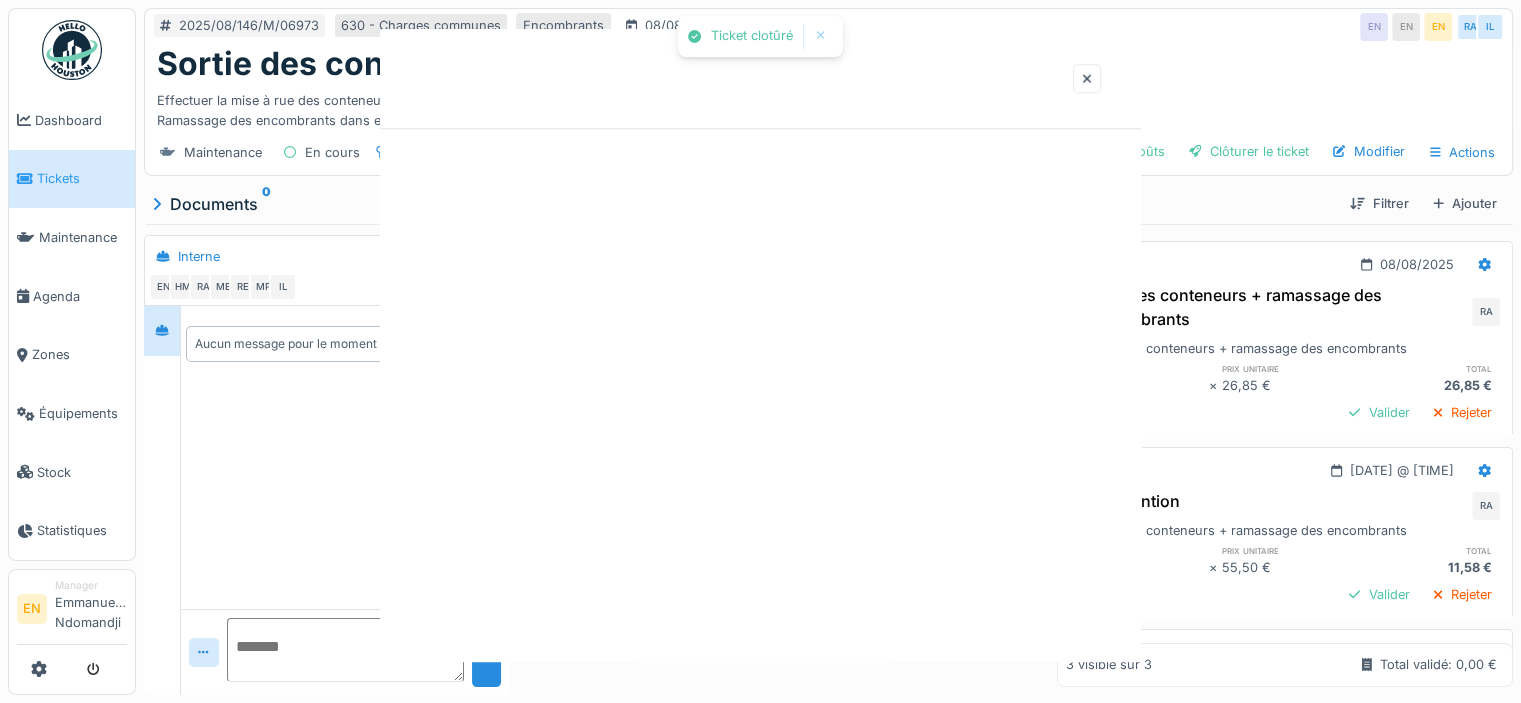 scroll, scrollTop: 0, scrollLeft: 0, axis: both 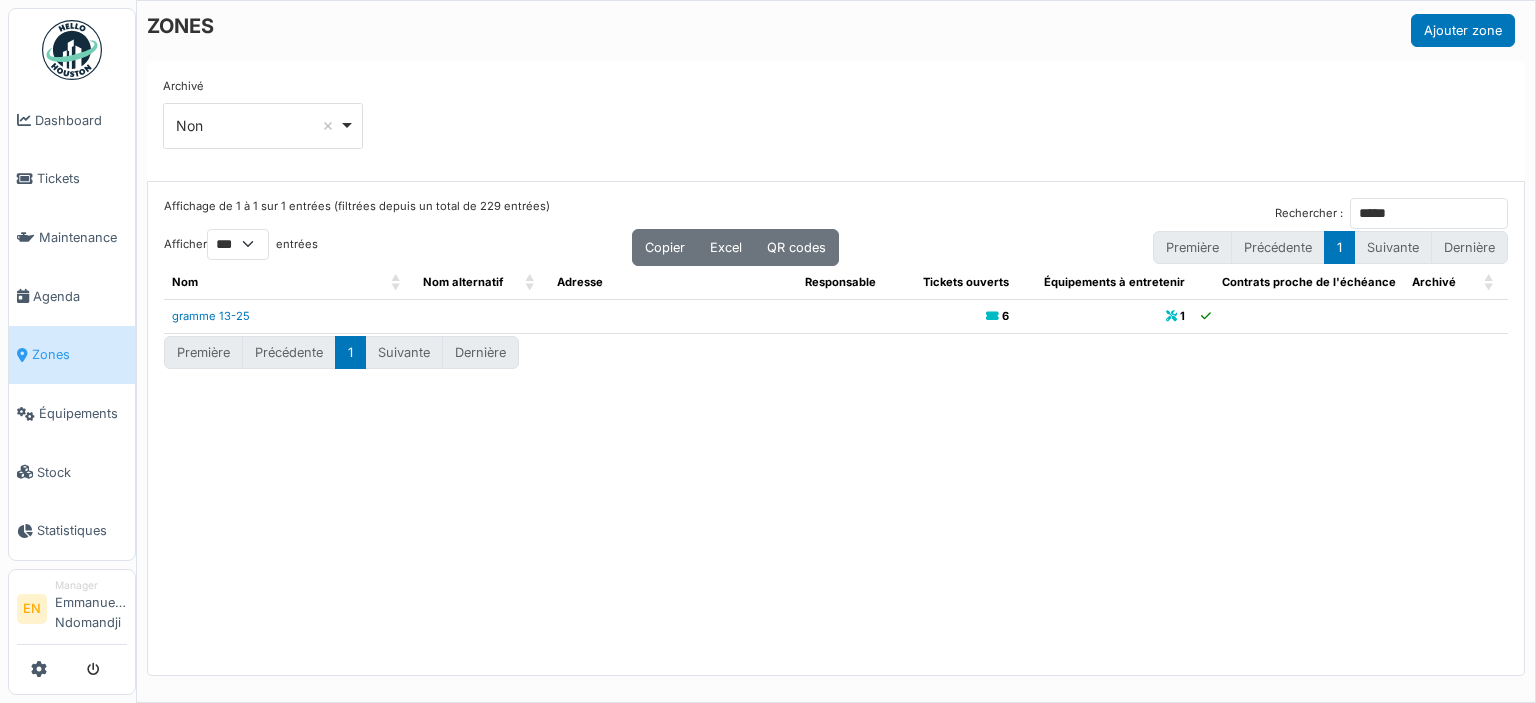 select on "***" 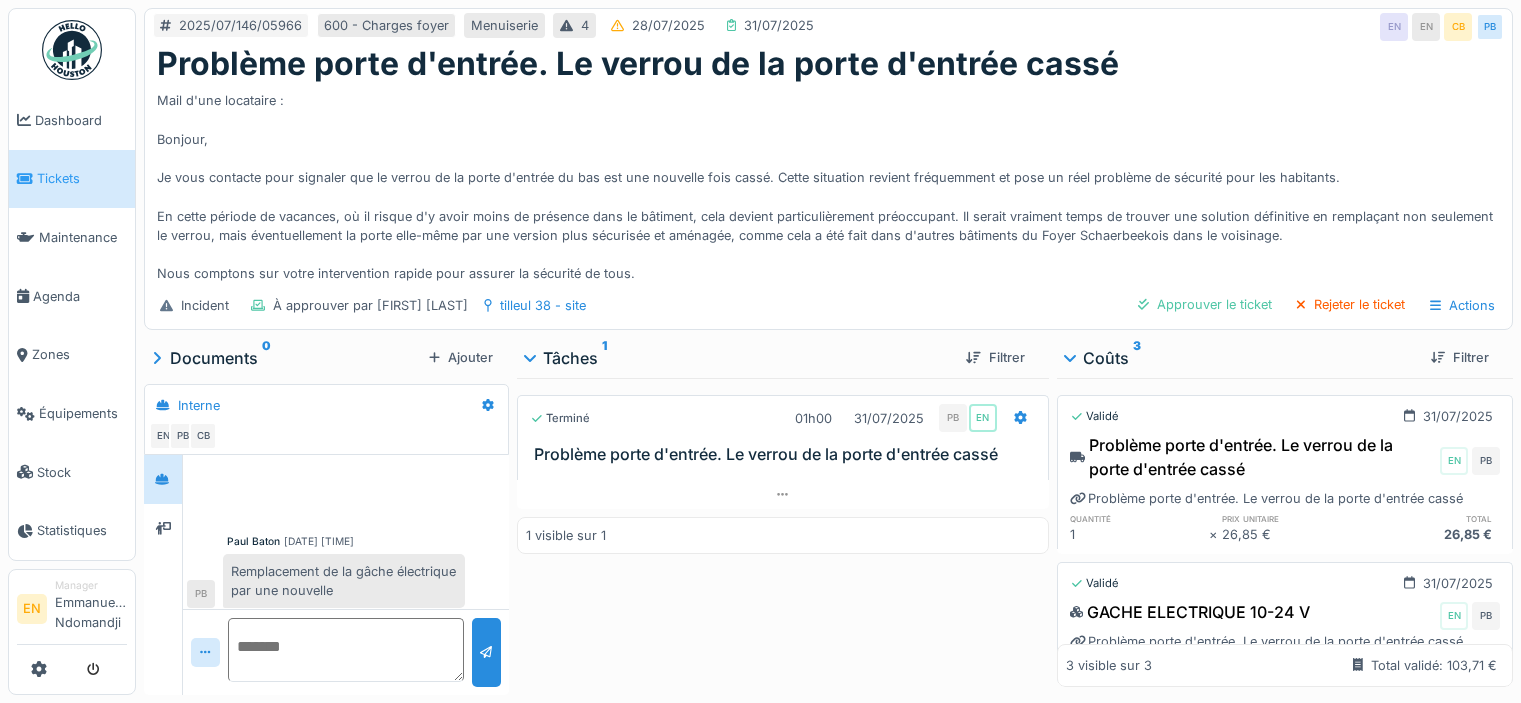 scroll, scrollTop: 15, scrollLeft: 0, axis: vertical 